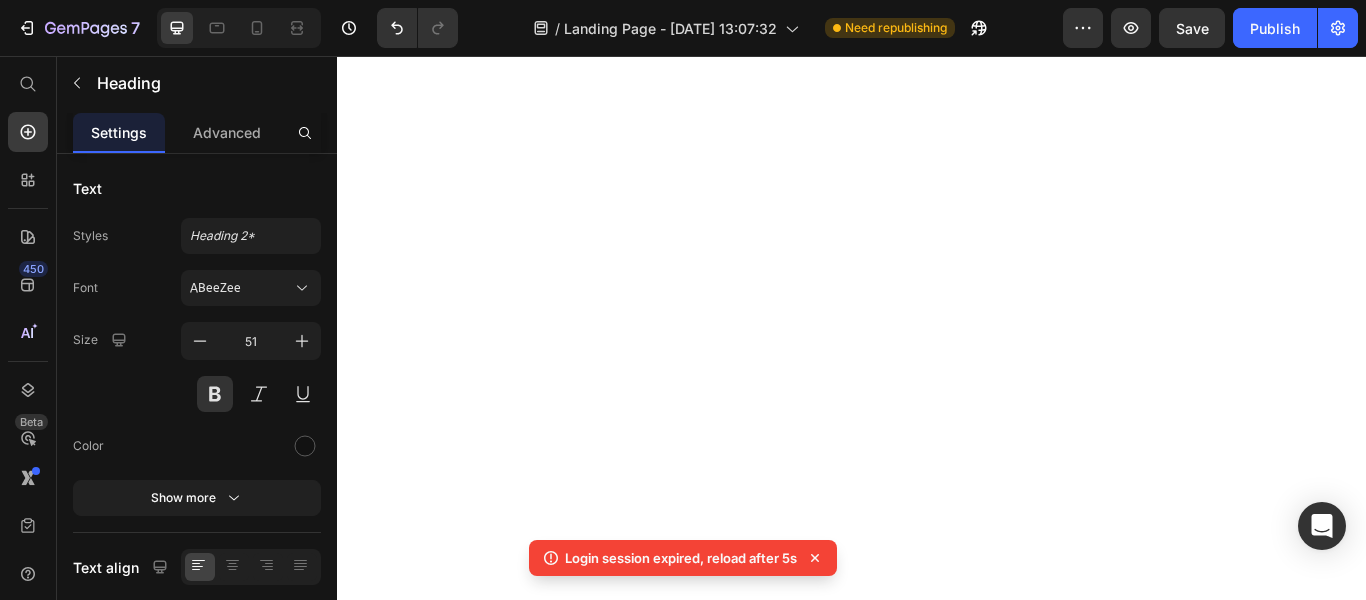 scroll, scrollTop: 0, scrollLeft: 0, axis: both 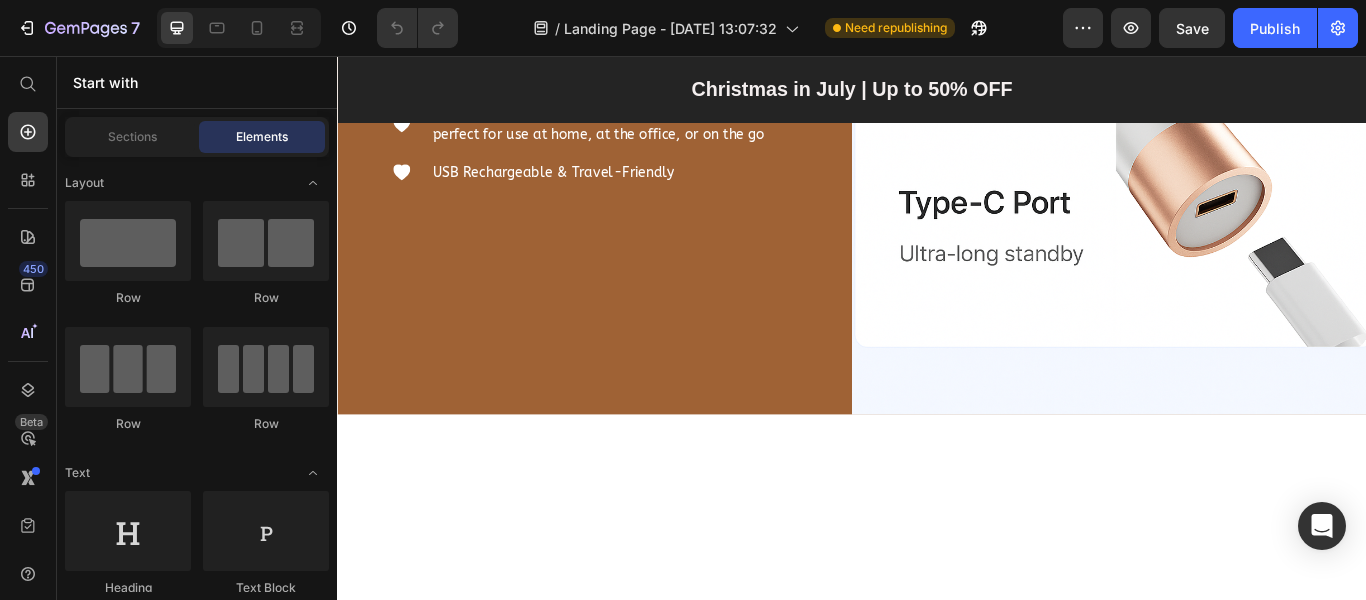 click at bounding box center (937, -1421) 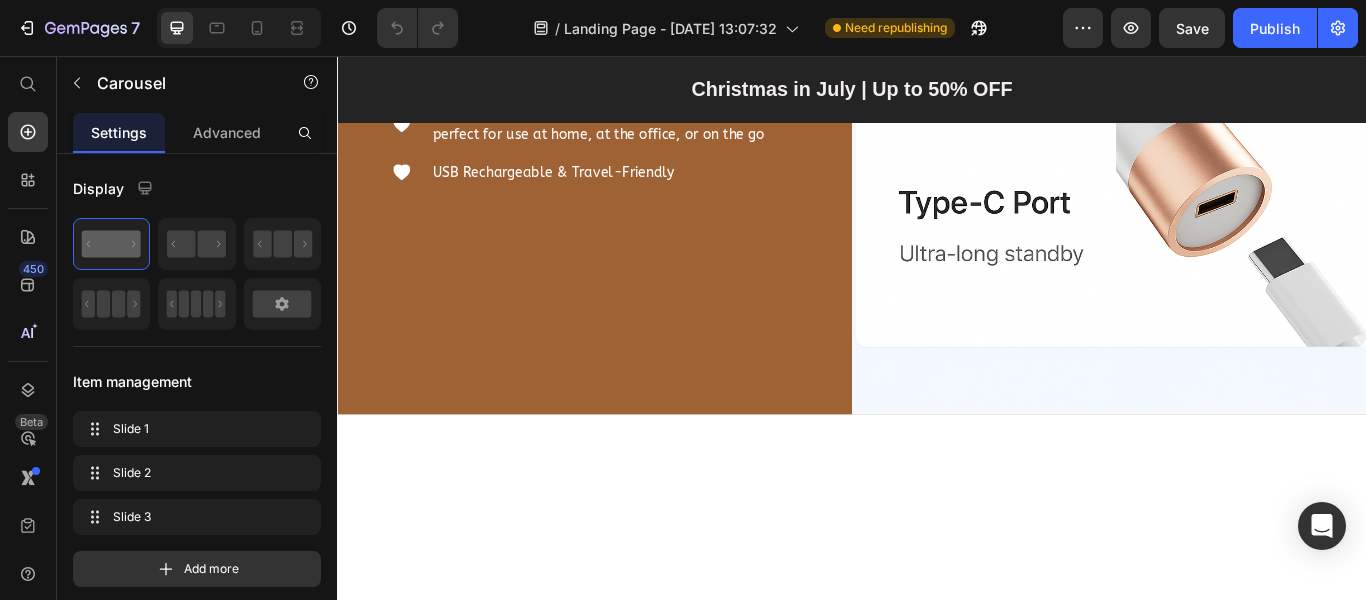click at bounding box center [957, -1421] 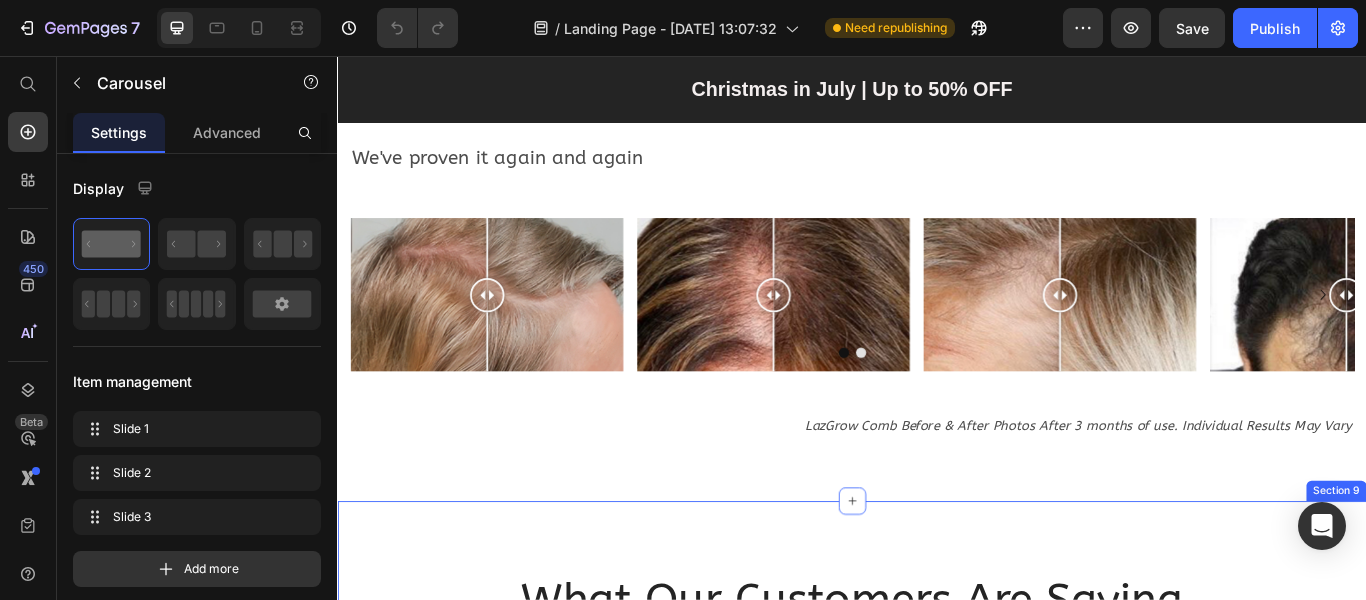 scroll, scrollTop: 5700, scrollLeft: 0, axis: vertical 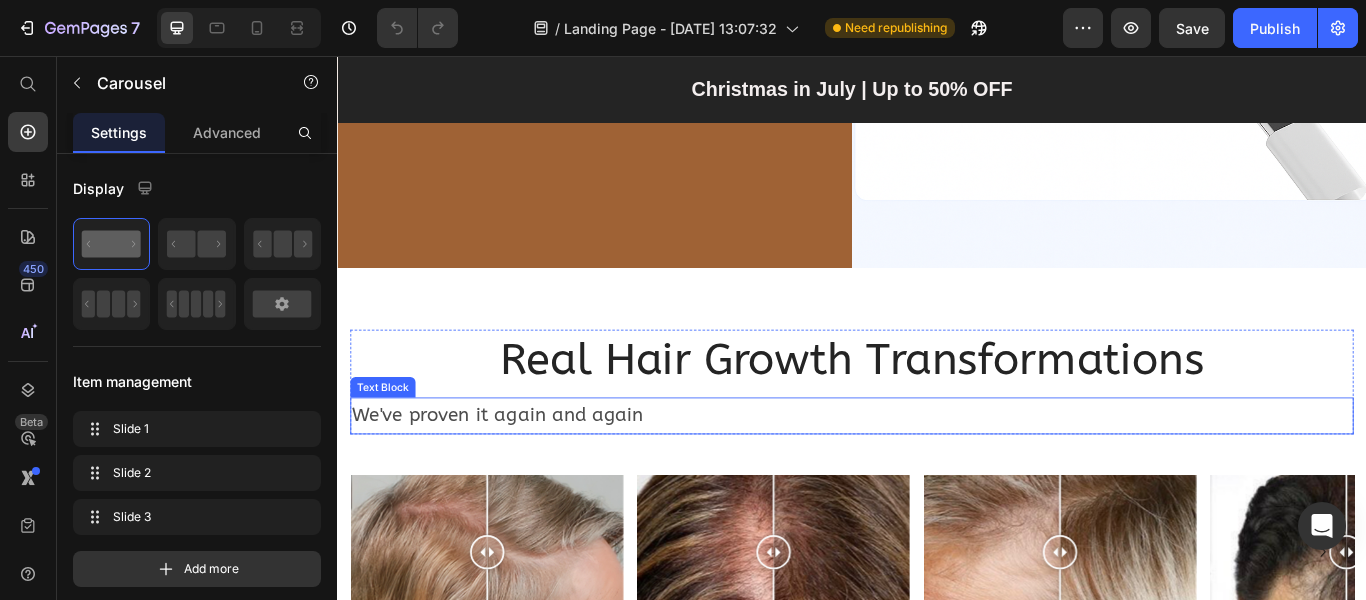 click on "We've proven it again and again" at bounding box center (937, 476) 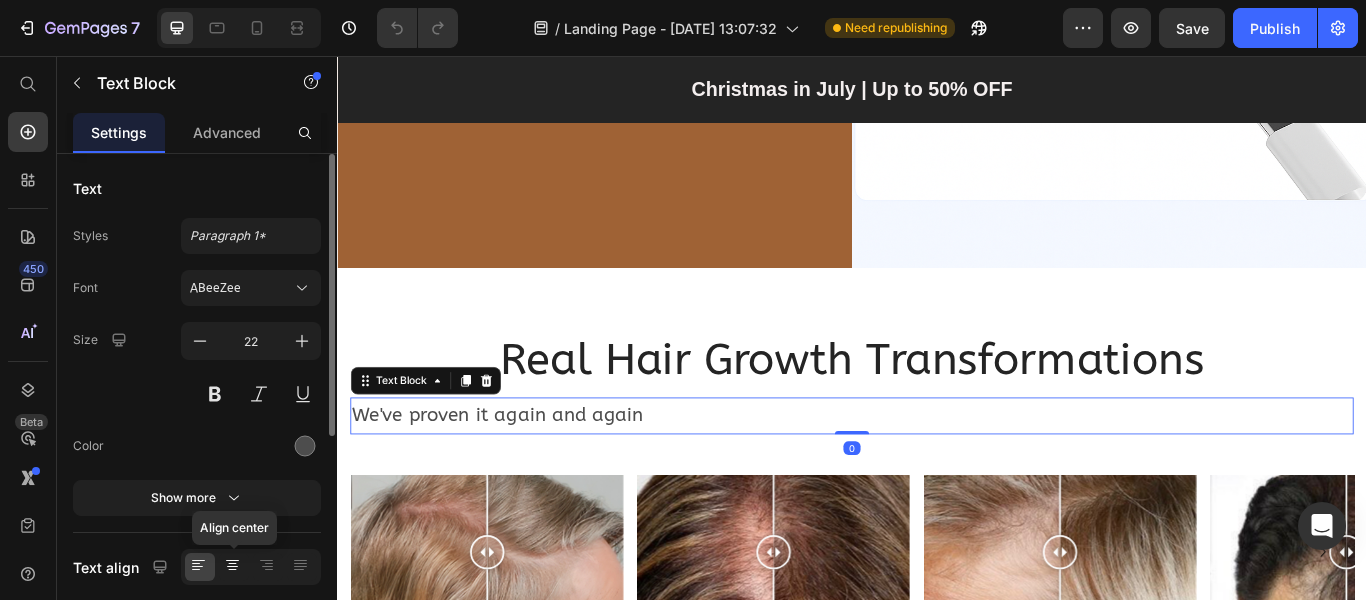 click 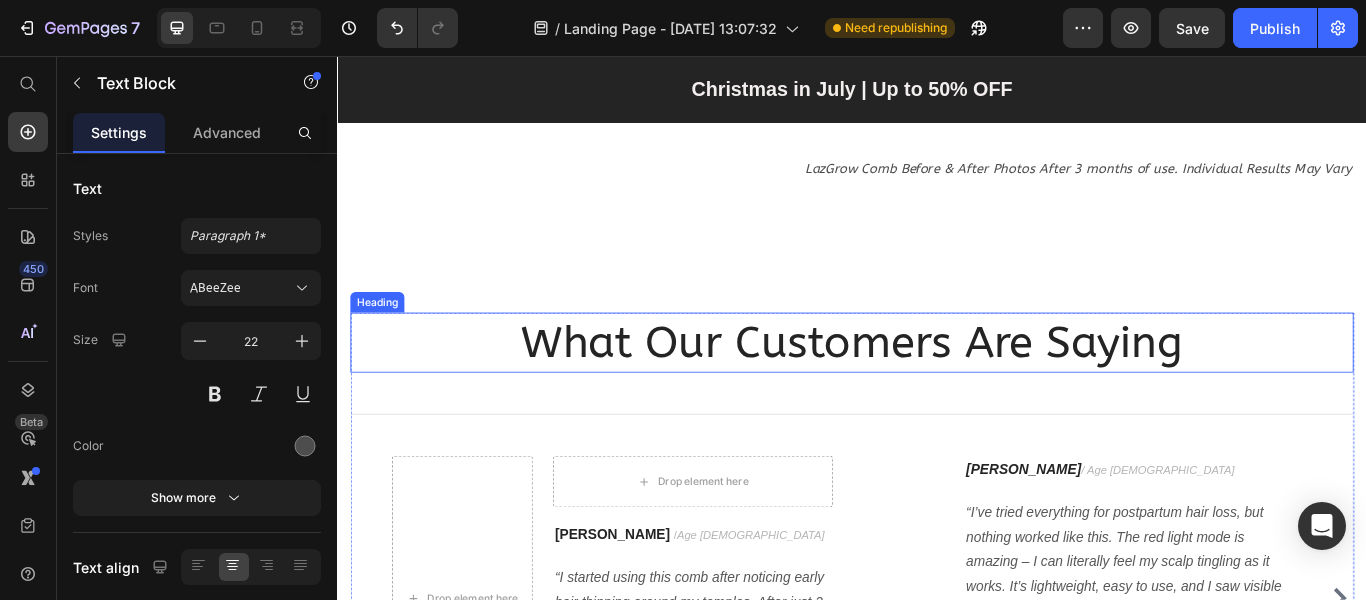 scroll, scrollTop: 6500, scrollLeft: 0, axis: vertical 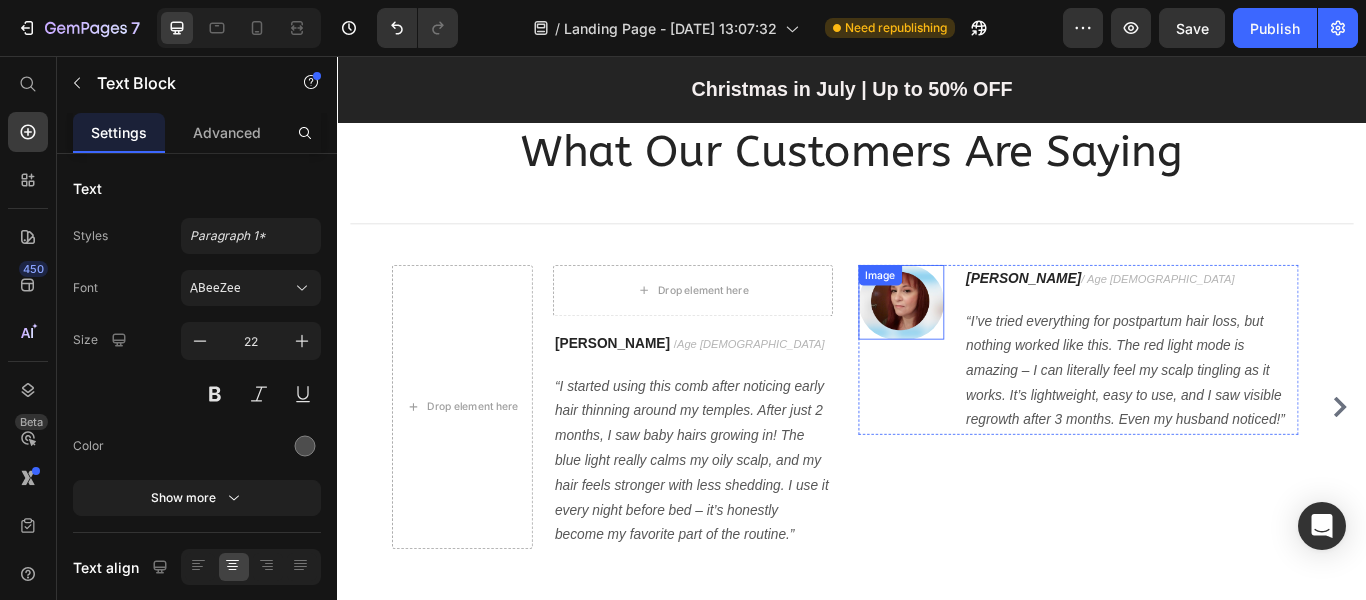 click at bounding box center (994, 343) 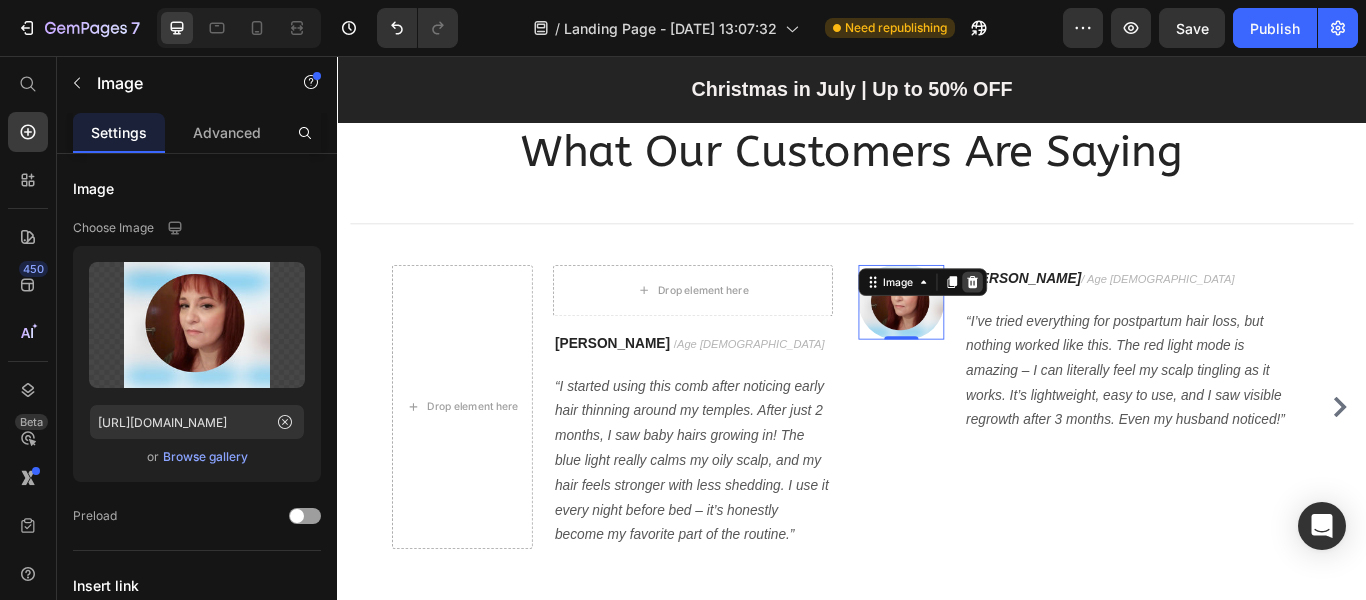 click 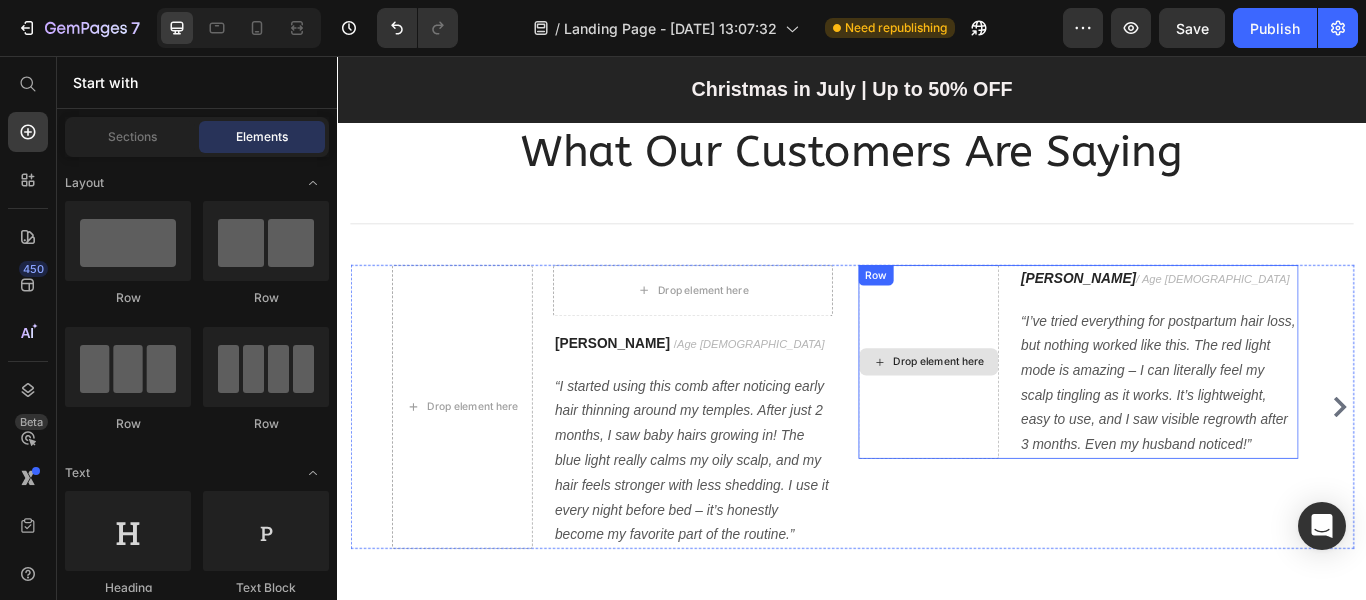click on "Drop element here" at bounding box center (1026, 413) 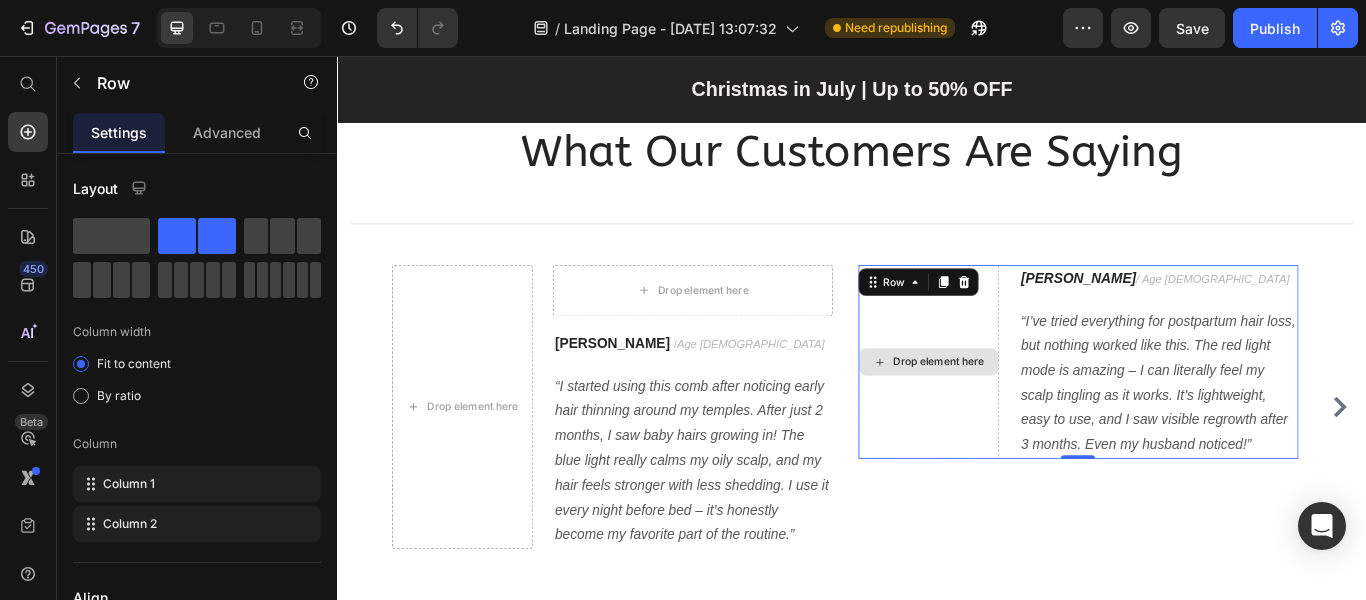 click on "Drop element here" at bounding box center (1026, 413) 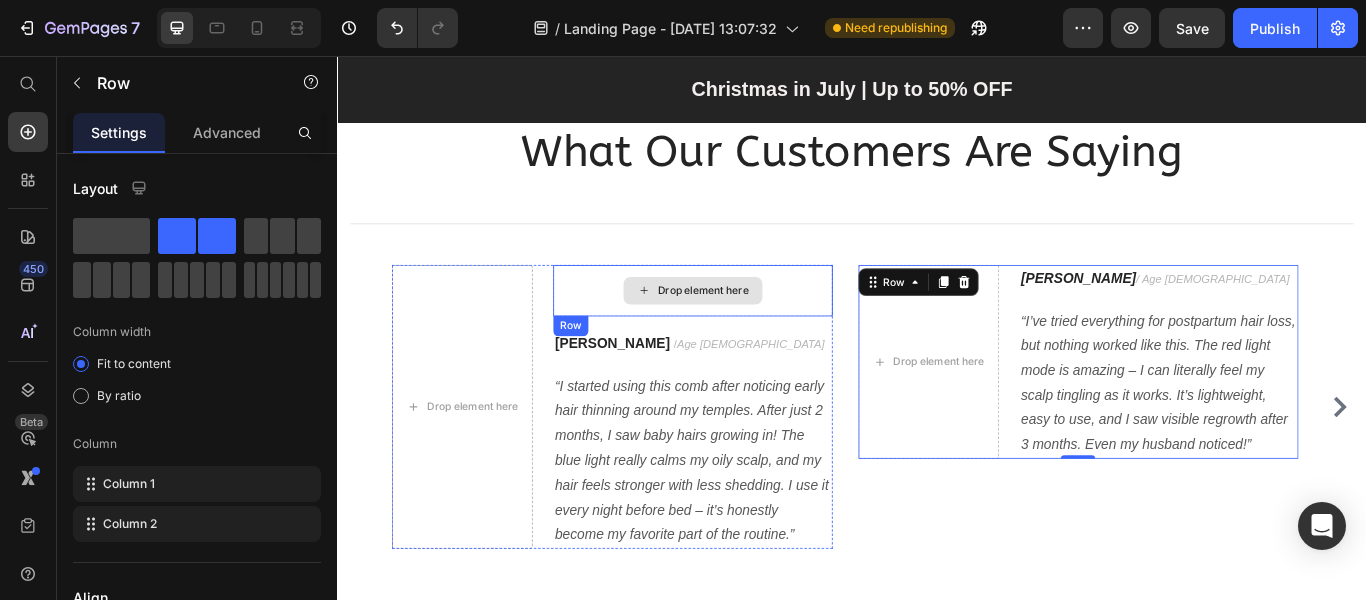 click on "Drop element here" at bounding box center [751, 330] 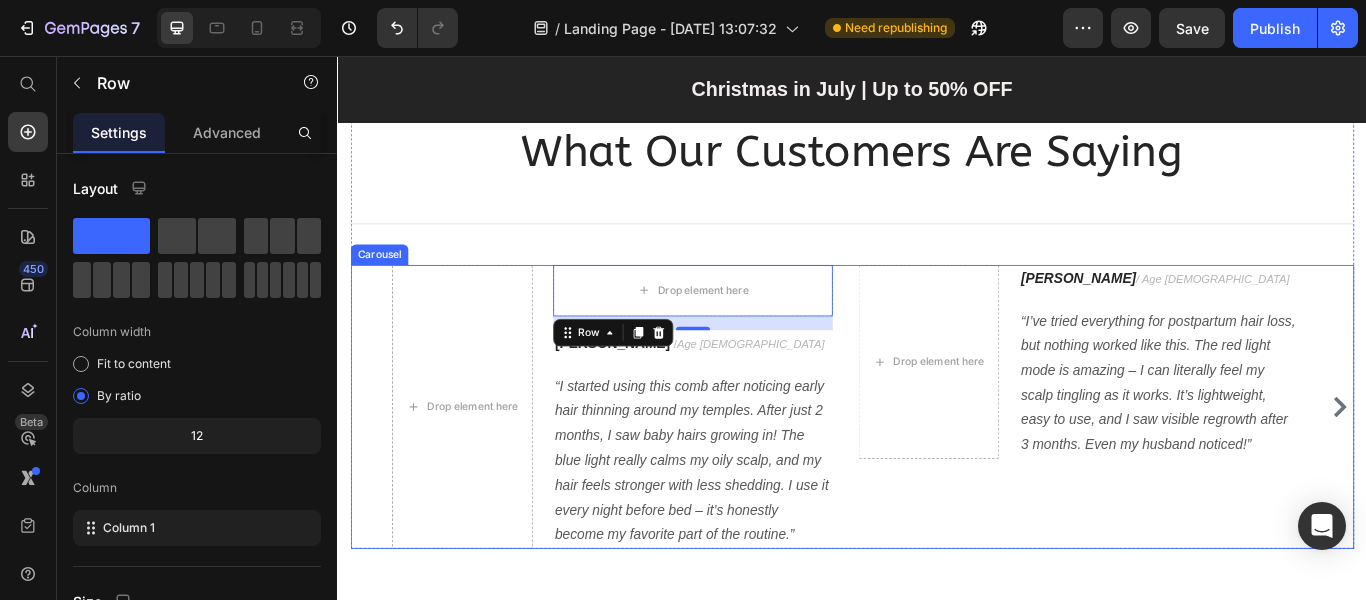 click 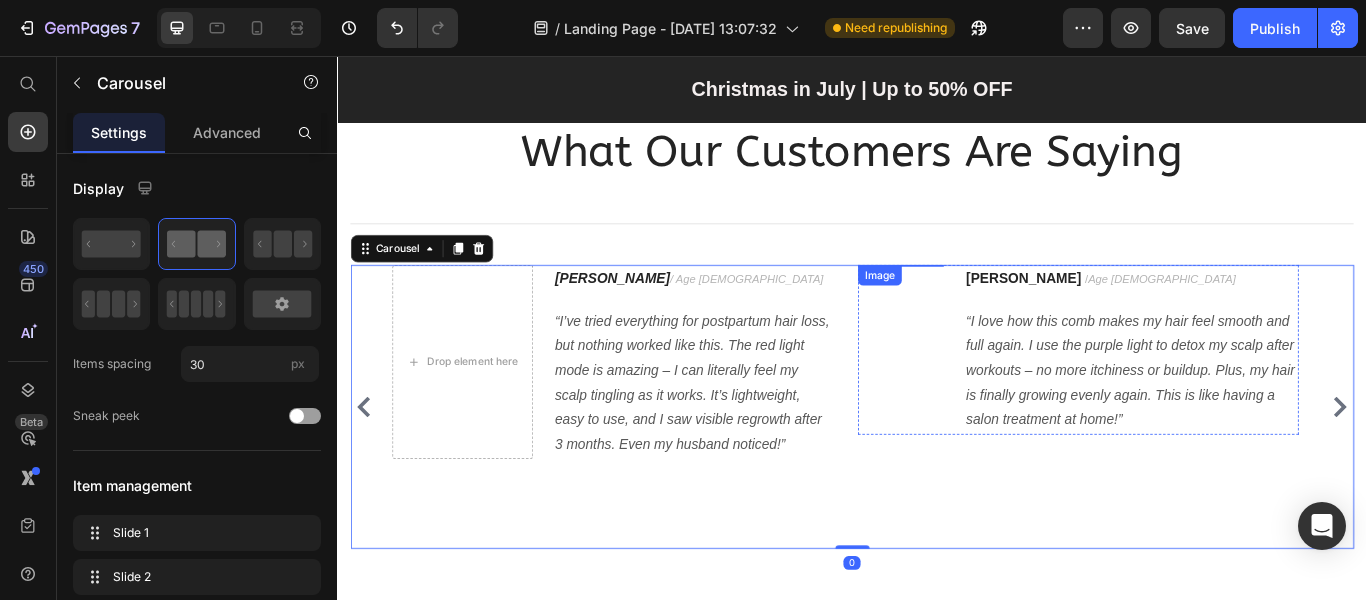 click at bounding box center (994, 300) 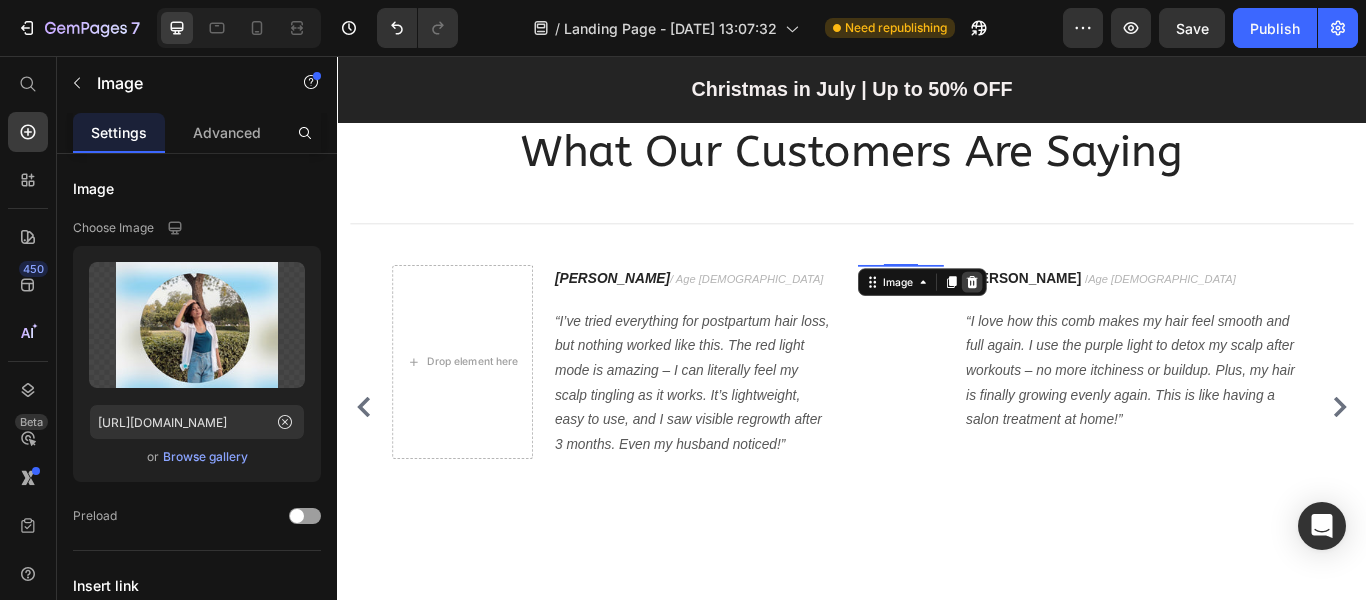 click 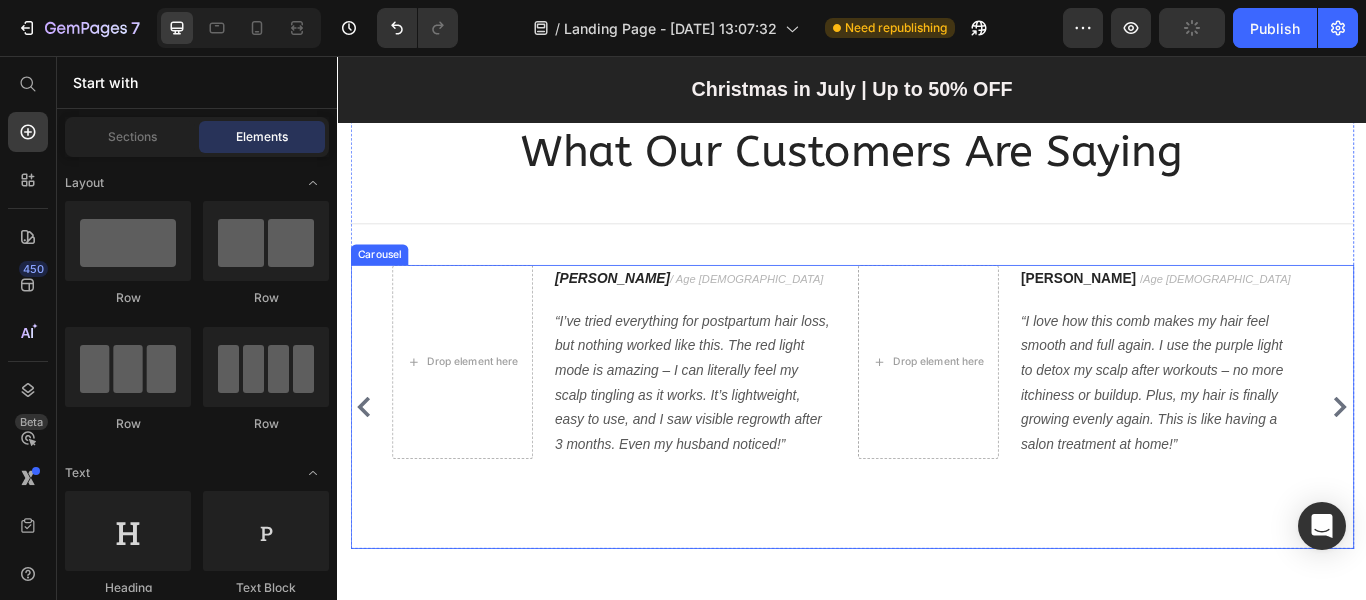 click 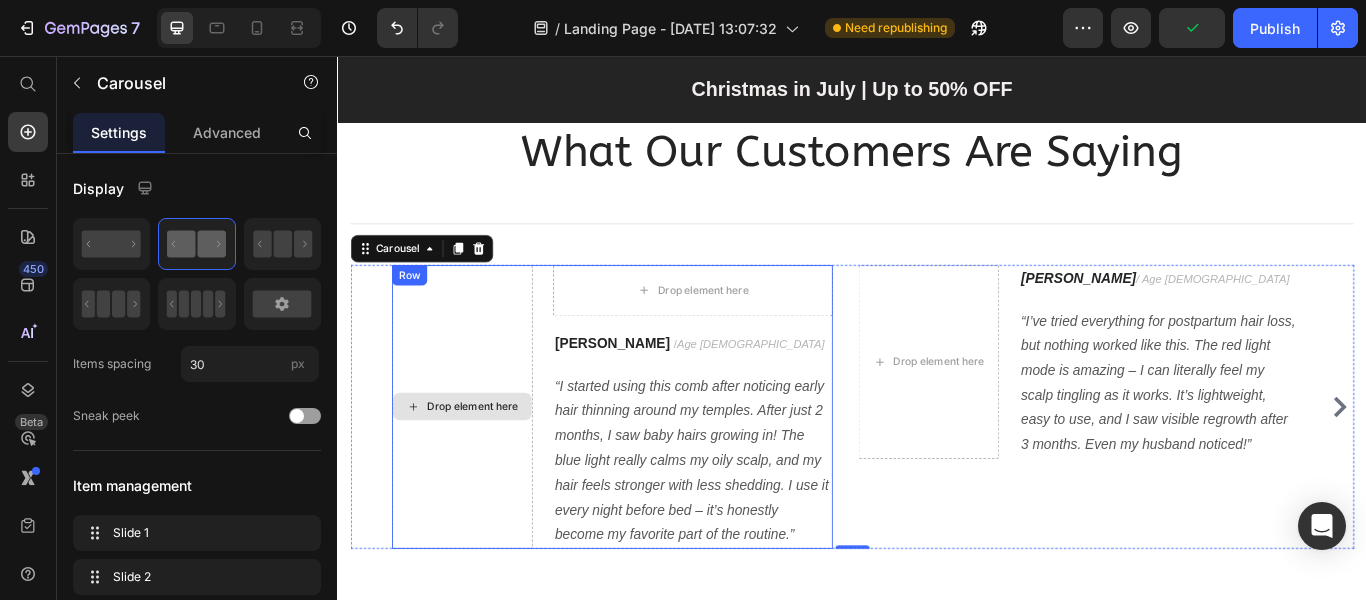 click on "Drop element here" at bounding box center (482, 465) 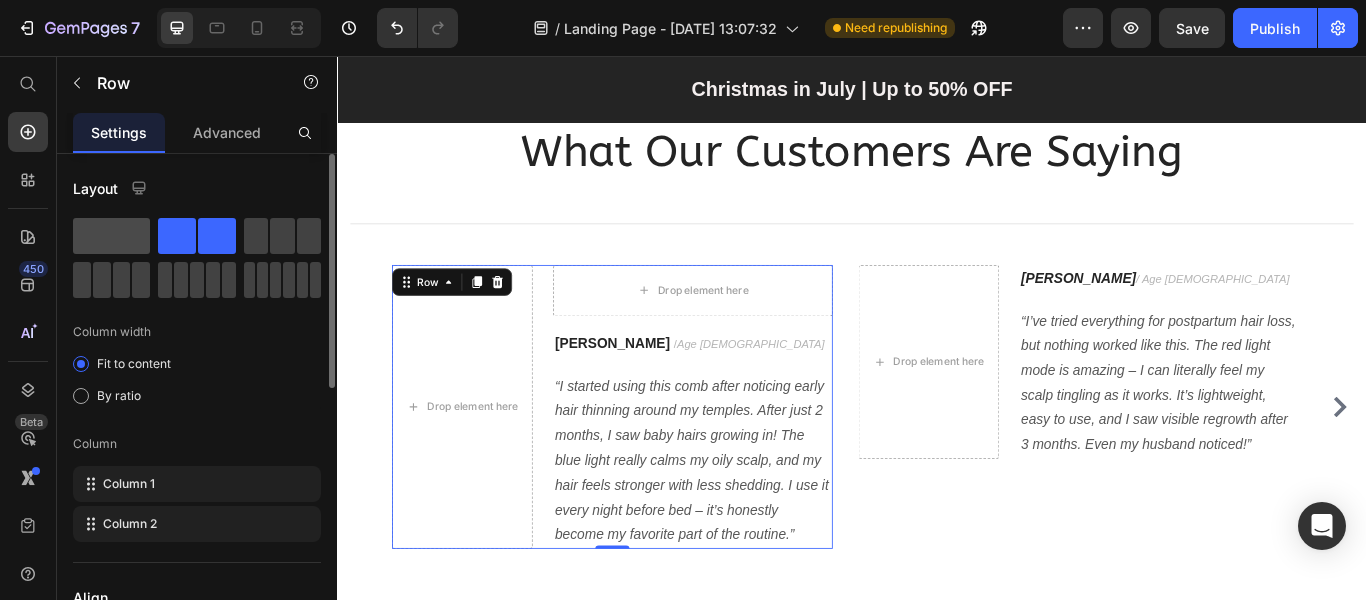 click 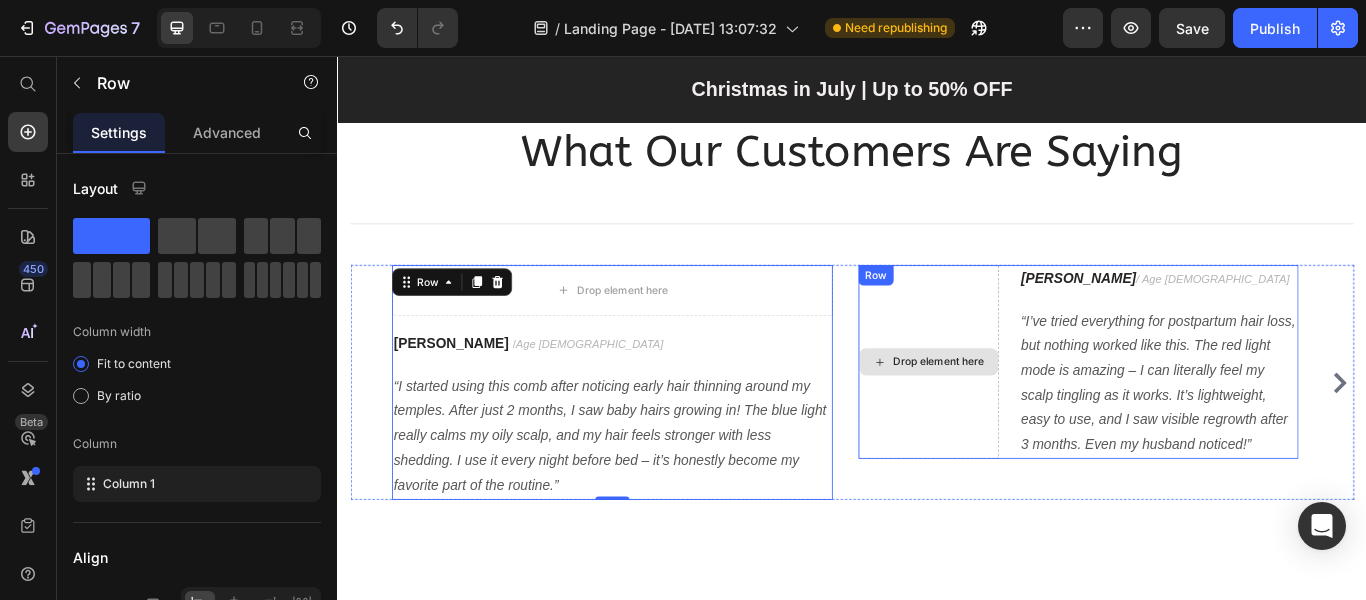 click on "Drop element here" at bounding box center (1026, 413) 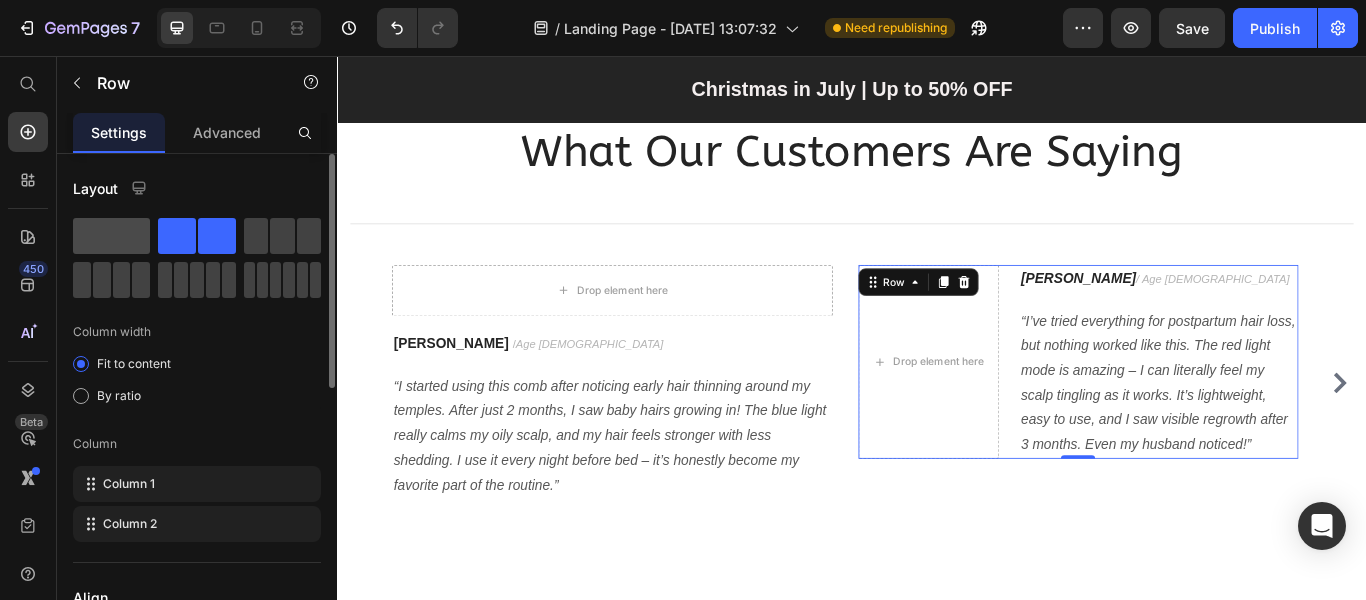 click 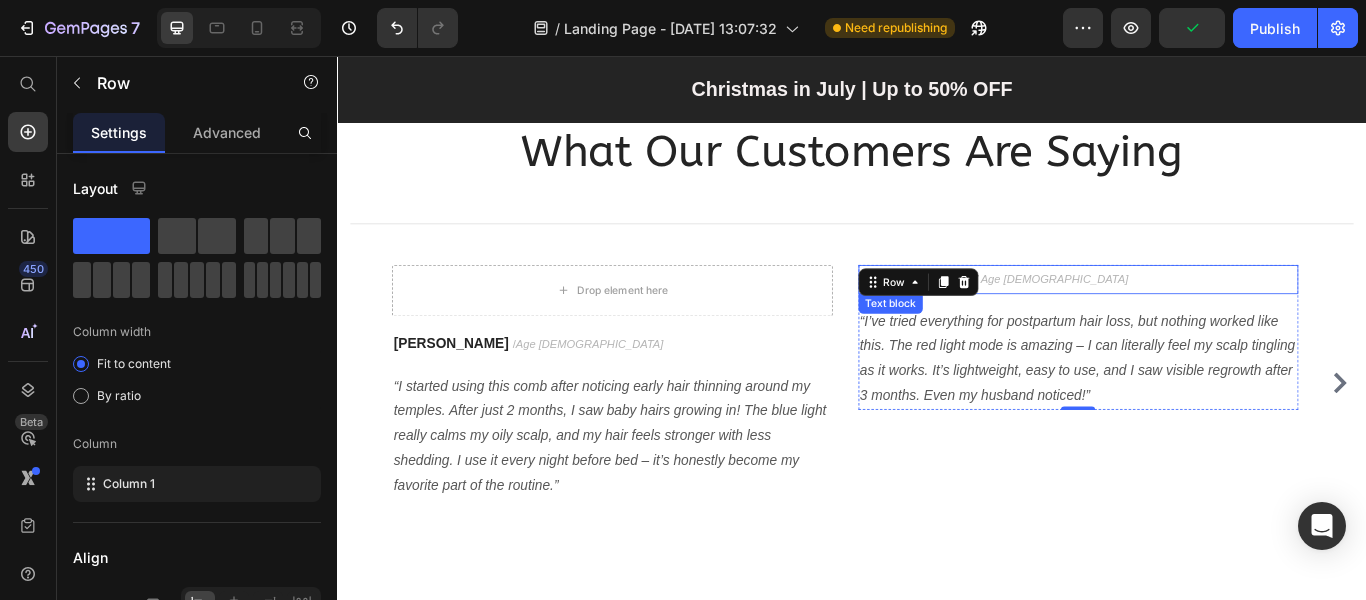 drag, startPoint x: 449, startPoint y: 294, endPoint x: 1091, endPoint y: 310, distance: 642.19934 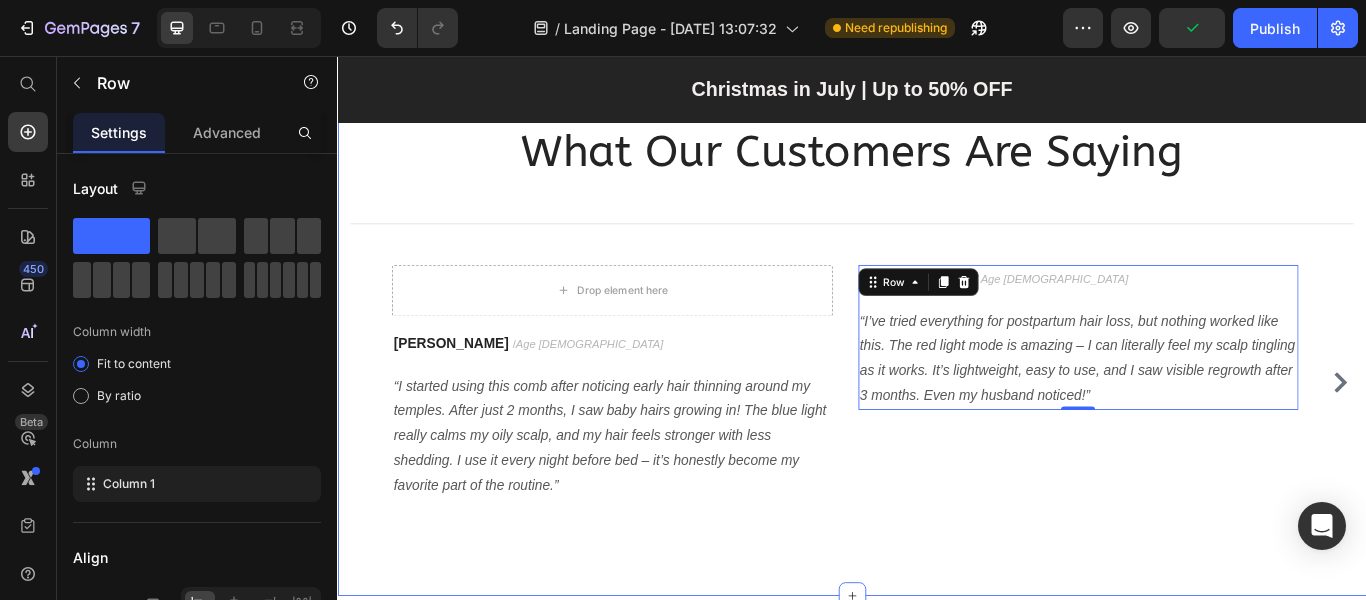 click on "What Our Customers Are Saying Heading                Title Line
Drop element here Row Jessica M.   /  Age 34 Text block “I started using this comb after noticing early hair thinning around my temples. After just 2 months, I saw baby hairs growing in! The blue light really calms my oily scalp, and my hair feels stronger with less shedding. I use it every night before bed – it’s honestly become my favorite part of the routine.” Text block Row Sophia L. / Age 42 Text block “I’ve tried everything for postpartum hair loss, but nothing worked like this. The red light mode is amazing – I can literally feel my scalp tingling as it works. It’s lightweight, easy to use, and I saw visible regrowth after 3 months. Even my husband noticed!” Text block Row   0
Drop element here Amanda R.   /  Age 29 Text block Text block Row Image Ryan S.   / Design Director Text block Text block Row Carousel Row Section 9" at bounding box center (937, 368) 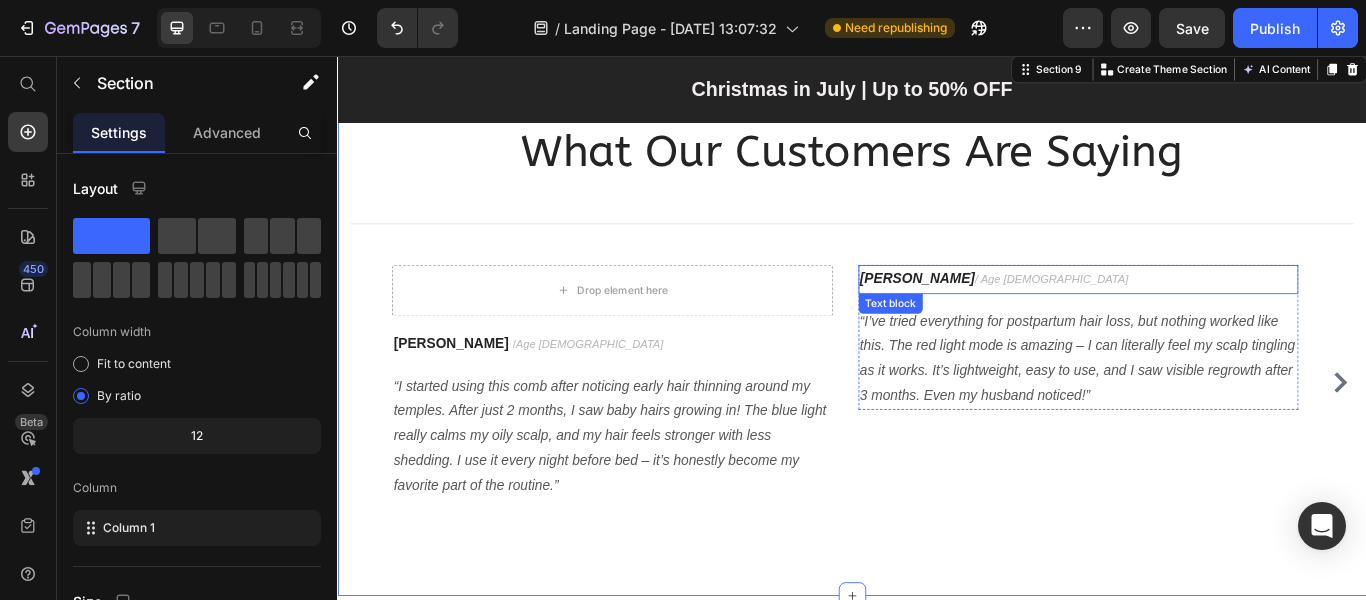 drag, startPoint x: 475, startPoint y: 288, endPoint x: 1054, endPoint y: 314, distance: 579.5835 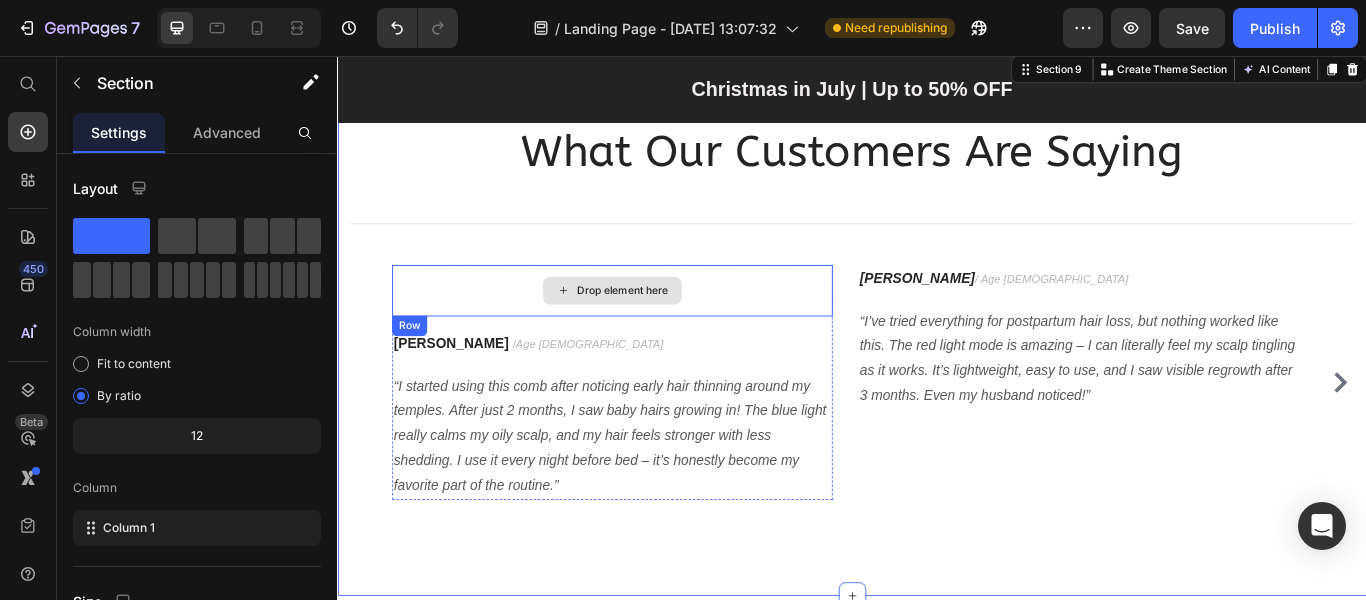 click on "Drop element here" at bounding box center (669, 330) 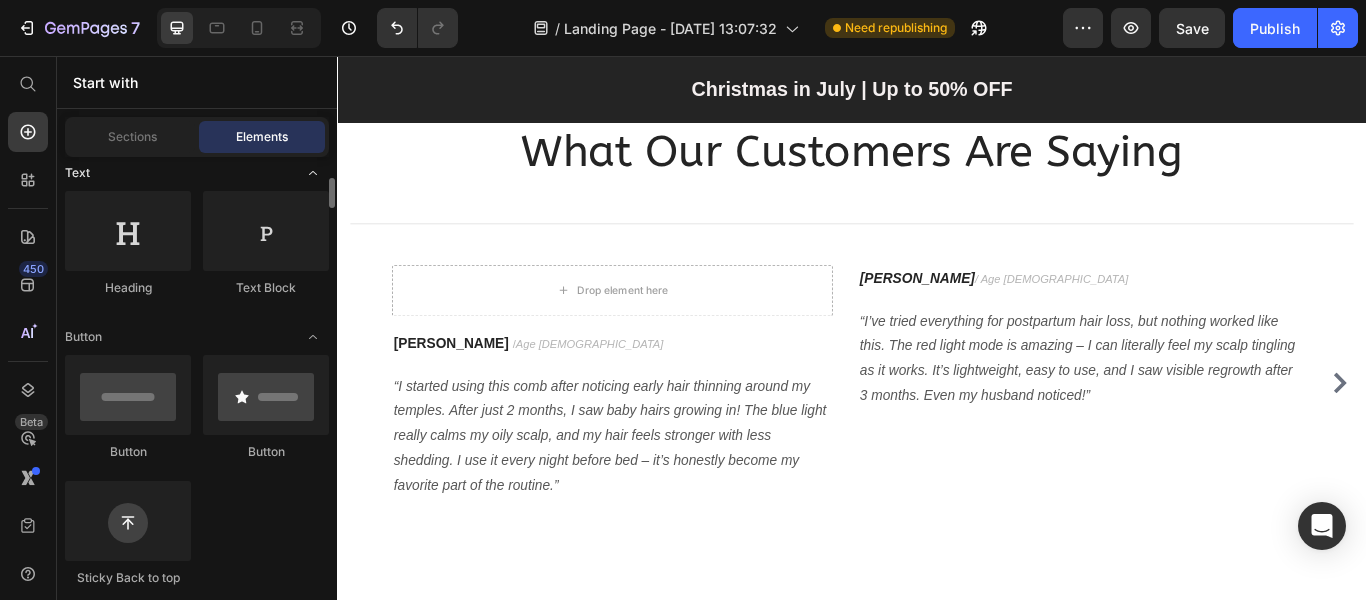 scroll, scrollTop: 0, scrollLeft: 0, axis: both 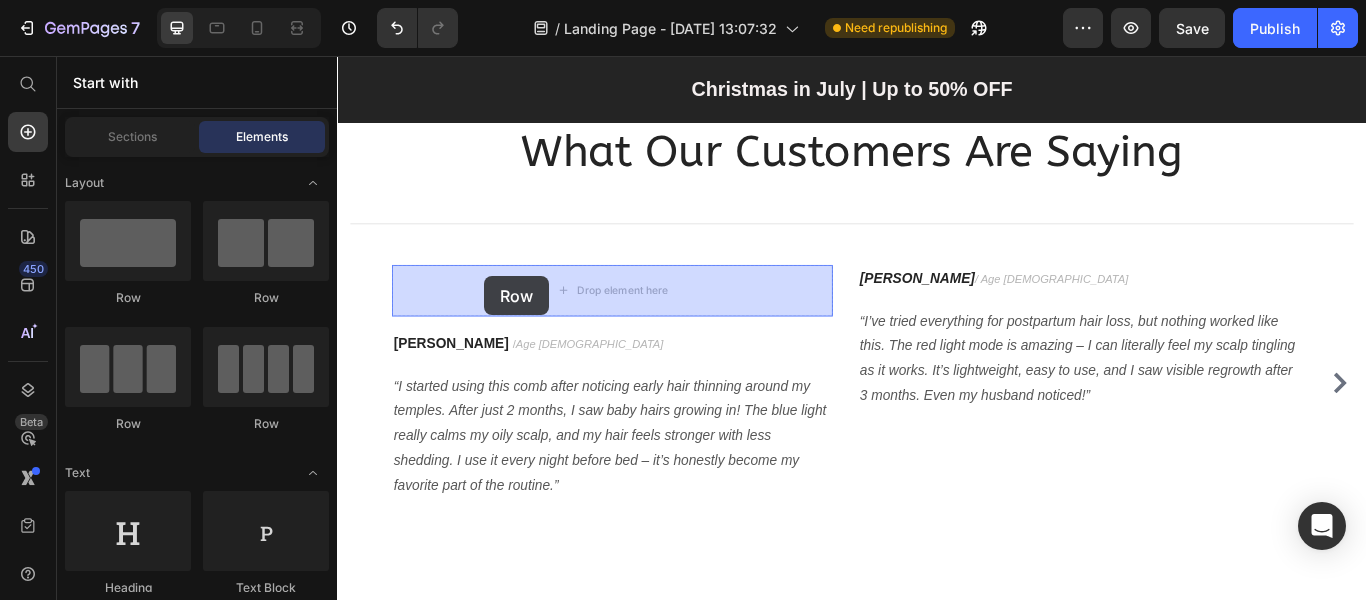 drag, startPoint x: 571, startPoint y: 306, endPoint x: 509, endPoint y: 313, distance: 62.39391 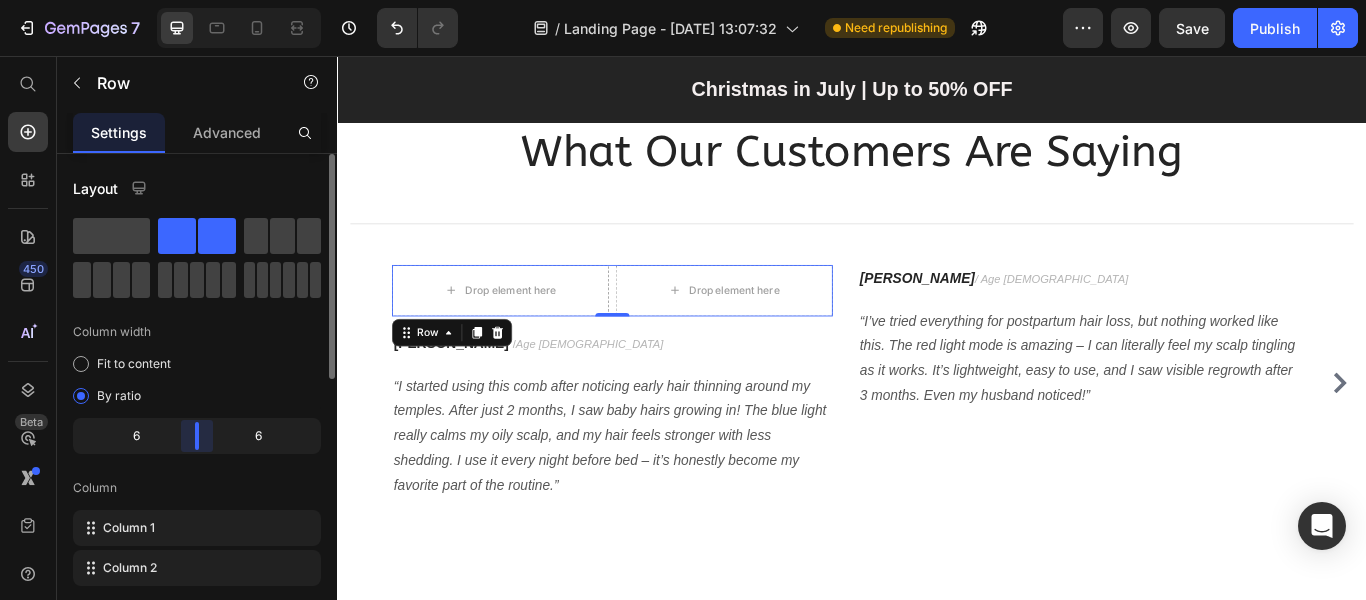 click on "7  Version history  /  Landing Page - Jul 8, 13:07:32 Need republishing Preview  Save   Publish  450 Beta Start with Sections Elements Hero Section Product Detail Brands Trusted Badges Guarantee Product Breakdown How to use Testimonials Compare Bundle FAQs Social Proof Brand Story Product List Collection Blog List Contact Sticky Add to Cart Custom Footer Browse Library 450 Layout
Row
Row
Row
Row Text
Heading
Text Block Button
Button
Button
Sticky Back to top Media" at bounding box center (683, 0) 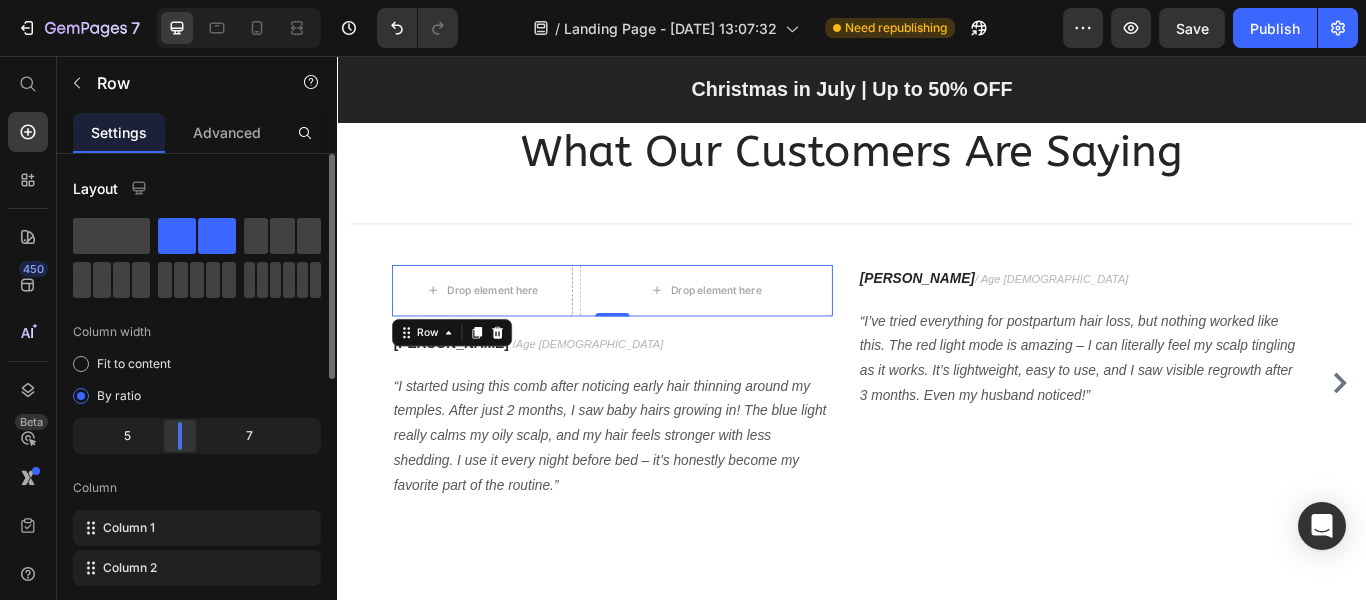 drag, startPoint x: 174, startPoint y: 435, endPoint x: 162, endPoint y: 433, distance: 12.165525 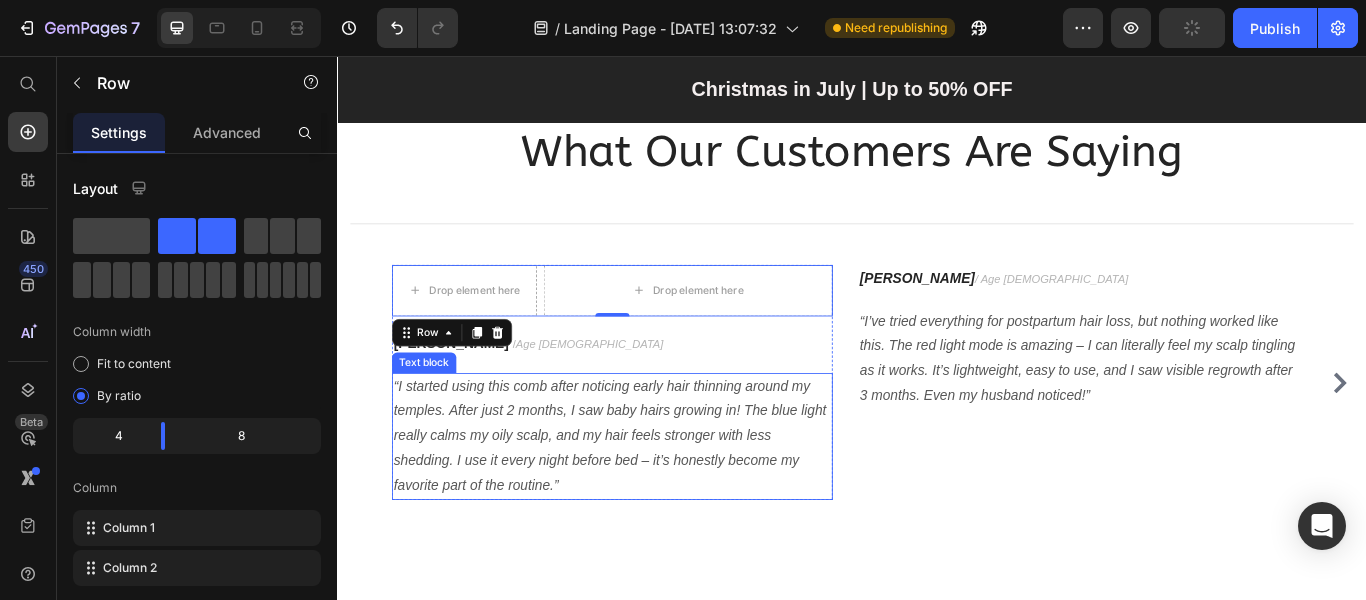 scroll, scrollTop: 6600, scrollLeft: 0, axis: vertical 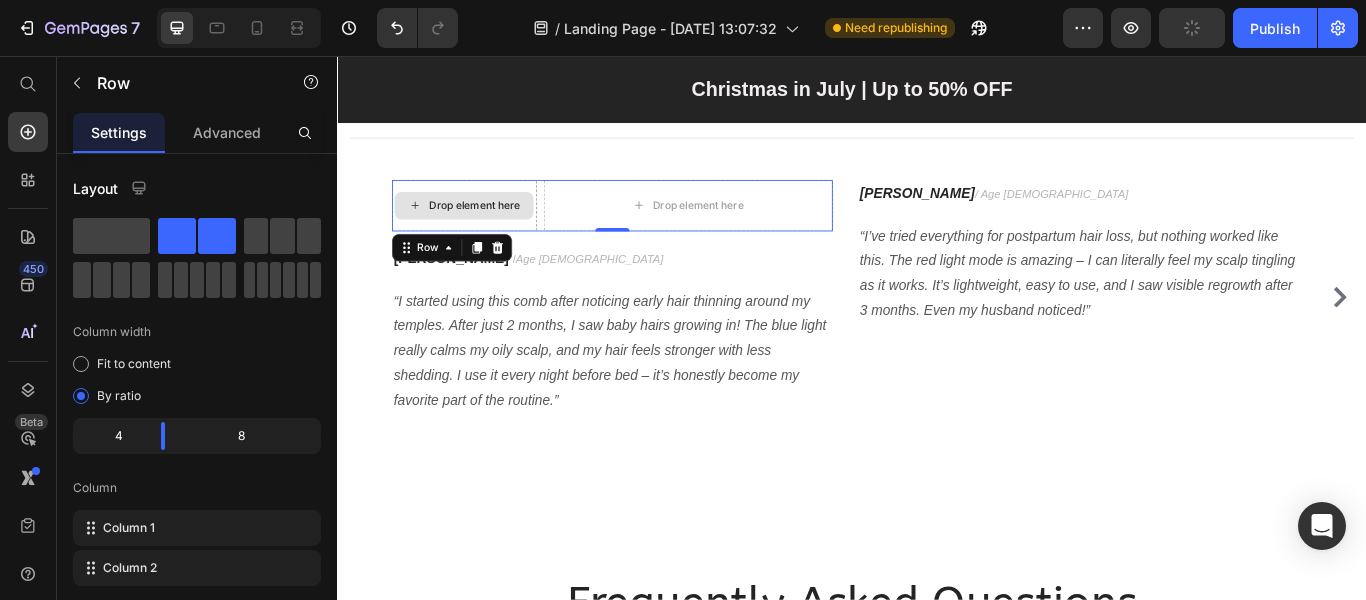 click on "Drop element here" at bounding box center [496, 230] 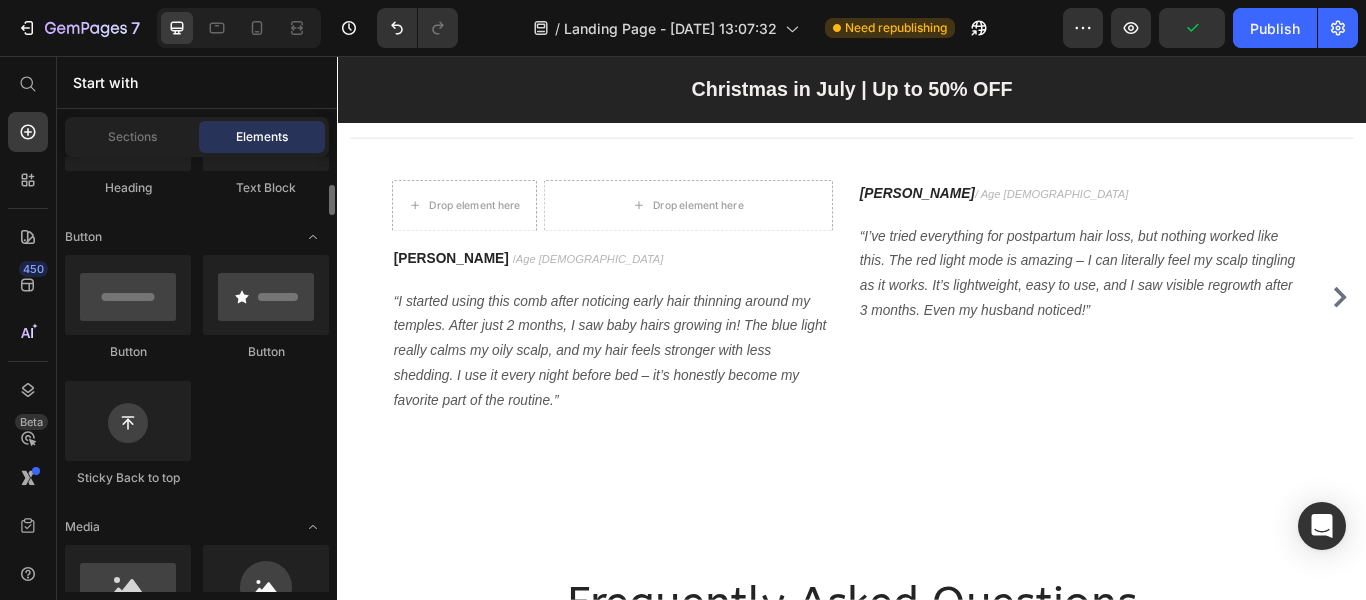 scroll, scrollTop: 600, scrollLeft: 0, axis: vertical 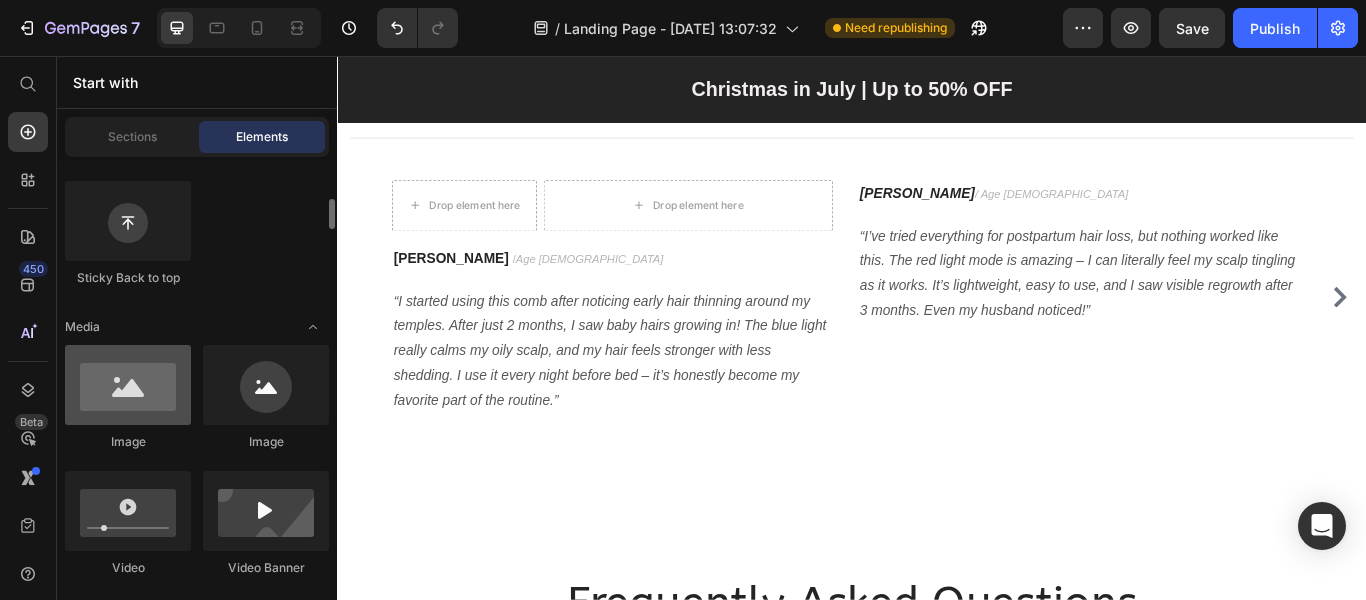 click at bounding box center (128, 385) 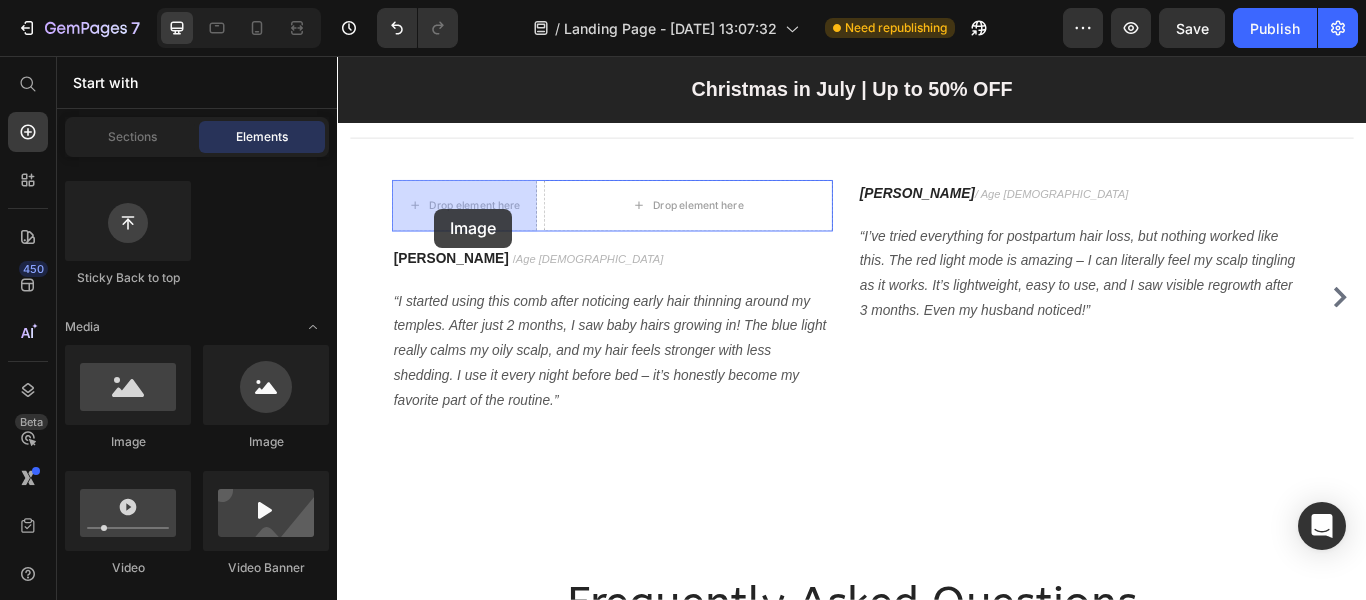 drag, startPoint x: 547, startPoint y: 419, endPoint x: 450, endPoint y: 234, distance: 208.88753 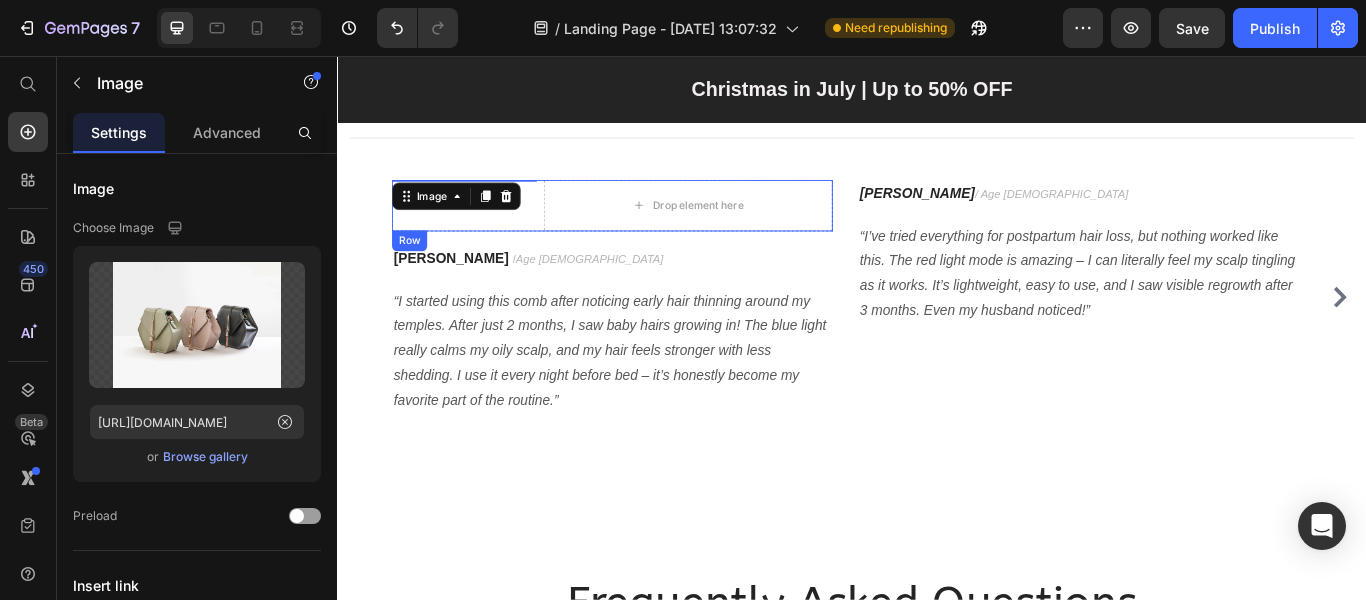 click on "Image   0" at bounding box center (484, 230) 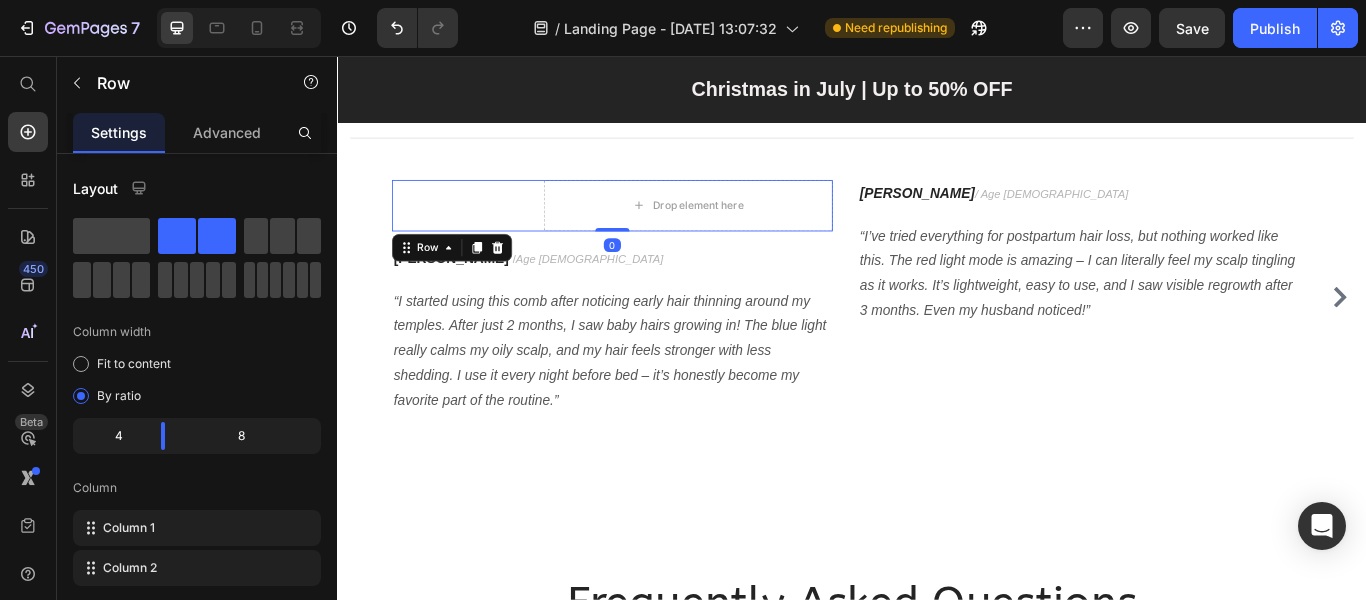 click on "Image" at bounding box center (484, 230) 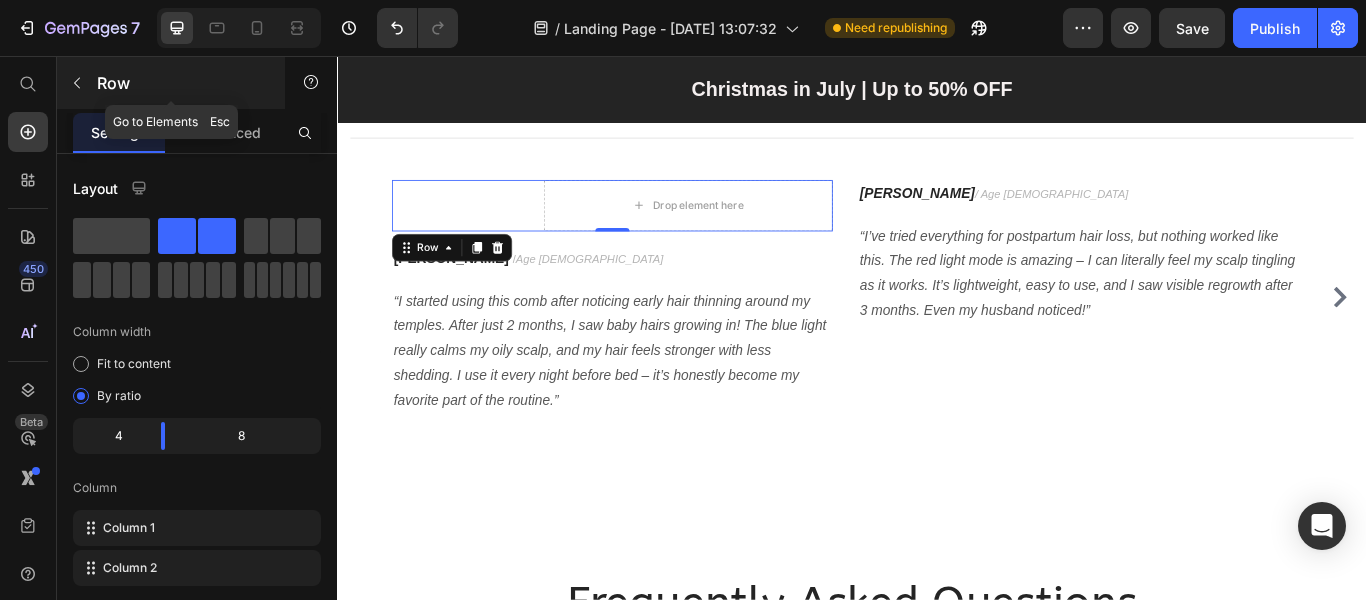 click 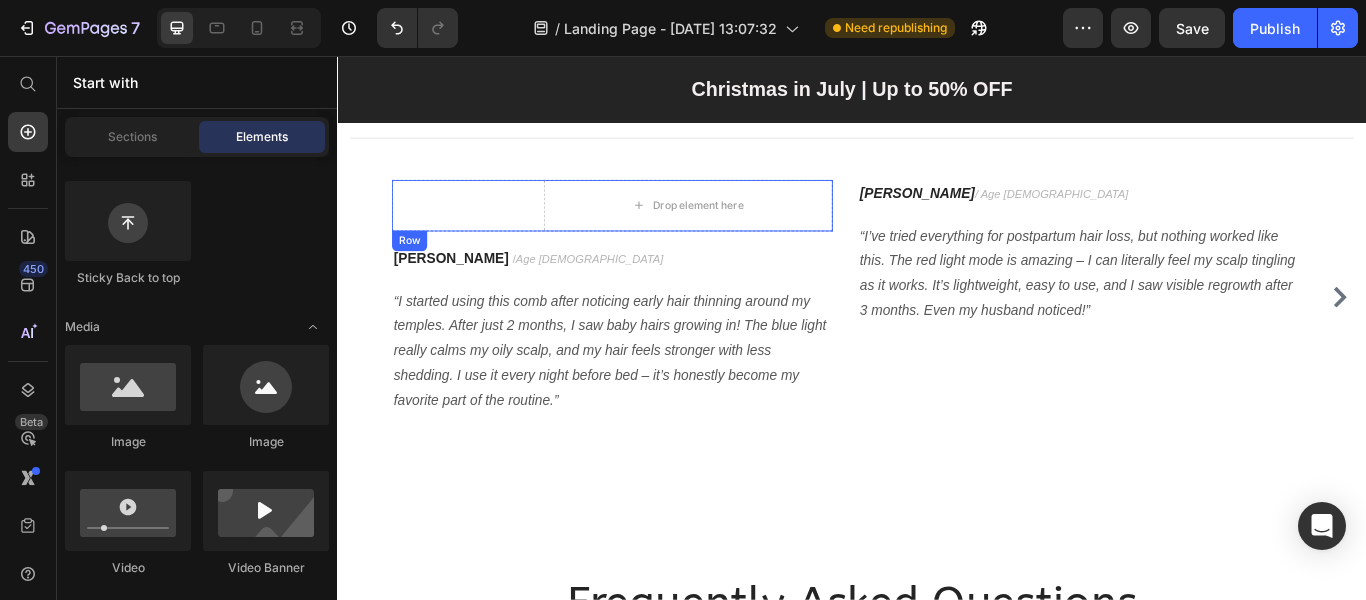 click on "Image" at bounding box center [484, 230] 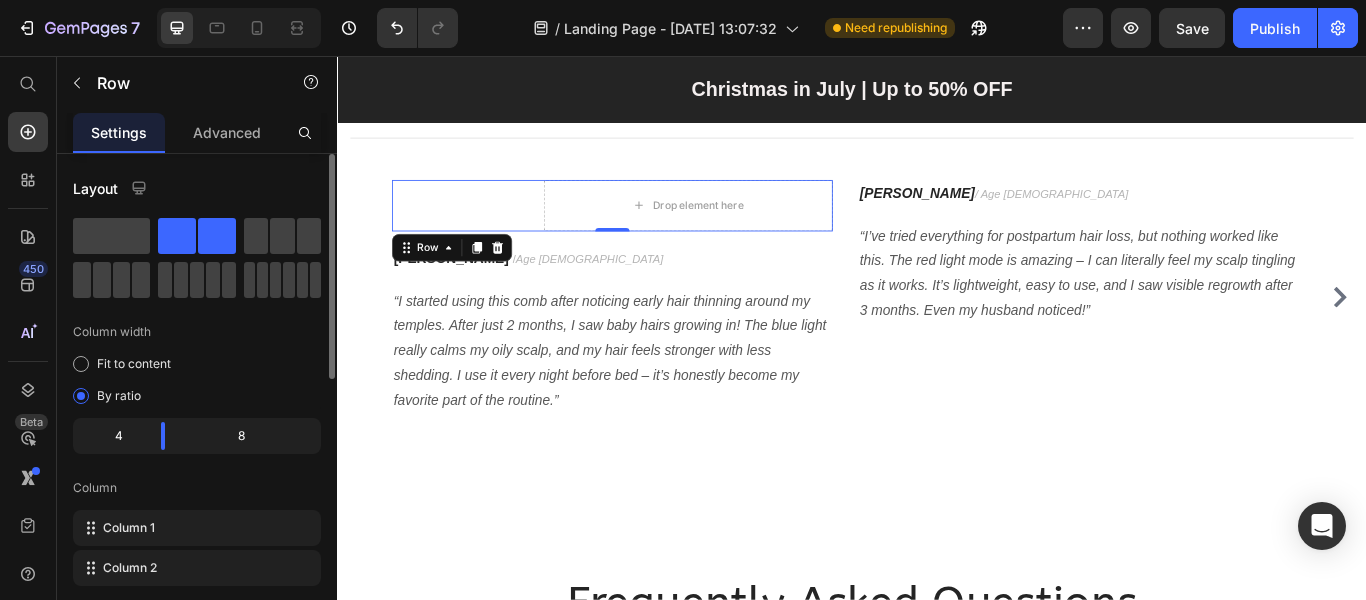 click on "4" 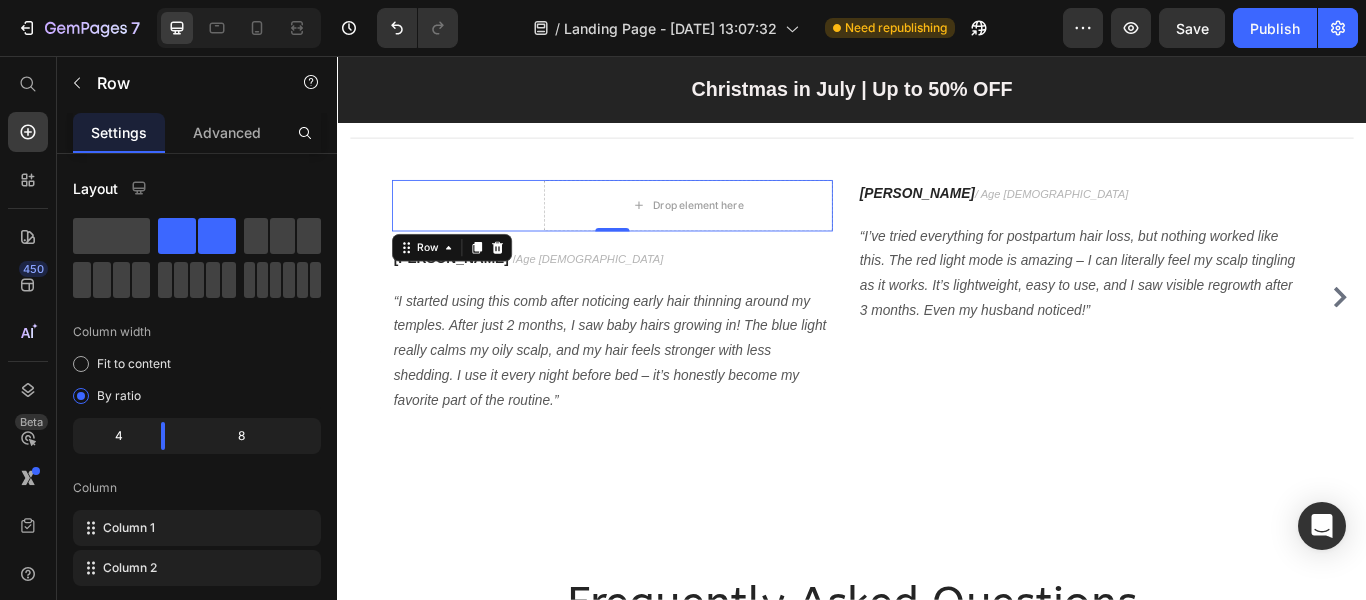 click on "Image" at bounding box center [484, 230] 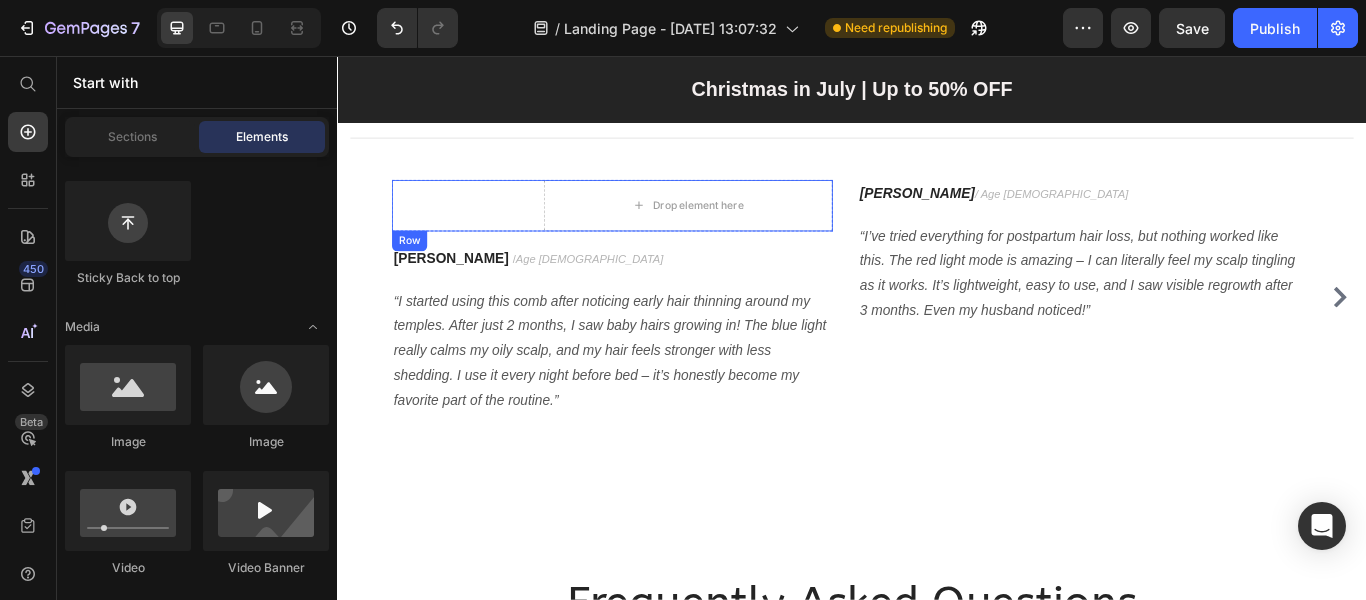 click on "Image" at bounding box center [484, 230] 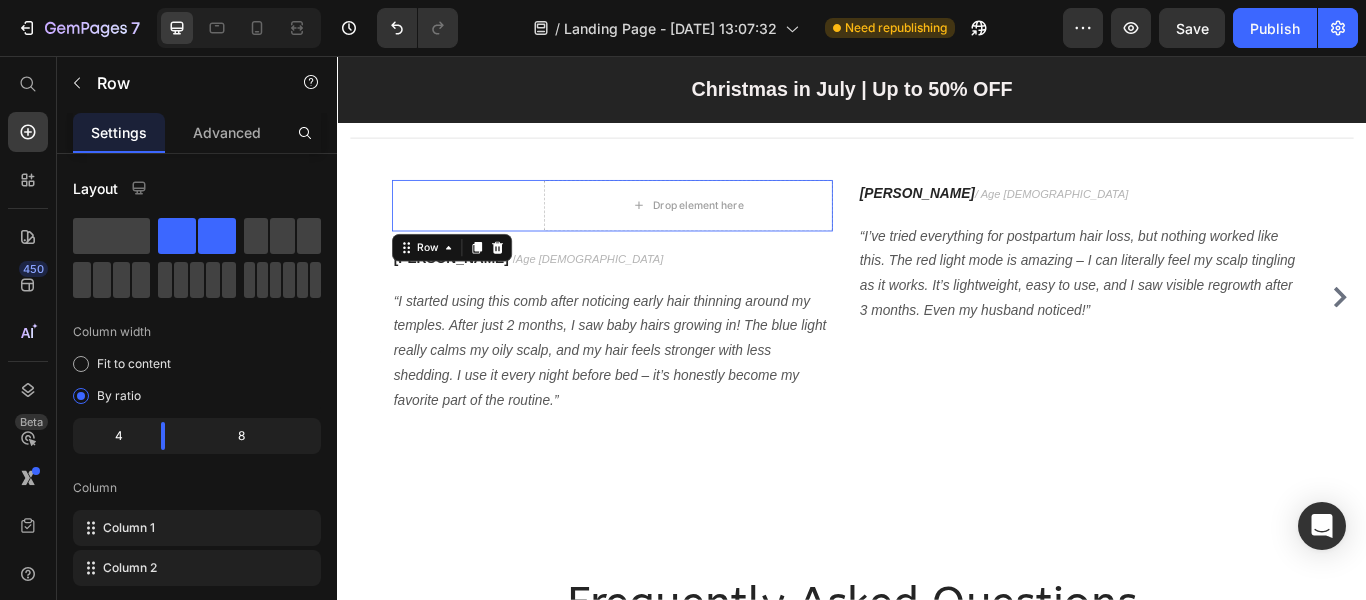 click on "Image" at bounding box center (484, 230) 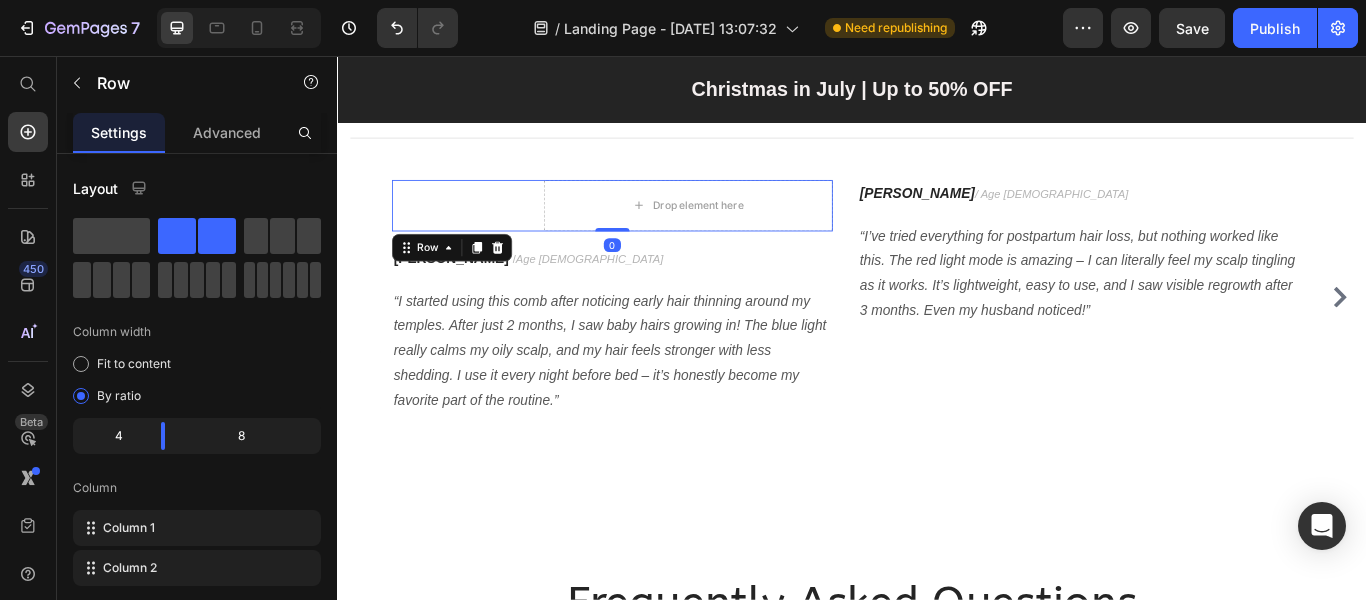 click on "Image" at bounding box center (484, 230) 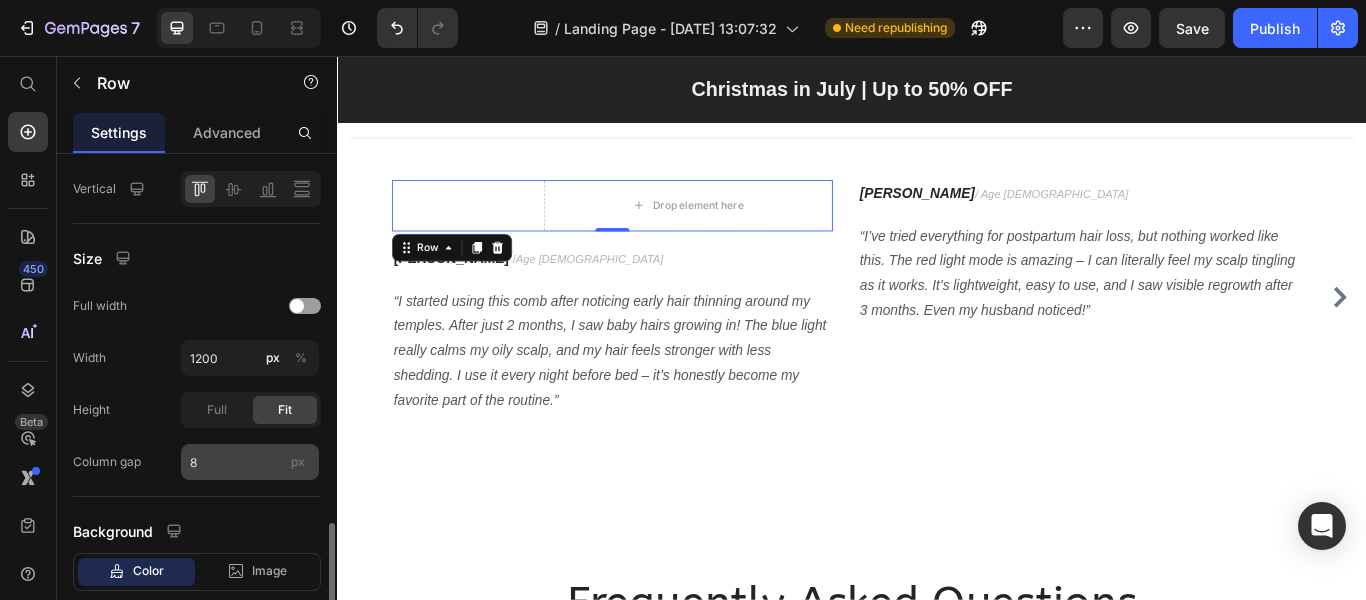 scroll, scrollTop: 618, scrollLeft: 0, axis: vertical 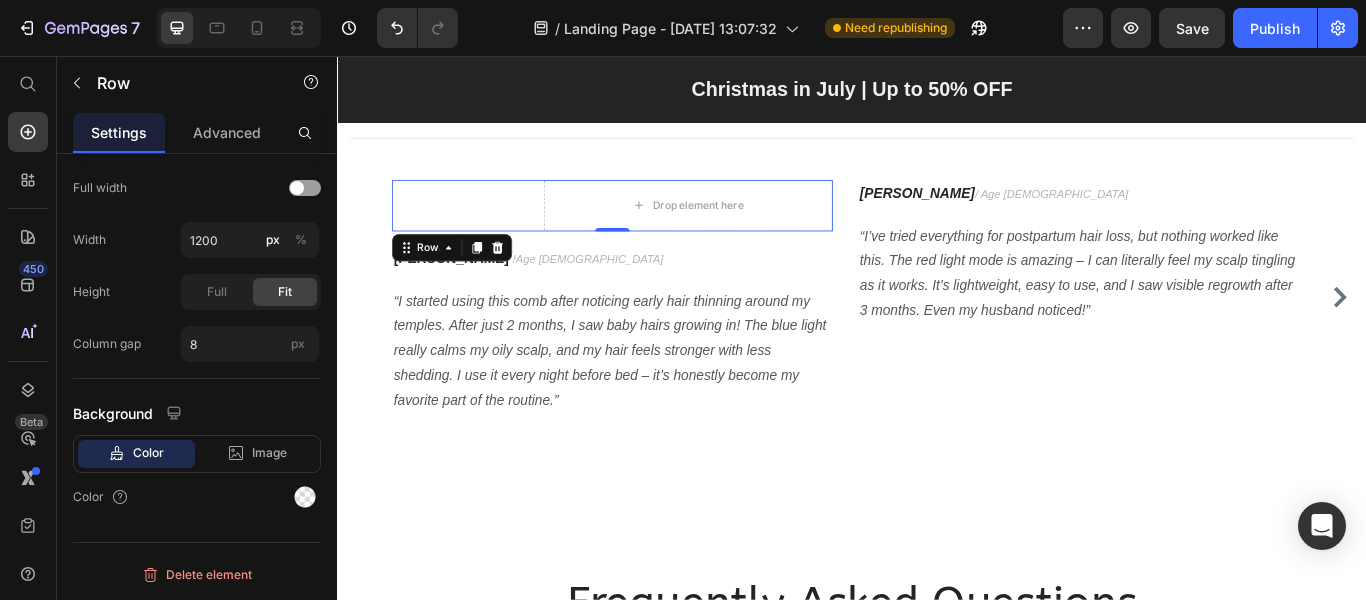 click on "Image" at bounding box center (484, 230) 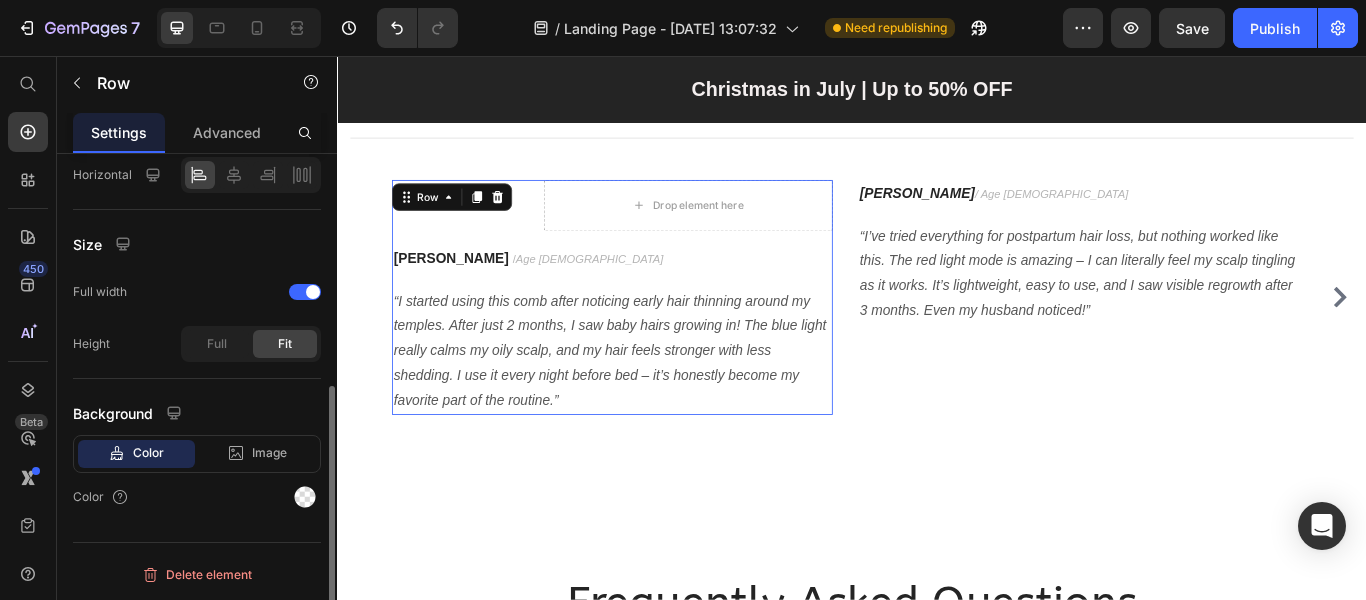 scroll, scrollTop: 430, scrollLeft: 0, axis: vertical 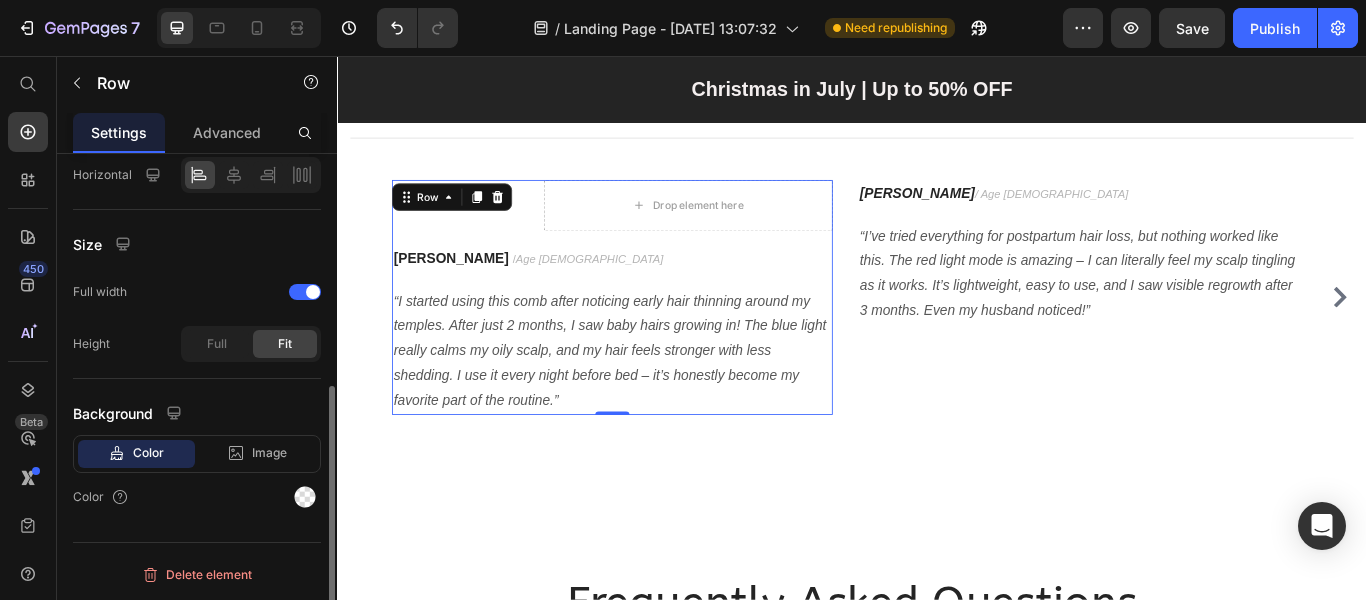 click on "Image
Drop element here Row Row Jessica M.   /  Age 34 Text block “I started using this comb after noticing early hair thinning around my temples. After just 2 months, I saw baby hairs growing in! The blue light really calms my oily scalp, and my hair feels stronger with less shedding. I use it every night before bed – it’s honestly become my favorite part of the routine.” Text block" at bounding box center [657, 337] 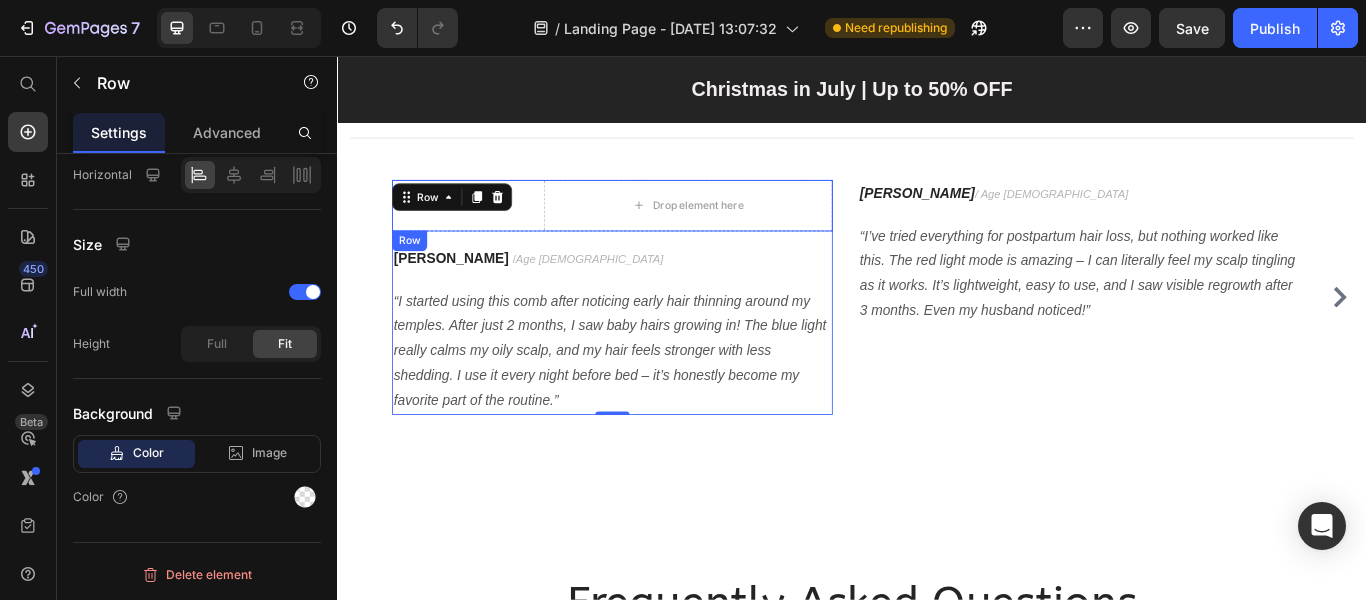 click on "Image" at bounding box center [484, 230] 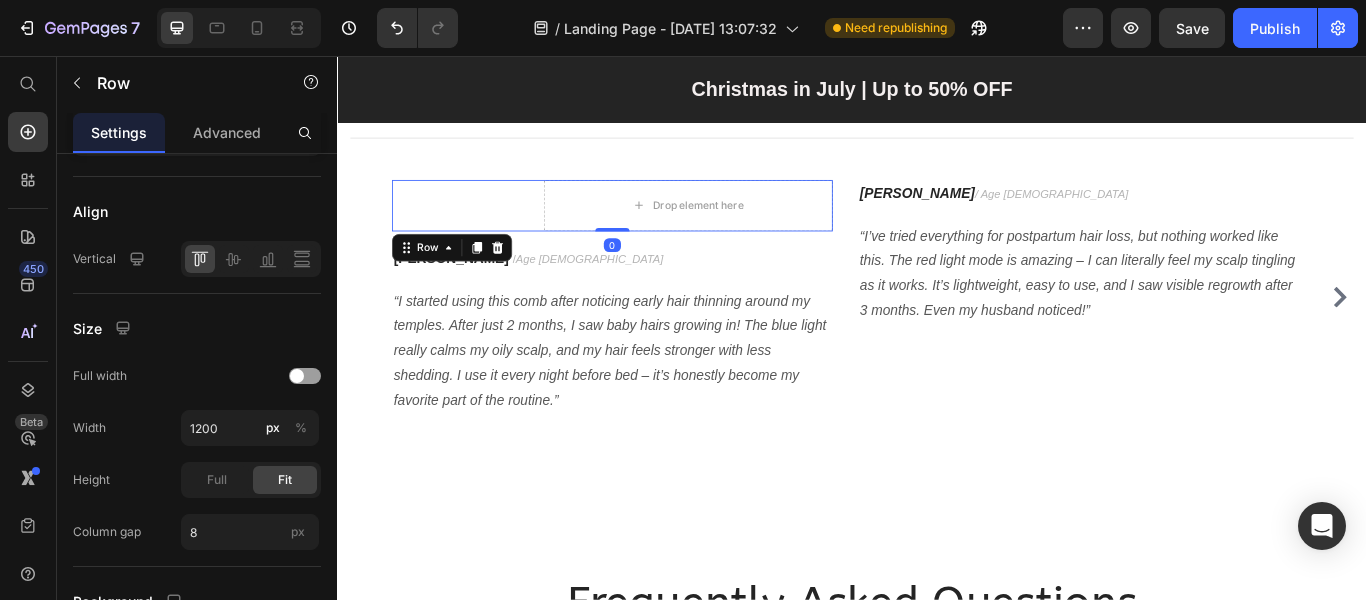 click on "Image" at bounding box center (484, 230) 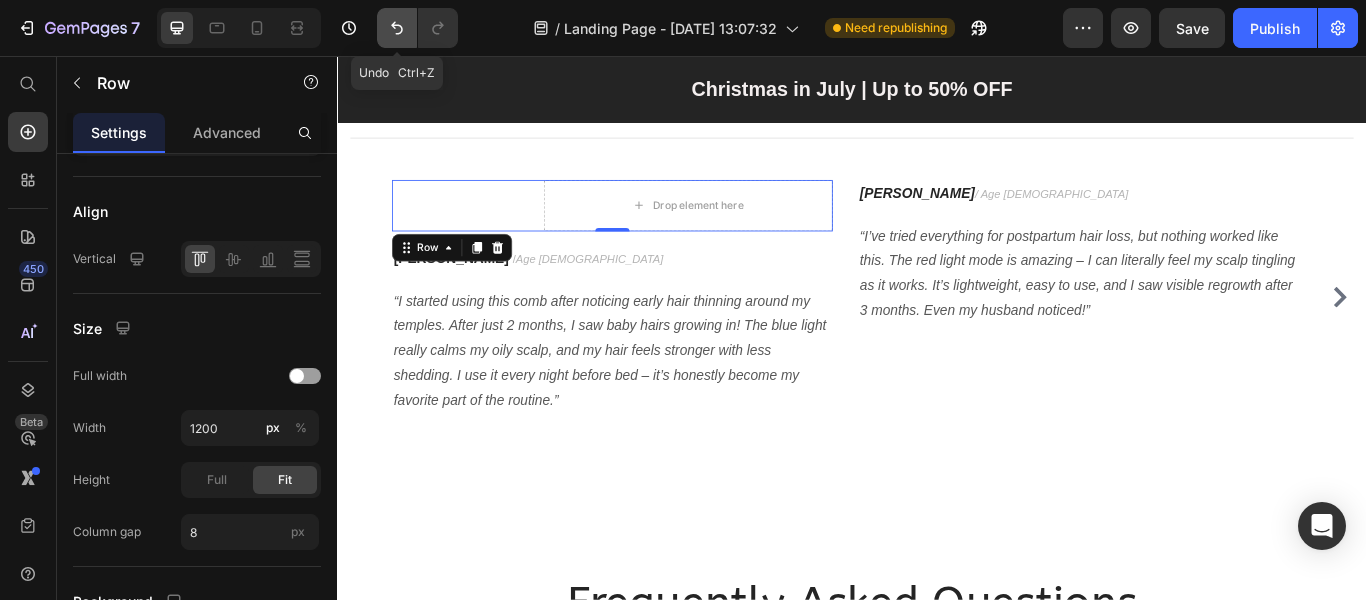 click 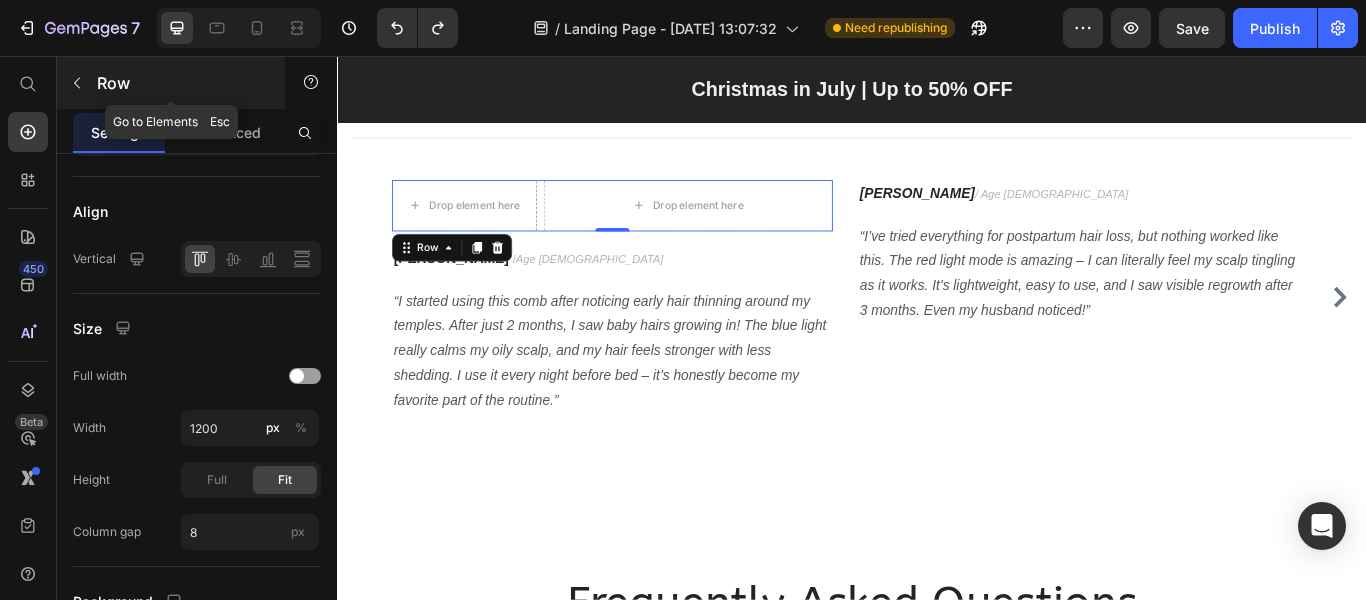 click 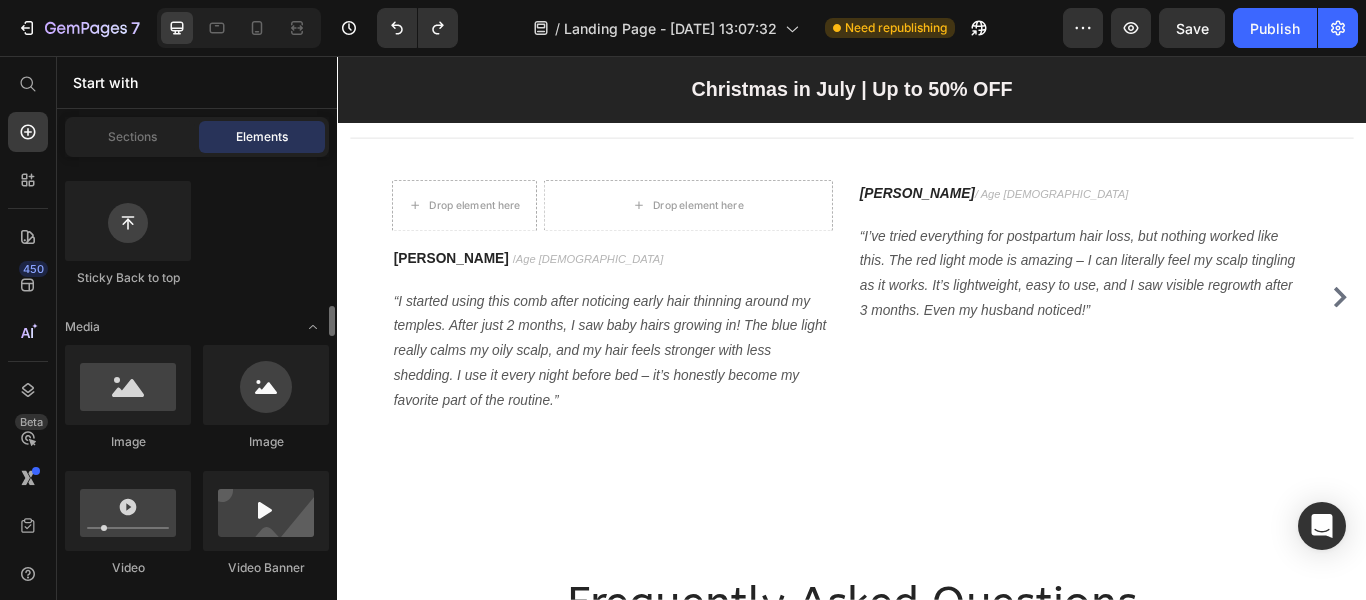 scroll, scrollTop: 700, scrollLeft: 0, axis: vertical 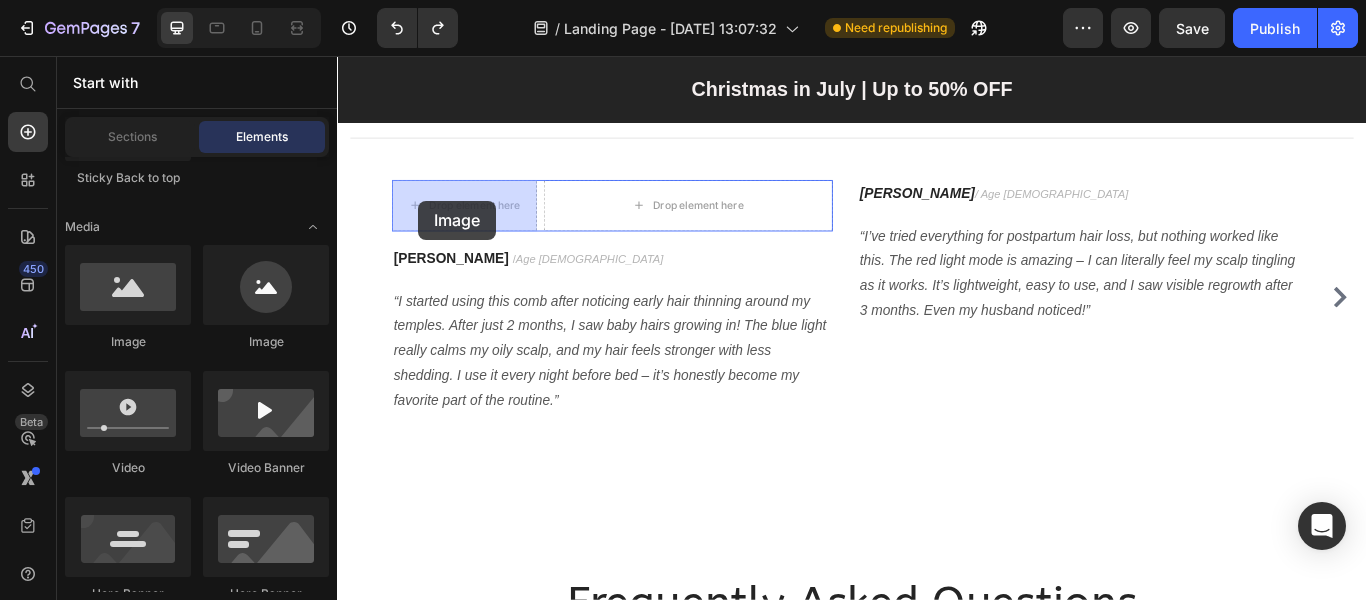 drag, startPoint x: 464, startPoint y: 370, endPoint x: 431, endPoint y: 225, distance: 148.70776 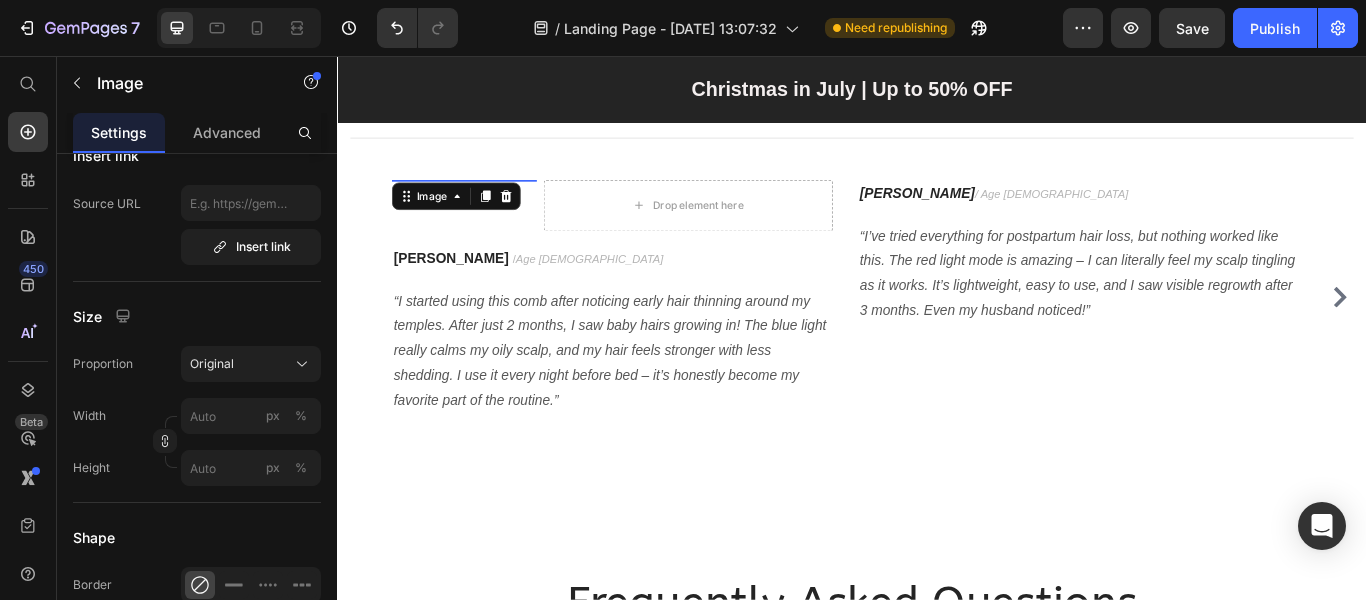scroll, scrollTop: 0, scrollLeft: 0, axis: both 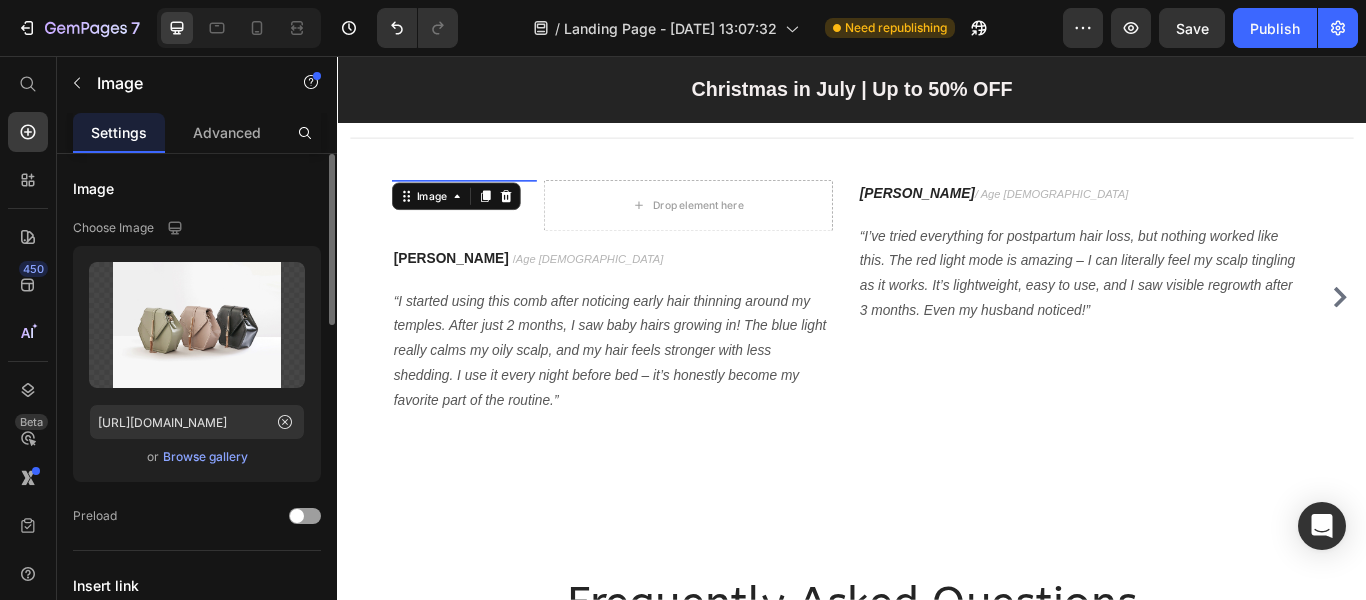 click on "Browse gallery" at bounding box center (205, 457) 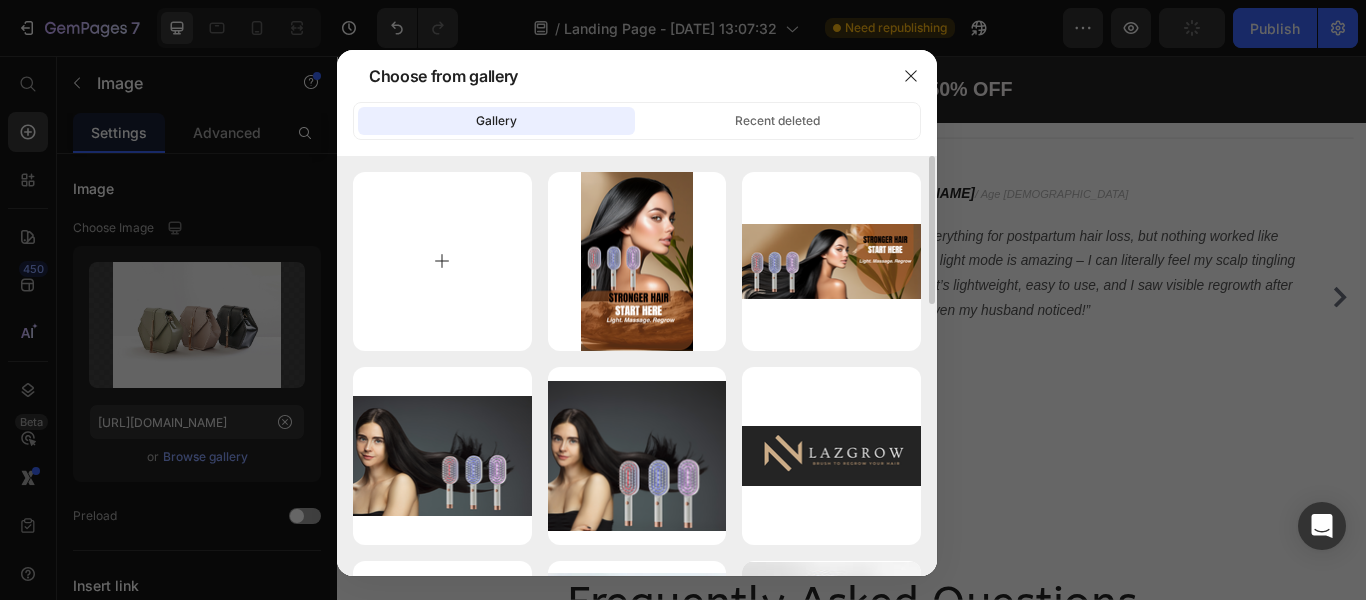 click at bounding box center [442, 261] 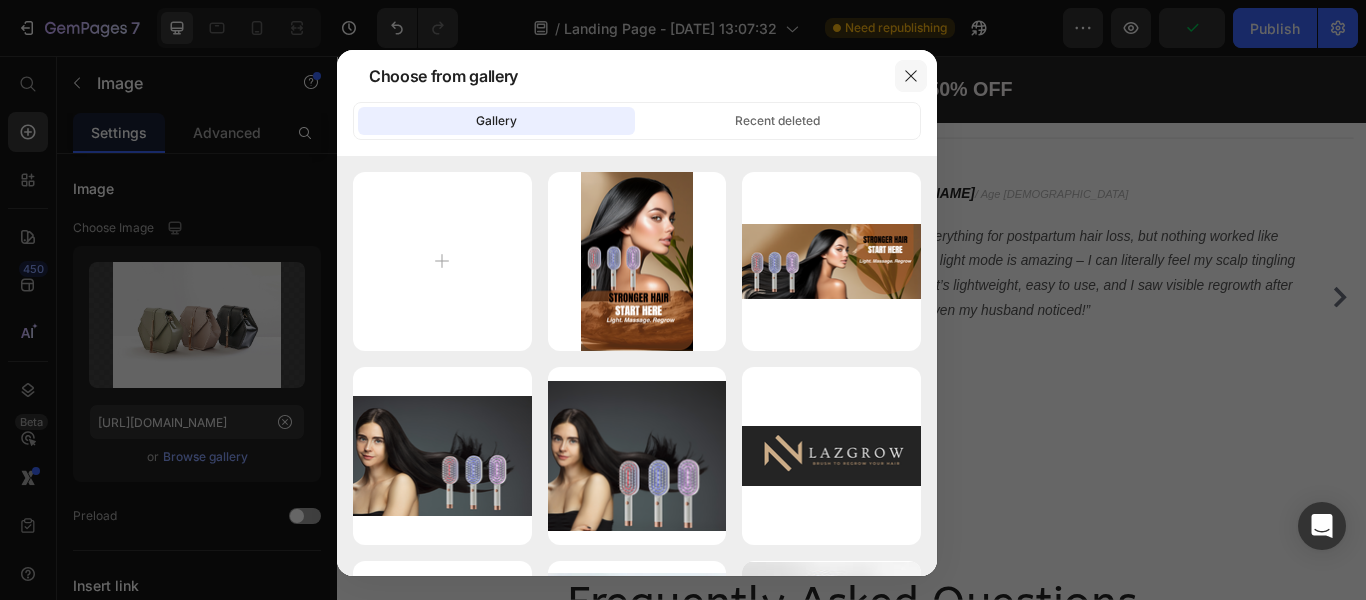 click 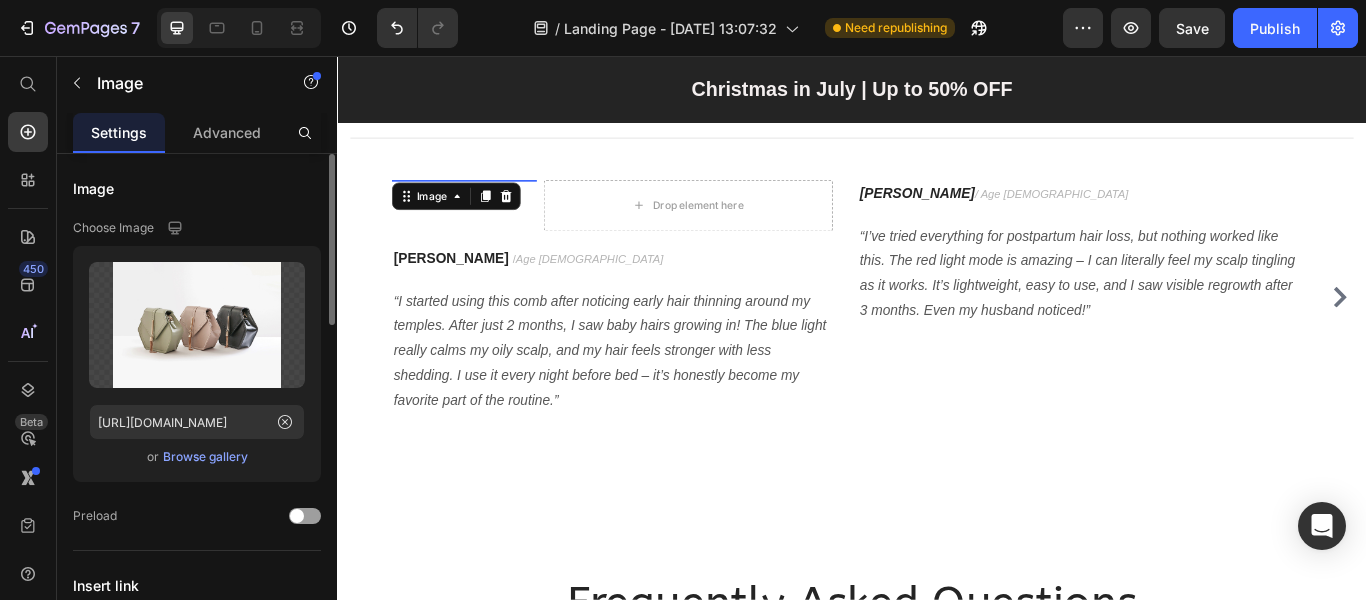 click on "Browse gallery" at bounding box center [205, 457] 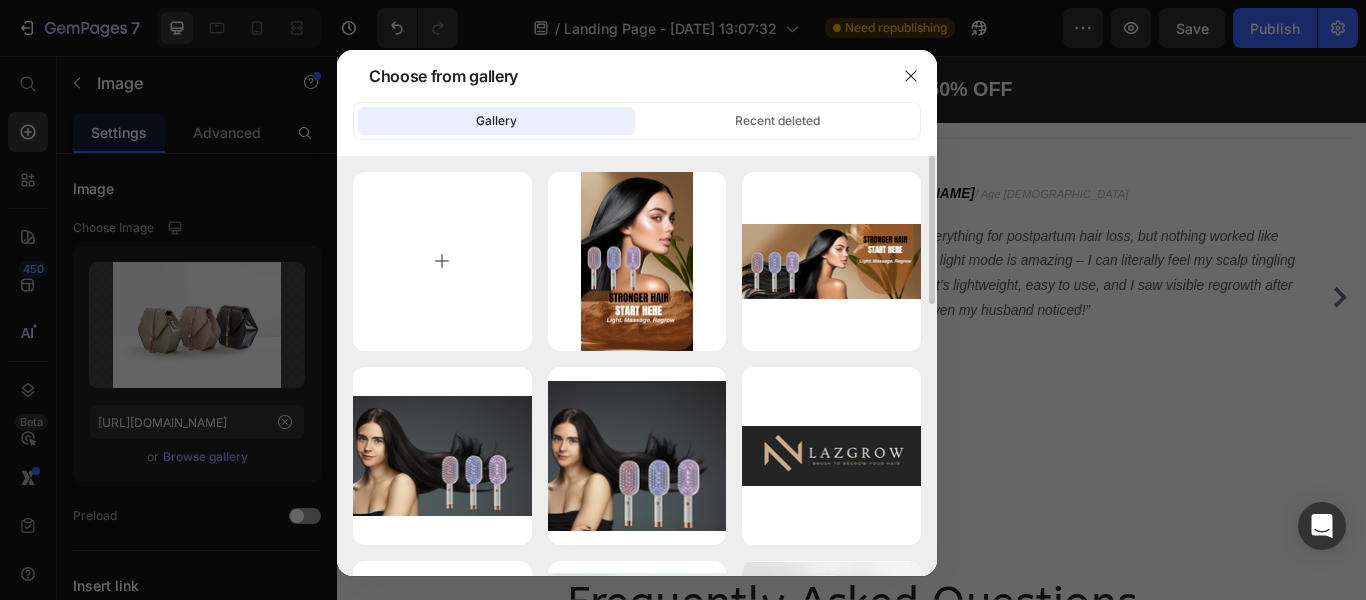 click at bounding box center [442, 261] 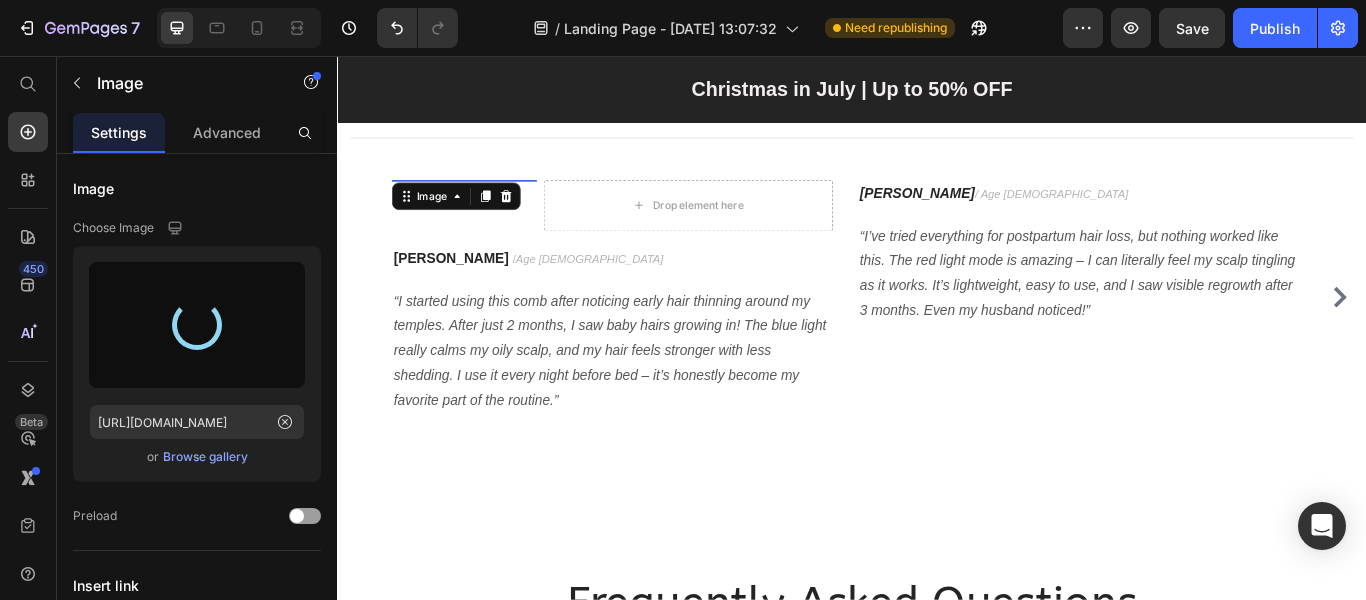 type on "https://cdn.shopify.com/s/files/1/0693/1949/1734/files/gempages_573901441303839813-20ce8373-670c-4603-9a3b-4e1662baedc0.jpg" 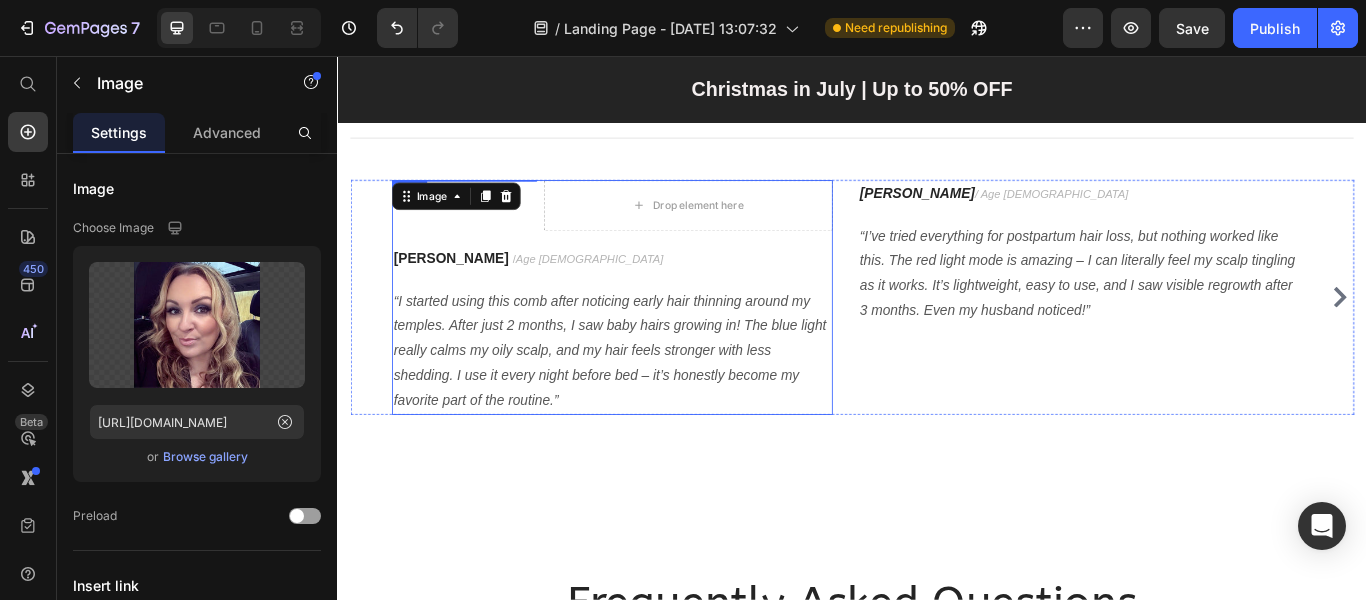 scroll, scrollTop: 6500, scrollLeft: 0, axis: vertical 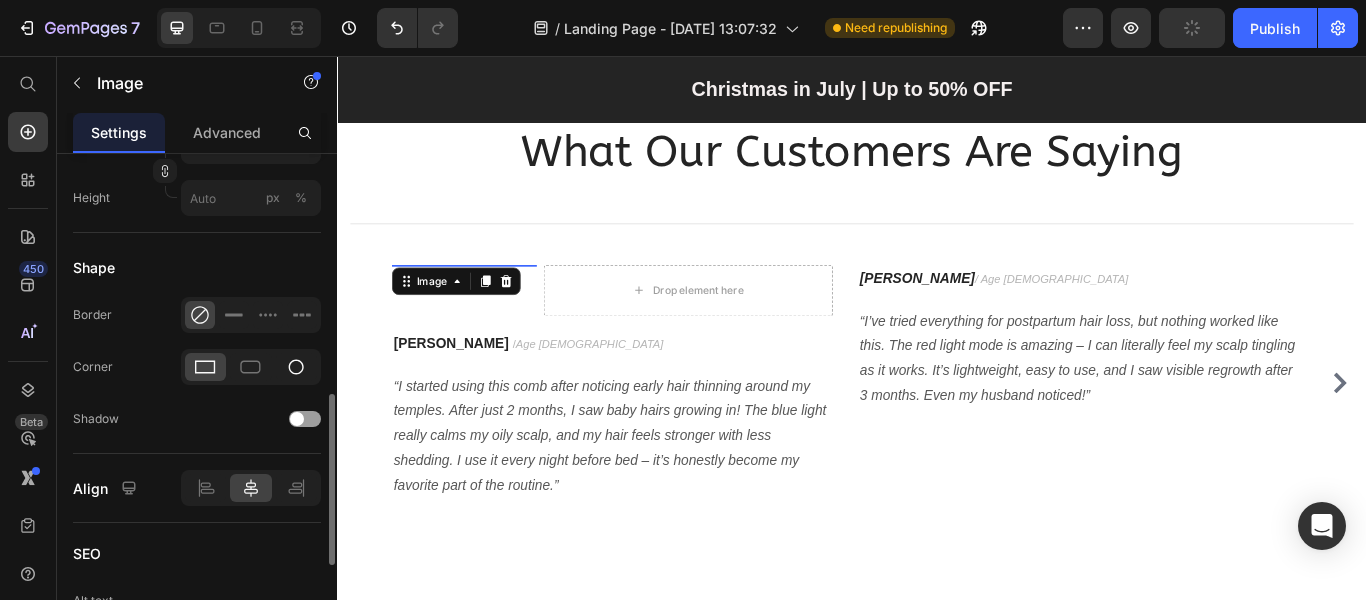 click 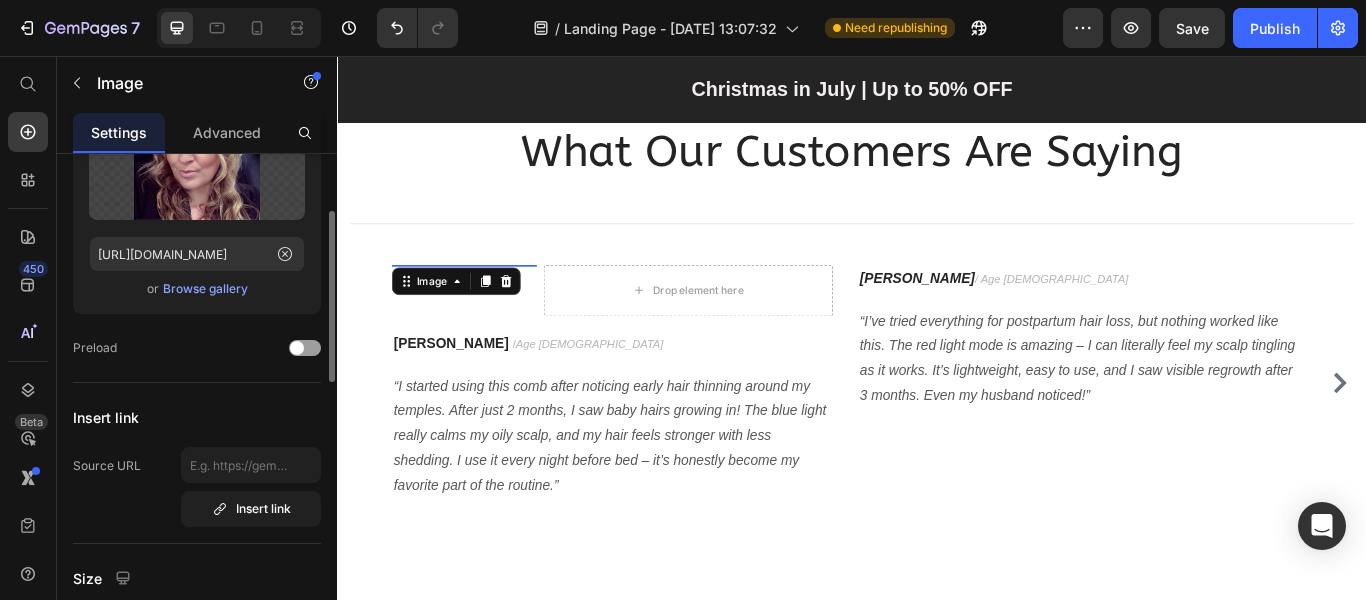 scroll, scrollTop: 0, scrollLeft: 0, axis: both 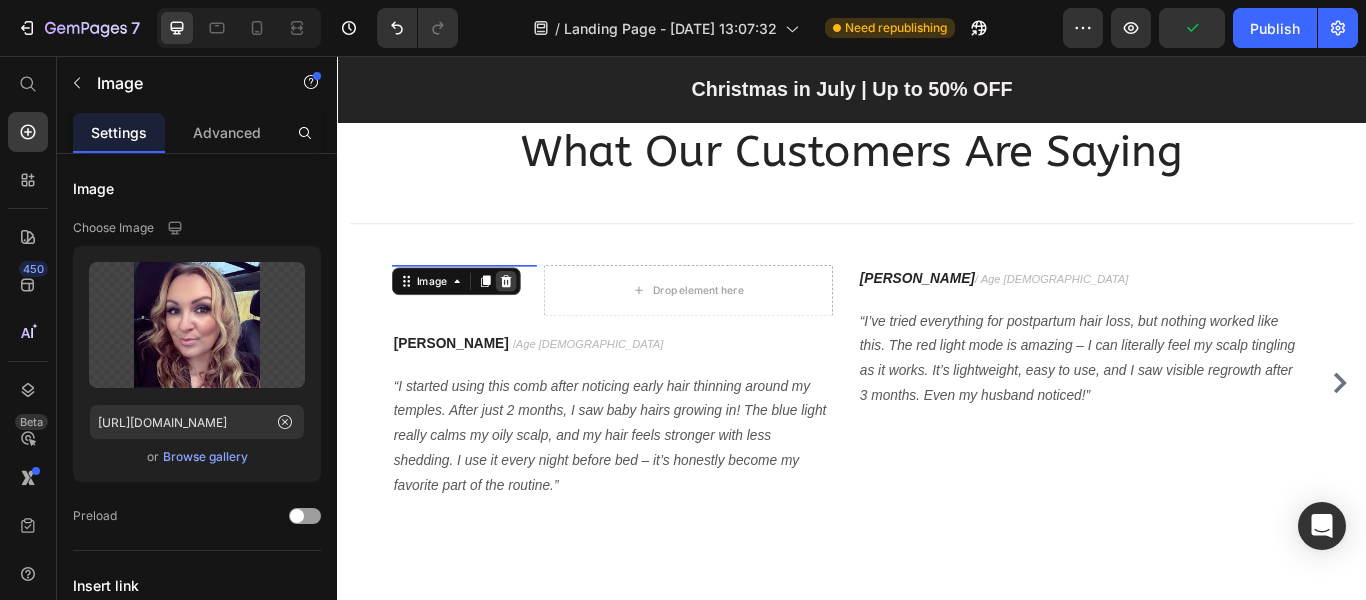 click 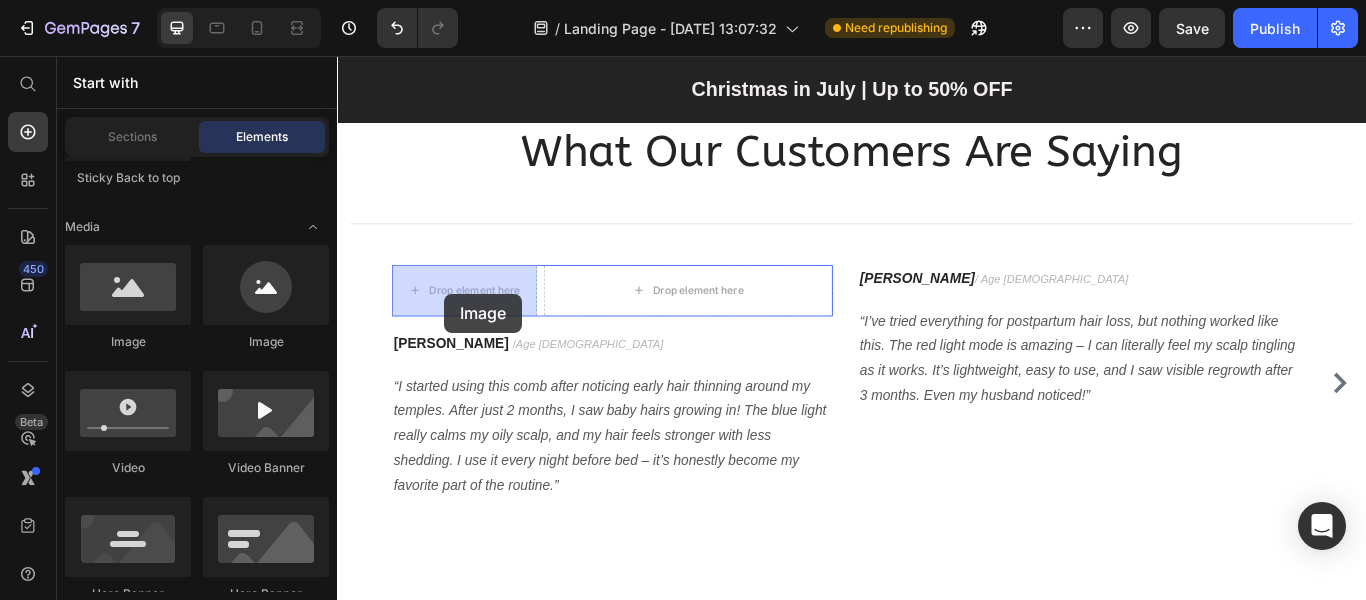 drag, startPoint x: 482, startPoint y: 353, endPoint x: 462, endPoint y: 333, distance: 28.284271 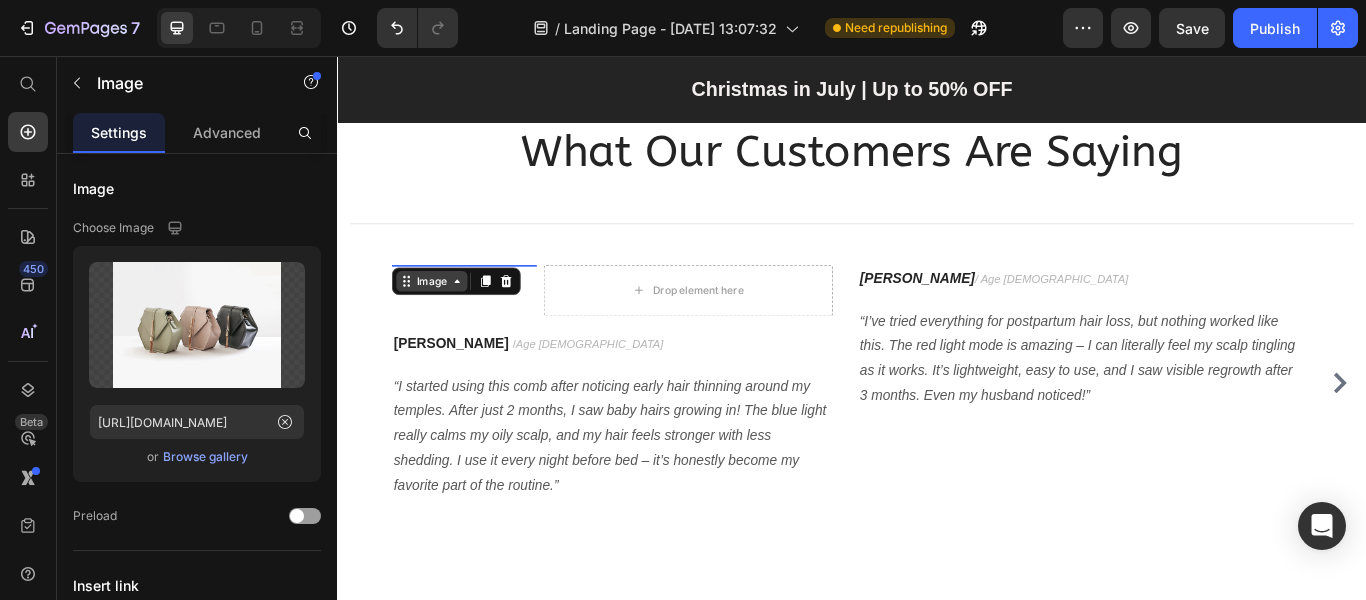 click on "Image" at bounding box center [446, 319] 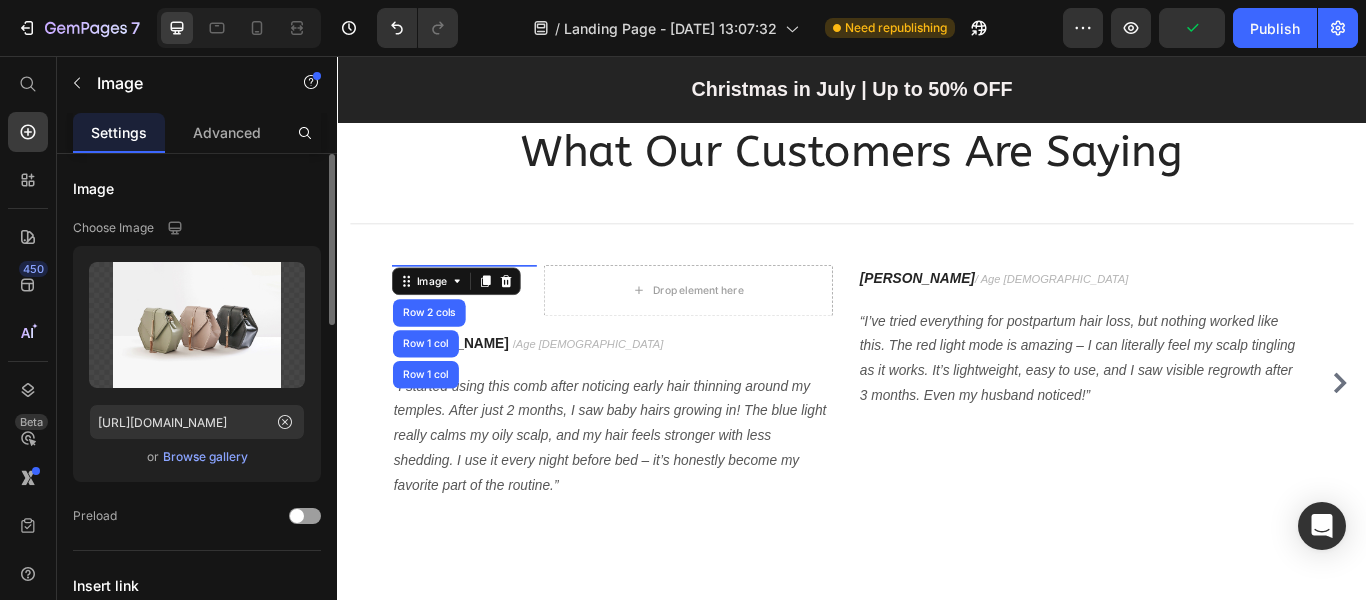 click on "Browse gallery" at bounding box center (205, 457) 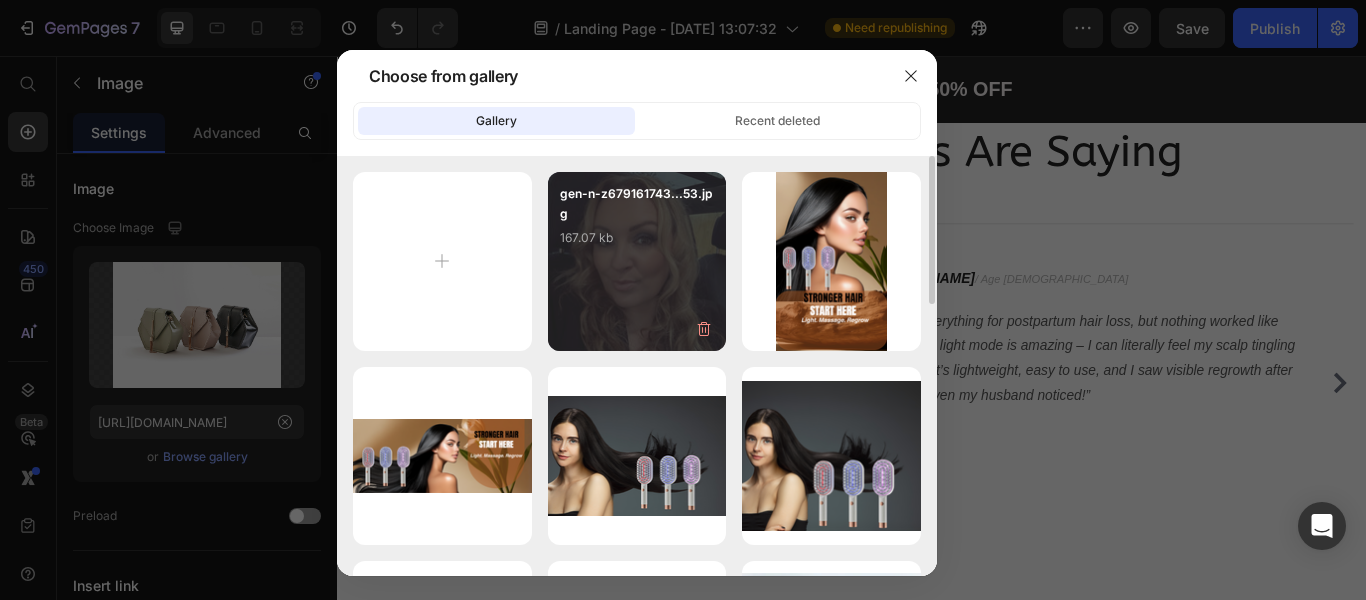 click on "gen-n-z679161743...53.jpg 167.07 kb" at bounding box center [637, 224] 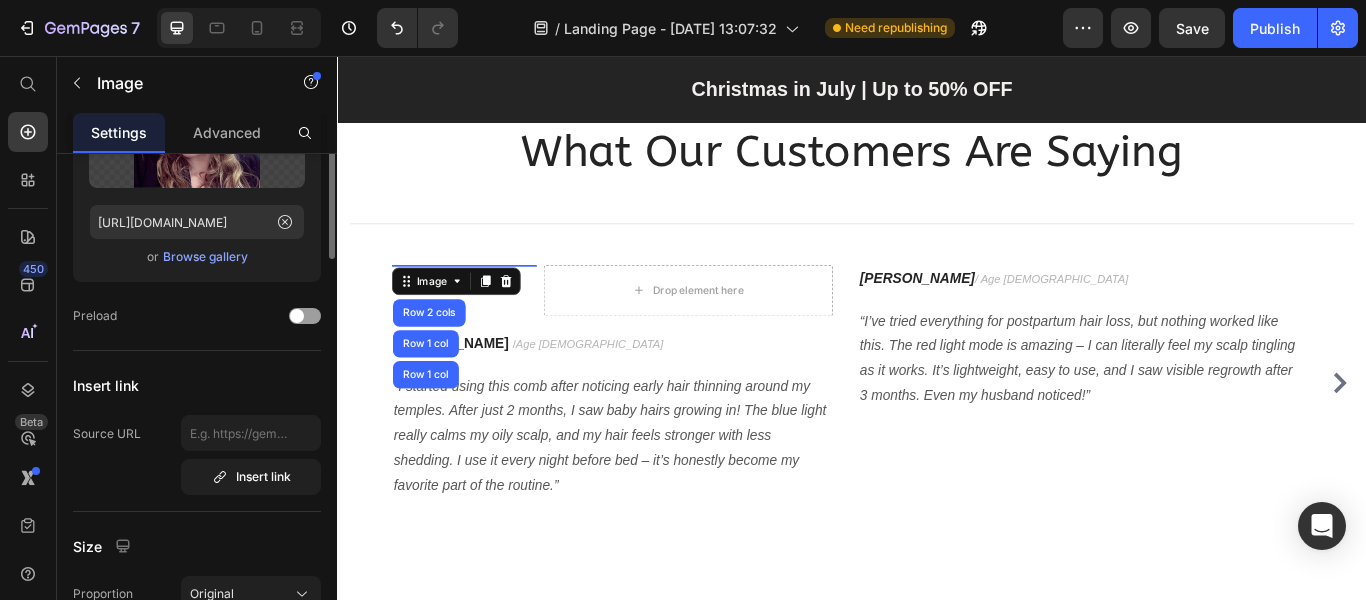scroll, scrollTop: 300, scrollLeft: 0, axis: vertical 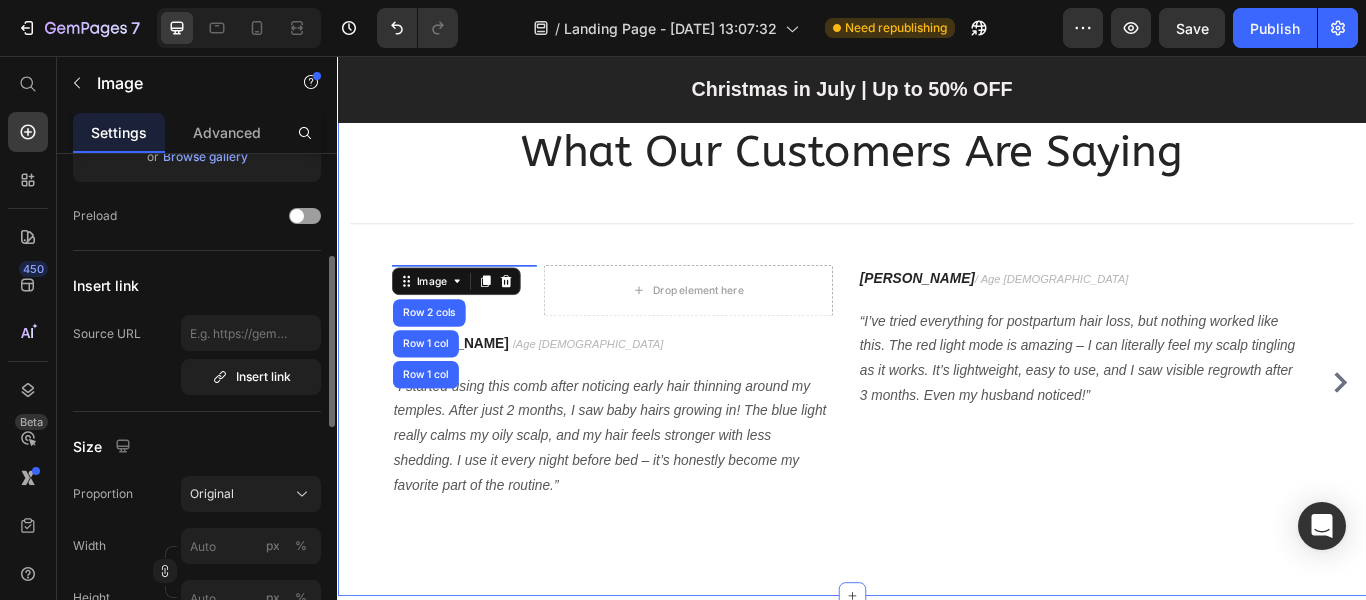 click on "What Our Customers Are Saying Heading                Title Line Image Row 2 cols Row 1 col Row 1 col   0
Drop element here Row Row Jessica M.   /  Age 34 Text block “I started using this comb after noticing early hair thinning around my temples. After just 2 months, I saw baby hairs growing in! The blue light really calms my oily scalp, and my hair feels stronger with less shedding. I use it every night before bed – it’s honestly become my favorite part of the routine.” Text block Row Sophia L. / Age 42 Text block “I’ve tried everything for postpartum hair loss, but nothing worked like this. The red light mode is amazing – I can literally feel my scalp tingling as it works. It’s lightweight, easy to use, and I saw visible regrowth after 3 months. Even my husband noticed!” Text block Row
Drop element here Amanda R.   /  Age 29 Text block Text block Row Image Ryan S.   / Design Director Text block Text block Row Carousel Row Section 9" at bounding box center (937, 368) 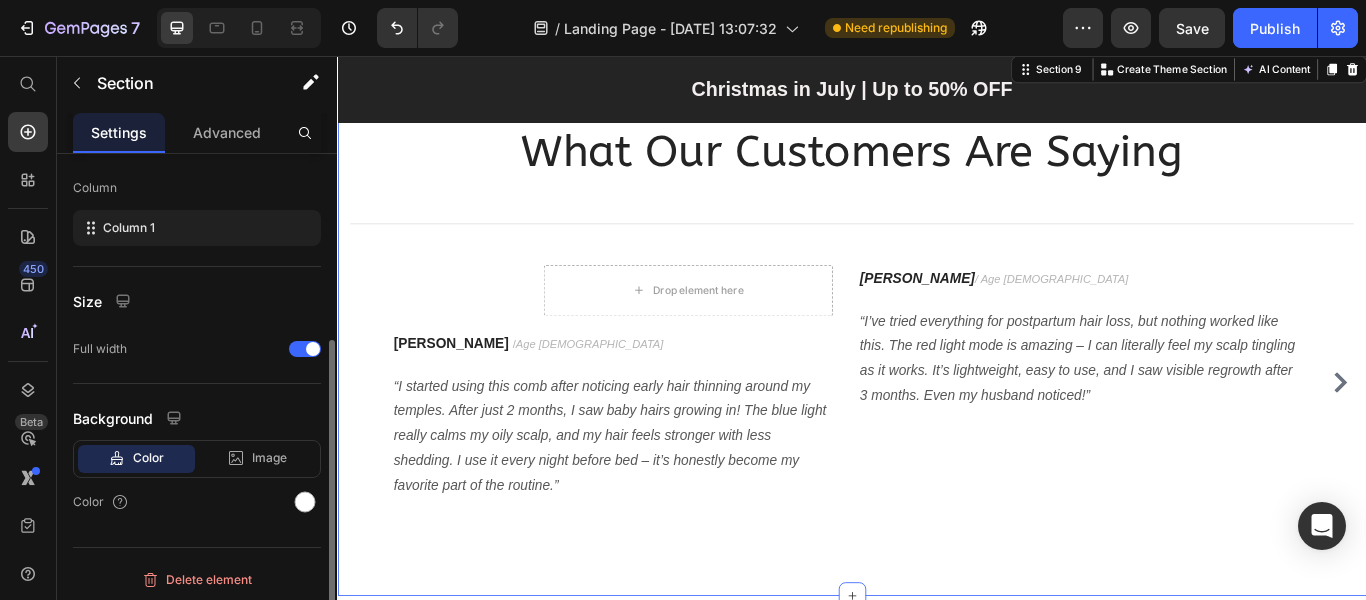 scroll, scrollTop: 0, scrollLeft: 0, axis: both 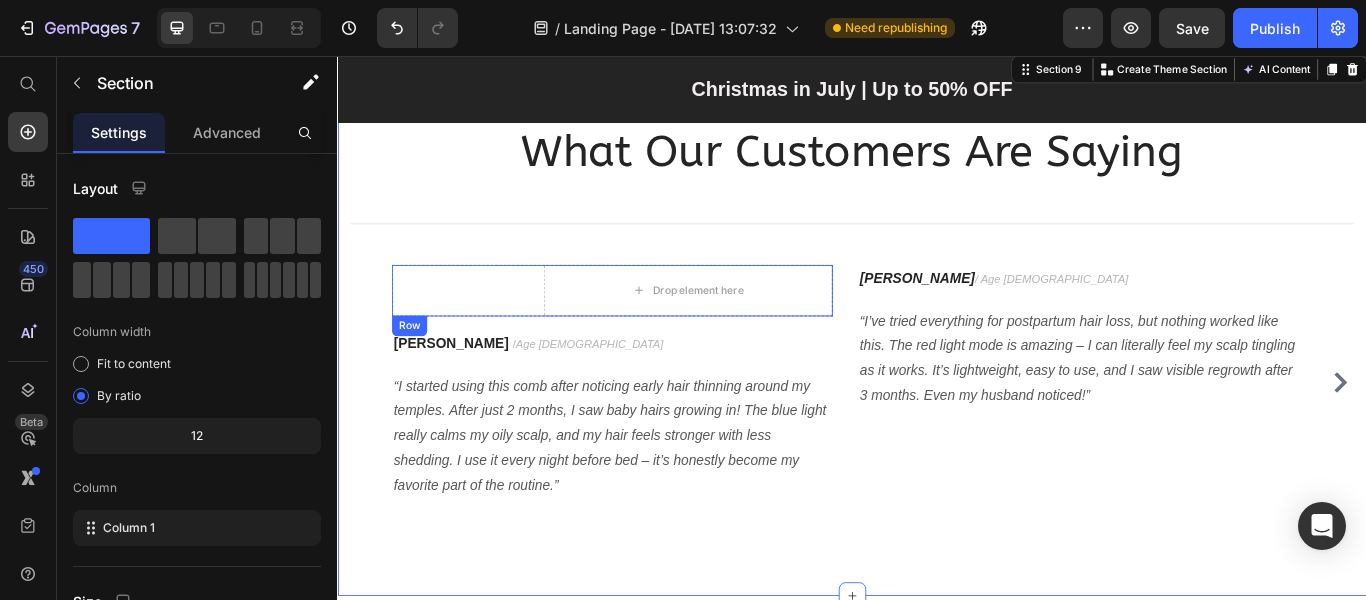 click on "Image" at bounding box center [484, 330] 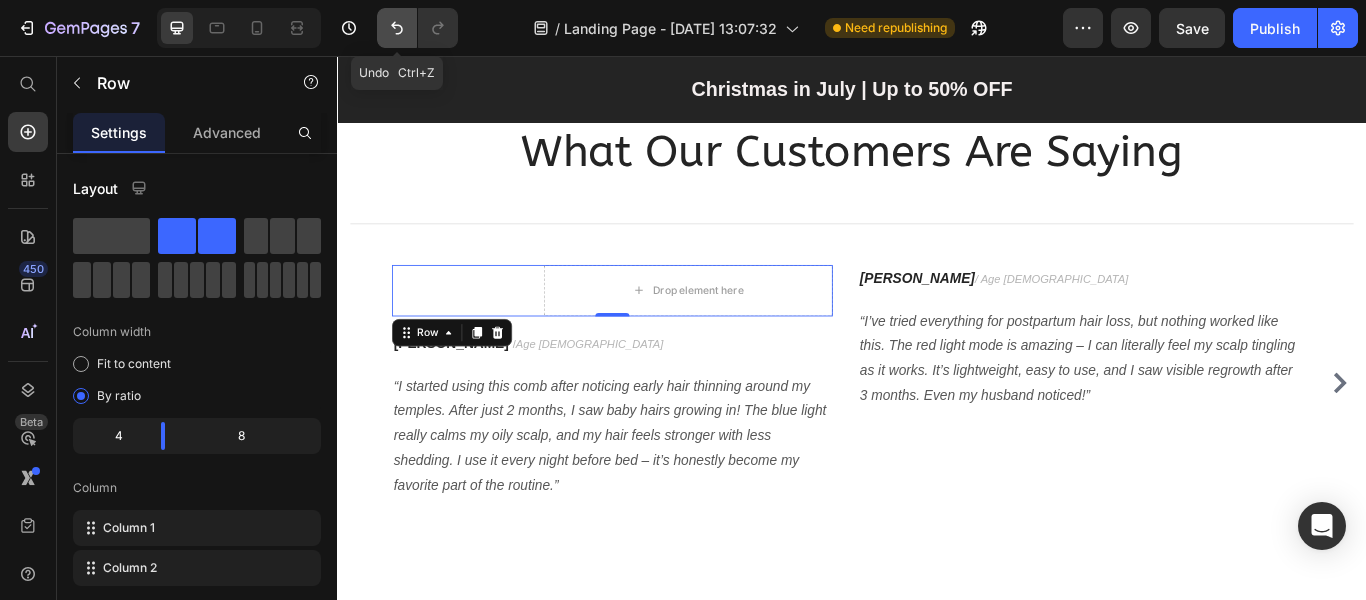 click 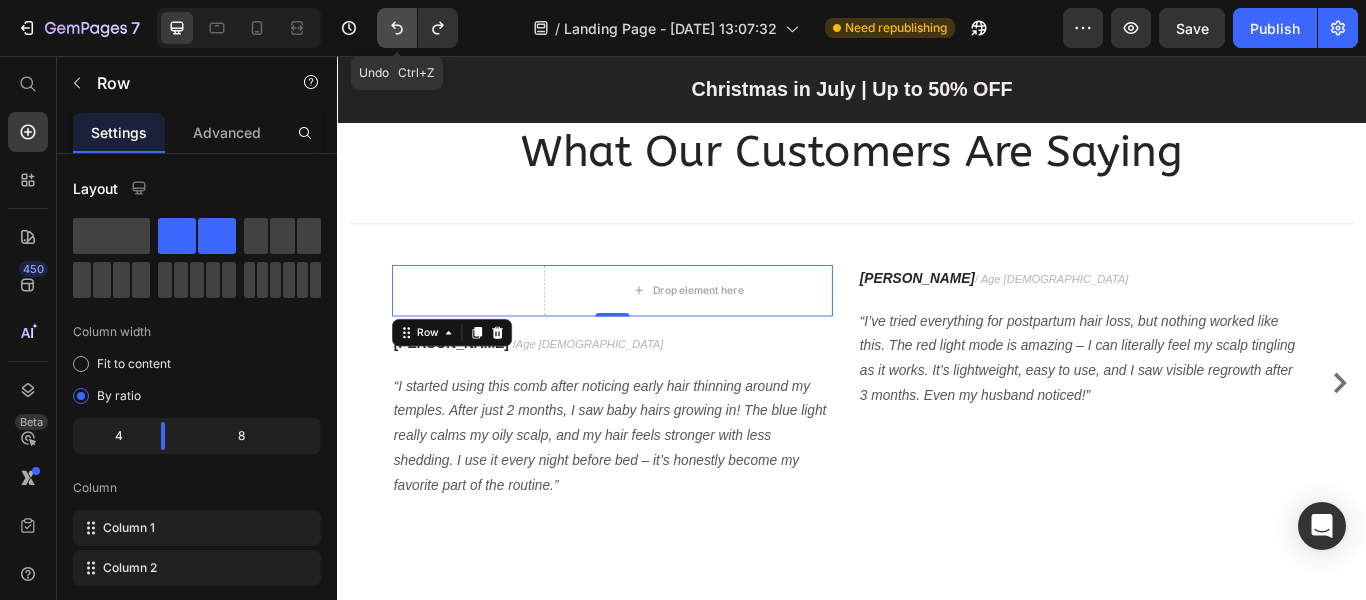 click 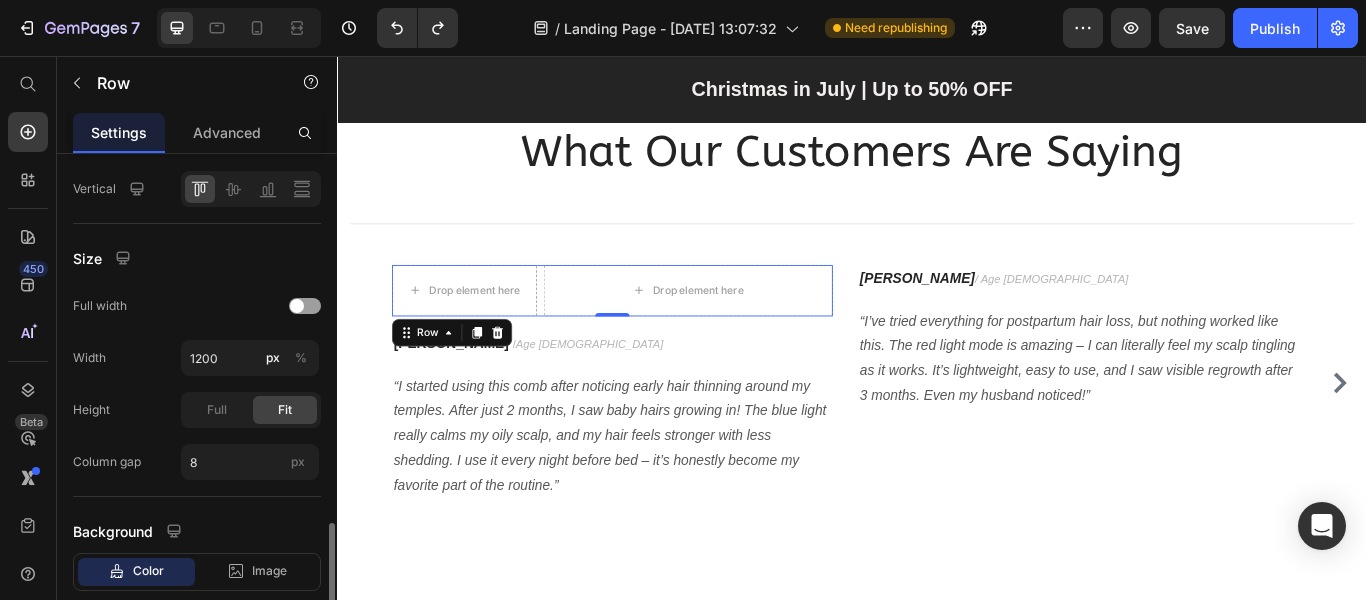 scroll, scrollTop: 618, scrollLeft: 0, axis: vertical 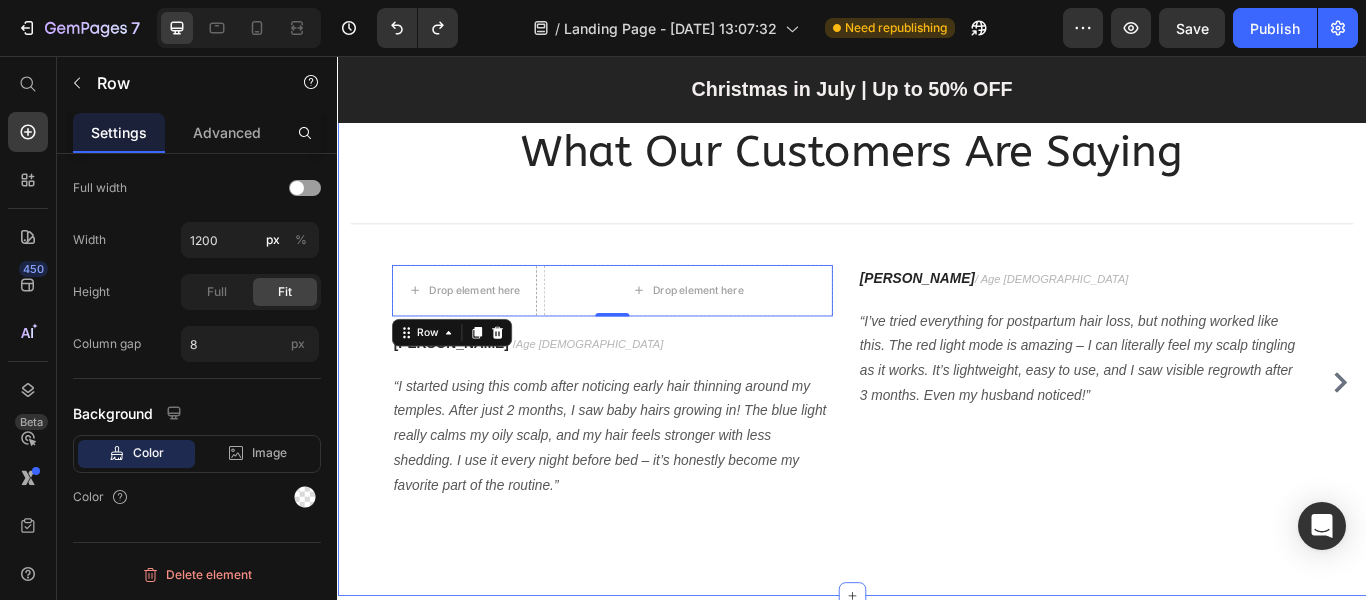 click on "What Our Customers Are Saying Heading                Title Line
Drop element here
Drop element here Row   0 Row Jessica M.   /  Age 34 Text block “I started using this comb after noticing early hair thinning around my temples. After just 2 months, I saw baby hairs growing in! The blue light really calms my oily scalp, and my hair feels stronger with less shedding. I use it every night before bed – it’s honestly become my favorite part of the routine.” Text block Row Sophia L. / Age 42 Text block “I’ve tried everything for postpartum hair loss, but nothing worked like this. The red light mode is amazing – I can literally feel my scalp tingling as it works. It’s lightweight, easy to use, and I saw visible regrowth after 3 months. Even my husband noticed!” Text block Row
Drop element here Amanda R.   /  Age 29 Text block Text block Row Image Ryan S.   / Design Director Text block Text block Row Carousel Row Section 9" at bounding box center (937, 368) 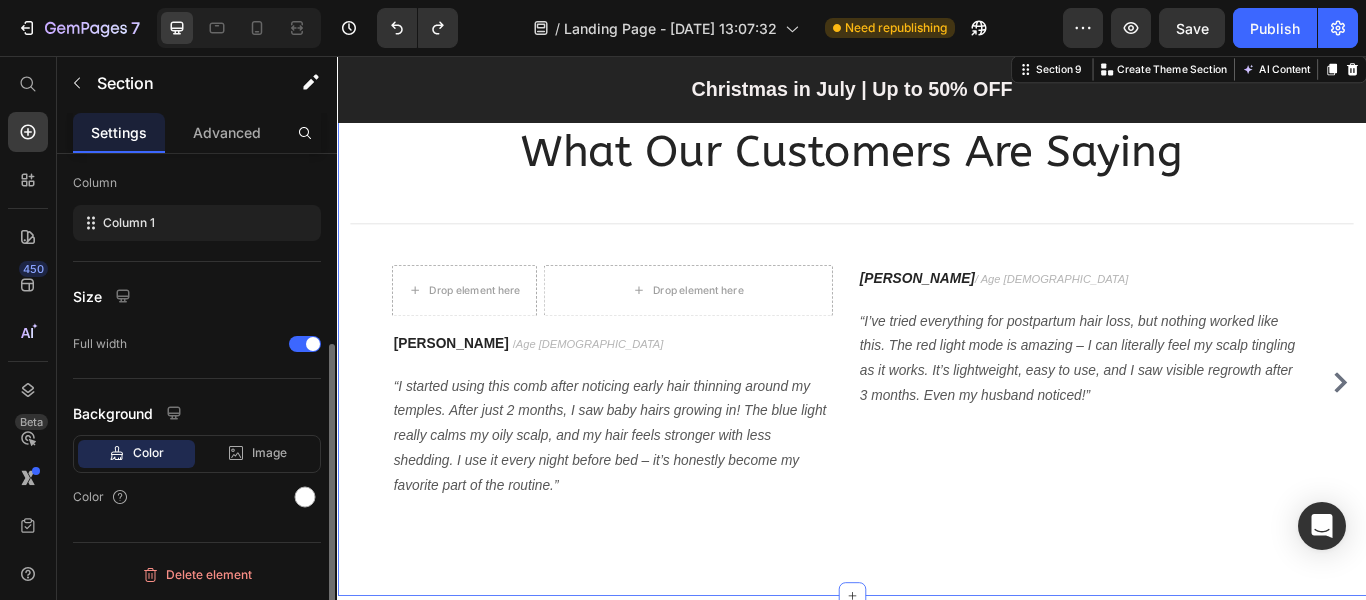 scroll, scrollTop: 0, scrollLeft: 0, axis: both 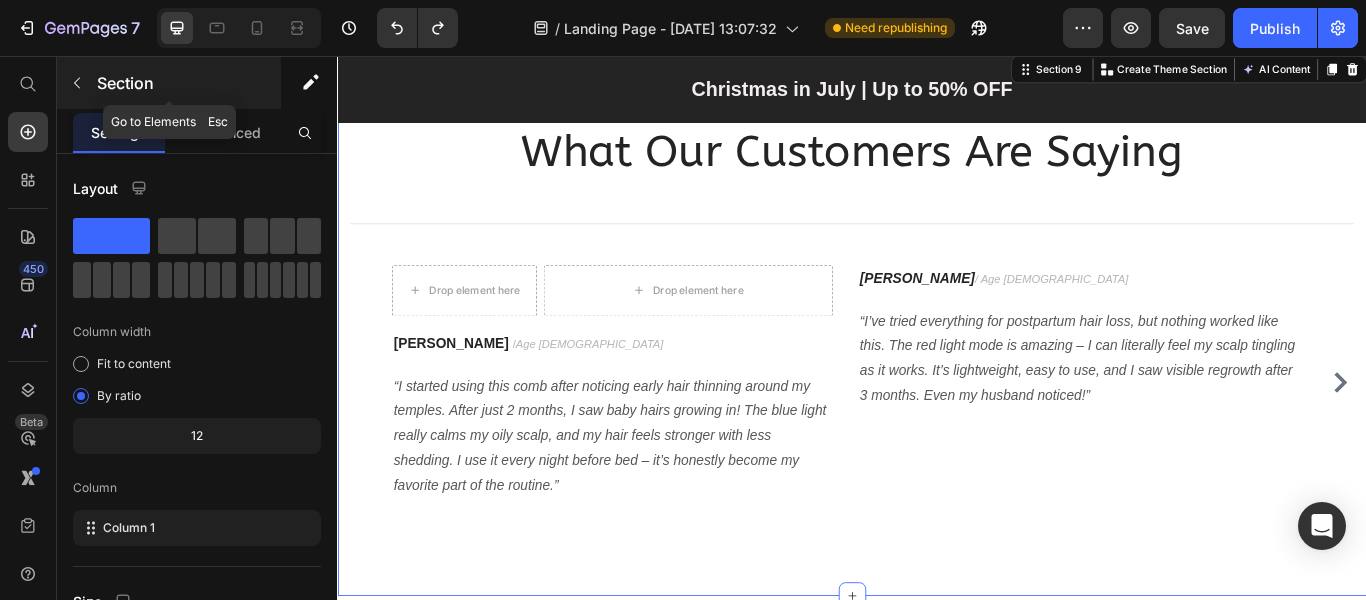 click 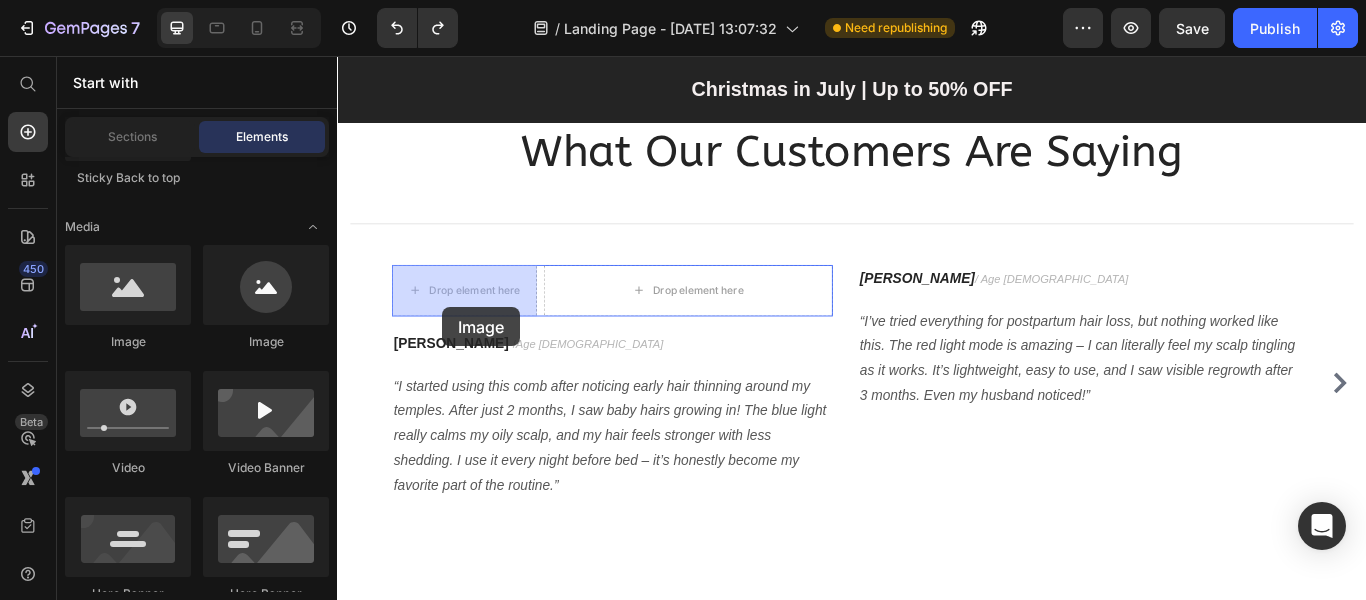 drag, startPoint x: 616, startPoint y: 370, endPoint x: 460, endPoint y: 349, distance: 157.40712 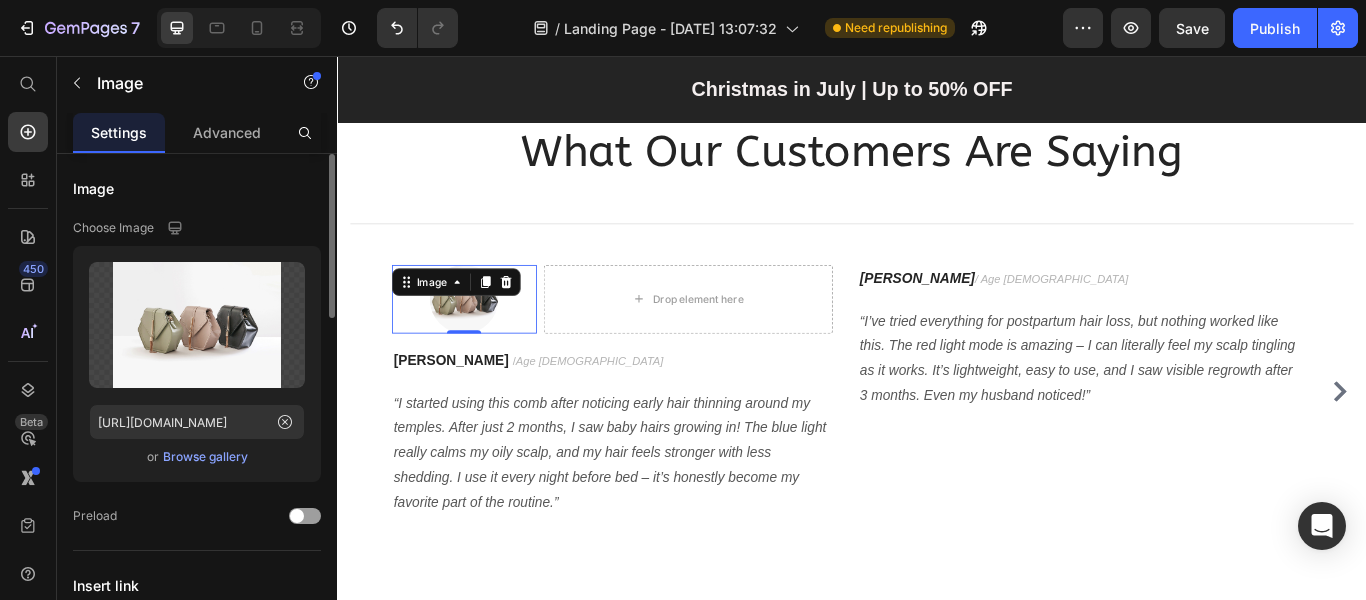 click on "Browse gallery" at bounding box center [205, 457] 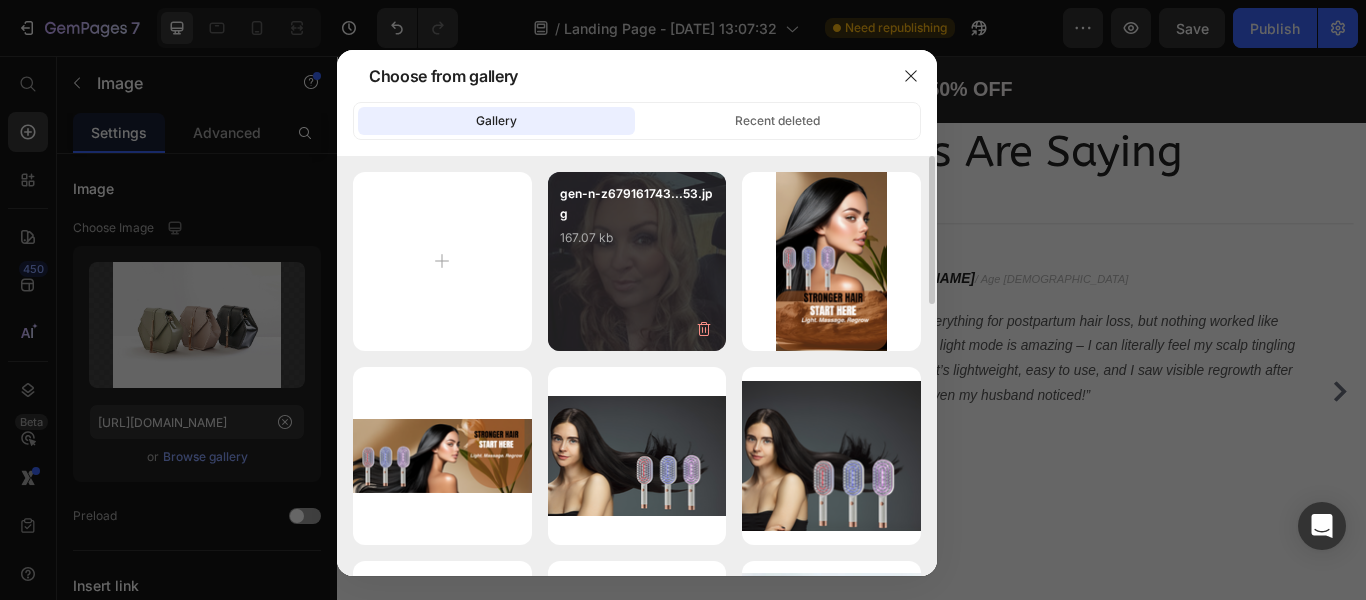 click on "gen-n-z679161743...53.jpg 167.07 kb" at bounding box center (637, 224) 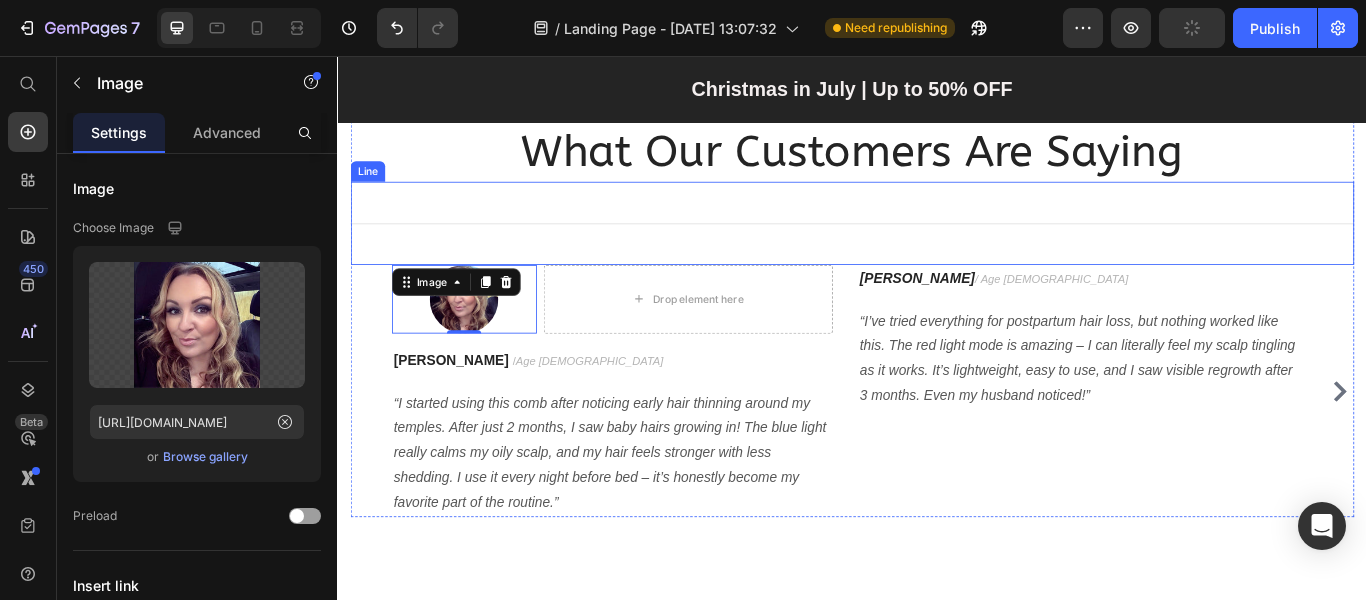 click on "Title Line" at bounding box center (937, 251) 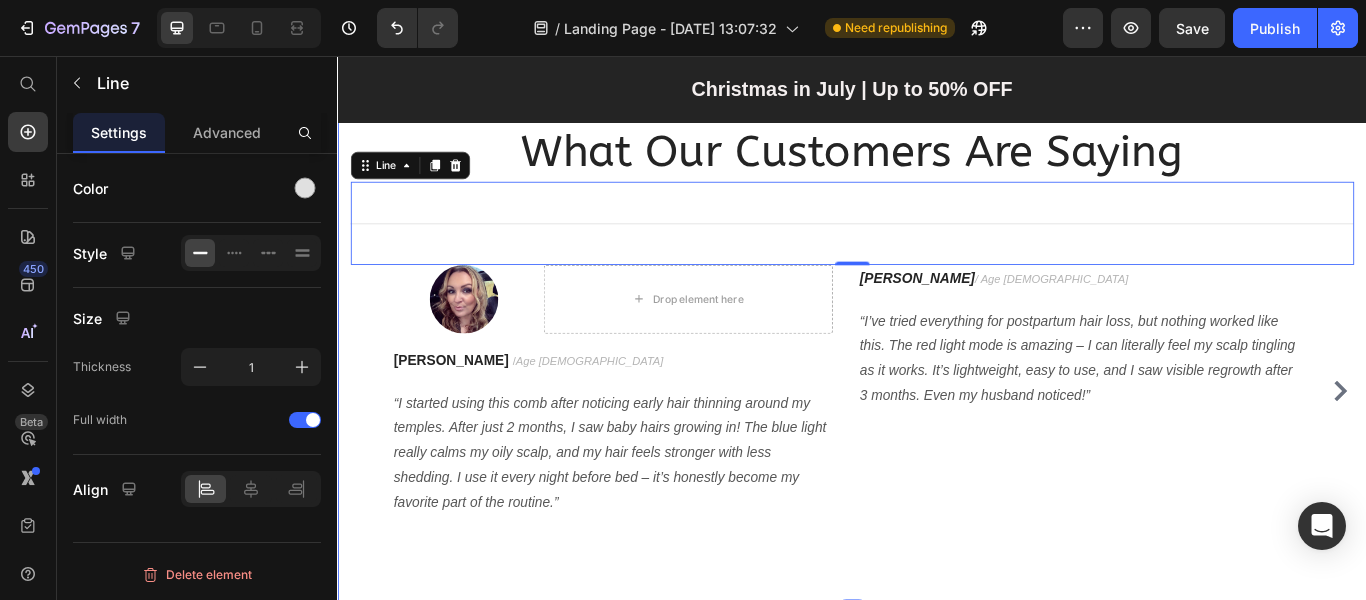 click on "What Our Customers Are Saying Heading                Title Line   0 Image
Drop element here Row Row Jessica M.   /  Age 34 Text block “I started using this comb after noticing early hair thinning around my temples. After just 2 months, I saw baby hairs growing in! The blue light really calms my oily scalp, and my hair feels stronger with less shedding. I use it every night before bed – it’s honestly become my favorite part of the routine.” Text block Row Sophia L. / Age 42 Text block “I’ve tried everything for postpartum hair loss, but nothing worked like this. The red light mode is amazing – I can literally feel my scalp tingling as it works. It’s lightweight, easy to use, and I saw visible regrowth after 3 months. Even my husband noticed!” Text block Row
Drop element here Amanda R.   /  Age 29 Text block Text block Row Image Ryan S.   / Design Director Text block Text block Row Carousel Row Section 9" at bounding box center (937, 378) 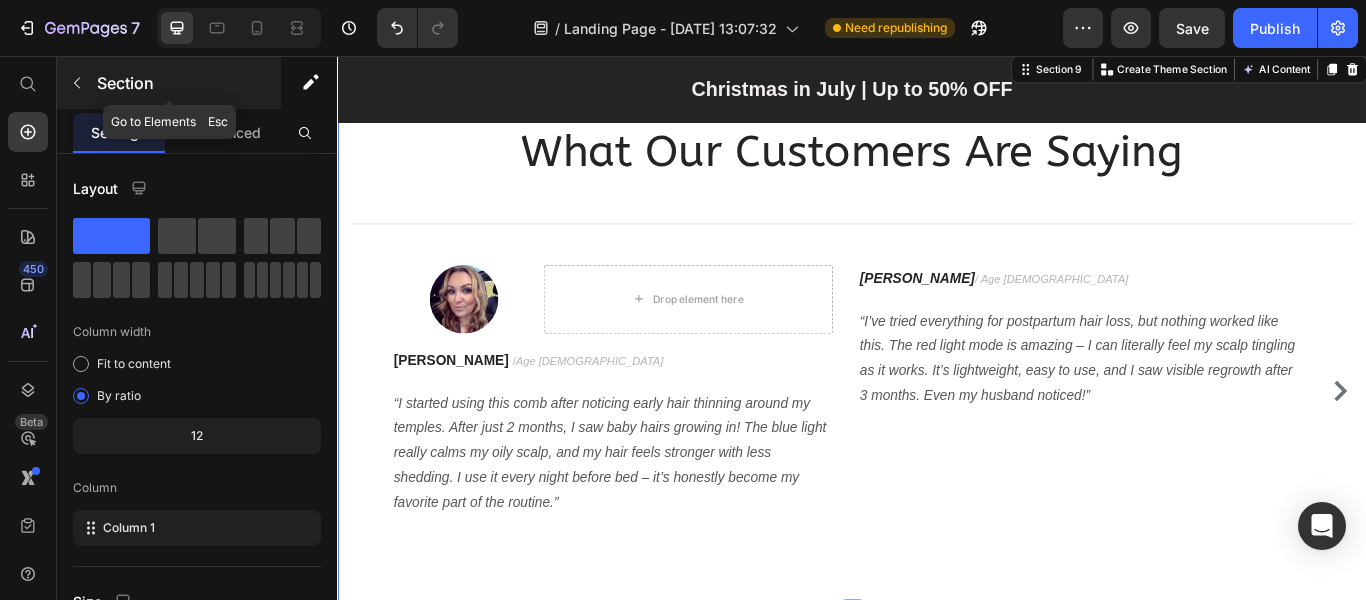 click at bounding box center [77, 83] 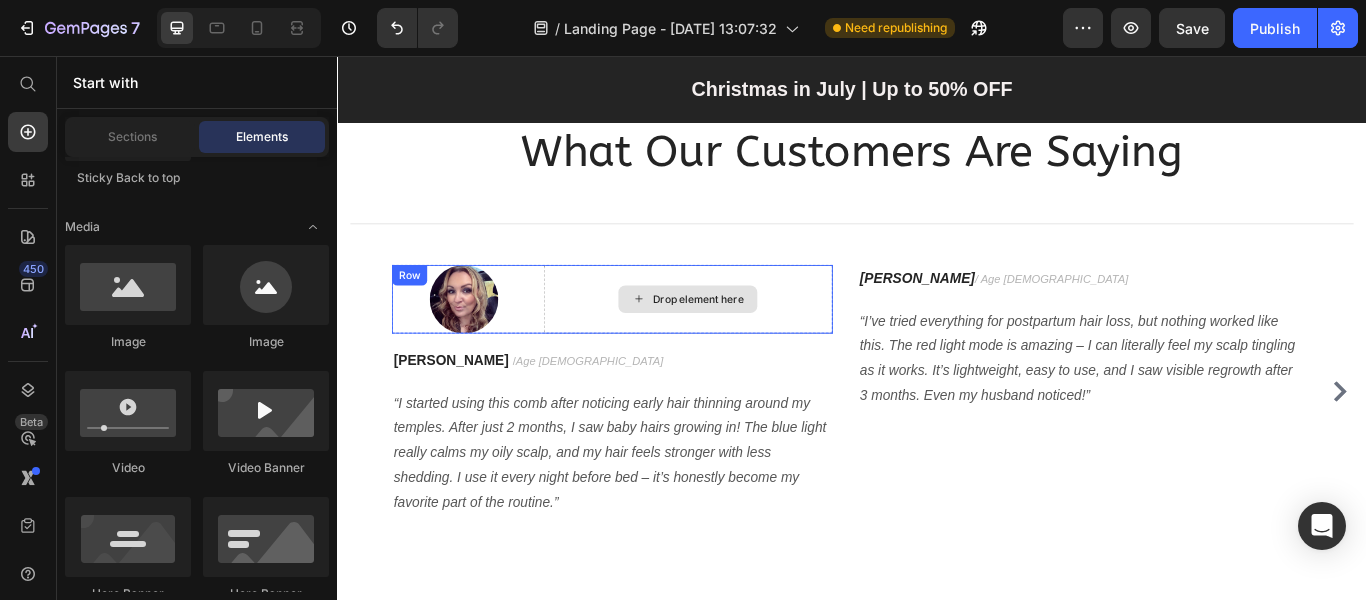 click on "Drop element here" at bounding box center (745, 340) 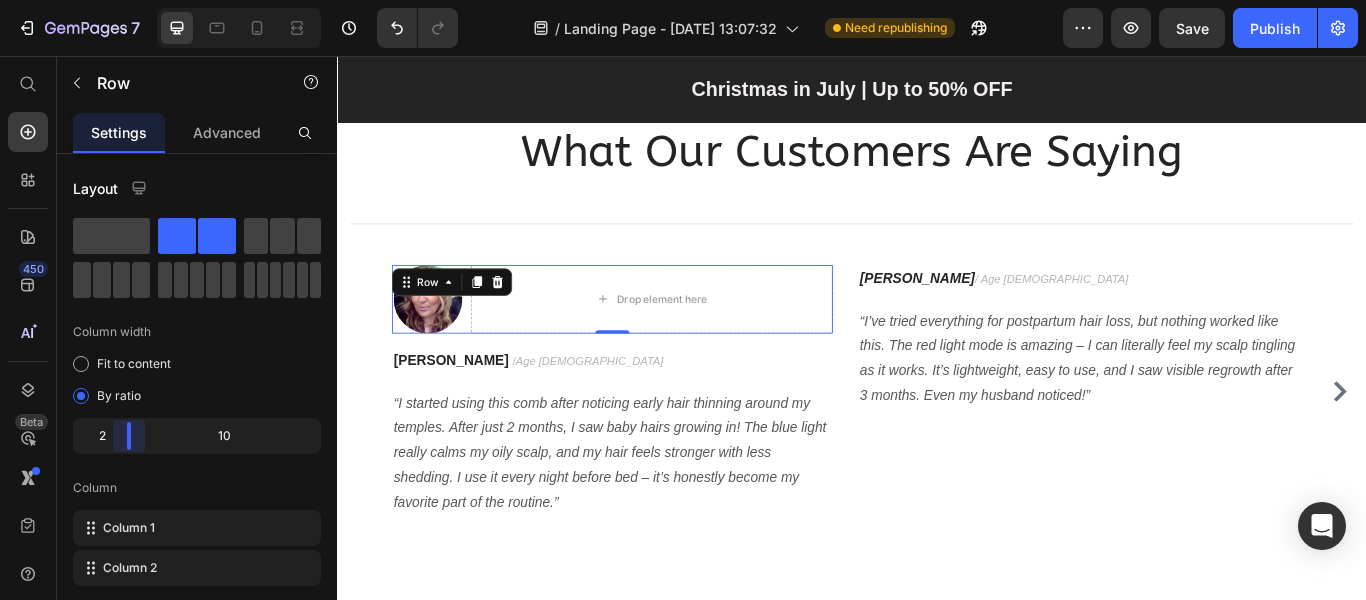 drag, startPoint x: 161, startPoint y: 431, endPoint x: 116, endPoint y: 428, distance: 45.099888 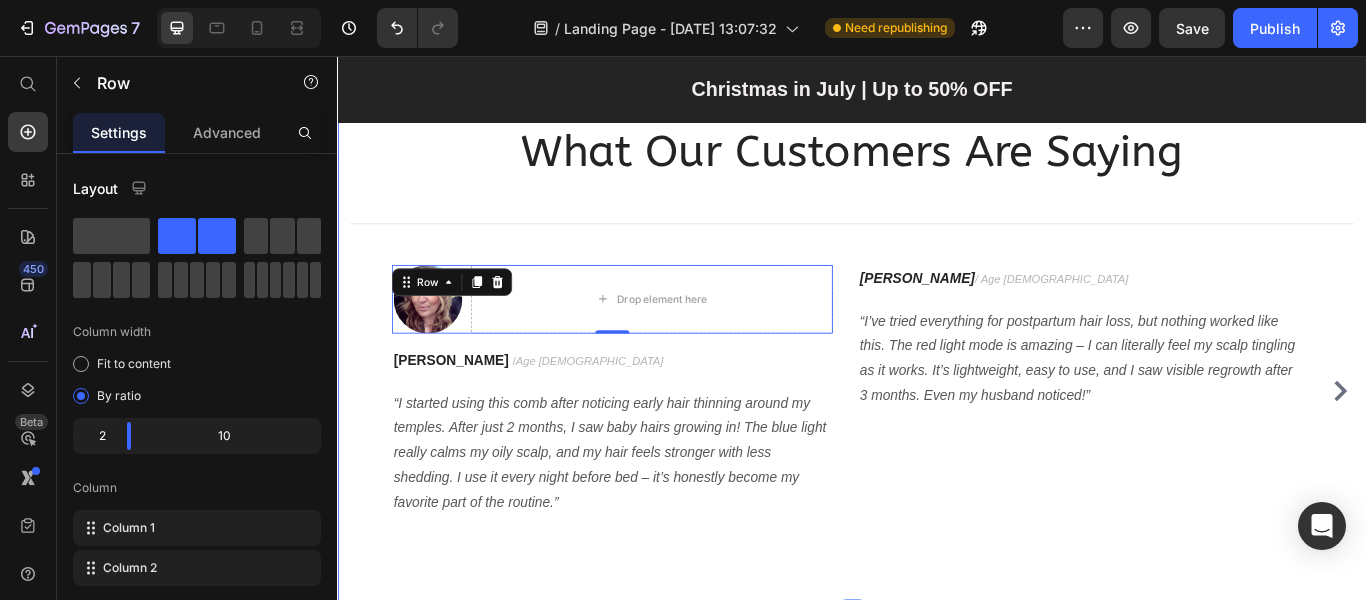 click on "What Our Customers Are Saying Heading                Title Line Image
Drop element here Row   0 Row Jessica M.   /  Age 34 Text block “I started using this comb after noticing early hair thinning around my temples. After just 2 months, I saw baby hairs growing in! The blue light really calms my oily scalp, and my hair feels stronger with less shedding. I use it every night before bed – it’s honestly become my favorite part of the routine.” Text block Row Sophia L. / Age 42 Text block “I’ve tried everything for postpartum hair loss, but nothing worked like this. The red light mode is amazing – I can literally feel my scalp tingling as it works. It’s lightweight, easy to use, and I saw visible regrowth after 3 months. Even my husband noticed!” Text block Row
Drop element here Amanda R.   /  Age 29 Text block Text block Row Image Ryan S.   / Design Director Text block Text block Row Carousel Row" at bounding box center [937, 378] 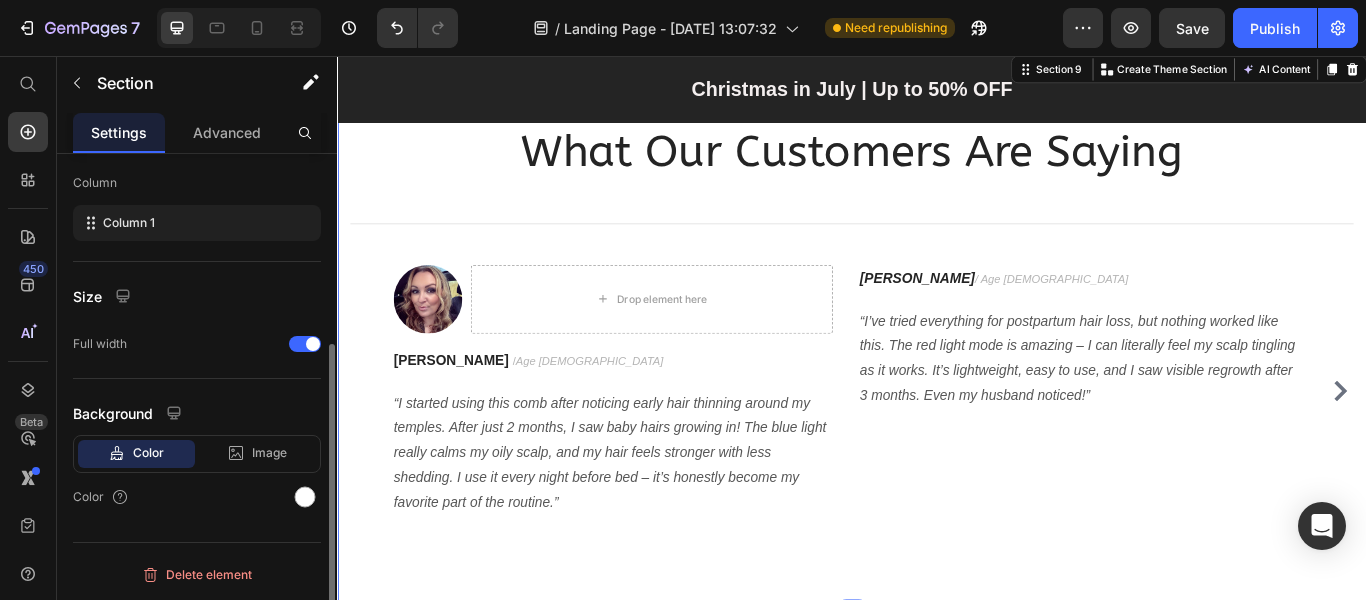 scroll, scrollTop: 5, scrollLeft: 0, axis: vertical 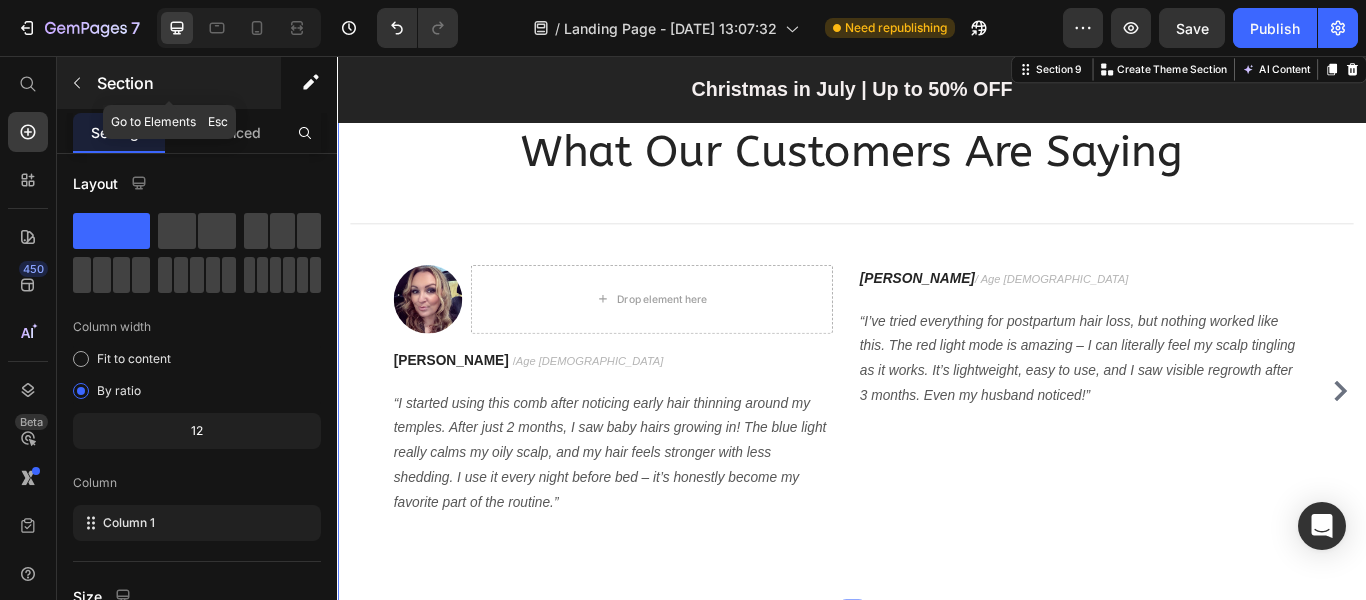 click 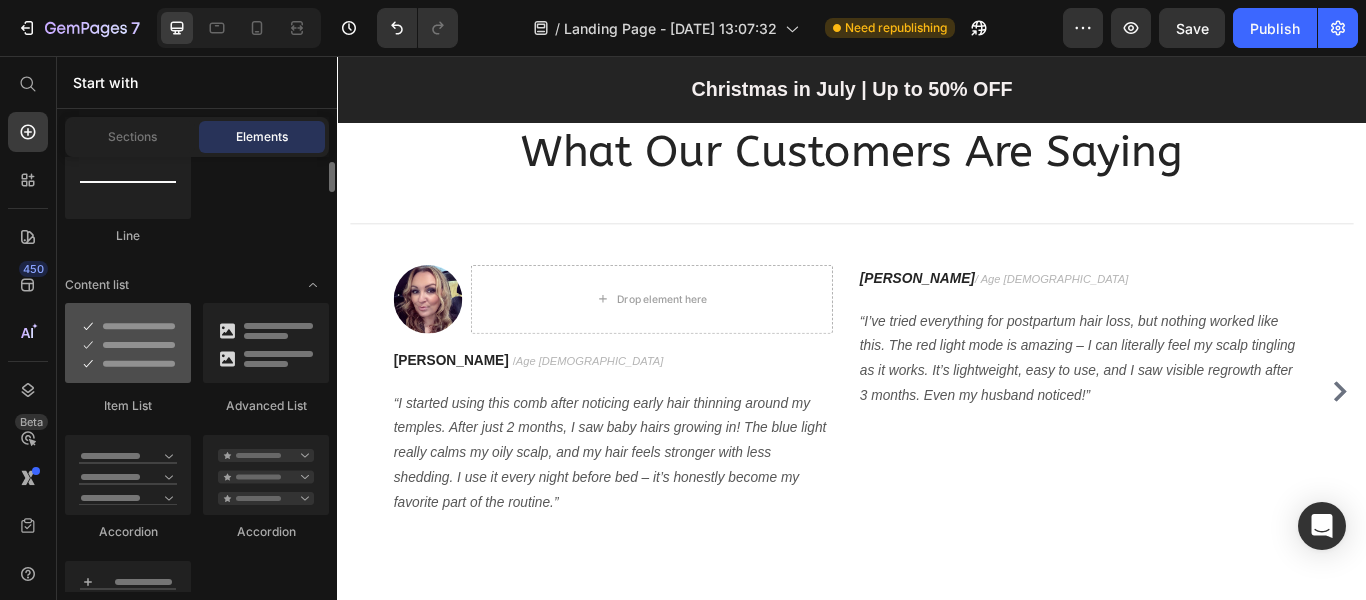 scroll, scrollTop: 1400, scrollLeft: 0, axis: vertical 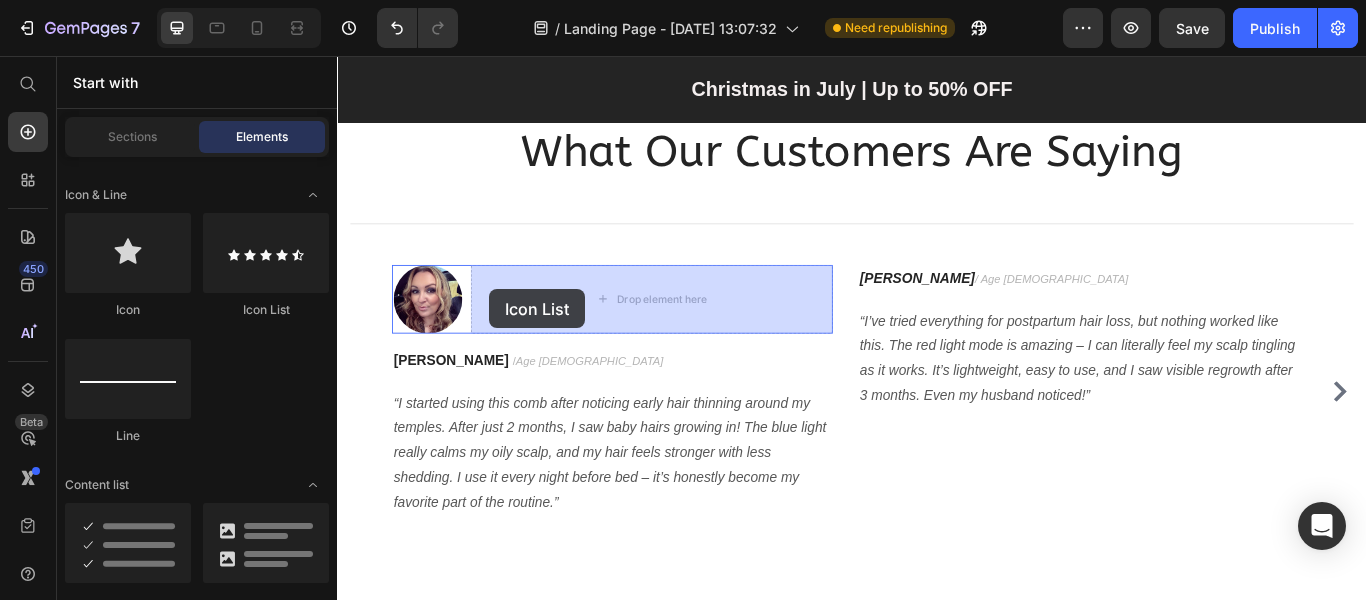 drag, startPoint x: 589, startPoint y: 320, endPoint x: 516, endPoint y: 328, distance: 73.43705 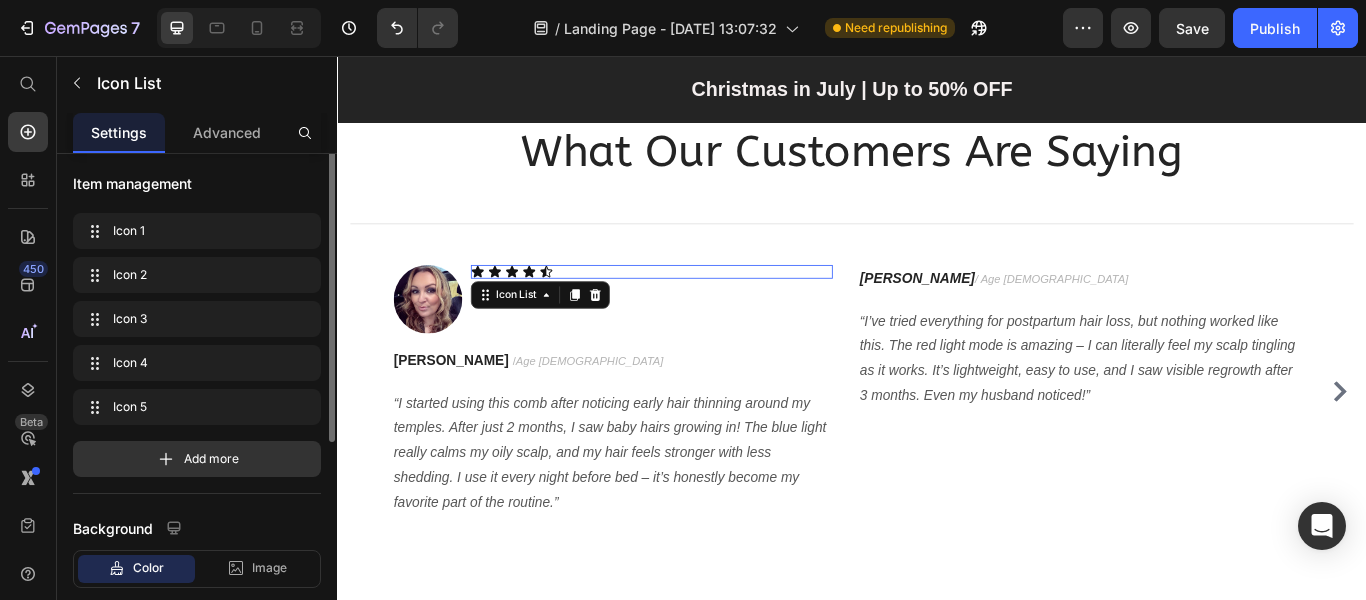 scroll, scrollTop: 0, scrollLeft: 0, axis: both 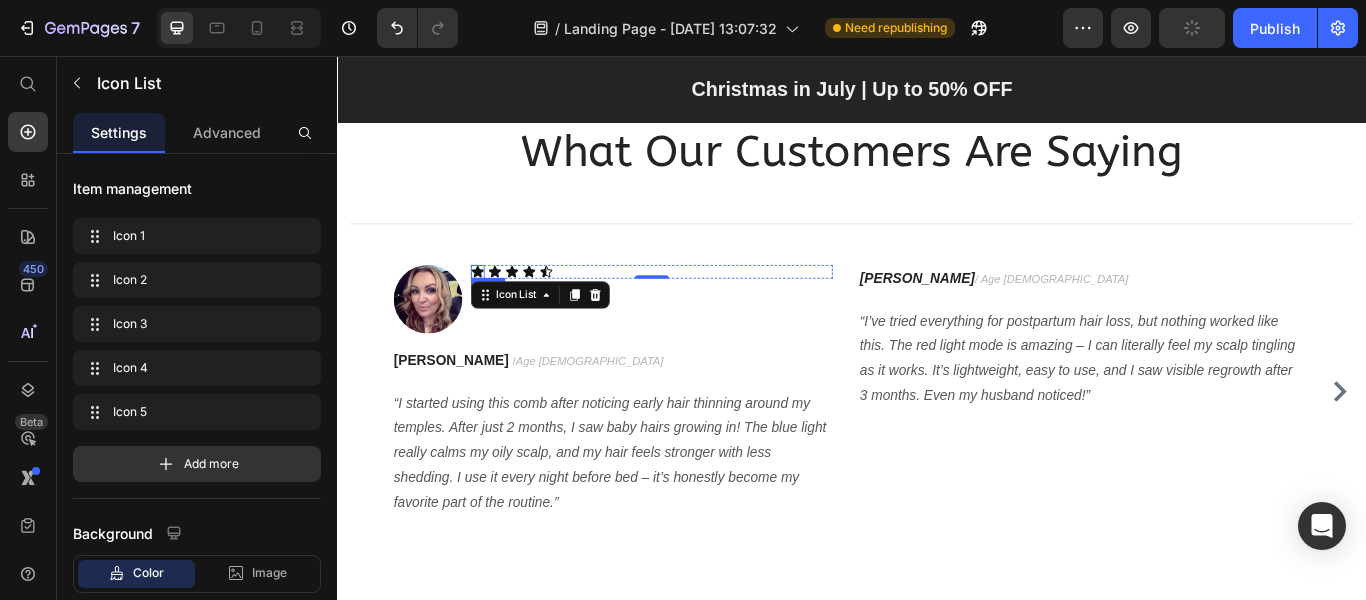 click 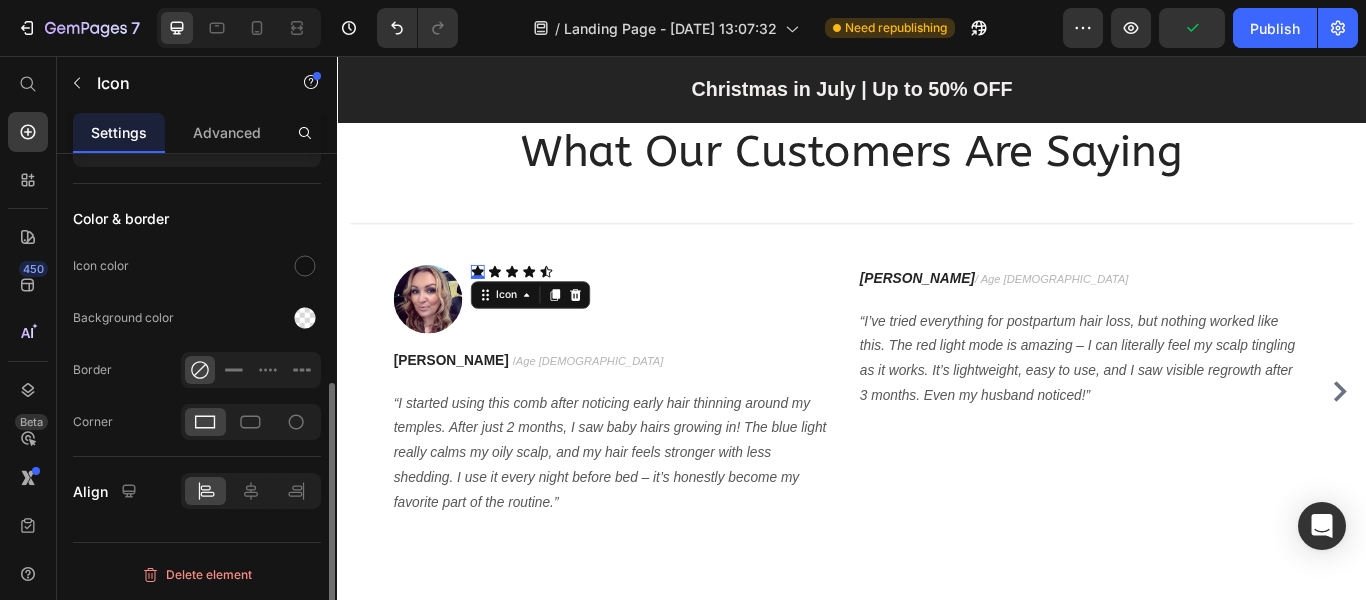 scroll, scrollTop: 219, scrollLeft: 0, axis: vertical 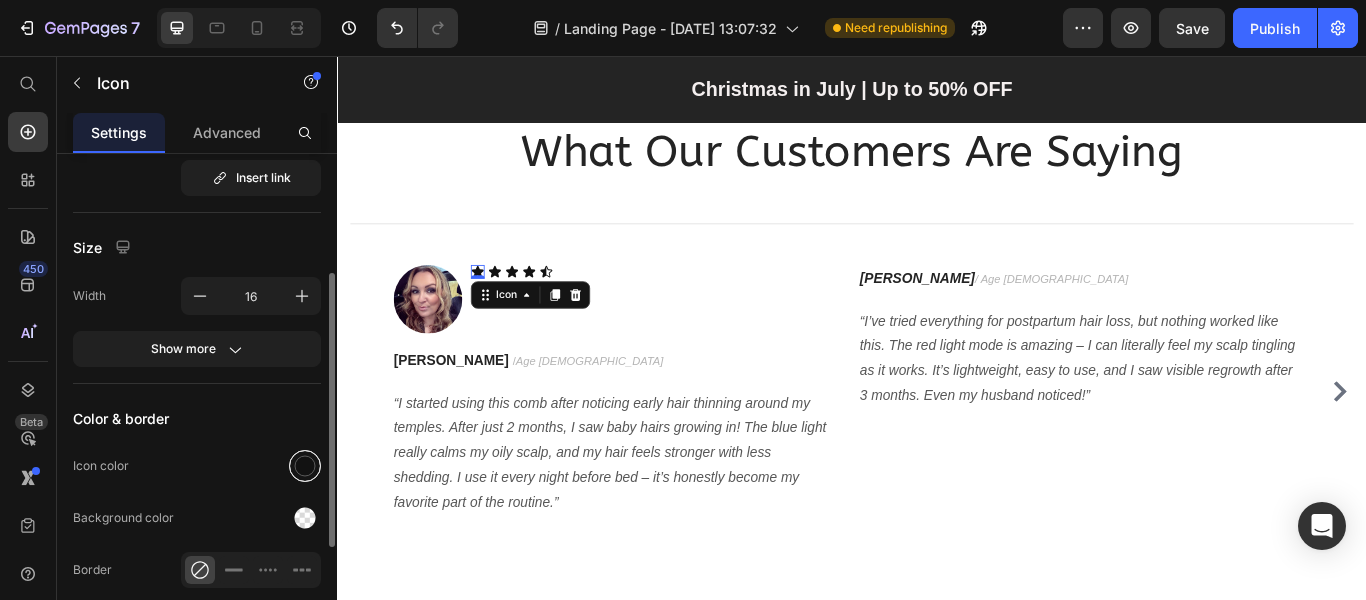 click at bounding box center [305, 466] 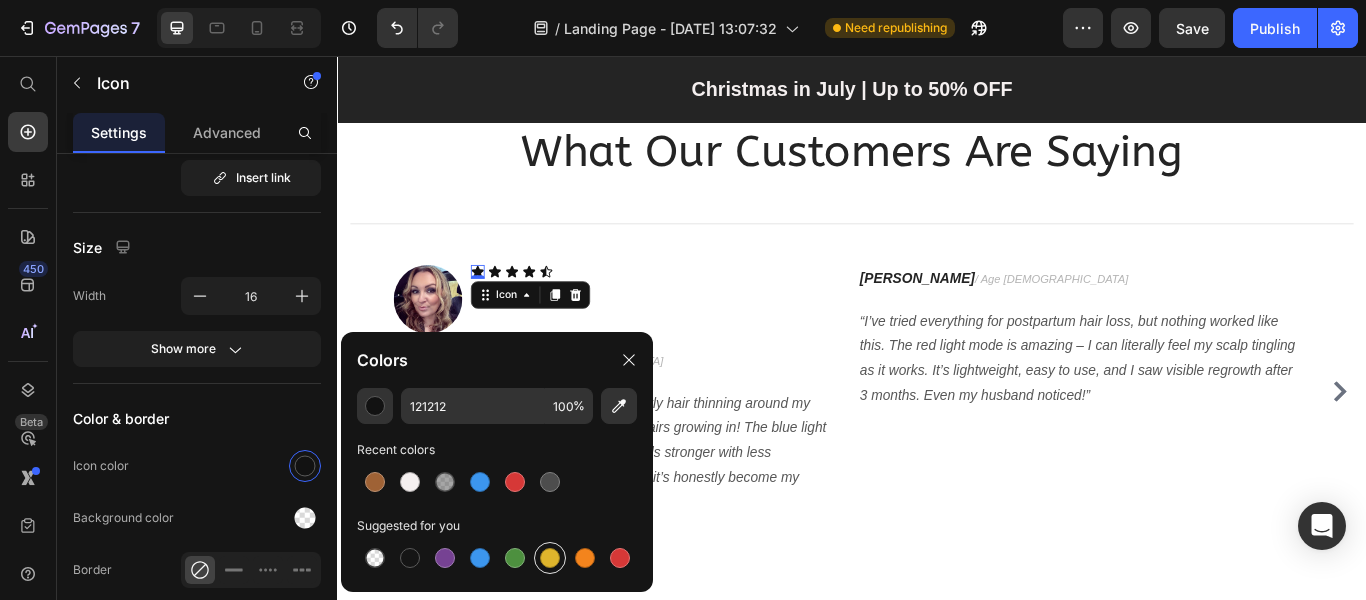 click at bounding box center (550, 558) 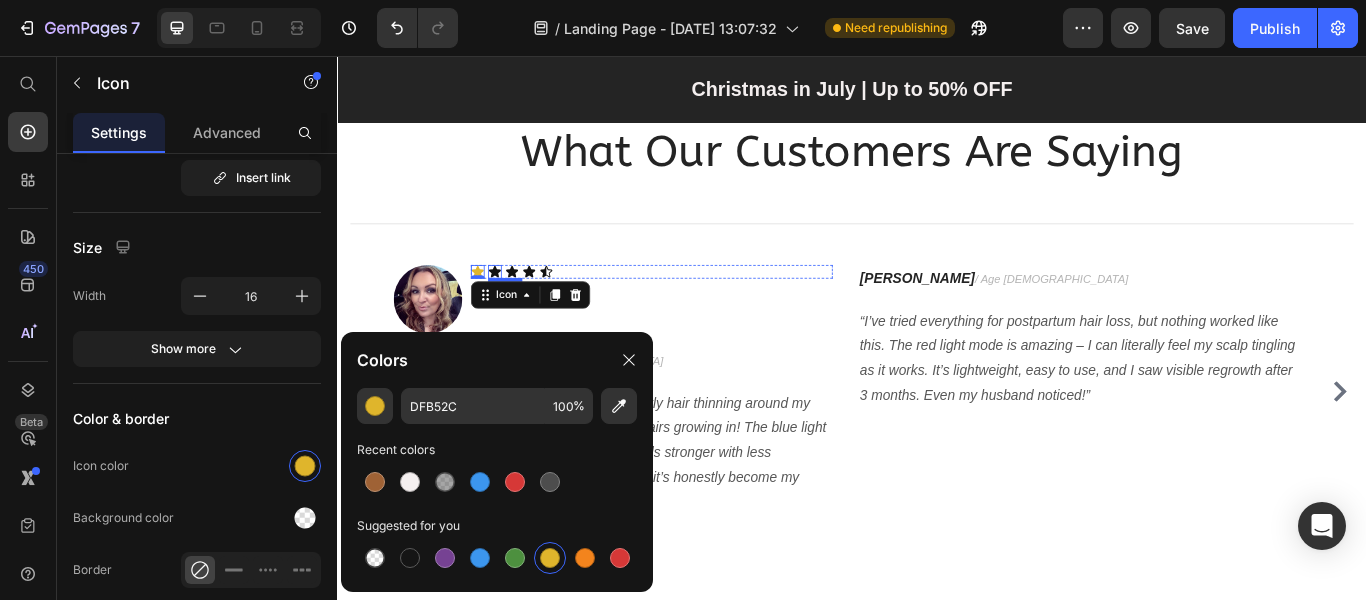 click 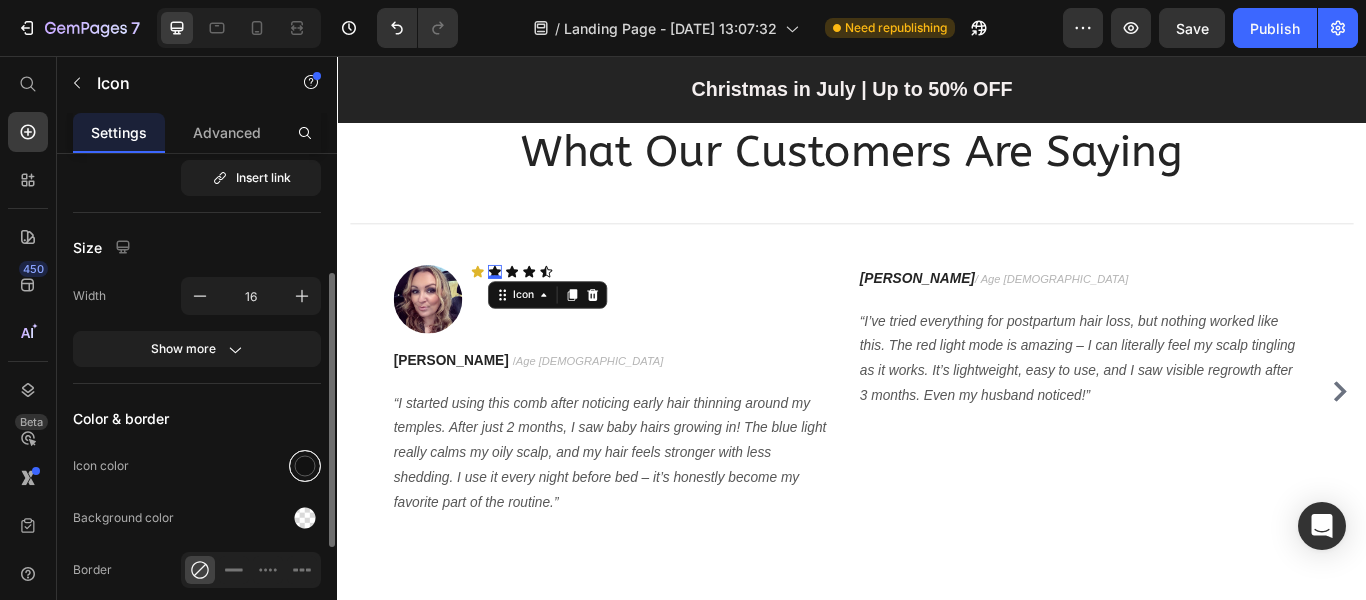 click at bounding box center [305, 466] 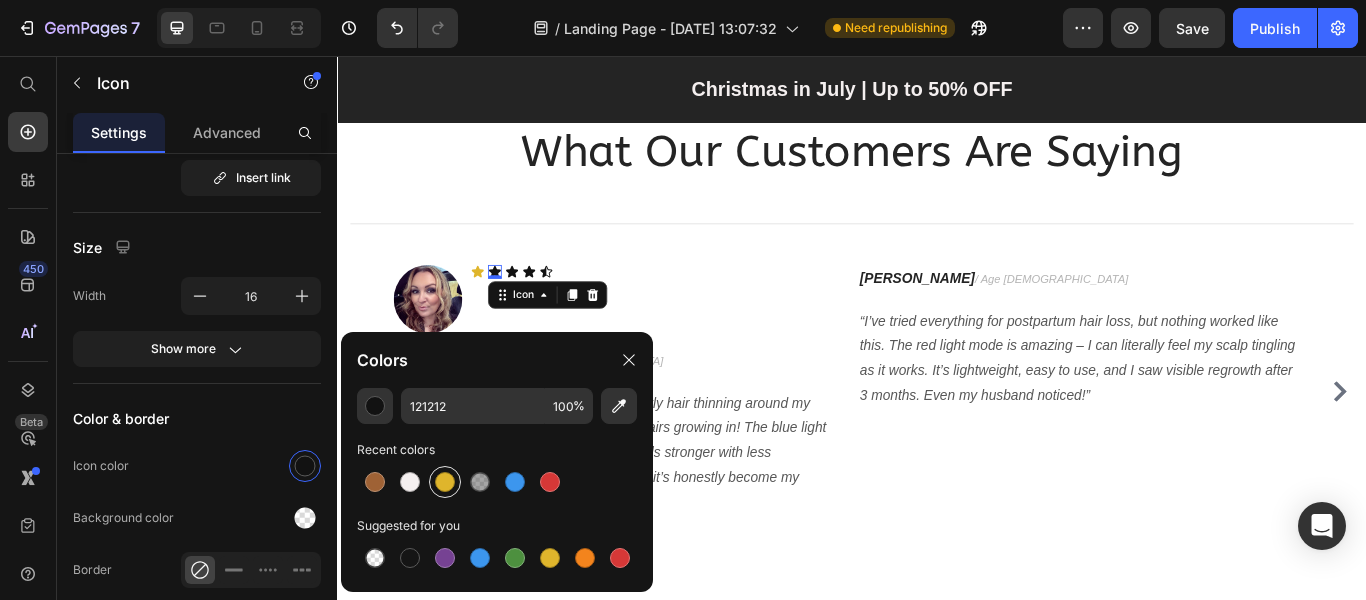 drag, startPoint x: 442, startPoint y: 477, endPoint x: 517, endPoint y: 389, distance: 115.62439 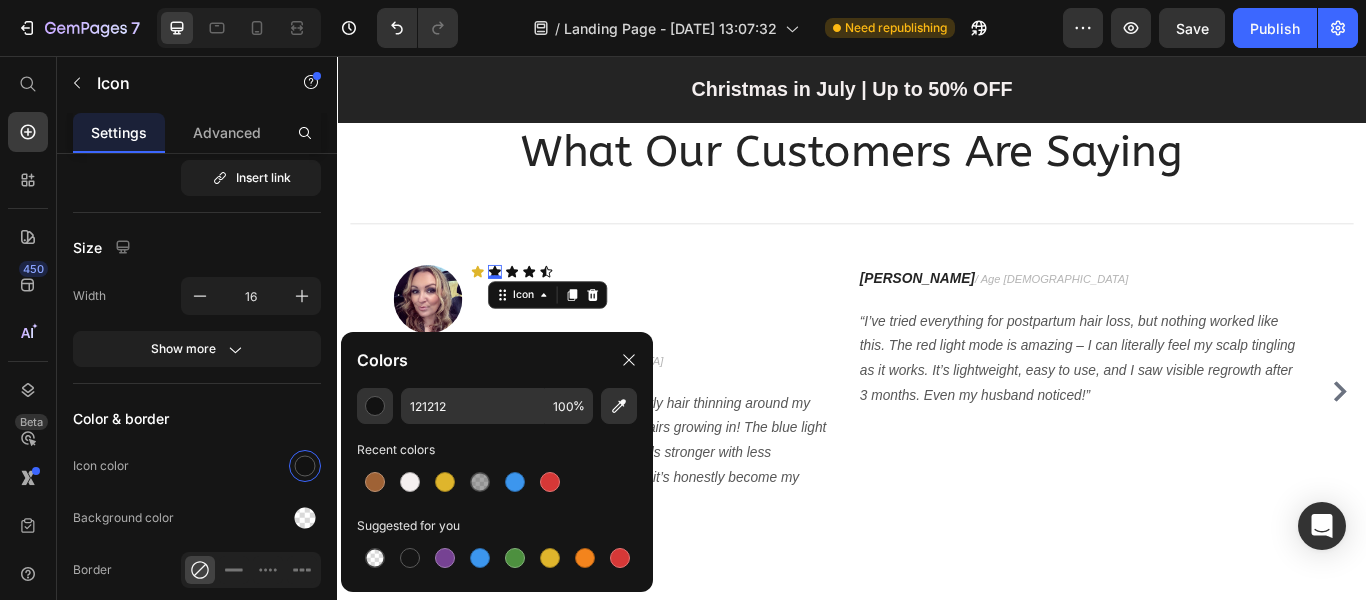 type on "DFB52C" 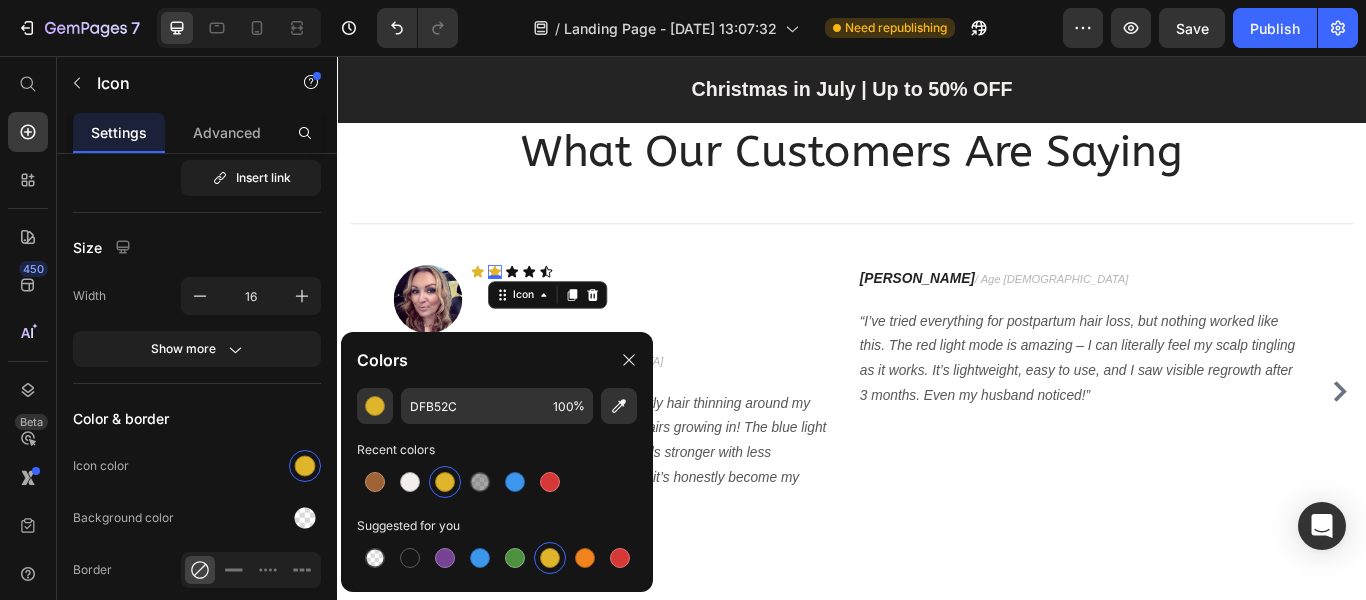 click on "Icon" at bounding box center (581, 335) 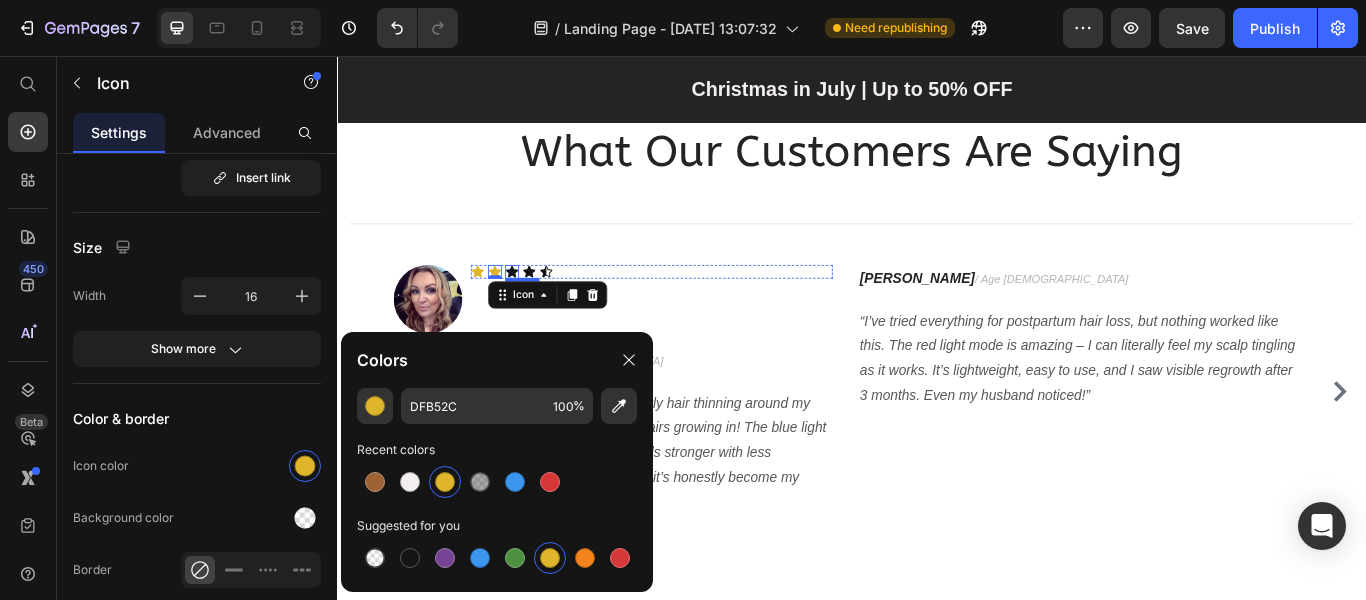 click 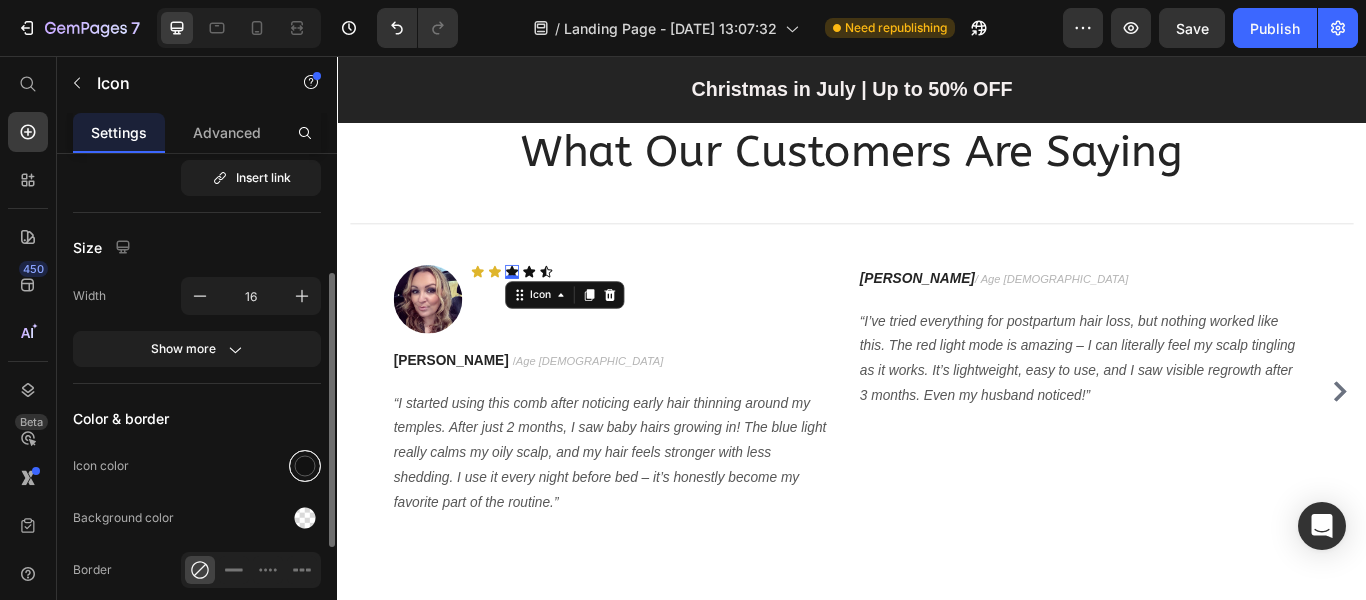 click at bounding box center (305, 466) 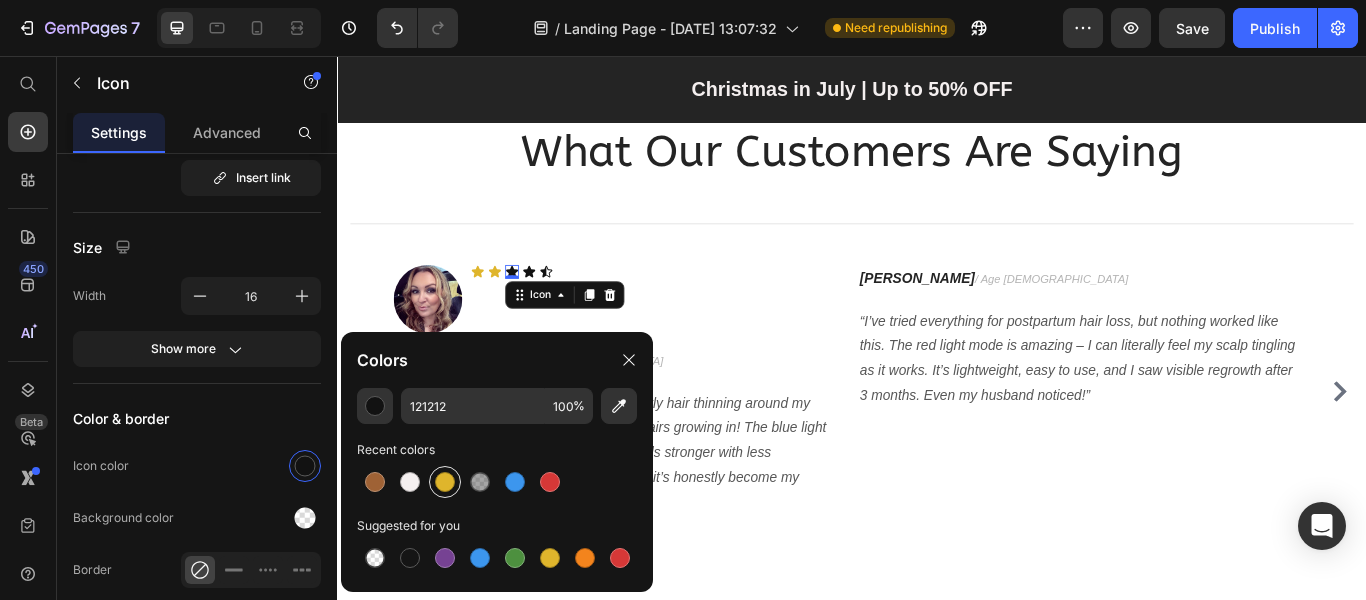 click at bounding box center (445, 482) 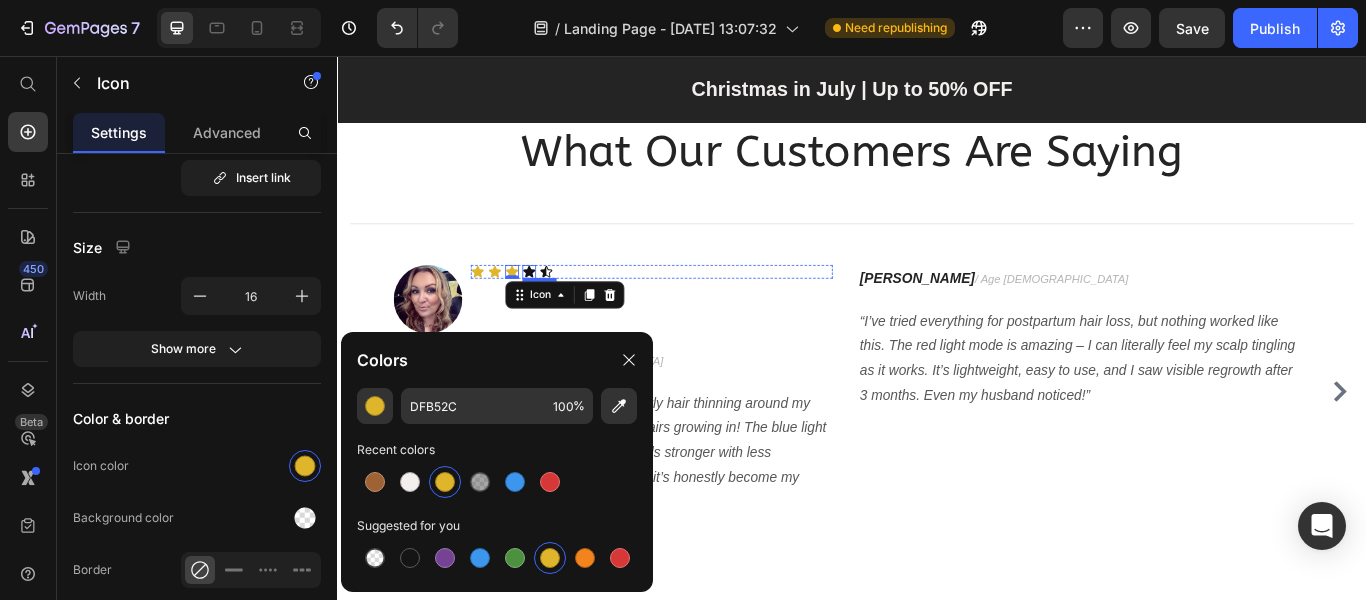 click 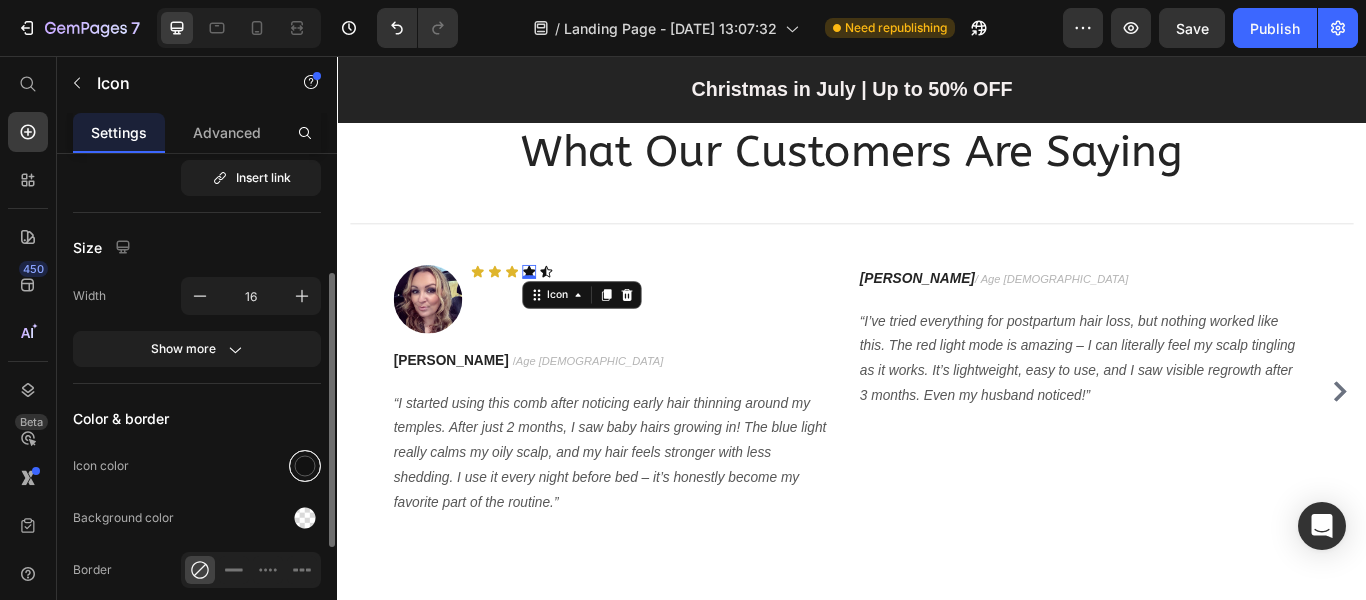 click at bounding box center [305, 466] 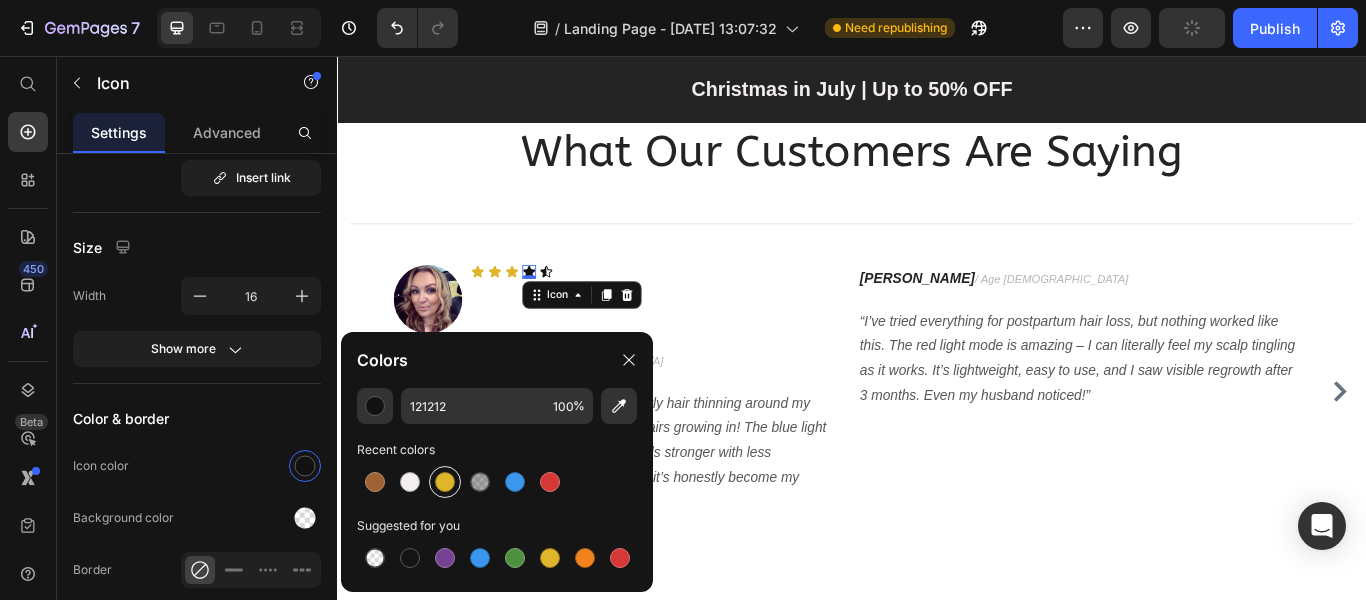 click at bounding box center (445, 482) 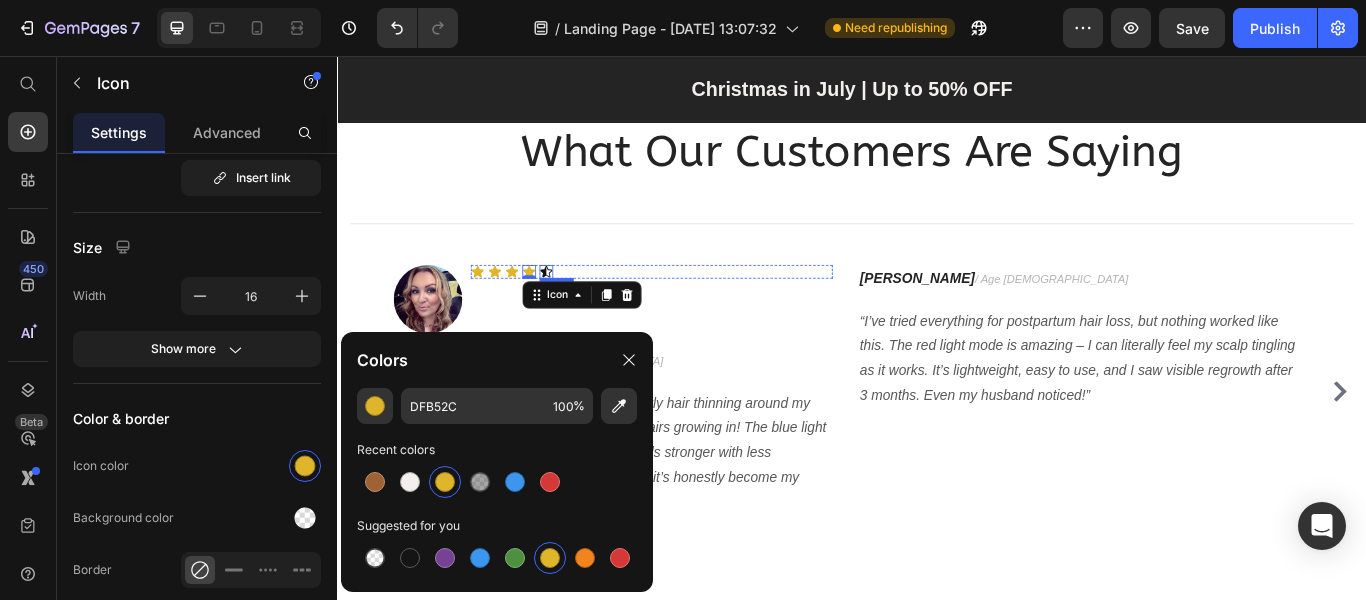 click 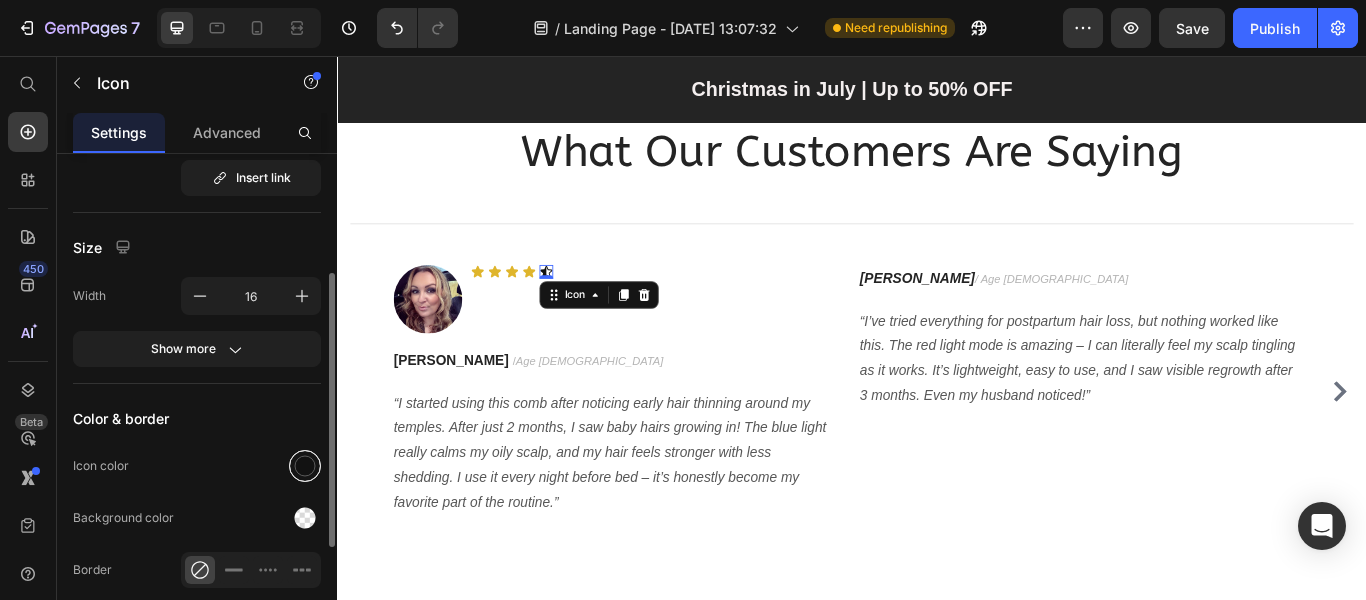 click at bounding box center (305, 466) 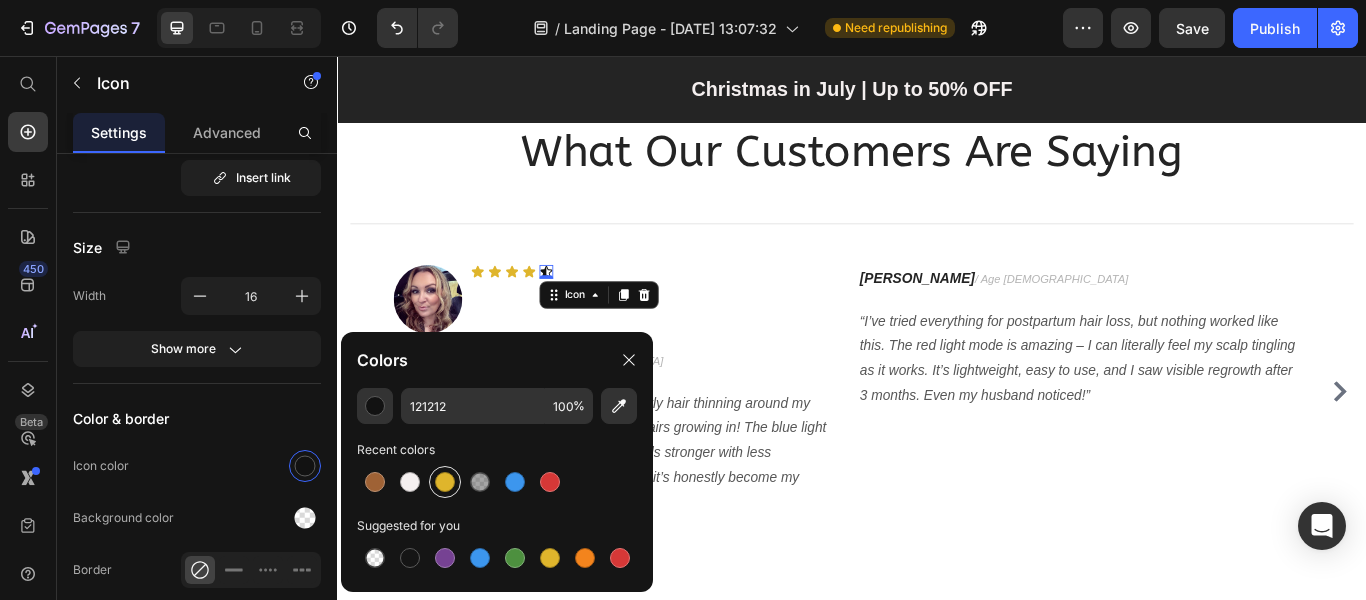 click at bounding box center [445, 482] 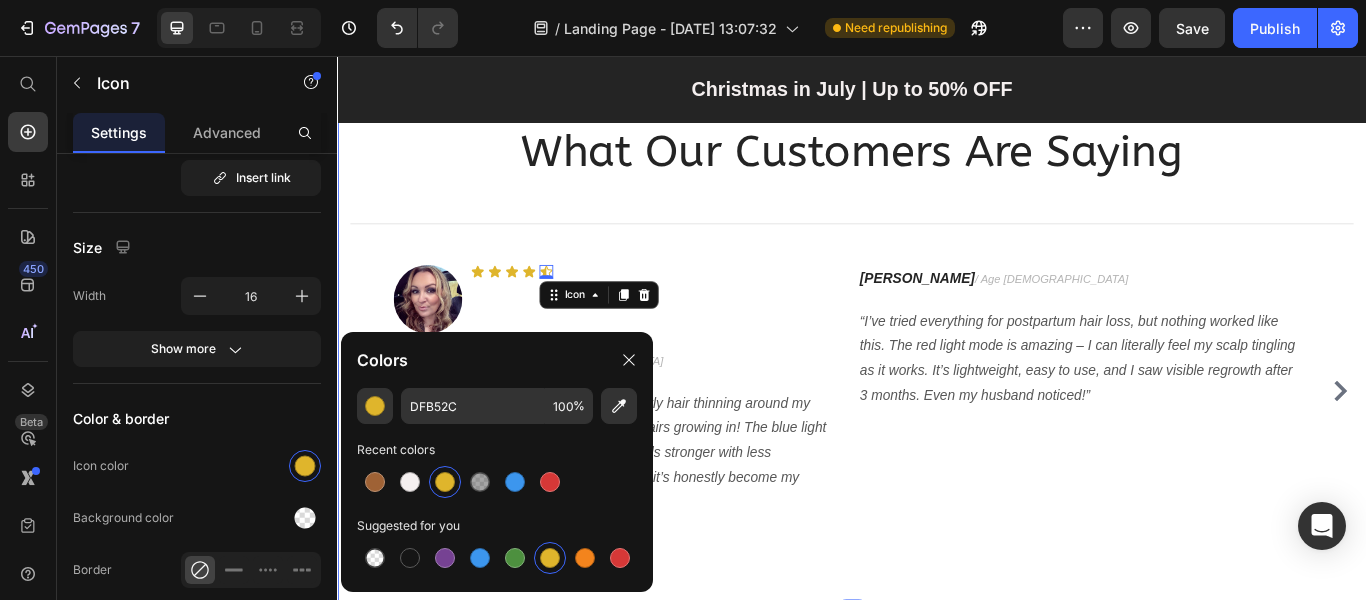 click on "What Our Customers Are Saying Heading                Title Line Image Icon Icon Icon Icon Icon   0 Icon List Row Row Jessica M.   /  Age 34 Text block “I started using this comb after noticing early hair thinning around my temples. After just 2 months, I saw baby hairs growing in! The blue light really calms my oily scalp, and my hair feels stronger with less shedding. I use it every night before bed – it’s honestly become my favorite part of the routine.” Text block Row Sophia L. / Age 42 Text block “I’ve tried everything for postpartum hair loss, but nothing worked like this. The red light mode is amazing – I can literally feel my scalp tingling as it works. It’s lightweight, easy to use, and I saw visible regrowth after 3 months. Even my husband noticed!” Text block Row
Drop element here Amanda R.   /  Age 29 Text block Text block Row Image Ryan S.   / Design Director Text block Text block Row Carousel Row Section 9" at bounding box center (937, 378) 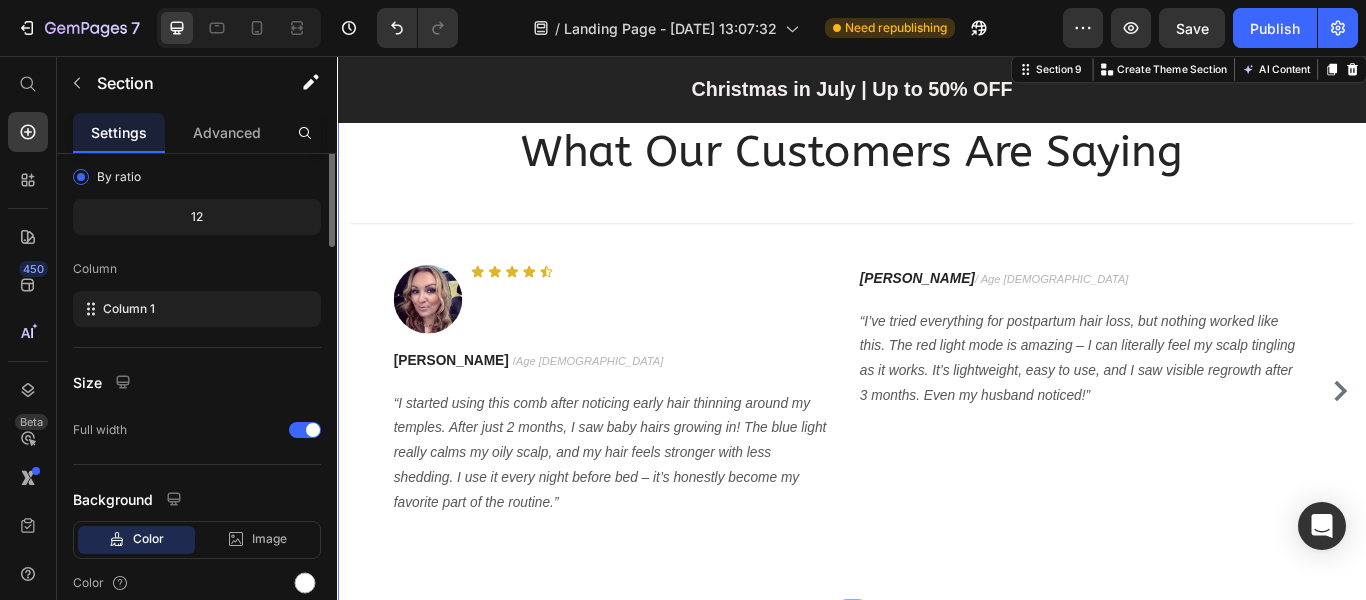 scroll, scrollTop: 0, scrollLeft: 0, axis: both 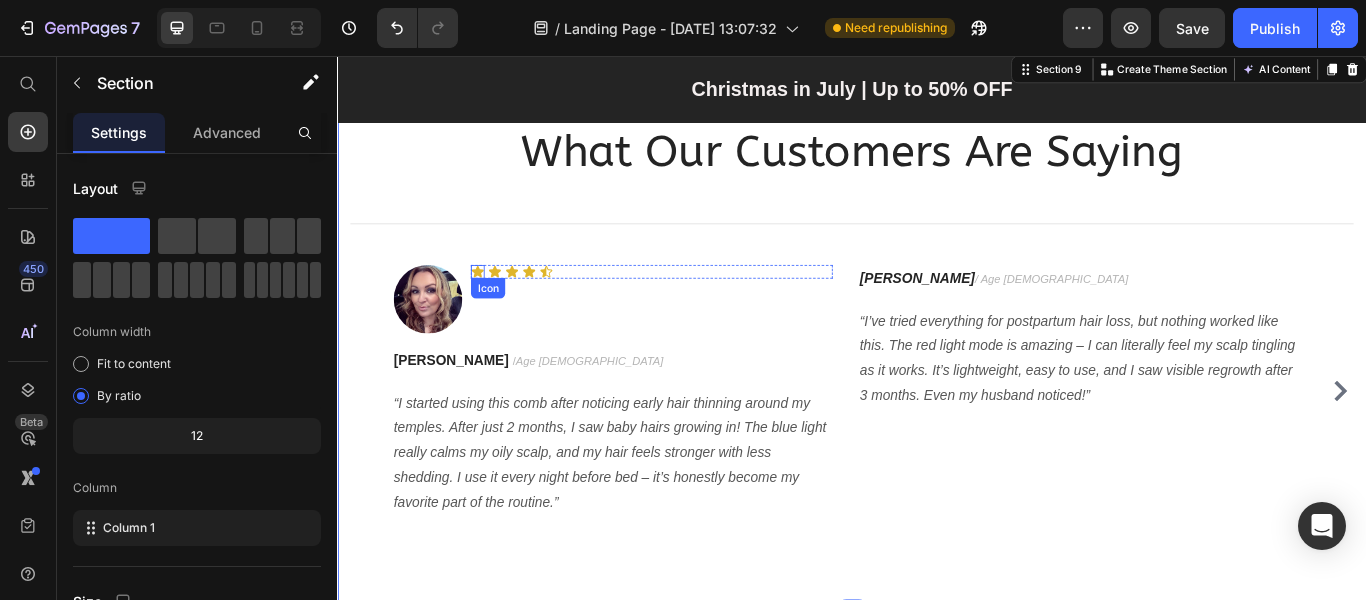 click 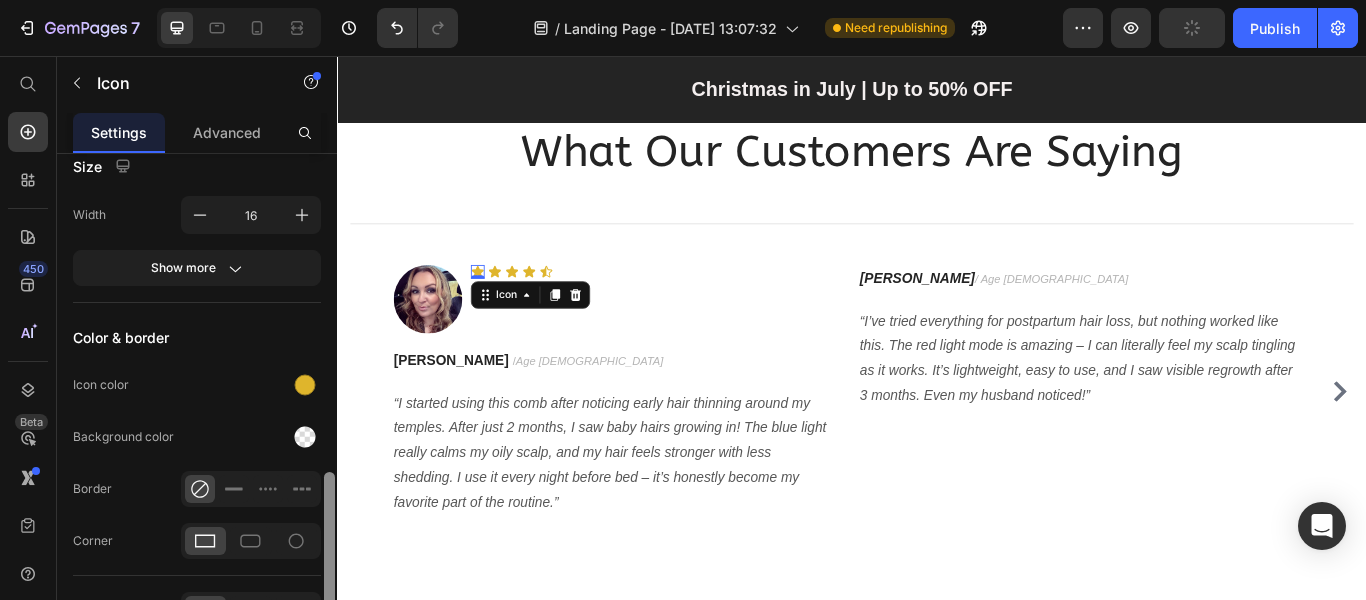 scroll, scrollTop: 400, scrollLeft: 0, axis: vertical 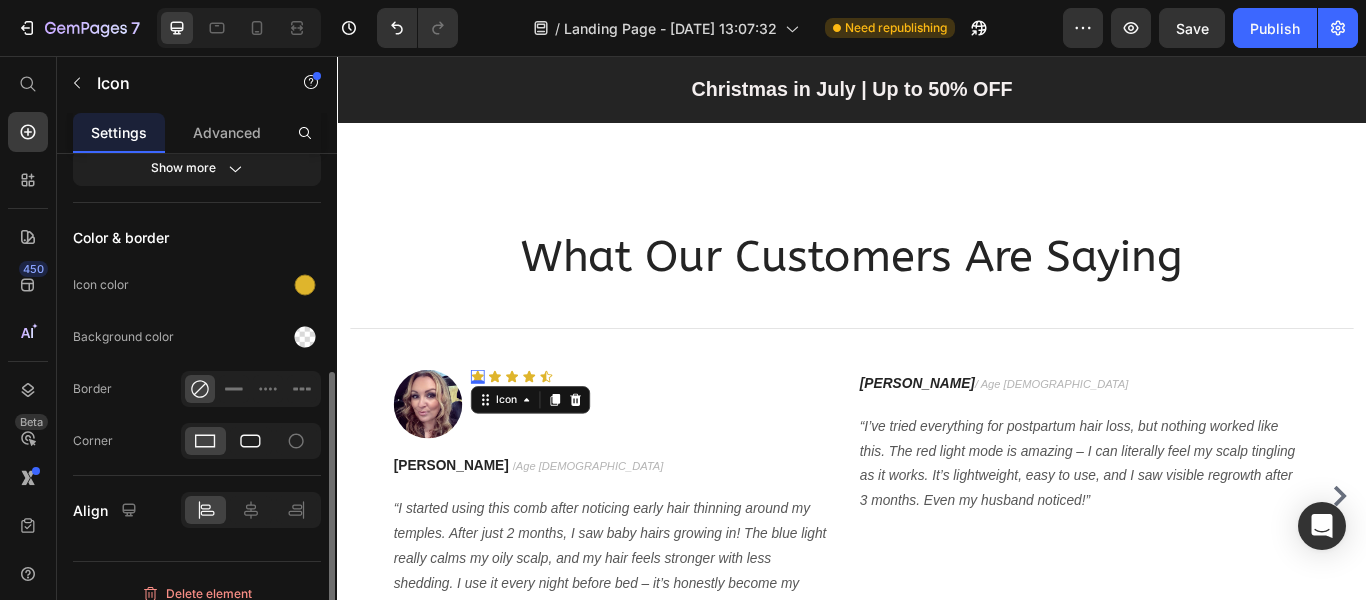 click 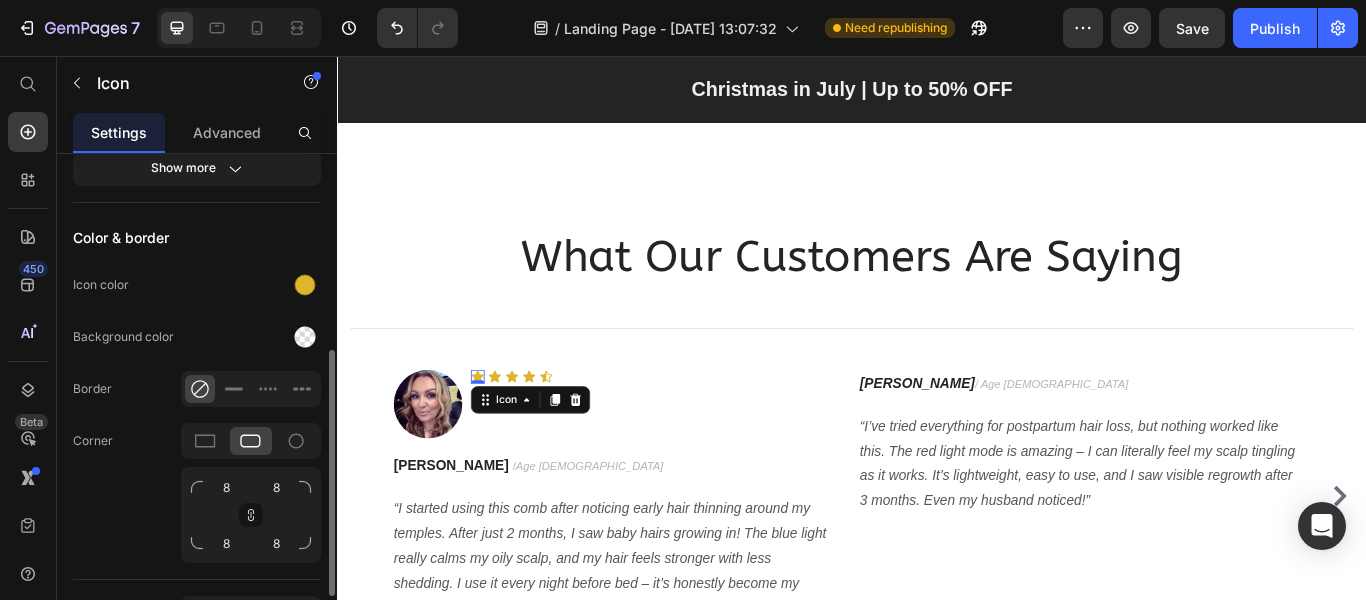 click 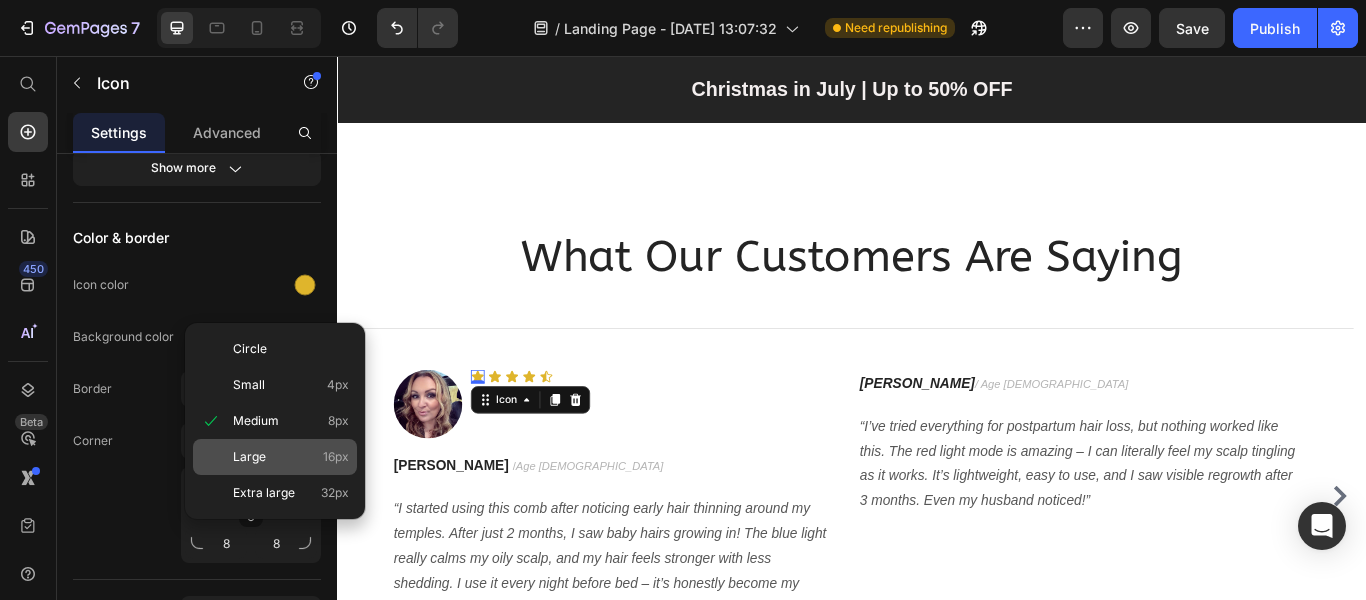 click on "Large" at bounding box center [249, 457] 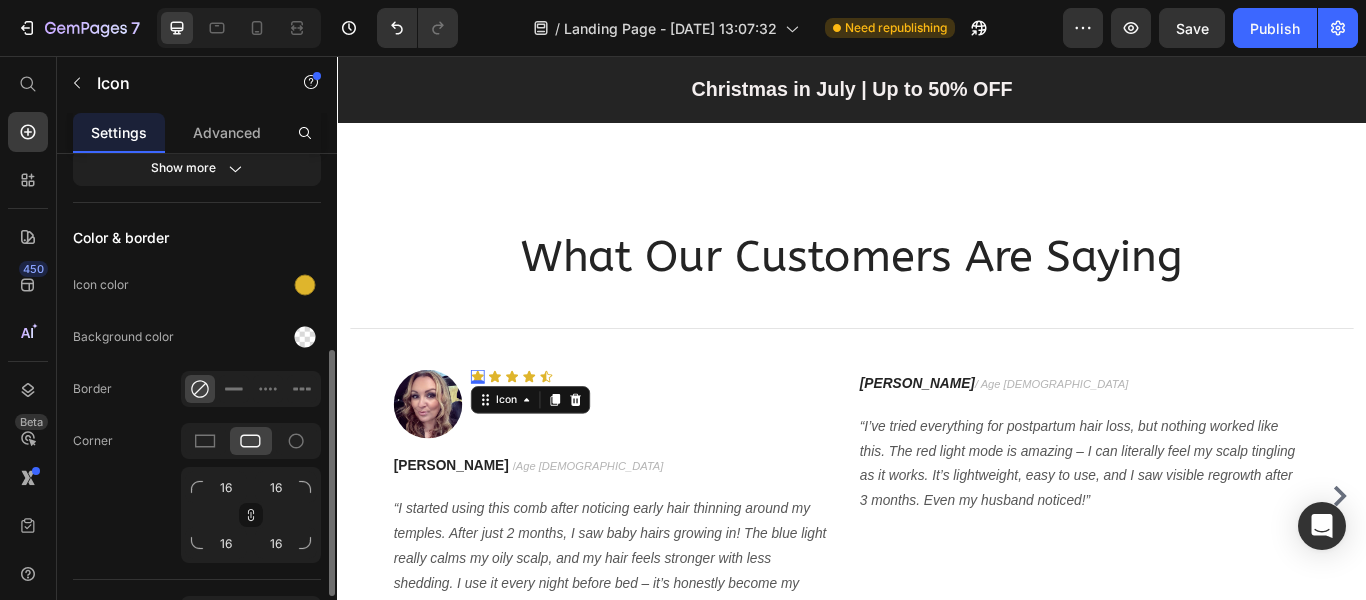 click on "Corner 16 16 16 16" 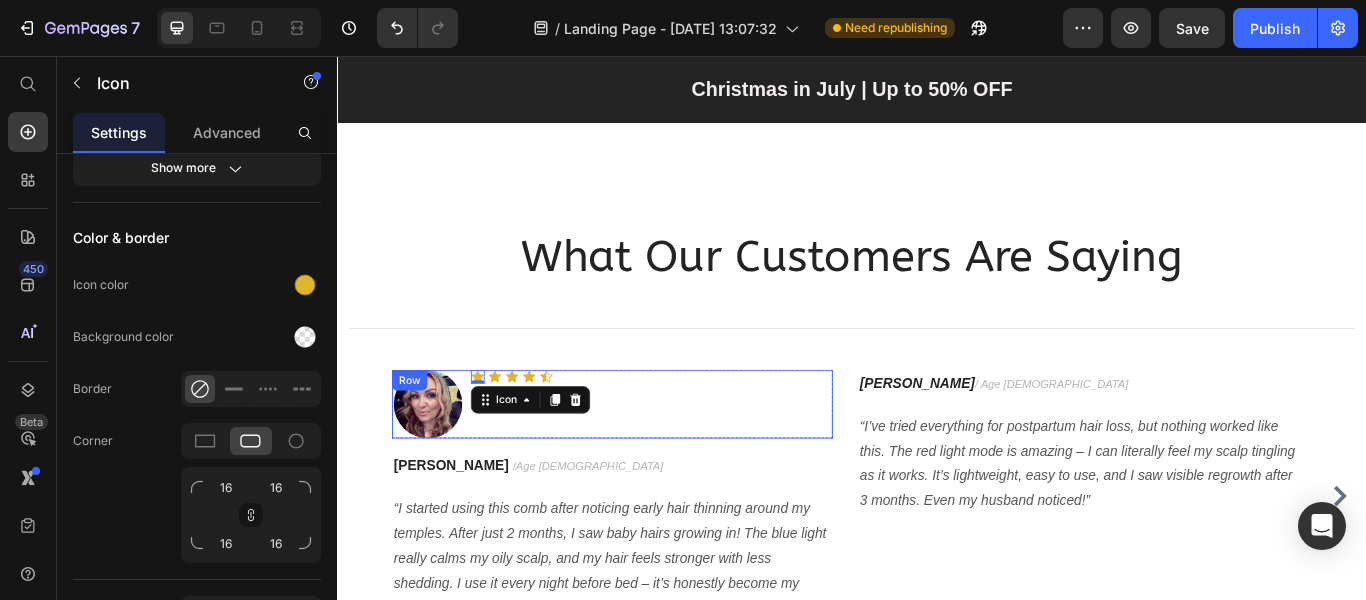 click on "Icon   0 Icon Icon Icon Icon Icon List" at bounding box center (702, 462) 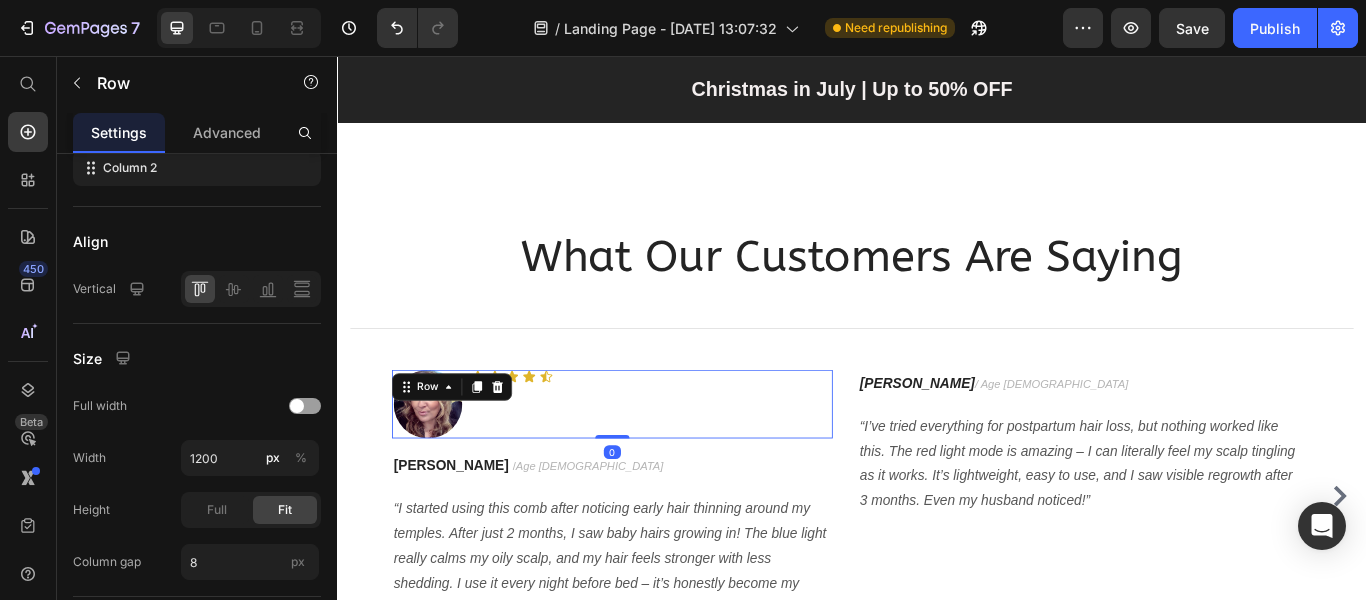 scroll, scrollTop: 0, scrollLeft: 0, axis: both 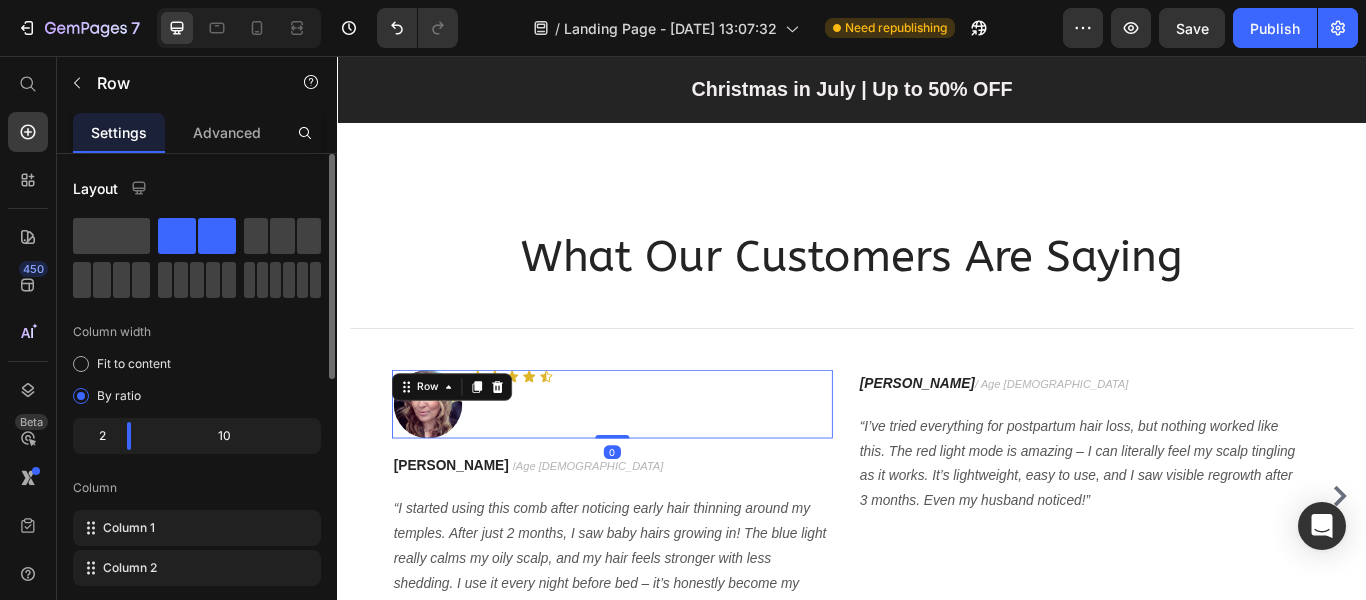click on "Icon Icon Icon Icon Icon Icon List" at bounding box center [702, 462] 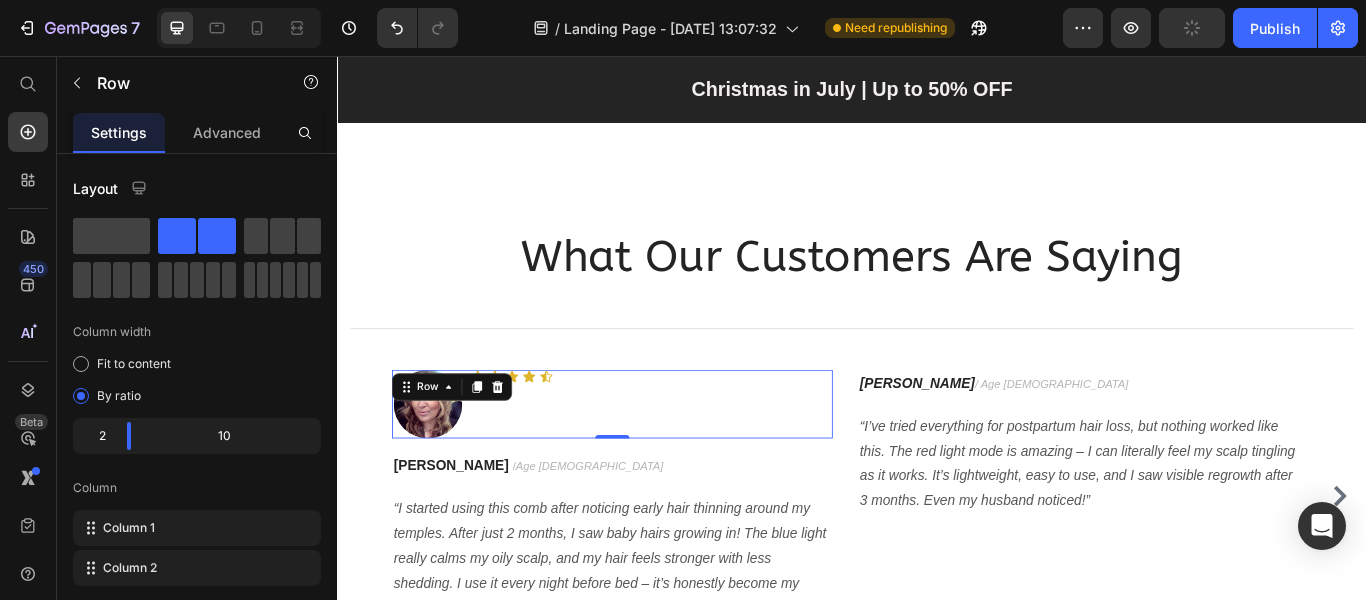click on "Icon Icon Icon Icon Icon Icon List" at bounding box center [702, 462] 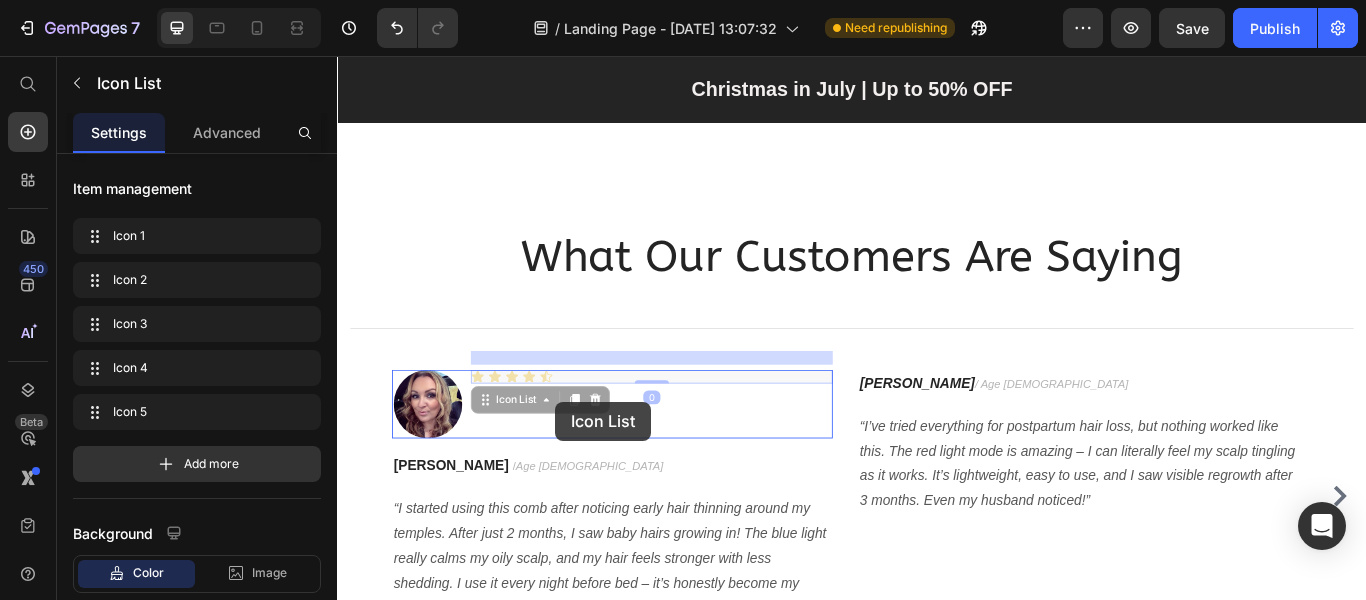 drag, startPoint x: 602, startPoint y: 411, endPoint x: 591, endPoint y: 459, distance: 49.24429 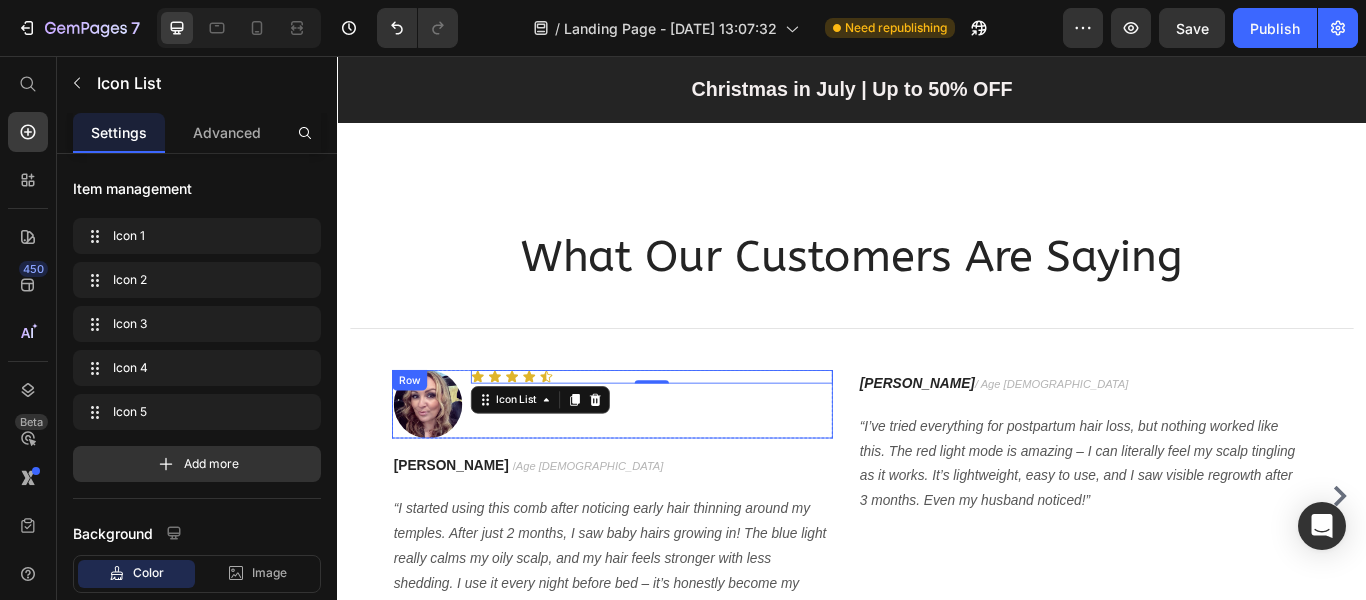 click on "Icon Icon Icon Icon Icon Icon List   0" at bounding box center (702, 462) 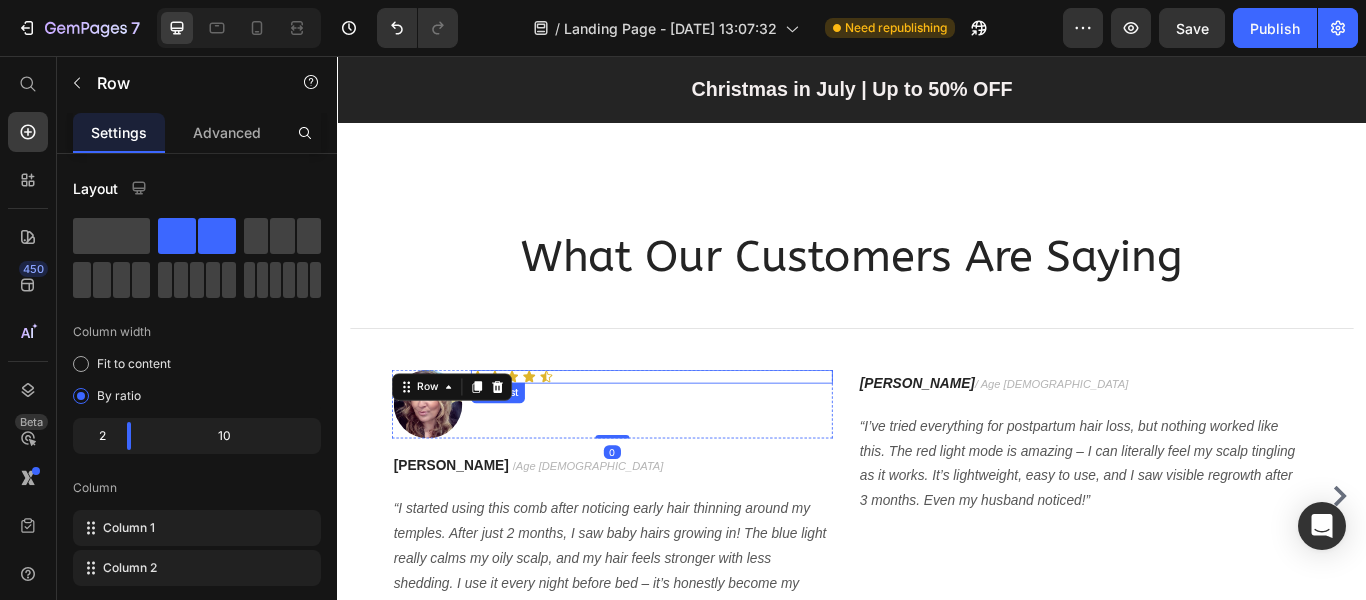 click on "Icon Icon Icon Icon Icon" at bounding box center [702, 430] 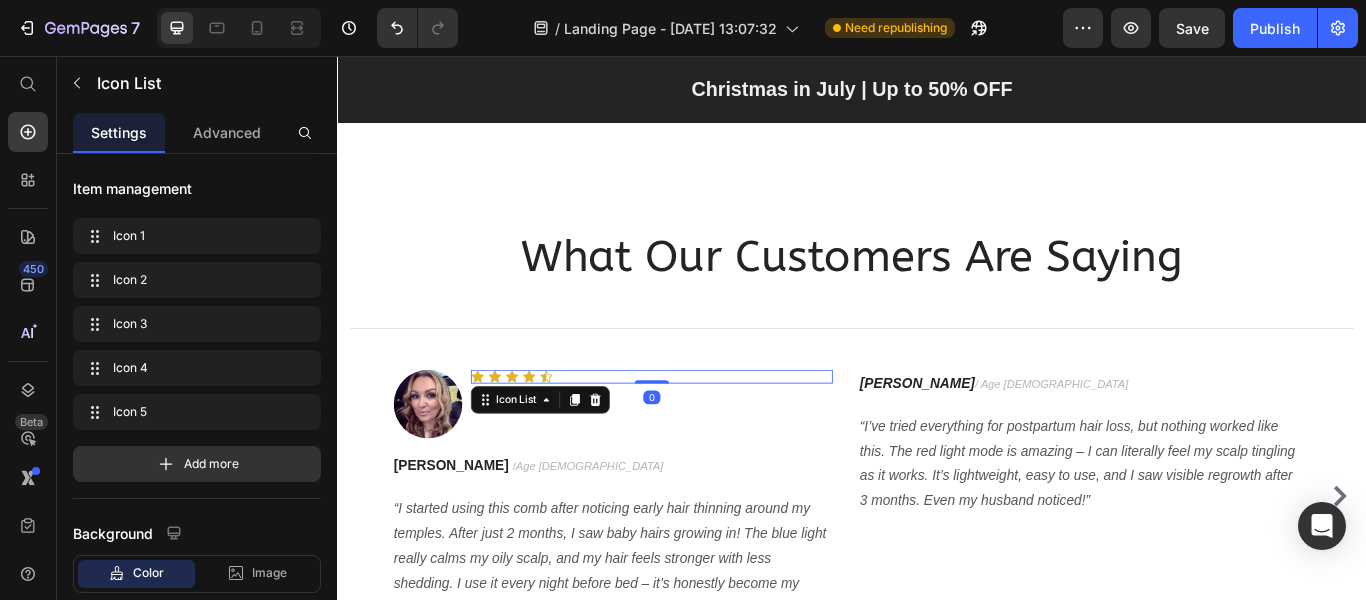 click on "Icon Icon Icon Icon Icon" at bounding box center (702, 430) 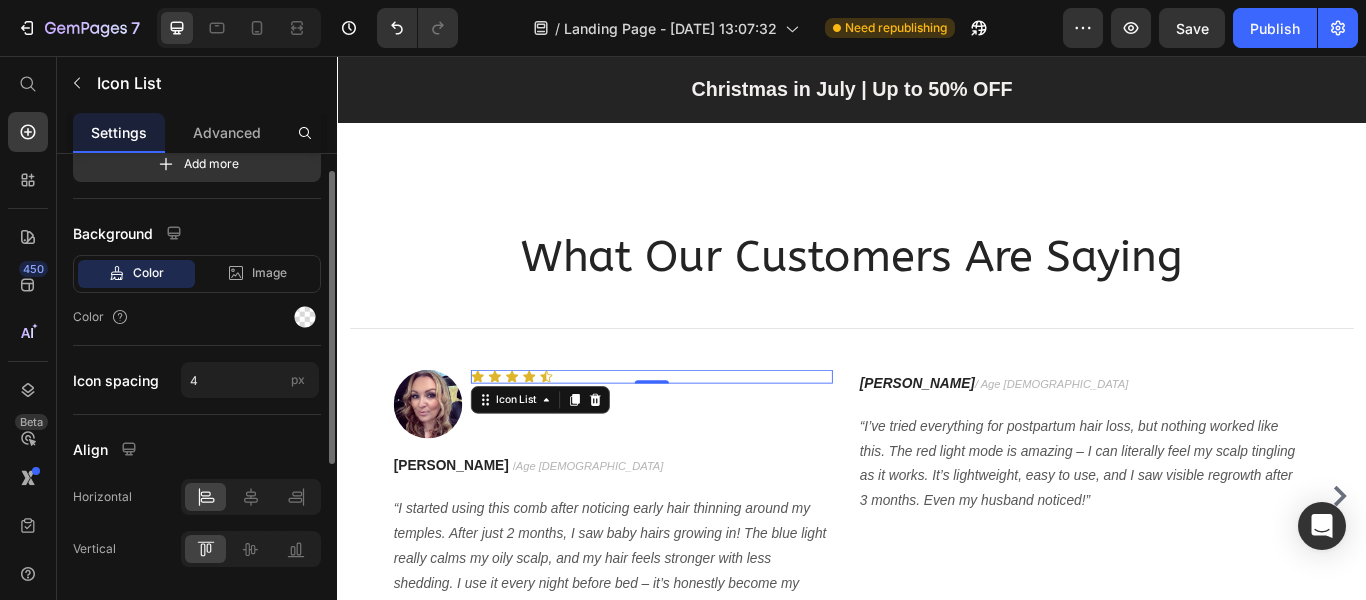 scroll, scrollTop: 358, scrollLeft: 0, axis: vertical 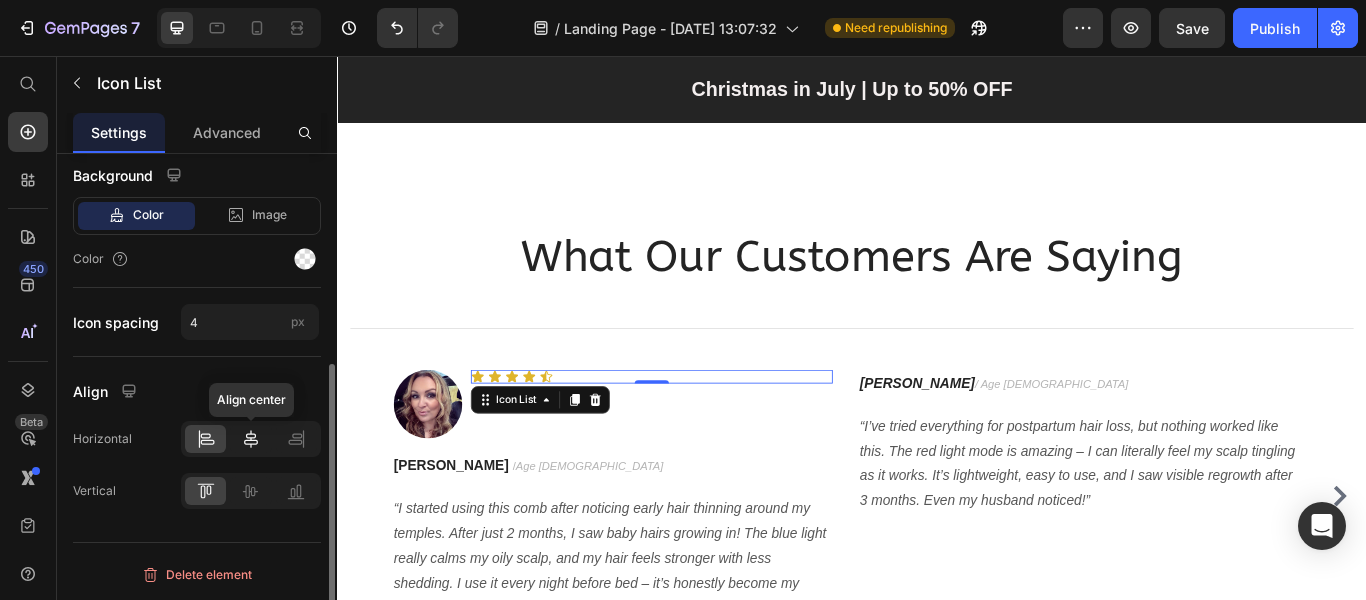 click 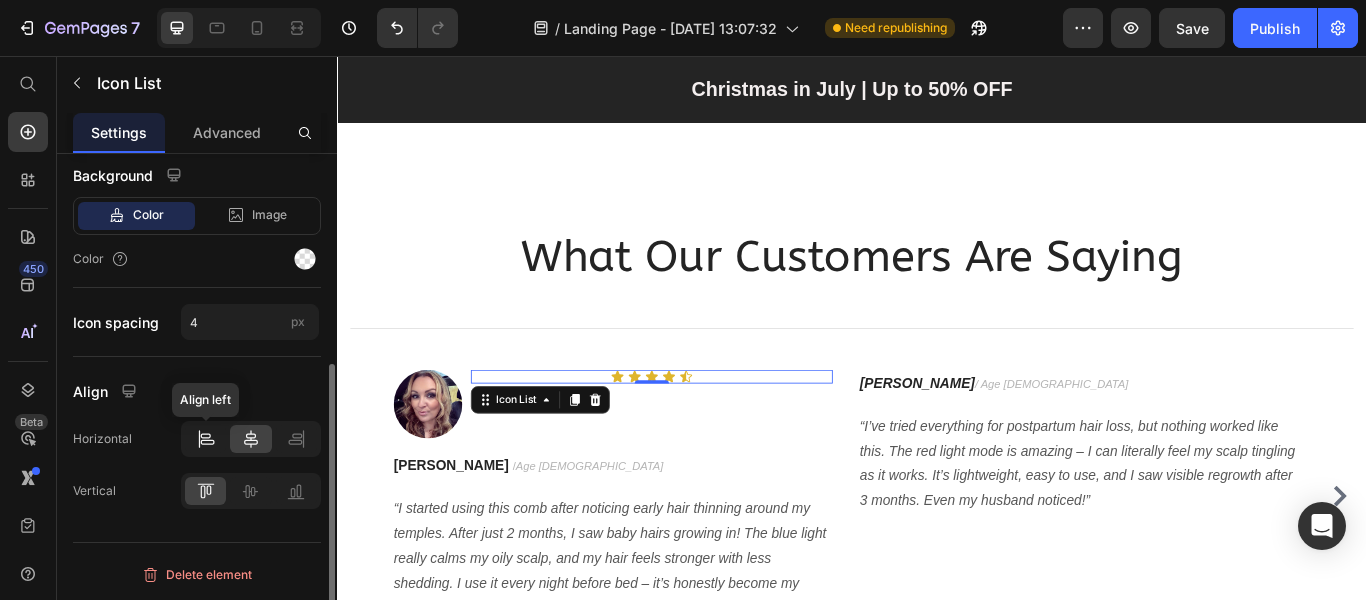 click 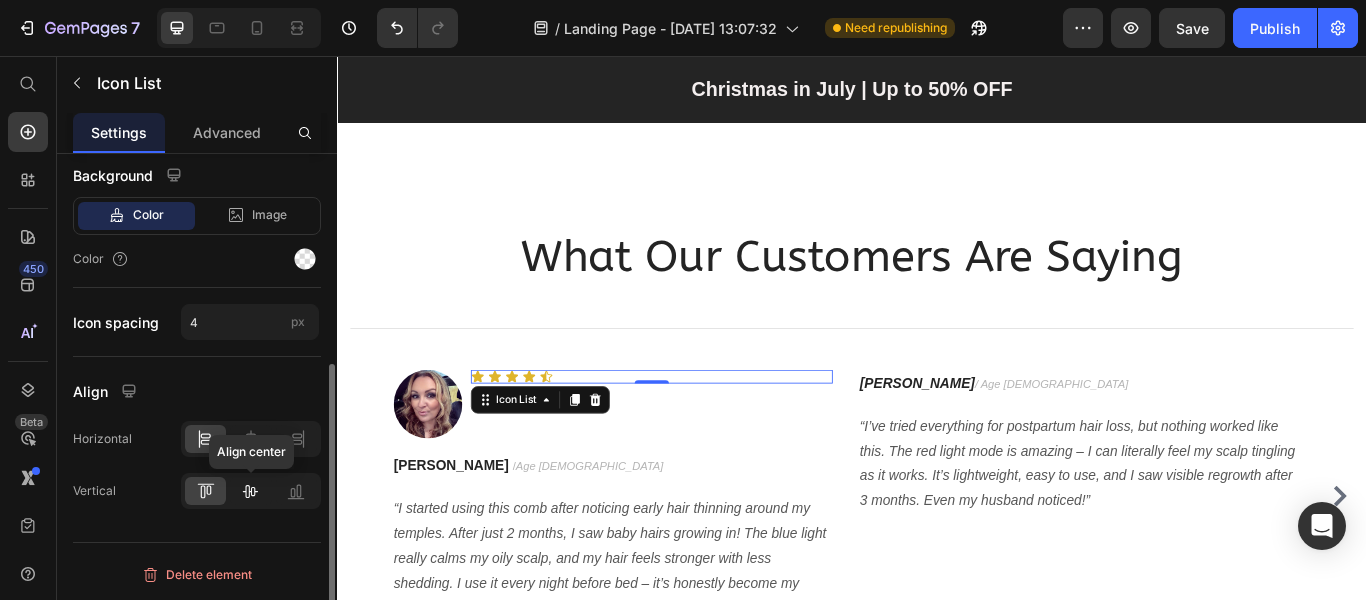 click 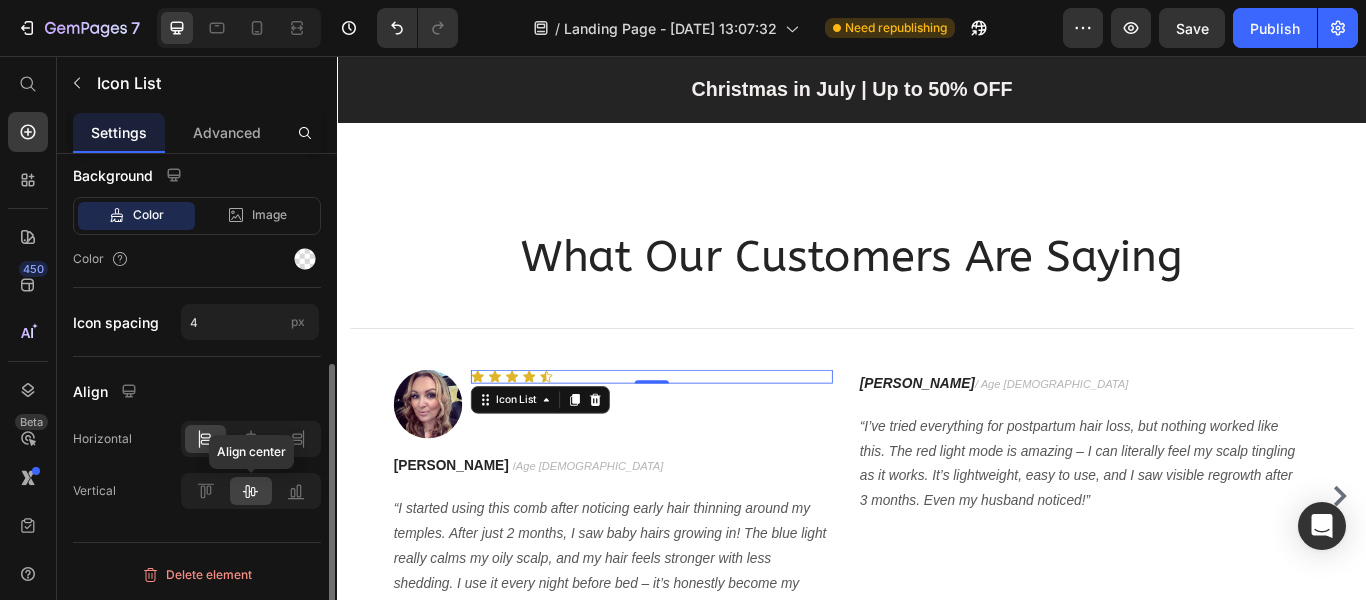 click 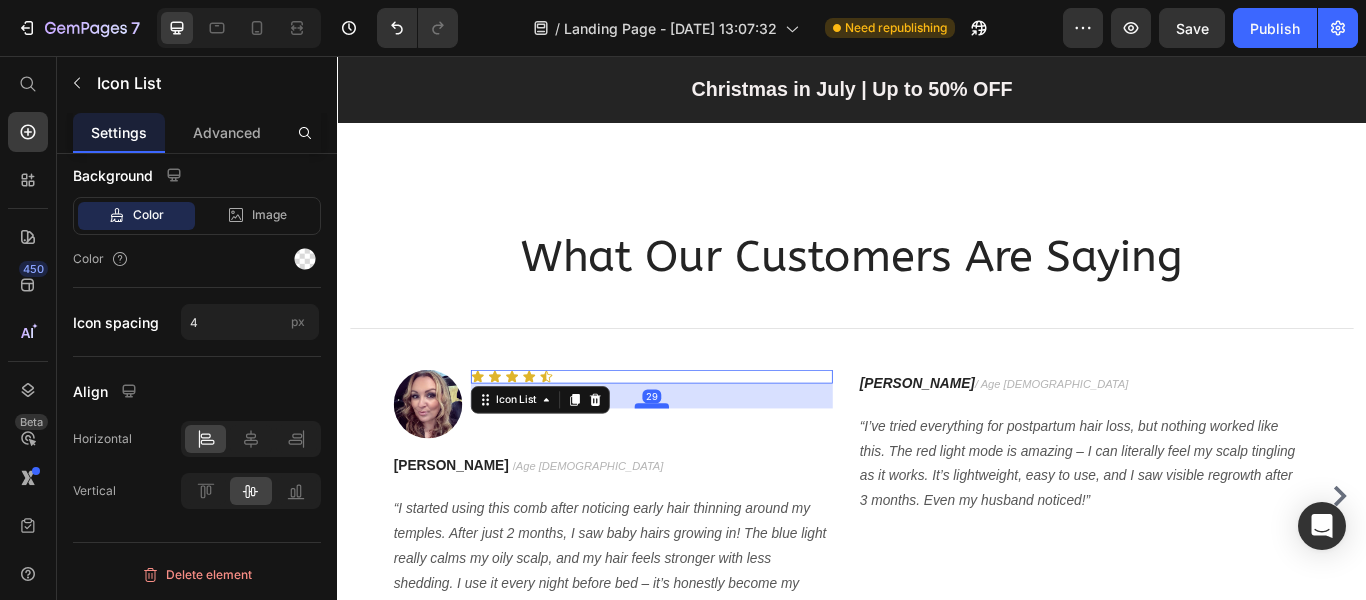 drag, startPoint x: 697, startPoint y: 412, endPoint x: 692, endPoint y: 441, distance: 29.427877 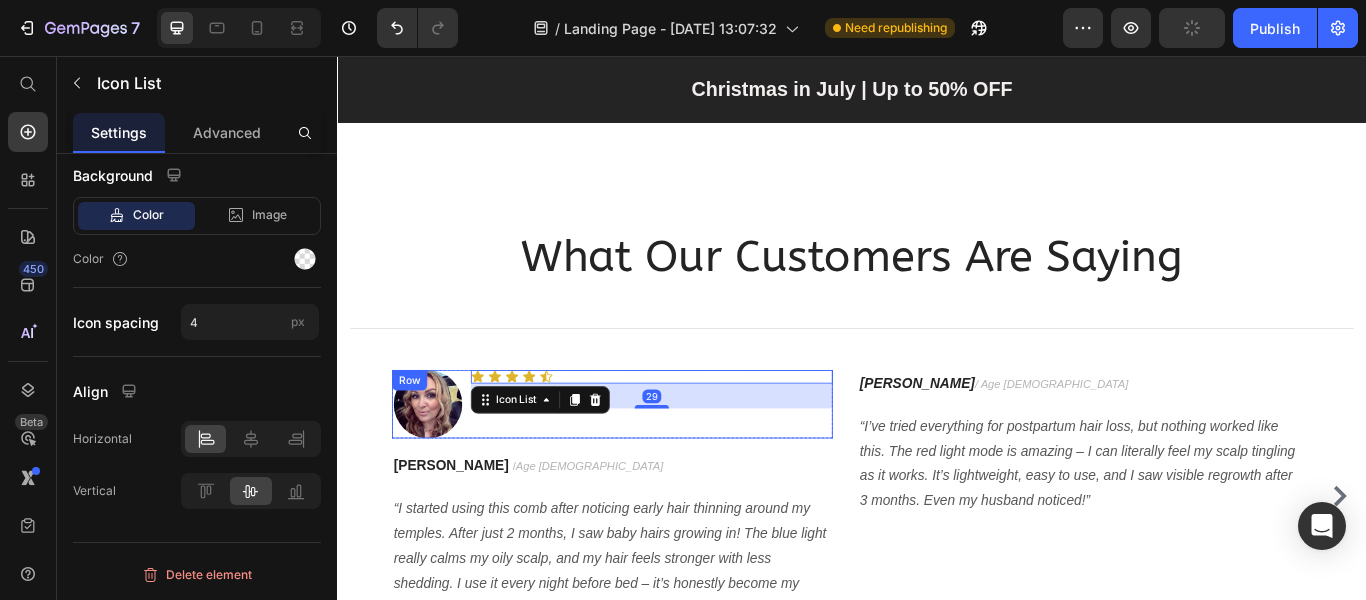 click on "Icon Icon Icon Icon Icon Icon List   29" at bounding box center [702, 462] 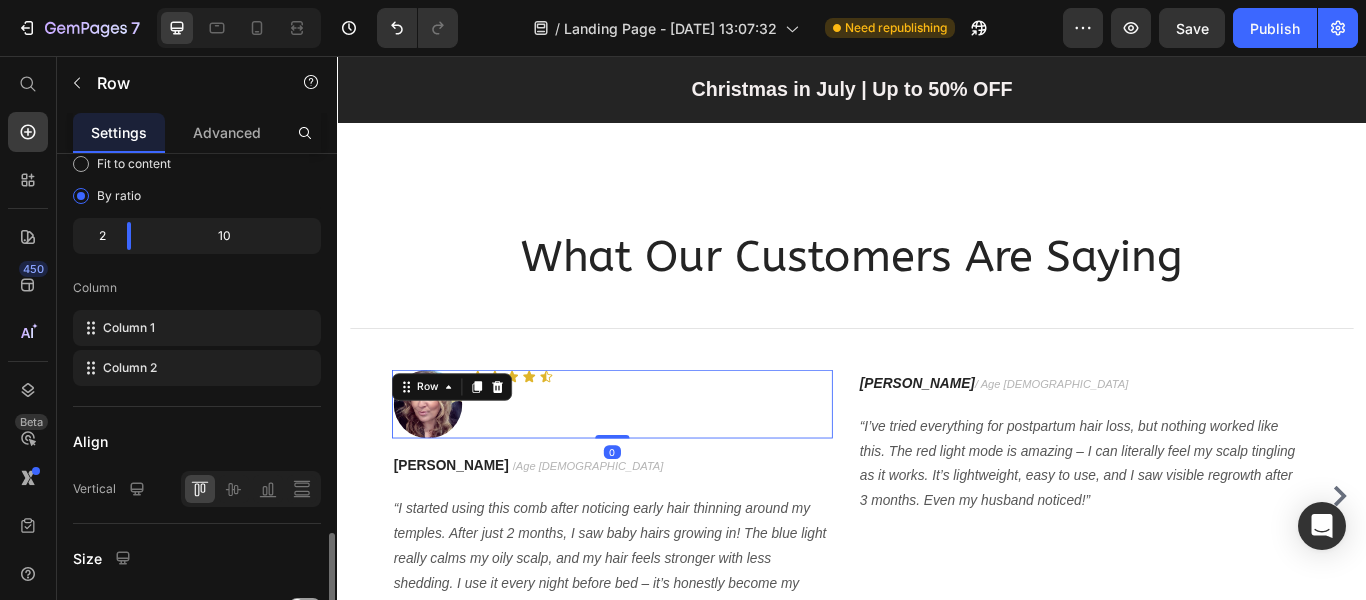 scroll, scrollTop: 500, scrollLeft: 0, axis: vertical 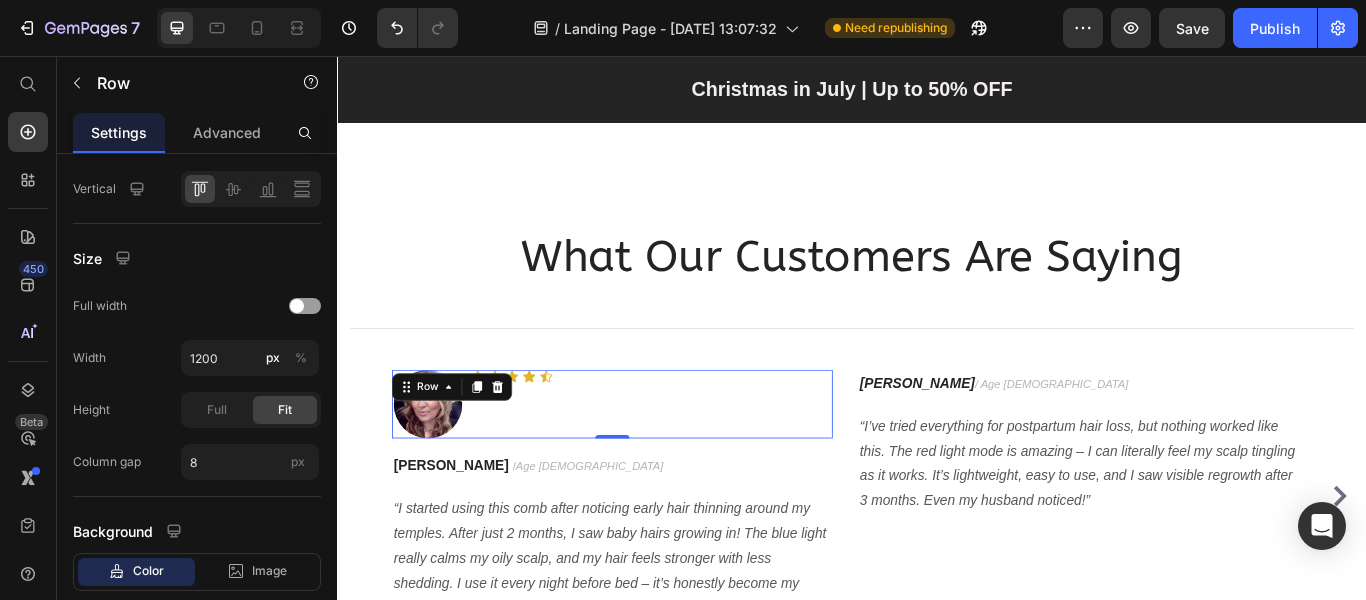 click on "Icon Icon Icon Icon Icon Icon List" at bounding box center (702, 462) 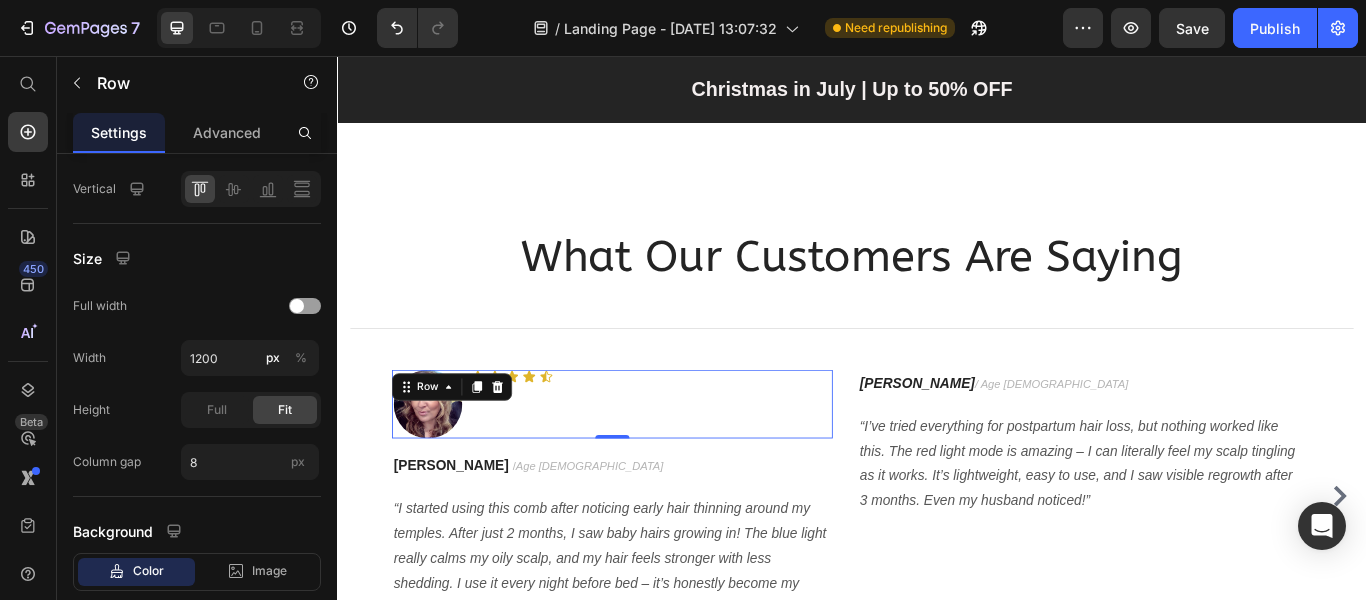 click on "Icon Icon Icon Icon Icon Icon List" at bounding box center [702, 462] 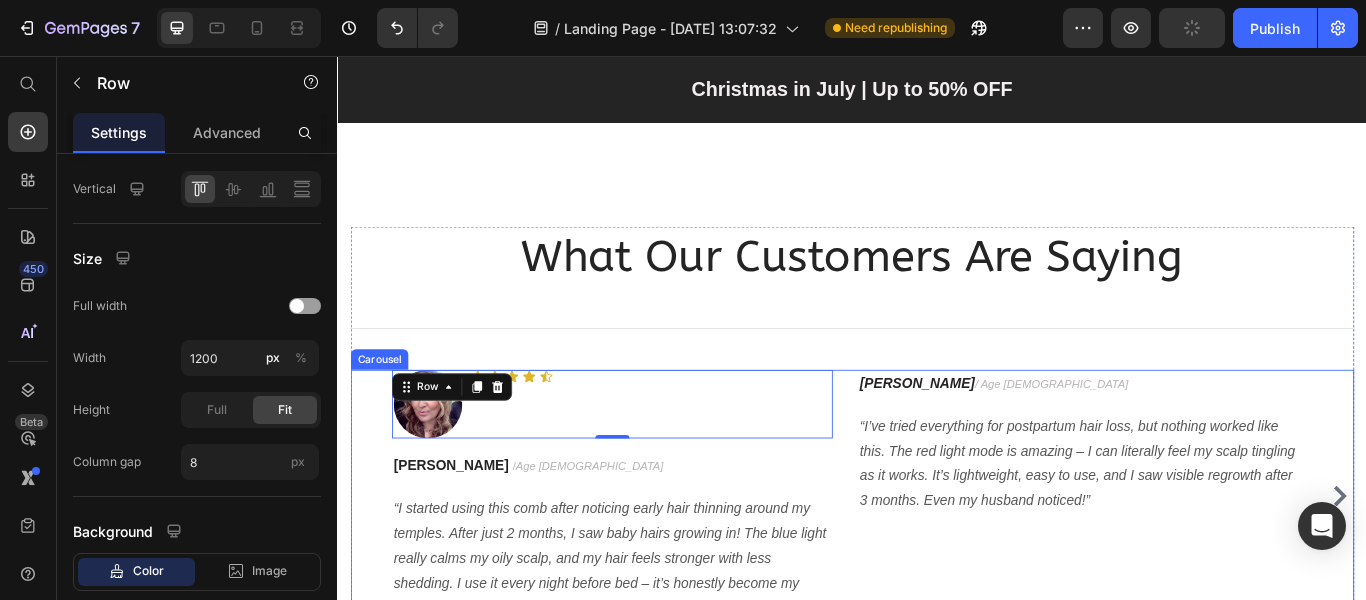 click on "Sophia L. / Age 42 Text block “I’ve tried everything for postpartum hair loss, but nothing worked like this. The red light mode is amazing – I can literally feel my scalp tingling as it works. It’s lightweight, easy to use, and I saw visible regrowth after 3 months. Even my husband noticed!” Text block Row" at bounding box center [1201, 569] 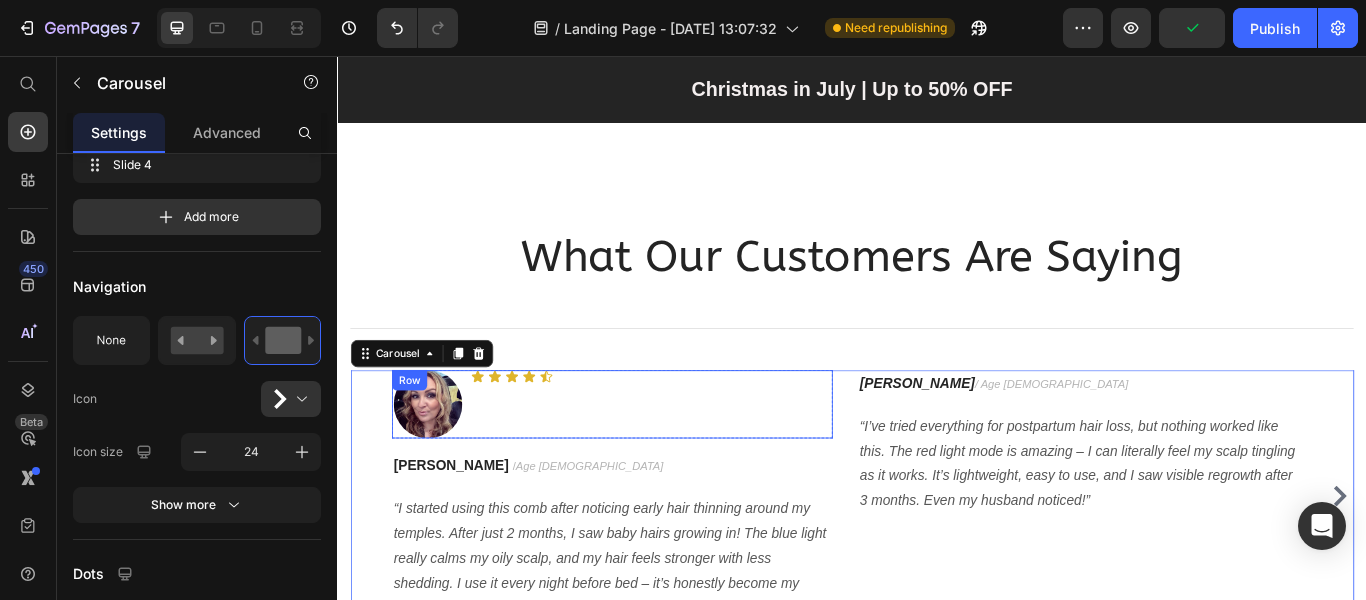 scroll, scrollTop: 0, scrollLeft: 0, axis: both 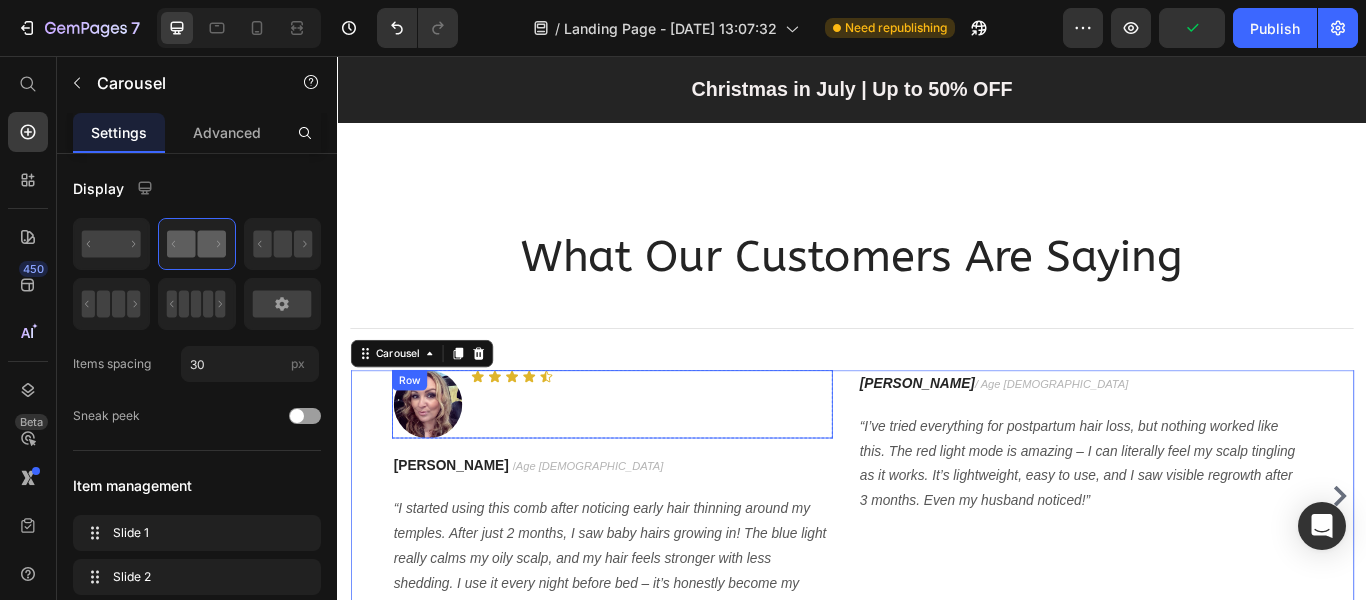 click on "Icon Icon Icon Icon Icon Icon List" at bounding box center (702, 462) 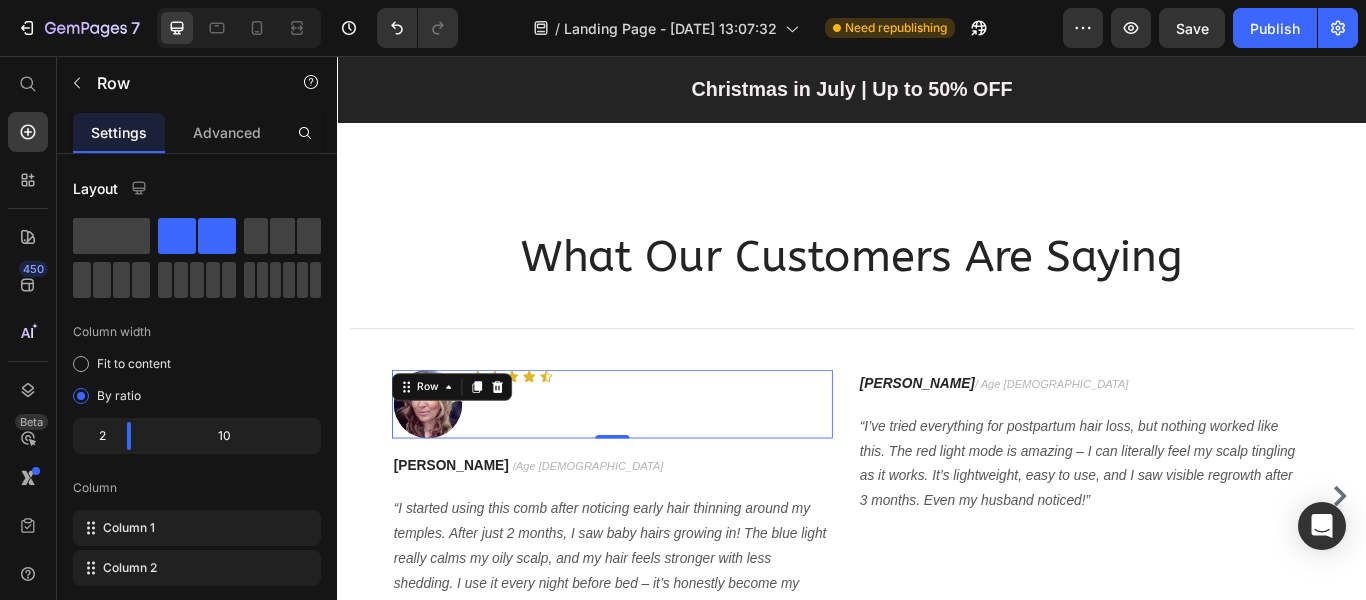 click on "Icon Icon Icon Icon Icon Icon List" at bounding box center (702, 462) 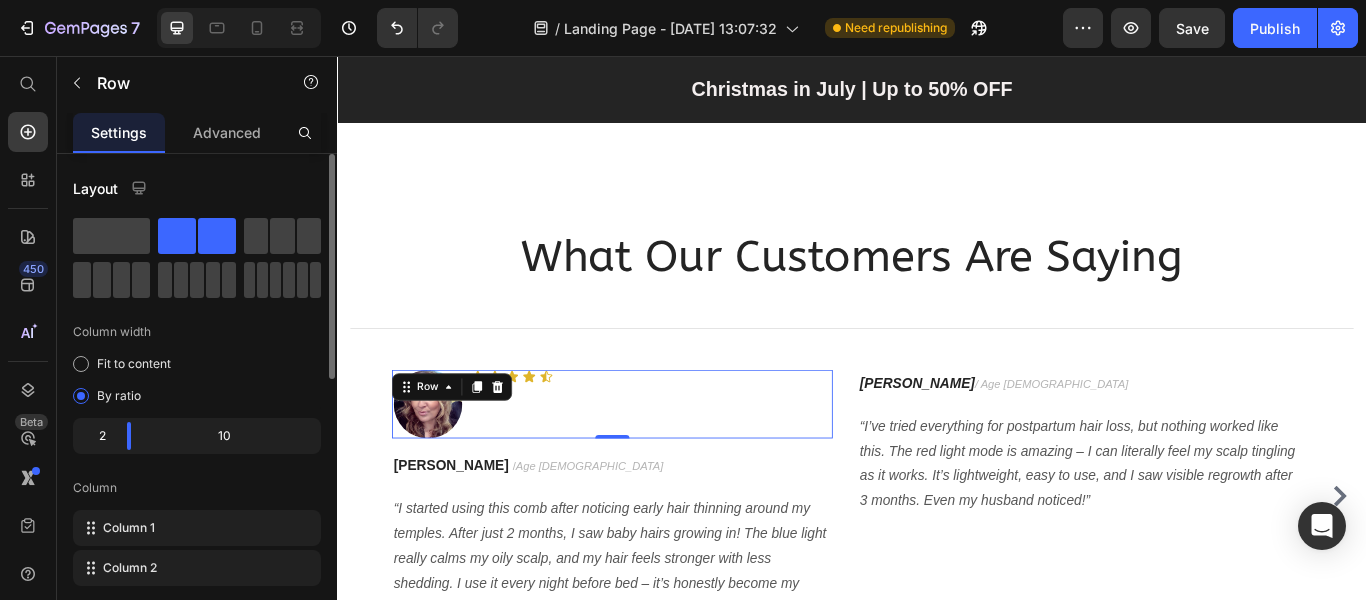 click on "10" 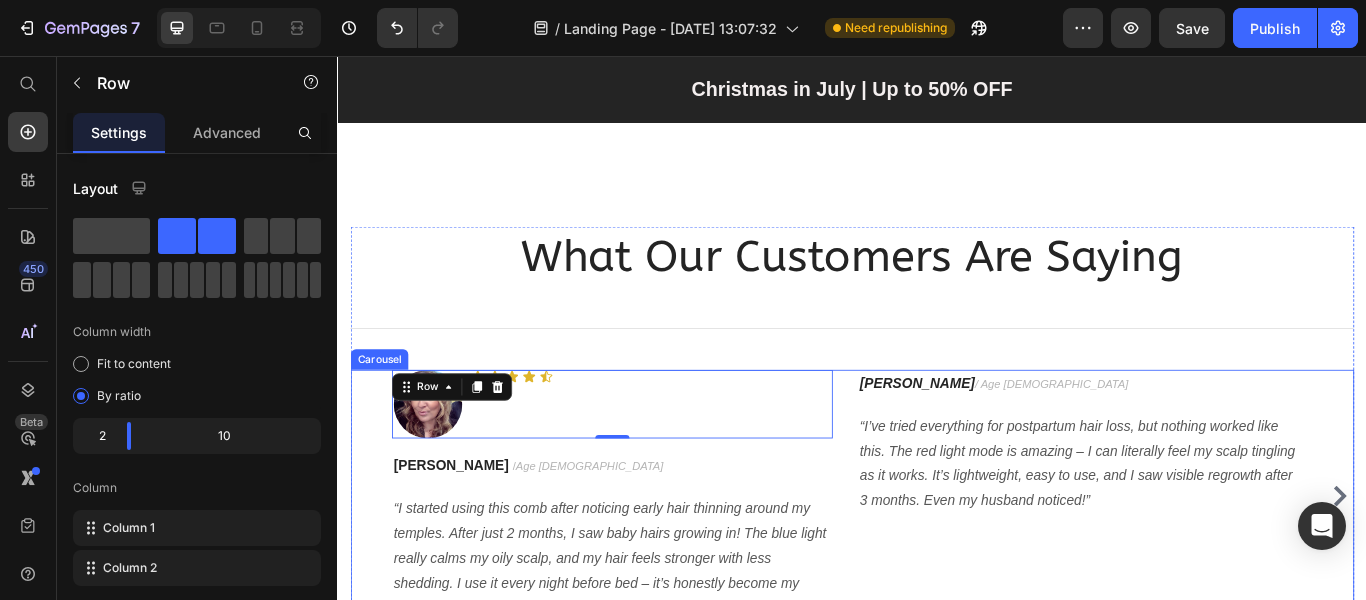 click on "Sophia L. / Age 42 Text block “I’ve tried everything for postpartum hair loss, but nothing worked like this. The red light mode is amazing – I can literally feel my scalp tingling as it works. It’s lightweight, easy to use, and I saw visible regrowth after 3 months. Even my husband noticed!” Text block Row" at bounding box center [1201, 569] 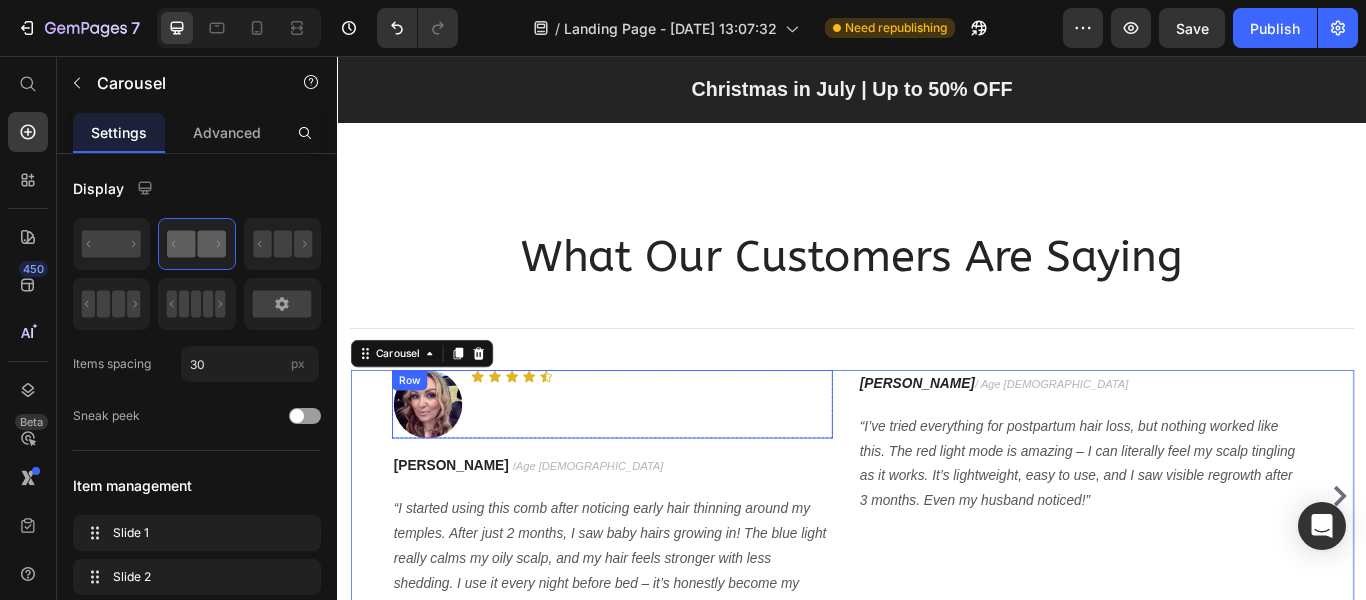 click on "Icon Icon Icon Icon Icon Icon List" at bounding box center (702, 462) 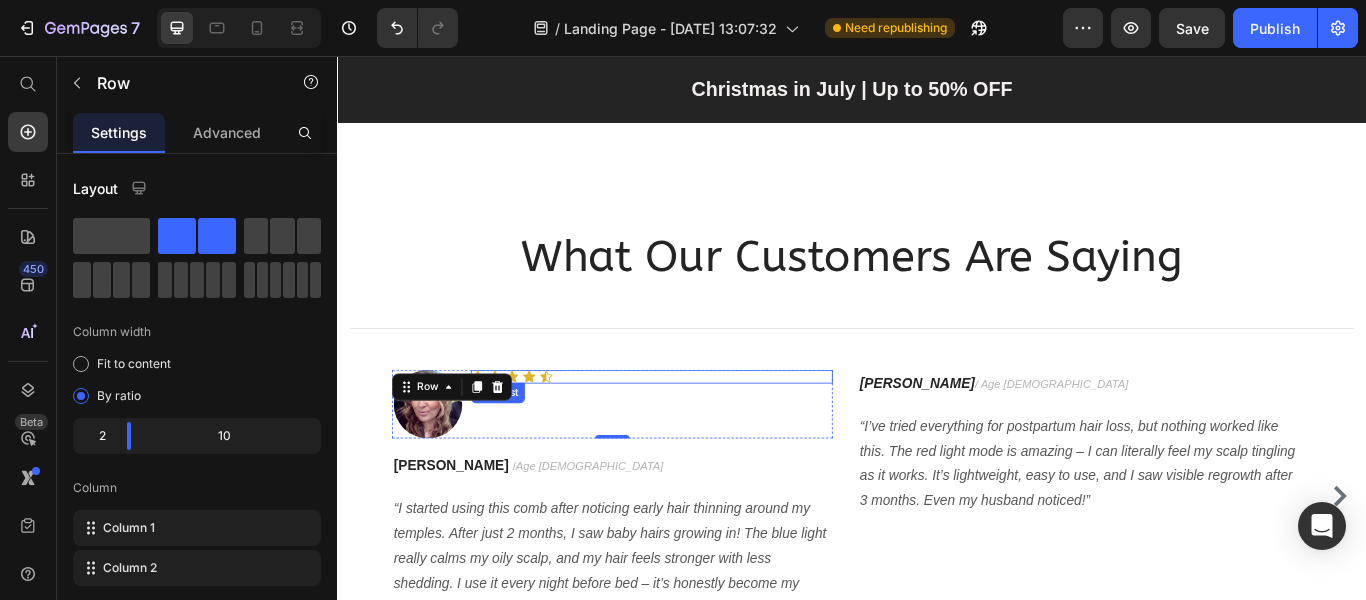 click on "Icon Icon Icon Icon Icon" at bounding box center (702, 430) 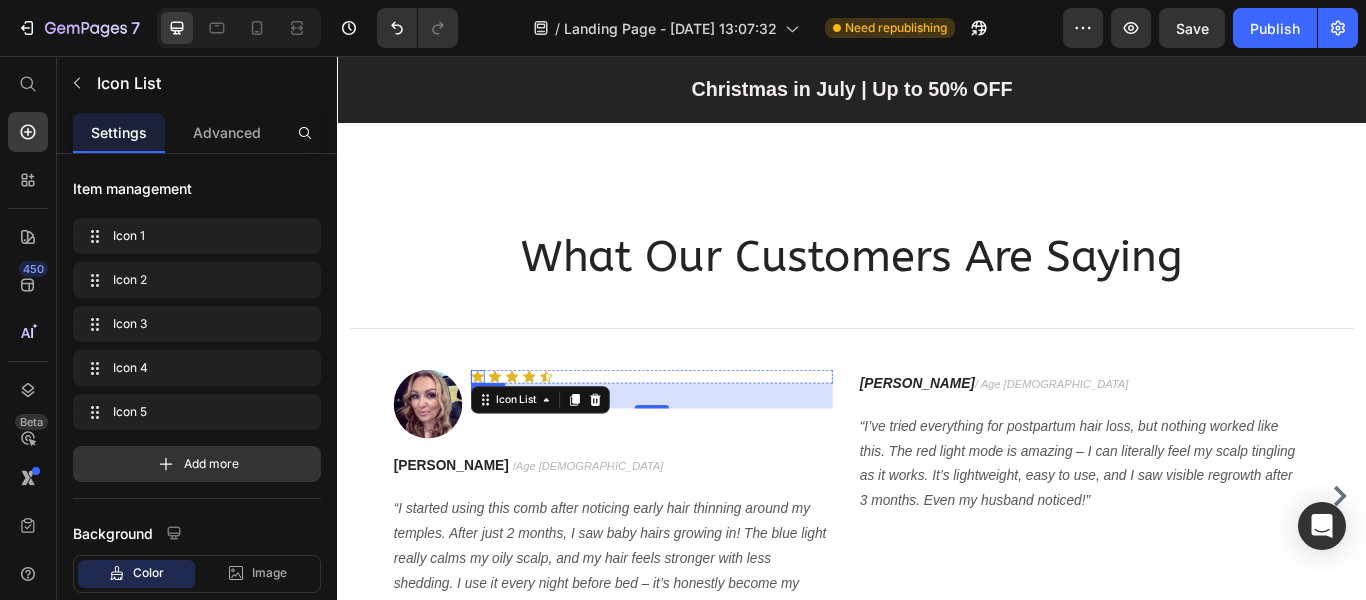 click 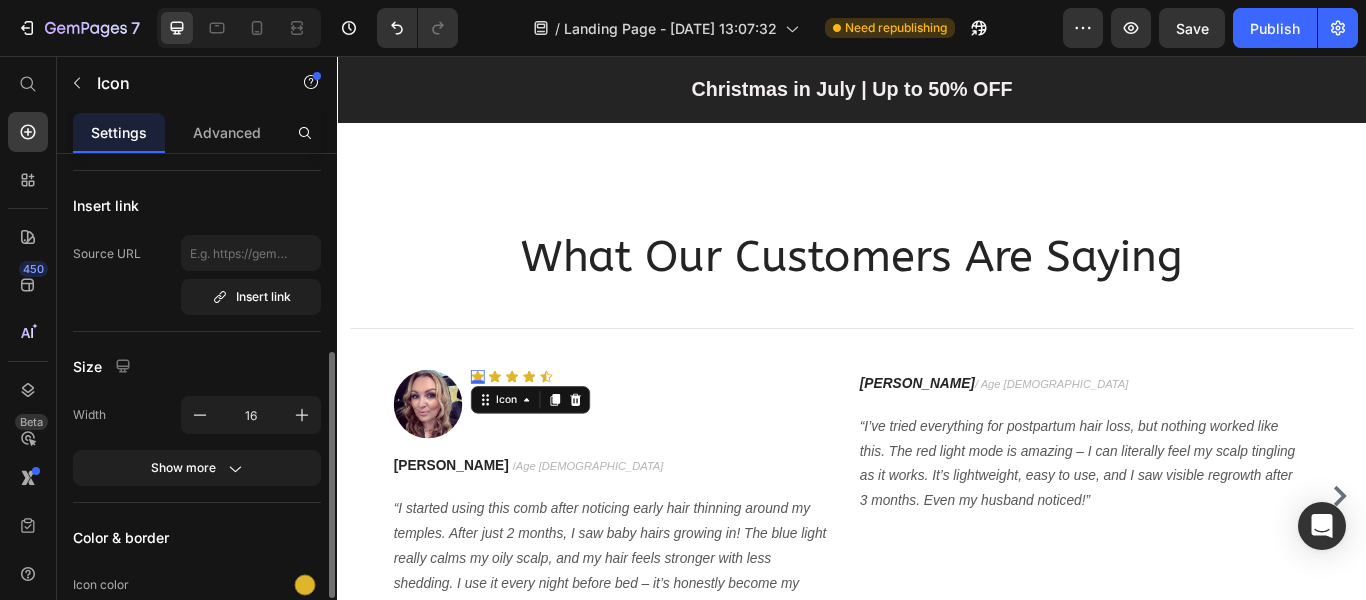 scroll, scrollTop: 200, scrollLeft: 0, axis: vertical 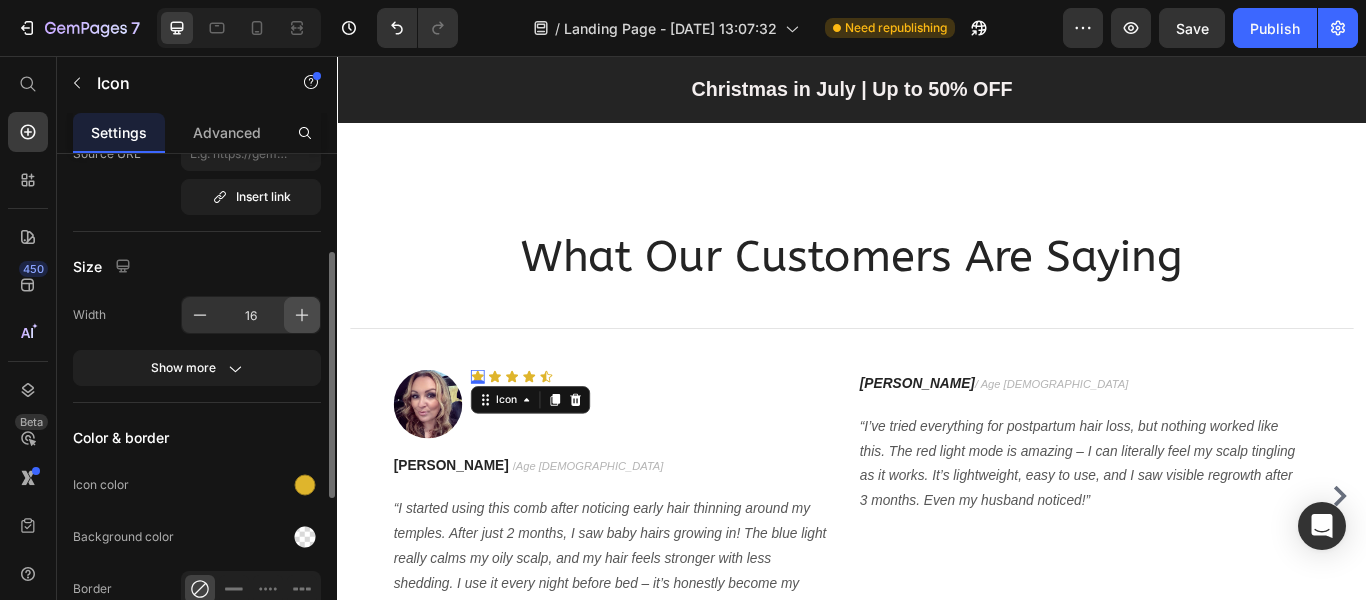 click 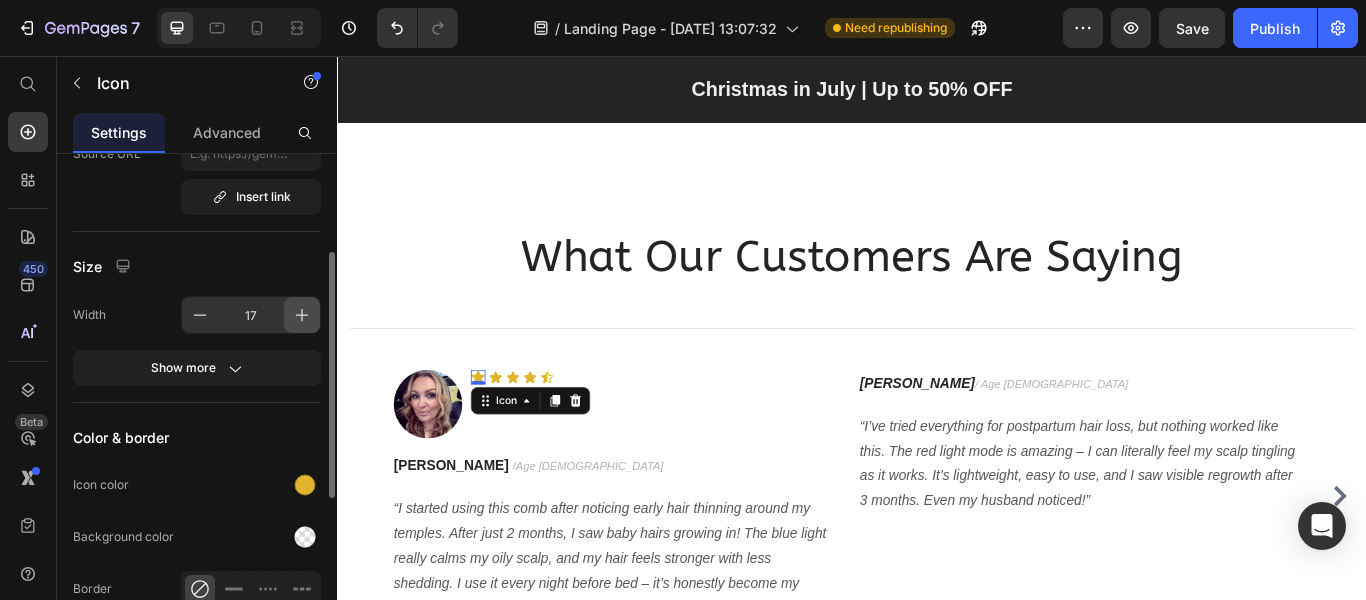 click 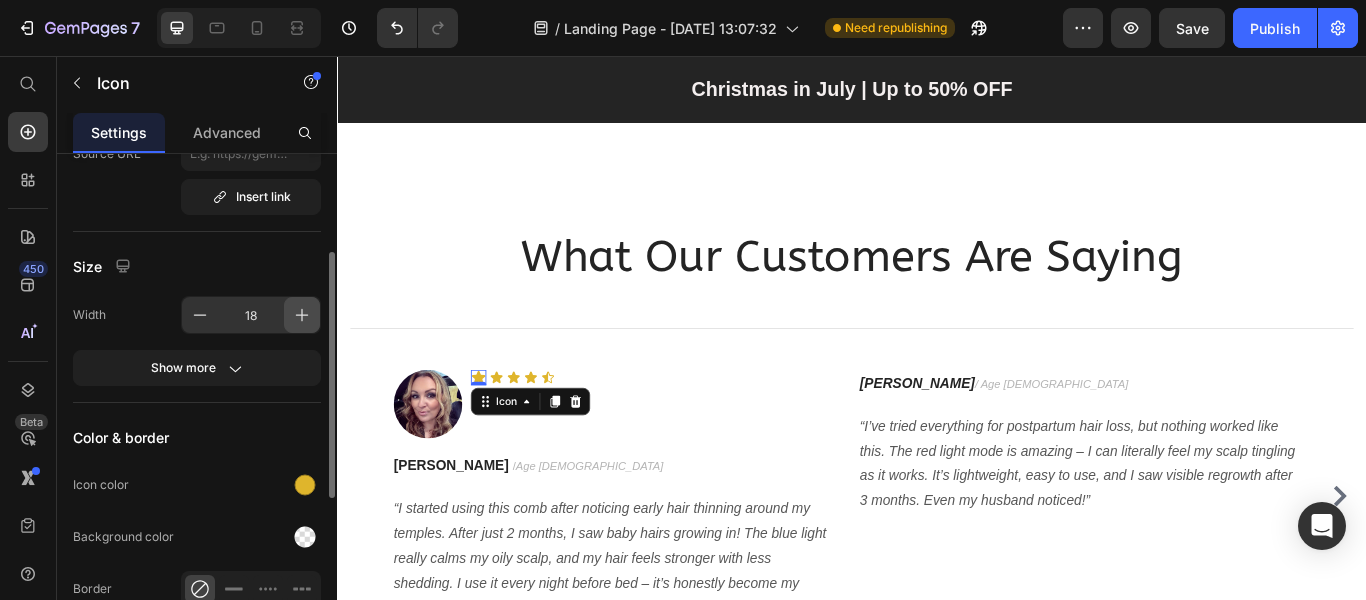 click 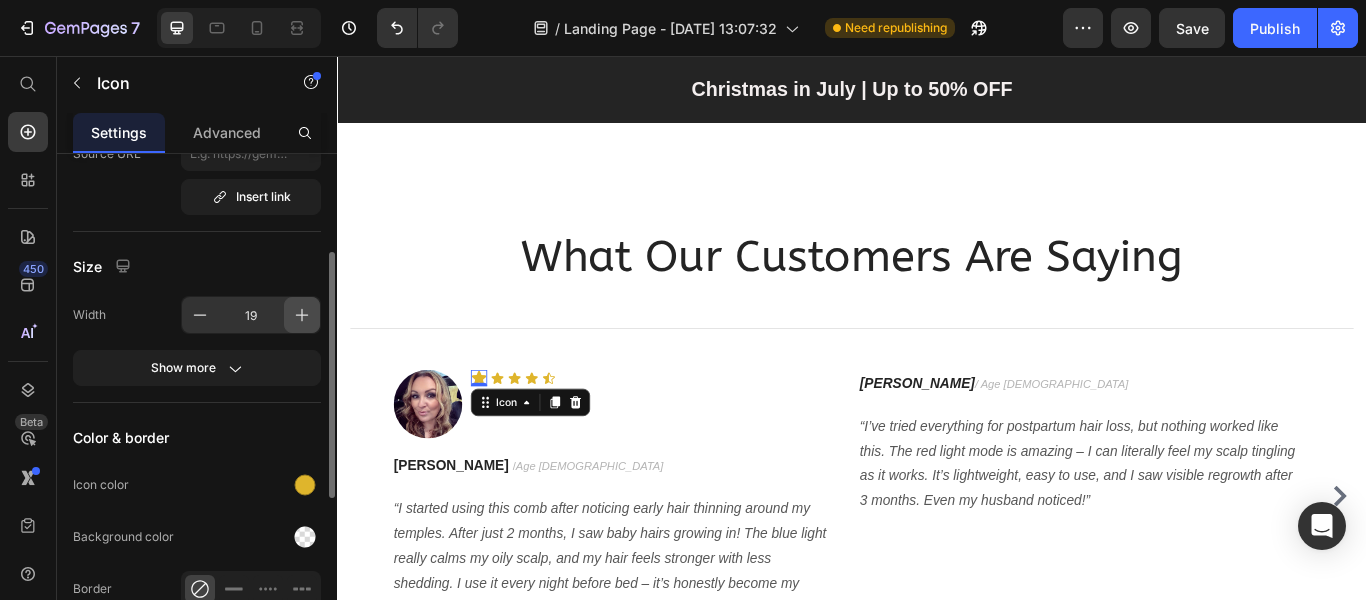 click 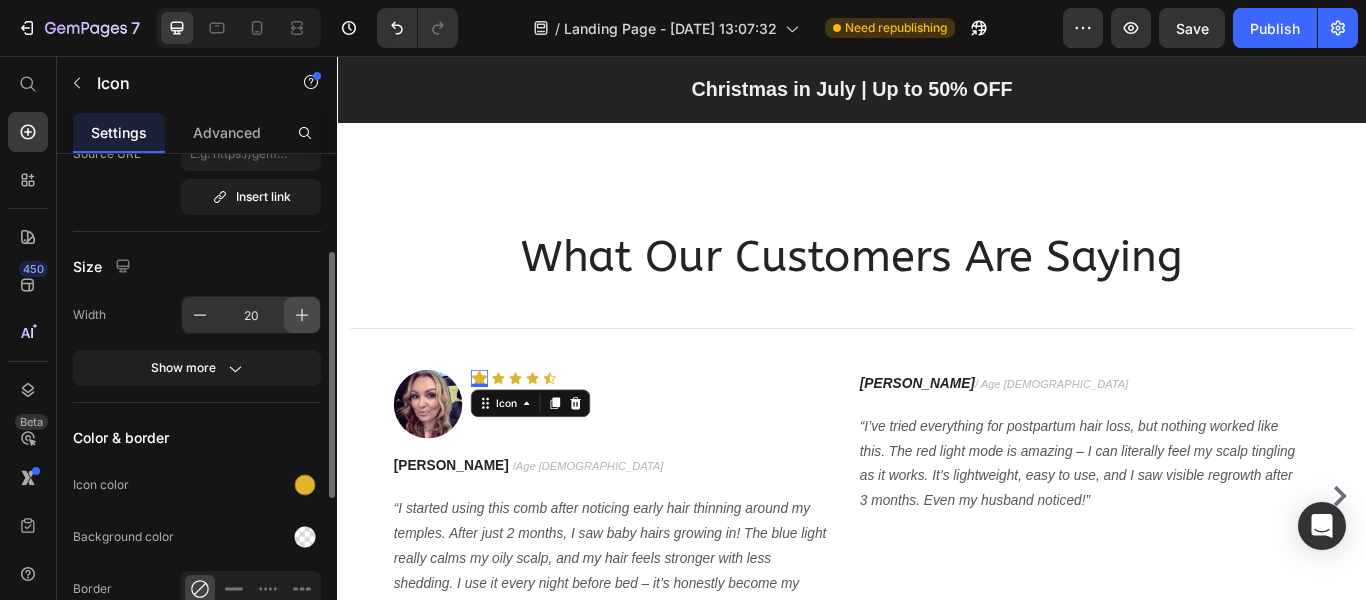 click 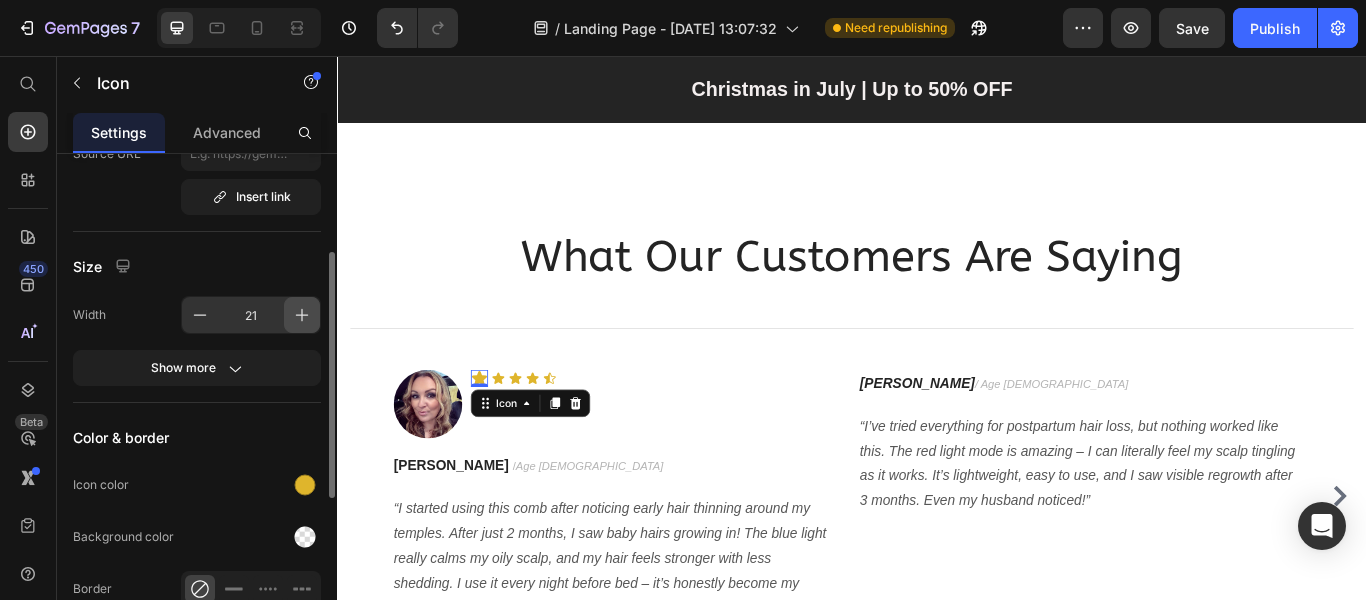 click 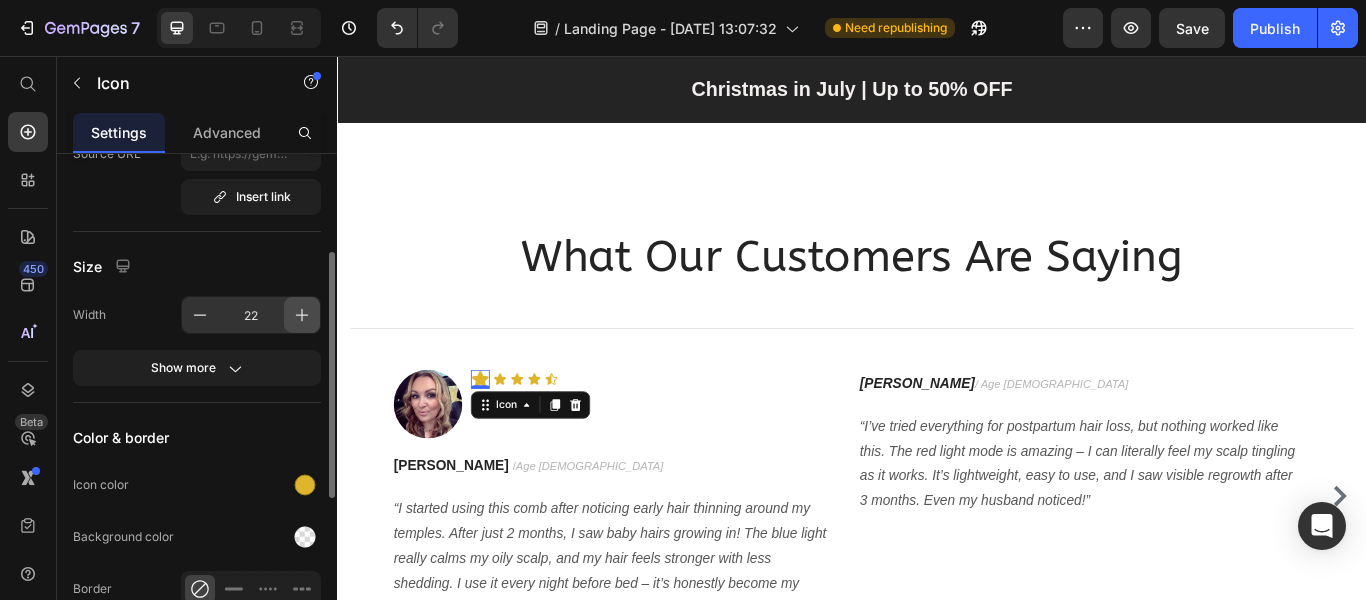 click 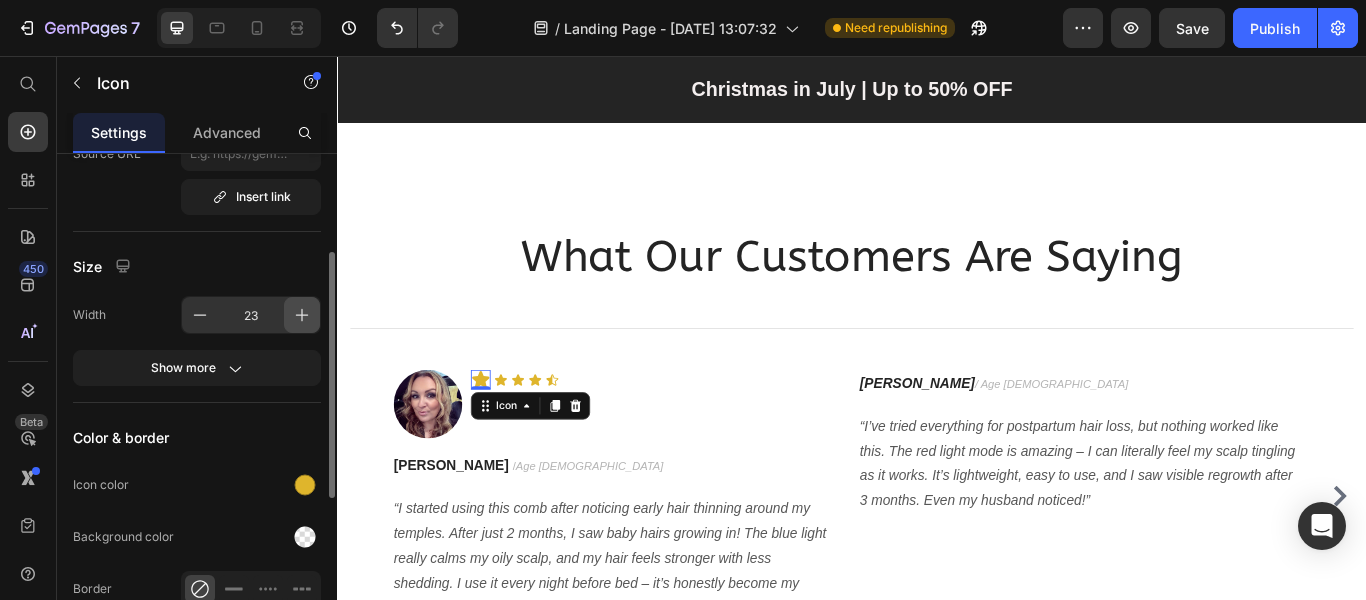 click 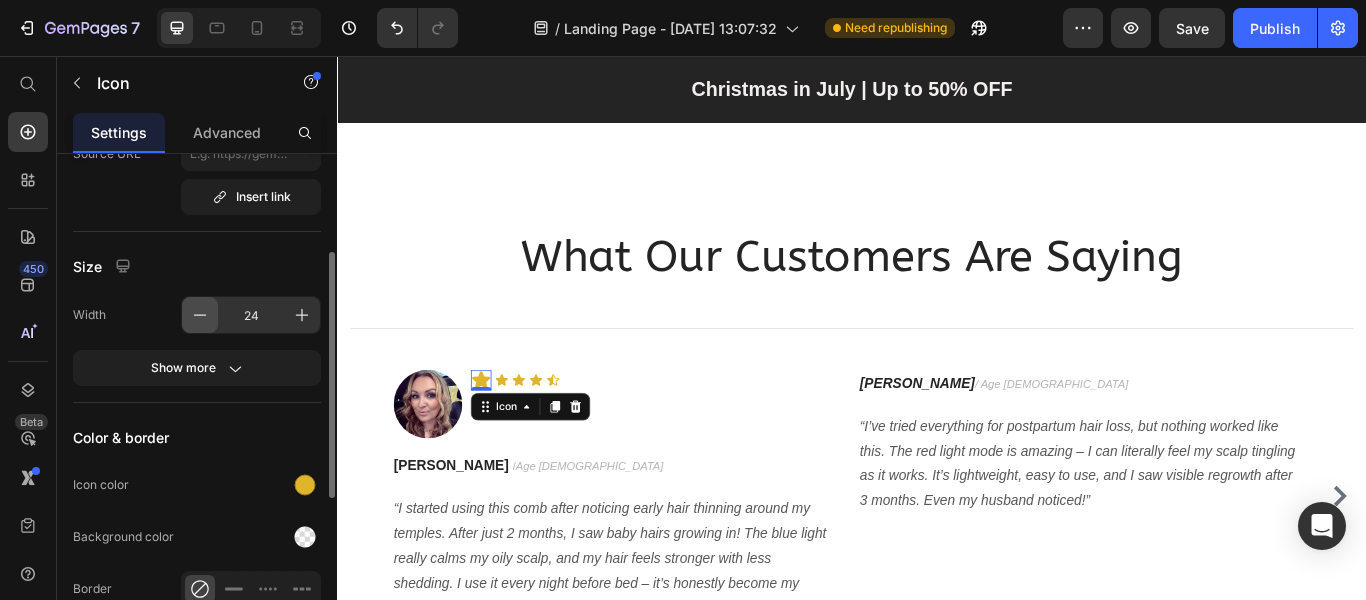 click 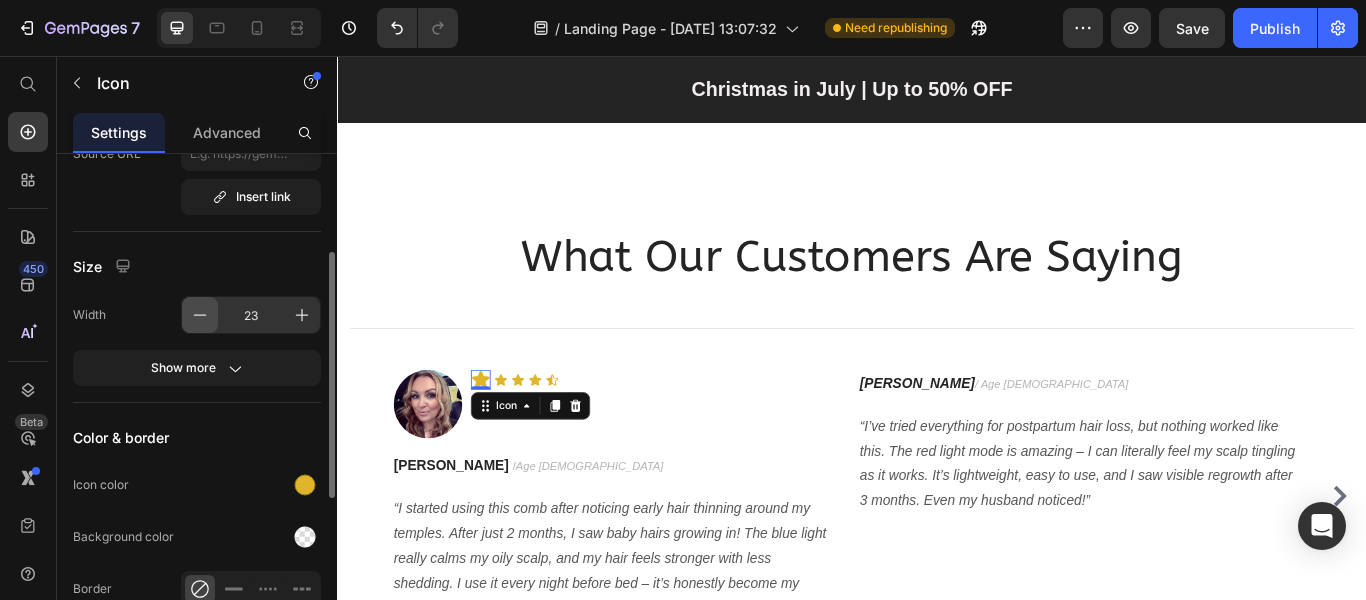 click 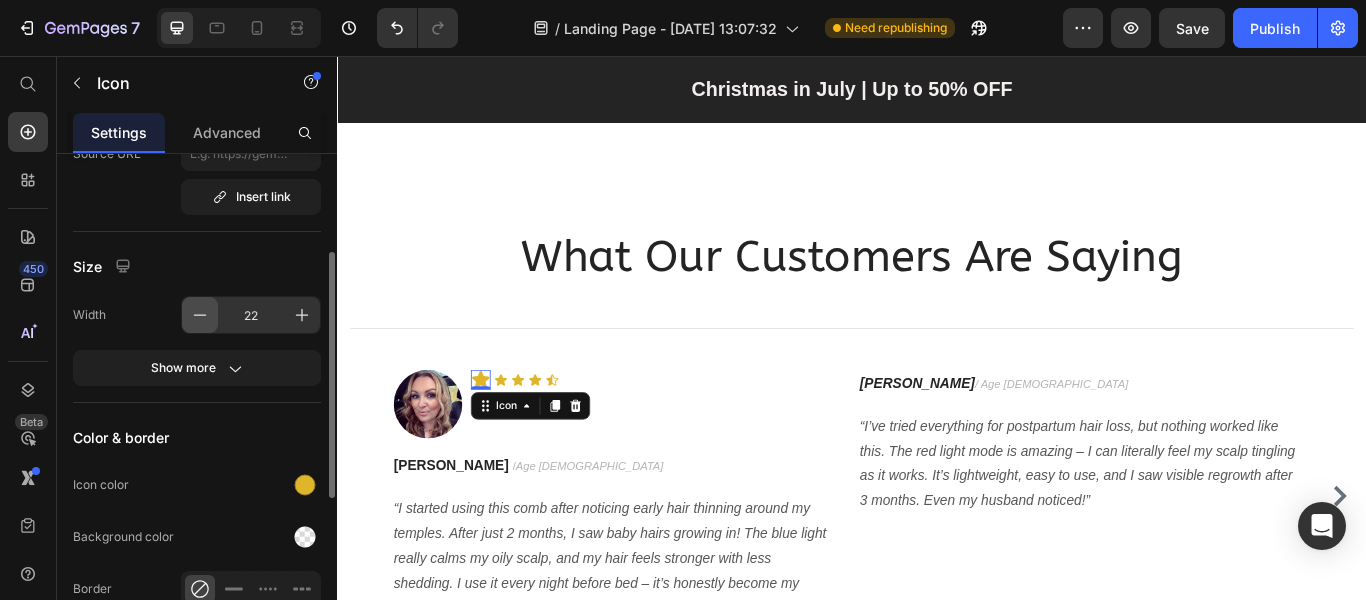 click 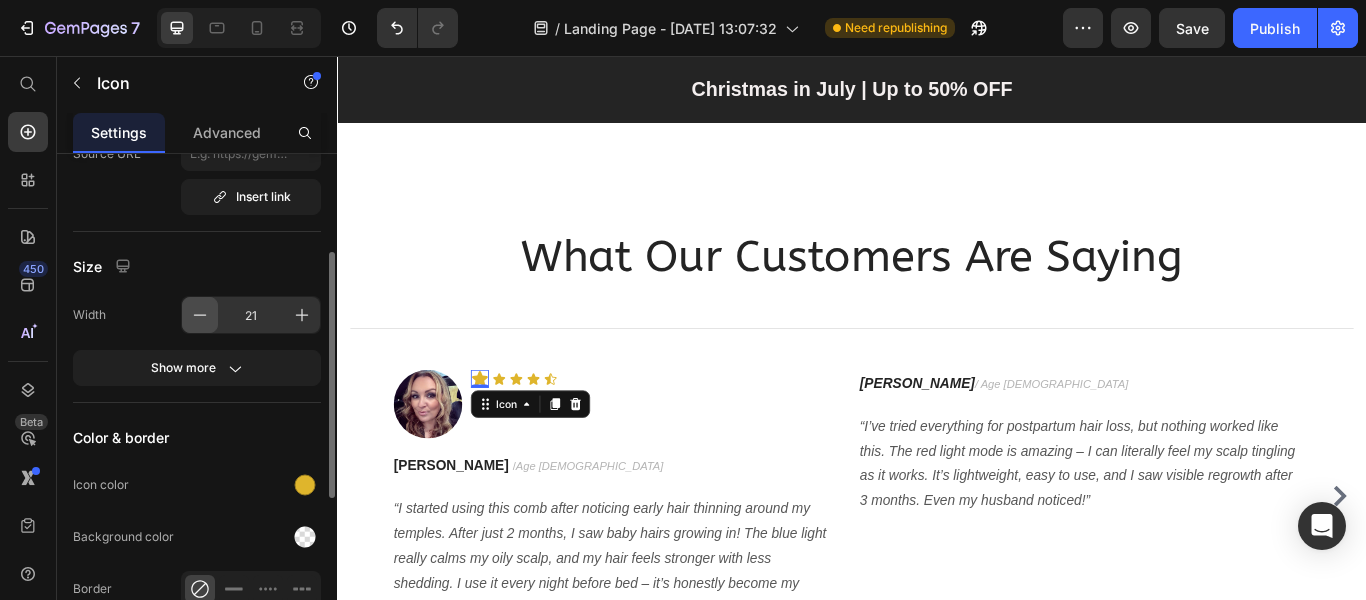 click 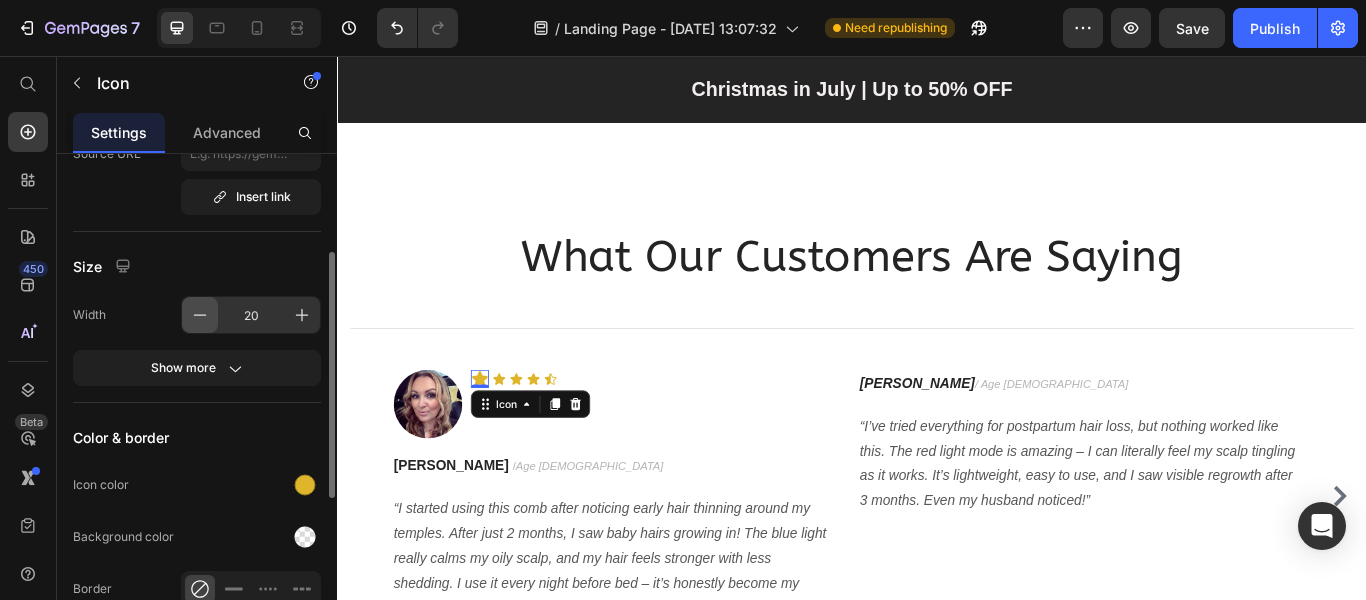 click 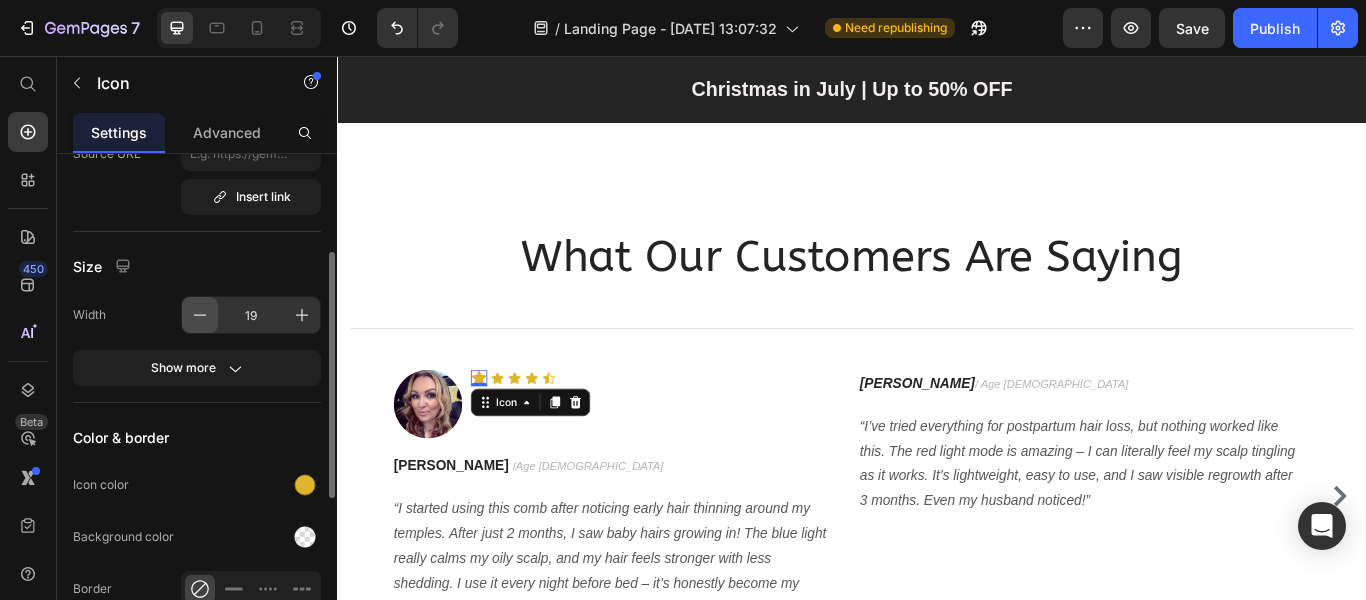 click 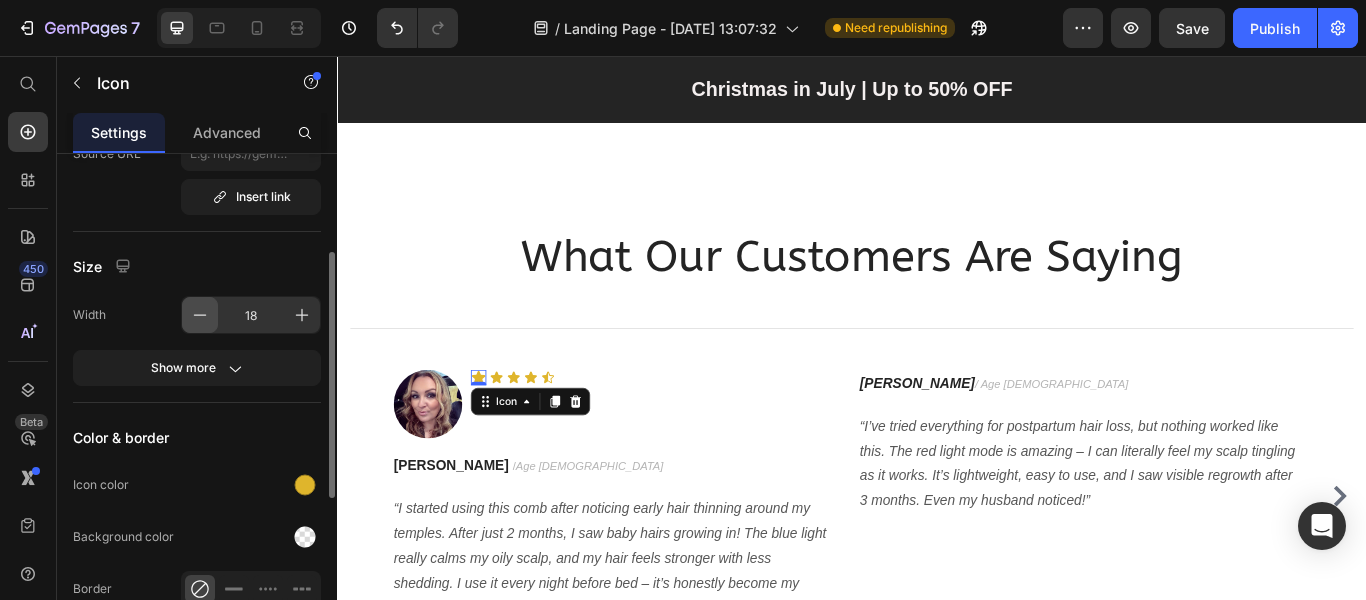 click 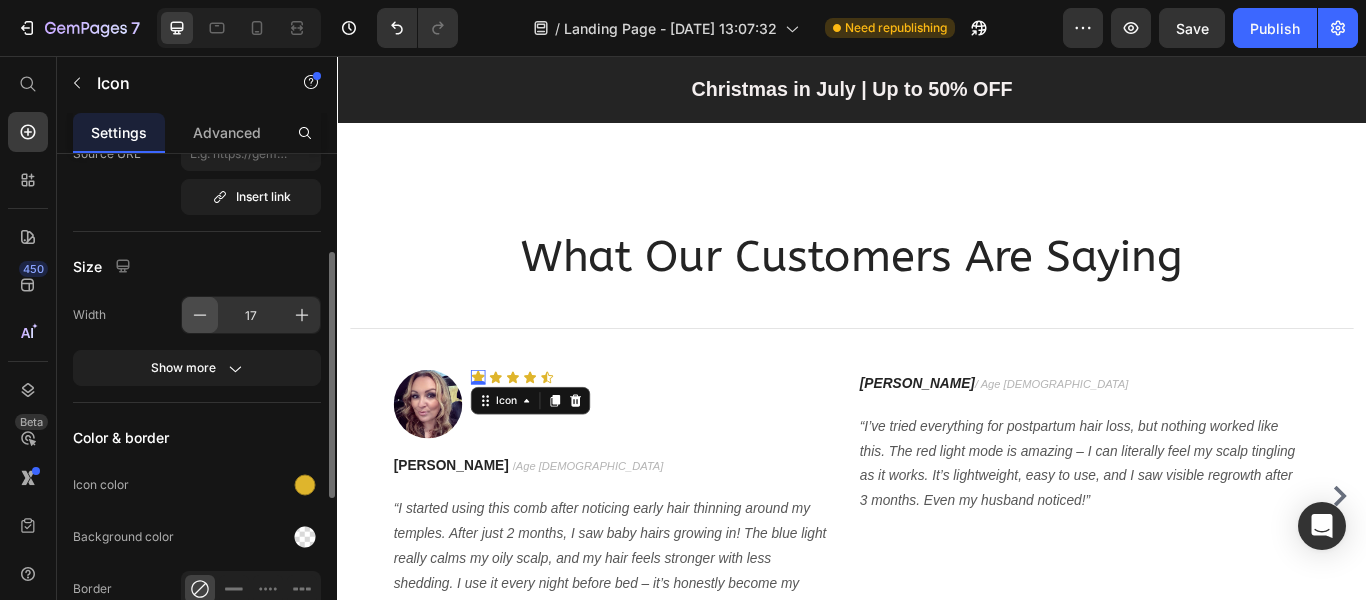 click 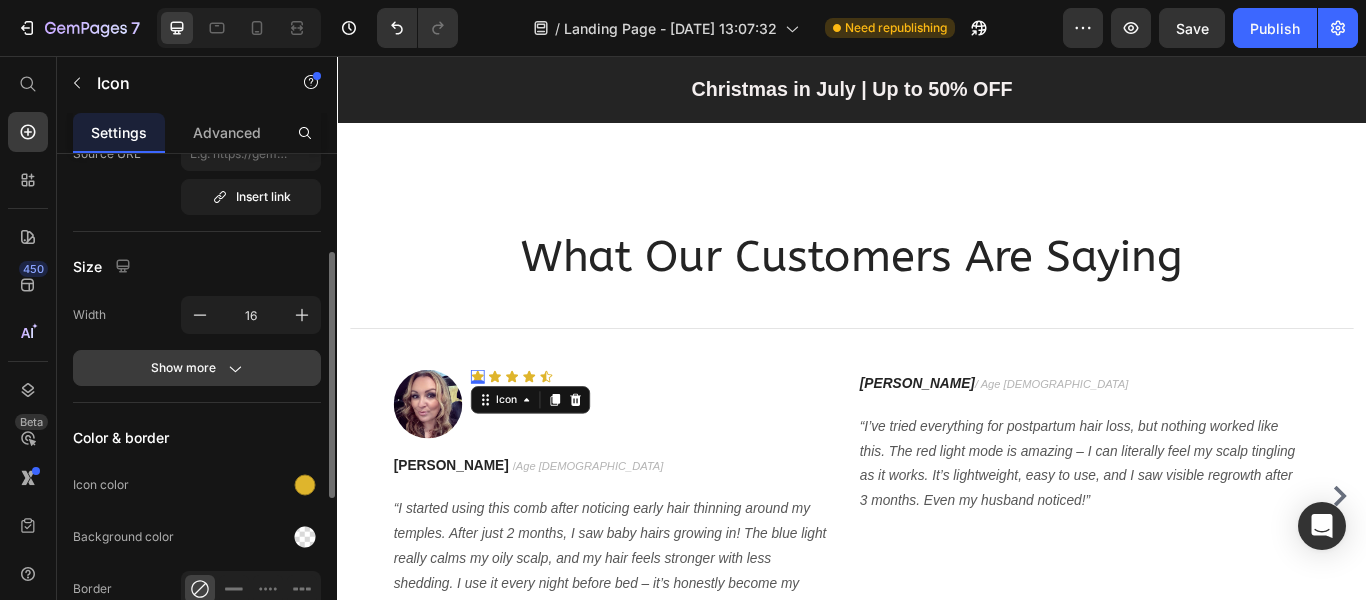 click 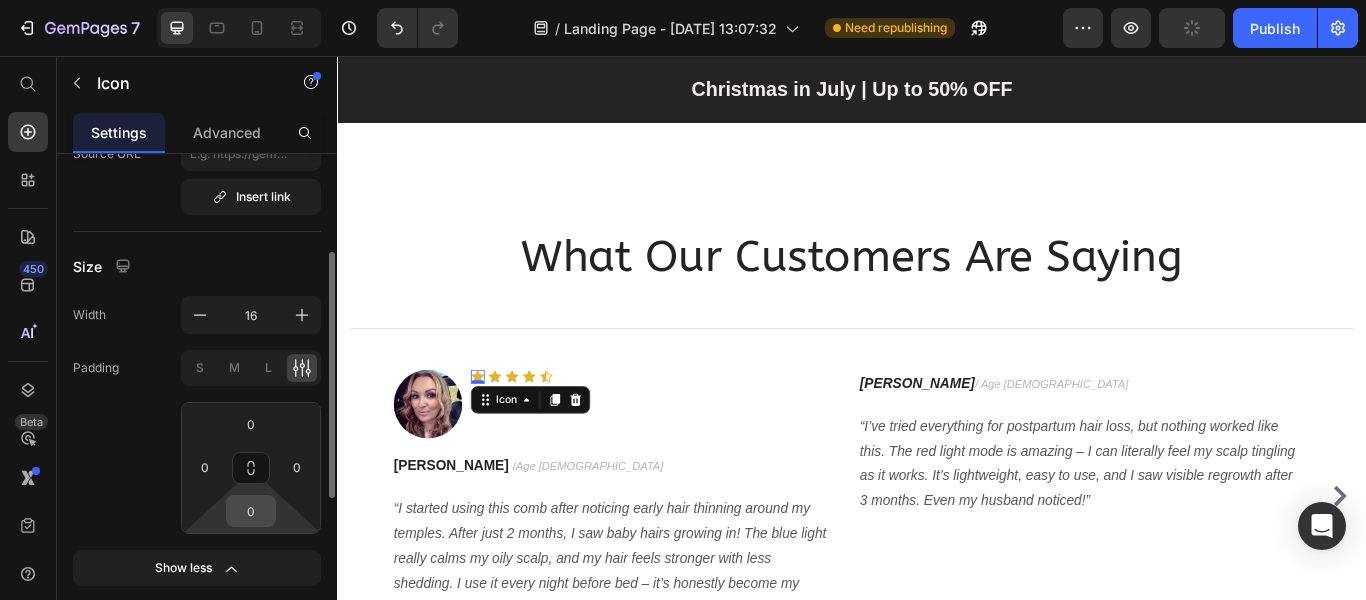click on "0" at bounding box center [251, 511] 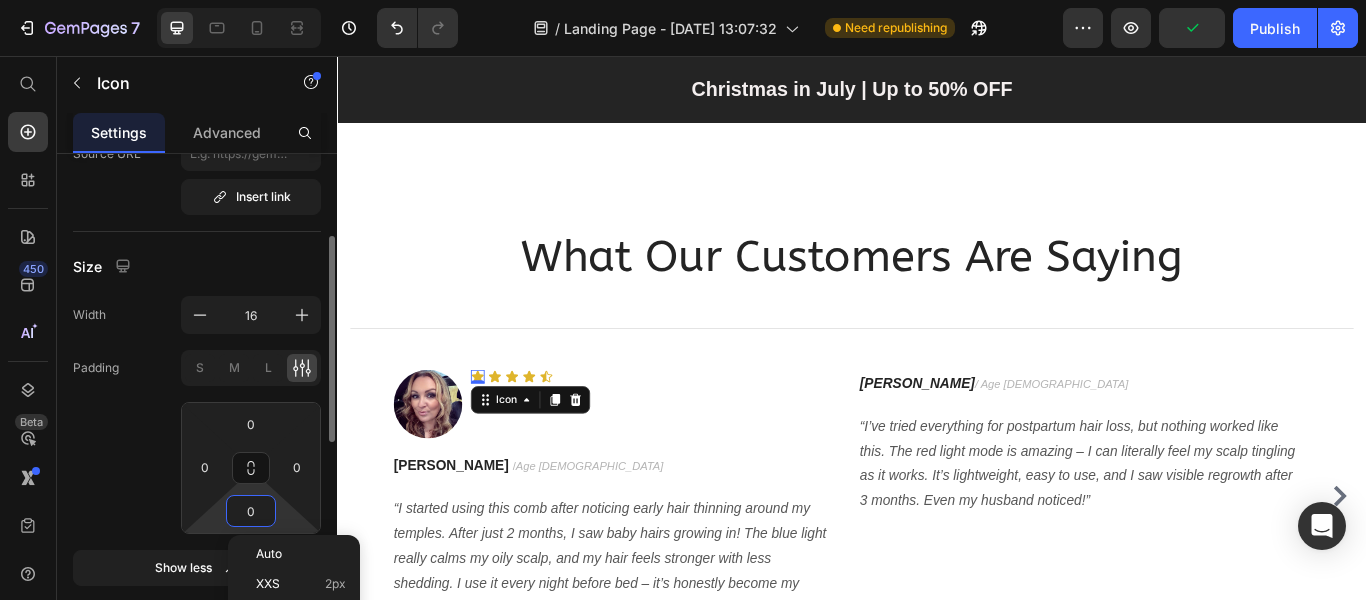 click on "0" at bounding box center (251, 511) 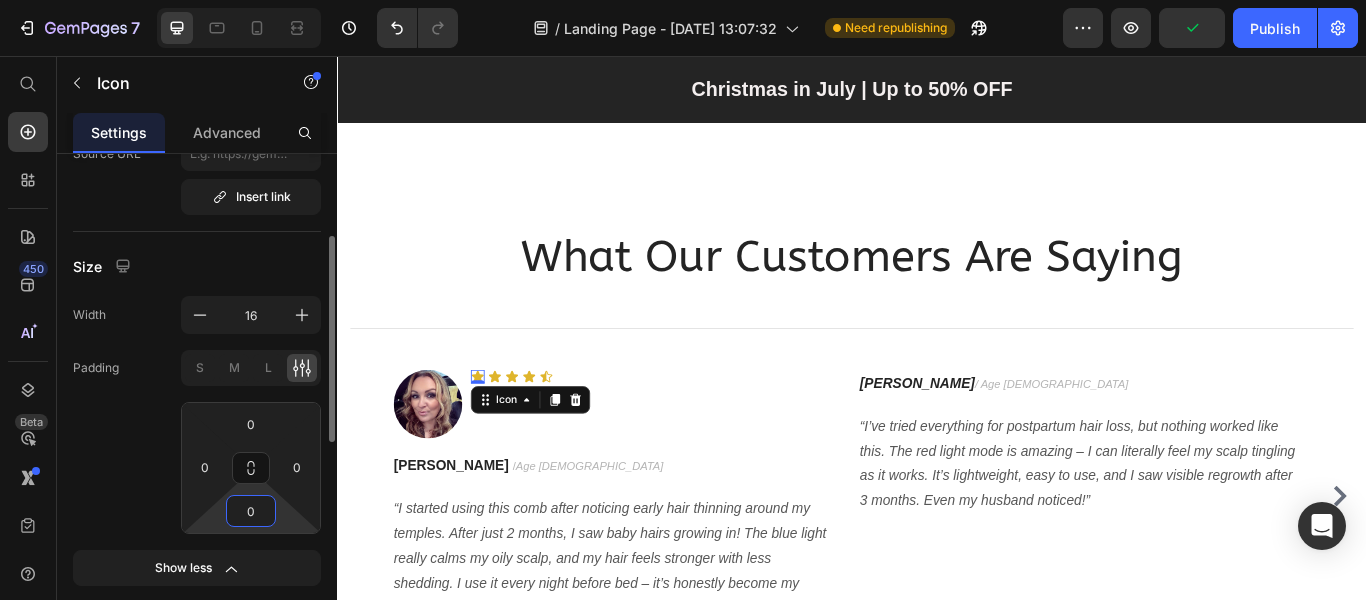 click on "0" at bounding box center [251, 511] 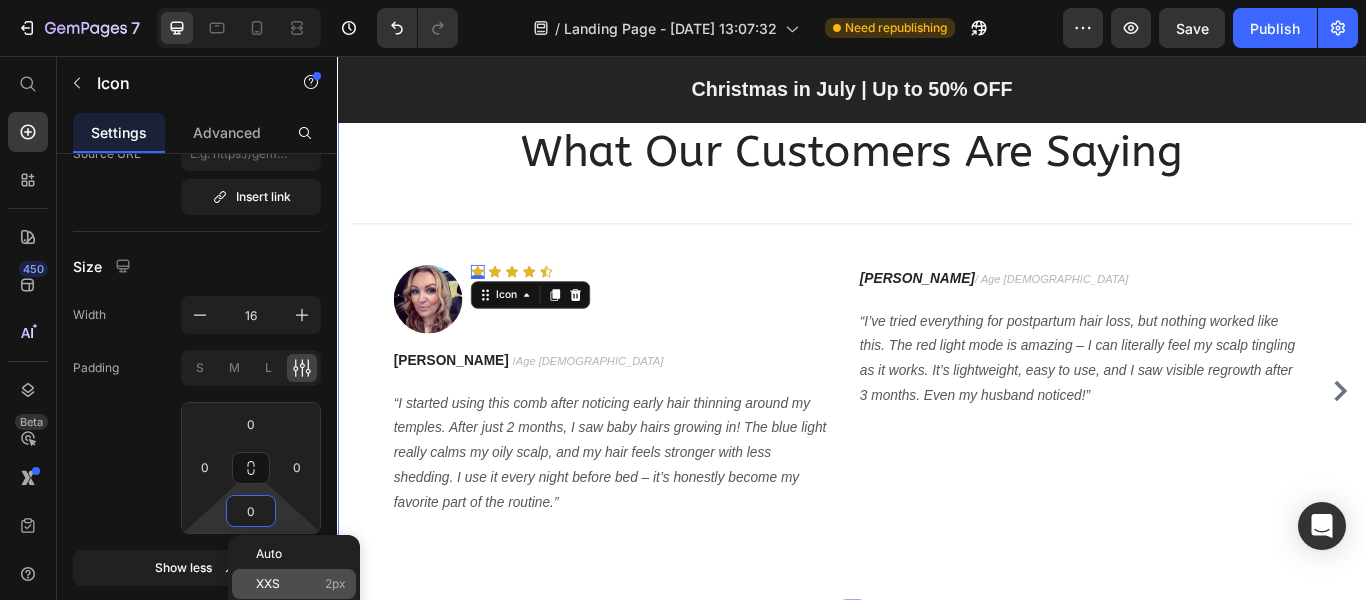 scroll, scrollTop: 6600, scrollLeft: 0, axis: vertical 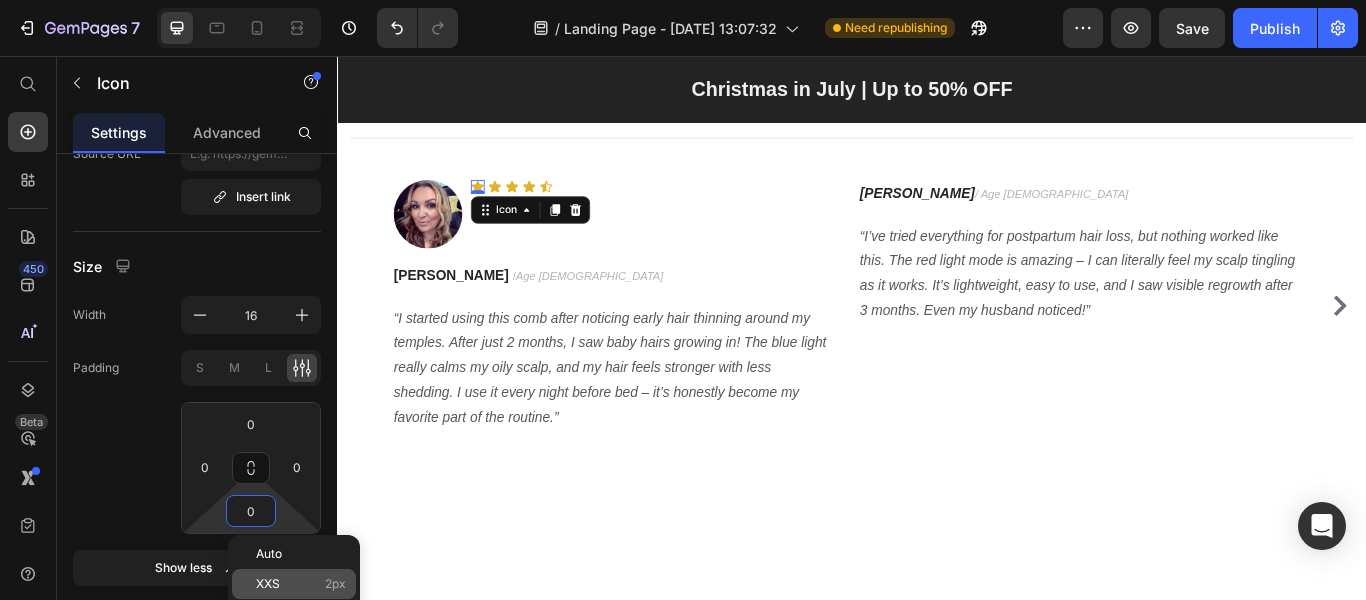 click on "XXS 2px" at bounding box center (301, 584) 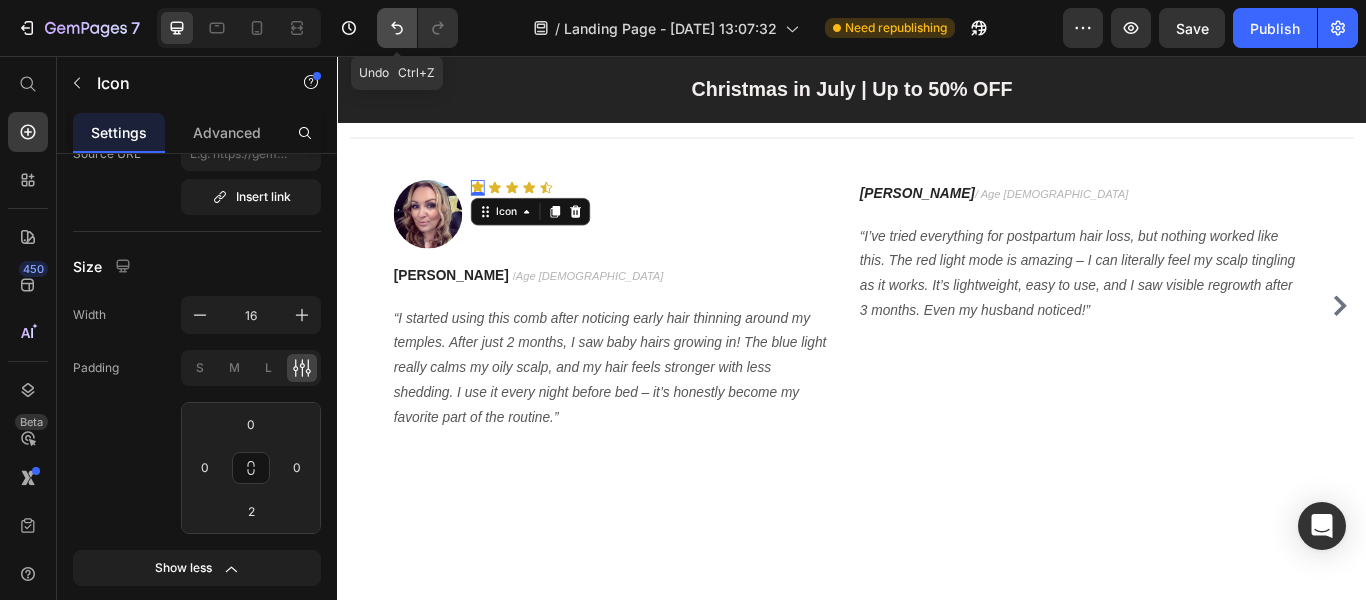 click 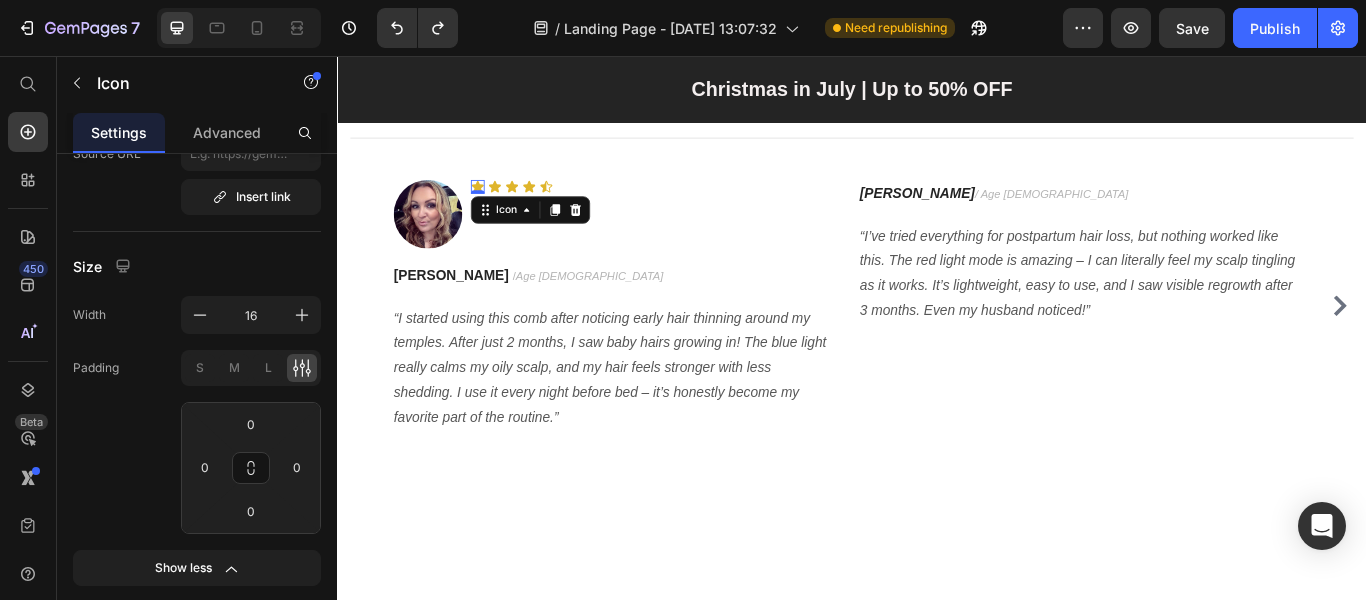 click on "Icon" at bounding box center [561, 235] 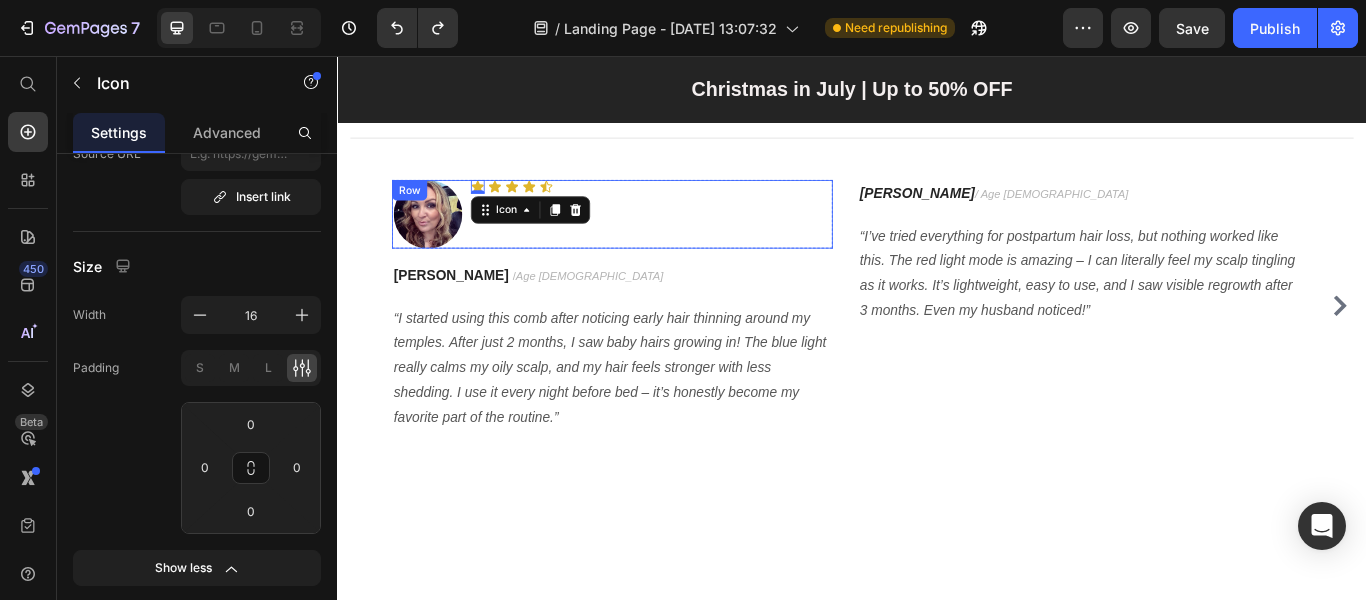 click on "Icon   0 Icon Icon Icon Icon Icon List" at bounding box center [702, 240] 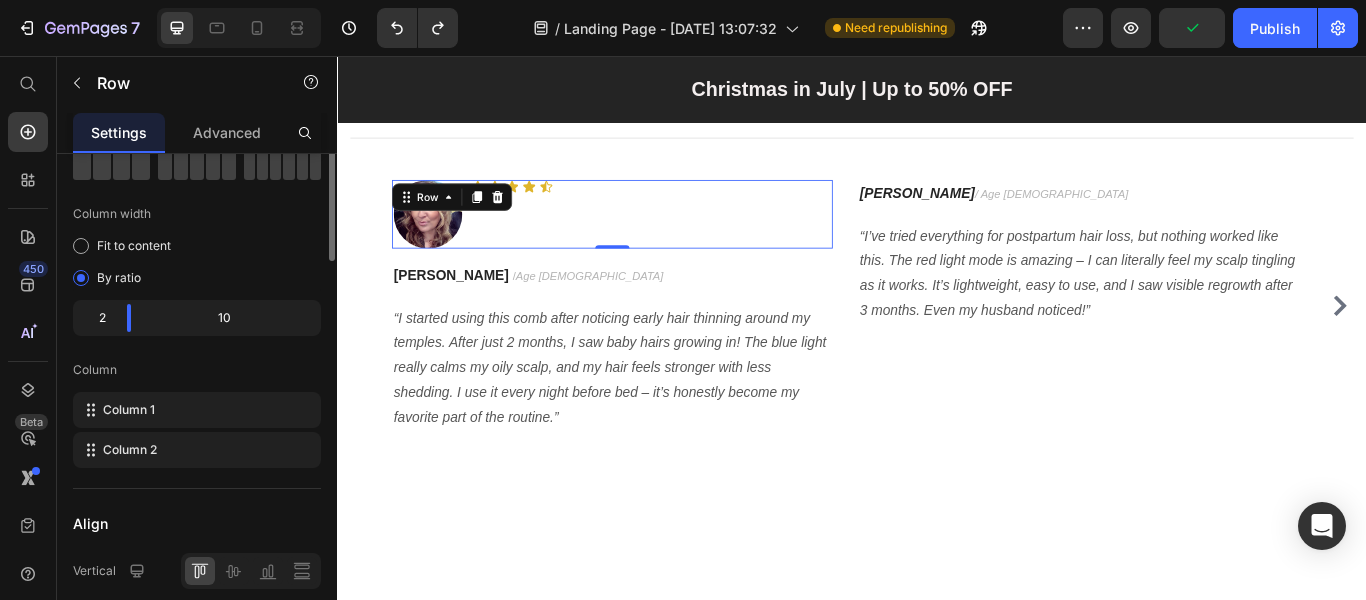 scroll, scrollTop: 0, scrollLeft: 0, axis: both 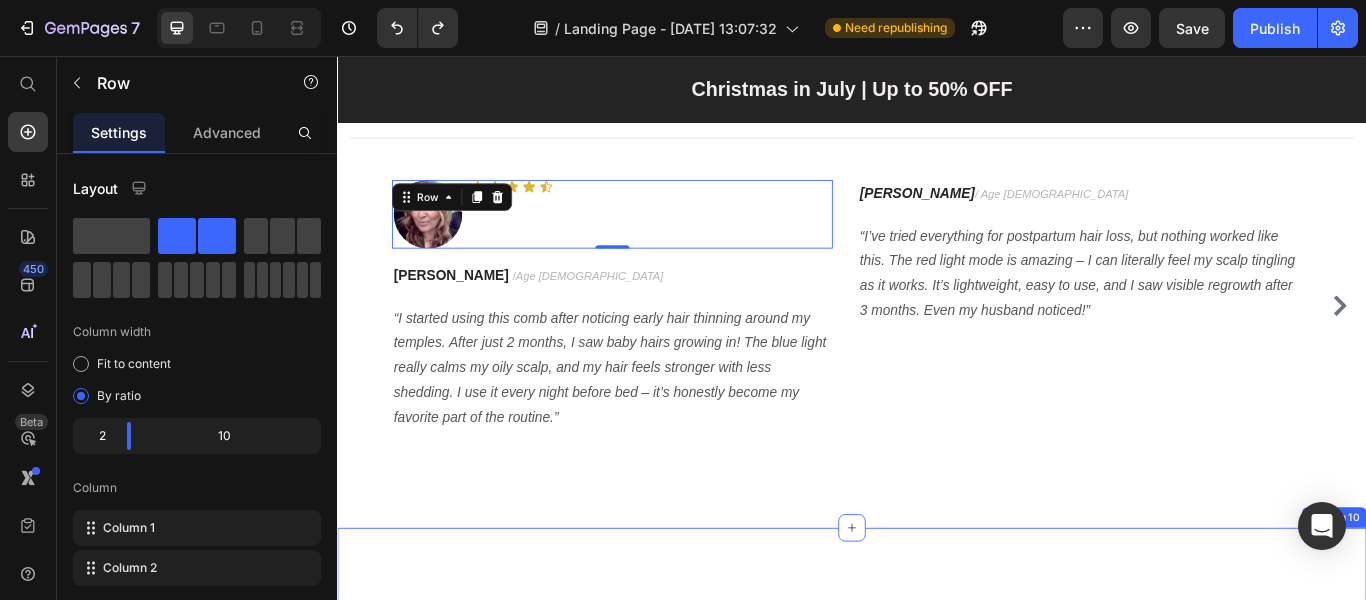 click on "Frequently Asked Questions Heading
How long before I see results?
Is it safe for all scalp type?
Can I use it daily?
Is international shipping available at the store? Accordion Row Section 10" at bounding box center [937, 1009] 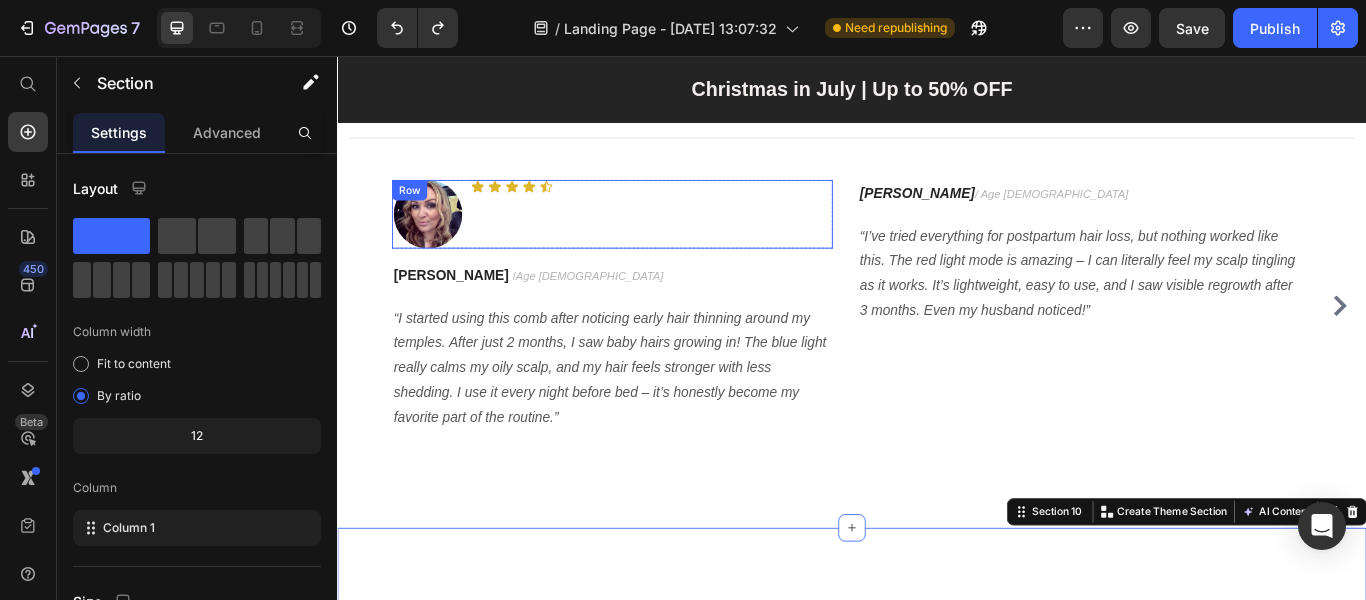 click on "Icon Icon Icon Icon Icon Icon List" at bounding box center [702, 240] 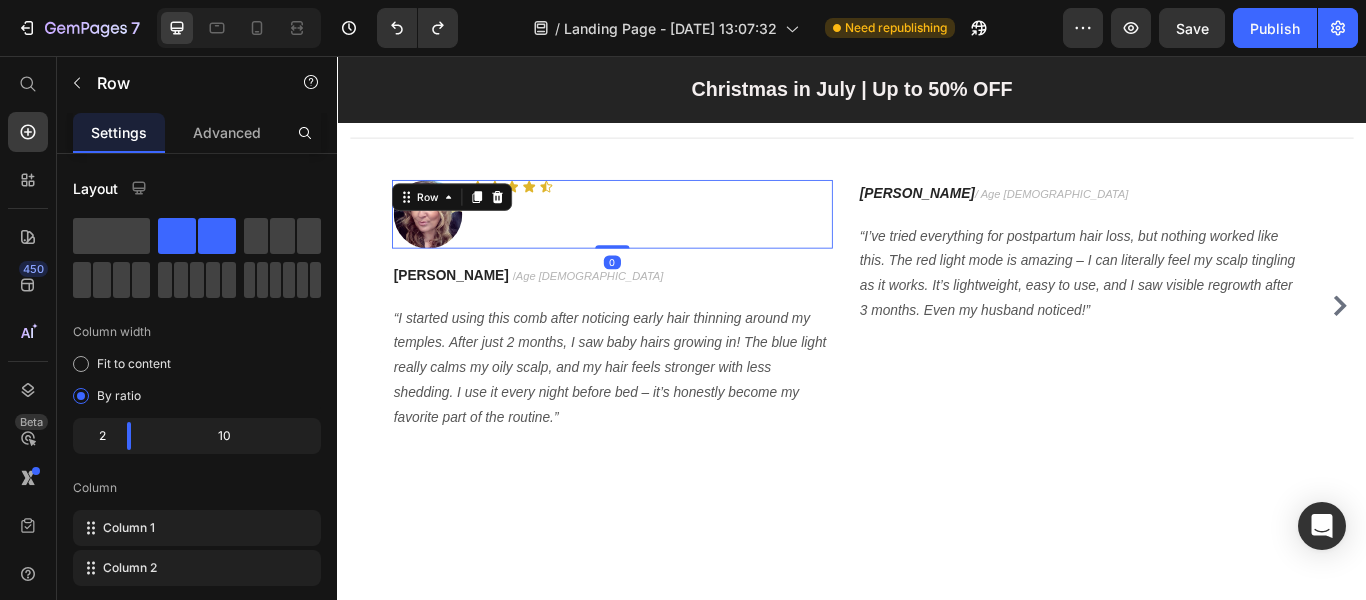 click on "Icon Icon Icon Icon Icon Icon List" at bounding box center (702, 240) 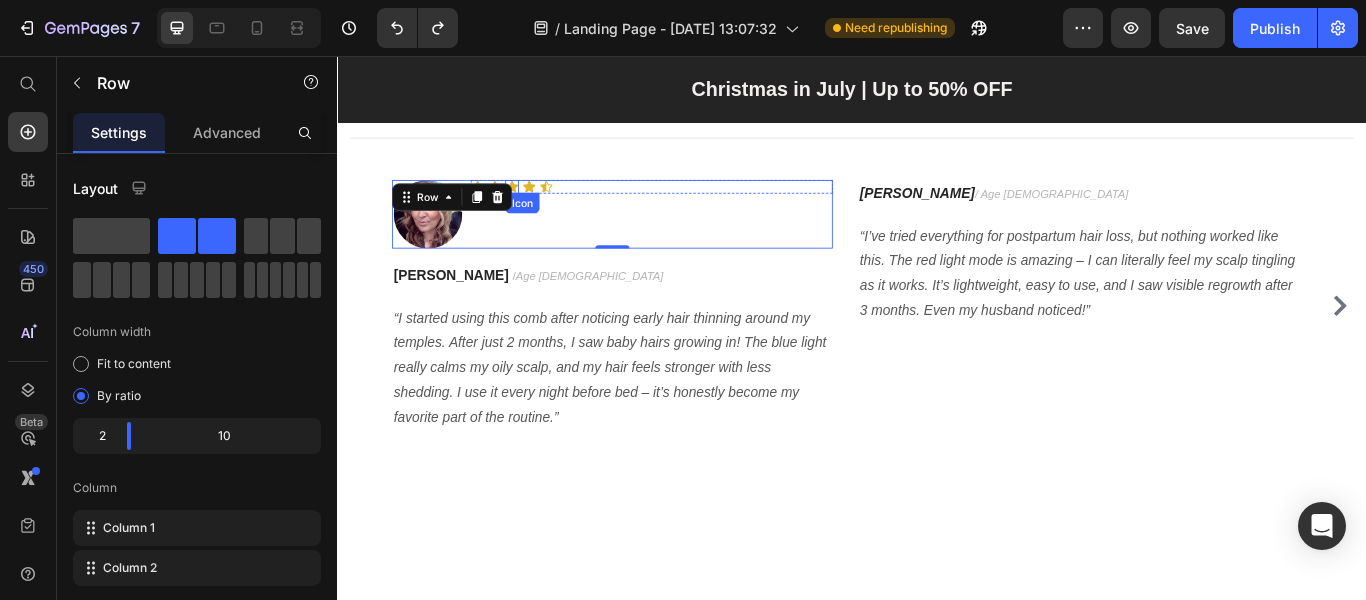 click 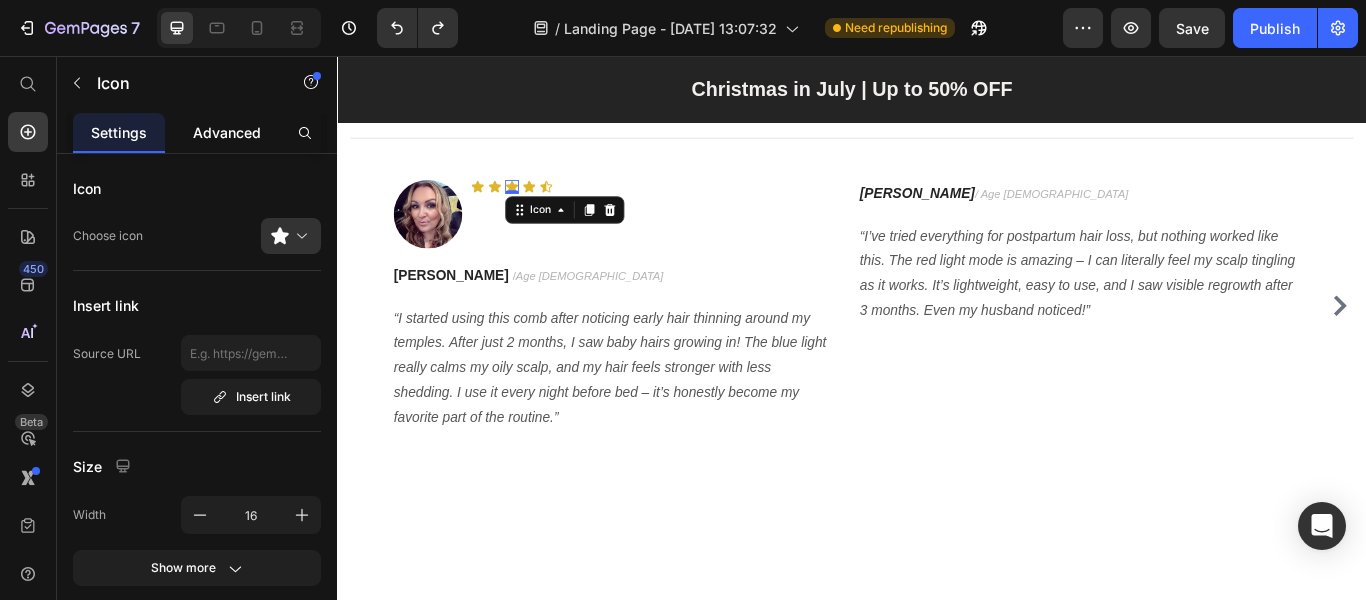 click on "Advanced" at bounding box center (227, 132) 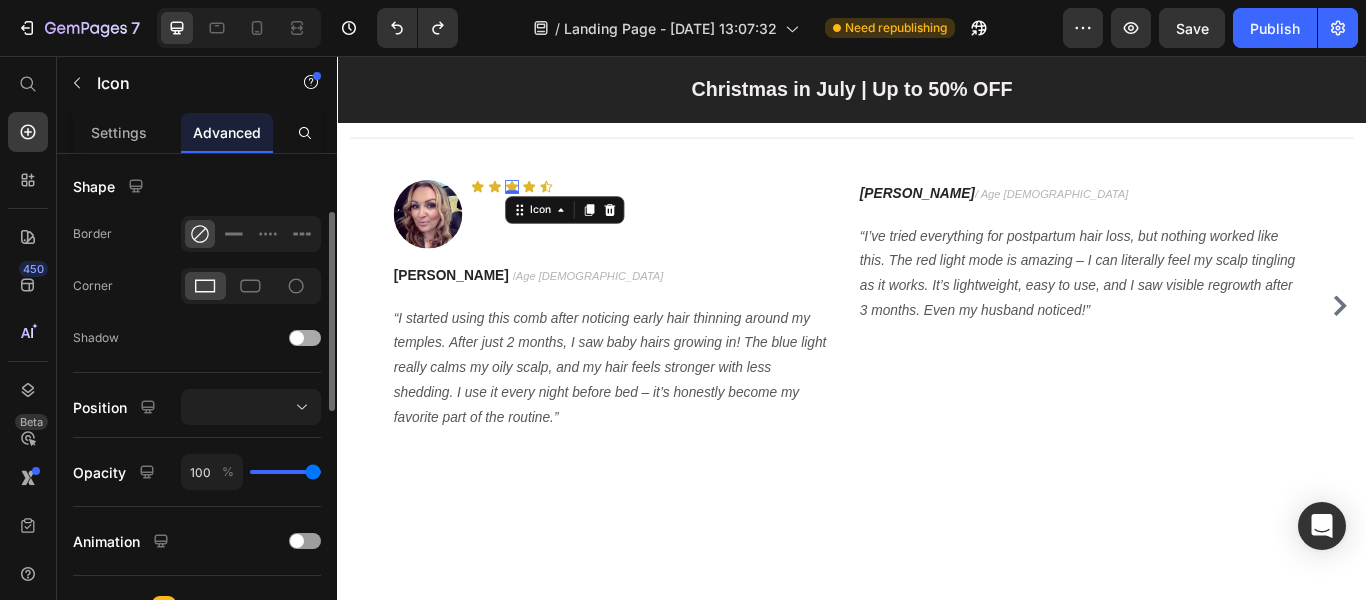 scroll, scrollTop: 600, scrollLeft: 0, axis: vertical 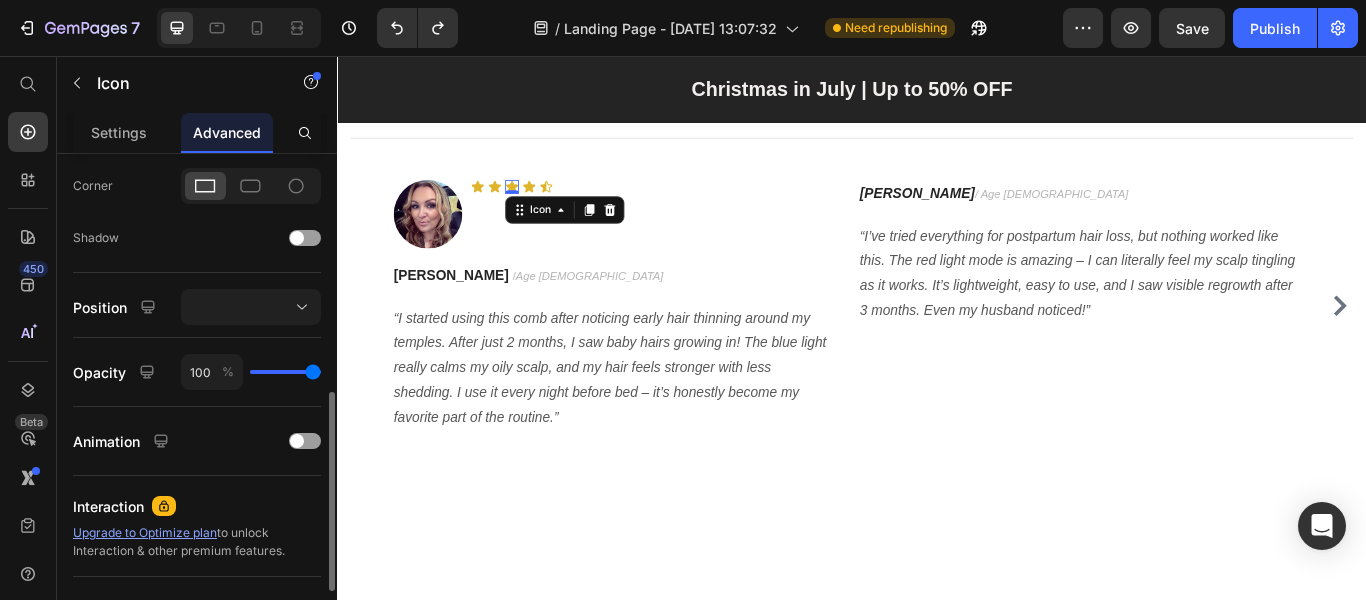 type on "85" 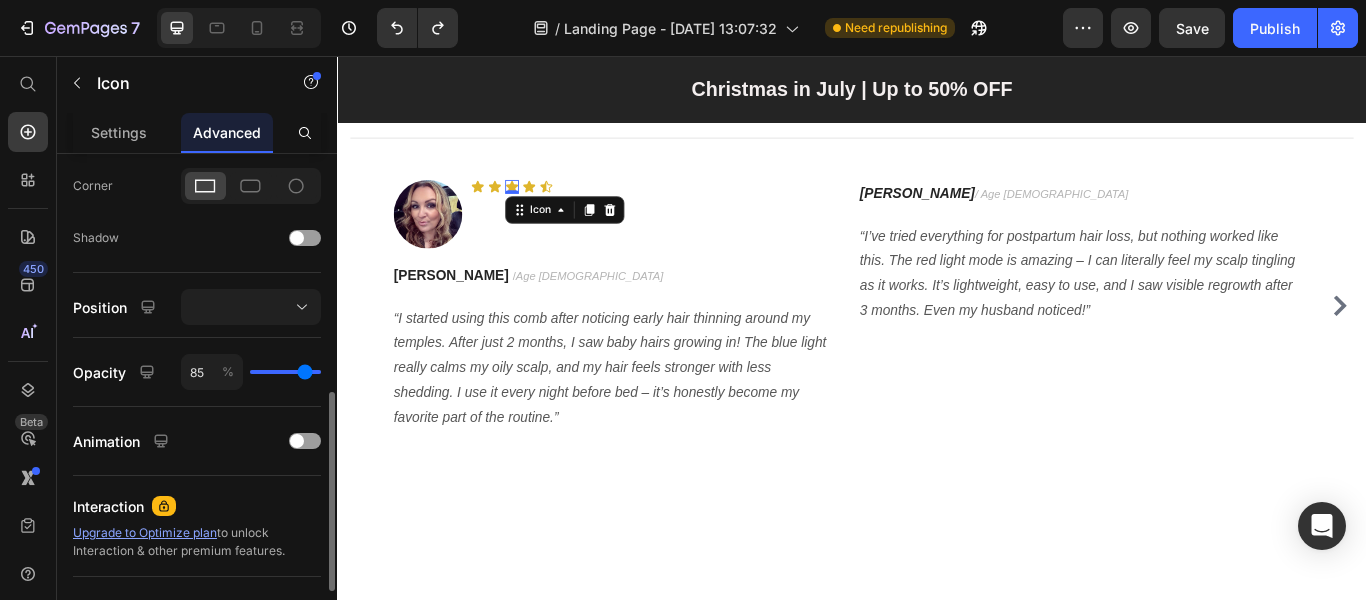 type on "84" 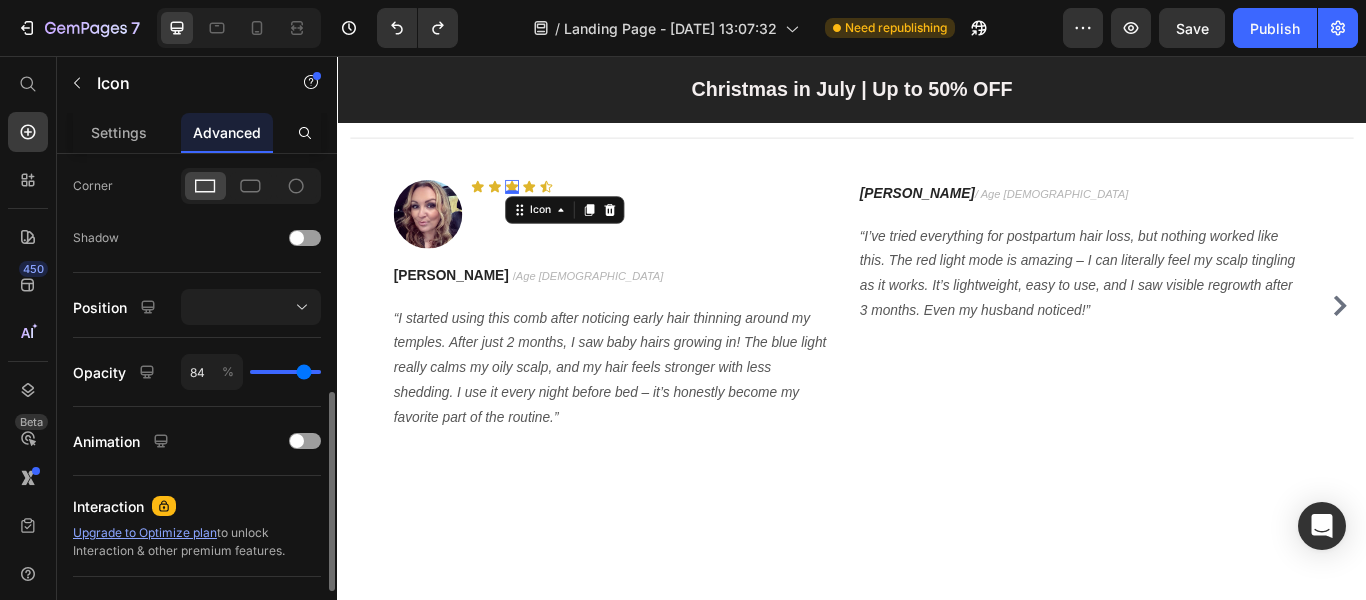 type on "78" 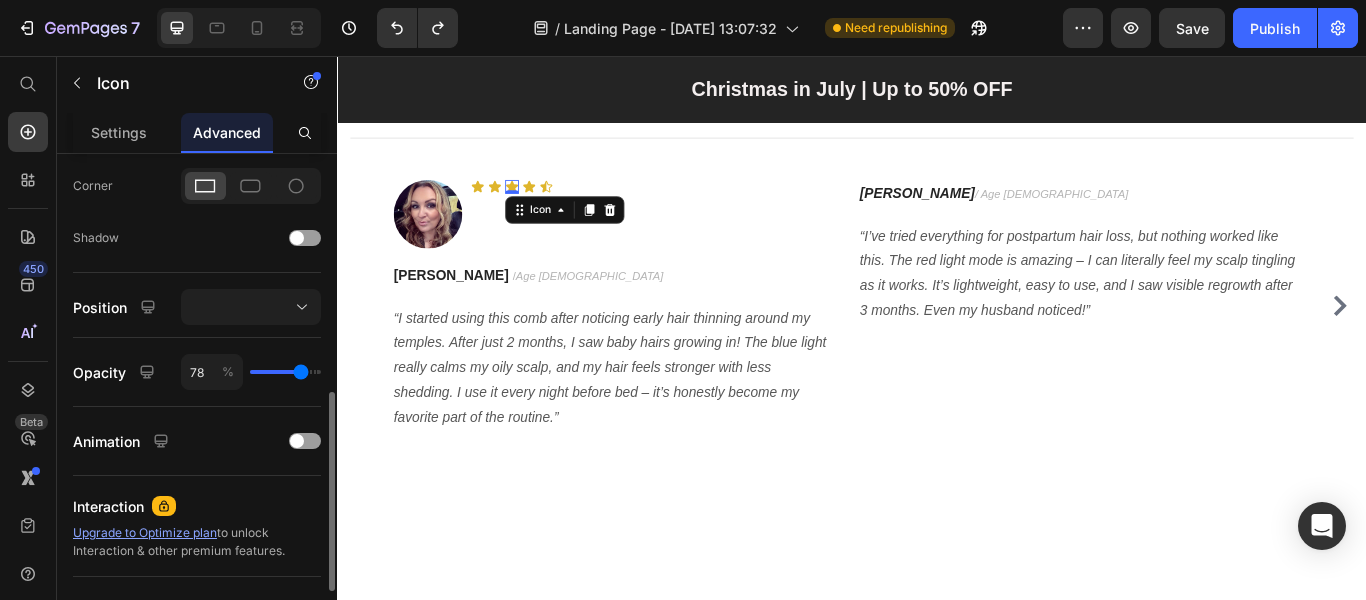 type on "75" 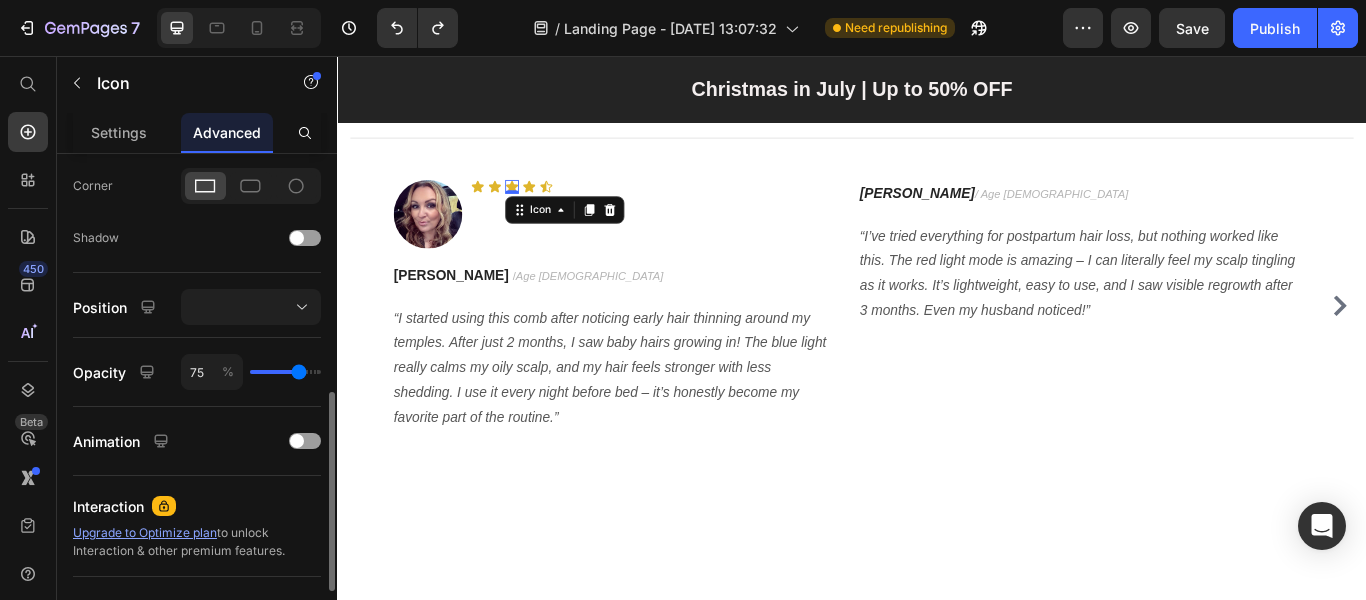 type on "71" 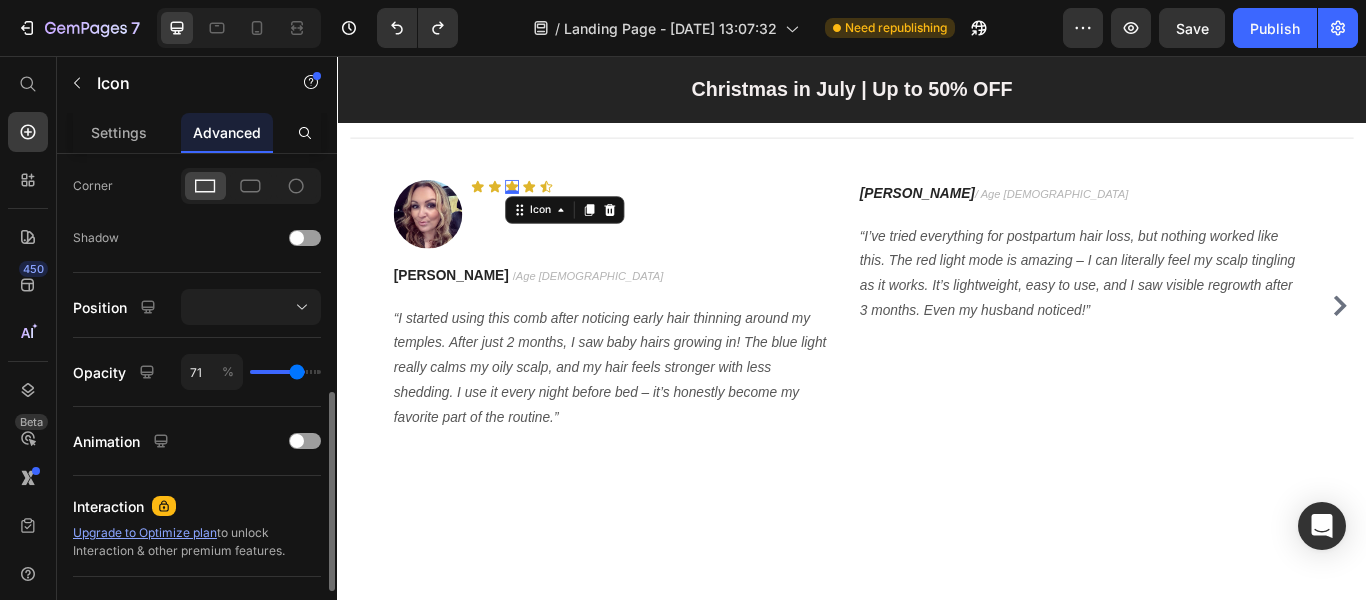 type on "69" 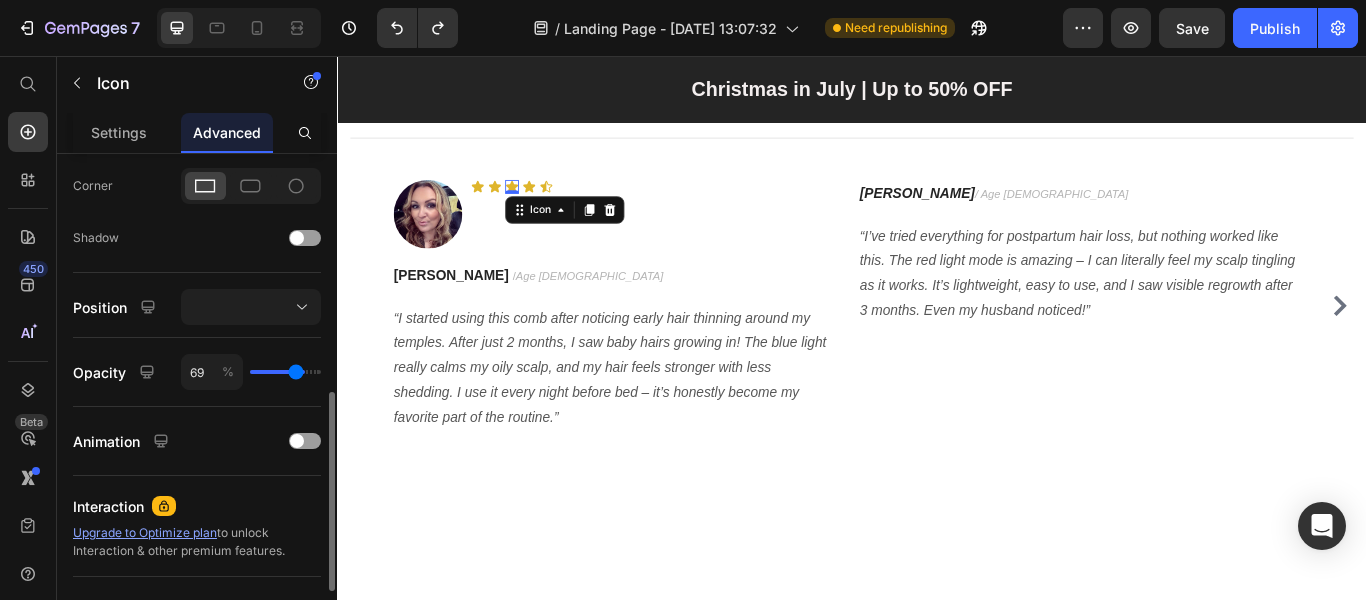 type on "67" 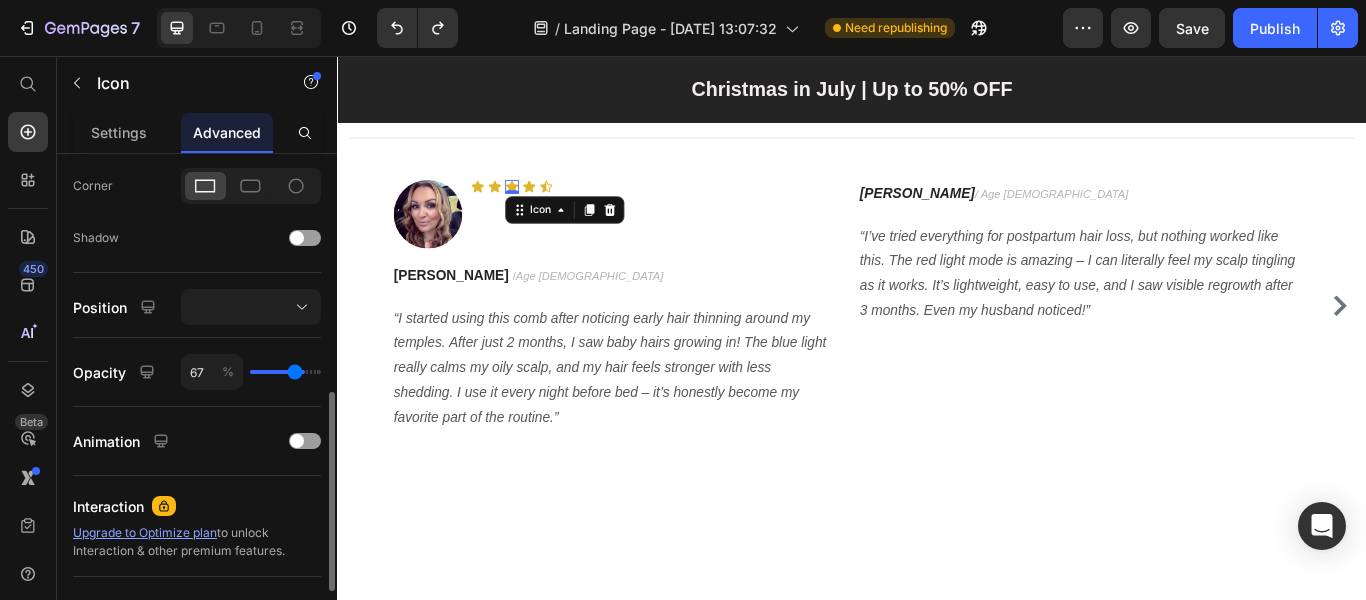 type on "65" 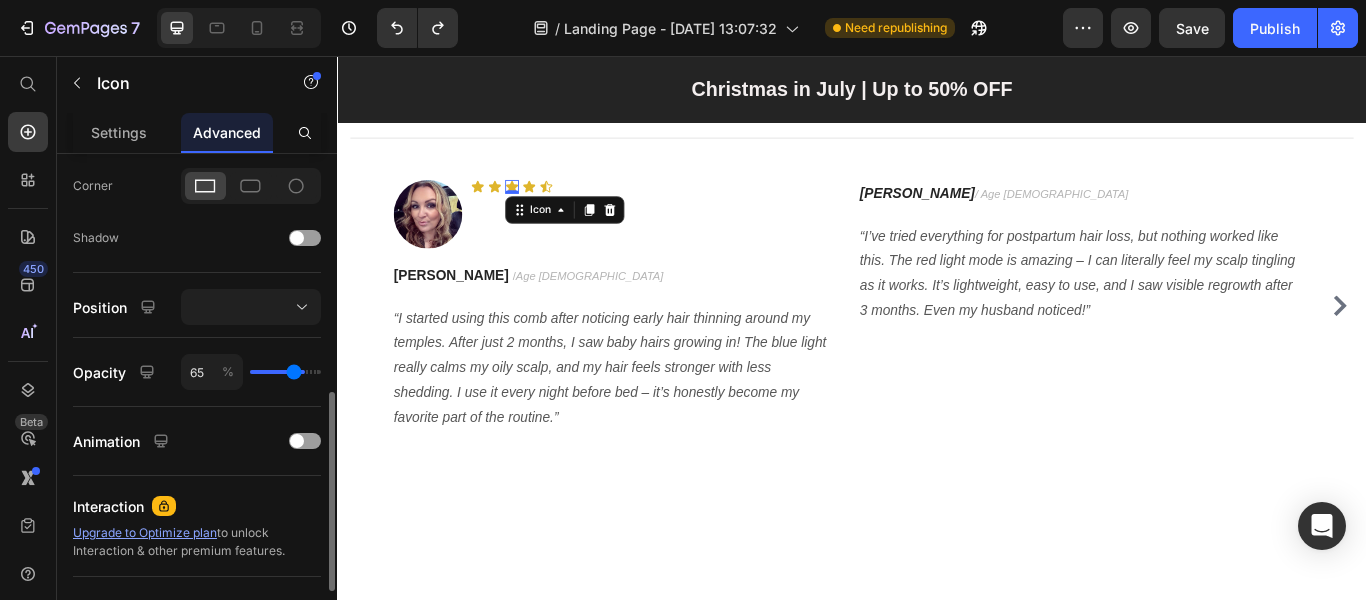 type on "62" 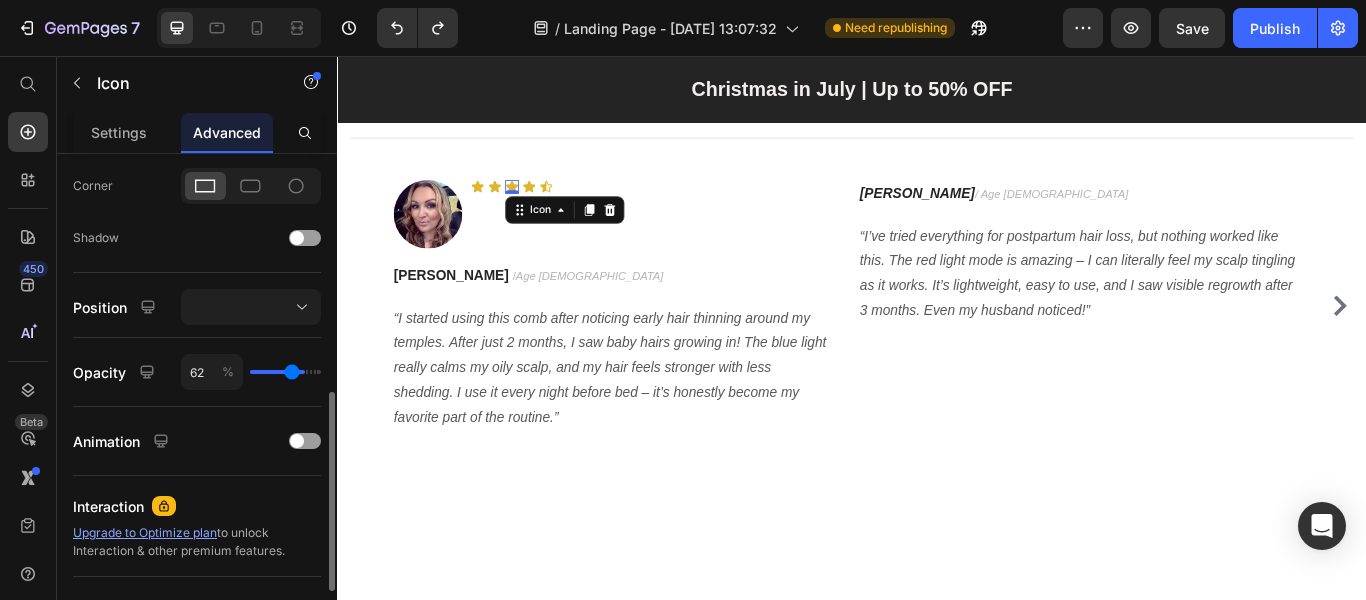 type on "56" 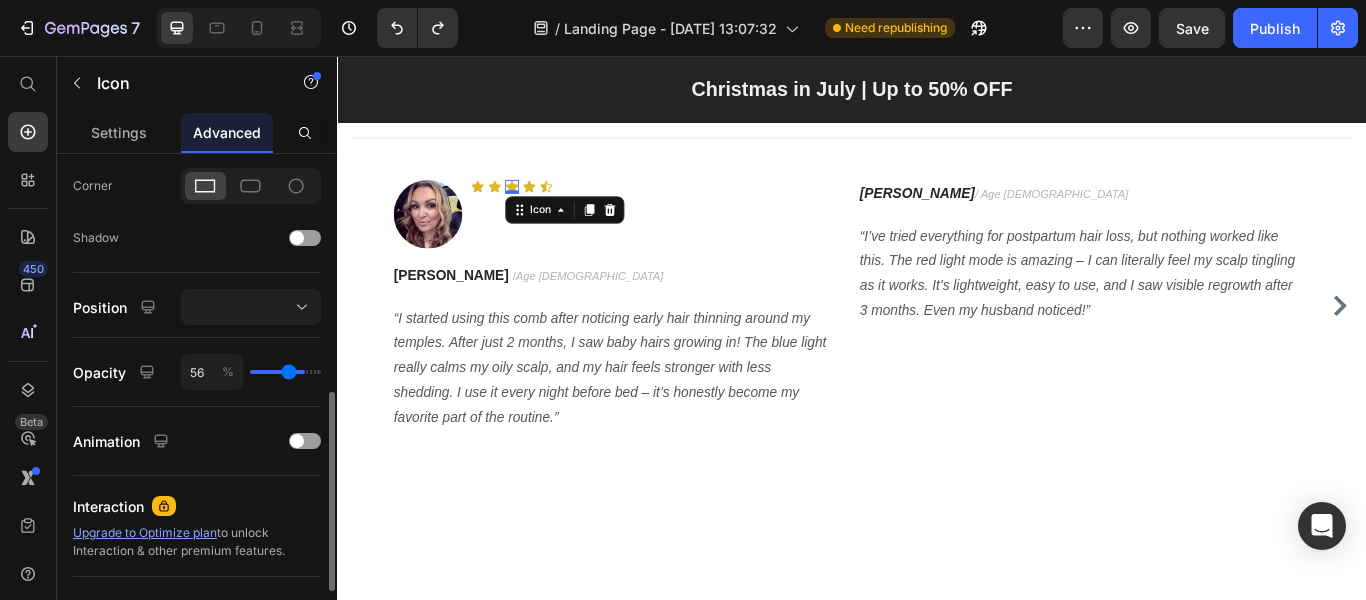 type on "53" 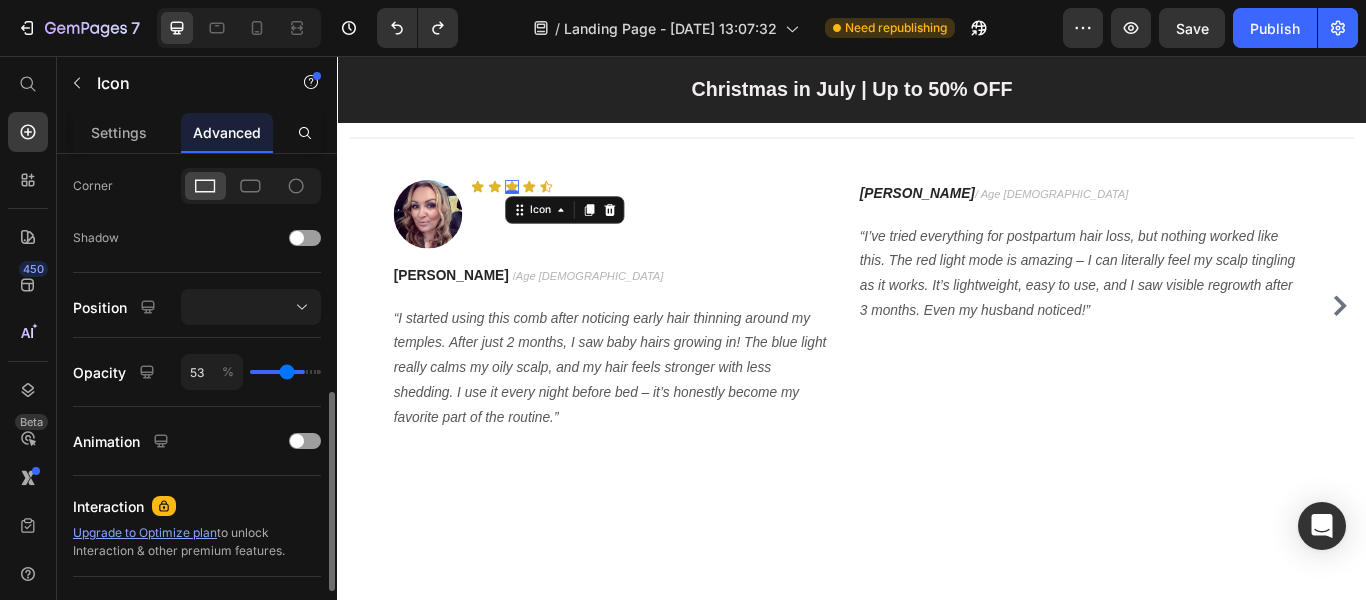 type on "47" 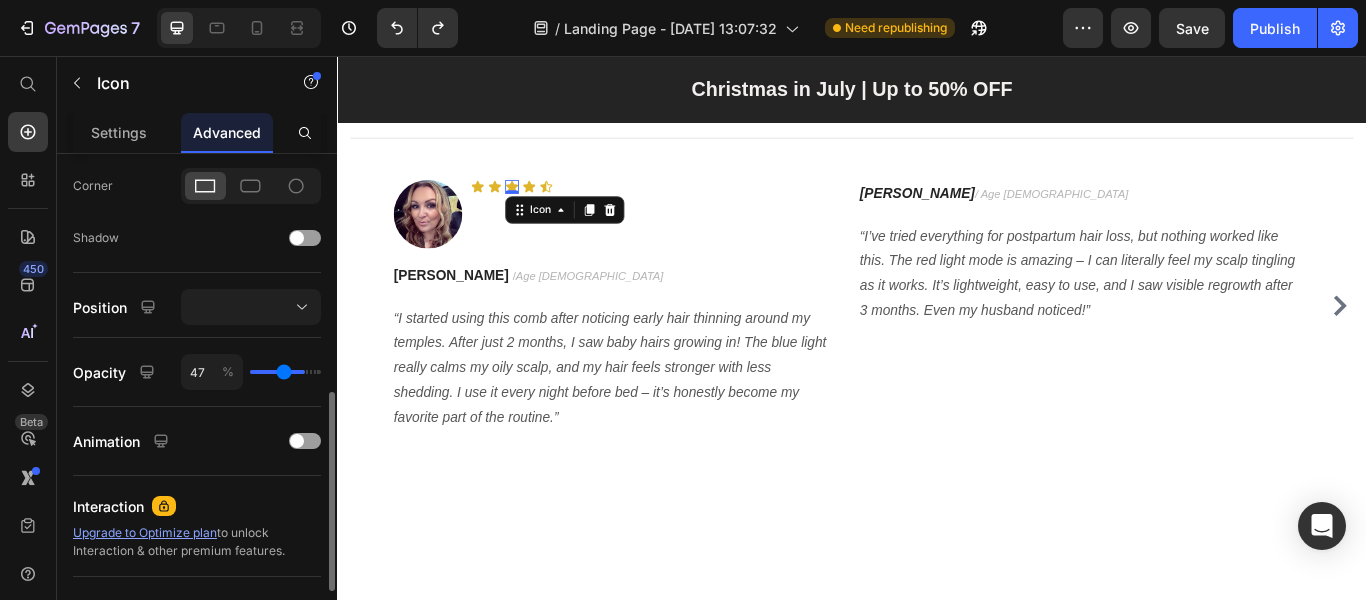 type on "45" 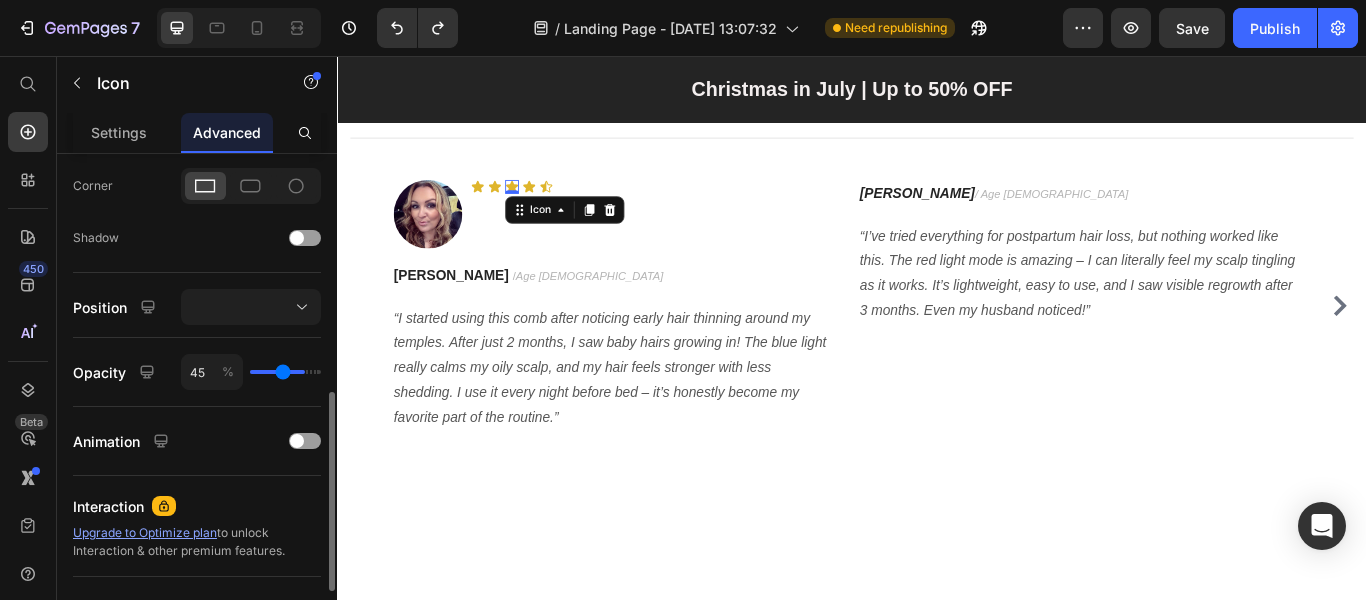 type on "44" 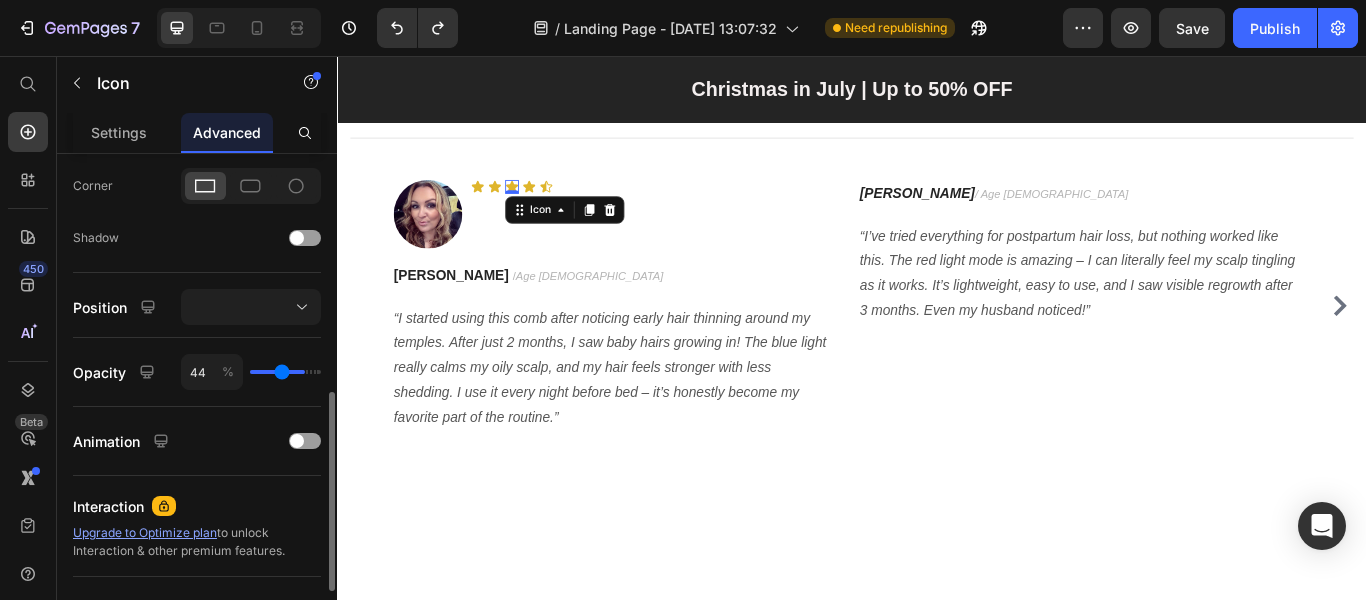 type on "42" 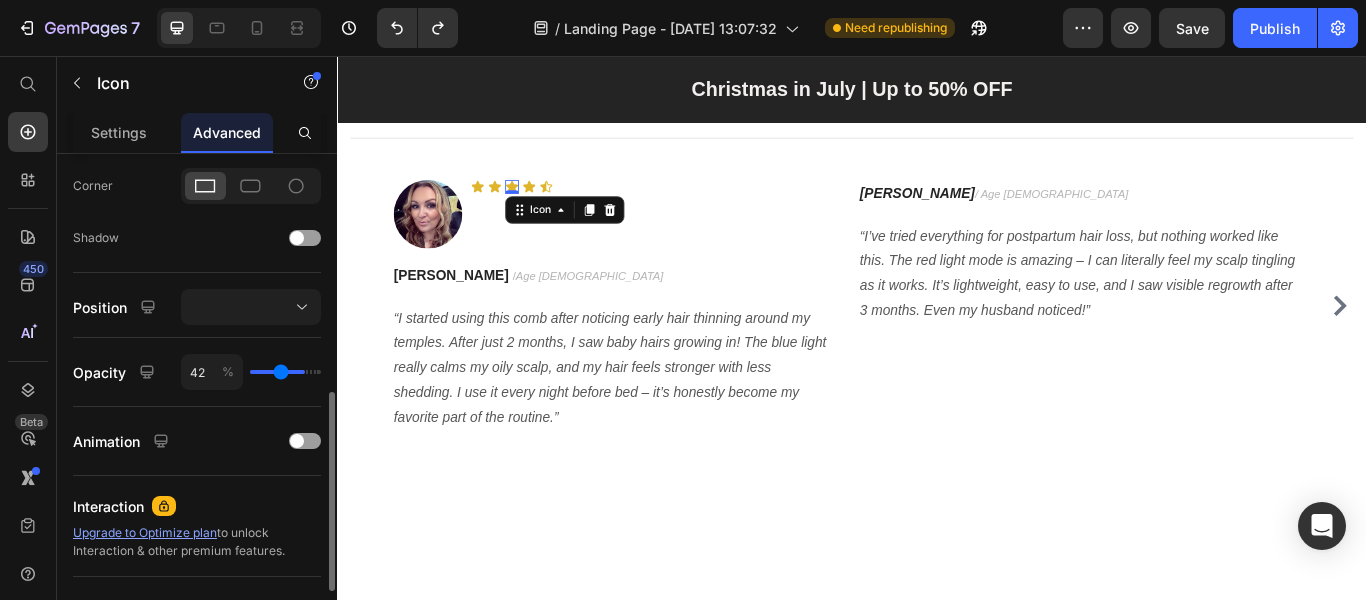 type on "40" 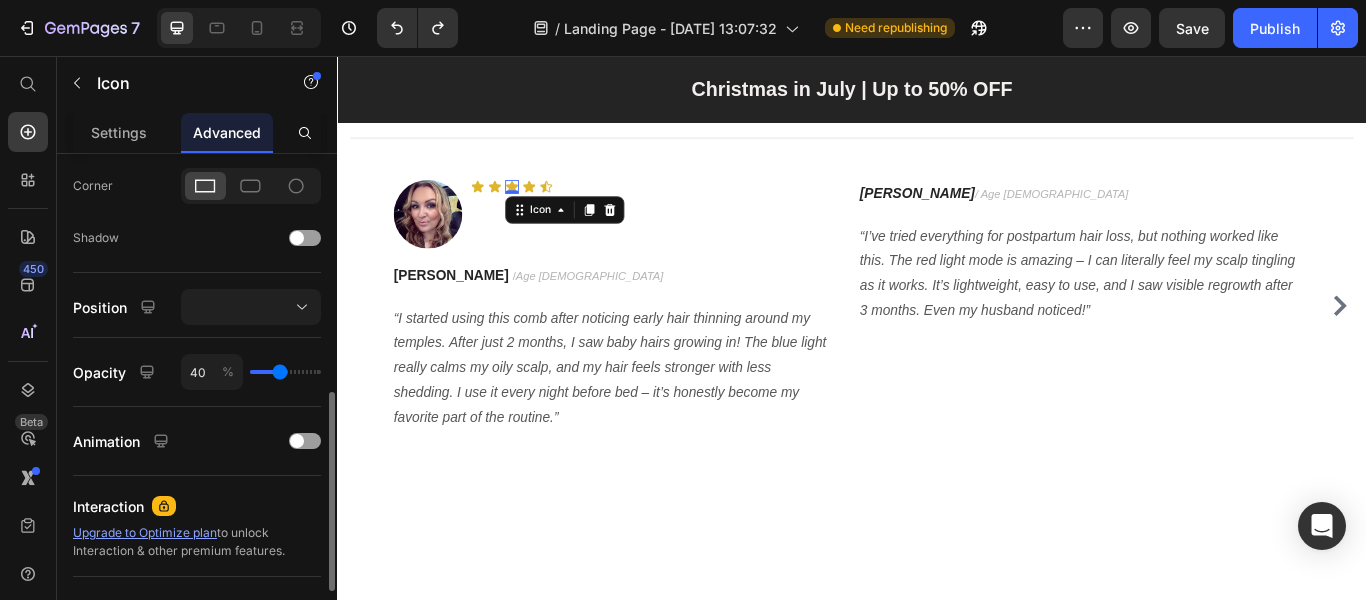 type on "38" 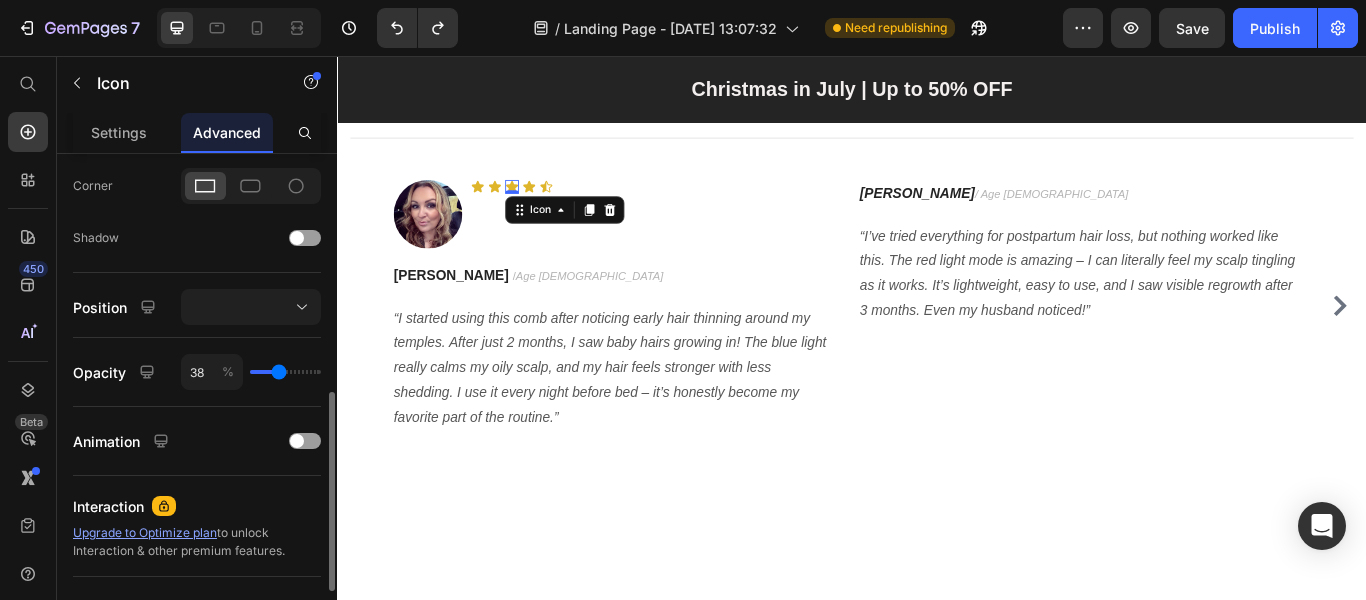 type on "35" 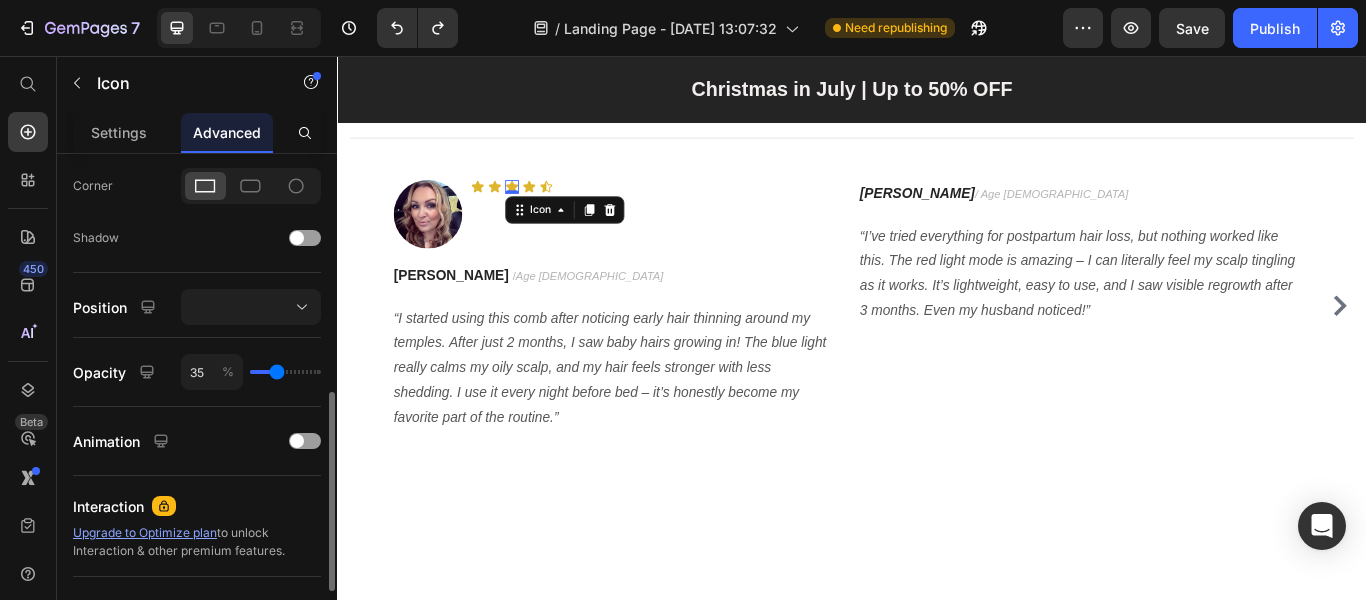 type on "31" 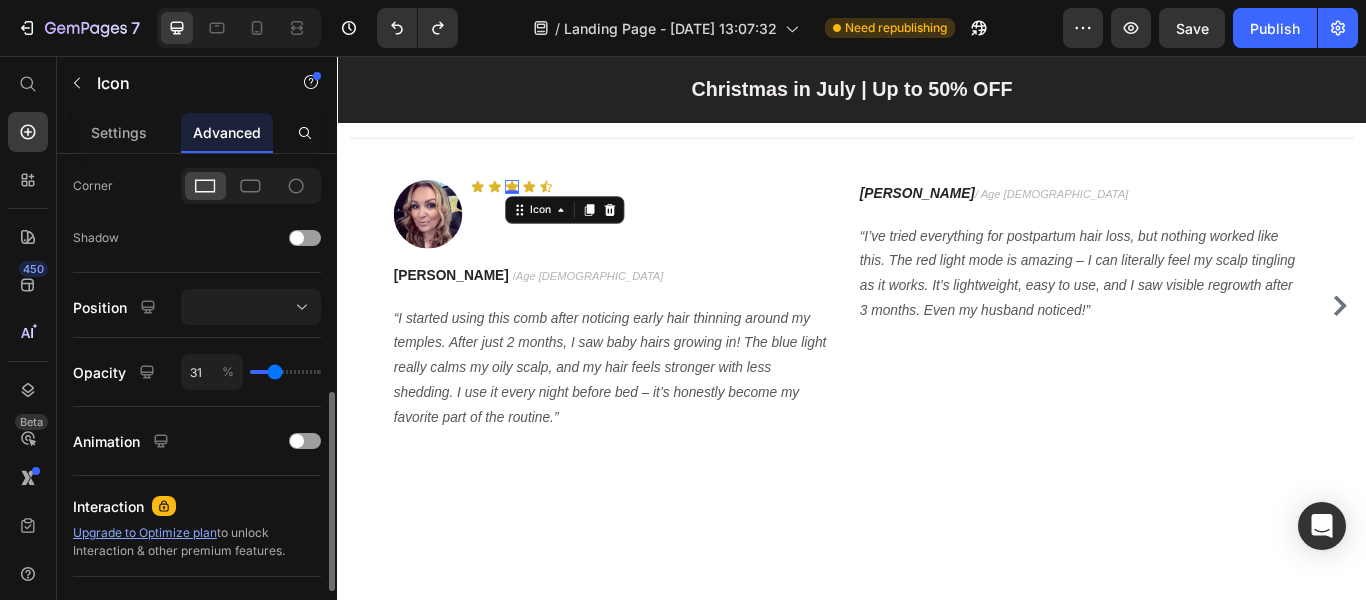type on "29" 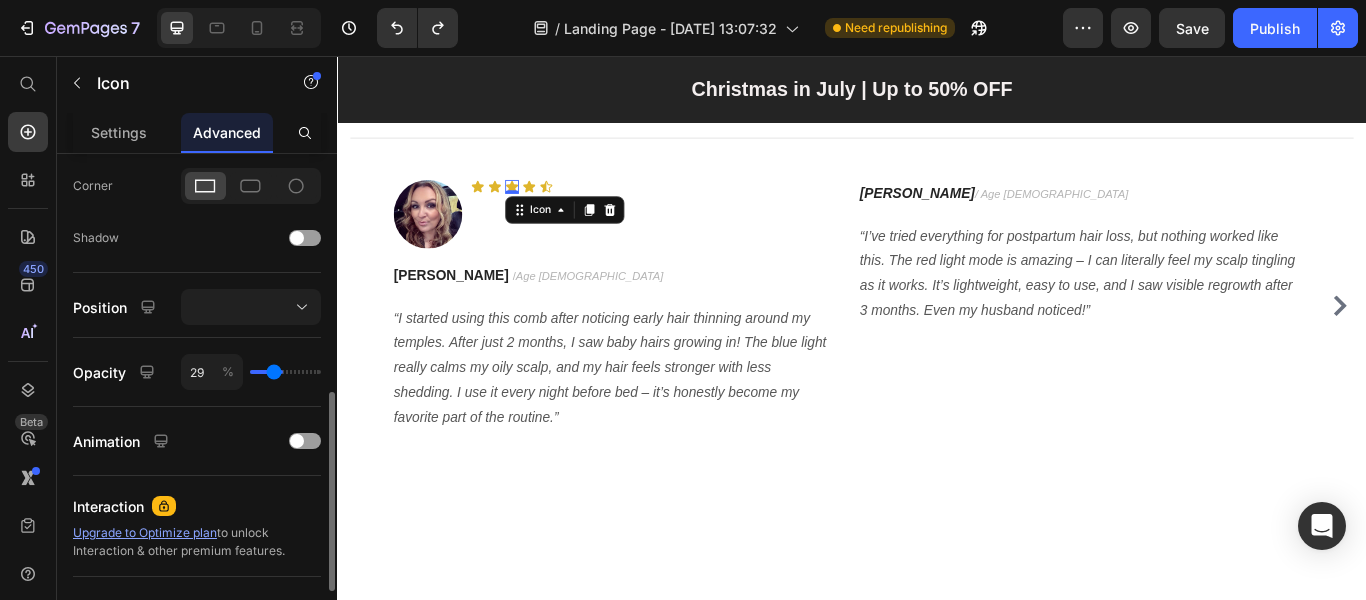 type on "27" 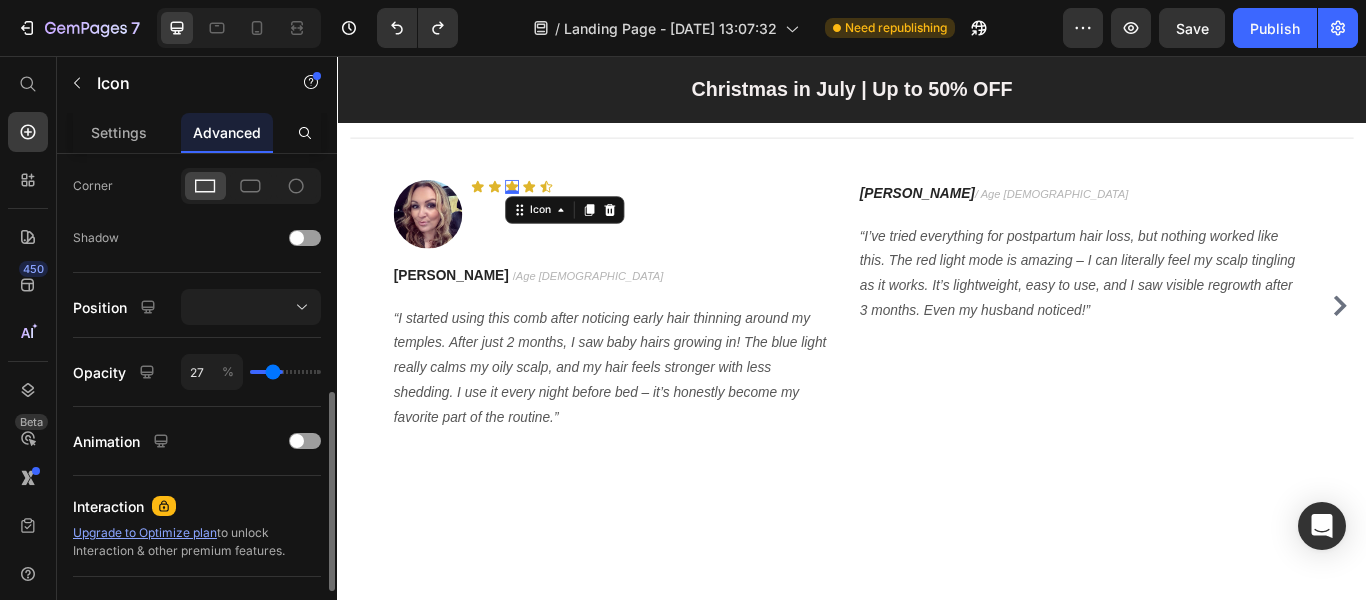 type on "25" 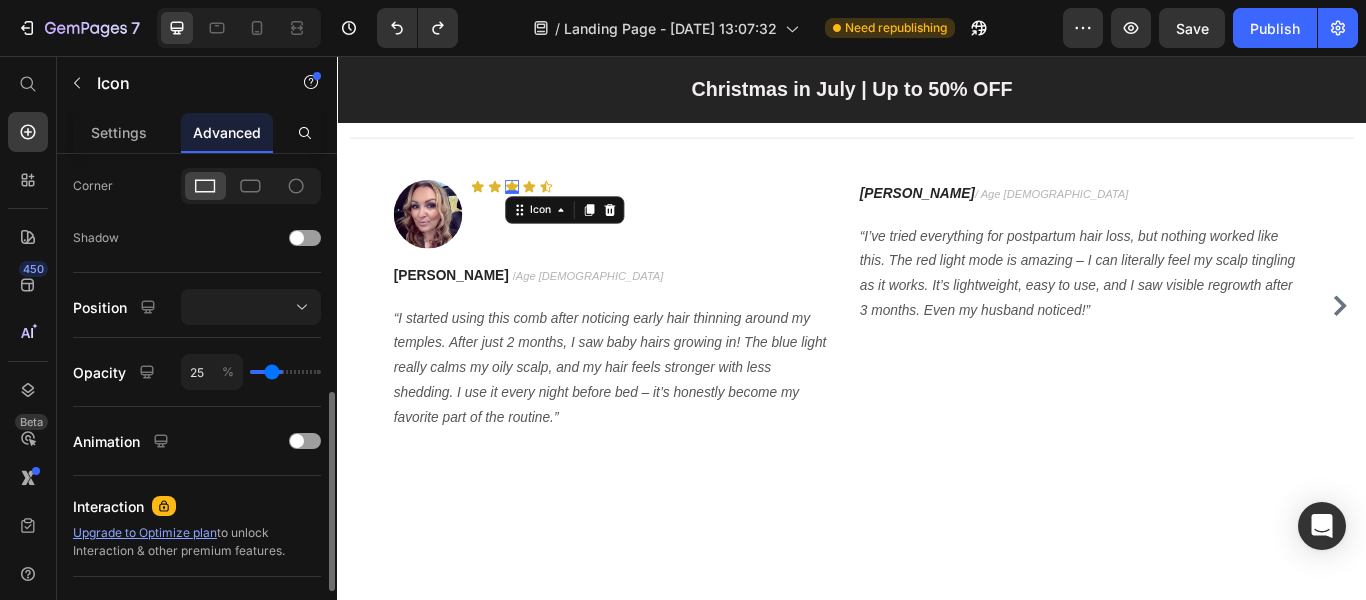 type on "24" 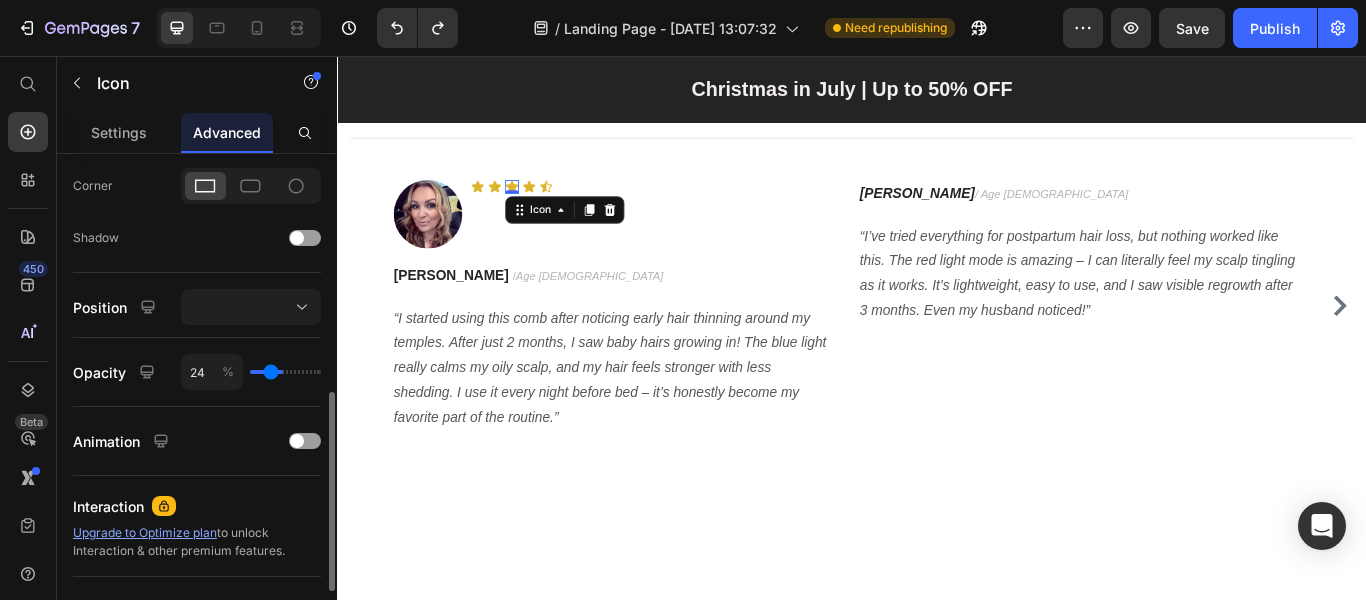 type on "22" 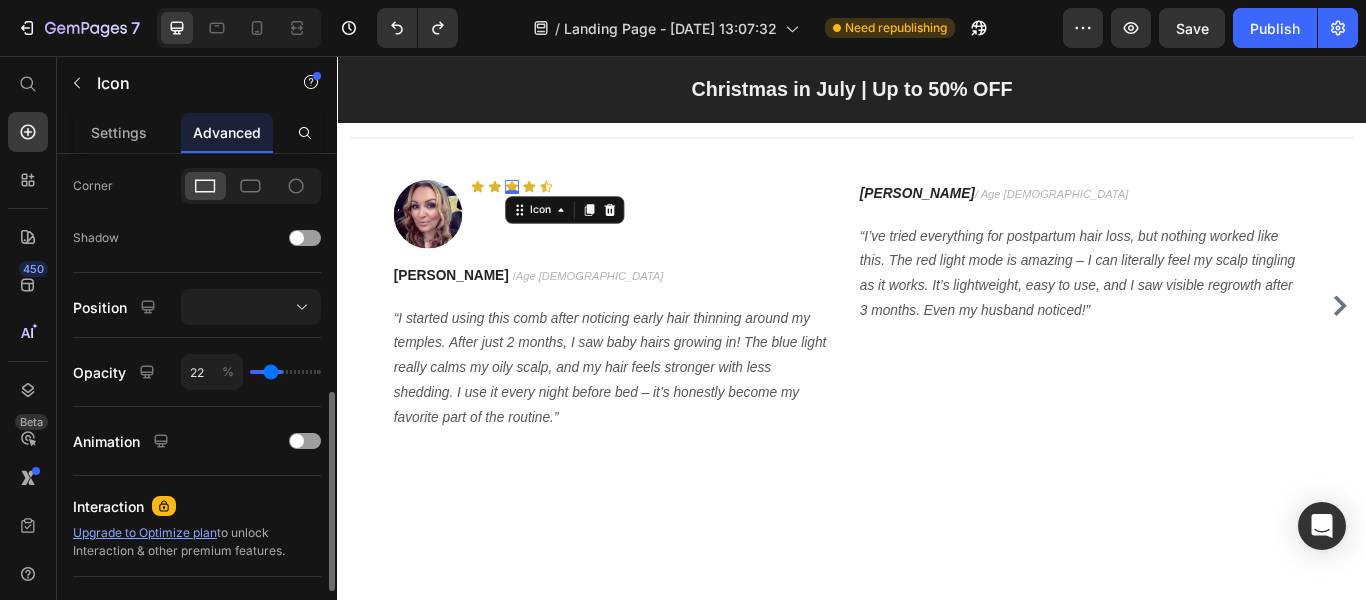 type on "22" 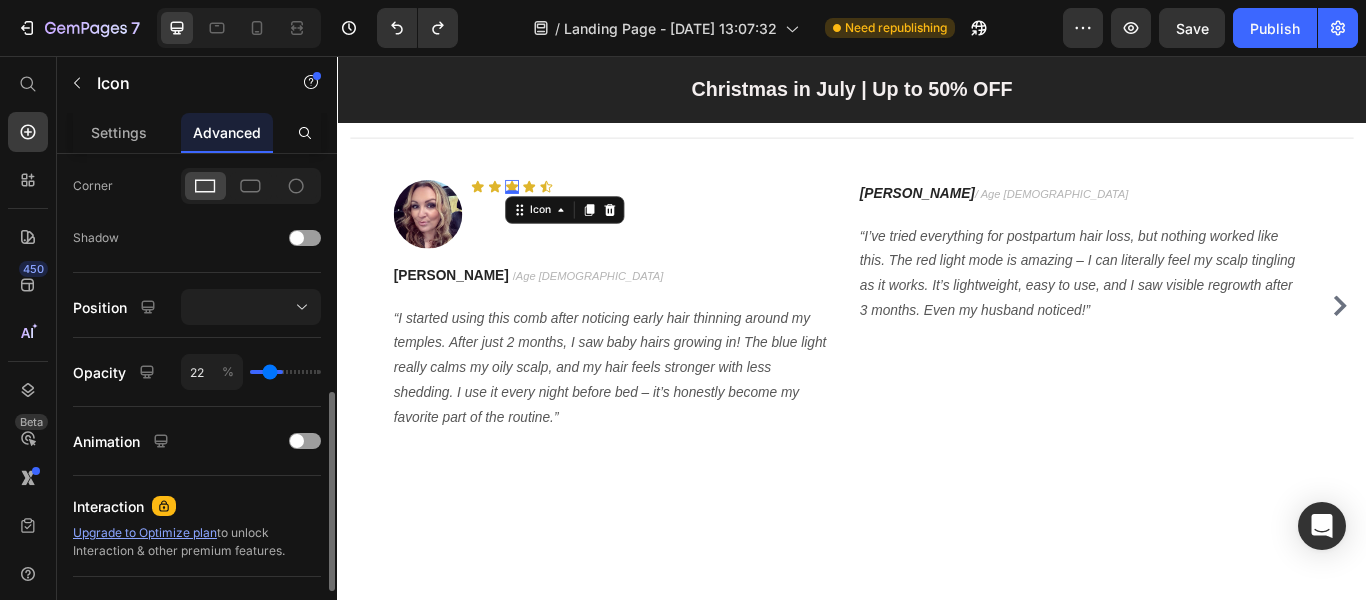 type on "18" 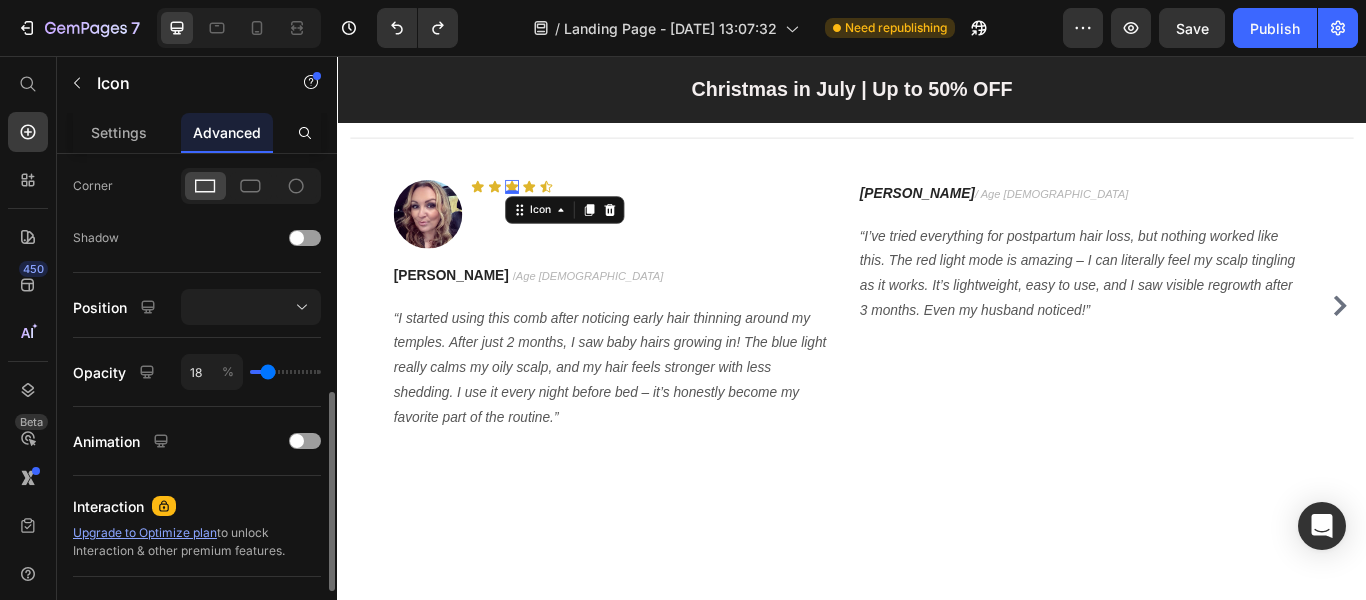 type on "13" 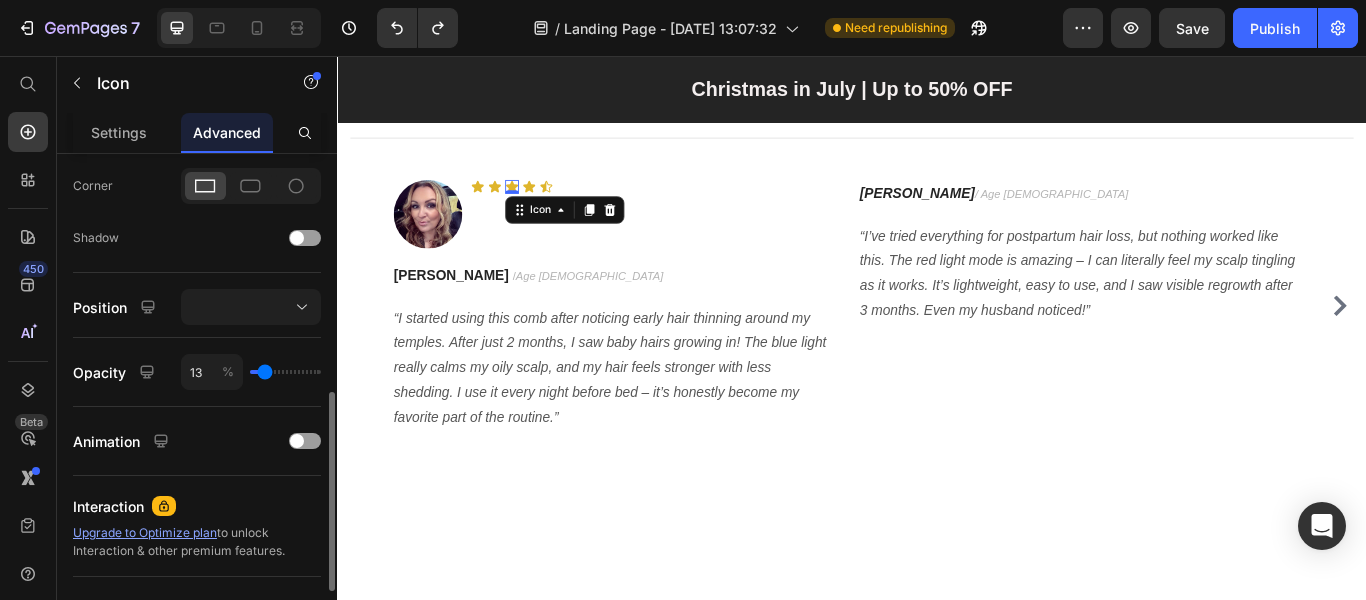 type on "7" 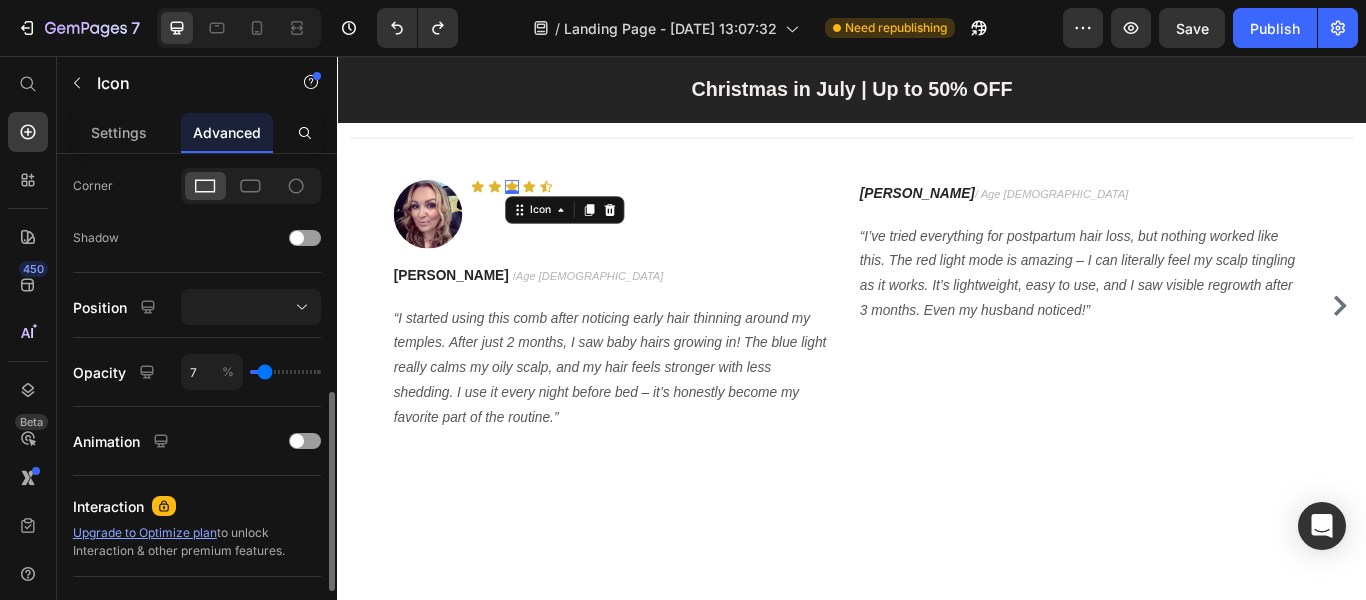 type on "7" 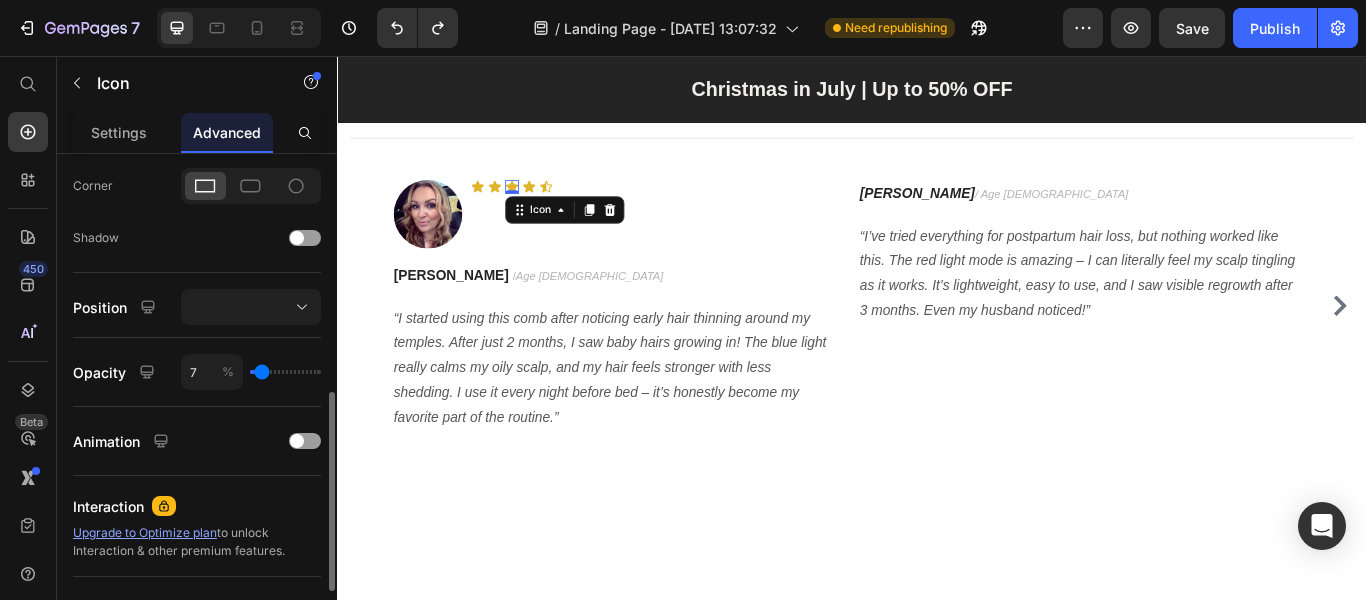 type on "5" 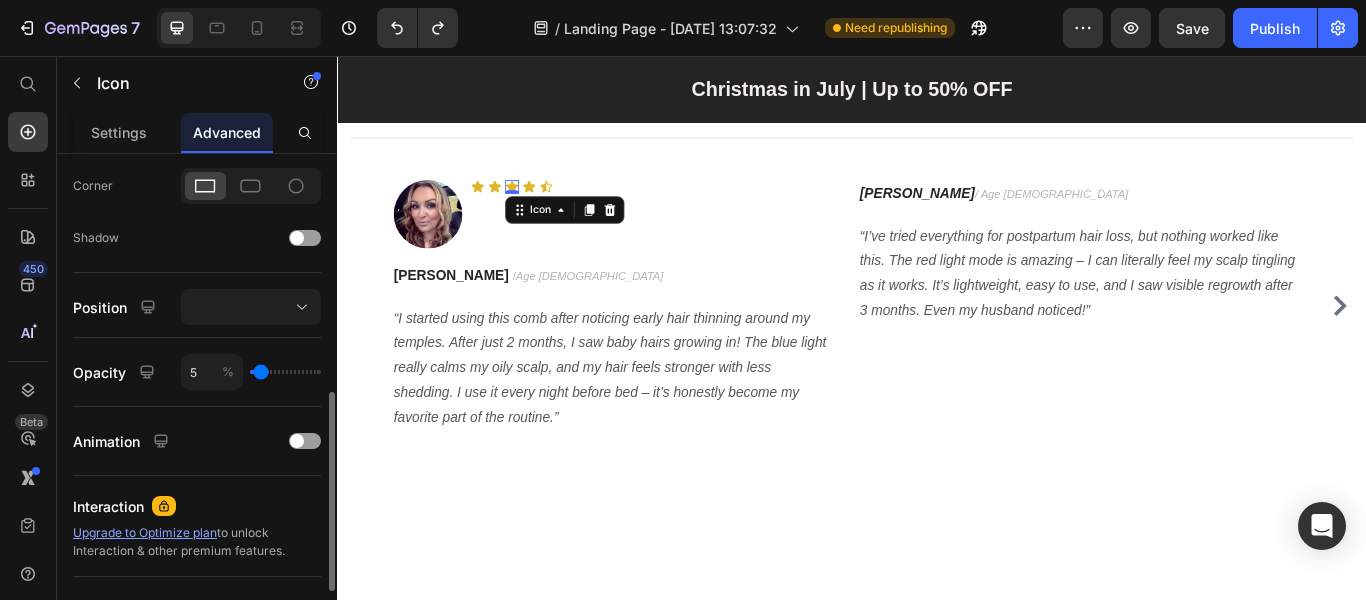 drag, startPoint x: 306, startPoint y: 368, endPoint x: 261, endPoint y: 366, distance: 45.044422 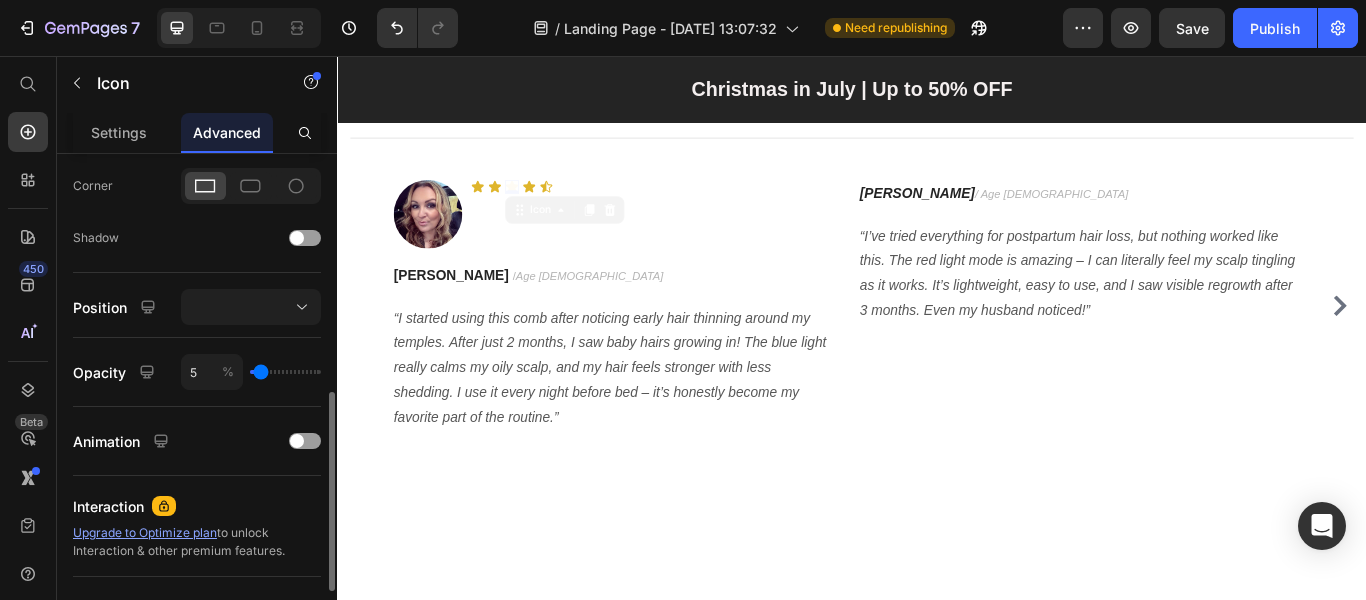 type on "0" 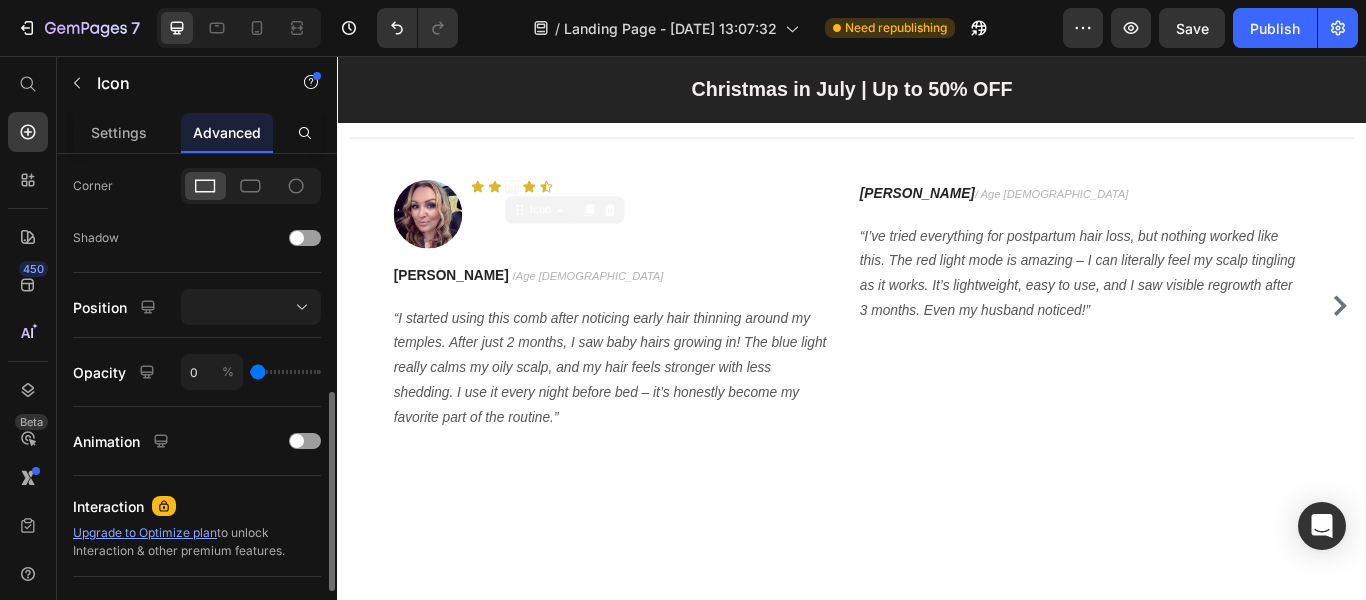 type on "2" 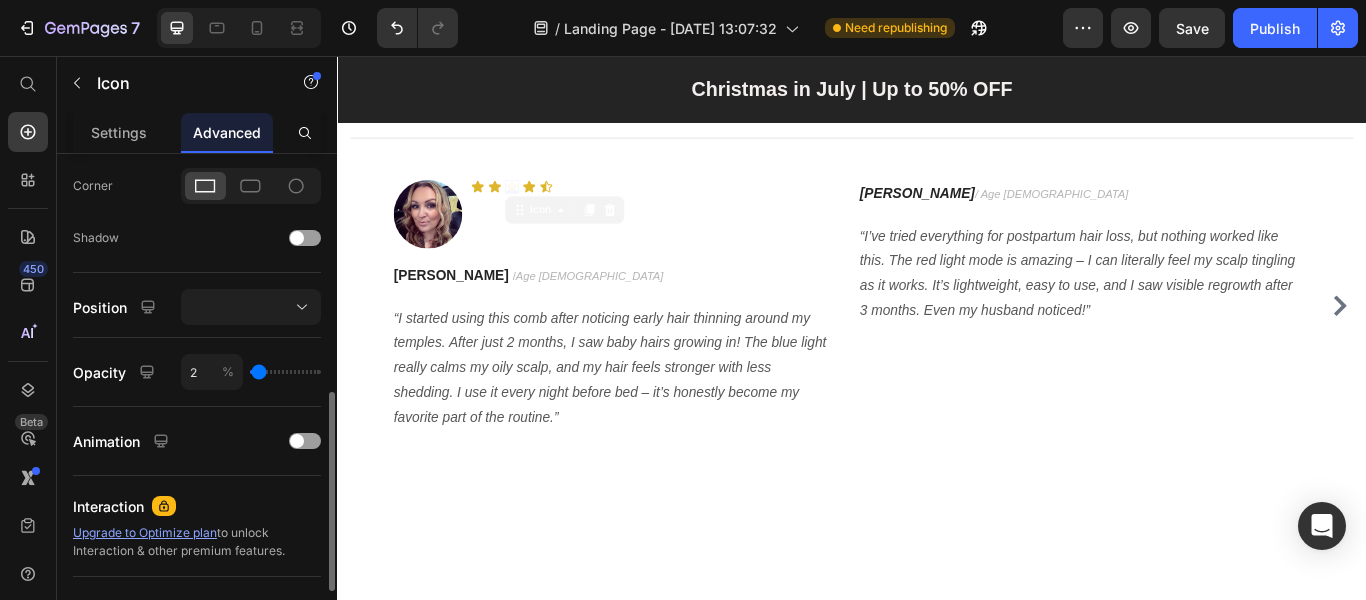 type on "5" 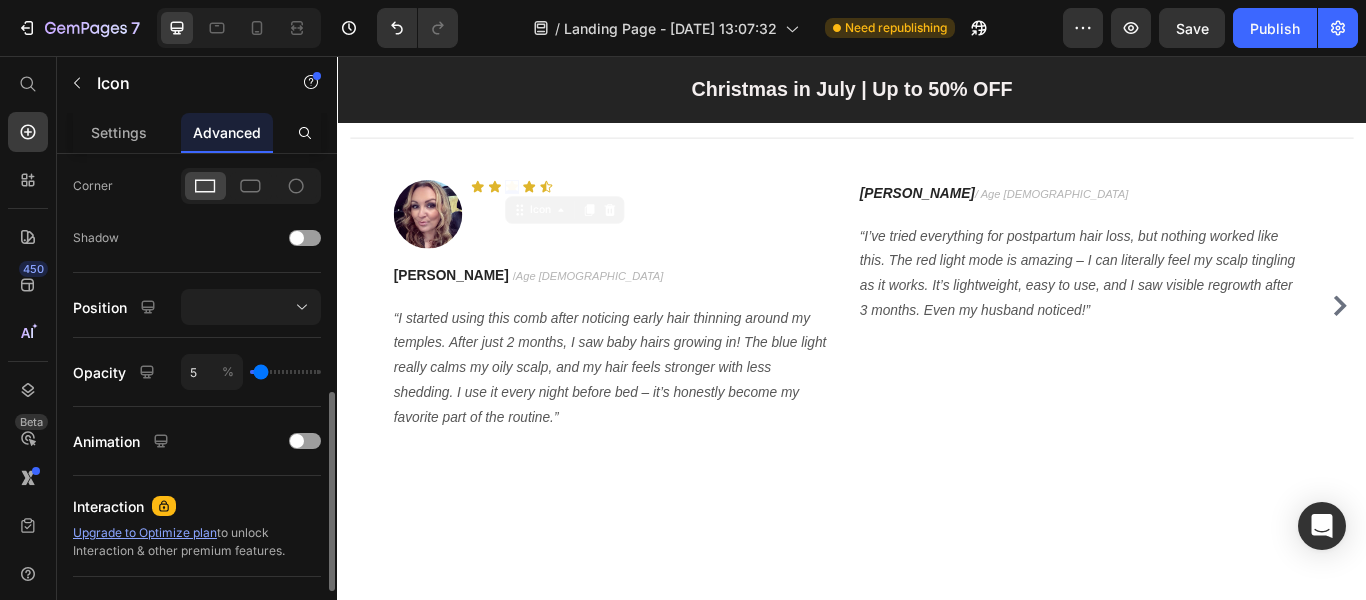 type on "7" 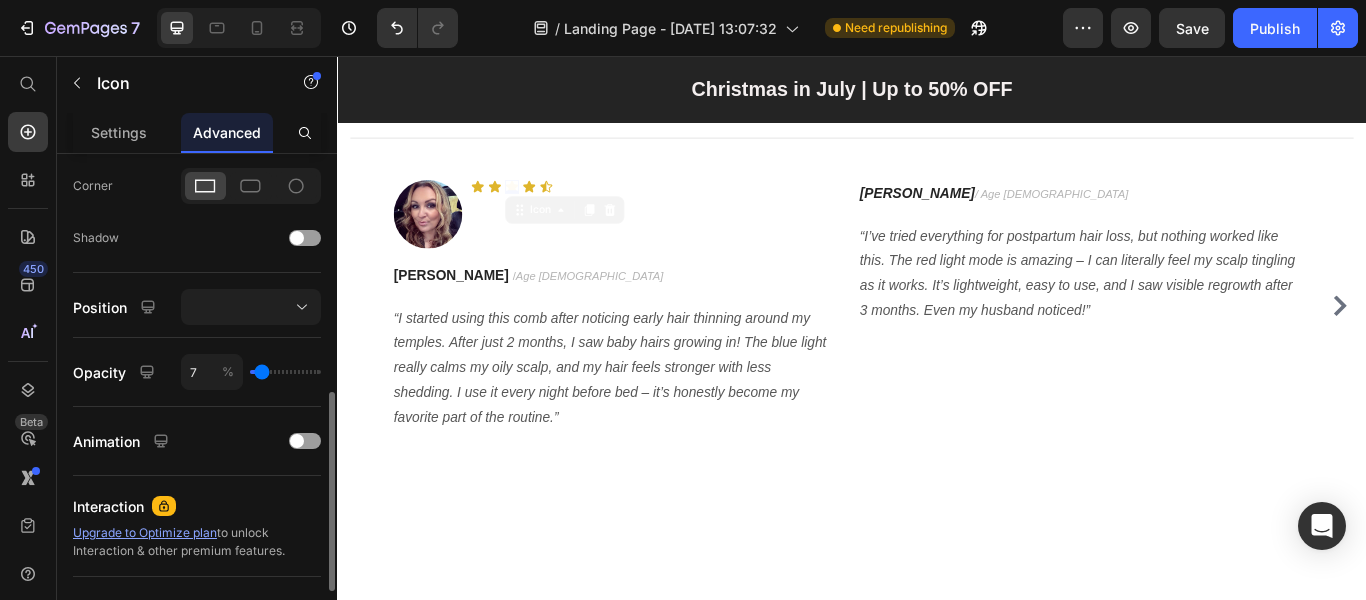 type on "9" 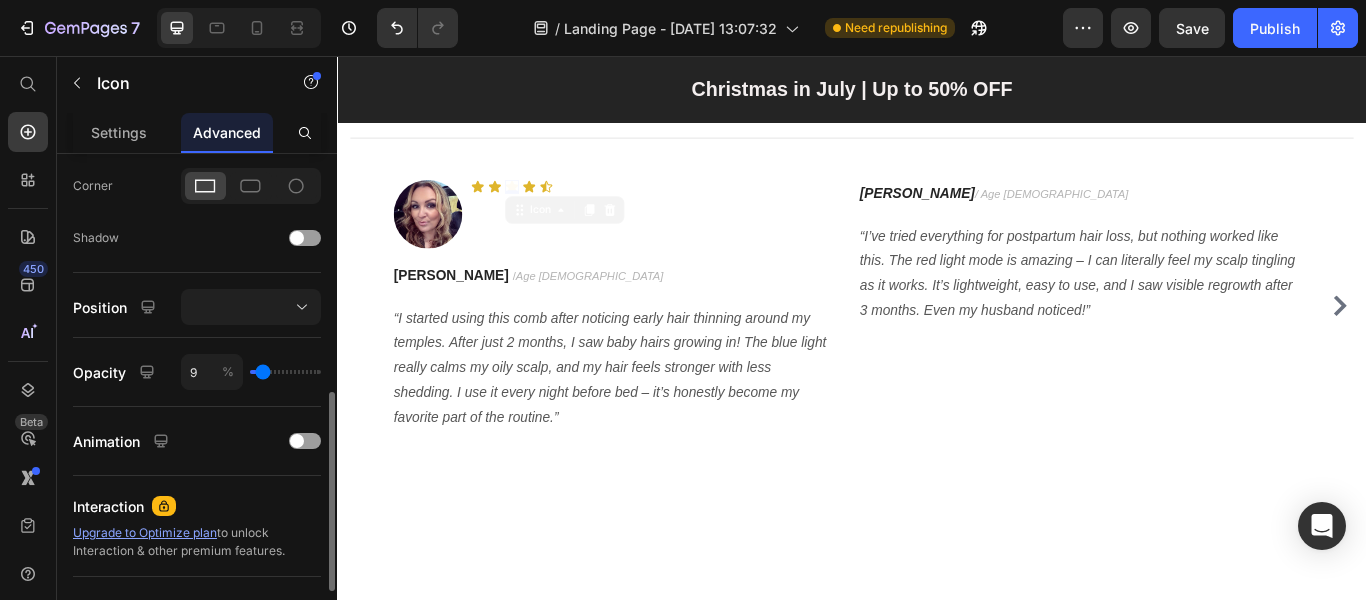 type on "13" 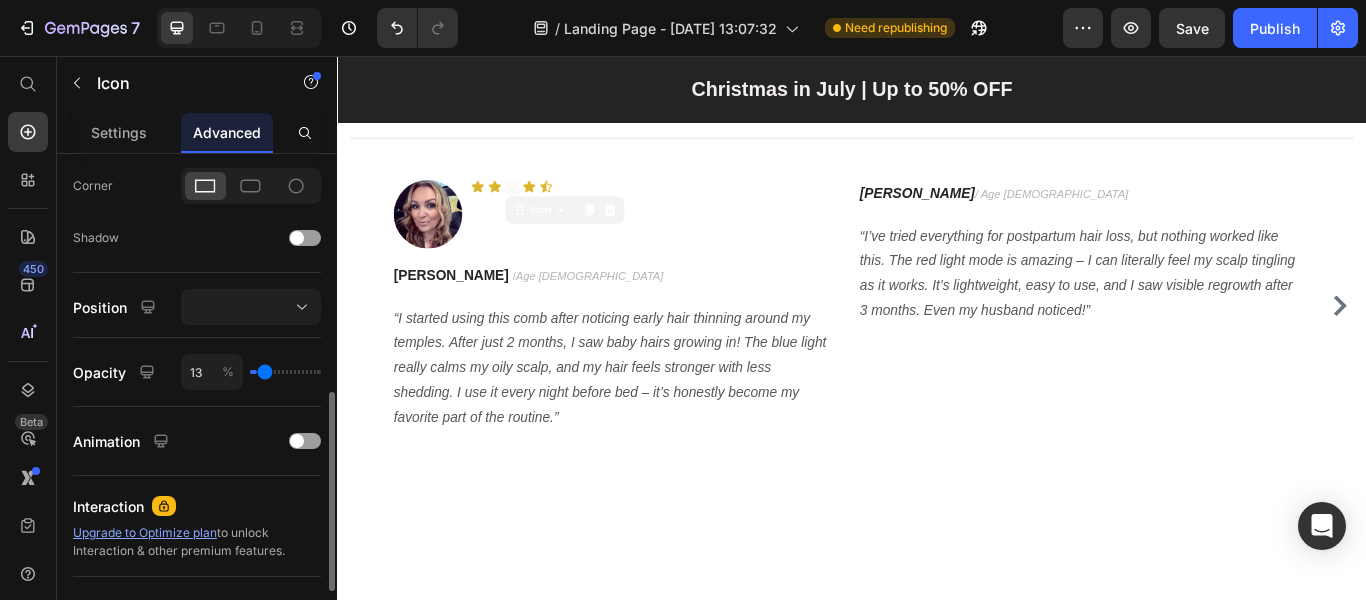 type on "15" 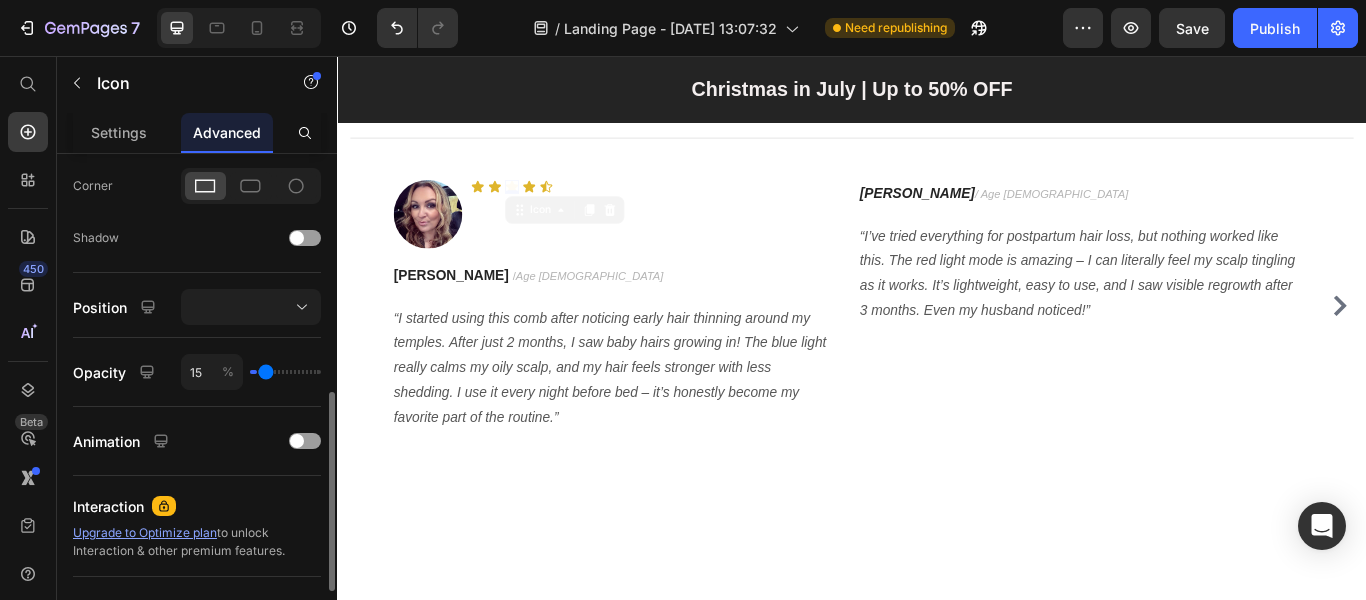 type on "16" 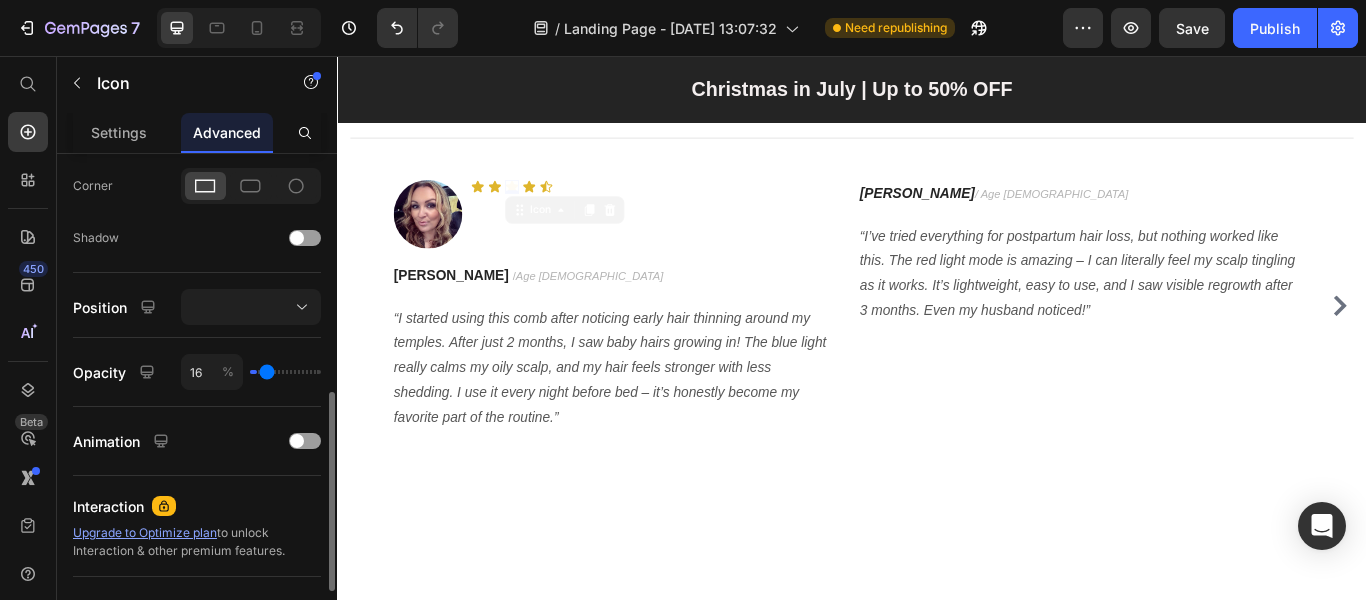 type on "20" 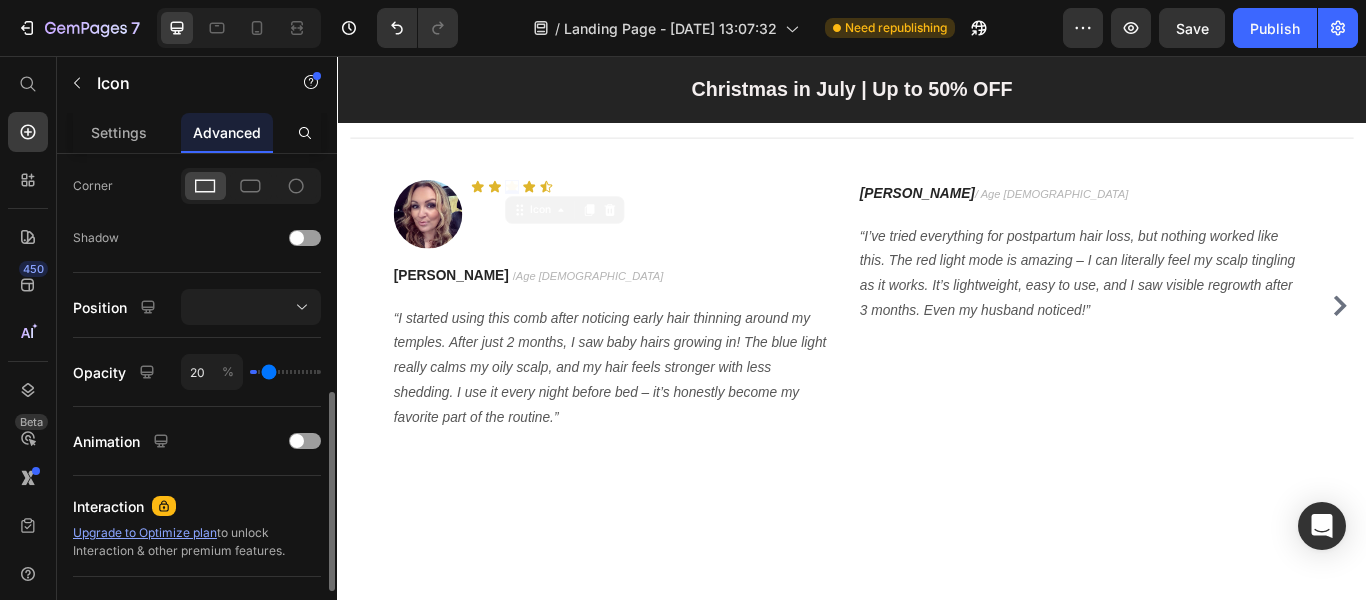 type on "22" 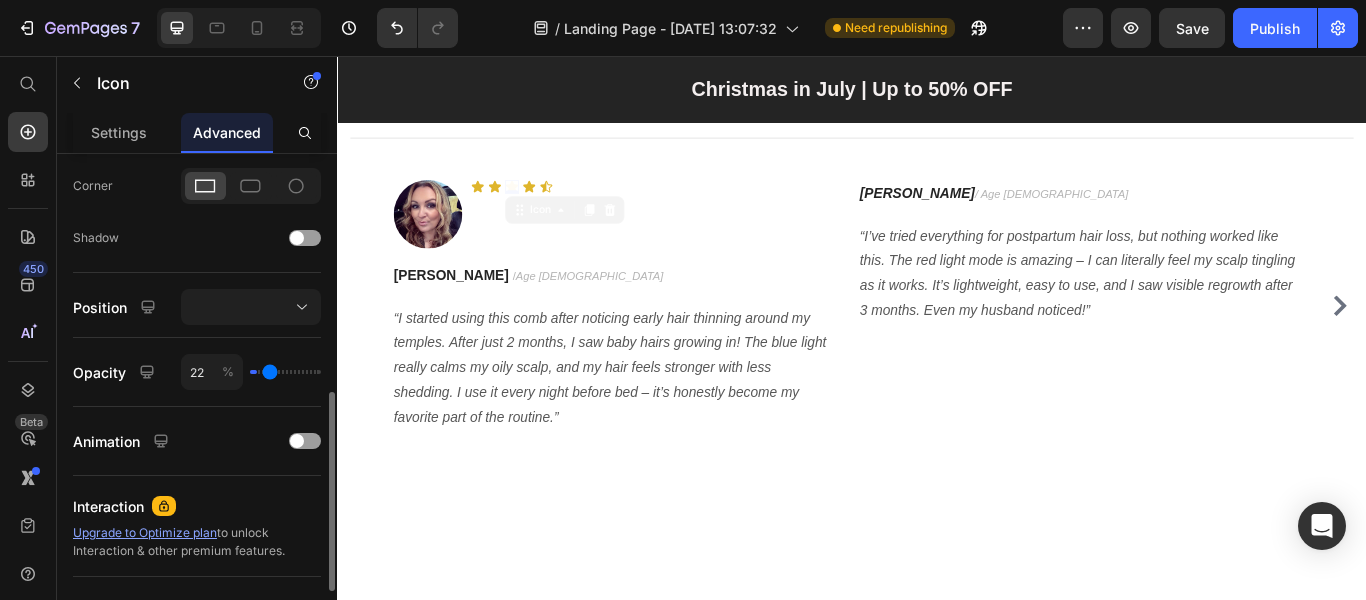 type on "24" 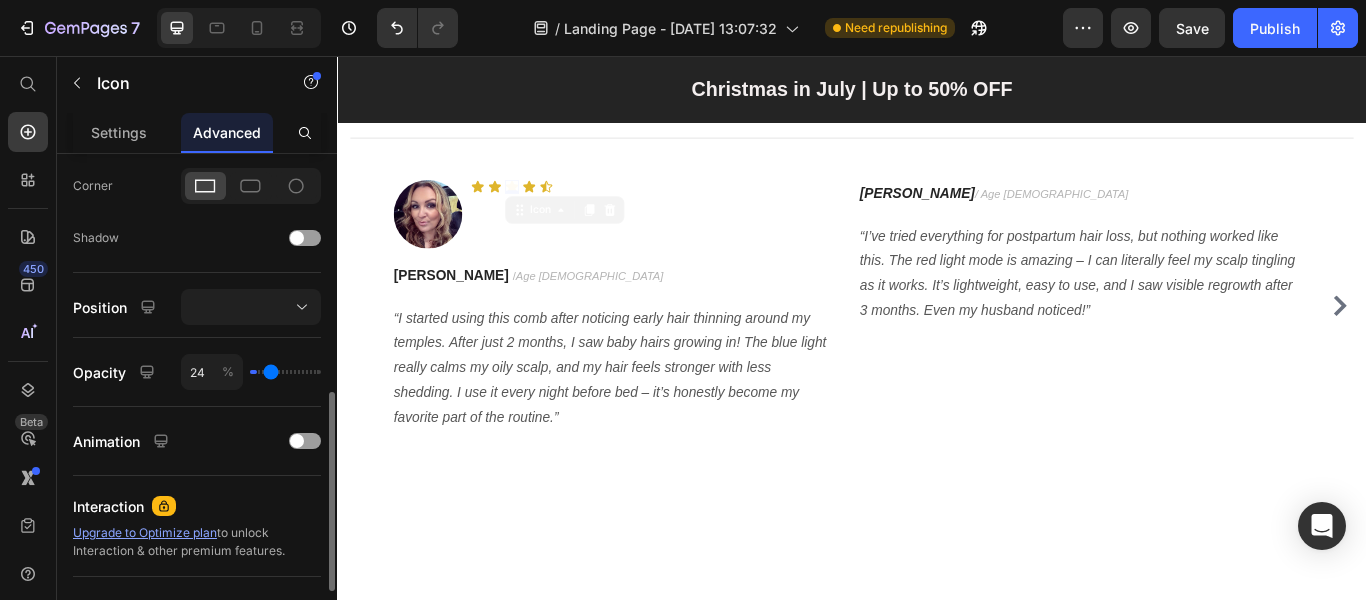 type on "27" 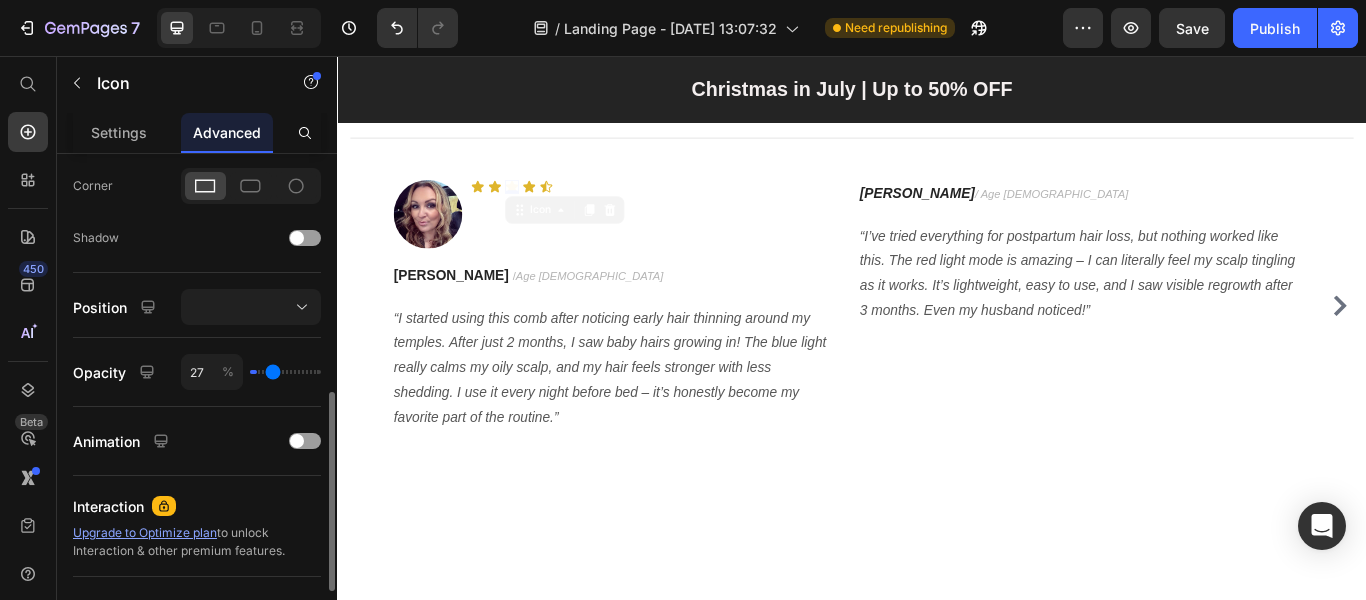 type on "29" 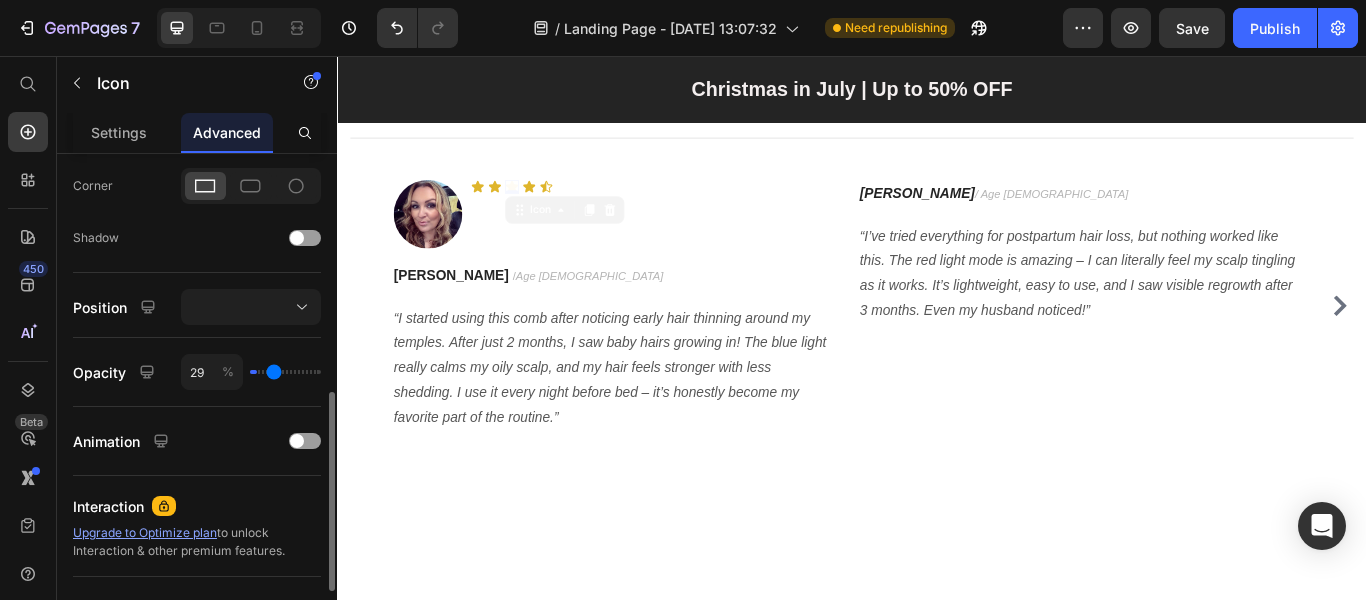 type on "33" 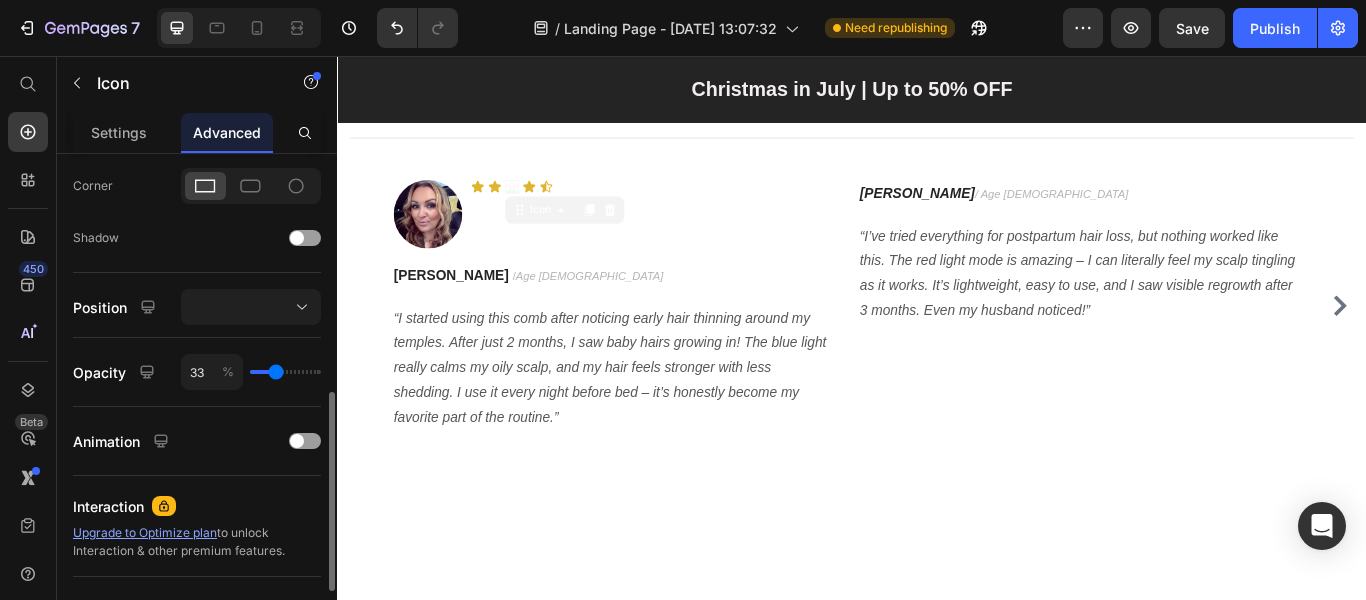 type on "36" 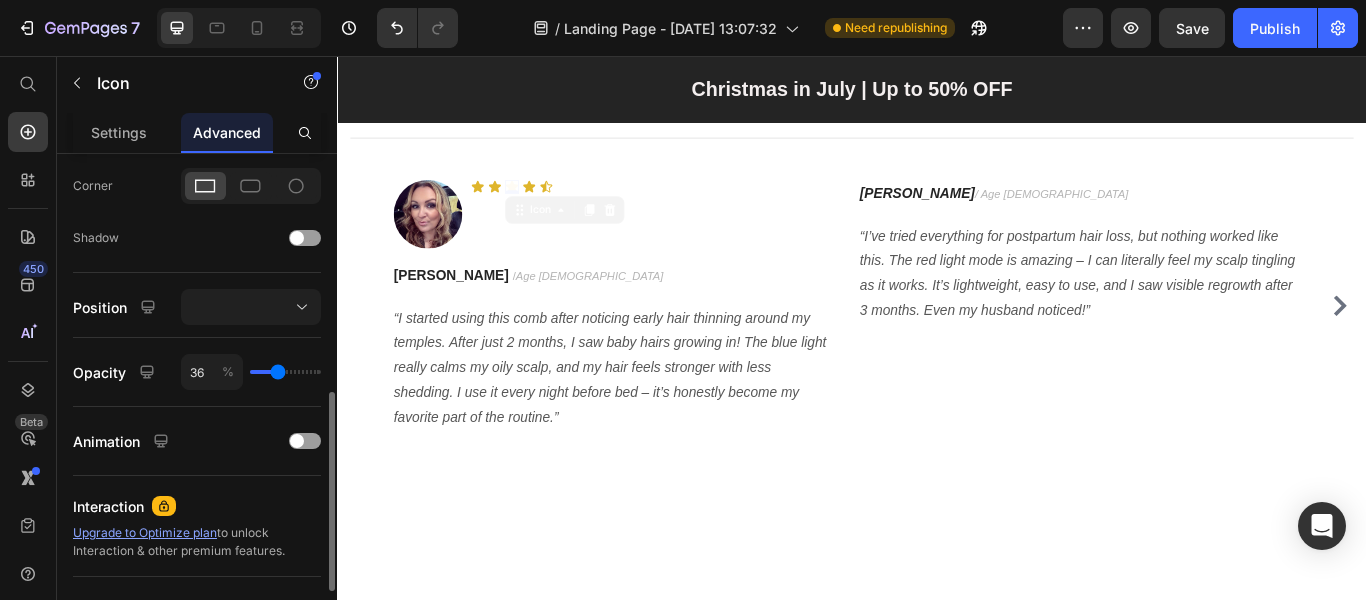 type on "40" 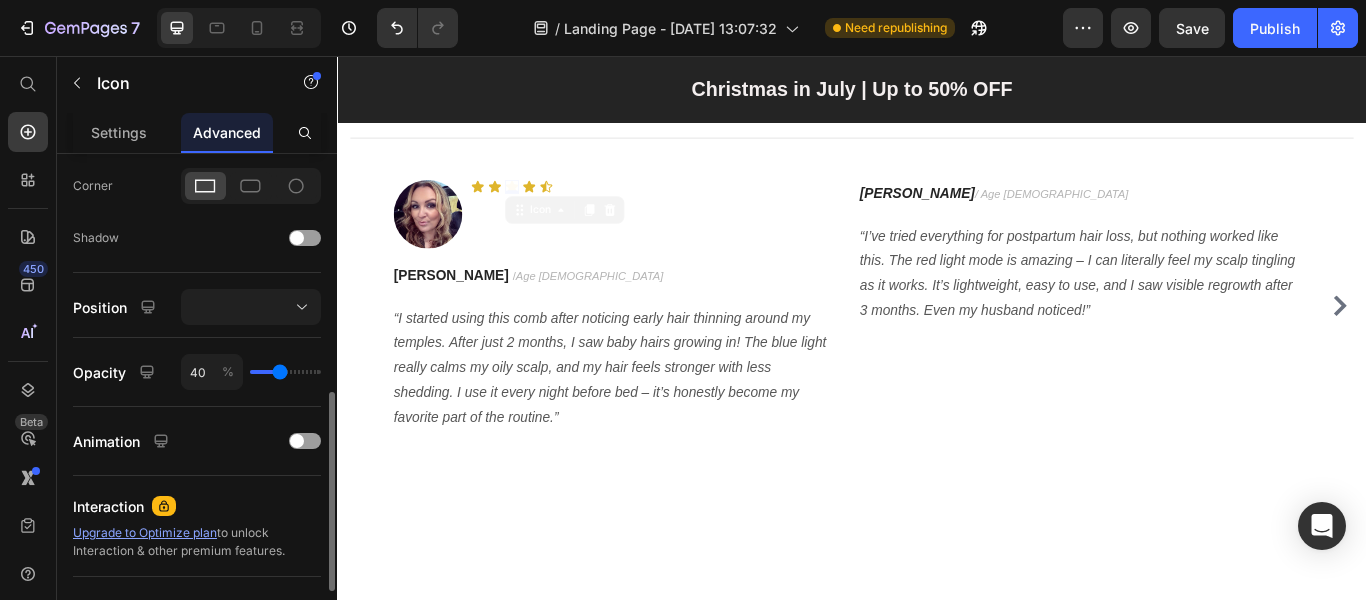type on "44" 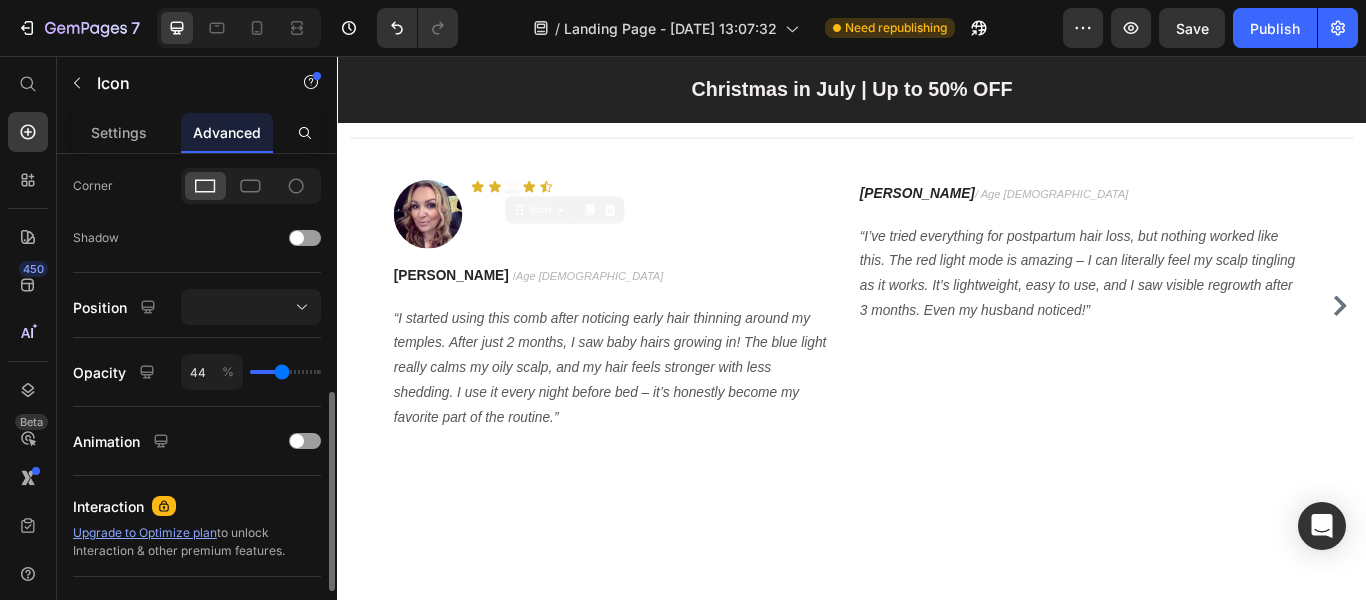 type on "47" 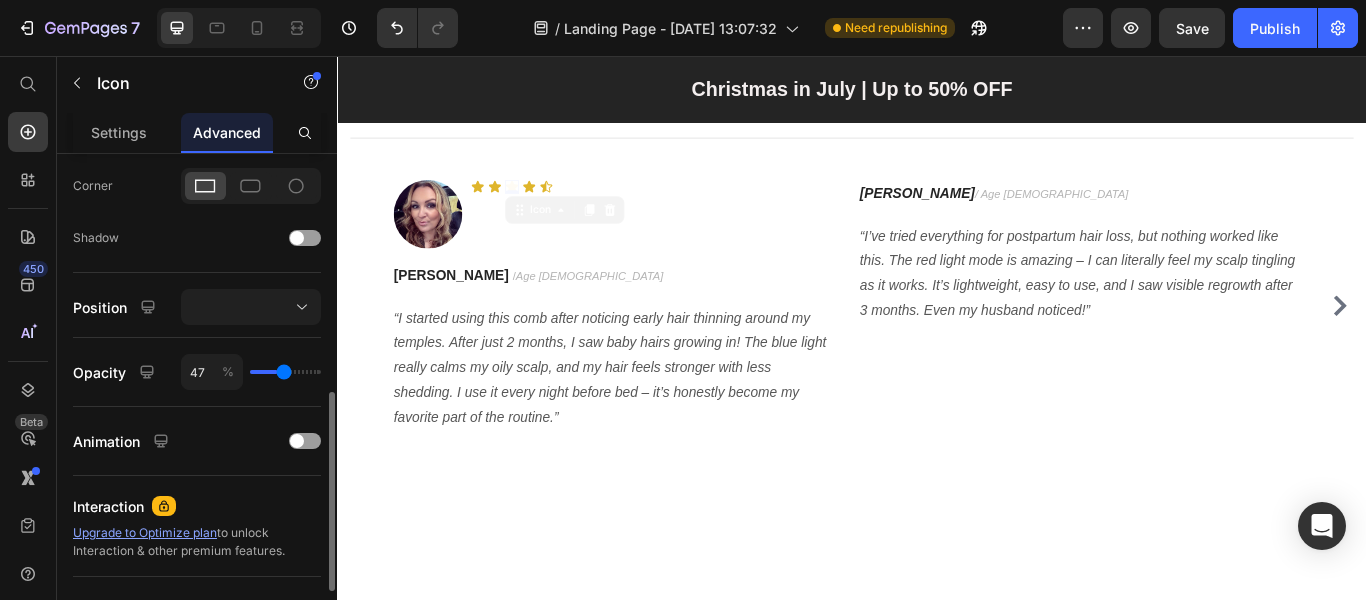 type on "53" 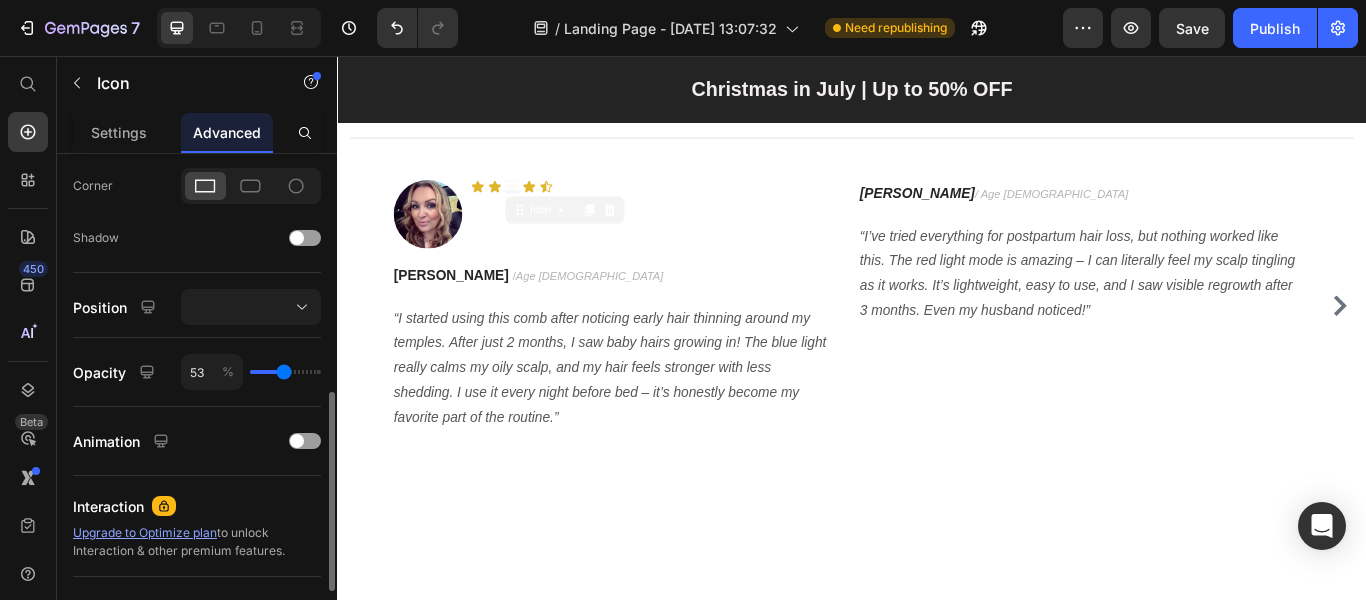 type on "53" 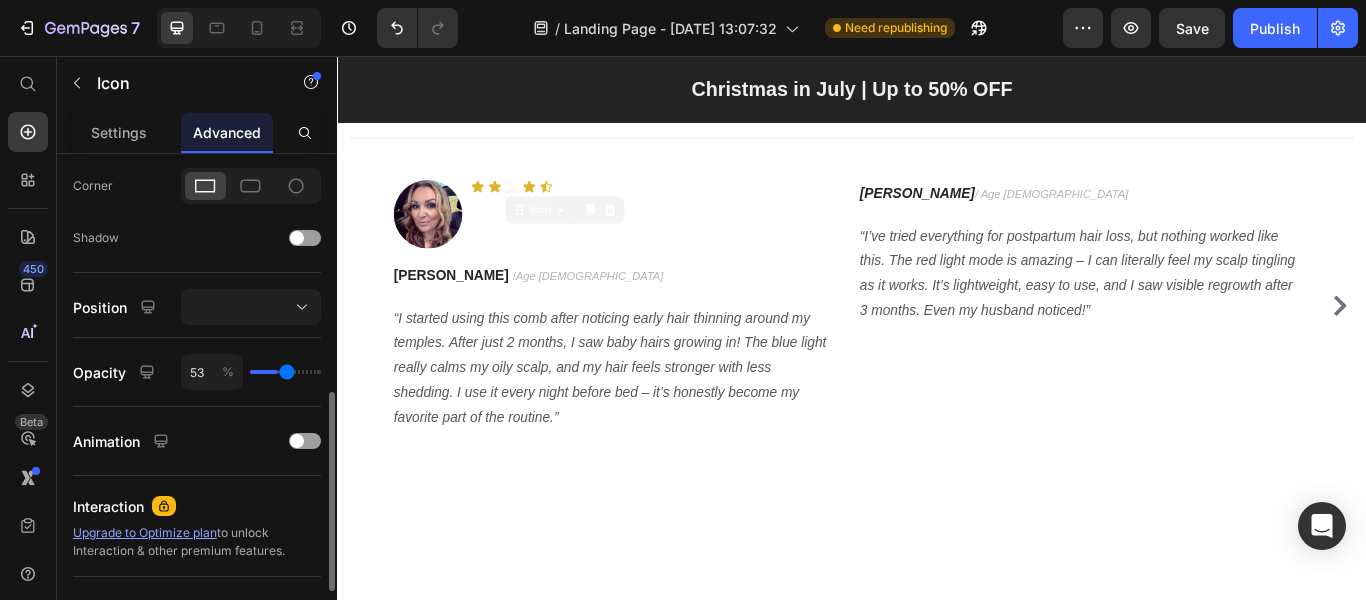 type on "58" 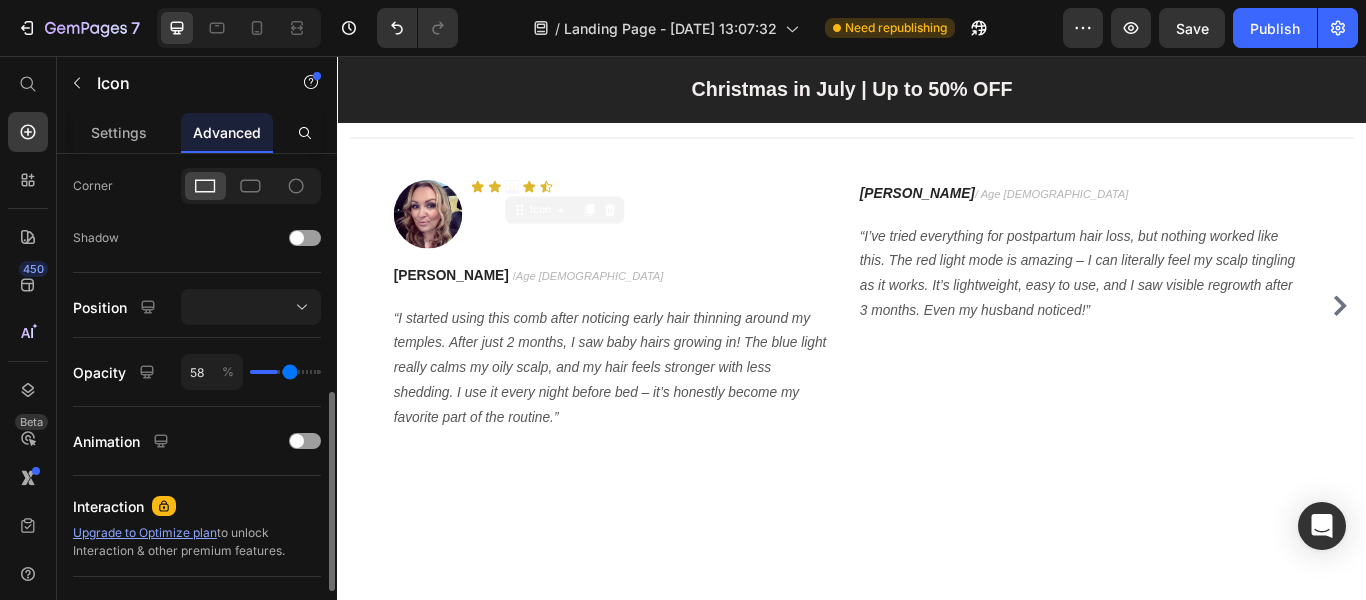 type on "65" 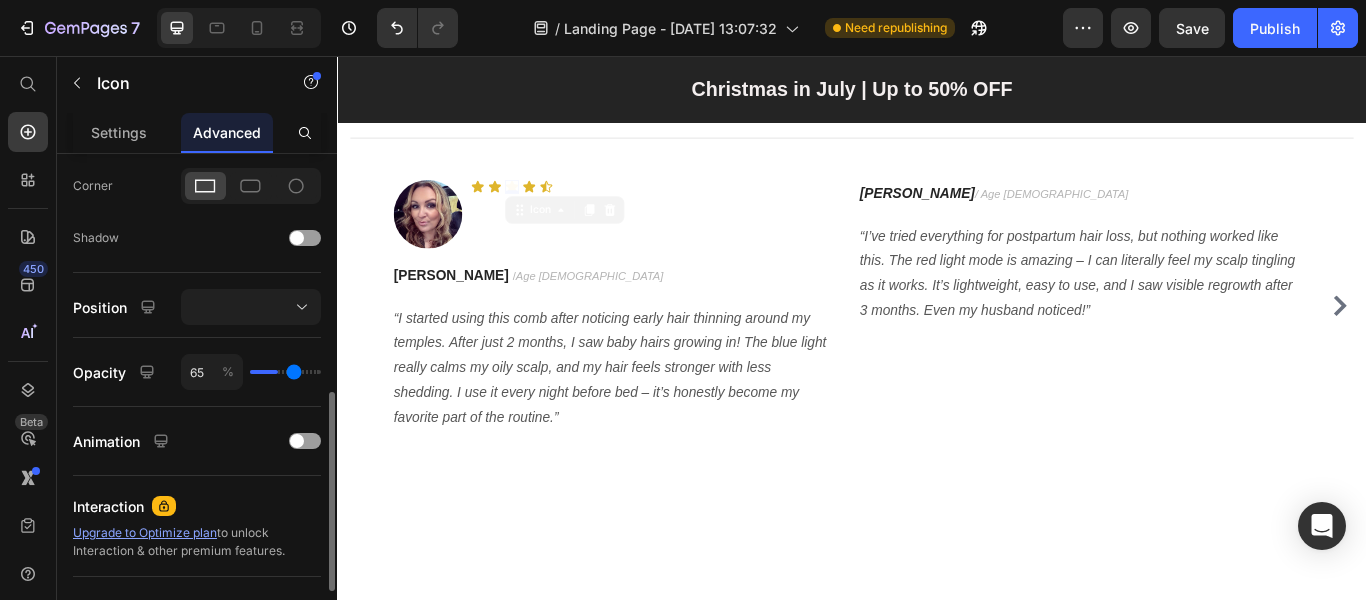 type on "67" 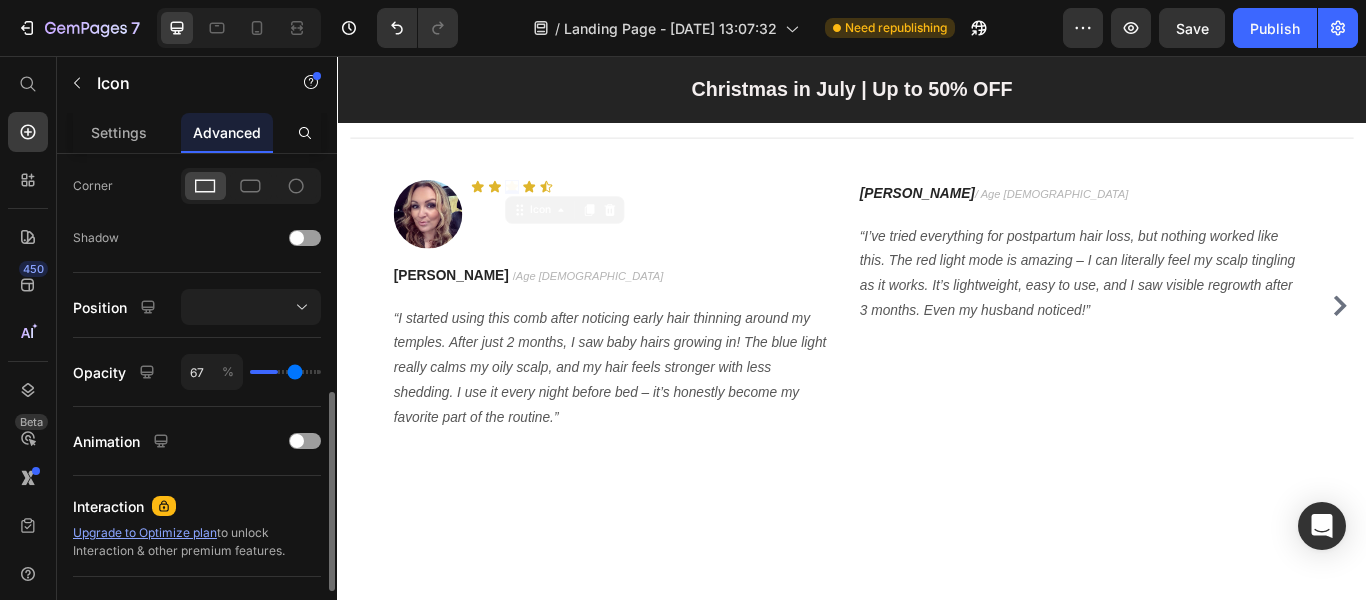 type on "73" 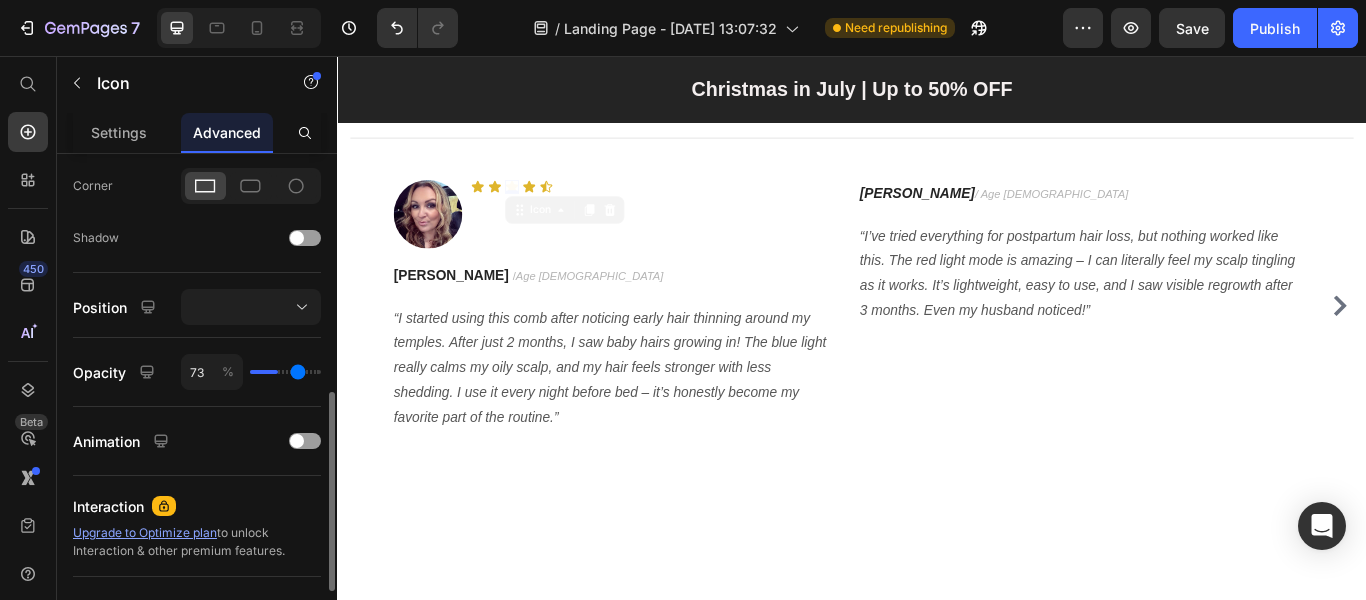 type on "75" 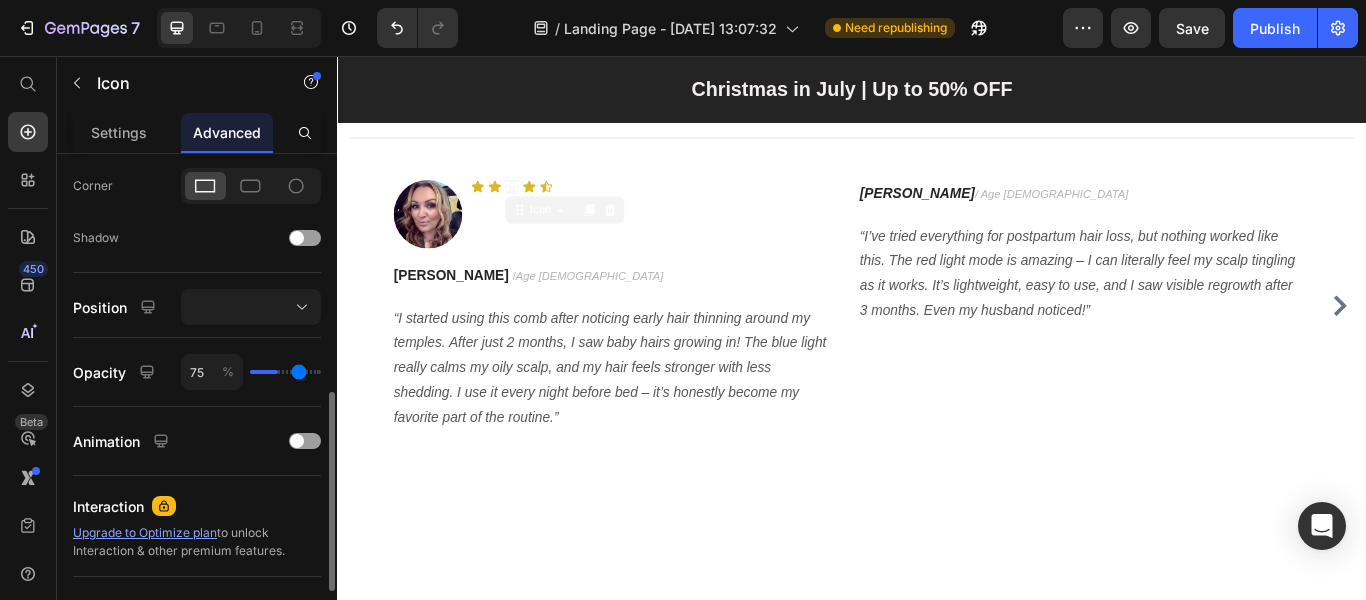 type on "80" 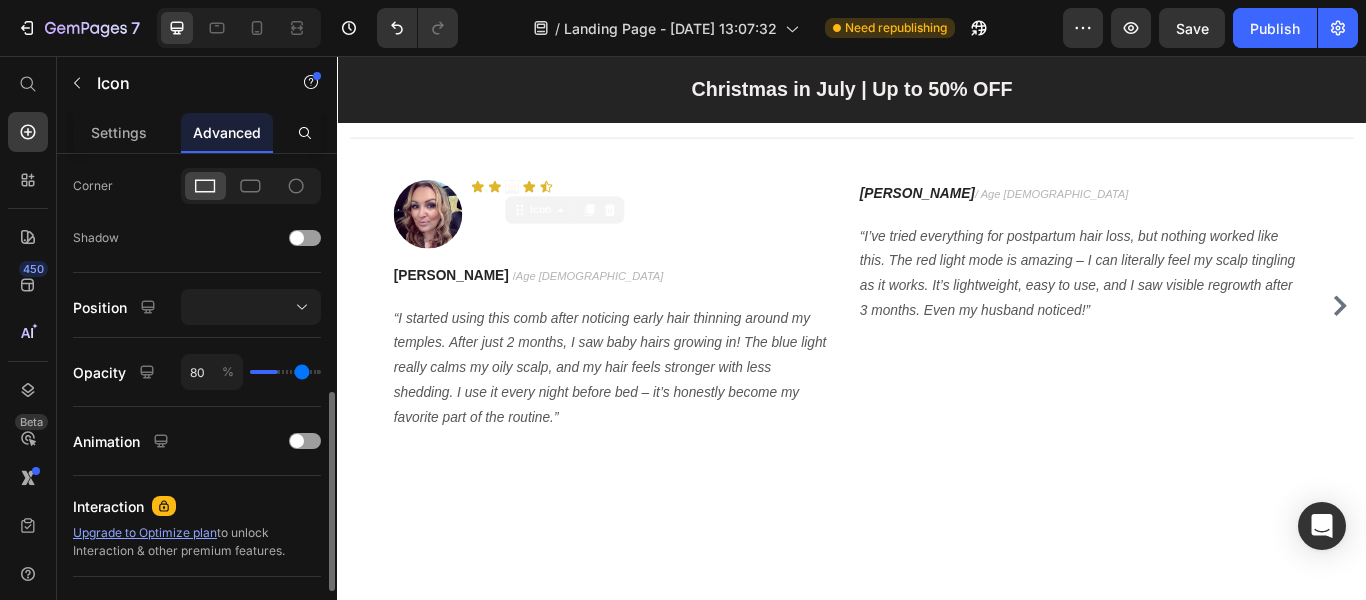 type on "85" 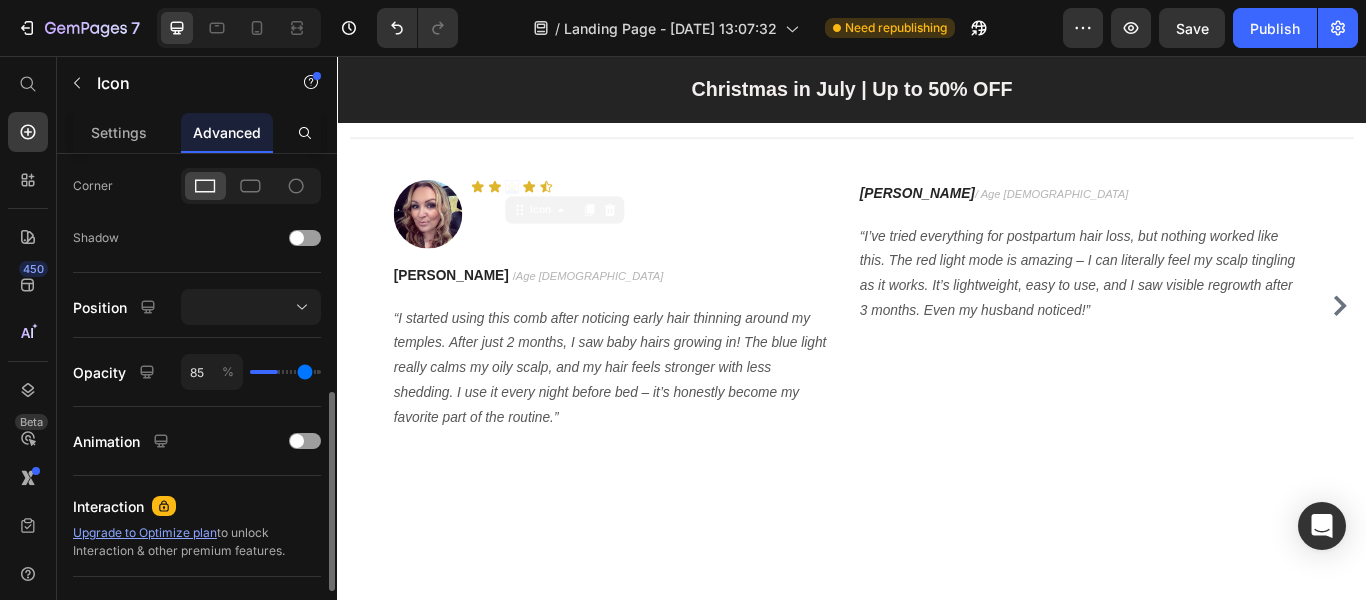 type on "91" 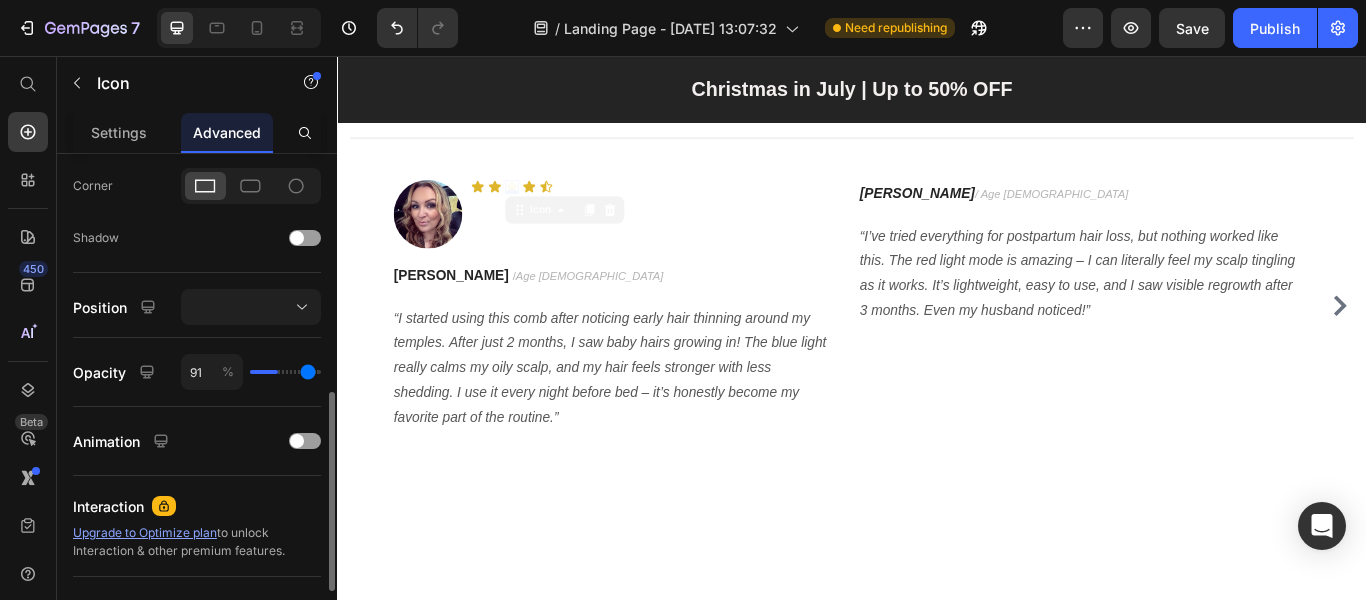 type on "93" 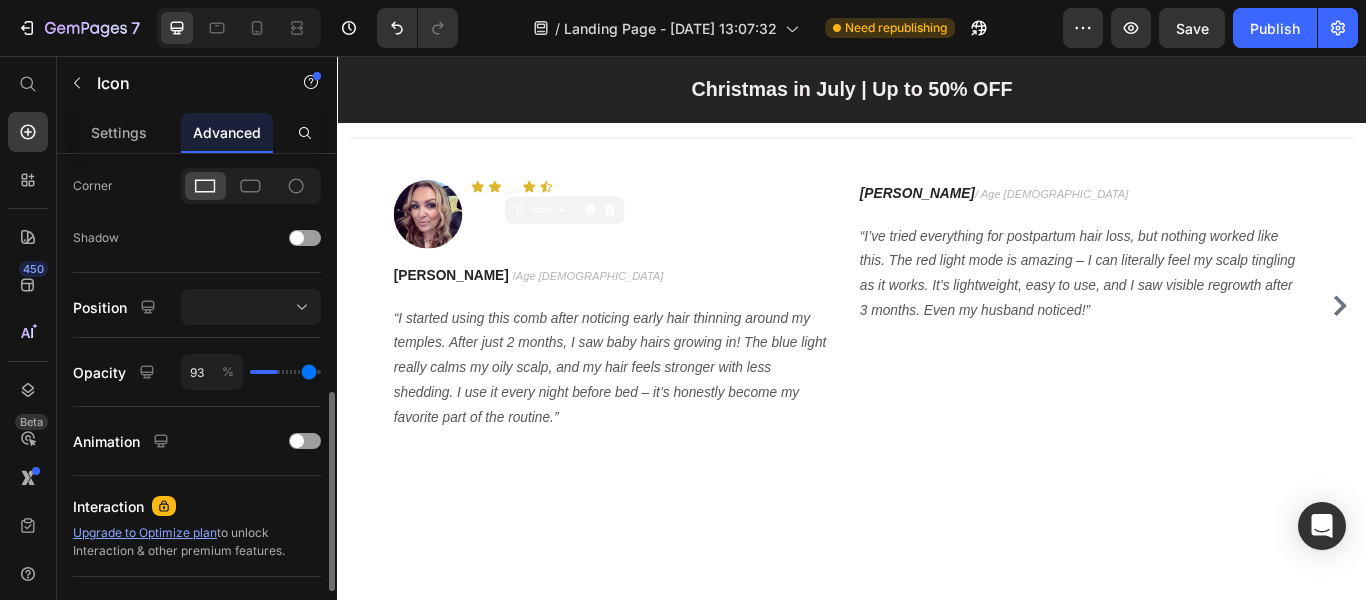 type on "98" 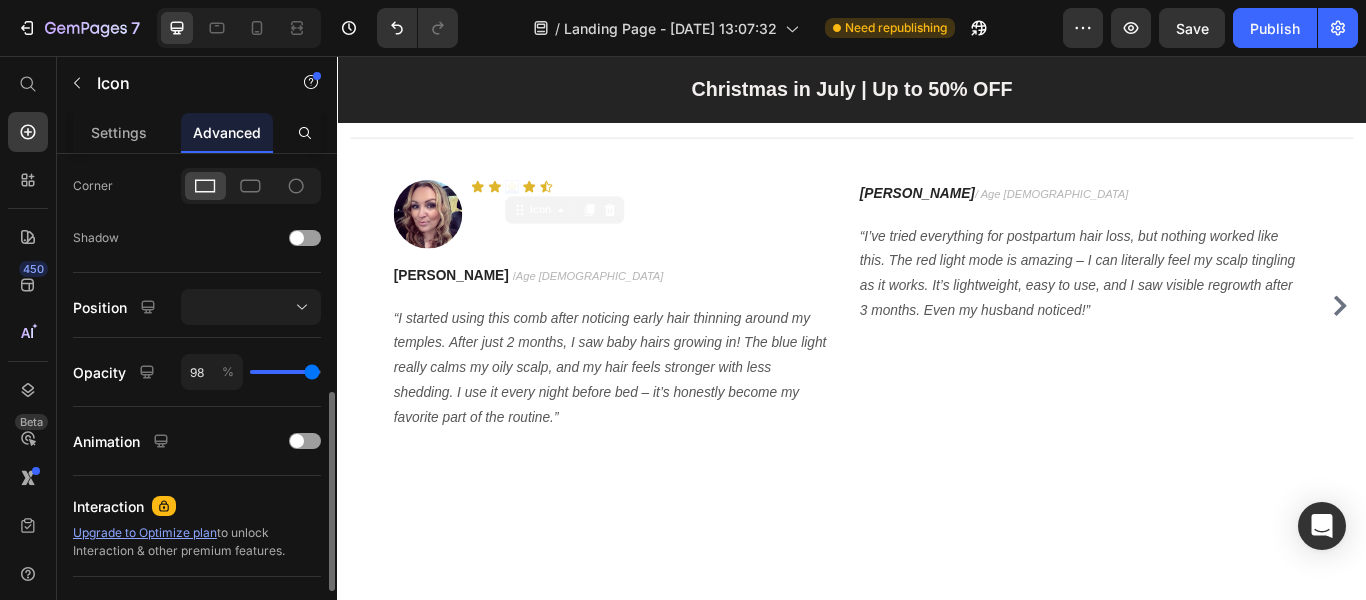 type on "100" 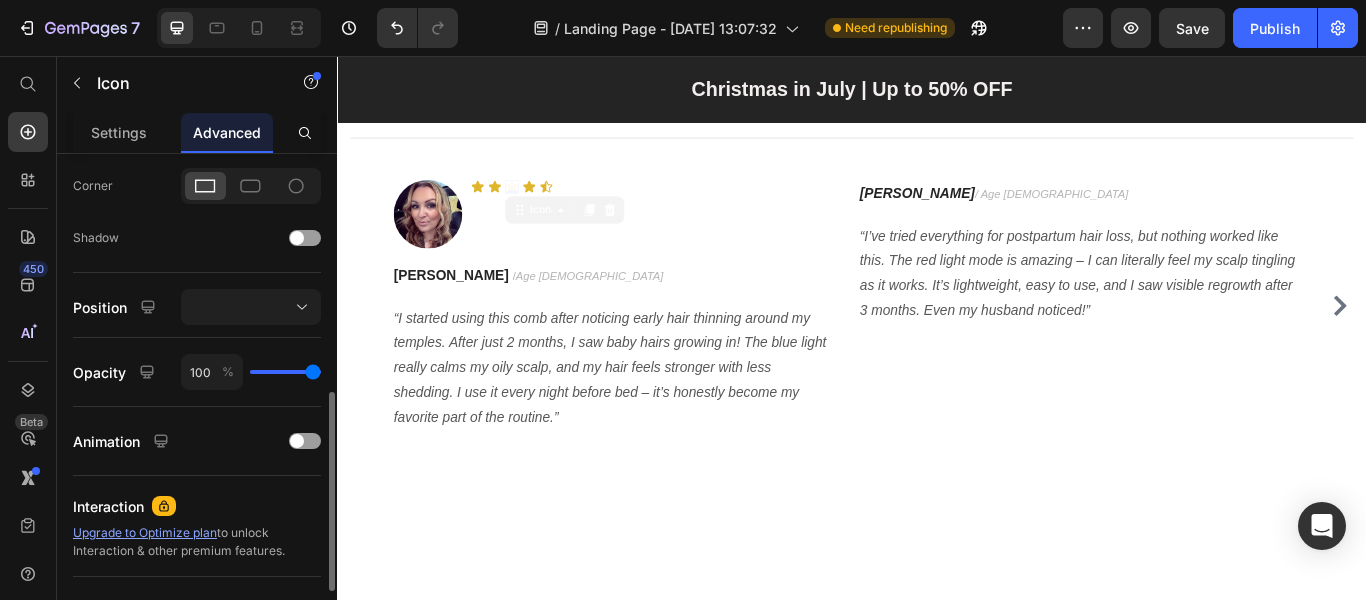 drag, startPoint x: 254, startPoint y: 367, endPoint x: 346, endPoint y: 371, distance: 92.086914 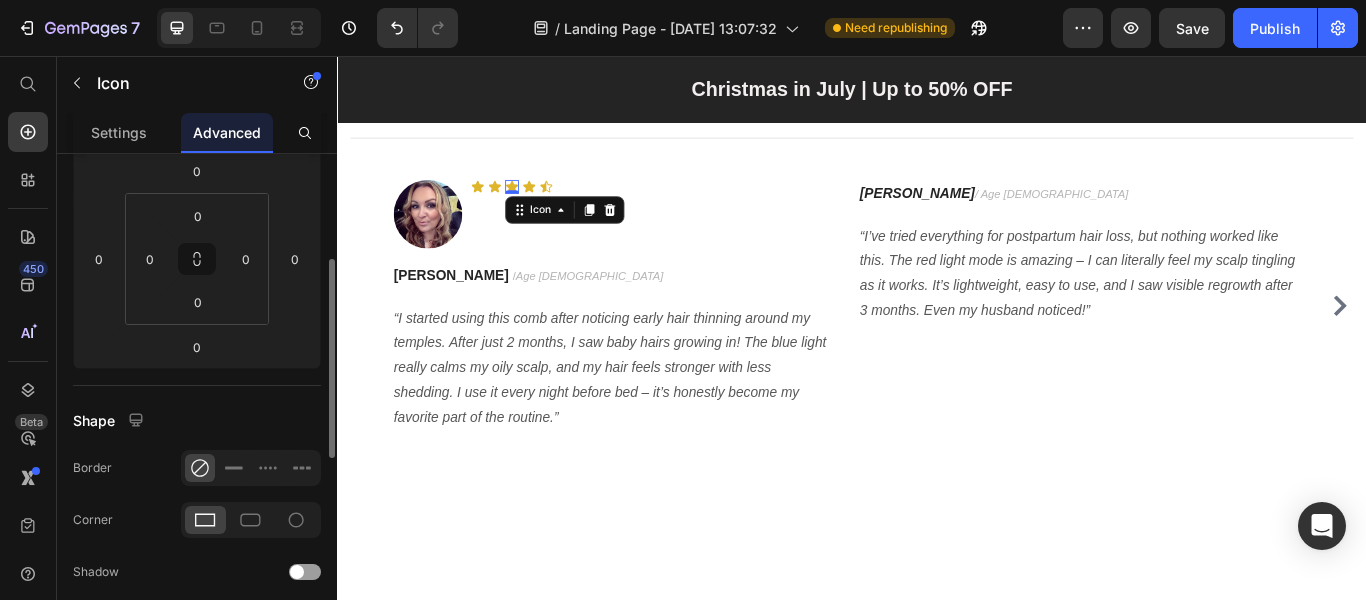 scroll, scrollTop: 66, scrollLeft: 0, axis: vertical 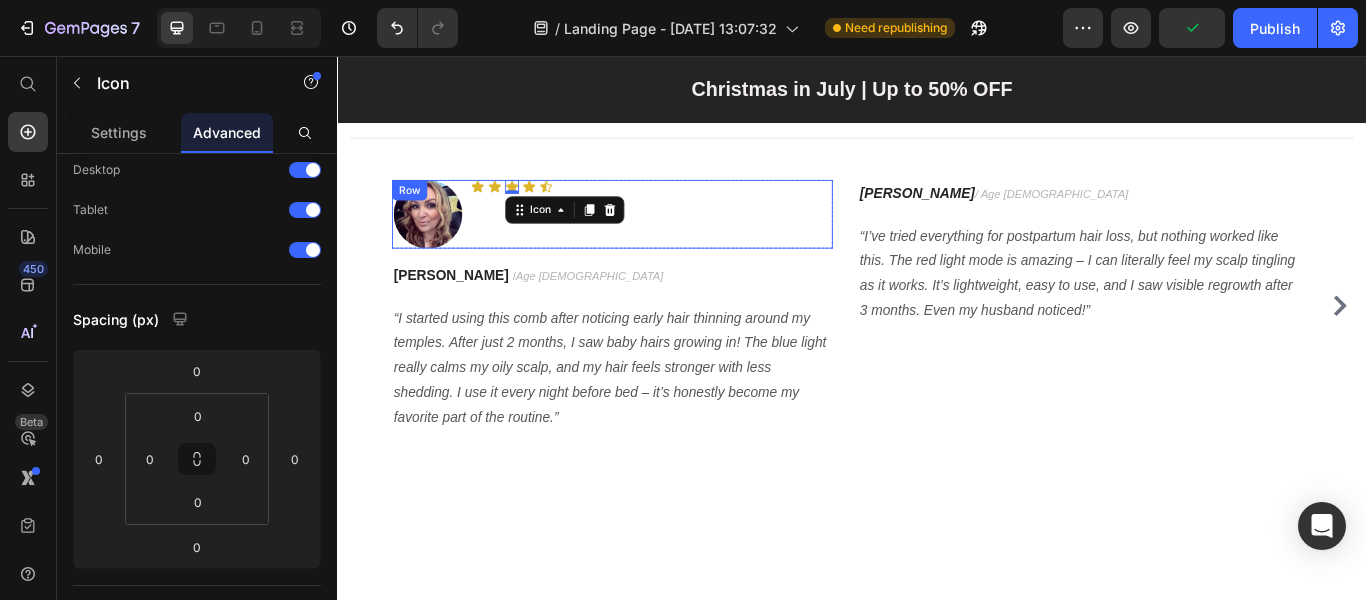 click on "Icon Icon Icon   0 Icon Icon Icon List" at bounding box center [702, 240] 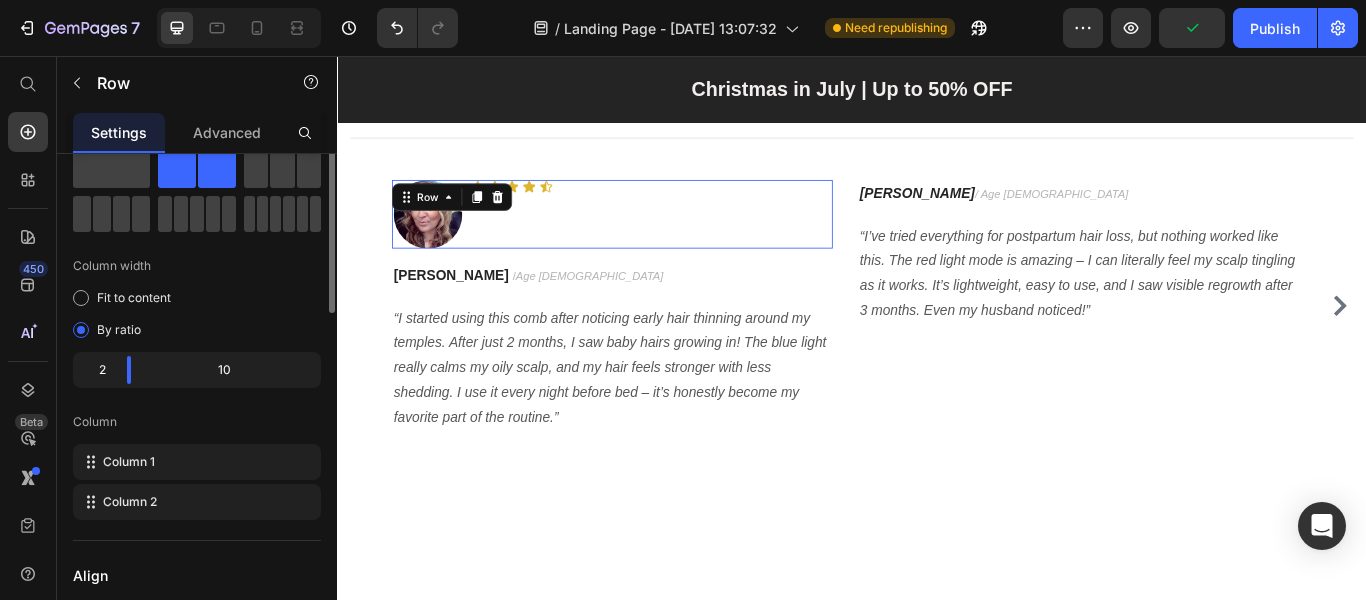 scroll, scrollTop: 0, scrollLeft: 0, axis: both 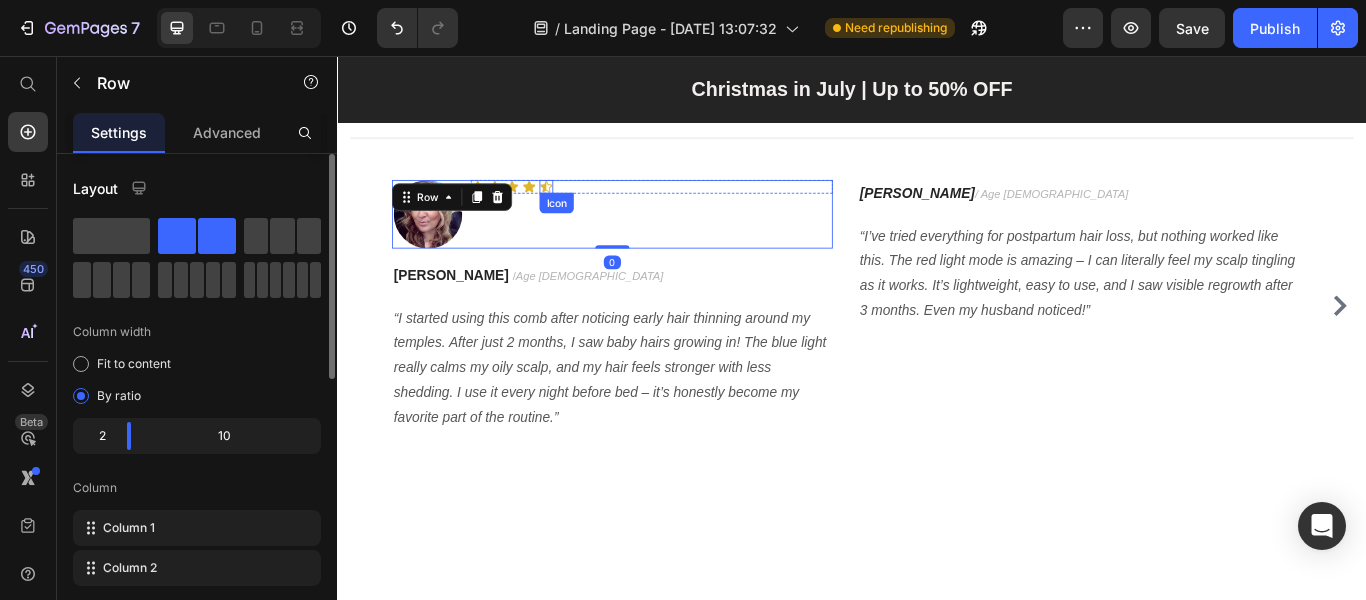 click on "Icon Icon Icon Icon Icon" at bounding box center [702, 208] 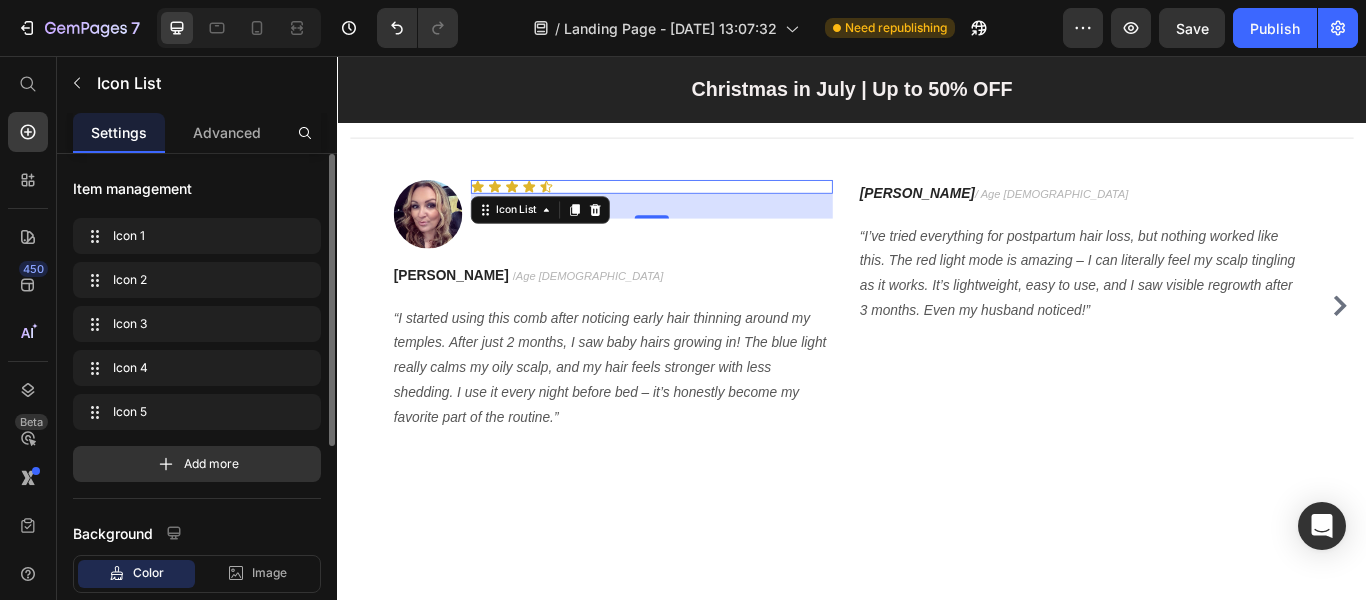 scroll, scrollTop: 200, scrollLeft: 0, axis: vertical 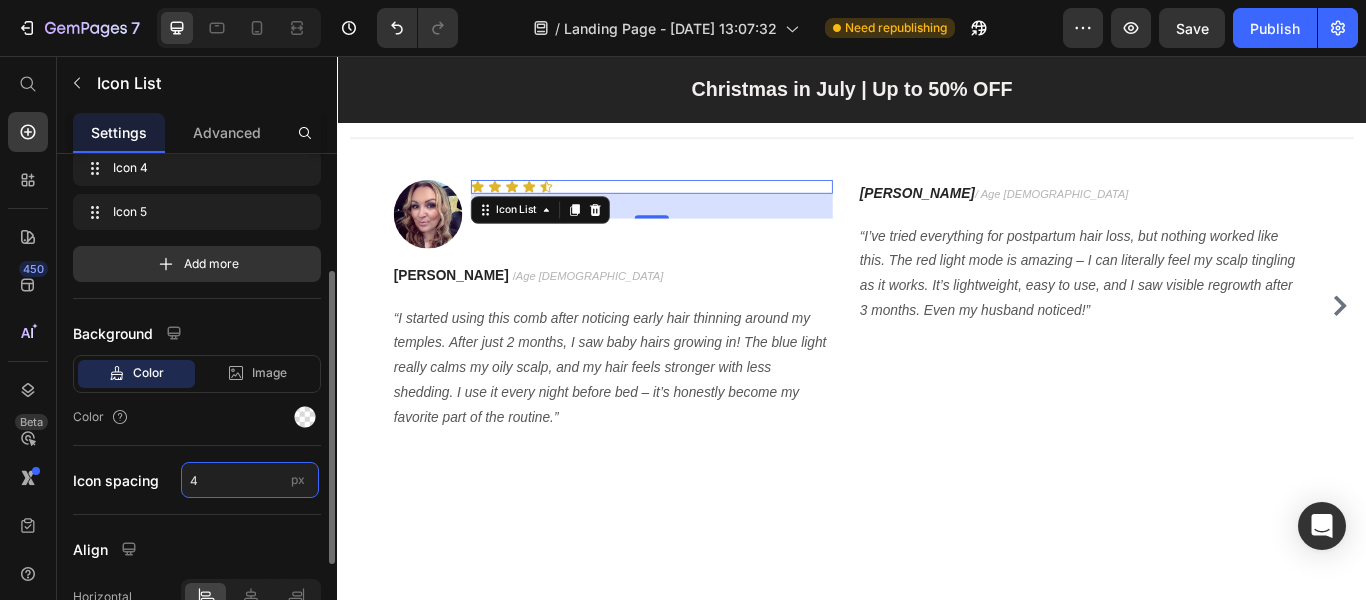 click on "4" at bounding box center [250, 480] 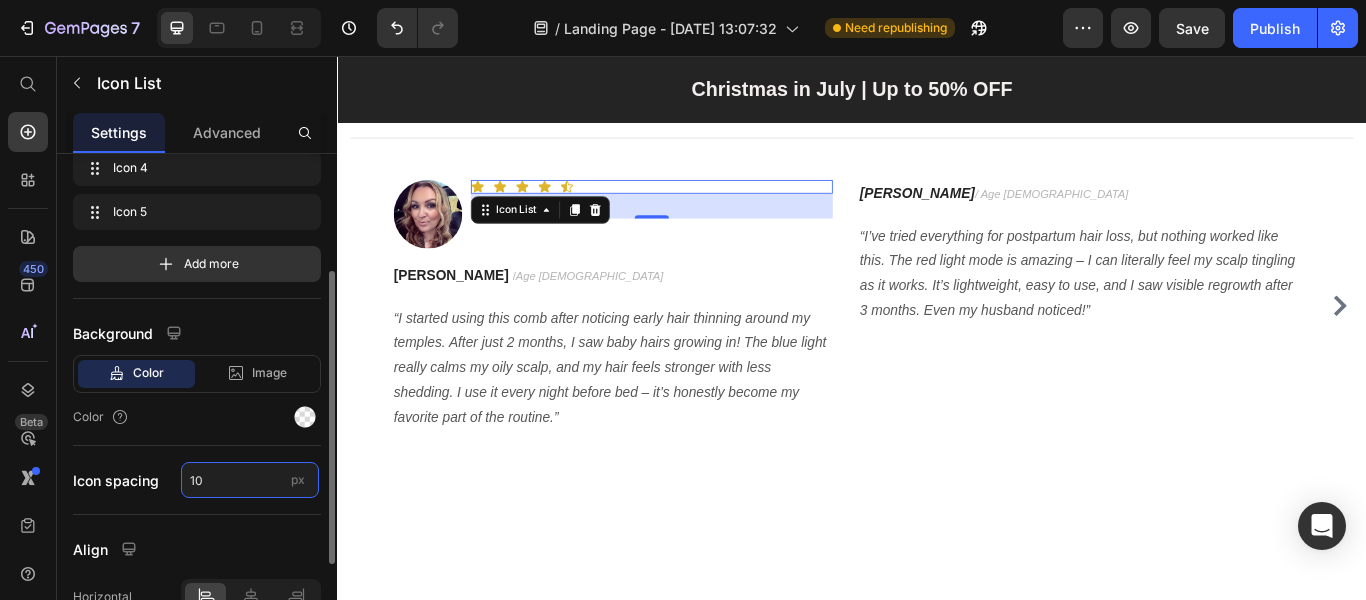 type on "1" 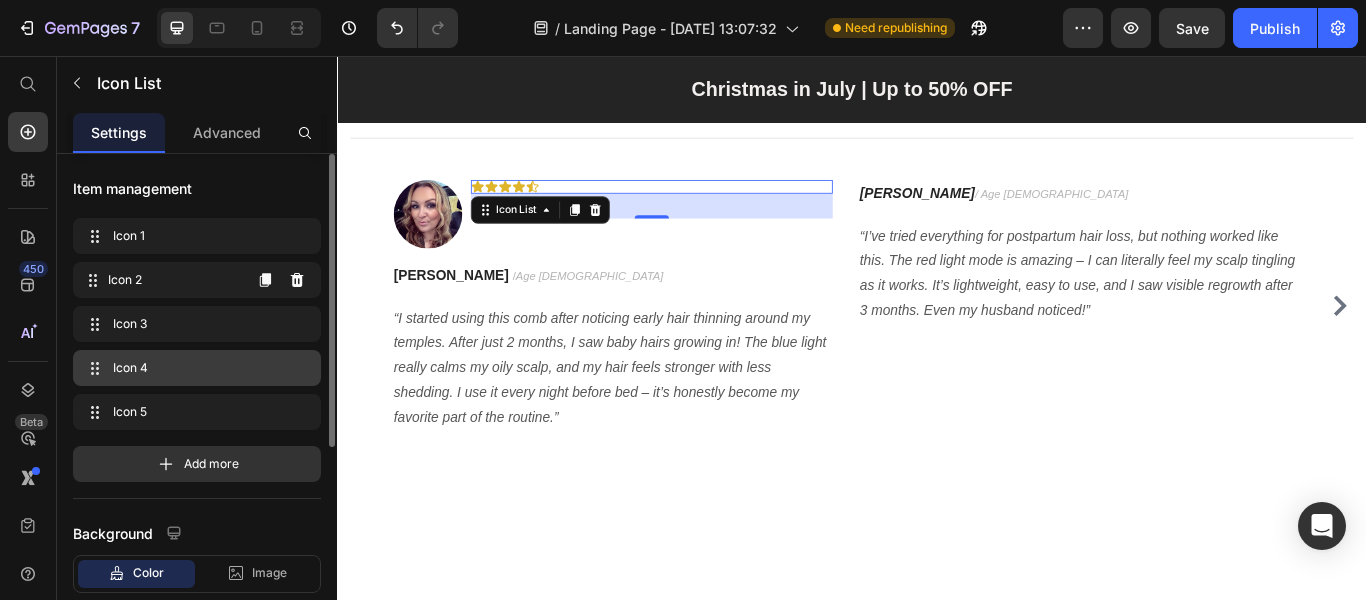 scroll, scrollTop: 358, scrollLeft: 0, axis: vertical 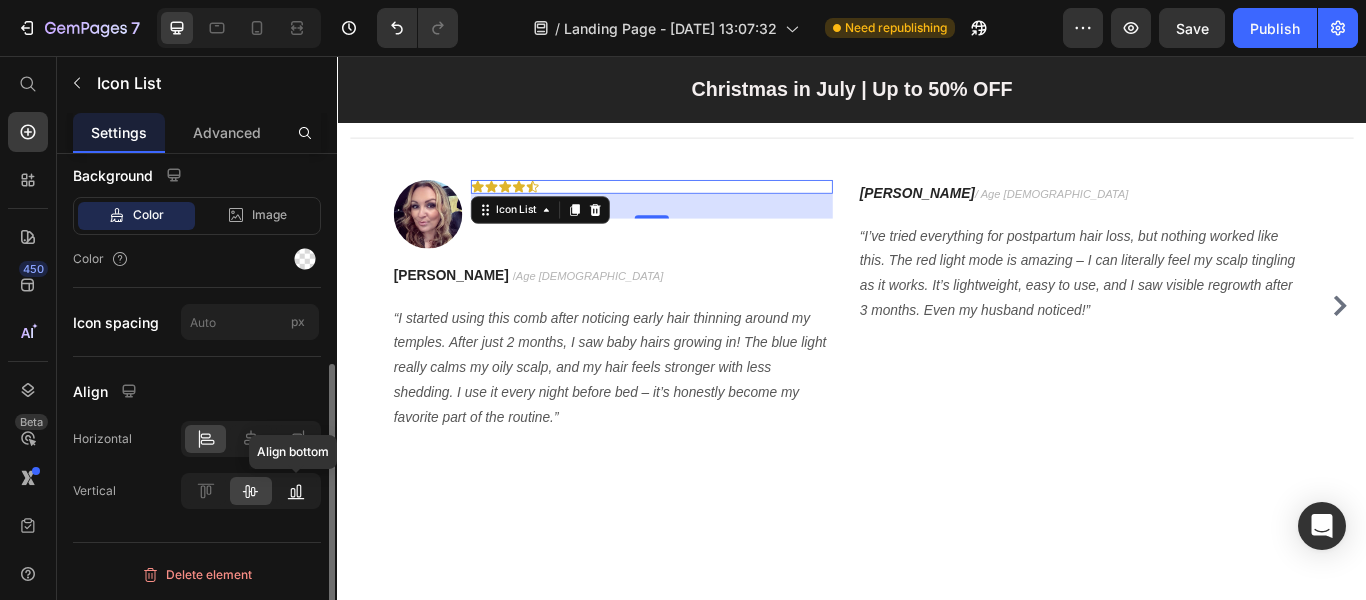 click 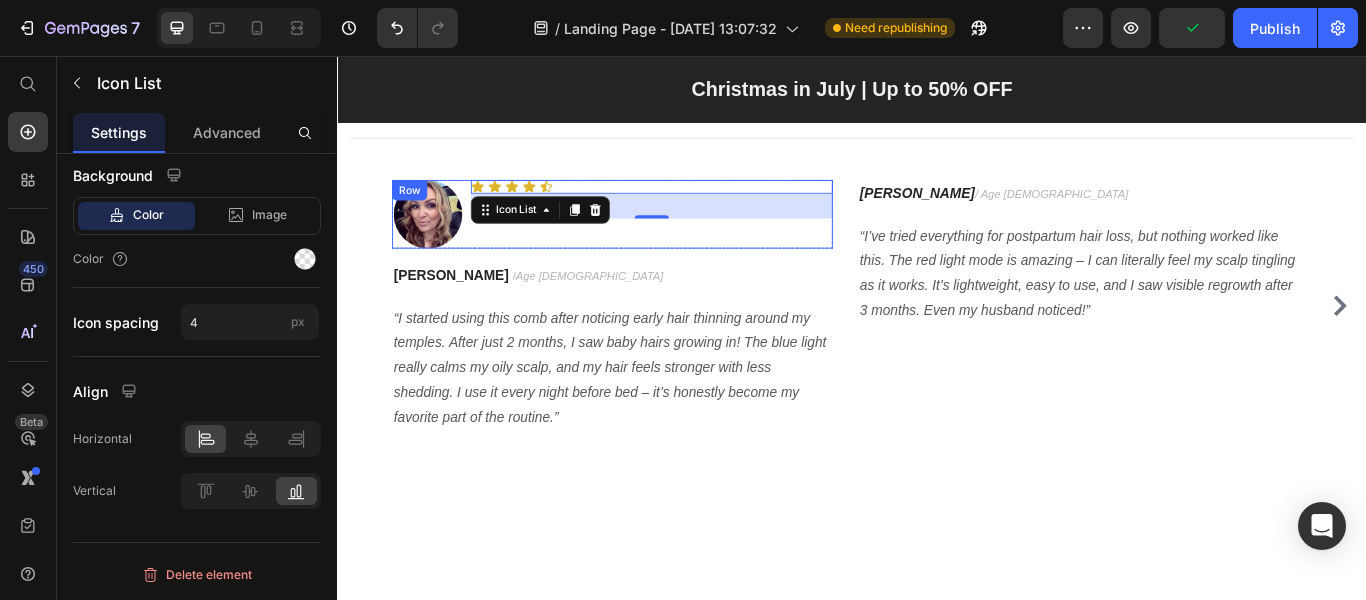 click on "Icon Icon Icon Icon Icon Icon List   29" at bounding box center (702, 240) 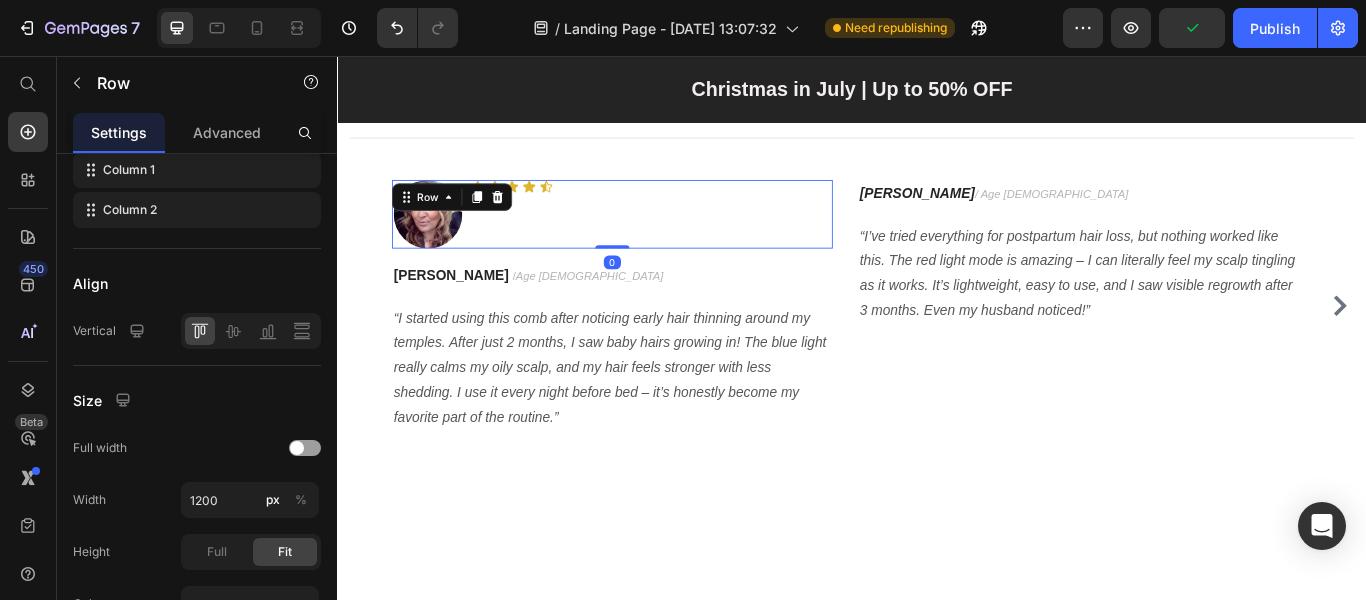 scroll, scrollTop: 0, scrollLeft: 0, axis: both 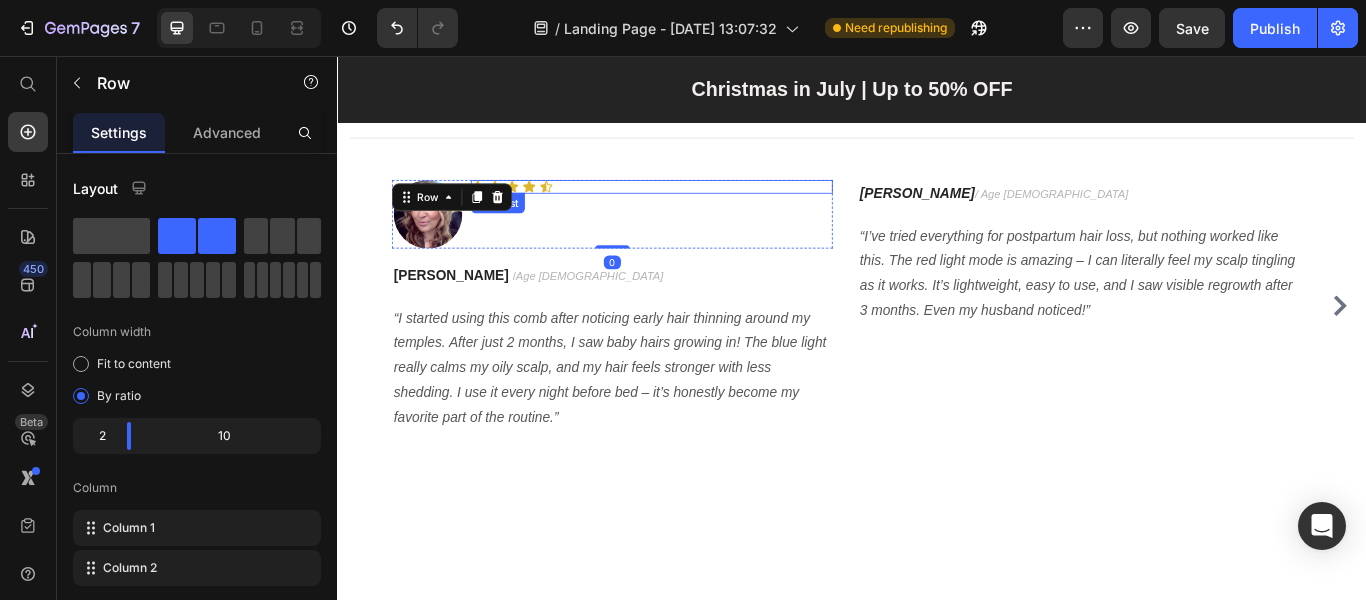 click on "Icon Icon Icon Icon Icon" at bounding box center [702, 208] 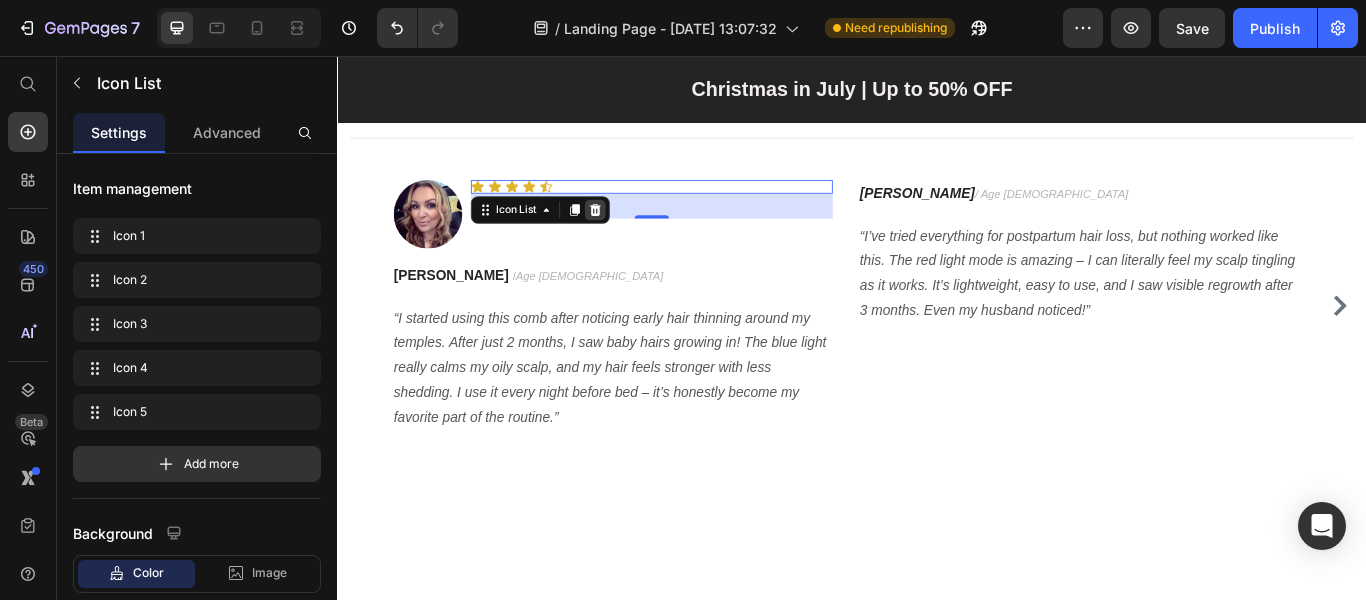 click at bounding box center (637, 235) 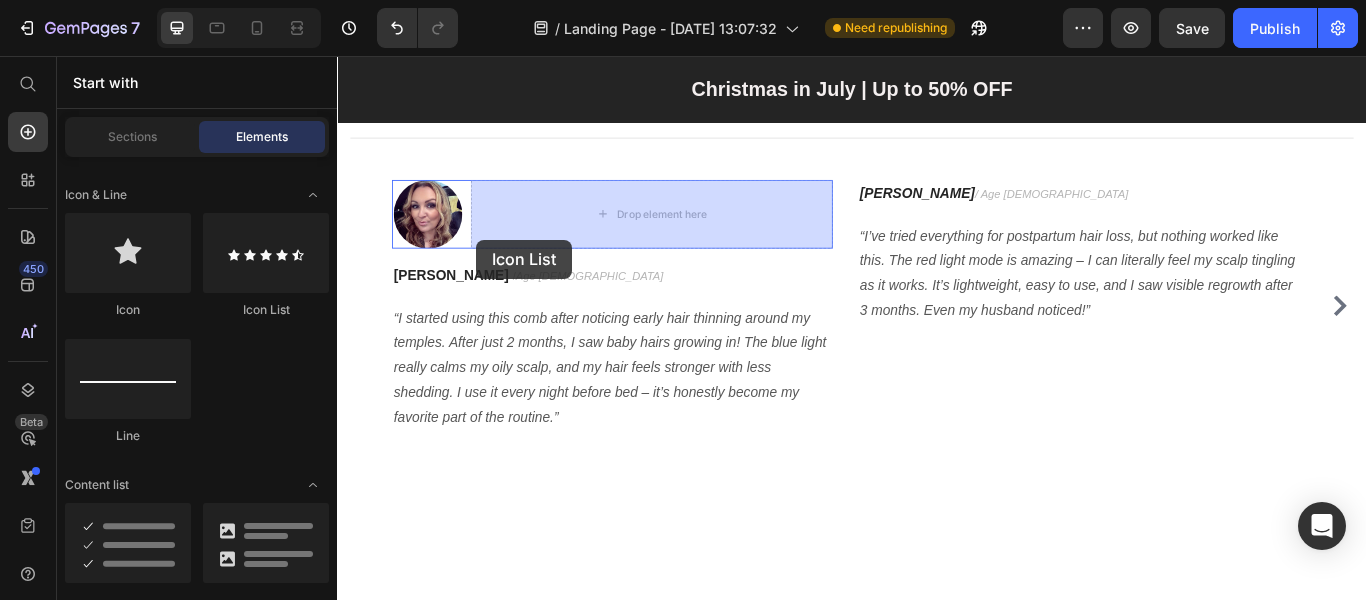 drag, startPoint x: 582, startPoint y: 332, endPoint x: 499, endPoint y: 270, distance: 103.6002 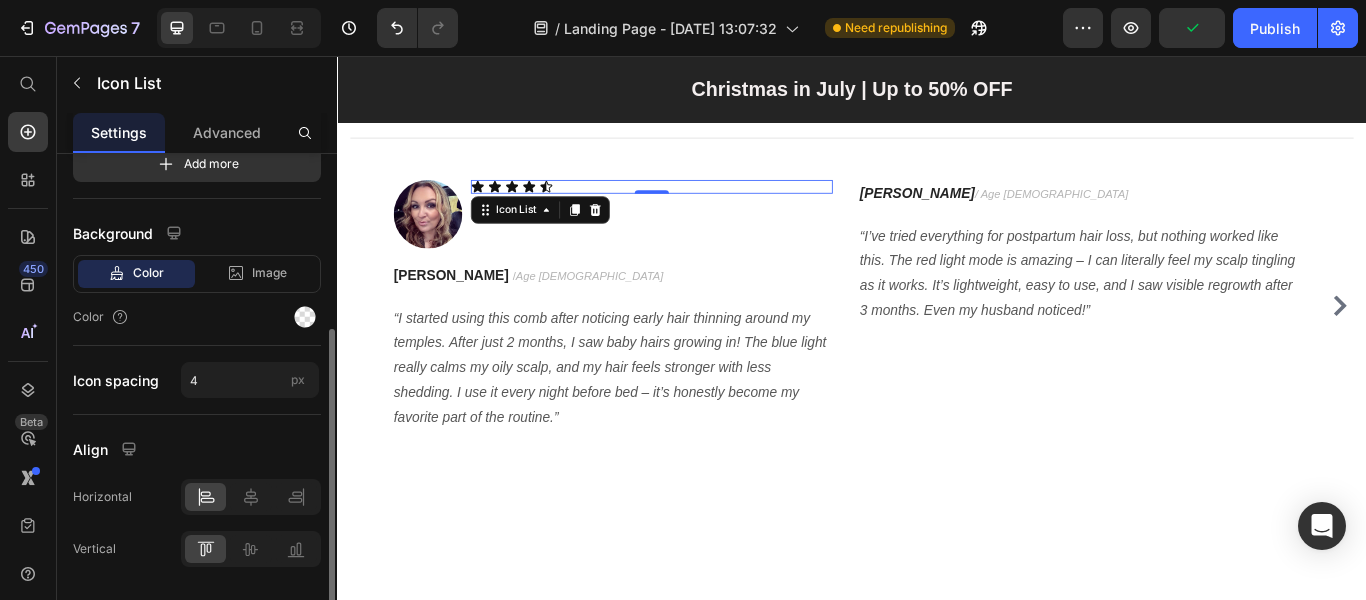 scroll, scrollTop: 358, scrollLeft: 0, axis: vertical 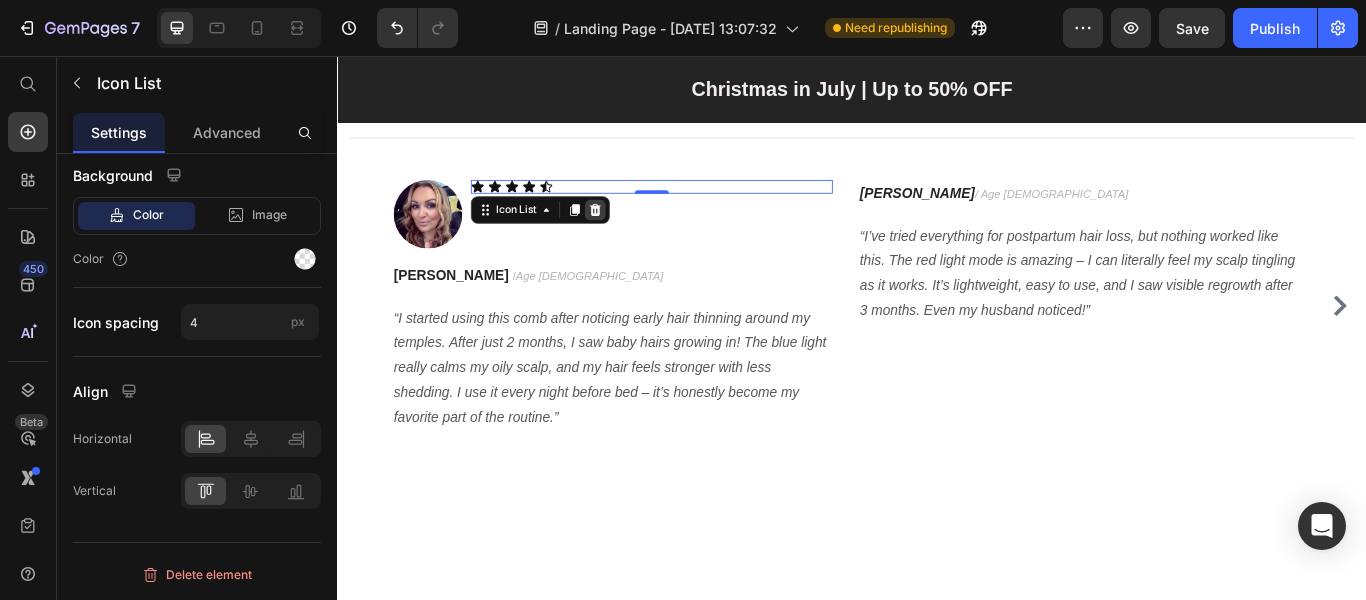 click 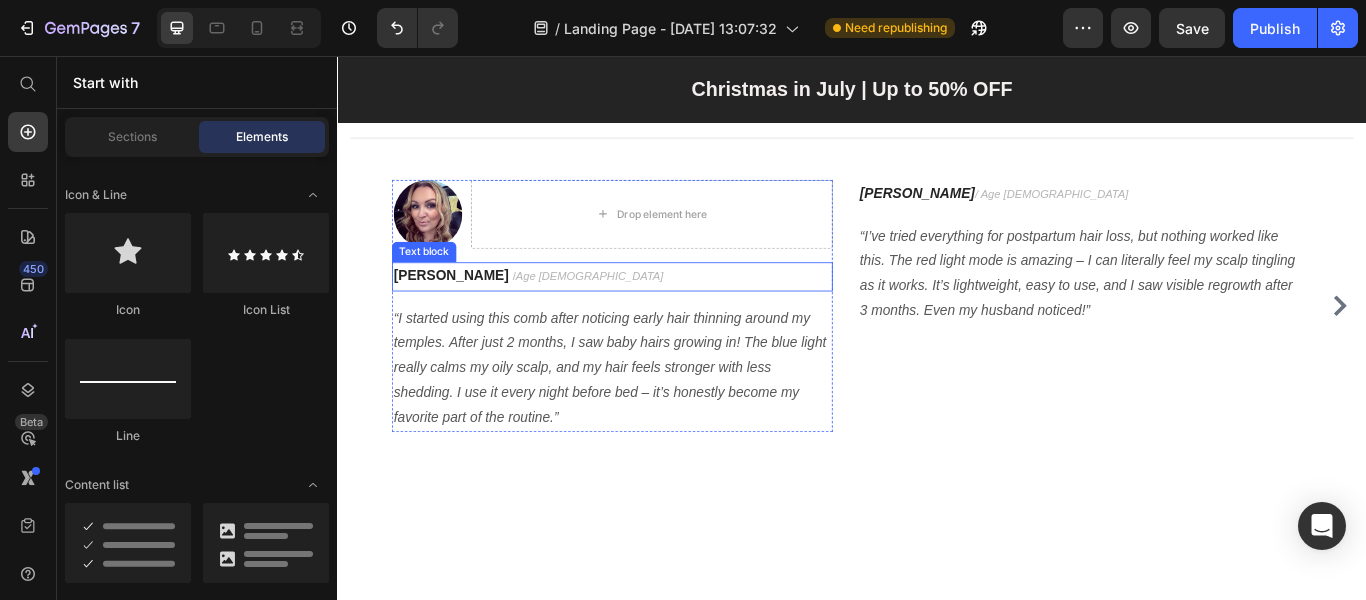 click on "Jessica M.   /  Age 34" at bounding box center [657, 313] 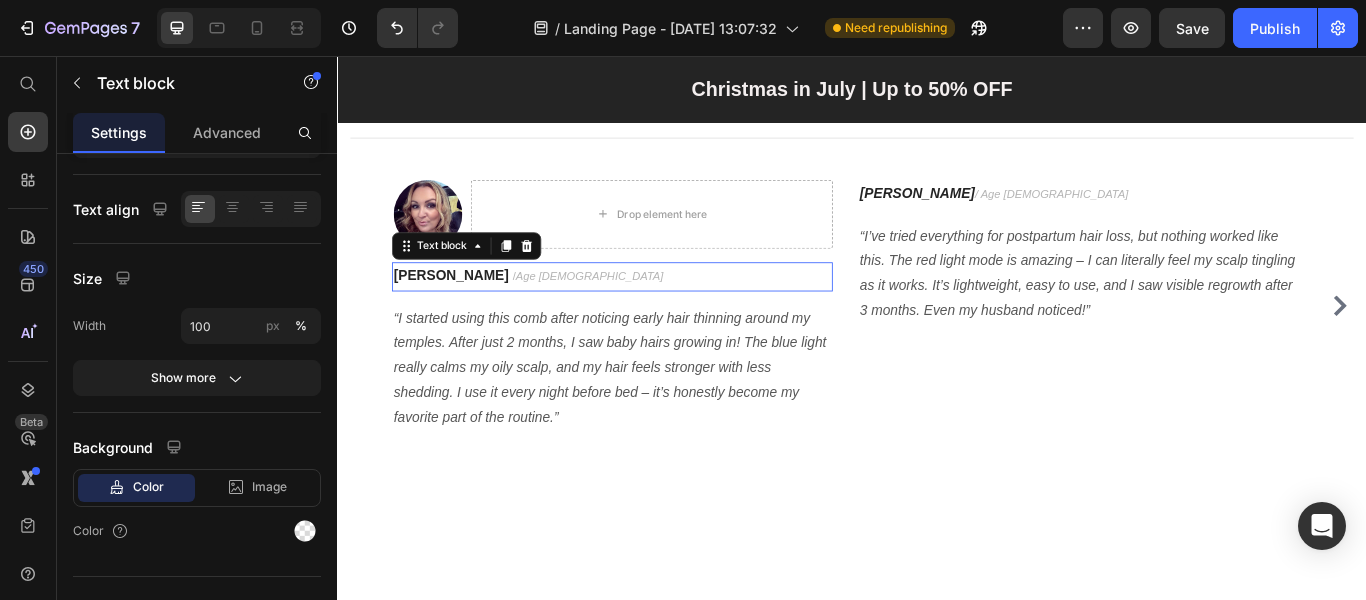scroll, scrollTop: 0, scrollLeft: 0, axis: both 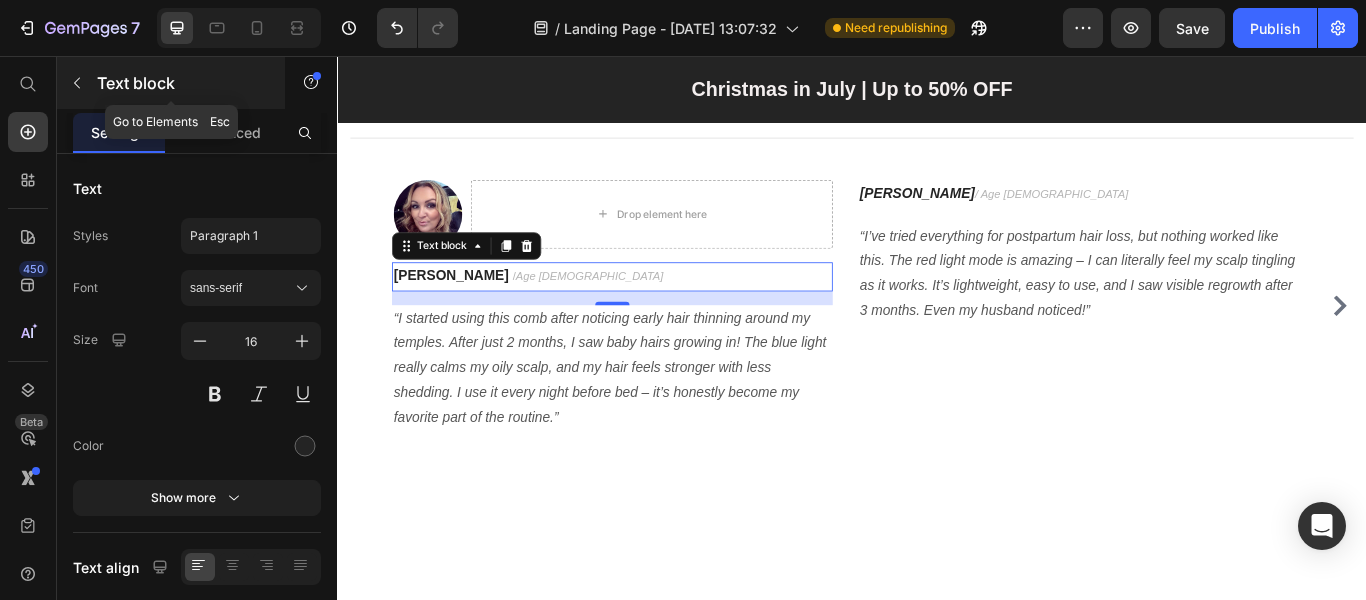 click 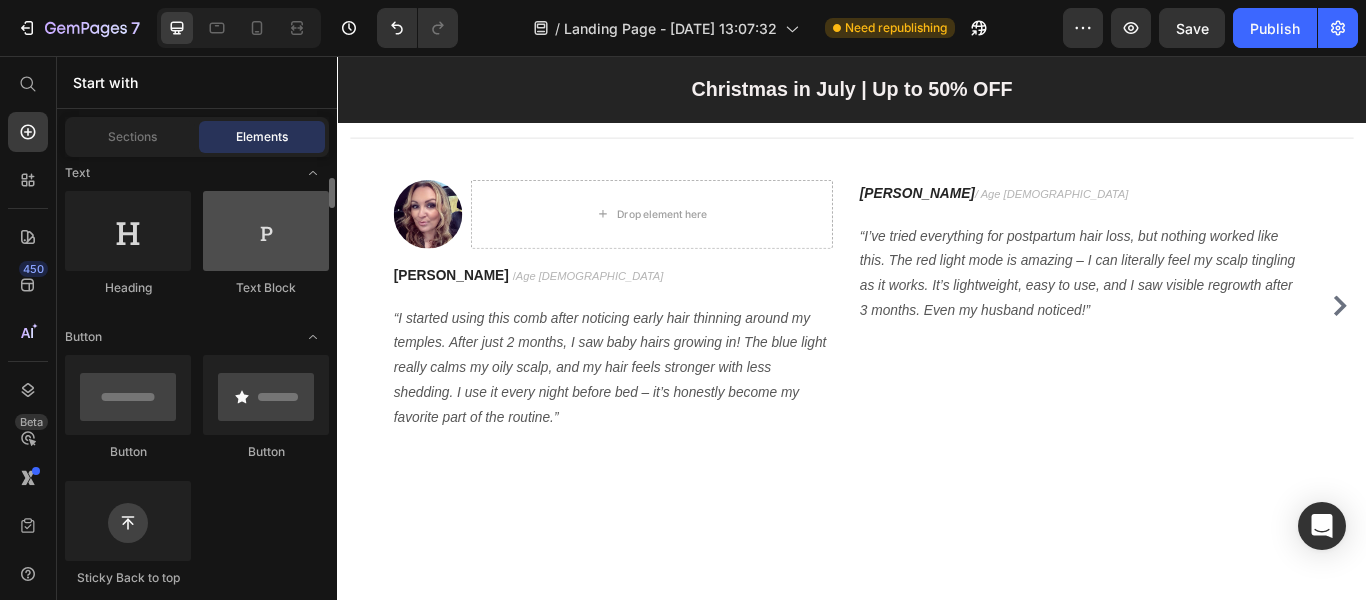 scroll, scrollTop: 0, scrollLeft: 0, axis: both 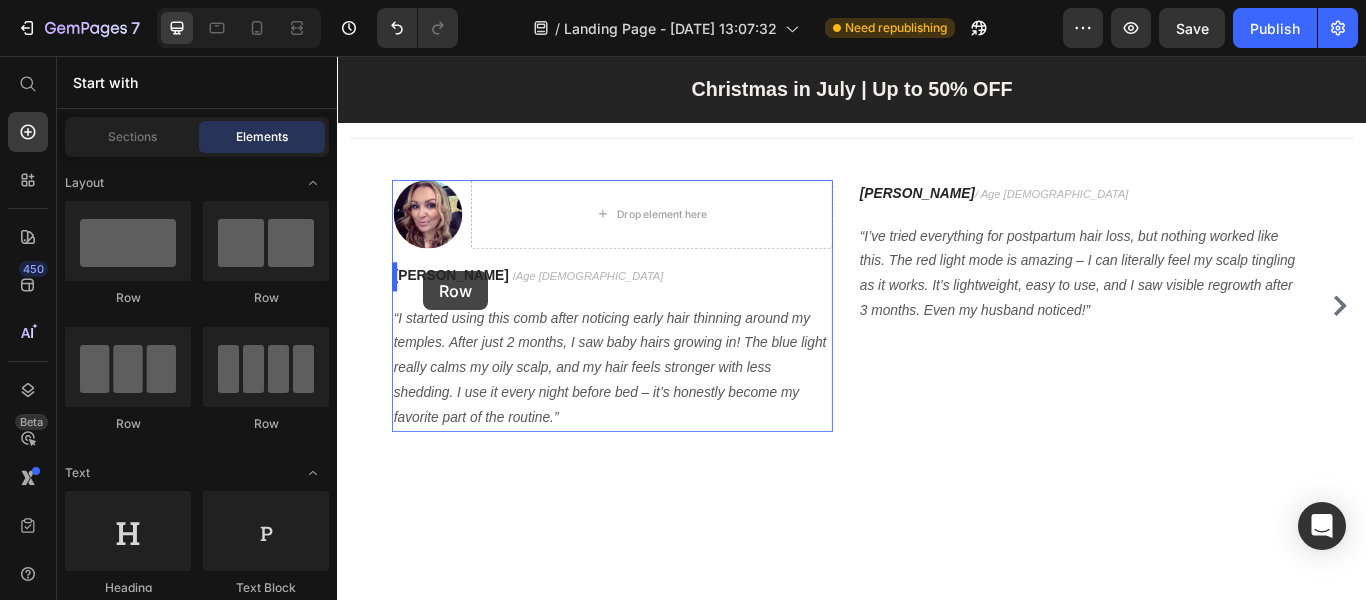 drag, startPoint x: 485, startPoint y: 295, endPoint x: 437, endPoint y: 307, distance: 49.47727 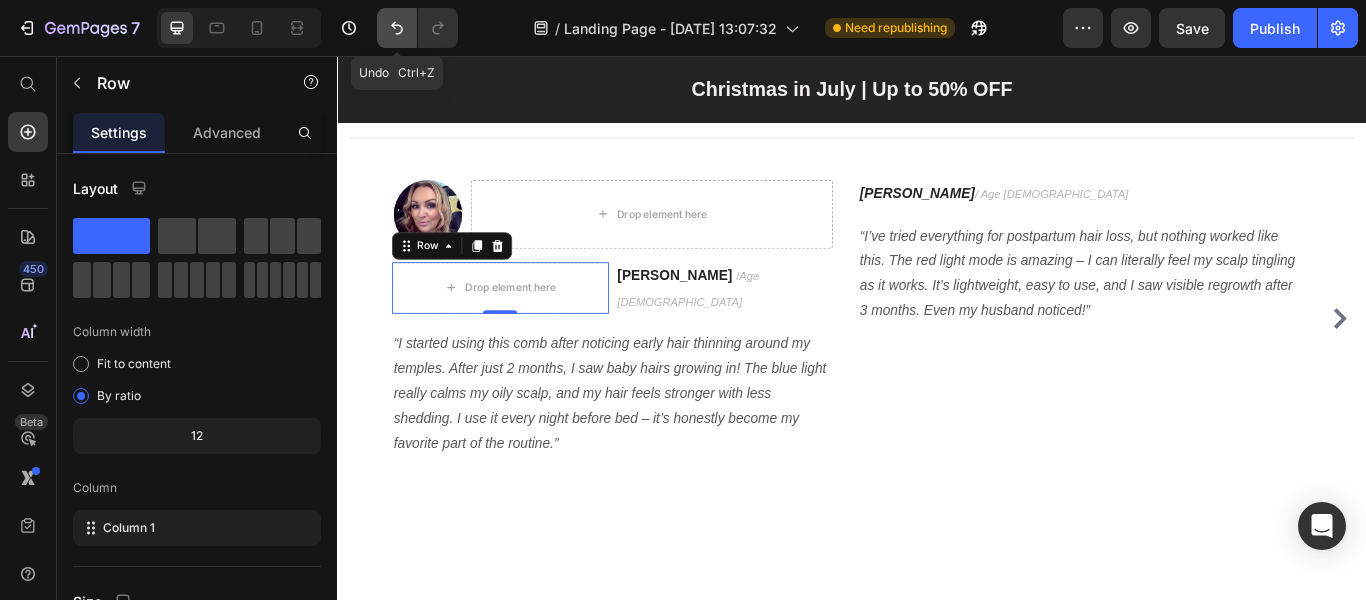click 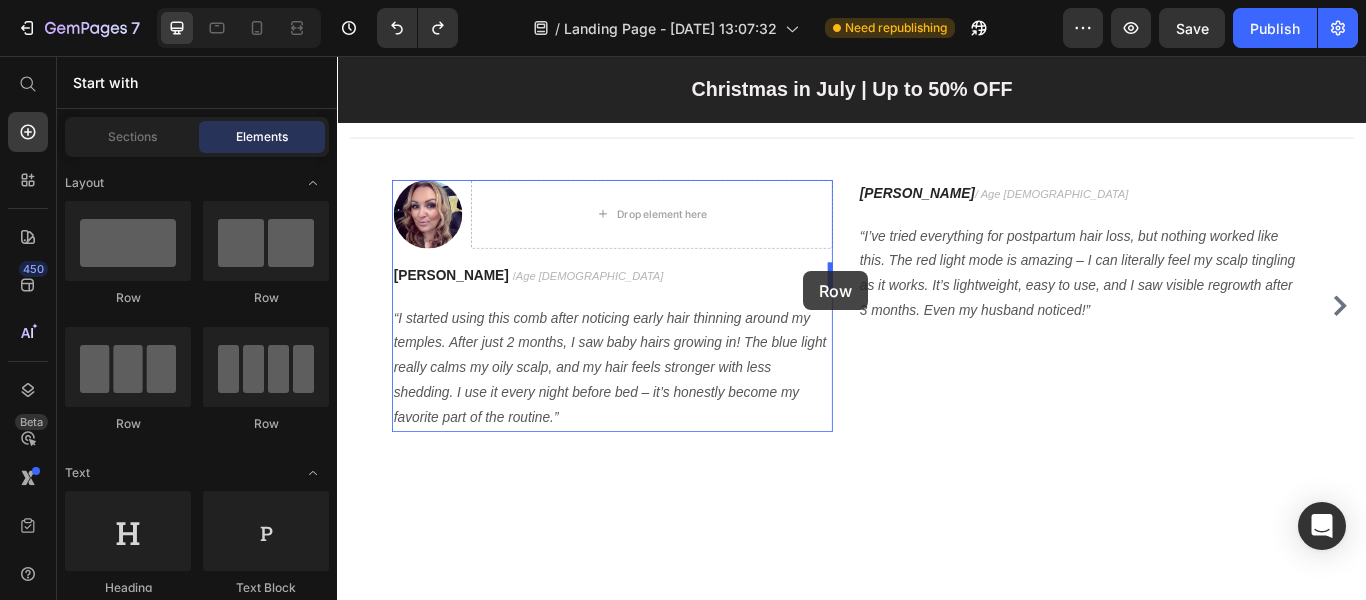 drag, startPoint x: 488, startPoint y: 319, endPoint x: 880, endPoint y: 307, distance: 392.18362 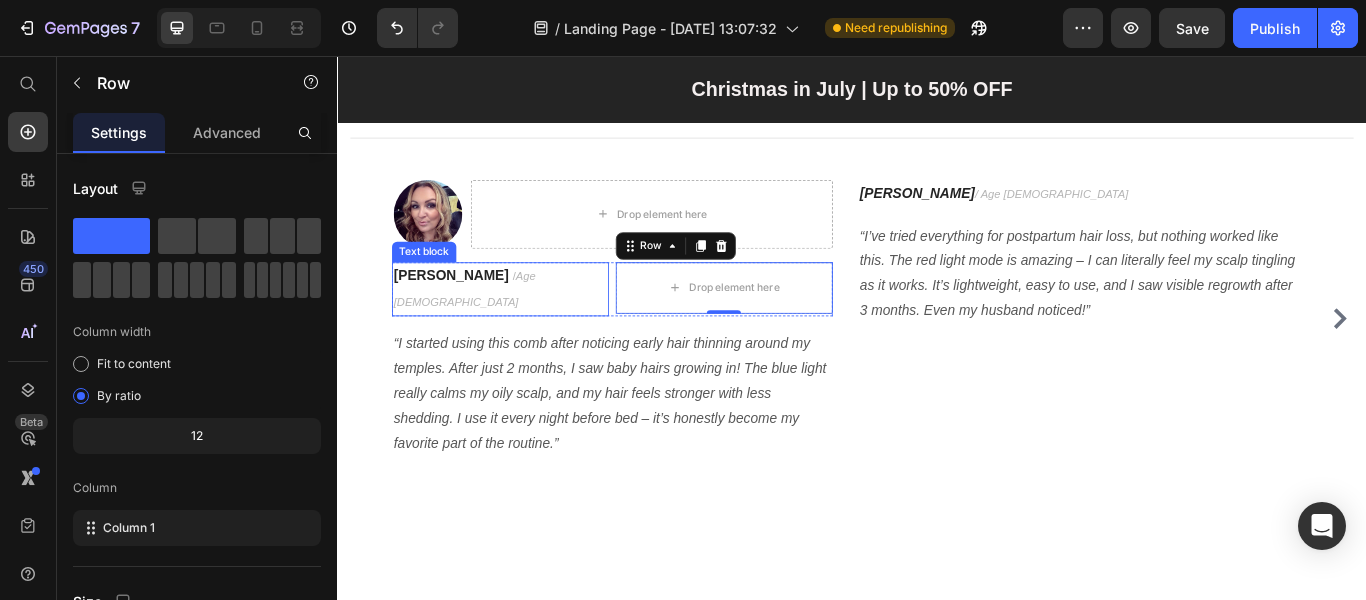 click on "Jessica M.   /  Age 34" at bounding box center [526, 328] 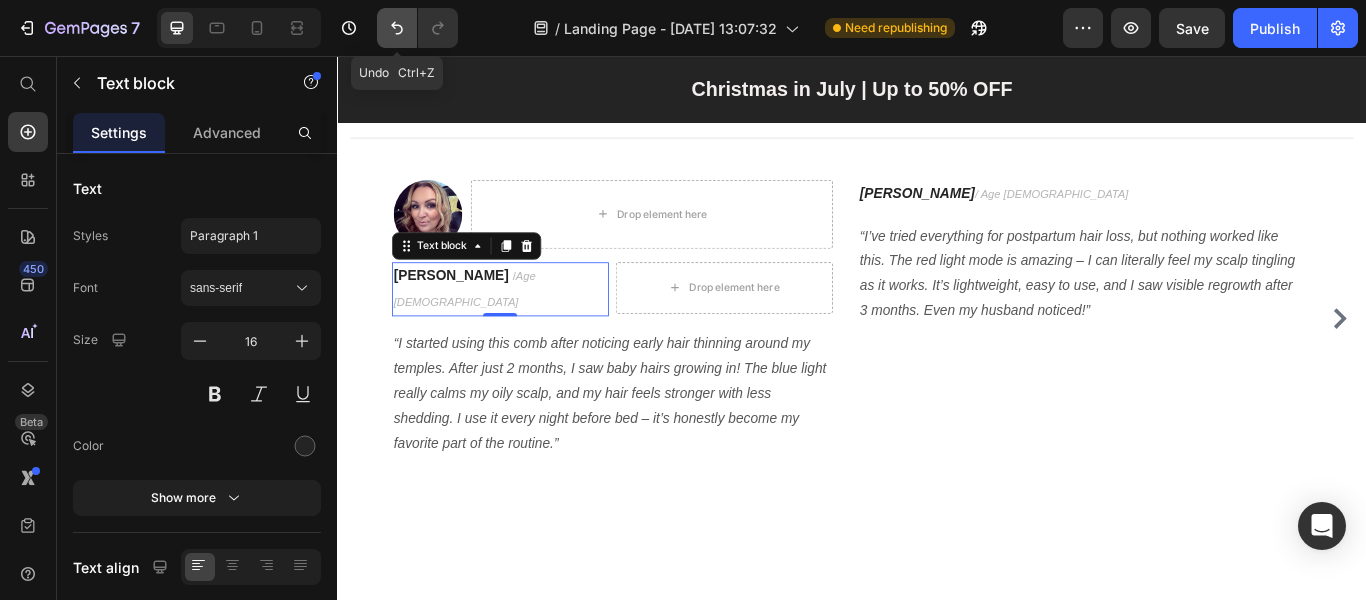click 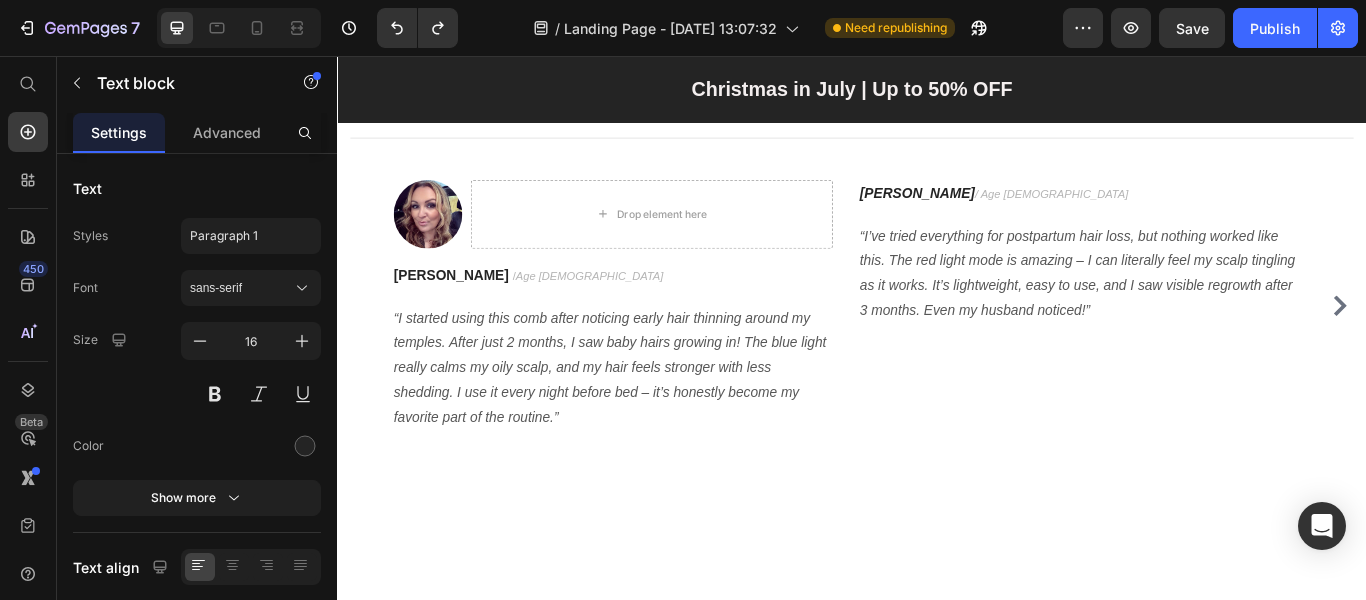 click on "[PERSON_NAME]" at bounding box center (469, 311) 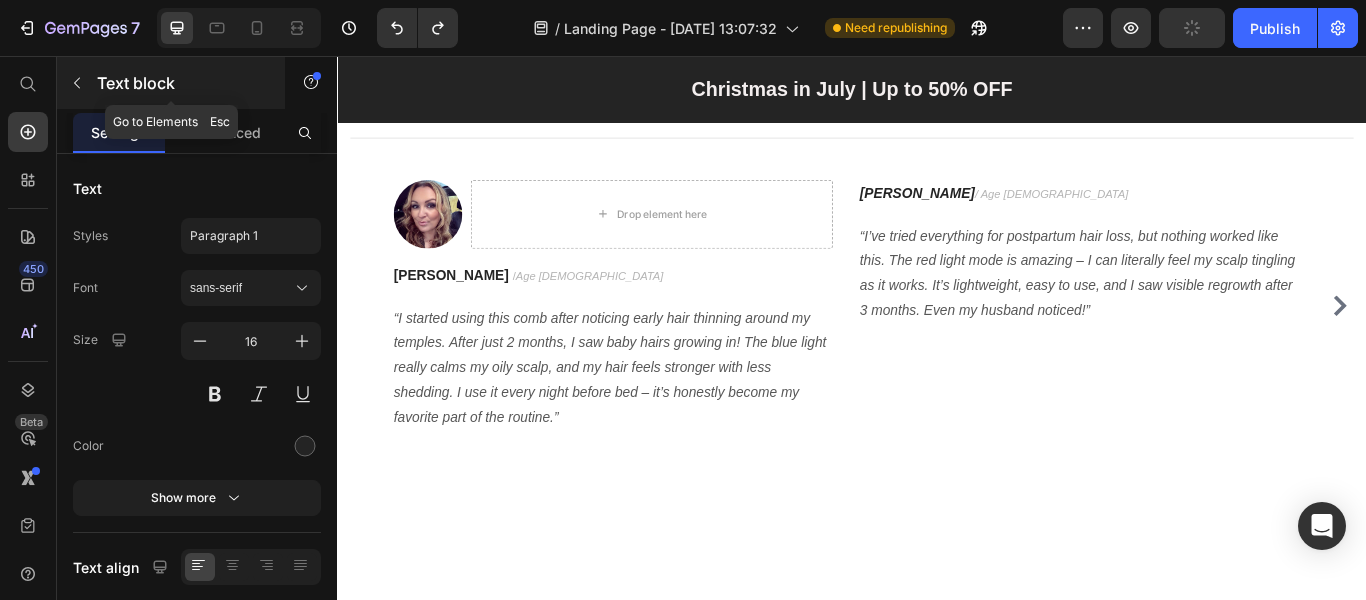 click 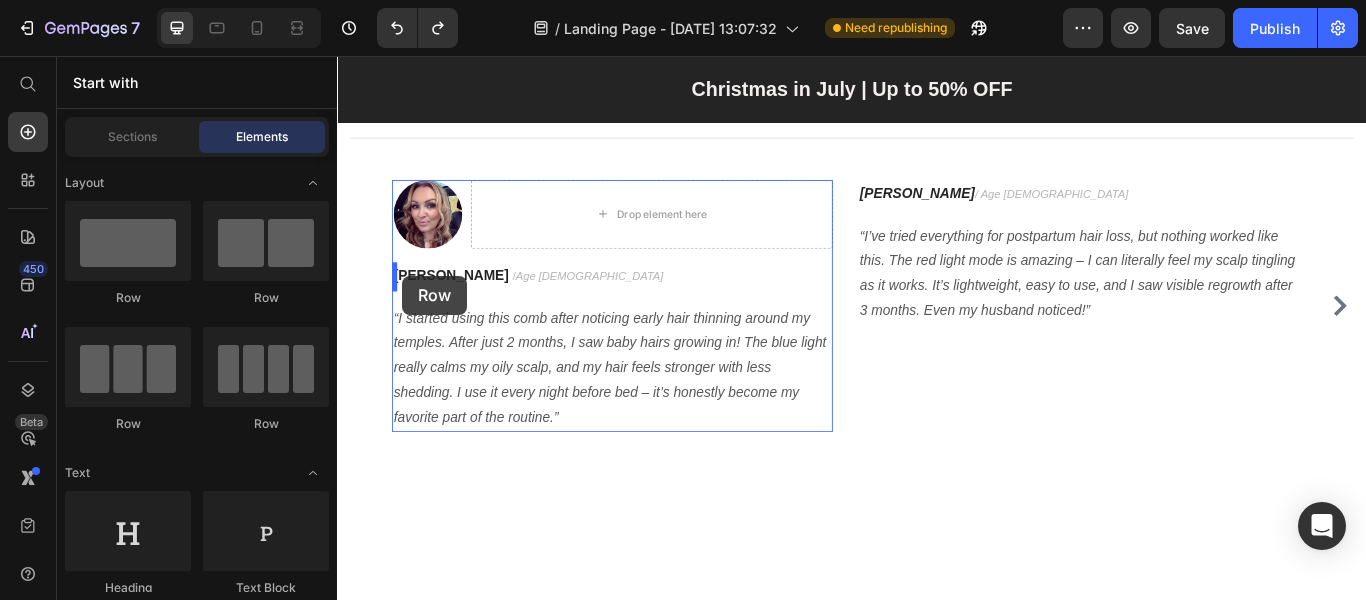 drag, startPoint x: 470, startPoint y: 318, endPoint x: 413, endPoint y: 312, distance: 57.31492 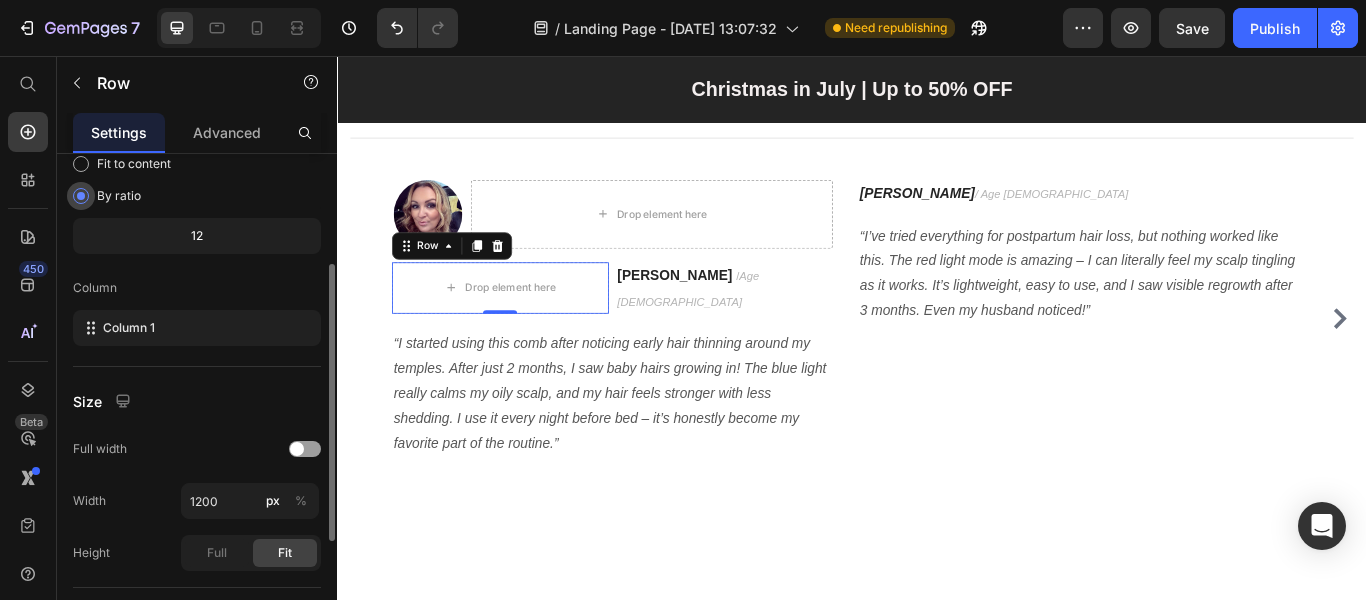 scroll, scrollTop: 0, scrollLeft: 0, axis: both 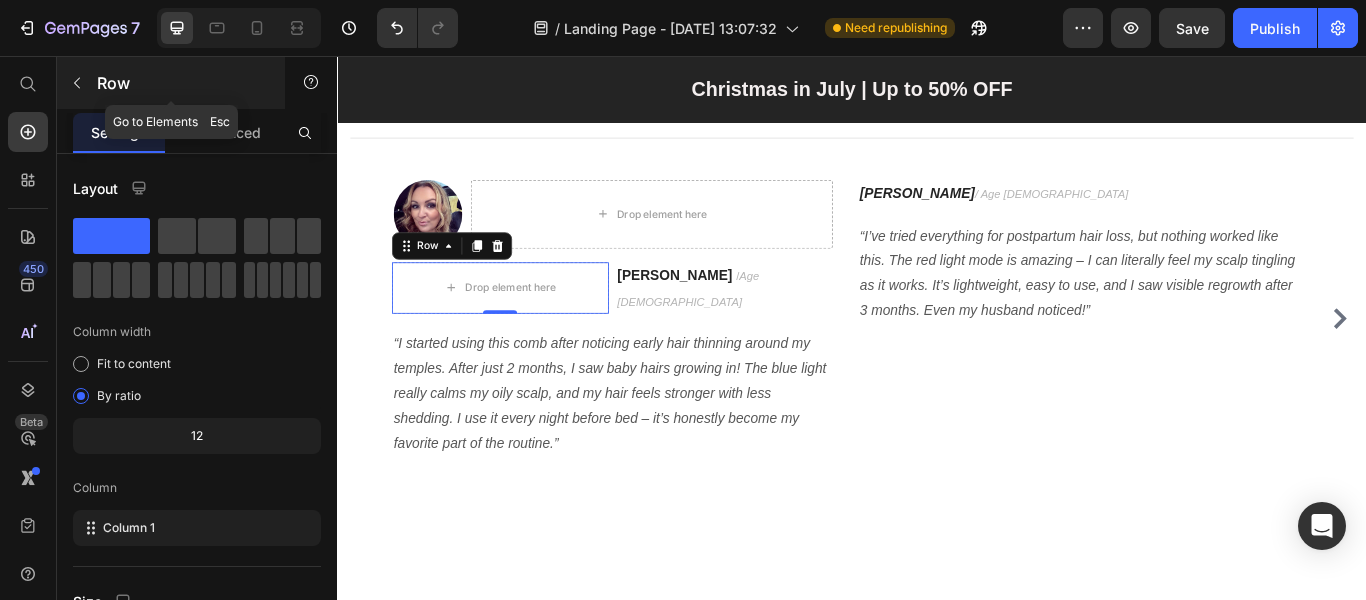 click 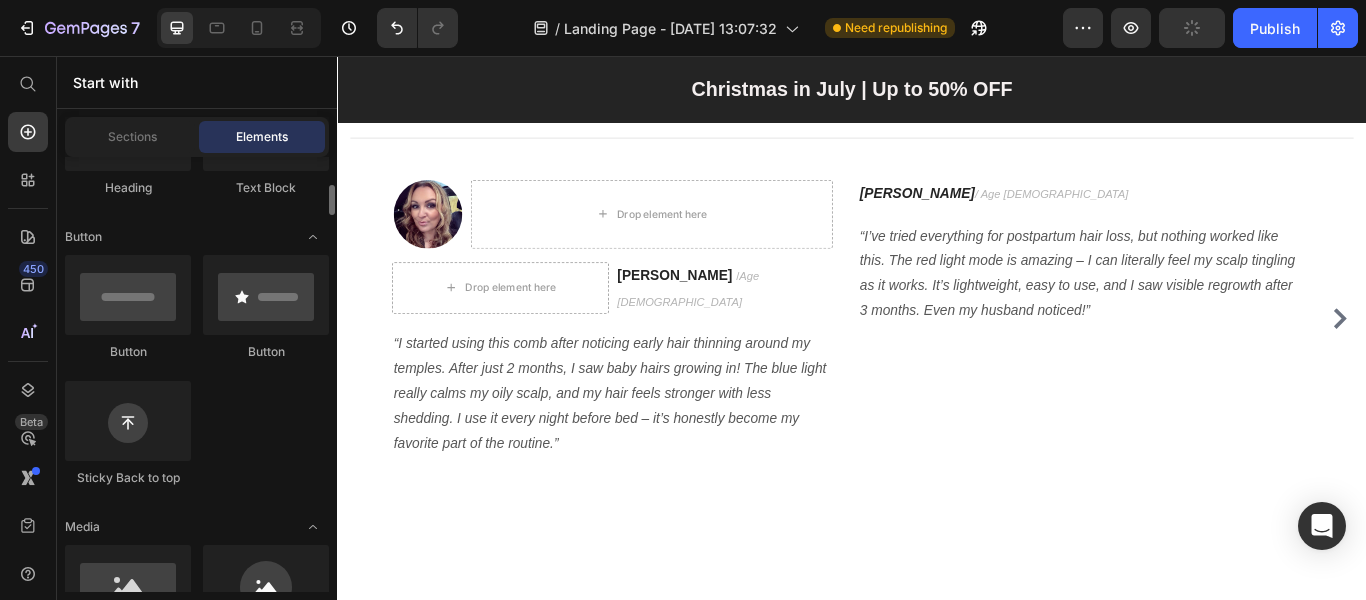 scroll, scrollTop: 500, scrollLeft: 0, axis: vertical 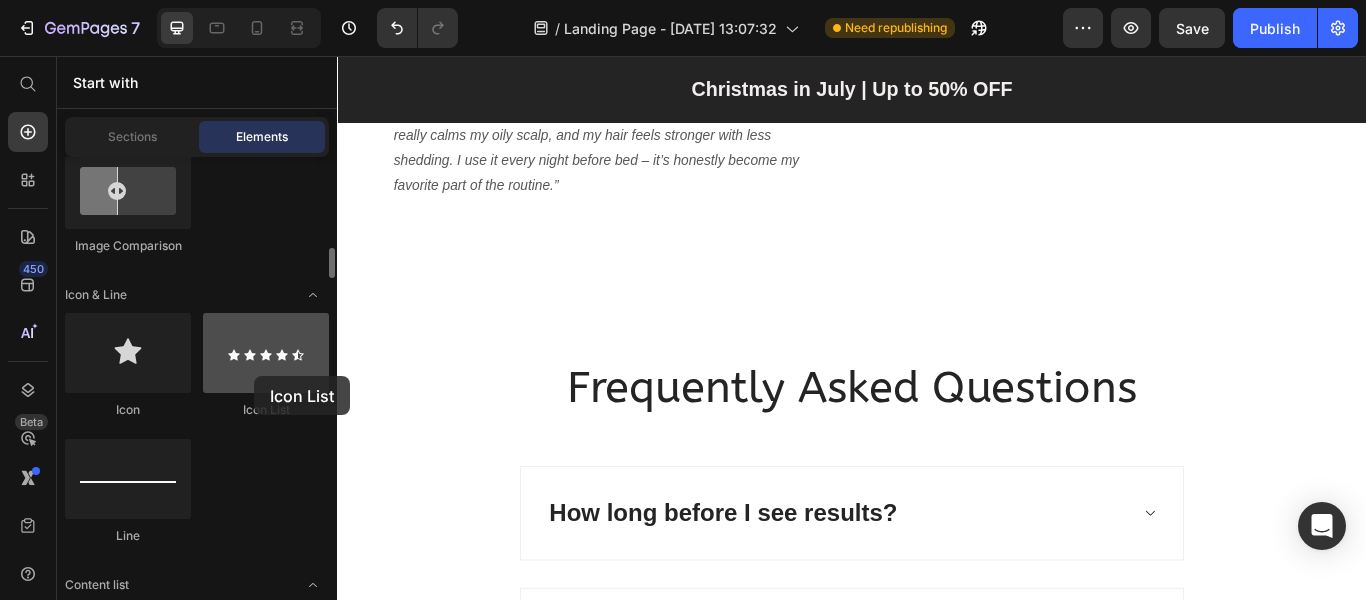 click at bounding box center (266, 353) 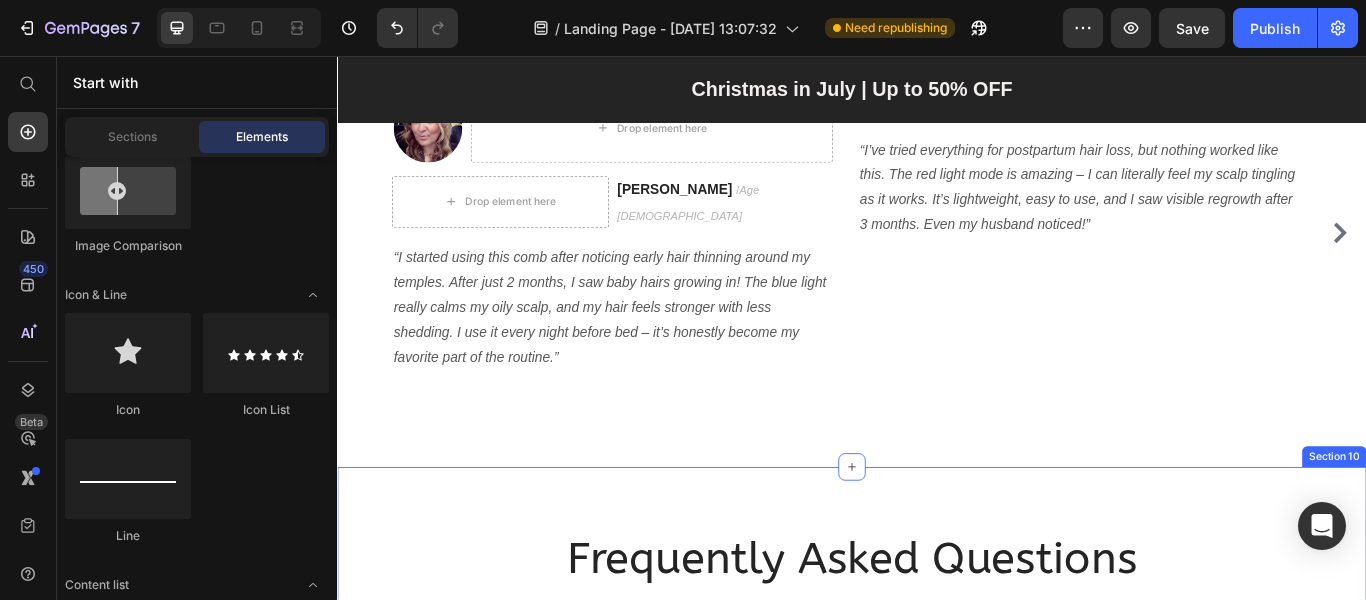 scroll, scrollTop: 6500, scrollLeft: 0, axis: vertical 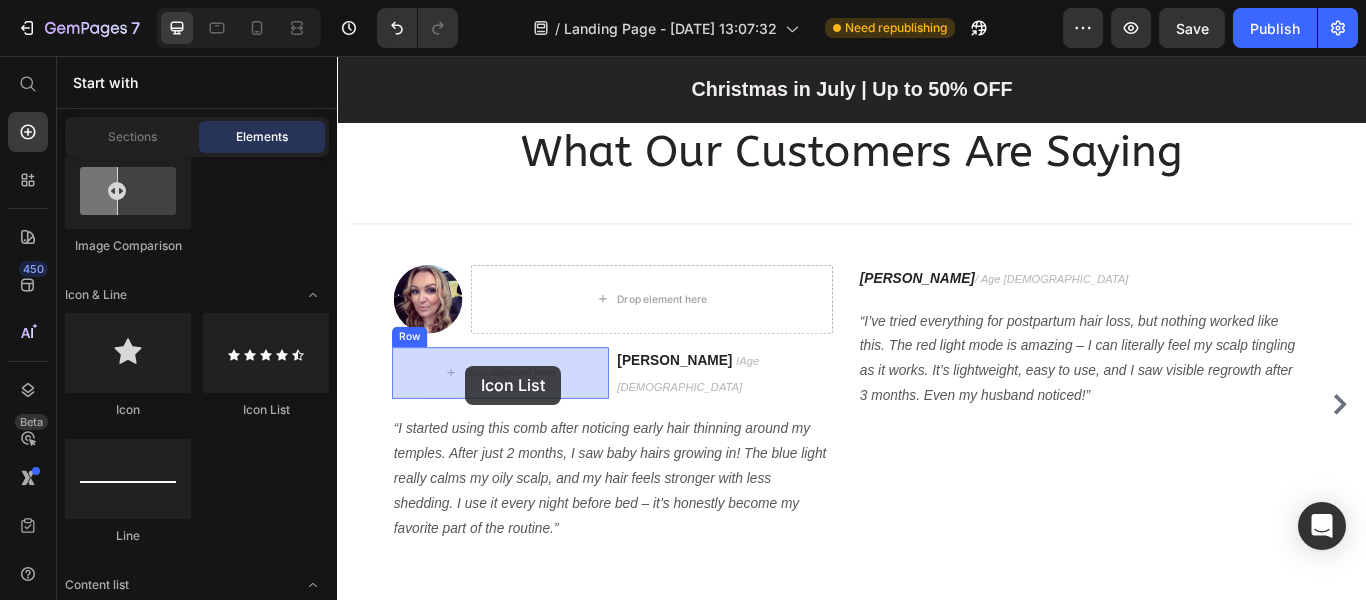 drag, startPoint x: 625, startPoint y: 417, endPoint x: 486, endPoint y: 417, distance: 139 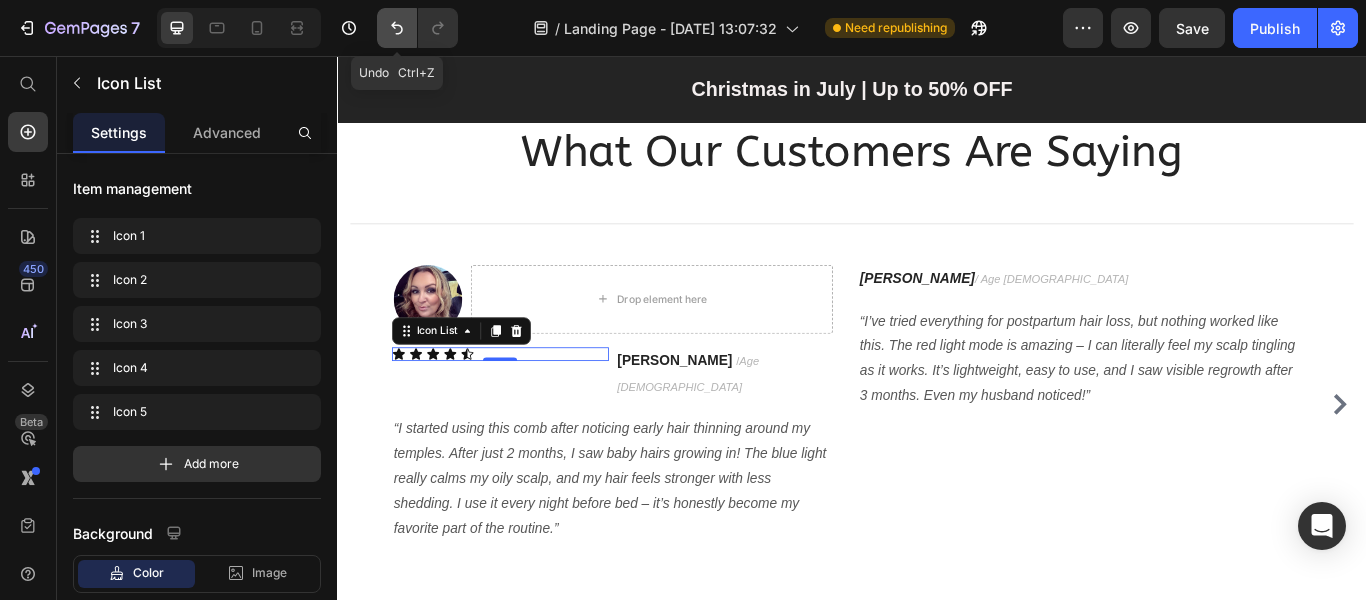click 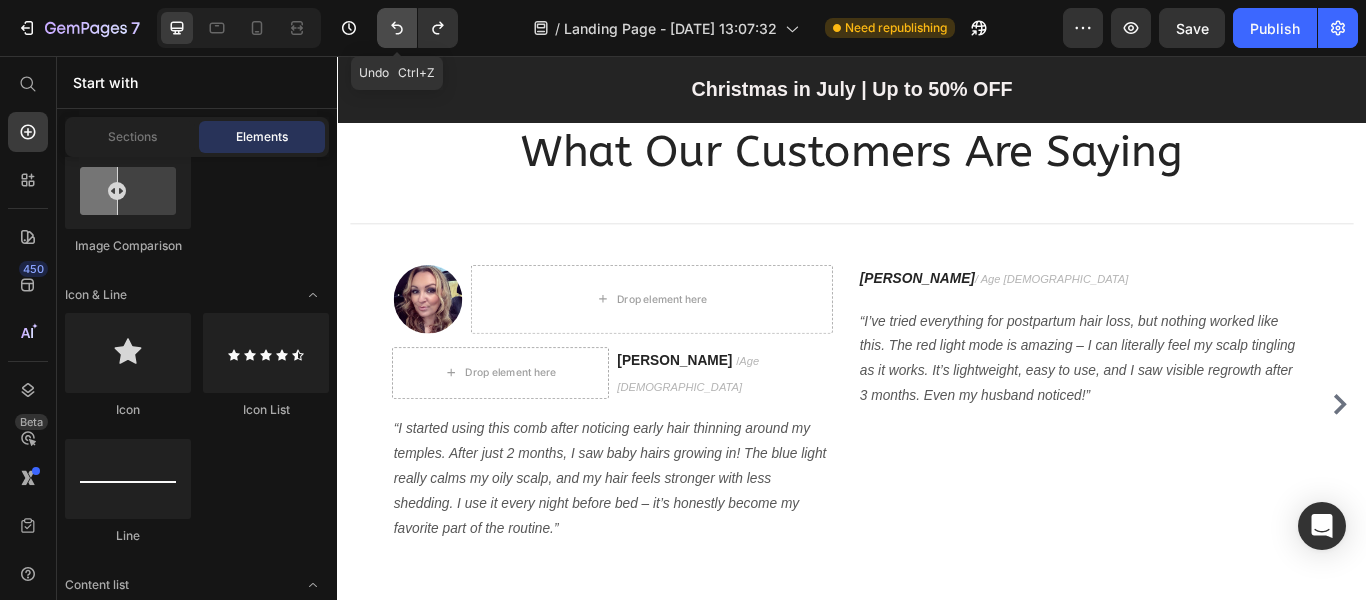 click 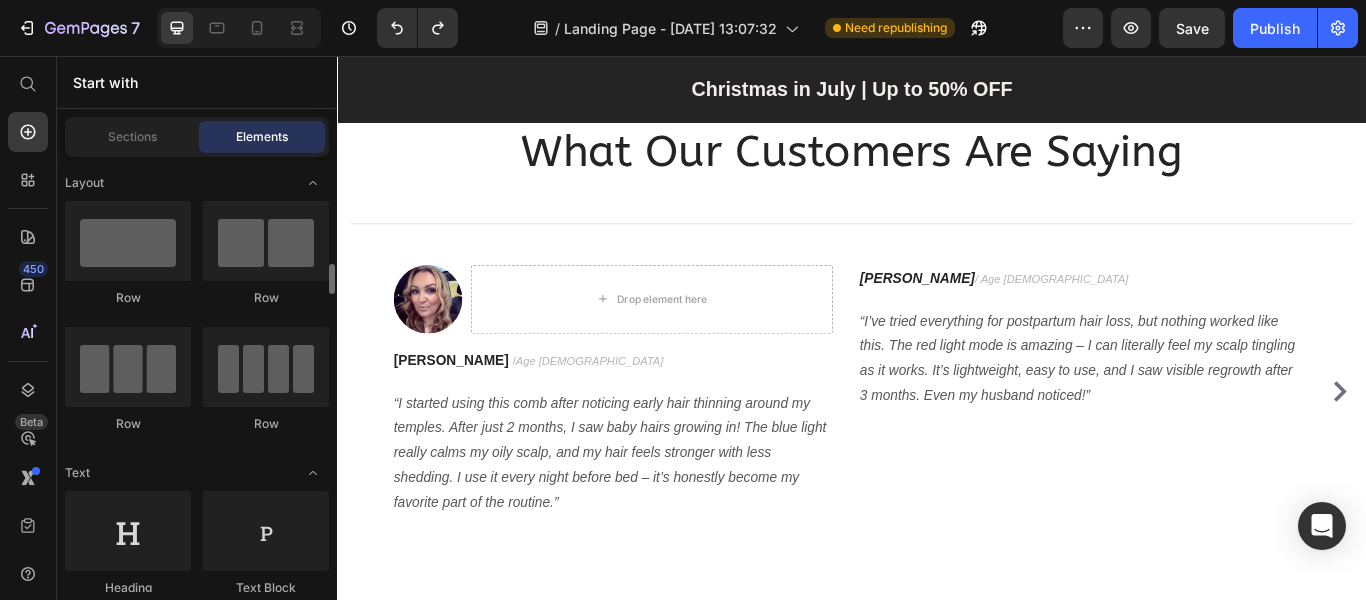 scroll, scrollTop: 100, scrollLeft: 0, axis: vertical 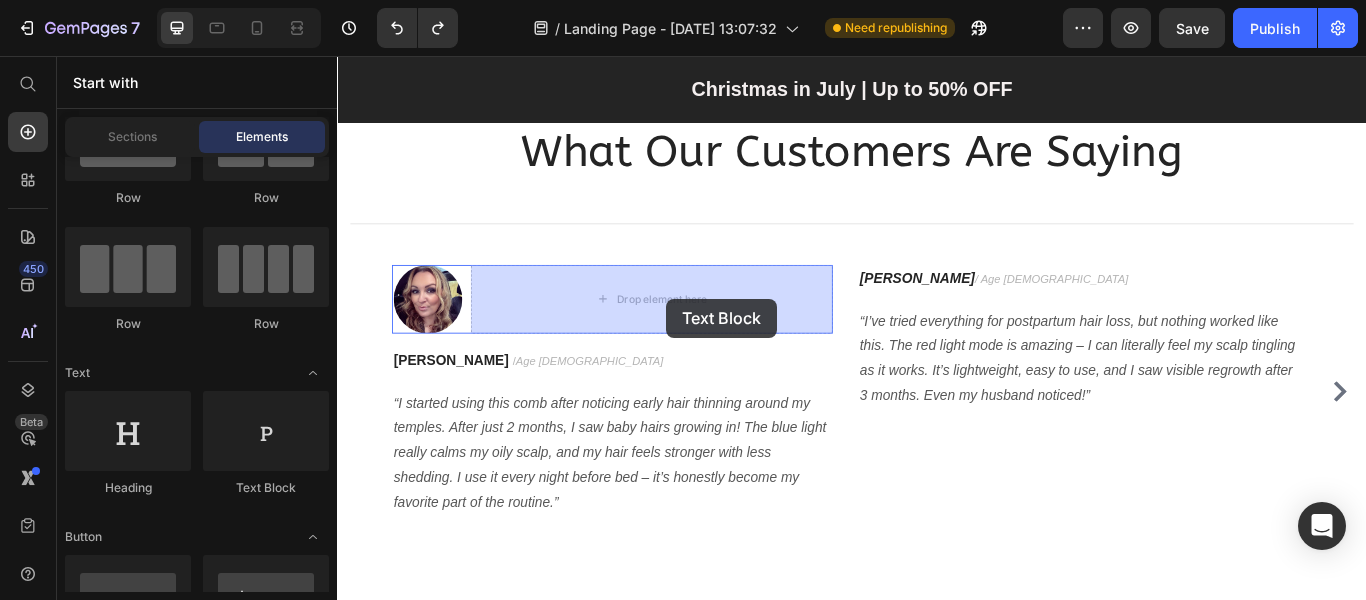 drag, startPoint x: 447, startPoint y: 422, endPoint x: 721, endPoint y: 339, distance: 286.2953 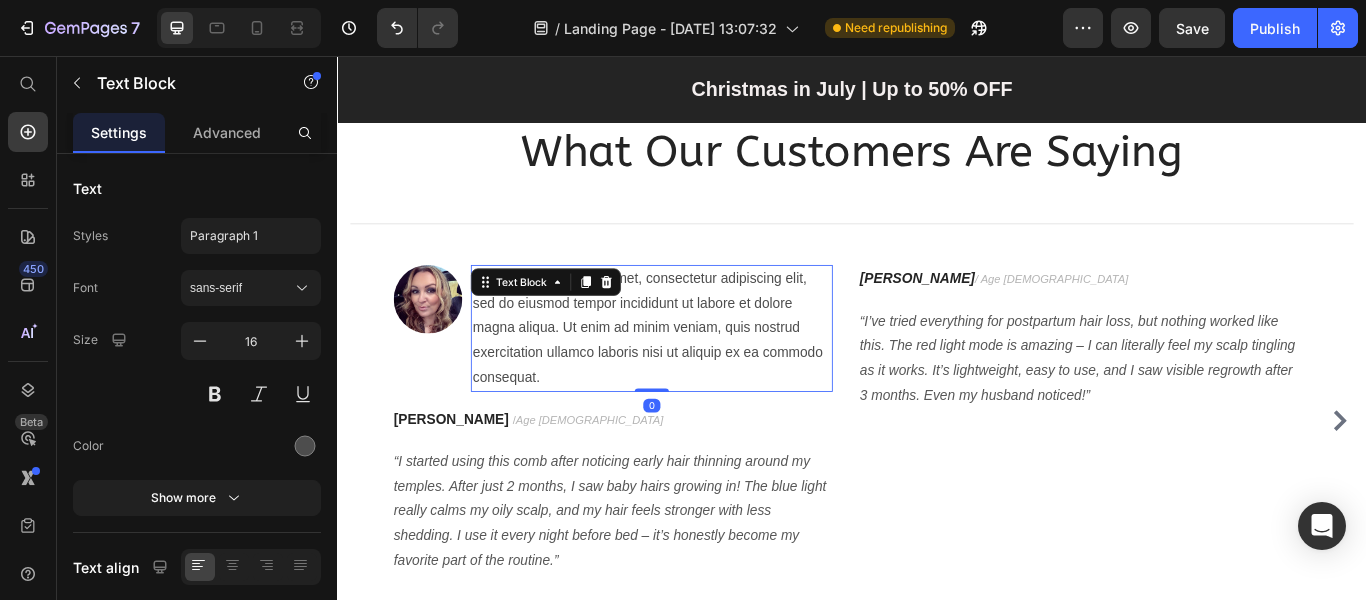click on "Lorem ipsum dolor sit amet, consectetur adipiscing elit, sed do eiusmod tempor incididunt ut labore et dolore magna aliqua. Ut enim ad minim veniam, quis nostrud exercitation ullamco laboris nisi ut aliquip ex ea commodo consequat." at bounding box center (702, 374) 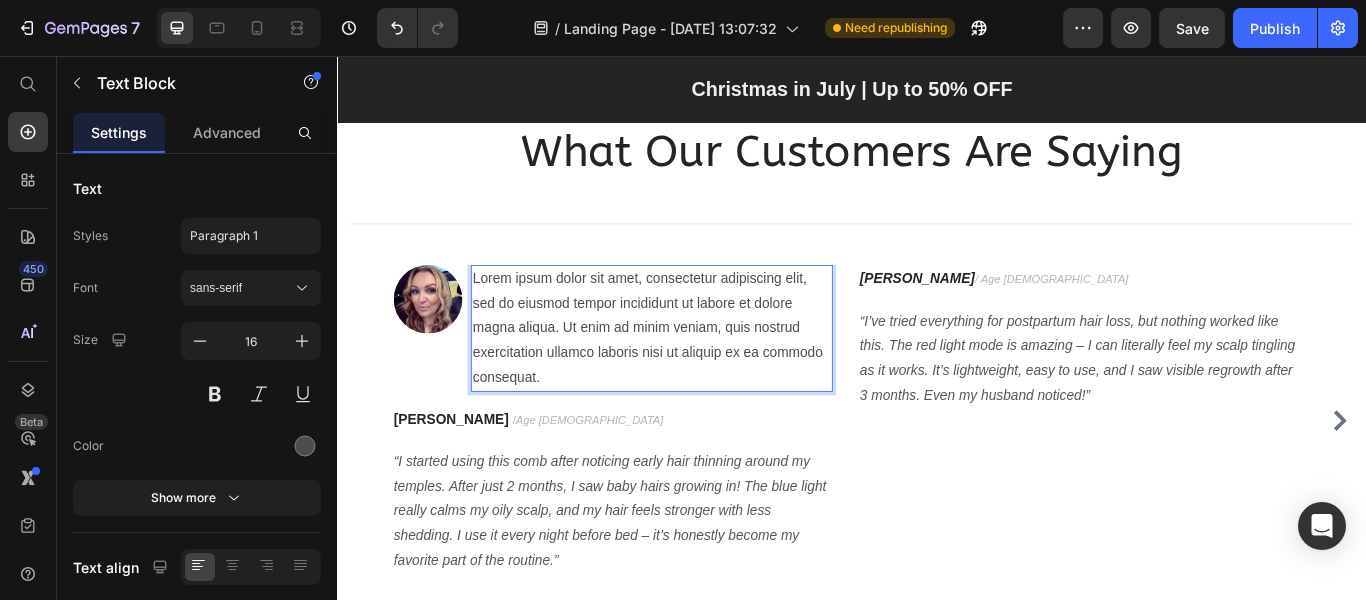 click on "Lorem ipsum dolor sit amet, consectetur adipiscing elit, sed do eiusmod tempor incididunt ut labore et dolore magna aliqua. Ut enim ad minim veniam, quis nostrud exercitation ullamco laboris nisi ut aliquip ex ea commodo consequat." at bounding box center (702, 374) 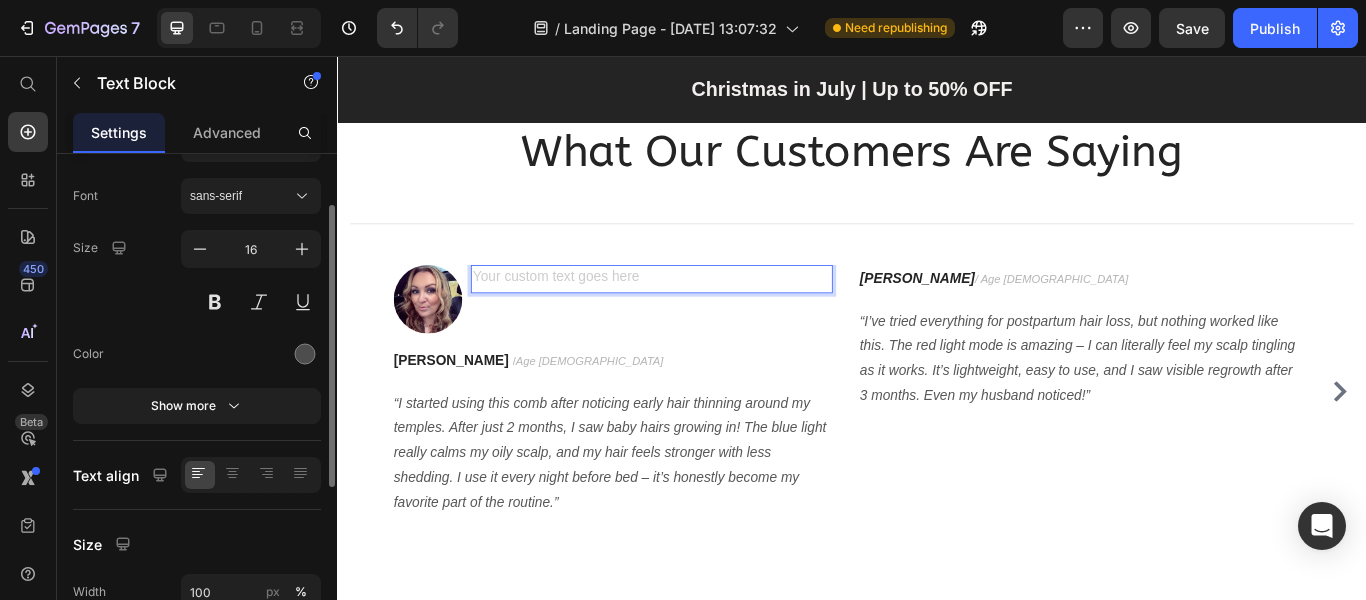 scroll, scrollTop: 0, scrollLeft: 0, axis: both 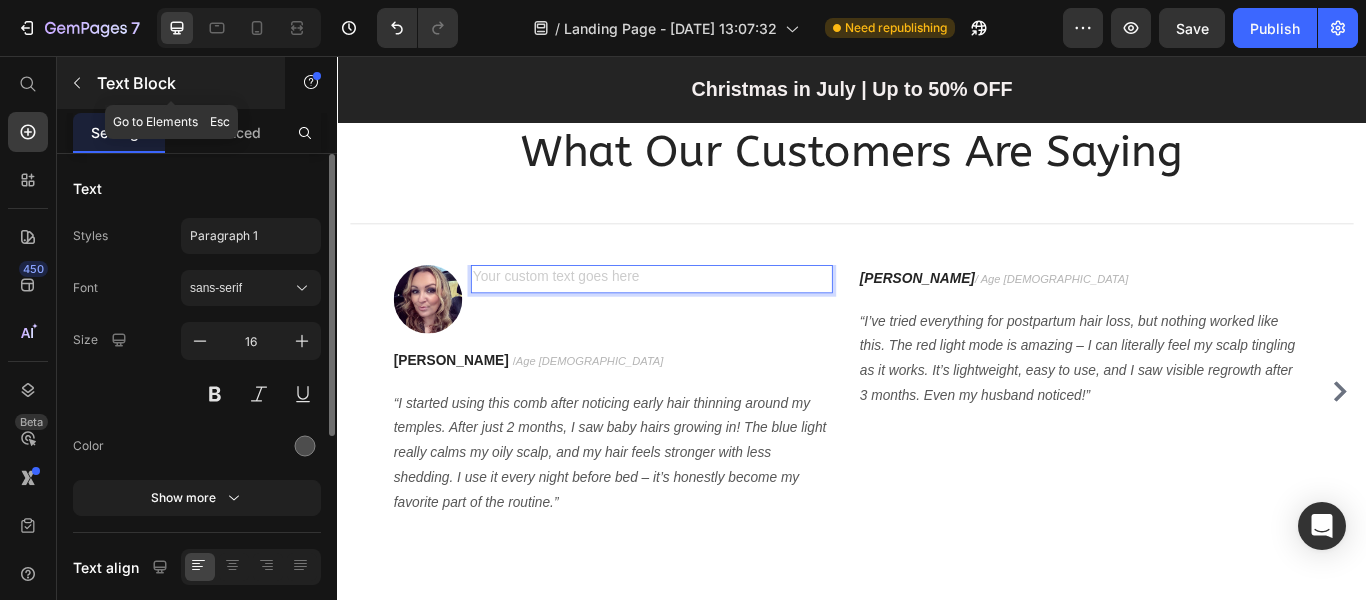 click 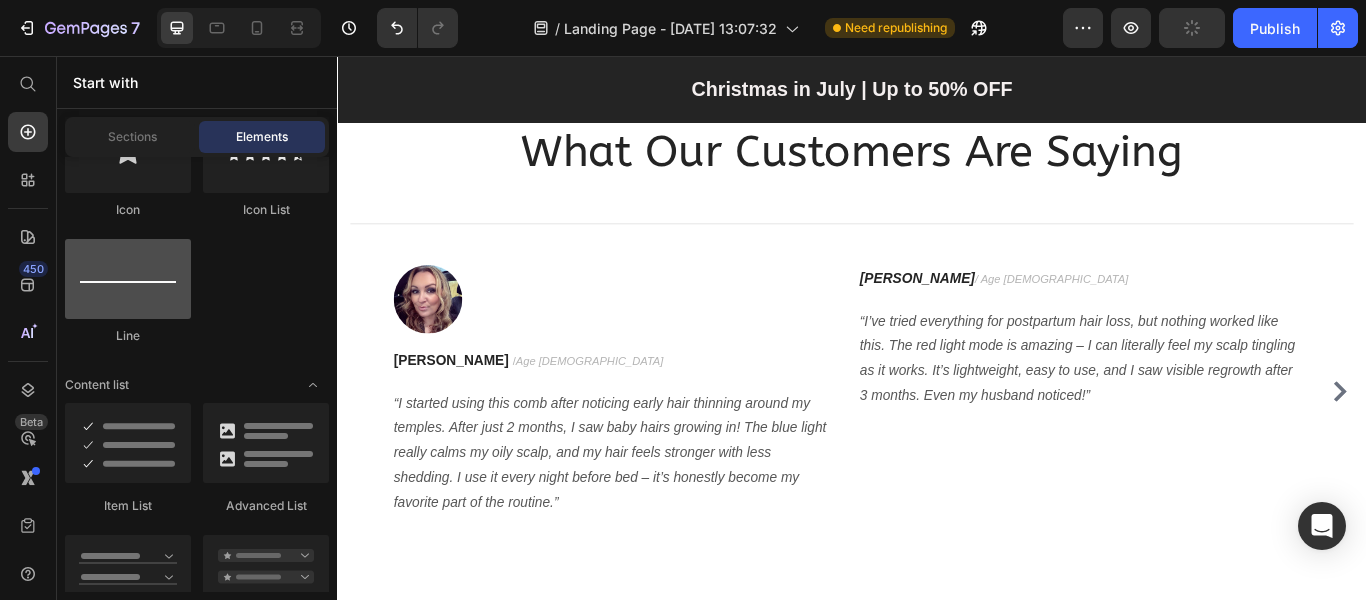 scroll, scrollTop: 1300, scrollLeft: 0, axis: vertical 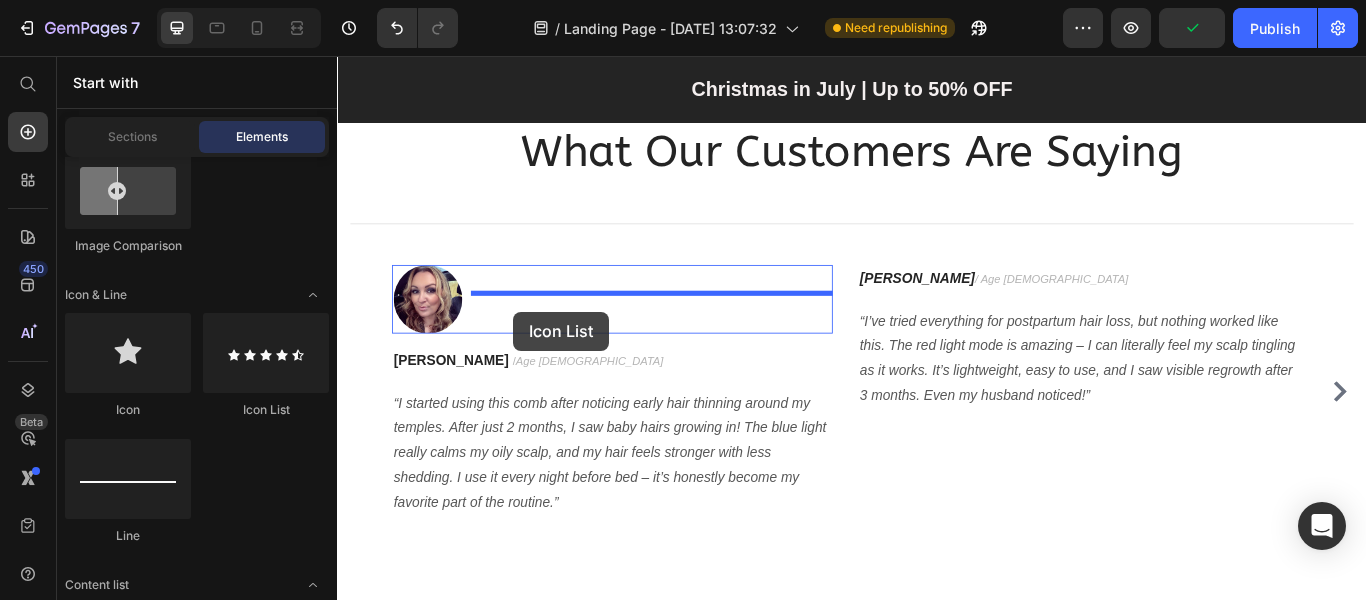 drag, startPoint x: 609, startPoint y: 434, endPoint x: 542, endPoint y: 354, distance: 104.35037 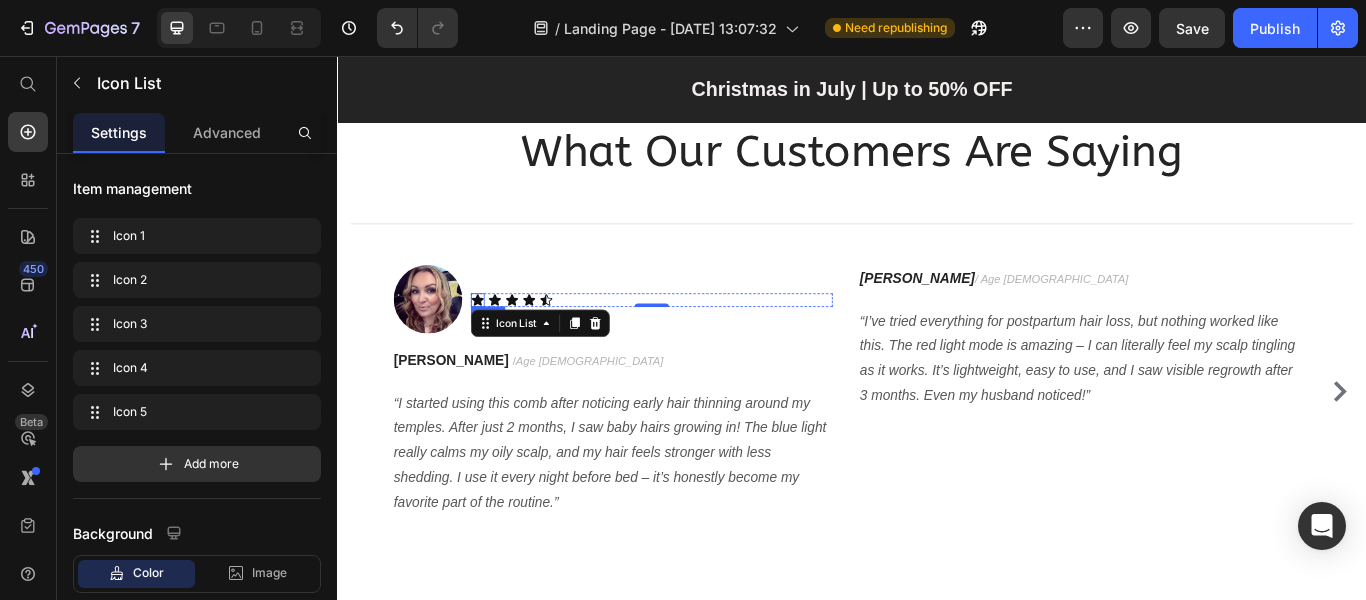 click 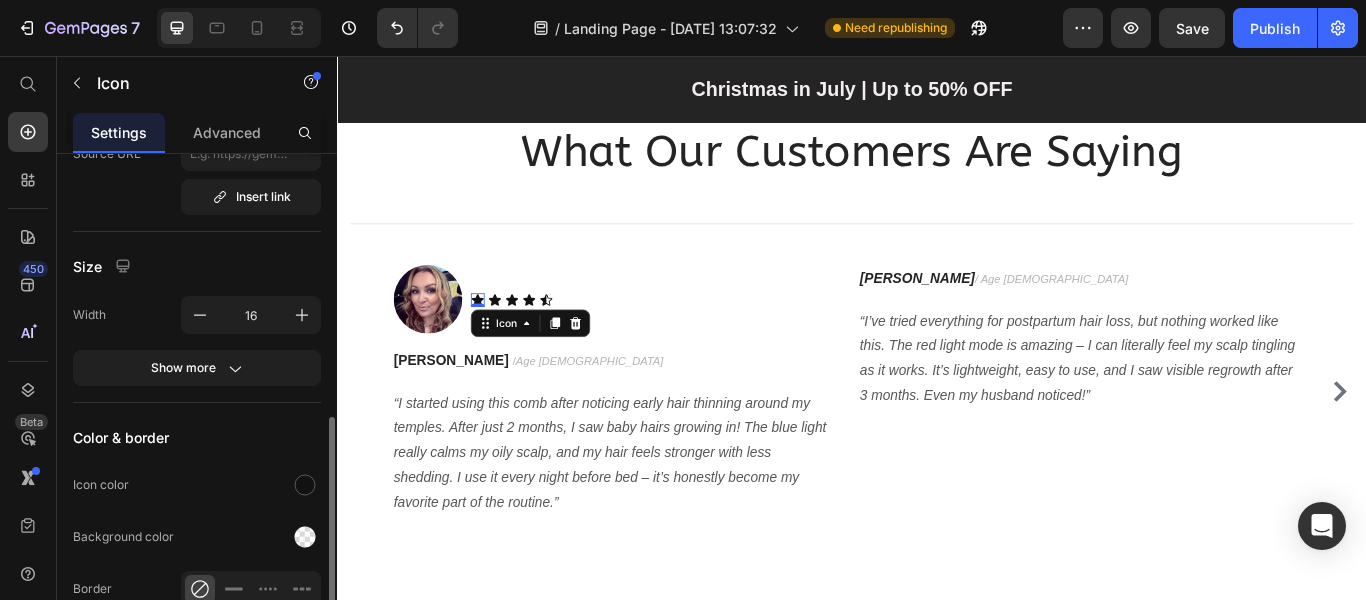 scroll, scrollTop: 300, scrollLeft: 0, axis: vertical 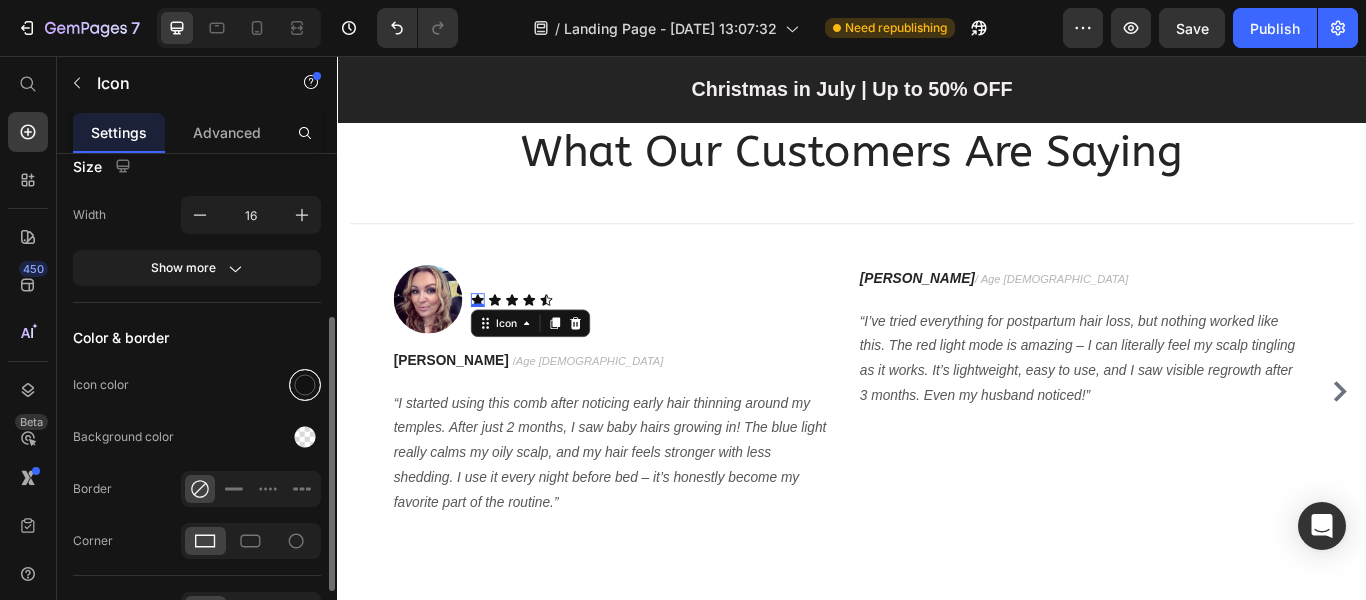 click at bounding box center [305, 385] 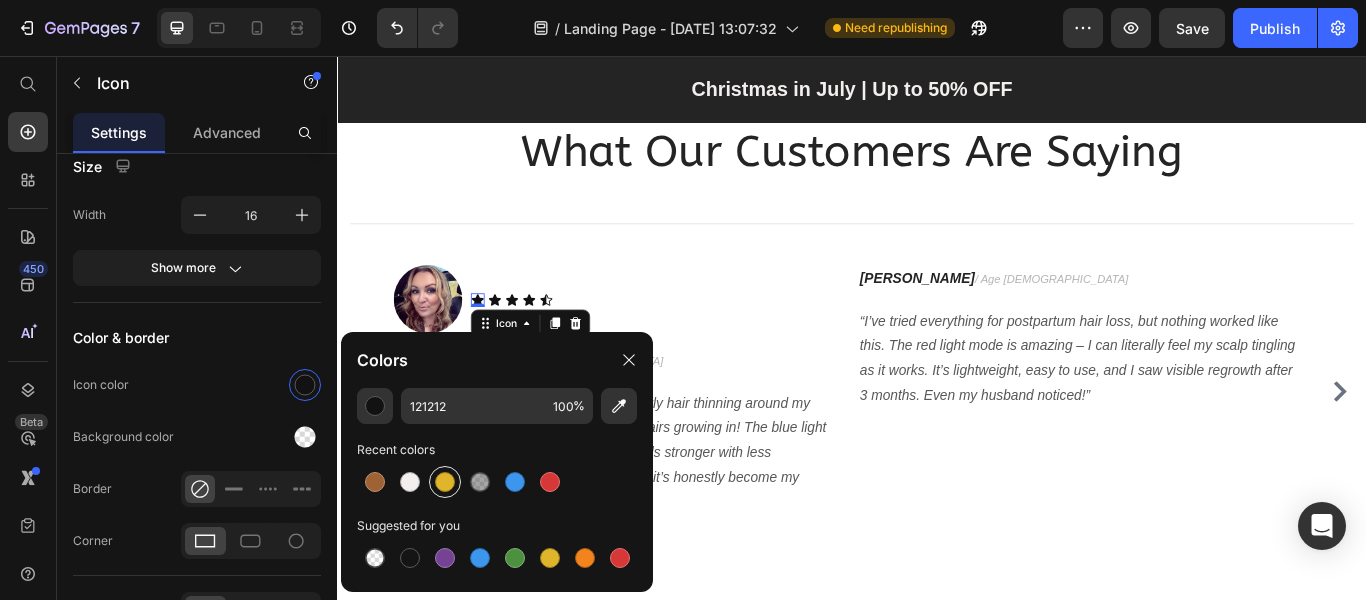 click at bounding box center [445, 482] 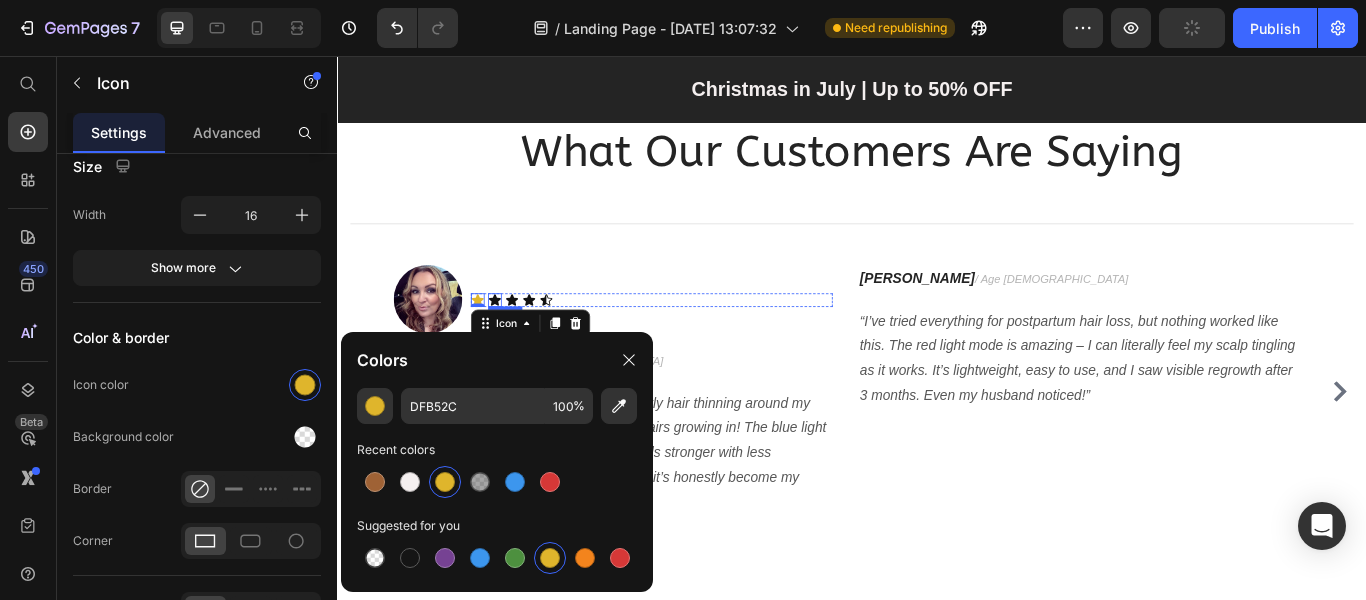 click 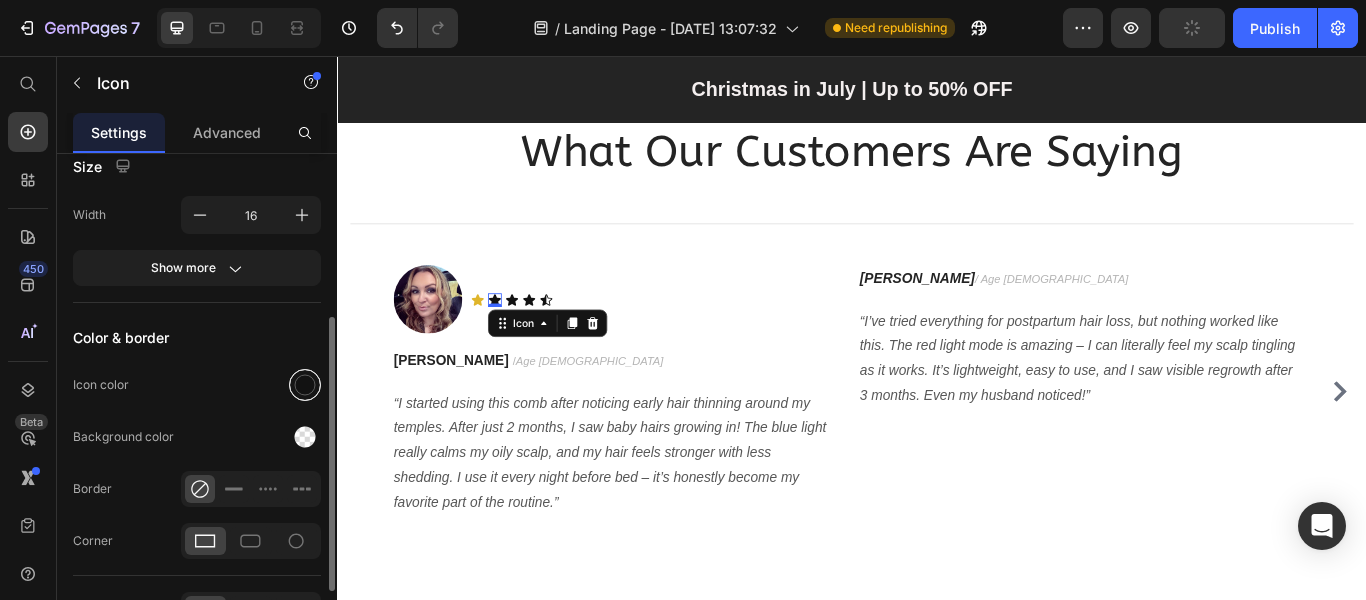 click at bounding box center [305, 385] 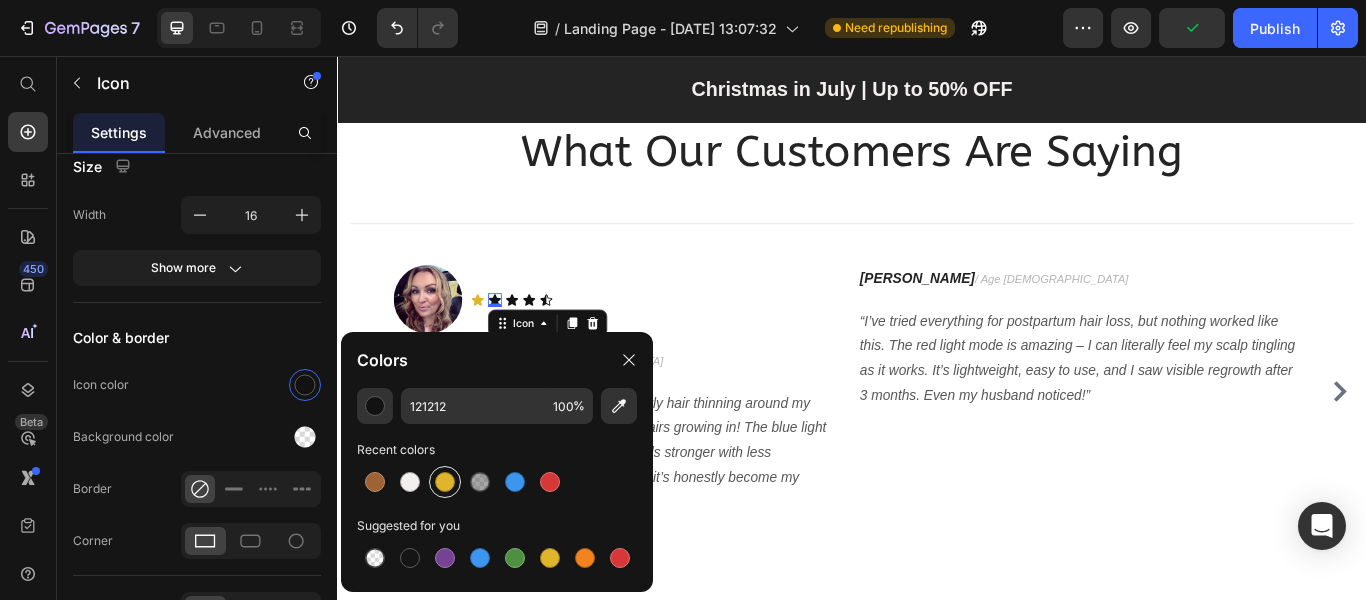 click at bounding box center [445, 482] 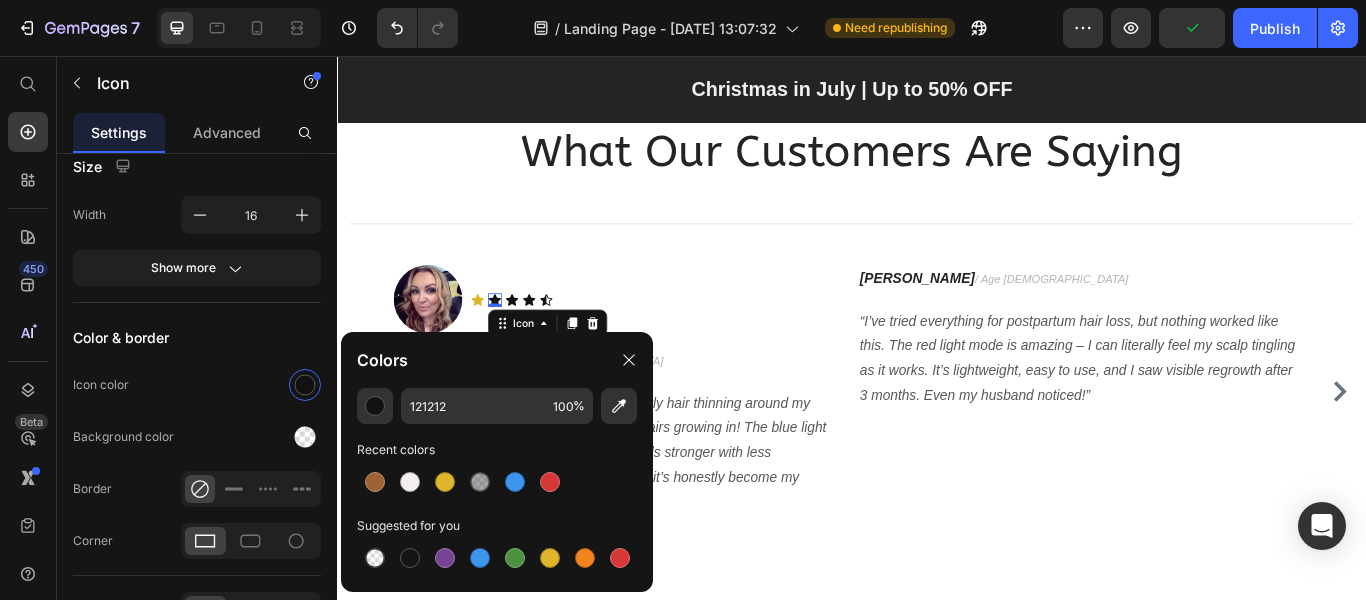 type on "DFB52C" 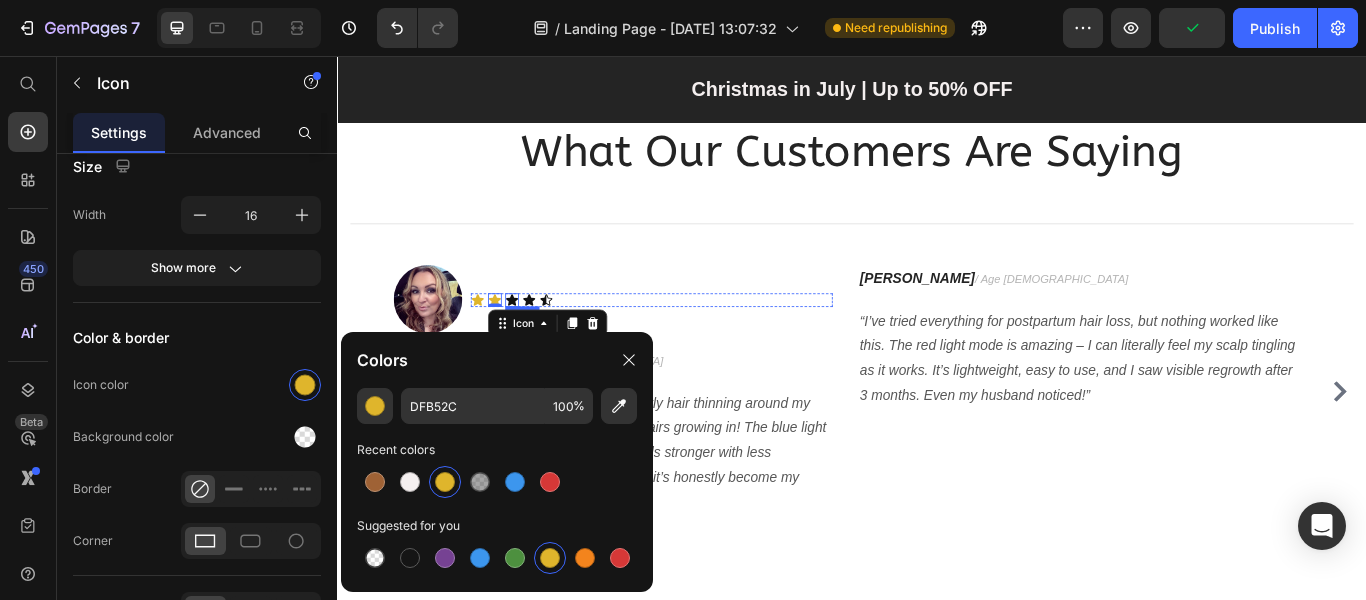 click 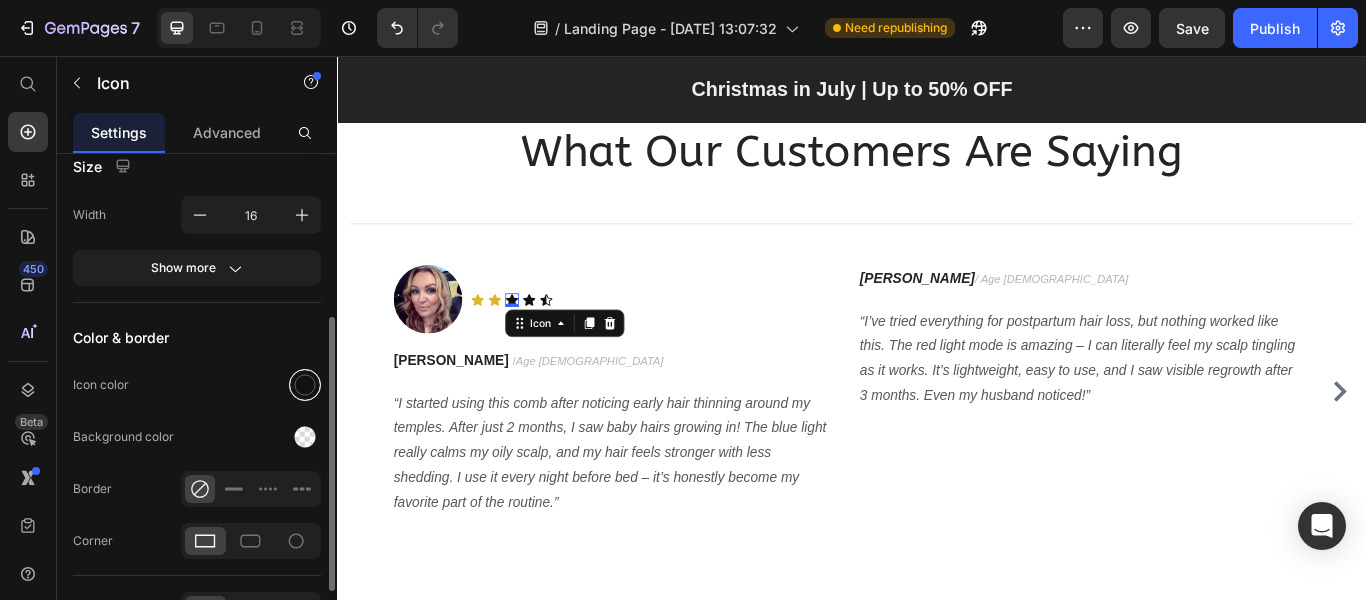 click at bounding box center (305, 385) 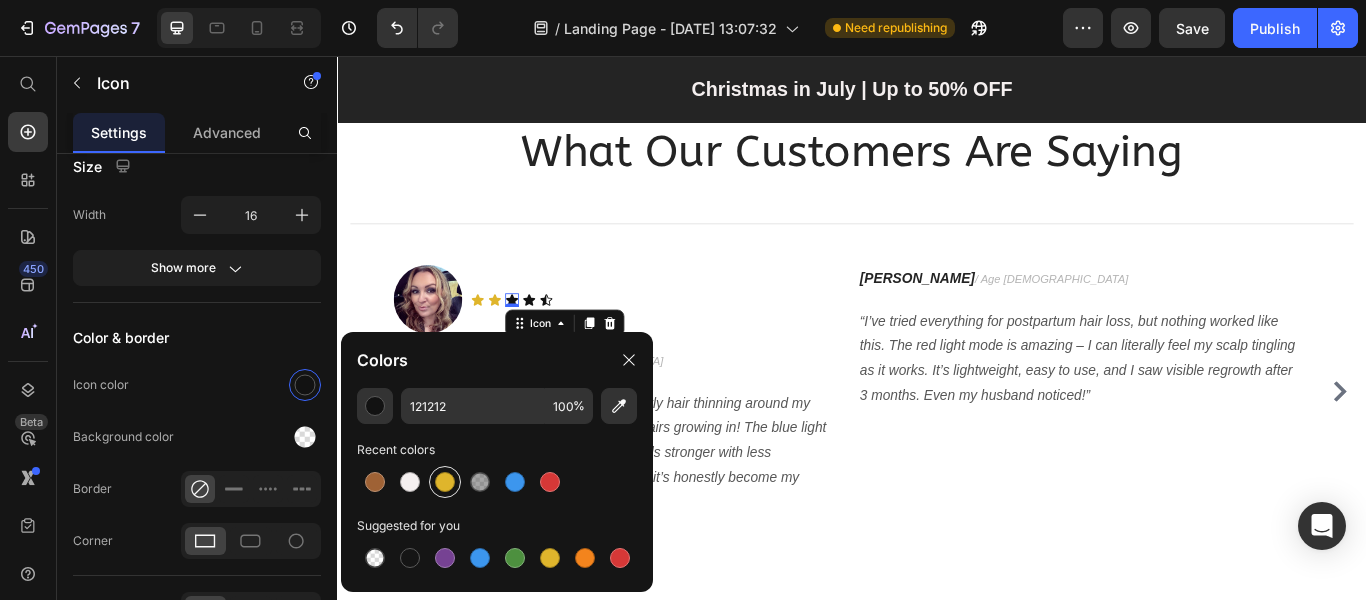 click at bounding box center (445, 482) 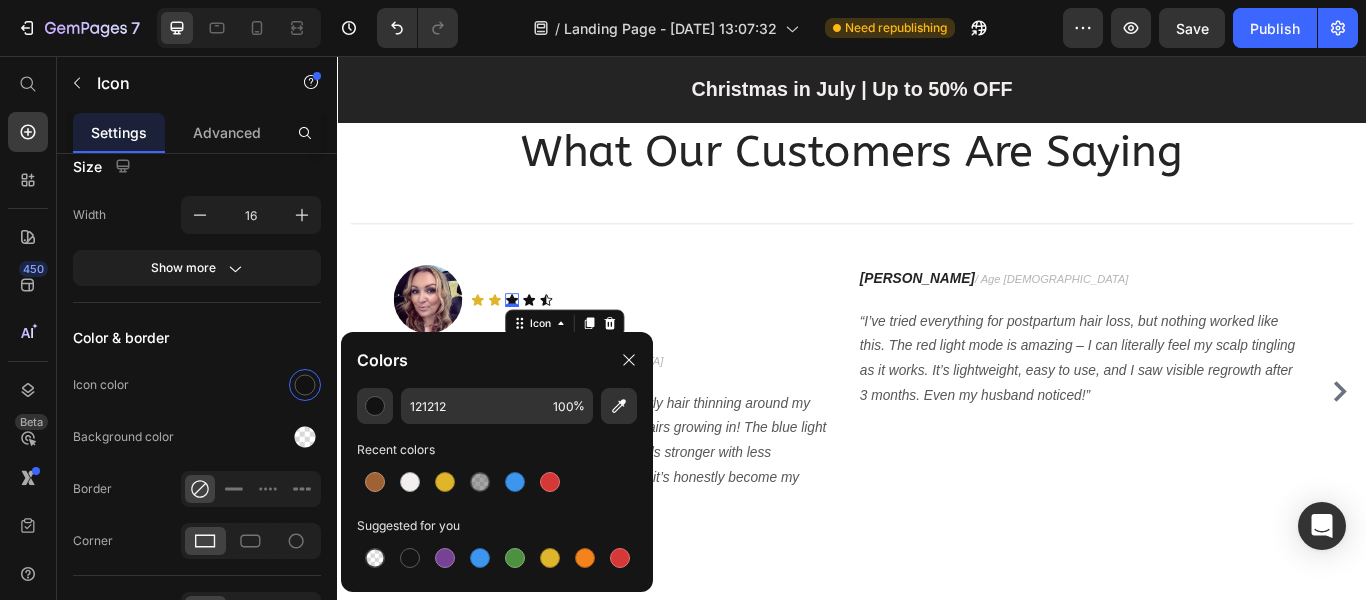 type on "DFB52C" 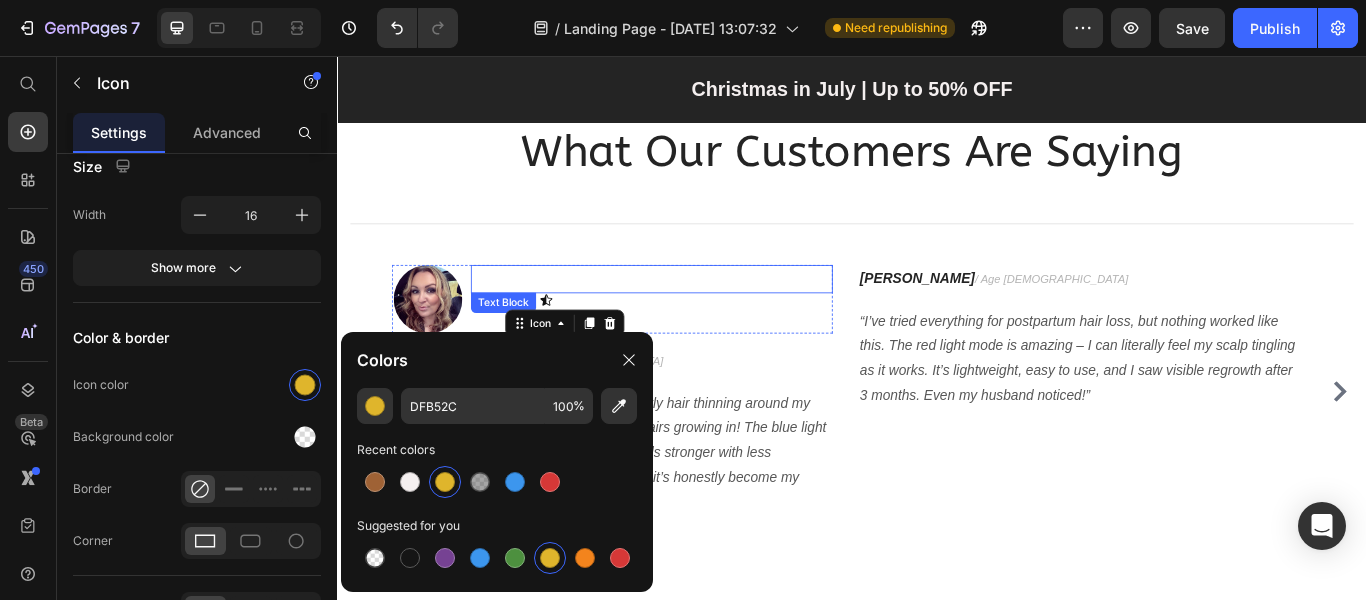 click on "Text Block Icon Icon Icon   0 Icon Icon Icon List" at bounding box center (702, 340) 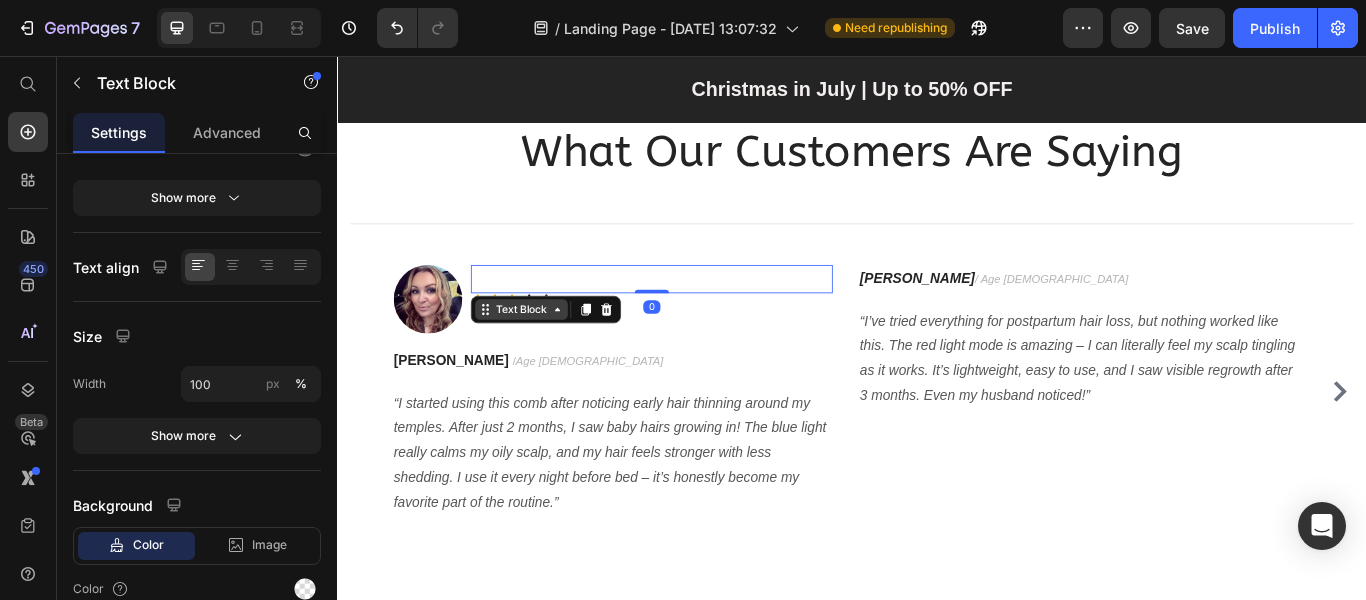 scroll, scrollTop: 0, scrollLeft: 0, axis: both 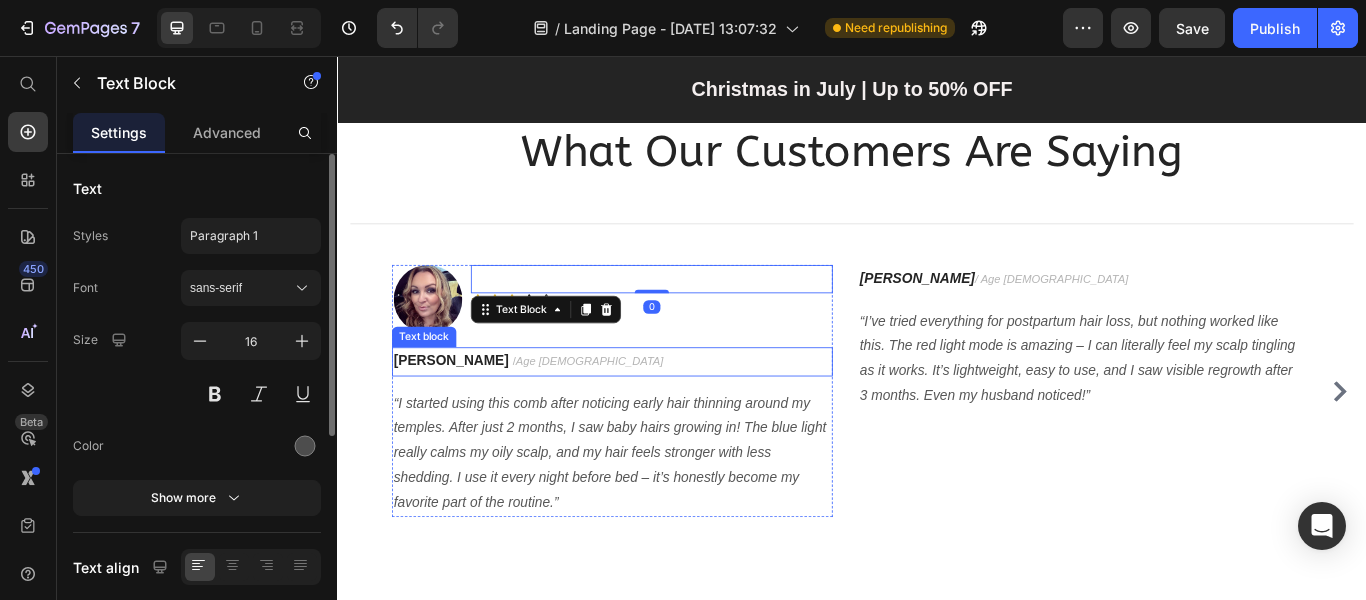 click on "Jessica M.   /  Age 34" at bounding box center [657, 413] 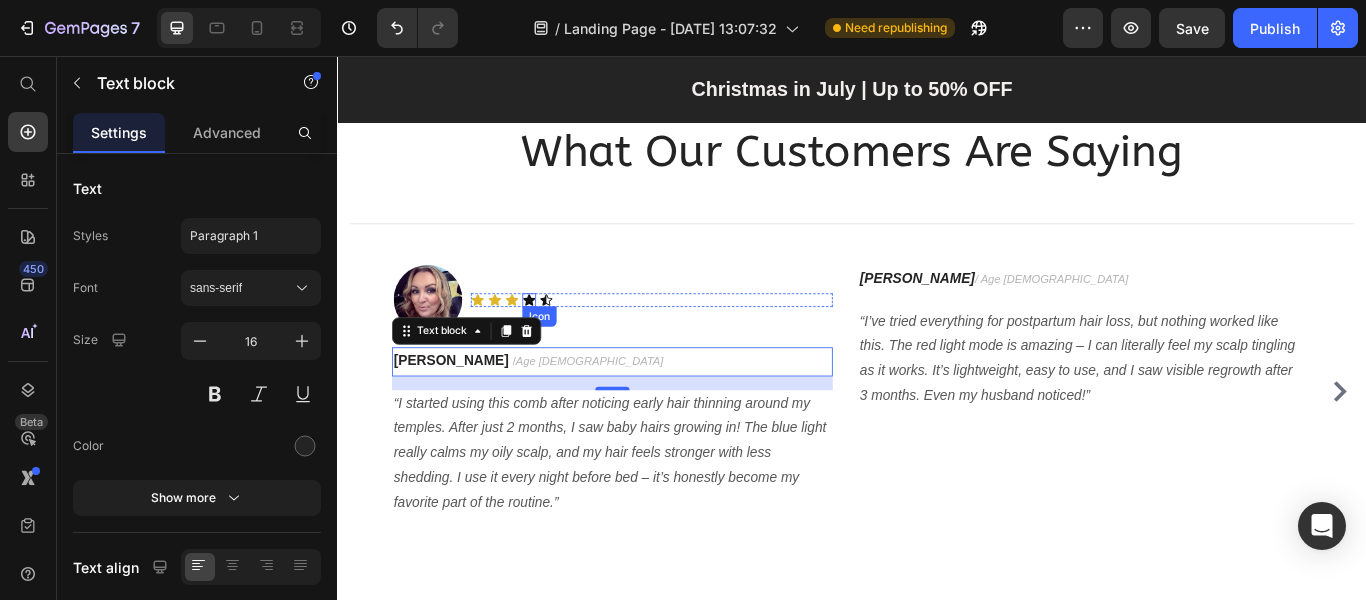 click 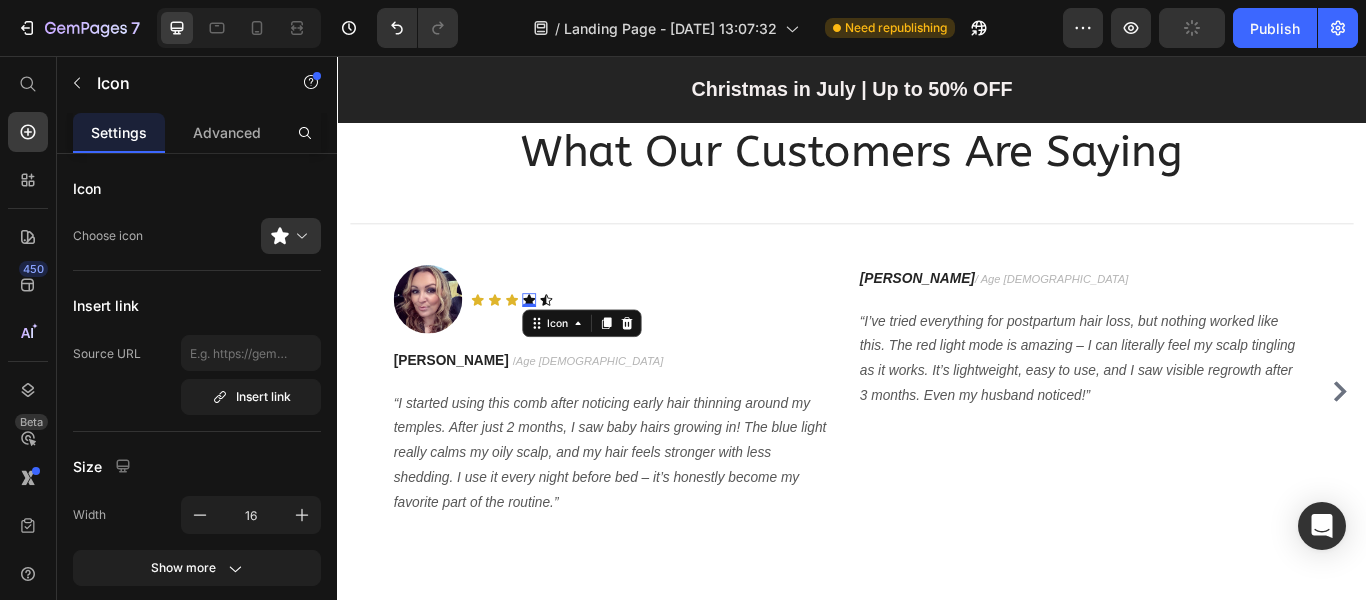 click 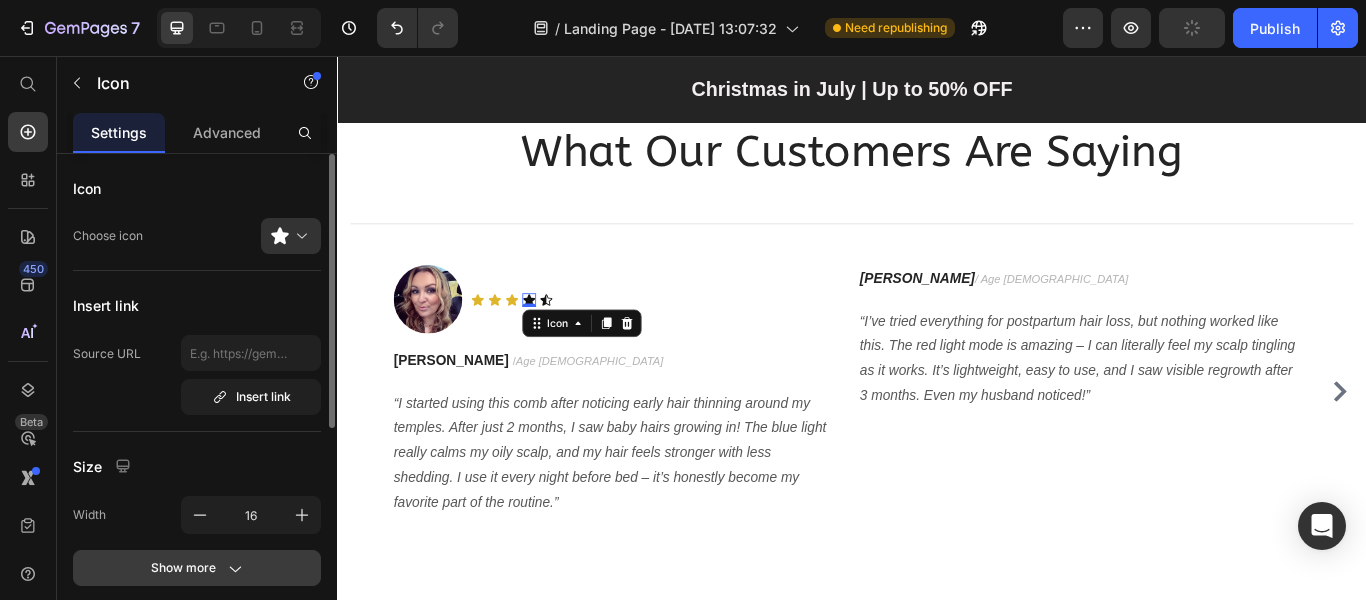 scroll, scrollTop: 300, scrollLeft: 0, axis: vertical 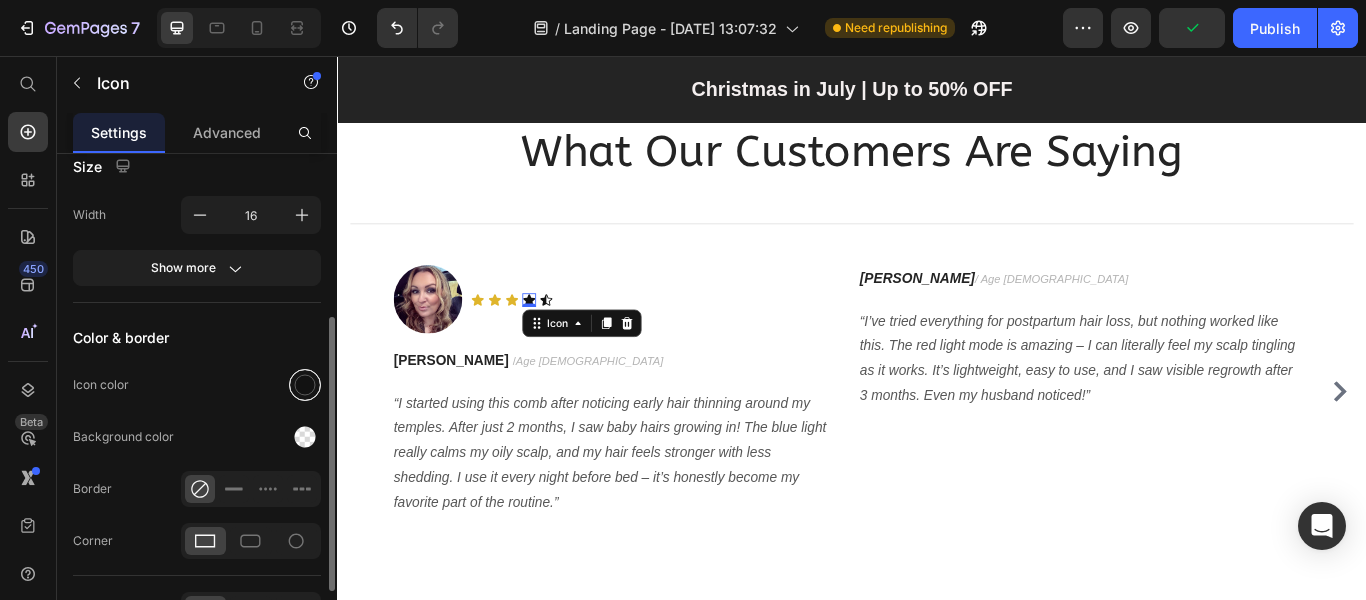 click at bounding box center (305, 385) 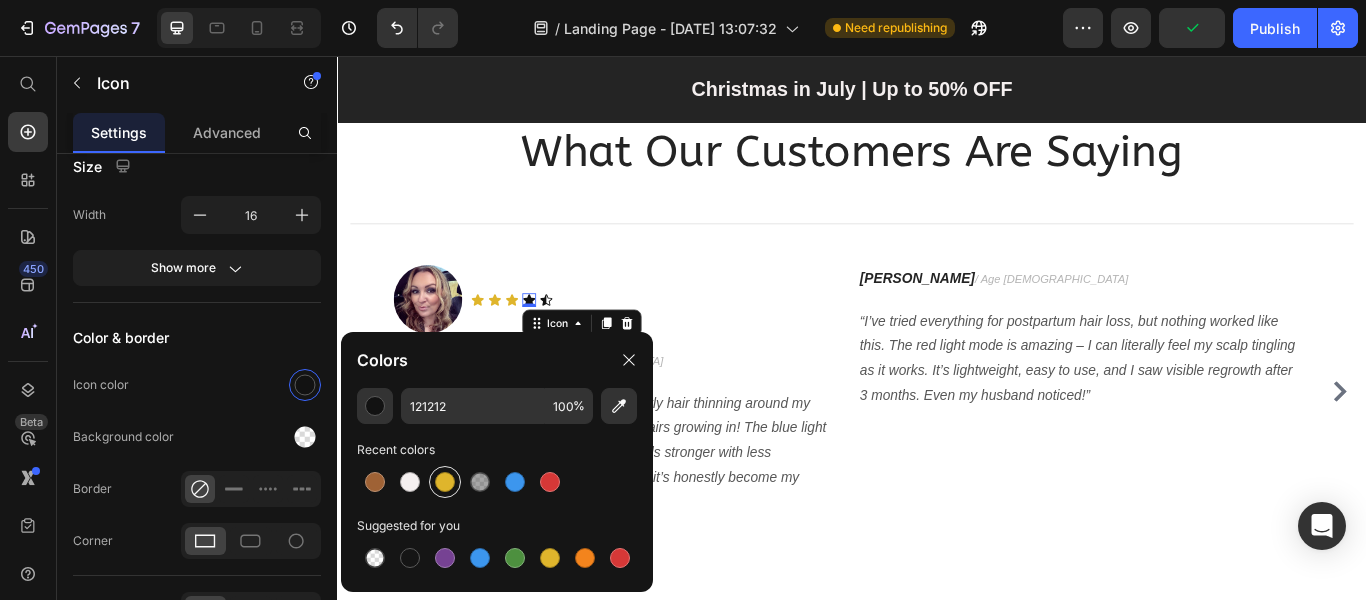 click at bounding box center (445, 482) 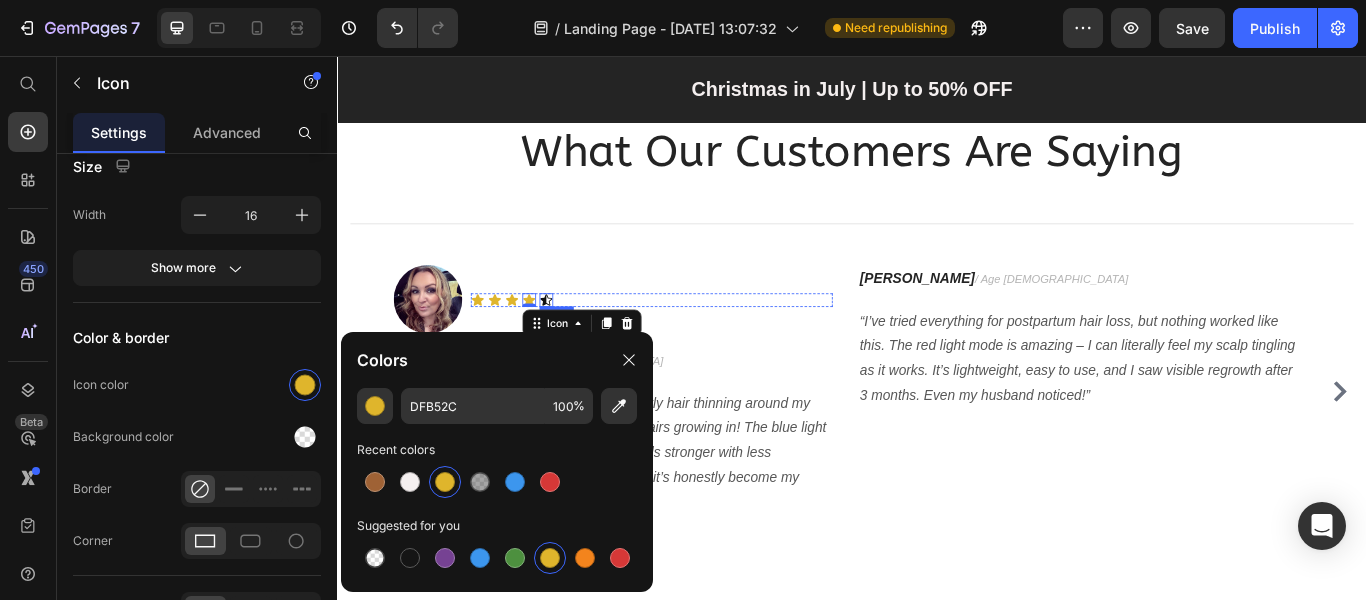 click 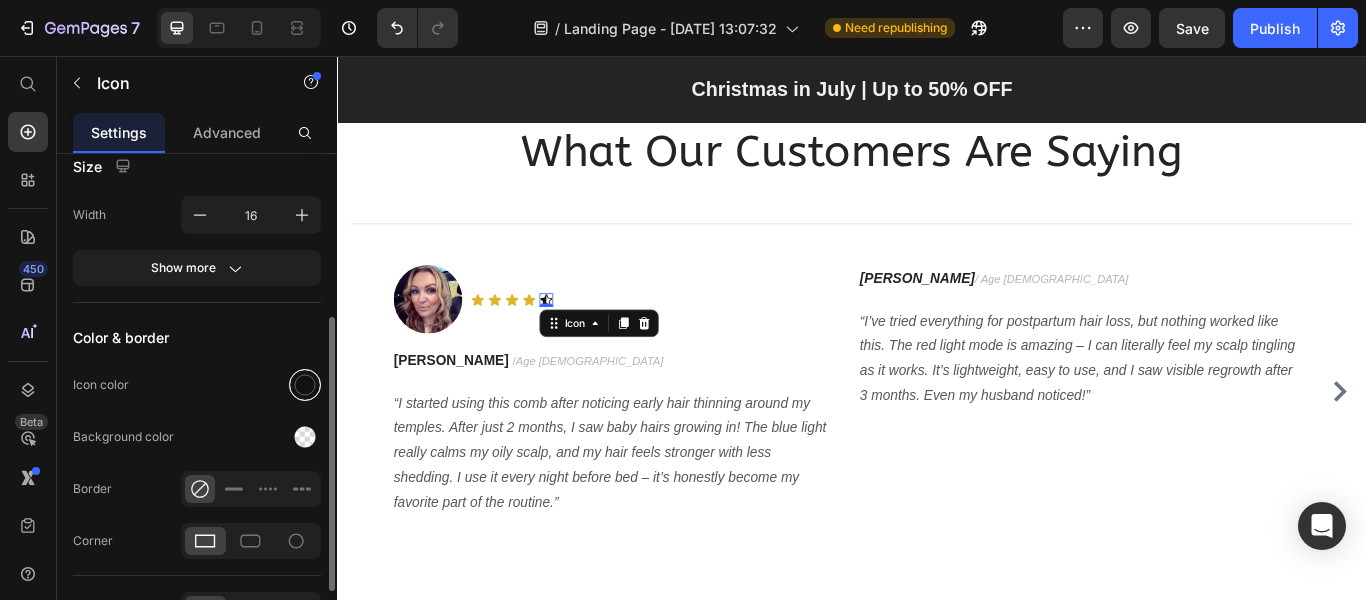 click at bounding box center (305, 385) 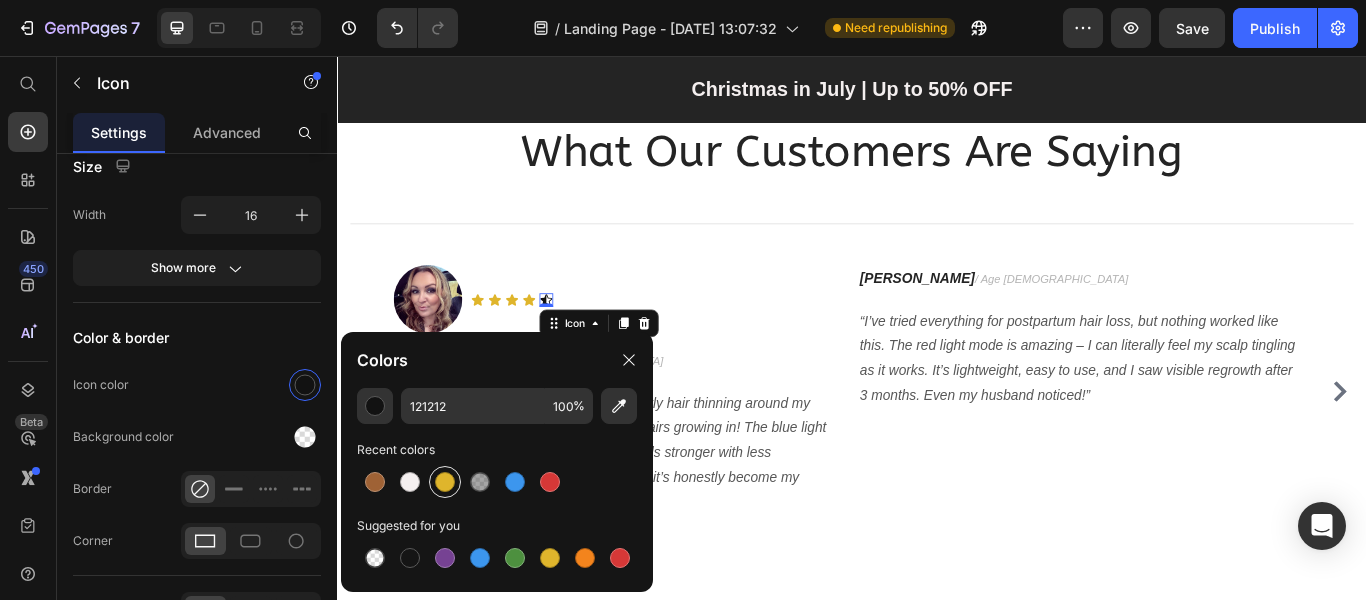 click at bounding box center (445, 482) 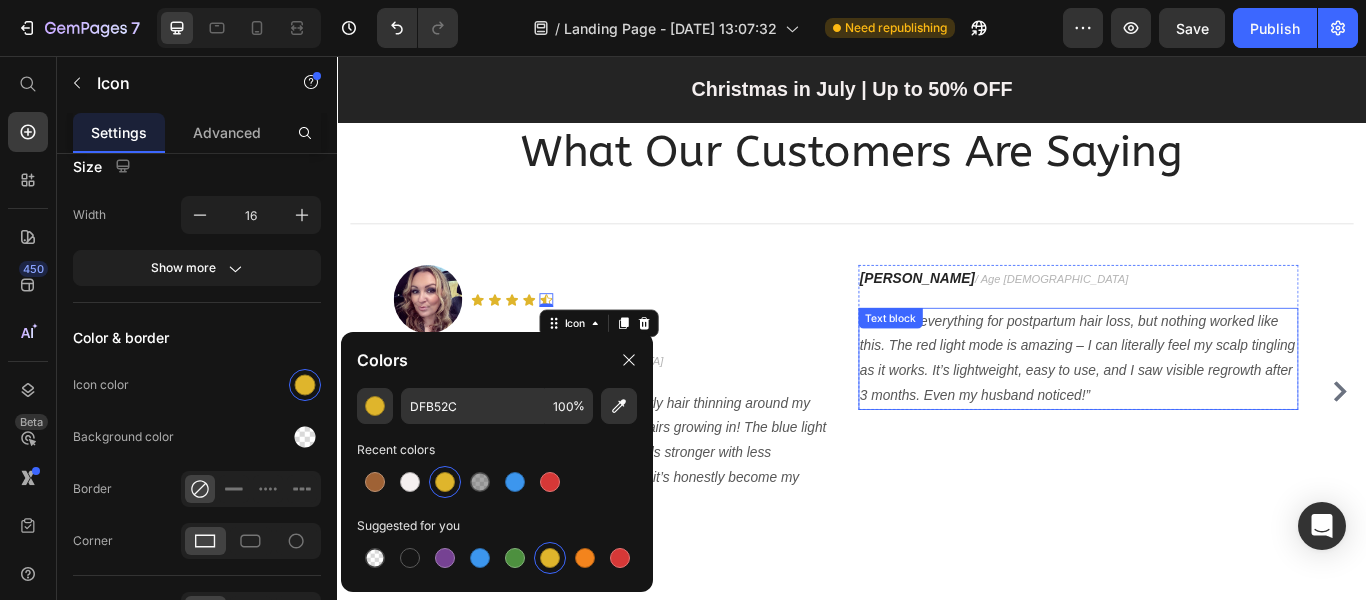 click on "What Our Customers Are Saying Heading                Title Line Image Text Block Icon Icon Icon Icon Icon   0 Icon List Row Row Jessica M.   /  Age 34 Text block “I started using this comb after noticing early hair thinning around my temples. After just 2 months, I saw baby hairs growing in! The blue light really calms my oily scalp, and my hair feels stronger with less shedding. I use it every night before bed – it’s honestly become my favorite part of the routine.” Text block Row Sophia L. / Age 42 Text block “I’ve tried everything for postpartum hair loss, but nothing worked like this. The red light mode is amazing – I can literally feel my scalp tingling as it works. It’s lightweight, easy to use, and I saw visible regrowth after 3 months. Even my husband noticed!” Text block Row
Drop element here Amanda R.   /  Age 29 Text block Text block Row Image Ryan S.   / Design Director Text block Text block Row Carousel Row" at bounding box center [937, 378] 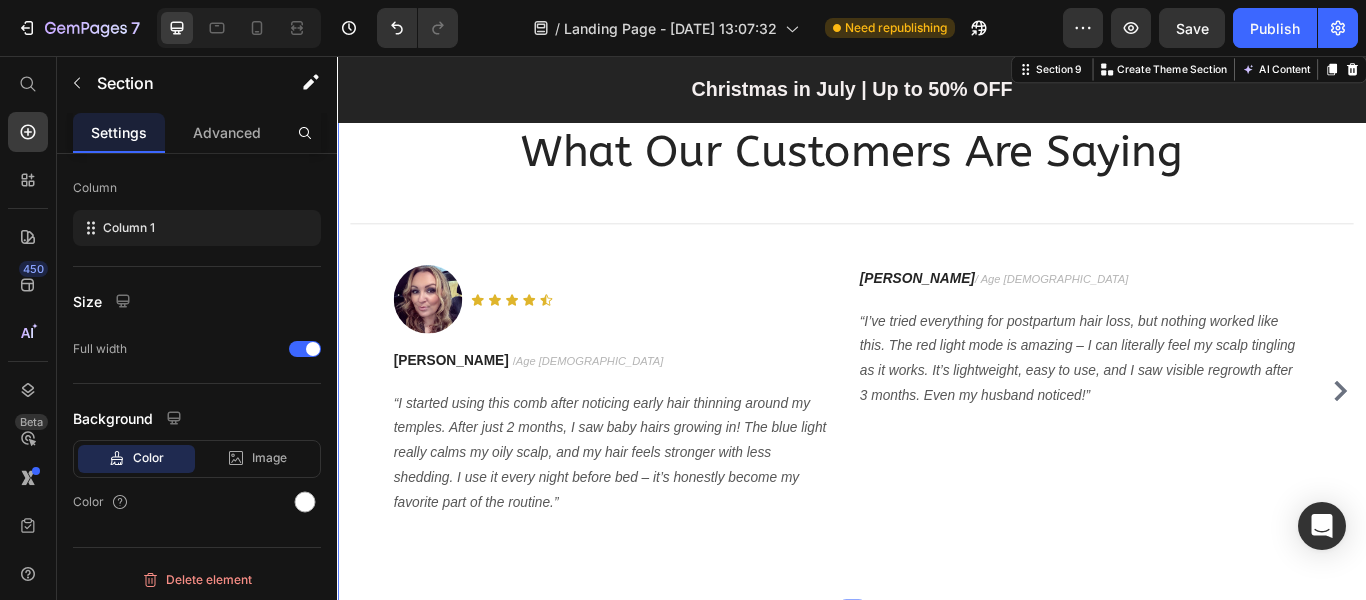 scroll, scrollTop: 0, scrollLeft: 0, axis: both 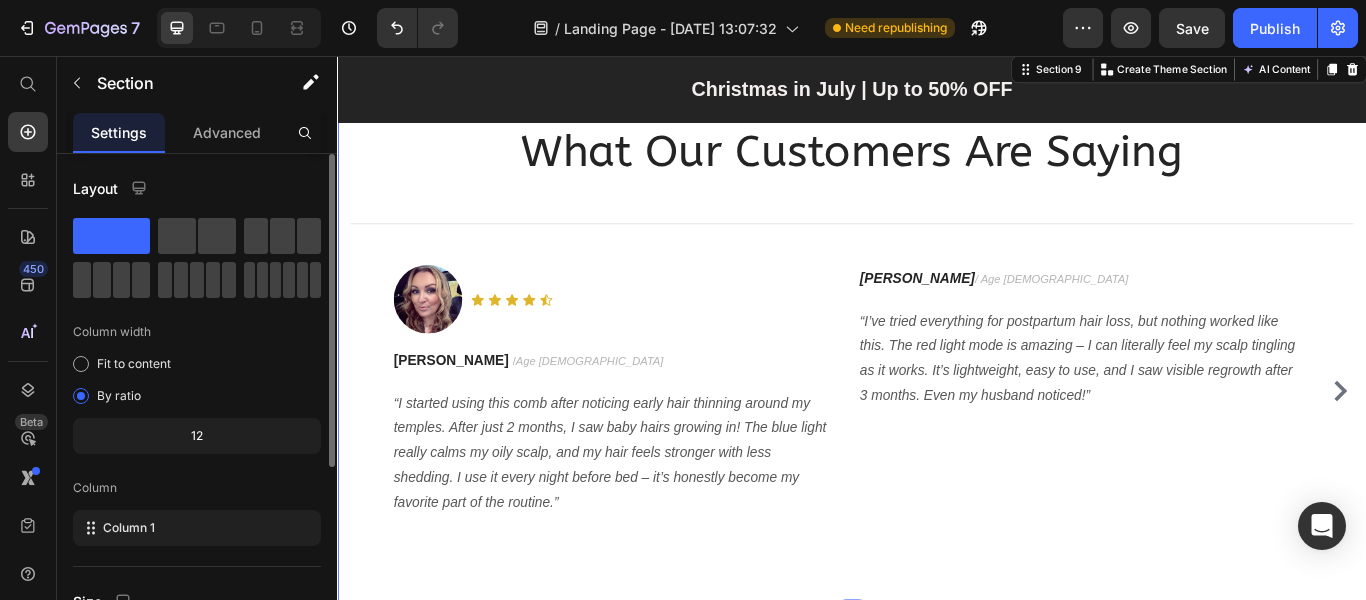 click on "Layout Column width Fit to content By ratio 12 Column Column 1" 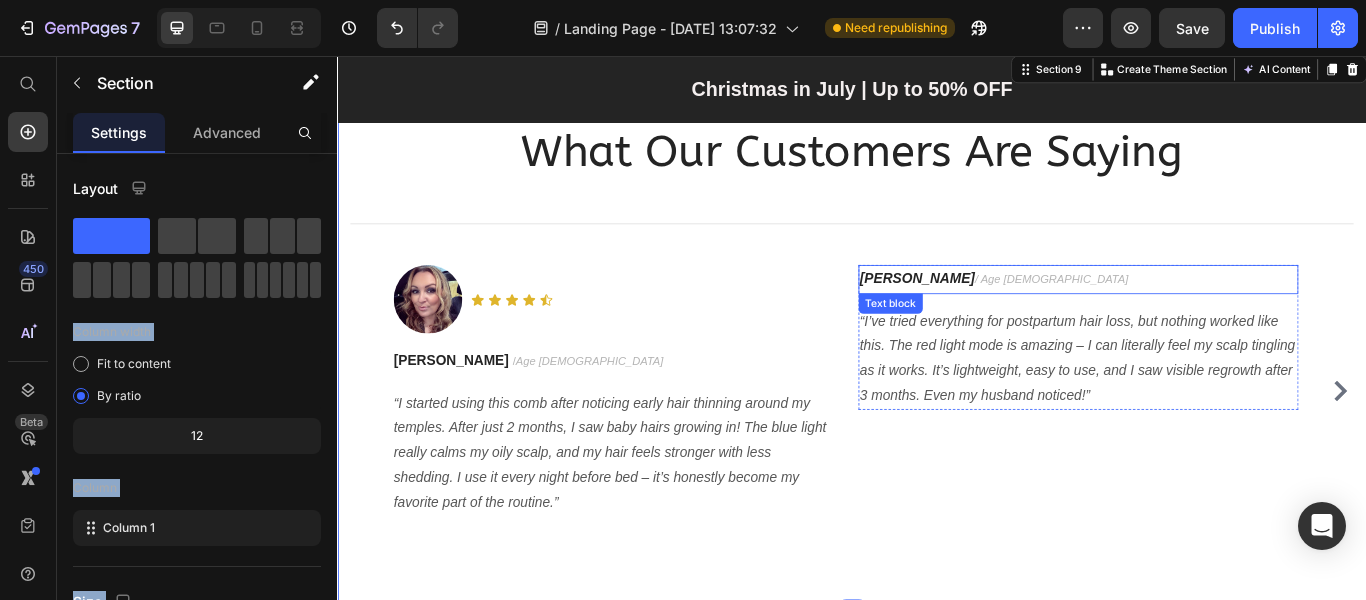 drag, startPoint x: 515, startPoint y: 282, endPoint x: 1147, endPoint y: 299, distance: 632.2286 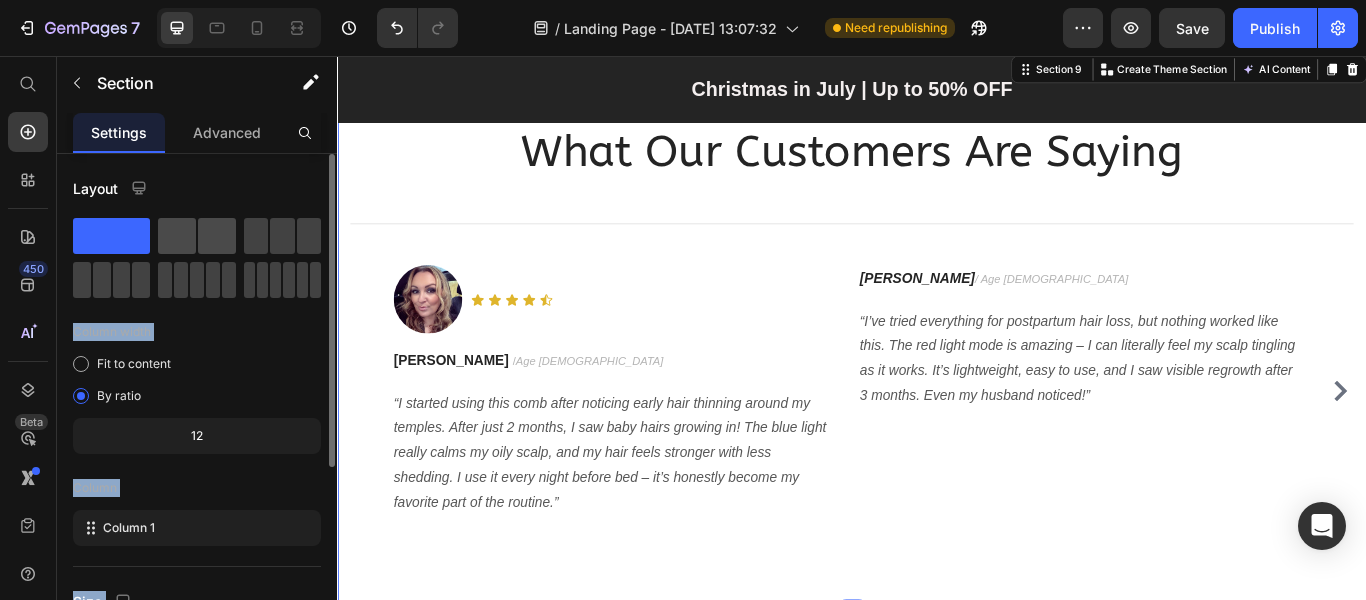 click 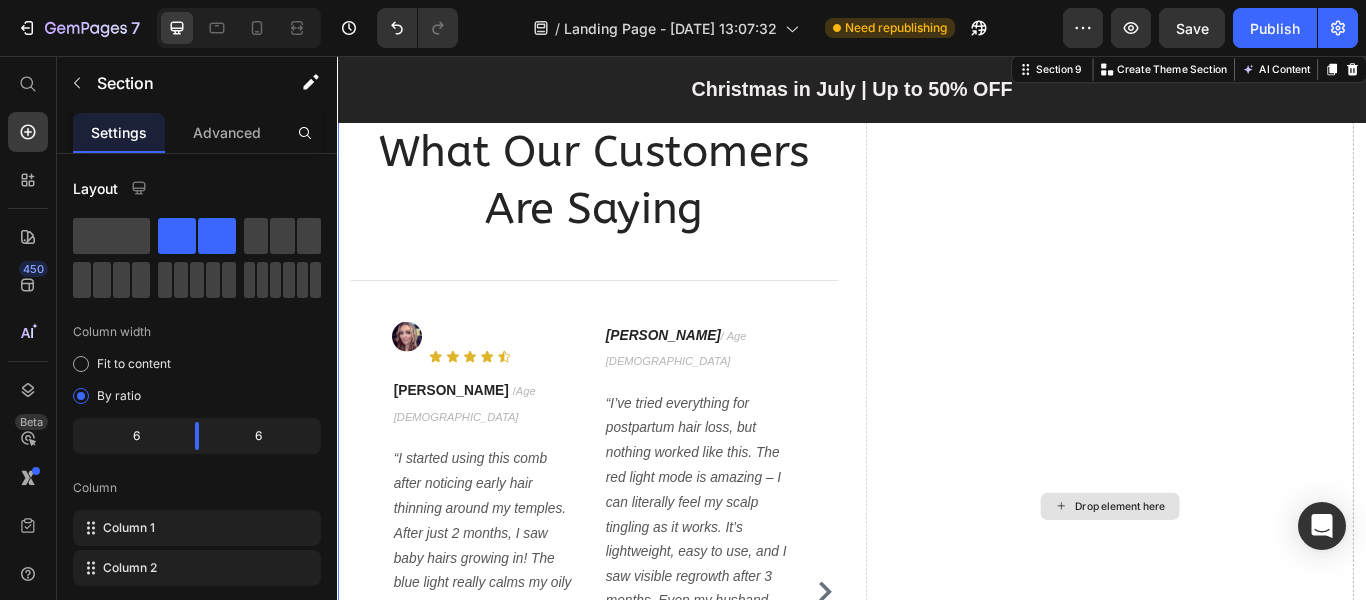 scroll, scrollTop: 6700, scrollLeft: 0, axis: vertical 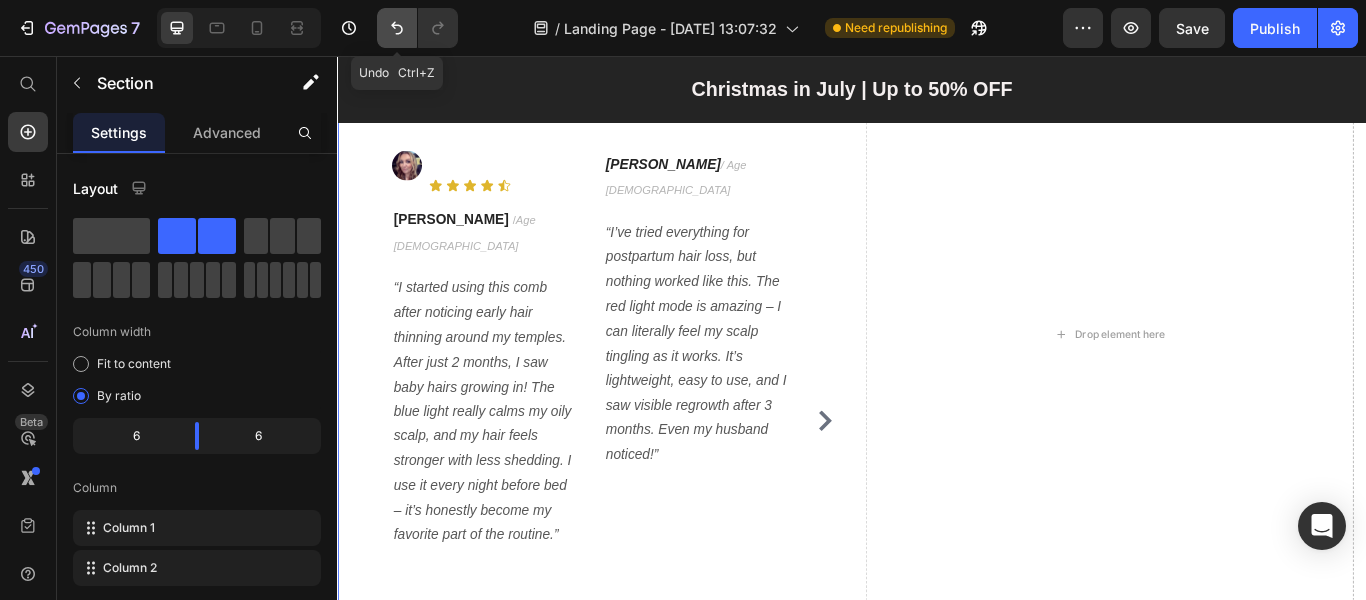 click 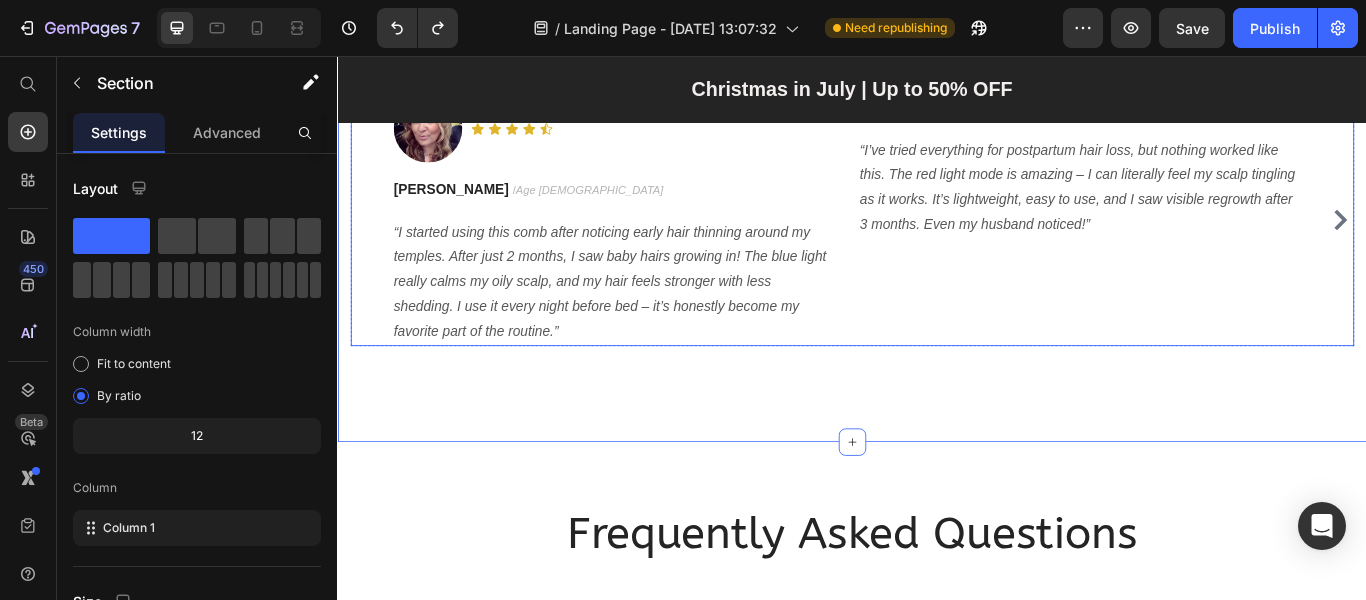 scroll, scrollTop: 6500, scrollLeft: 0, axis: vertical 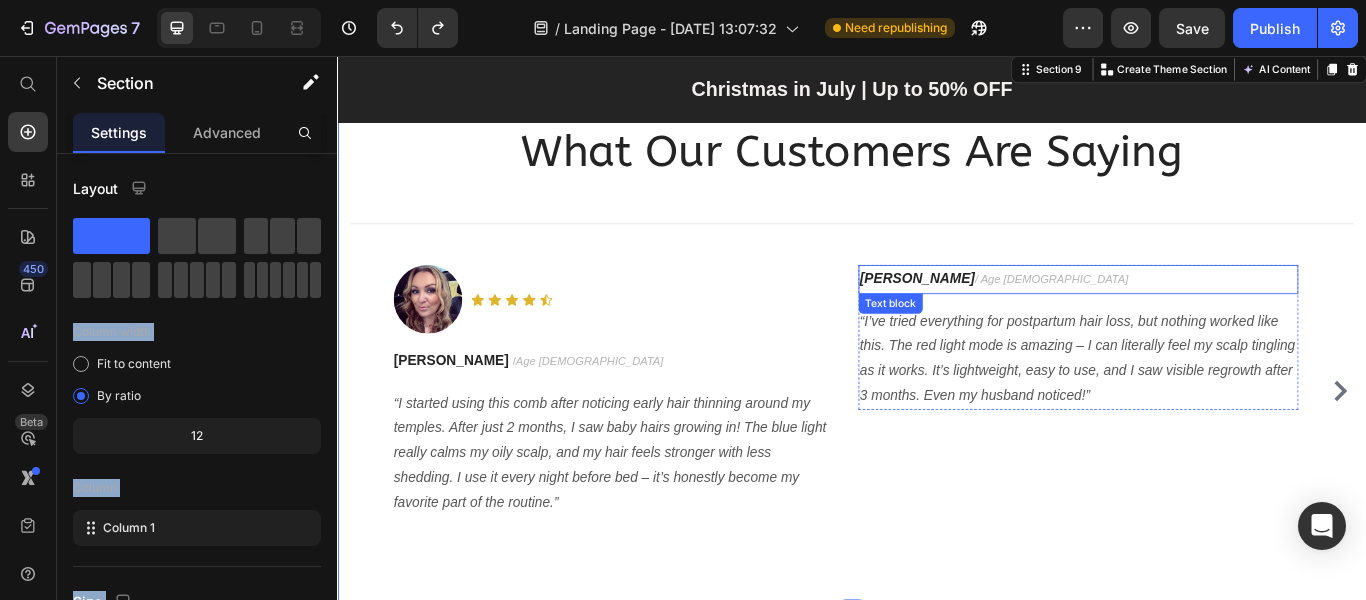 drag, startPoint x: 524, startPoint y: 286, endPoint x: 1279, endPoint y: 305, distance: 755.239 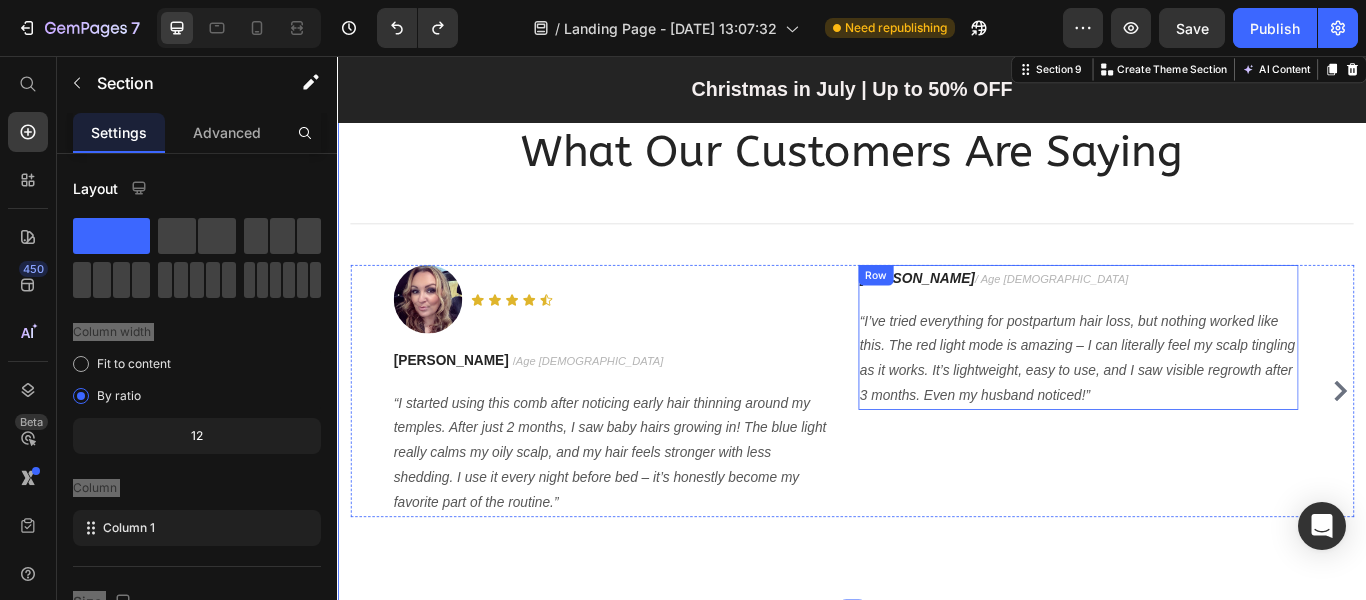 click on "Sophia L. / Age 42" at bounding box center (1201, 317) 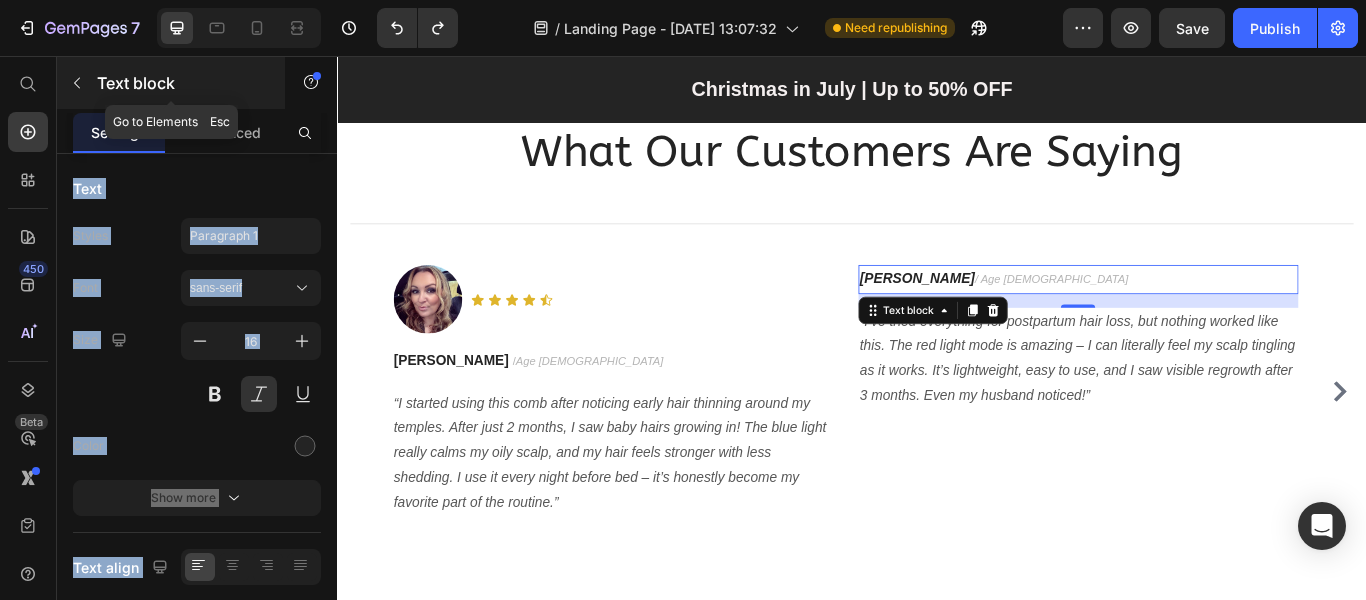 click 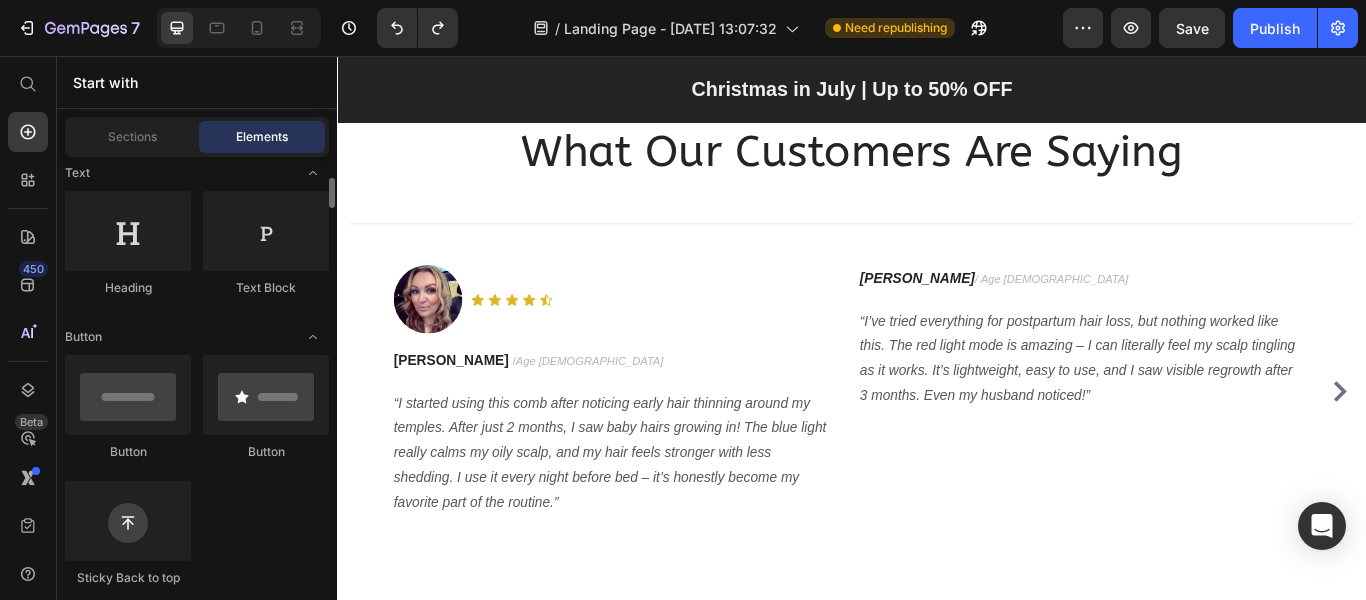 scroll, scrollTop: 0, scrollLeft: 0, axis: both 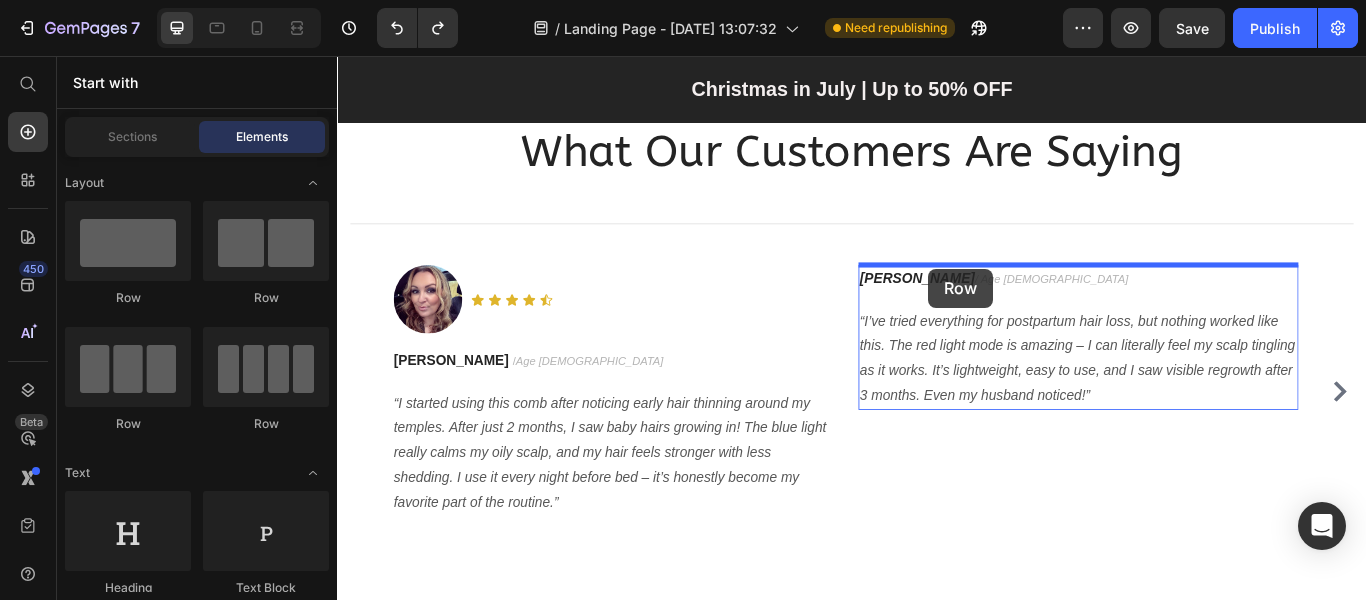 drag, startPoint x: 569, startPoint y: 276, endPoint x: 1027, endPoint y: 305, distance: 458.9172 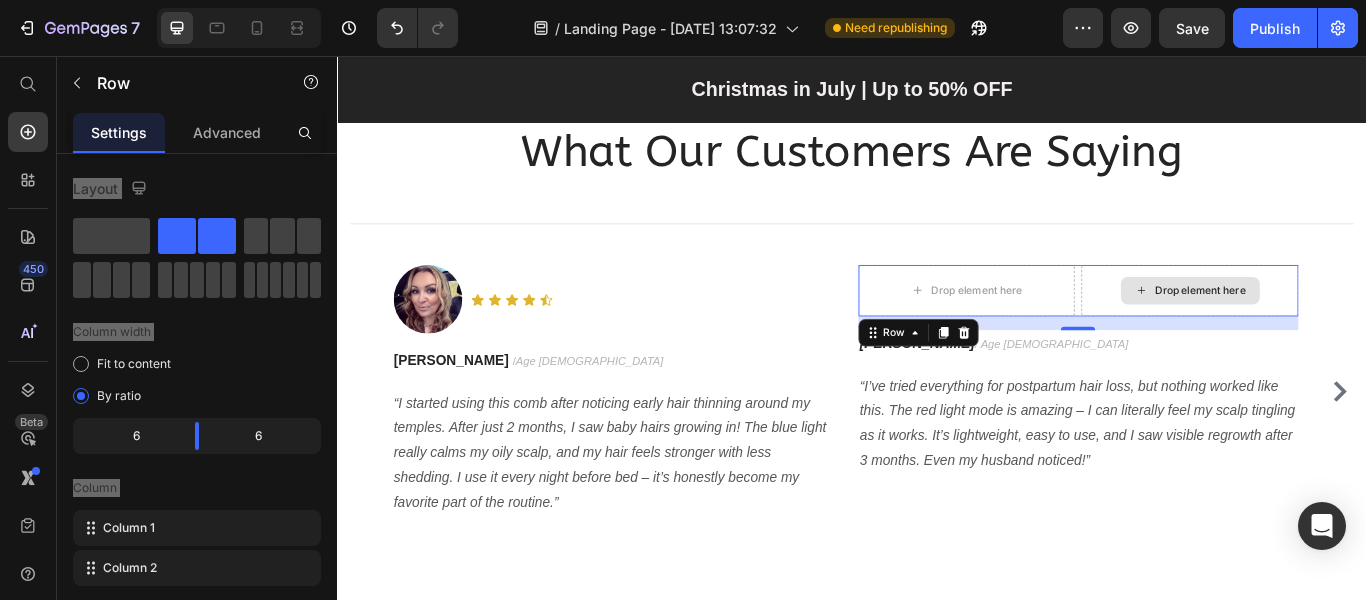 click on "Drop element here" at bounding box center [1343, 330] 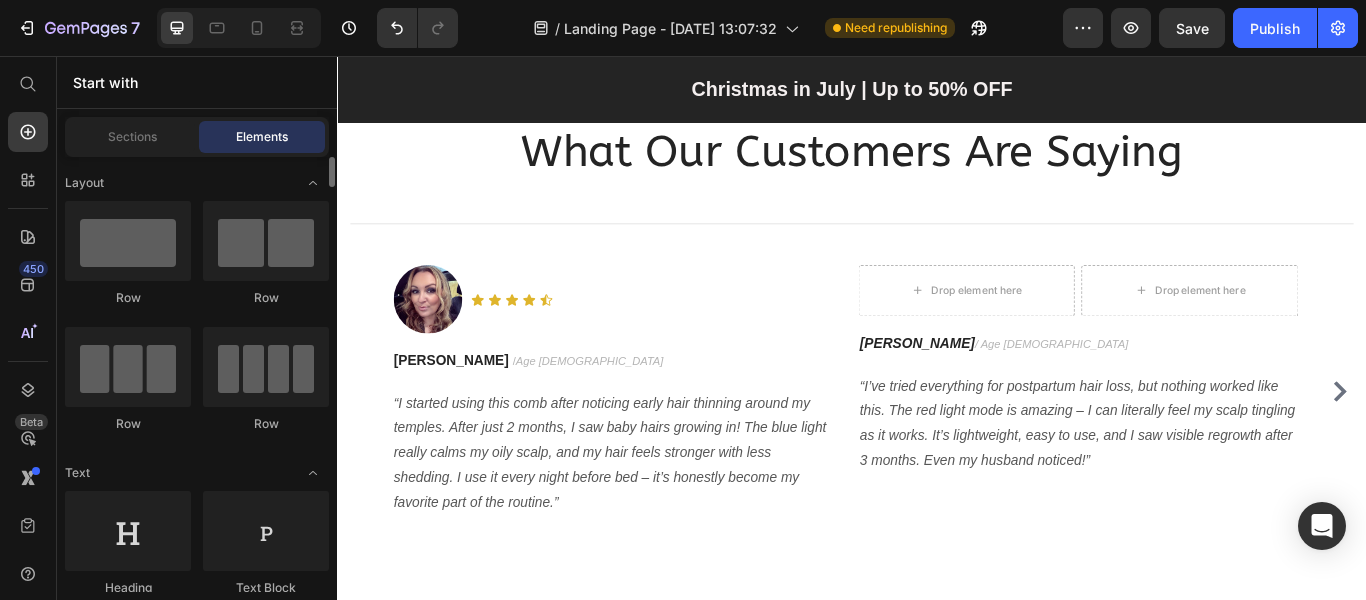scroll, scrollTop: 100, scrollLeft: 0, axis: vertical 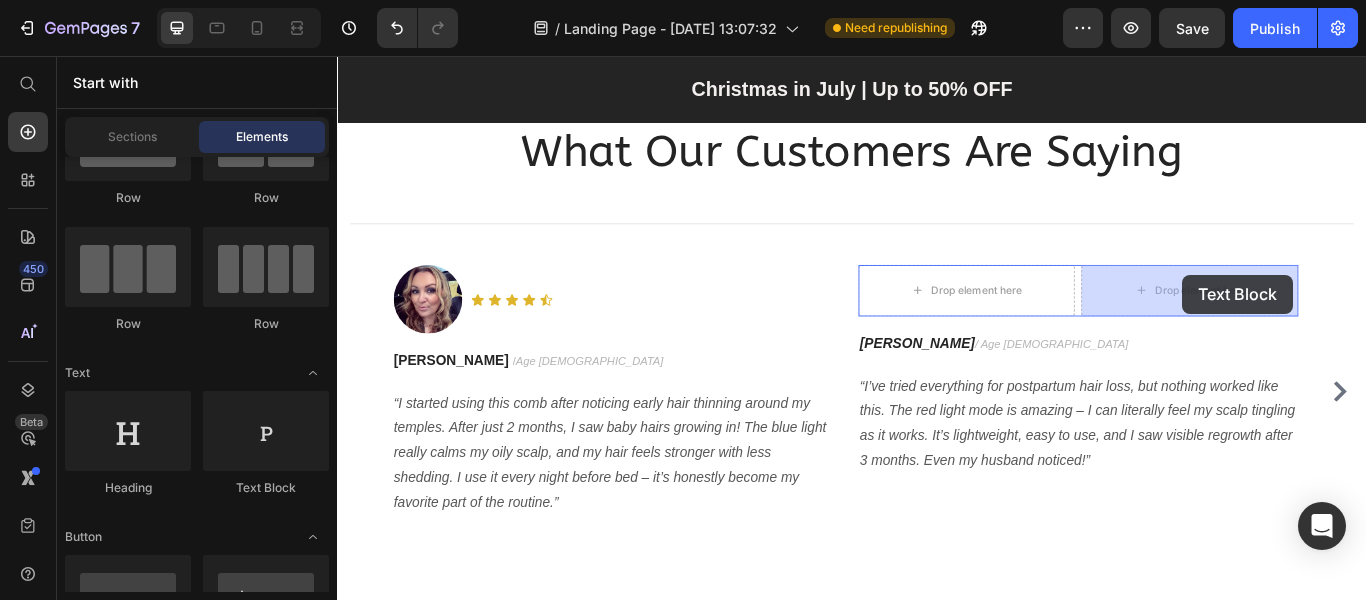drag, startPoint x: 595, startPoint y: 491, endPoint x: 1322, endPoint y: 311, distance: 748.9519 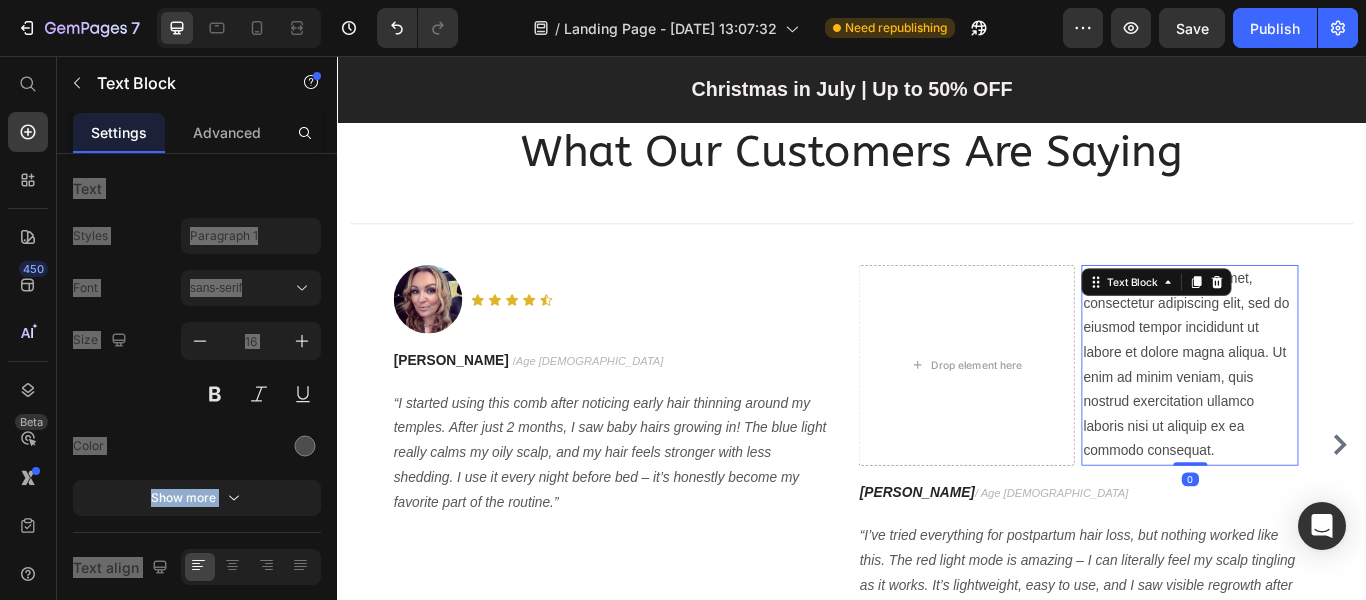 click on "Lorem ipsum dolor sit amet, consectetur adipiscing elit, sed do eiusmod tempor incididunt ut labore et dolore magna aliqua. Ut enim ad minim veniam, quis nostrud exercitation ullamco laboris nisi ut aliquip ex ea commodo consequat." at bounding box center [1330, 417] 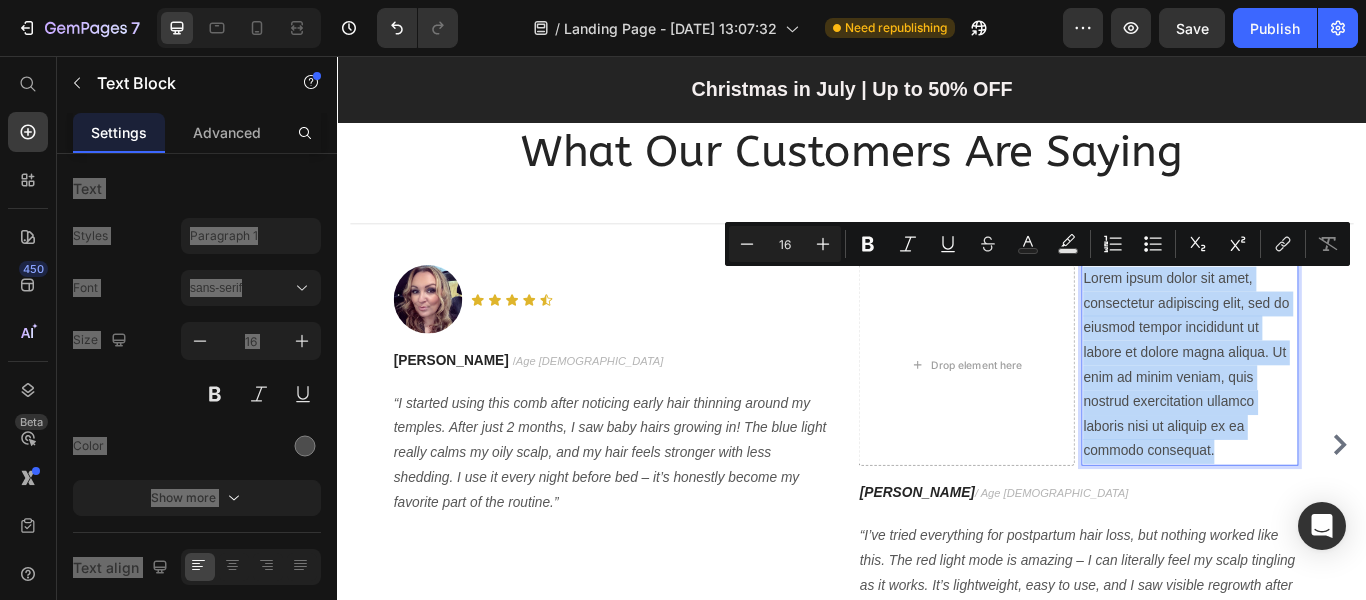 drag, startPoint x: 1371, startPoint y: 513, endPoint x: 1209, endPoint y: 310, distance: 259.71716 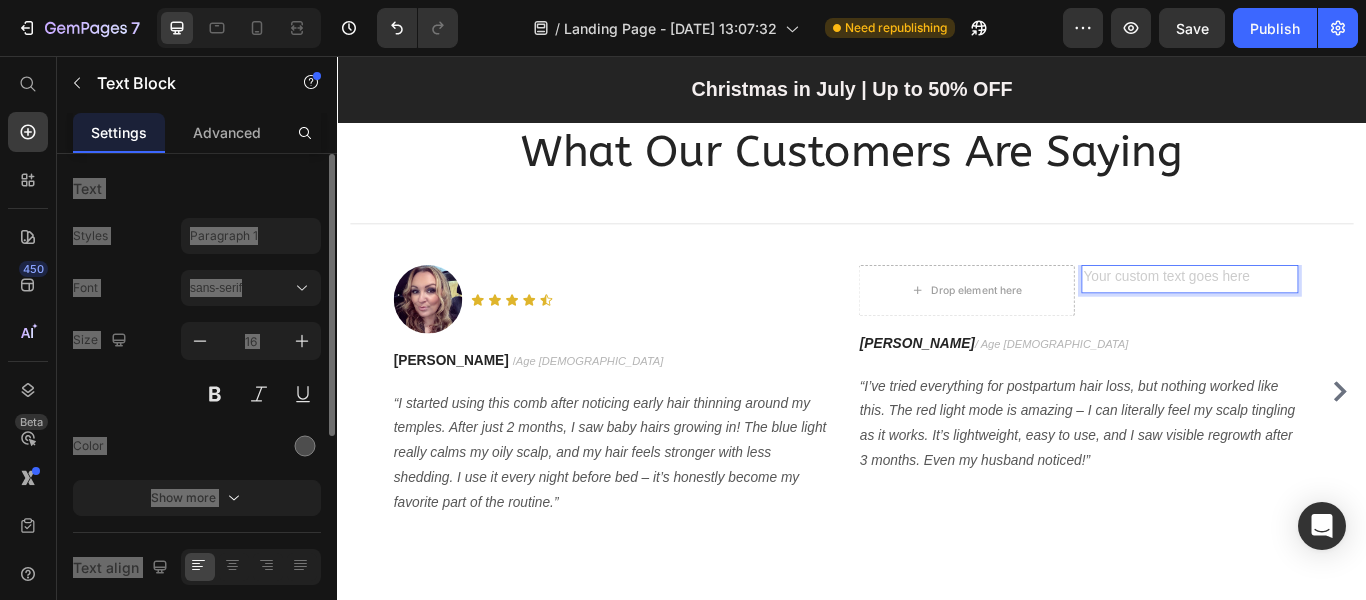 scroll, scrollTop: 100, scrollLeft: 0, axis: vertical 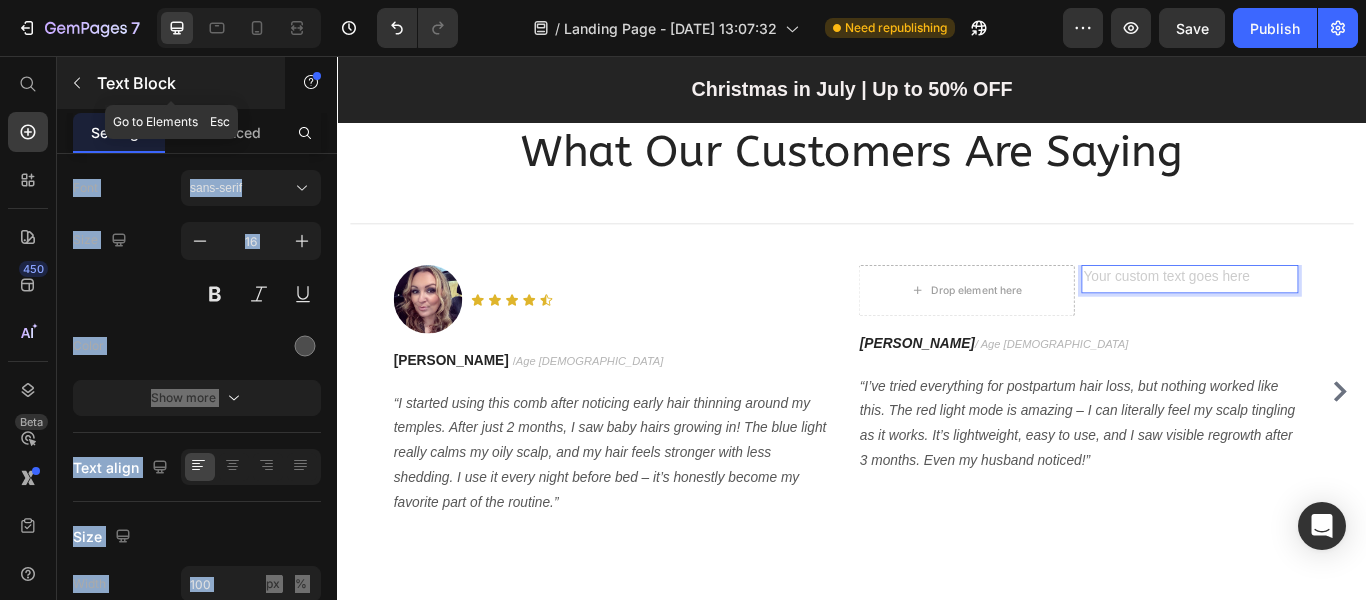click 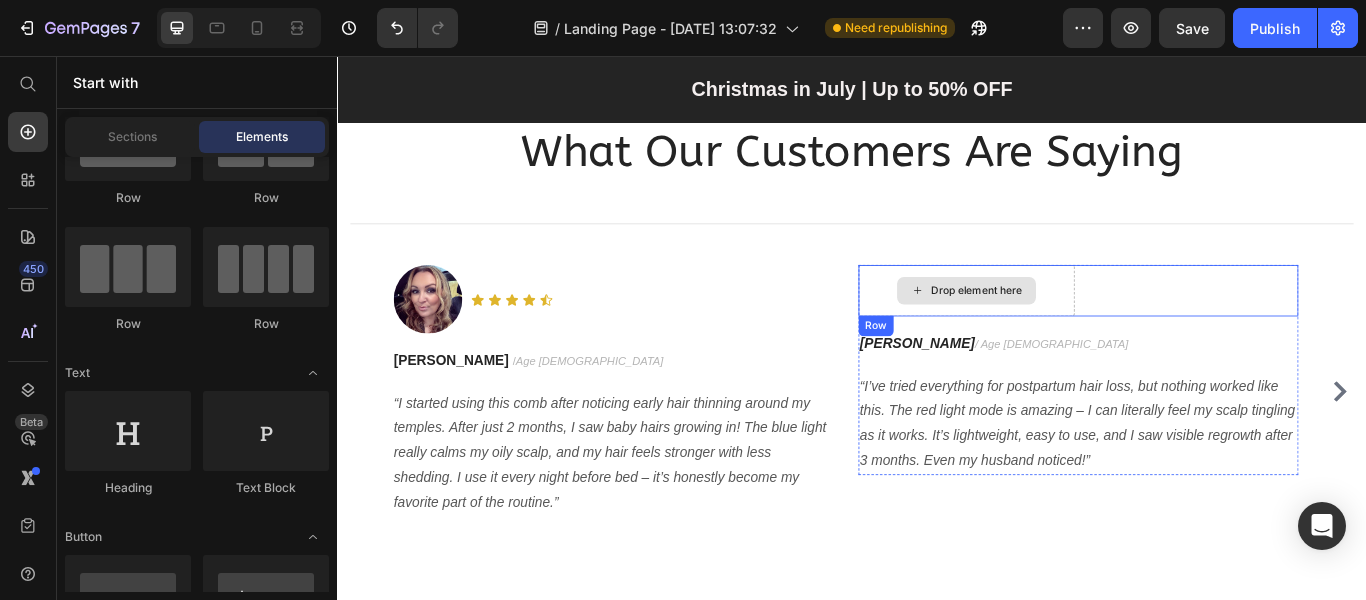 click on "Drop element here" at bounding box center [1082, 330] 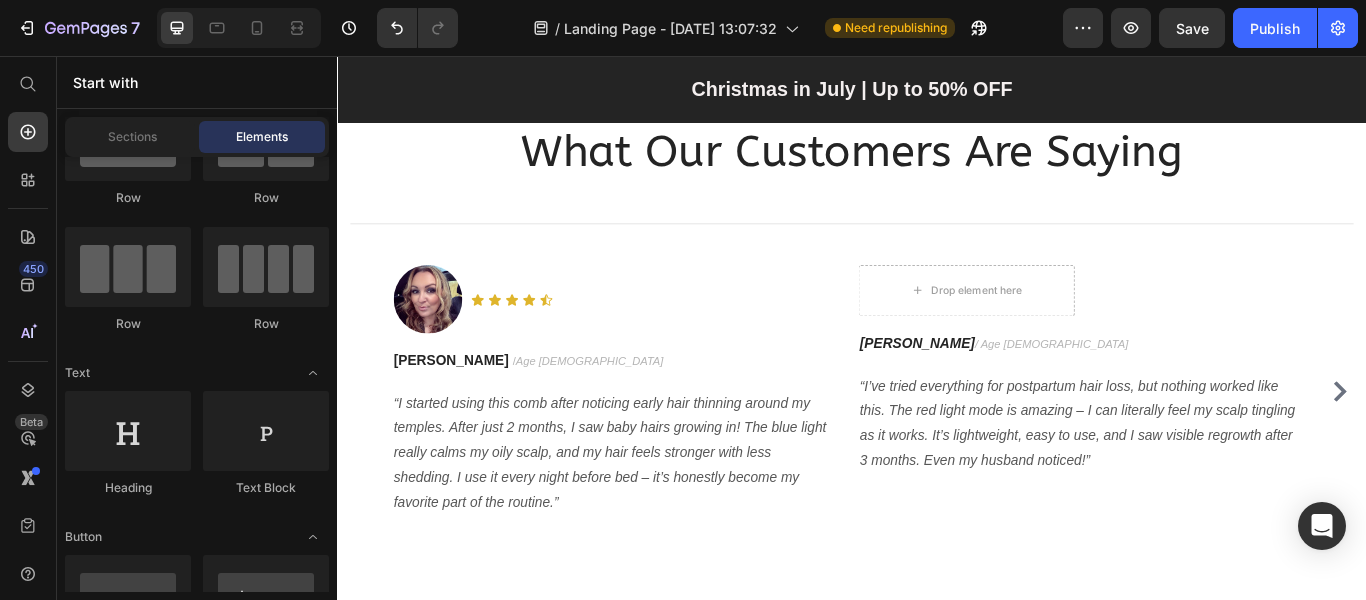 scroll, scrollTop: 0, scrollLeft: 0, axis: both 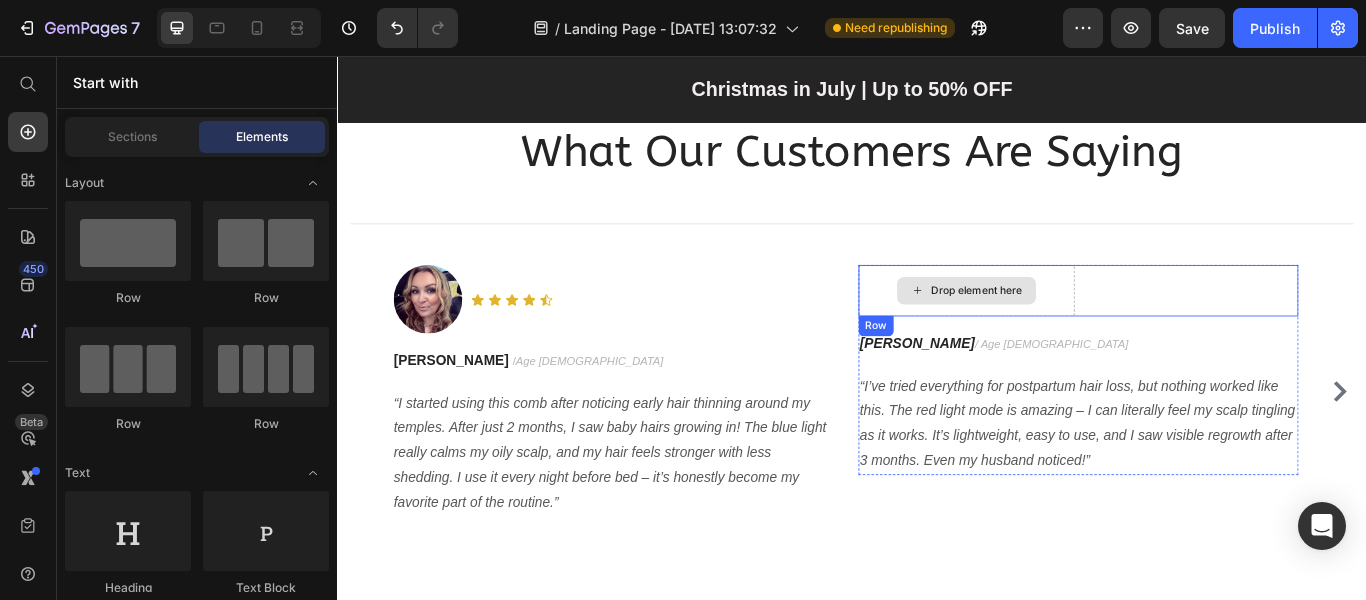 click on "Drop element here" at bounding box center [1070, 330] 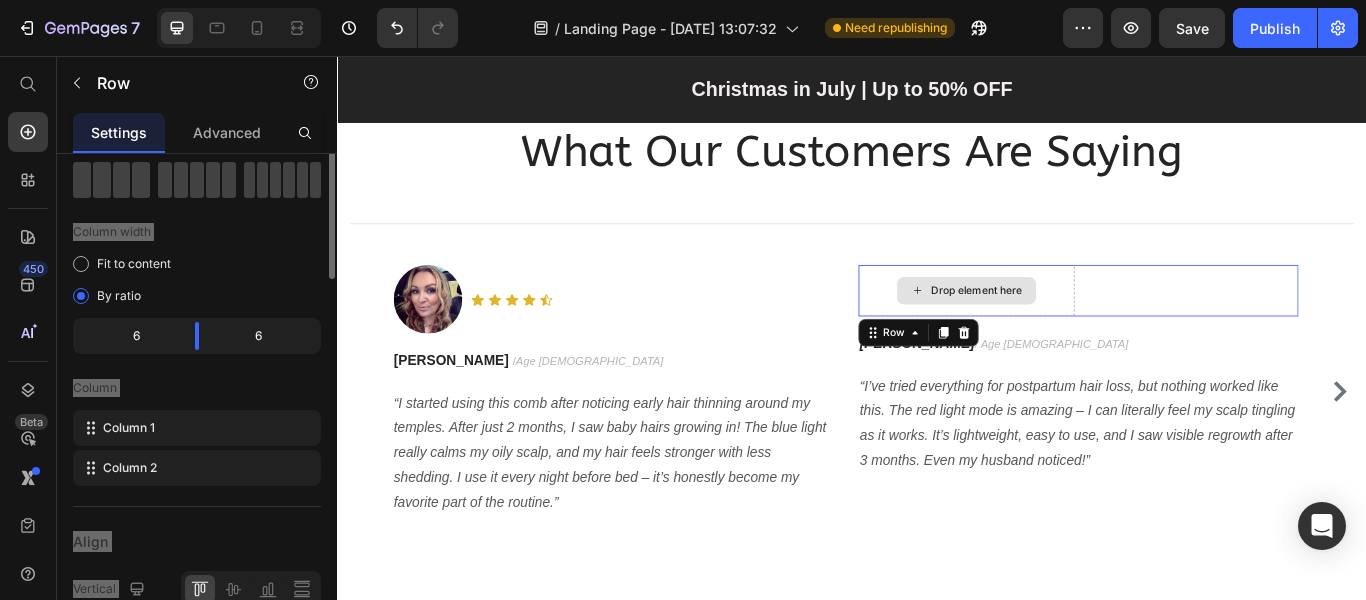 scroll, scrollTop: 0, scrollLeft: 0, axis: both 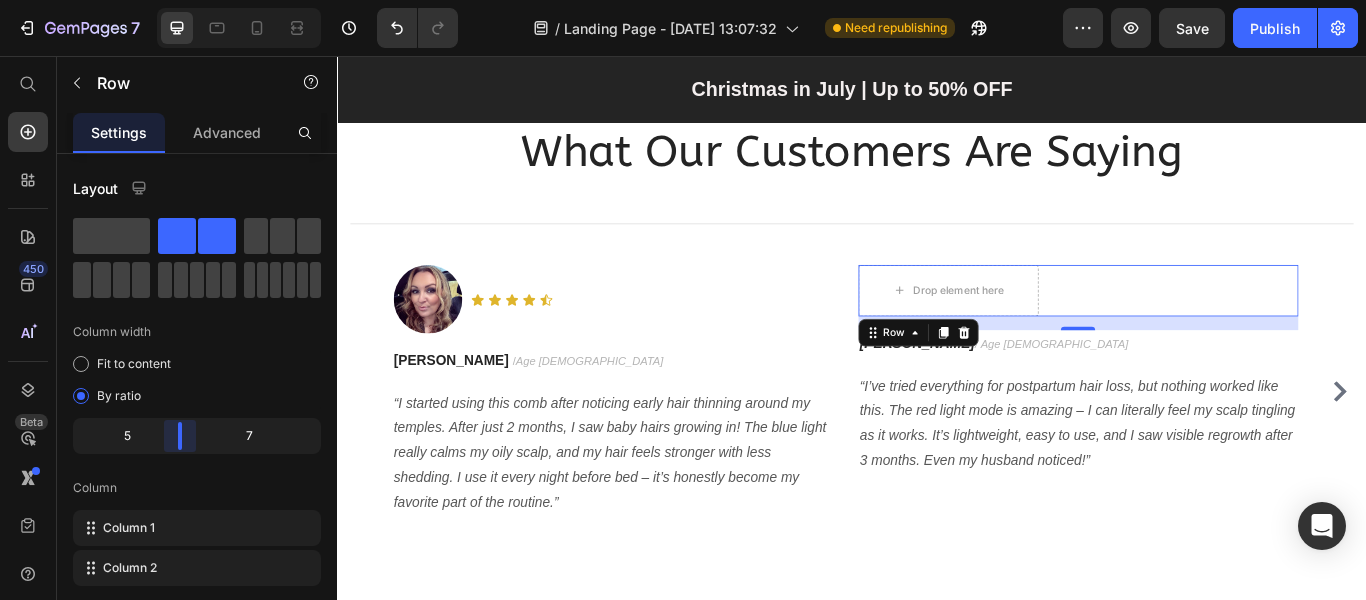 drag, startPoint x: 196, startPoint y: 433, endPoint x: 176, endPoint y: 432, distance: 20.024984 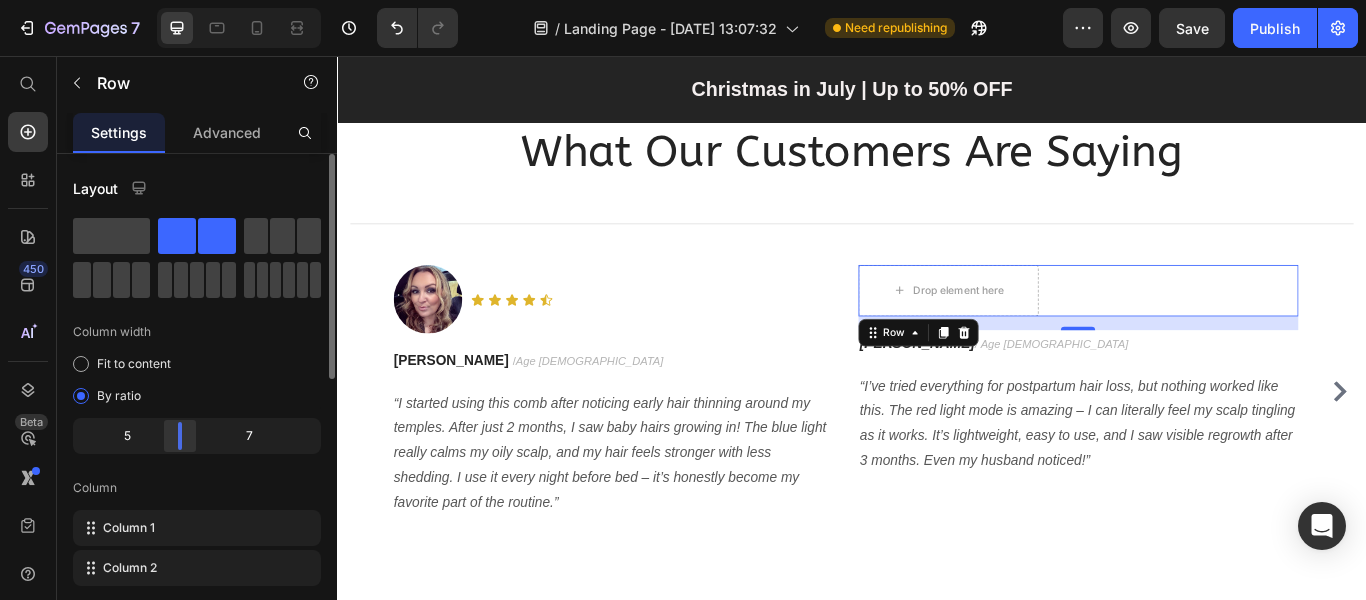 drag, startPoint x: 181, startPoint y: 429, endPoint x: 167, endPoint y: 428, distance: 14.035668 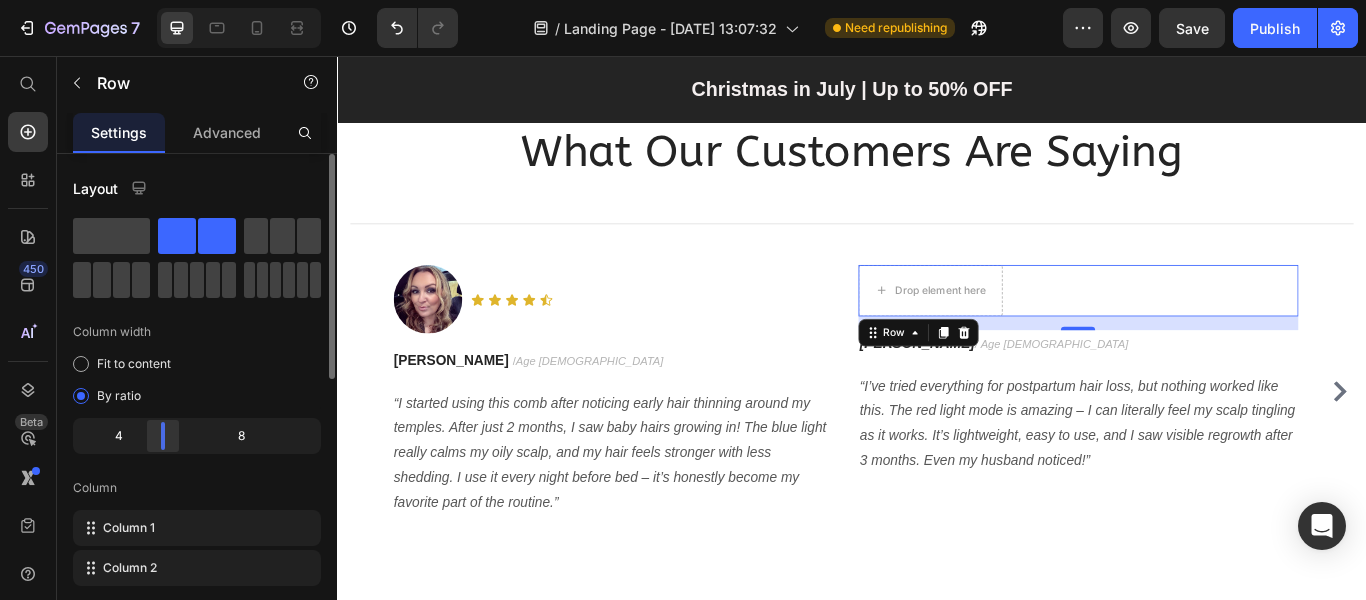 drag, startPoint x: 159, startPoint y: 428, endPoint x: 134, endPoint y: 430, distance: 25.079872 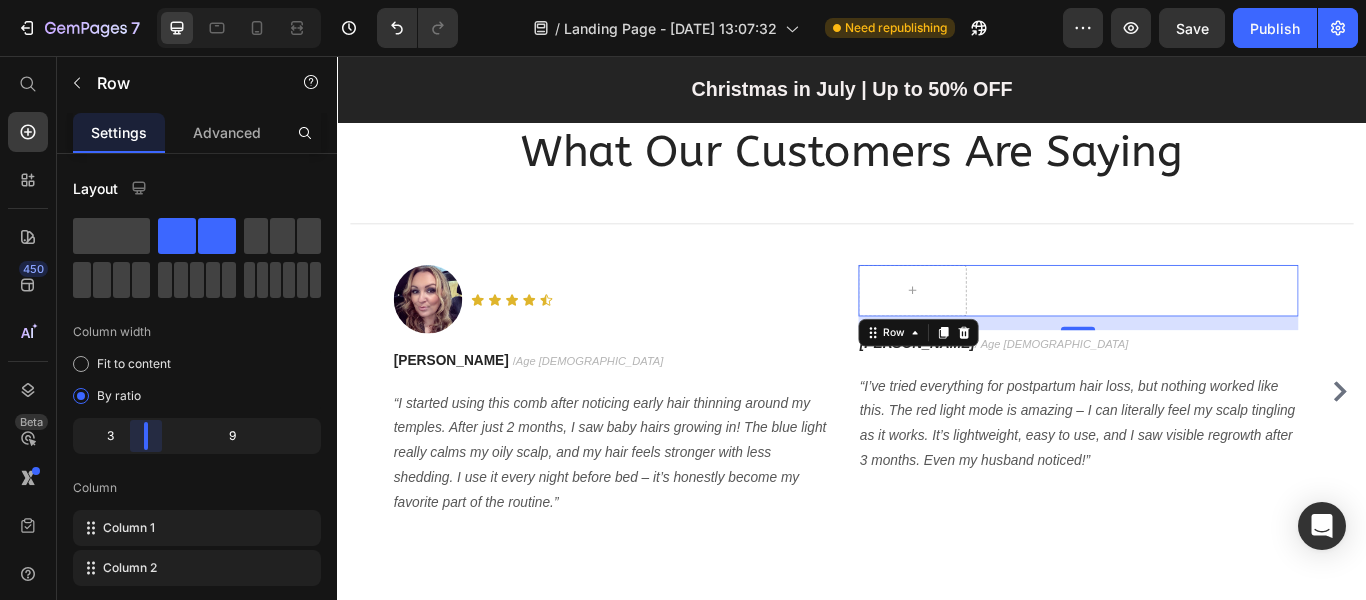 drag, startPoint x: 143, startPoint y: 434, endPoint x: 133, endPoint y: 433, distance: 10.049875 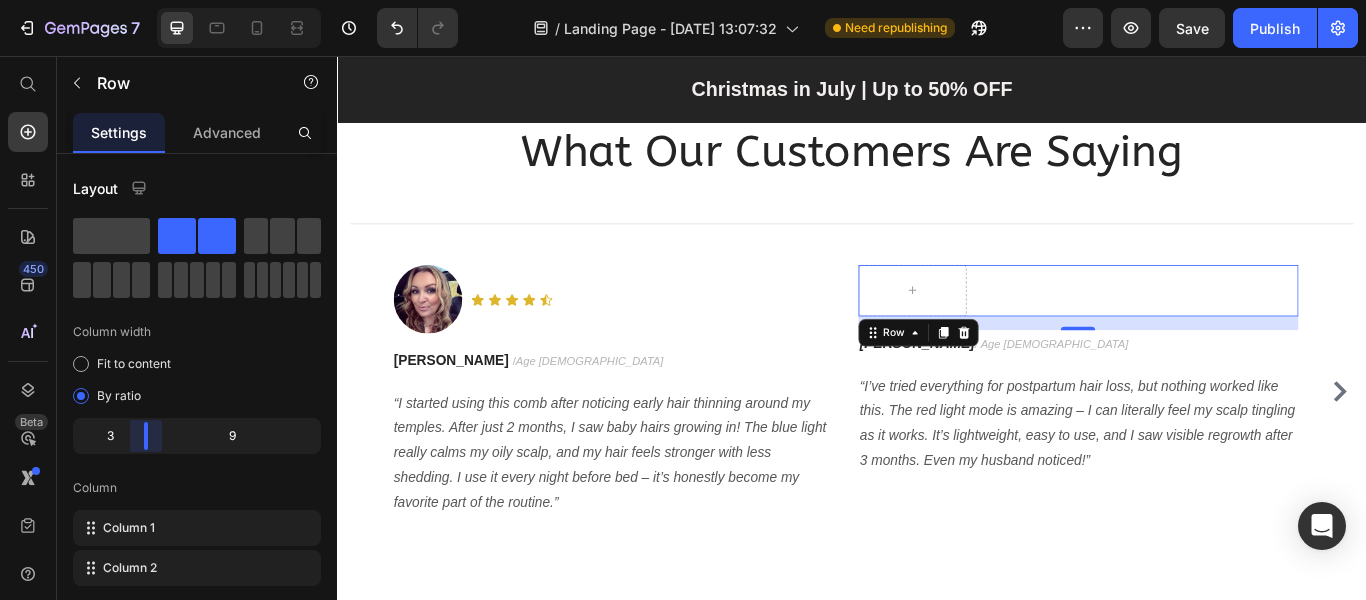 drag, startPoint x: 143, startPoint y: 438, endPoint x: 133, endPoint y: 436, distance: 10.198039 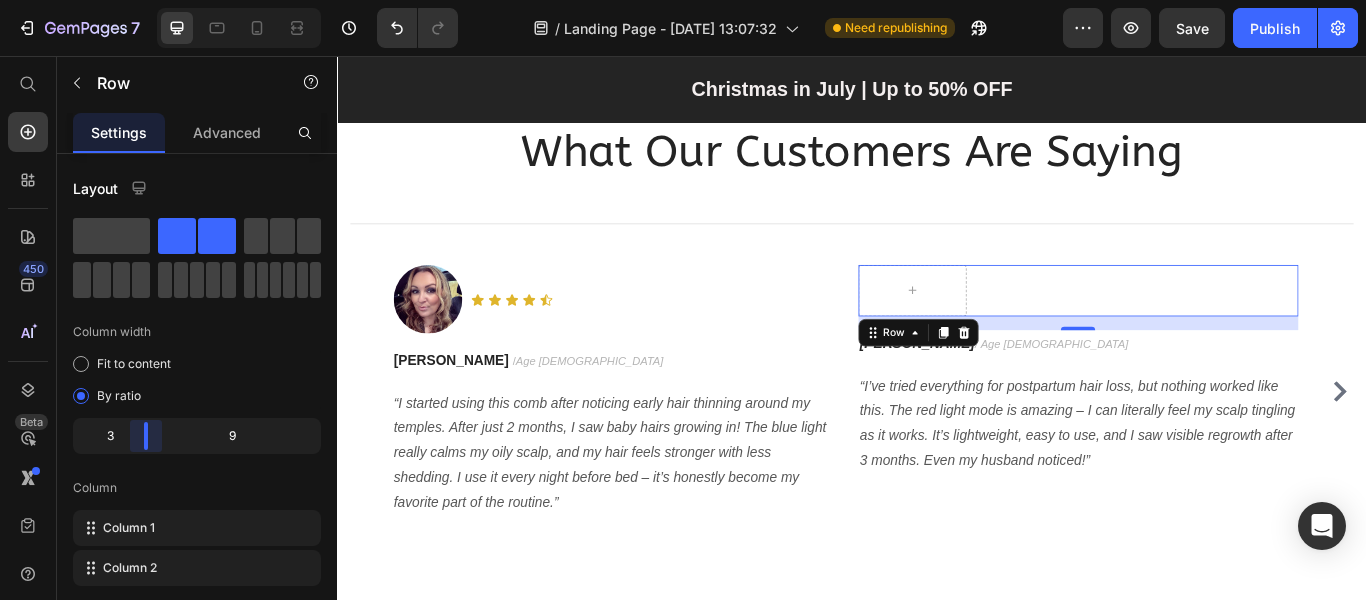 drag, startPoint x: 143, startPoint y: 436, endPoint x: 126, endPoint y: 433, distance: 17.262676 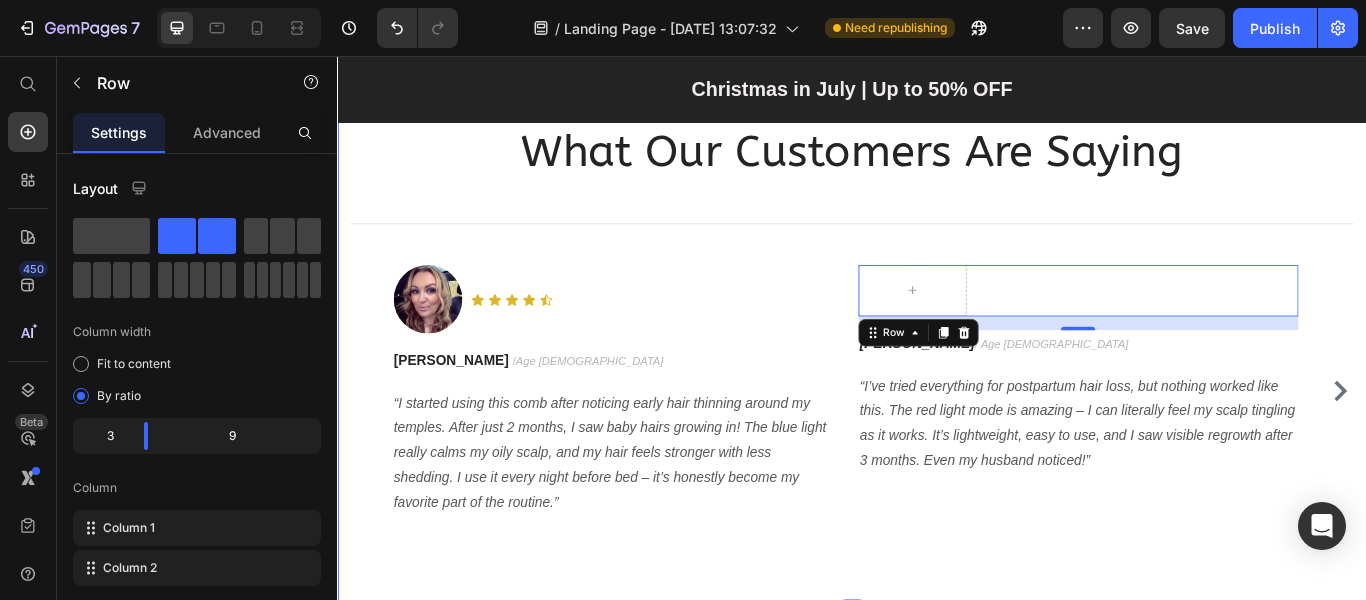click on "What Our Customers Are Saying Heading                Title Line Image Text Block Icon Icon Icon Icon Icon Icon List Row Row Jessica M.   /  Age 34 Text block “I started using this comb after noticing early hair thinning around my temples. After just 2 months, I saw baby hairs growing in! The blue light really calms my oily scalp, and my hair feels stronger with less shedding. I use it every night before bed – it’s honestly become my favorite part of the routine.” Text block Row
Text Block Row   16 Sophia L. / Age 42 Text block “I’ve tried everything for postpartum hair loss, but nothing worked like this. The red light mode is amazing – I can literally feel my scalp tingling as it works. It’s lightweight, easy to use, and I saw visible regrowth after 3 months. Even my husband noticed!” Text block Row
Amanda R.   /  Age 29 Text block Text block Row Image Ryan S.   / Design Director Text block Text block Row Carousel Row" at bounding box center [937, 378] 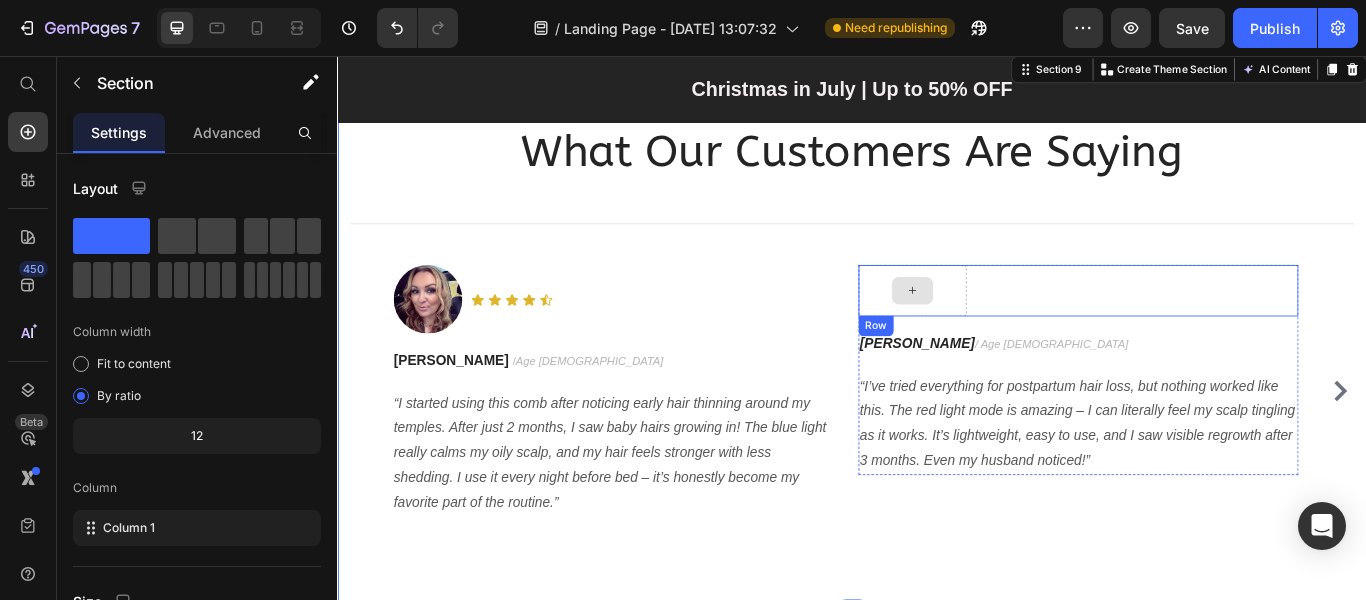 click at bounding box center [1007, 330] 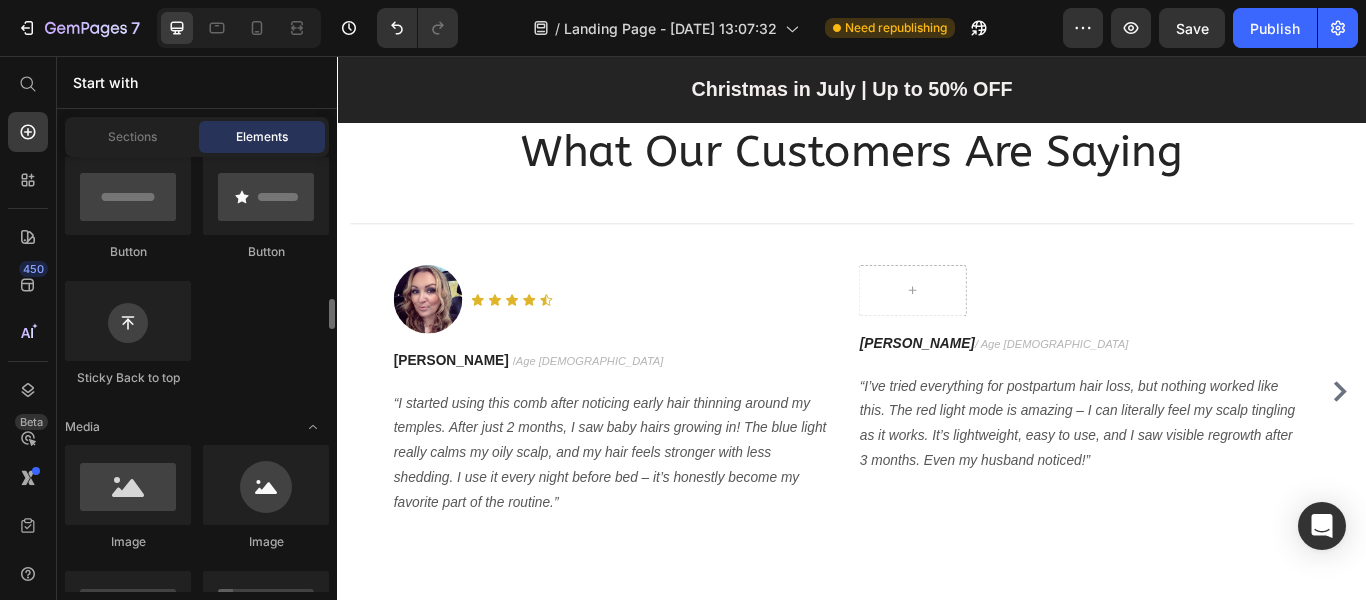 scroll, scrollTop: 600, scrollLeft: 0, axis: vertical 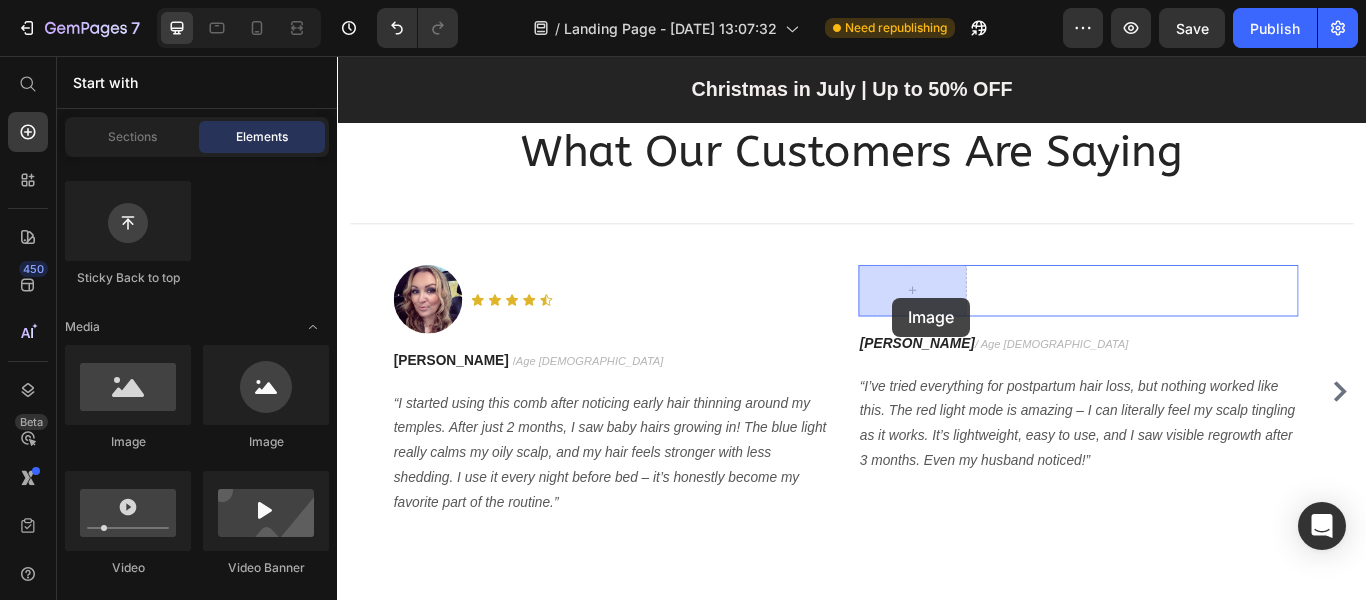 drag, startPoint x: 482, startPoint y: 451, endPoint x: 984, endPoint y: 338, distance: 514.561 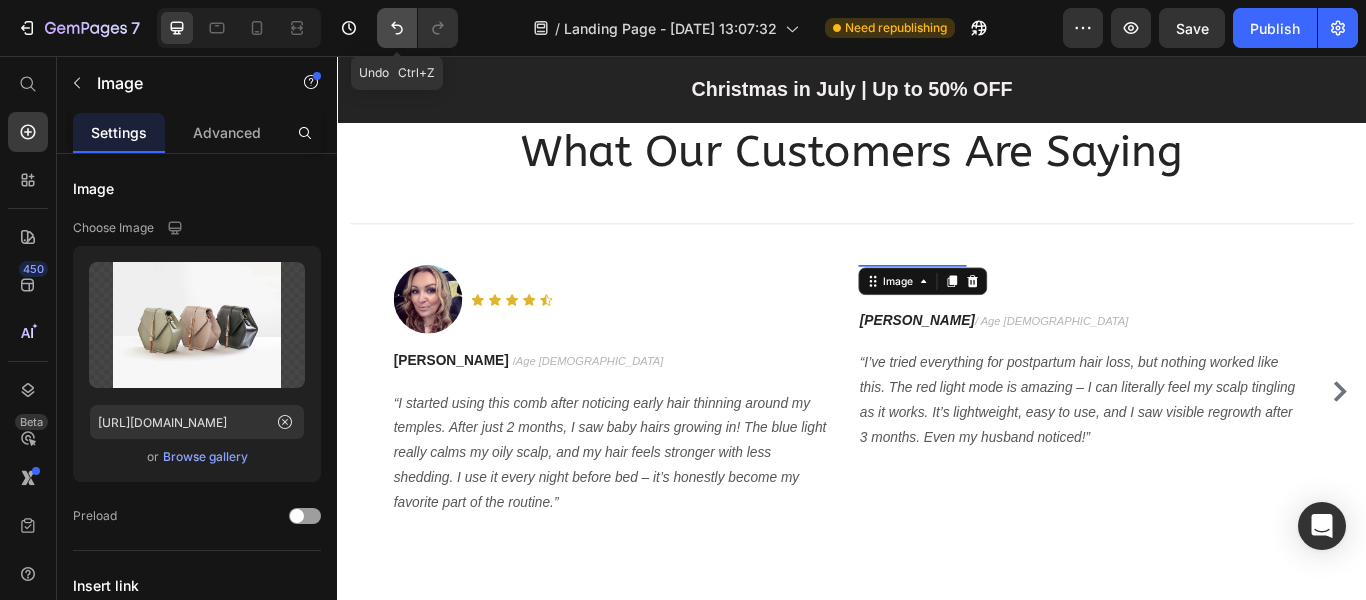 click 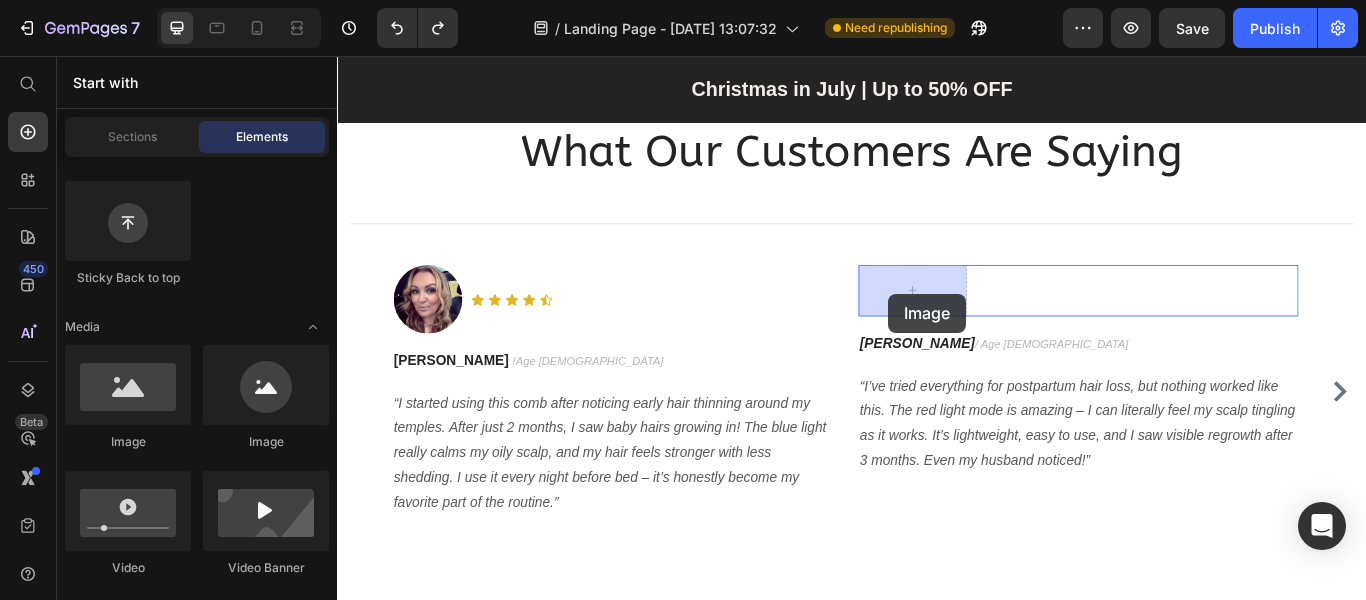 drag, startPoint x: 588, startPoint y: 468, endPoint x: 980, endPoint y: 333, distance: 414.59497 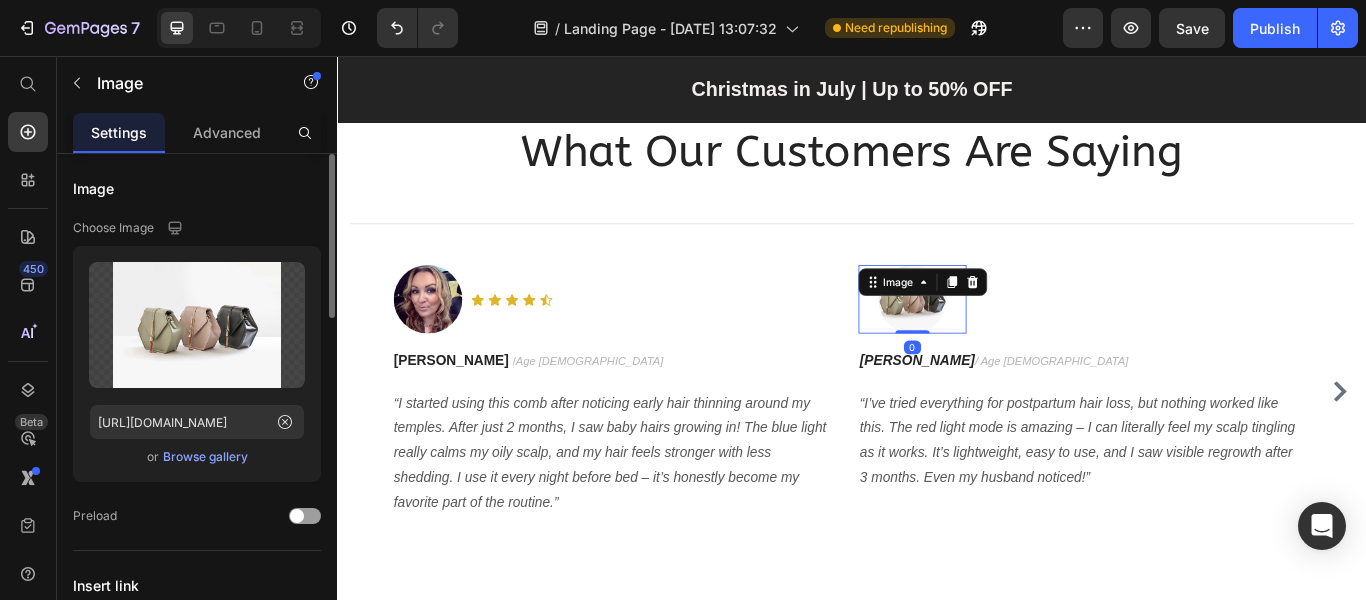 click on "Browse gallery" at bounding box center [205, 457] 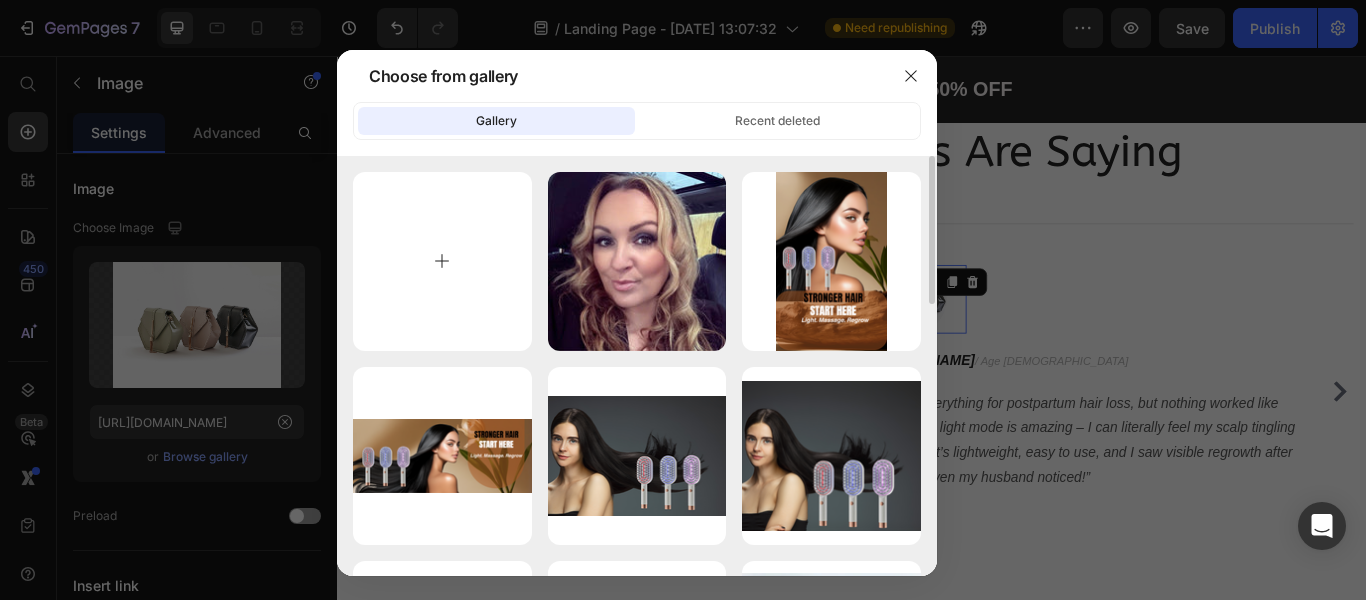 click at bounding box center (442, 261) 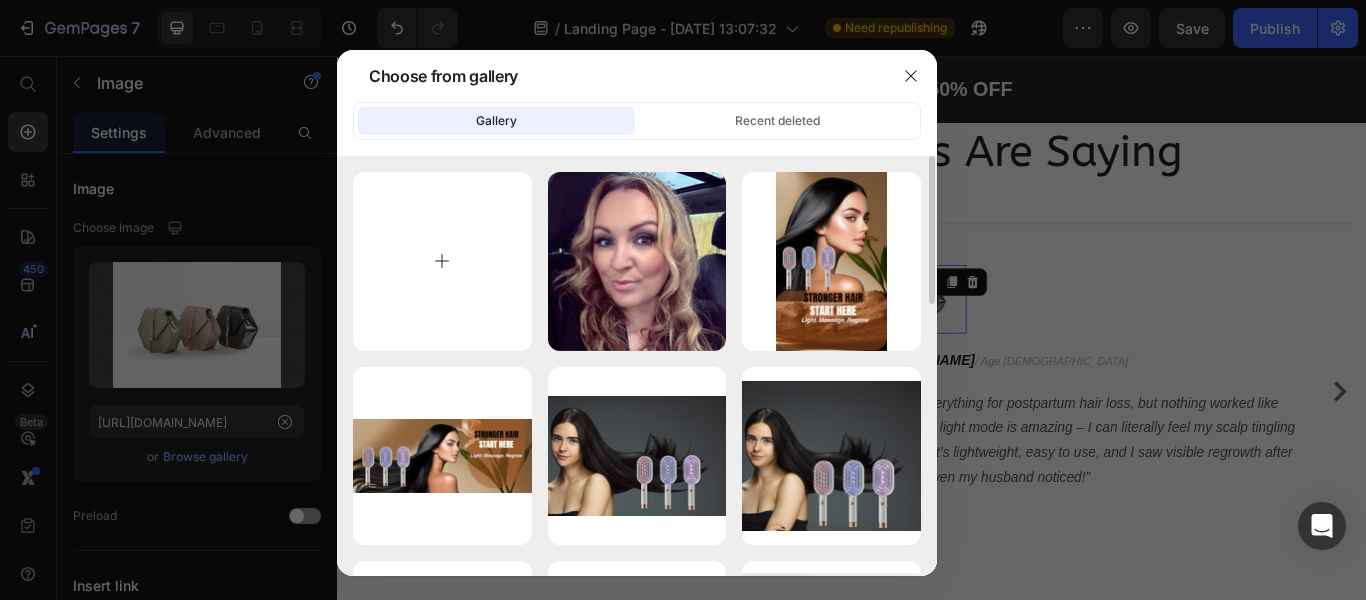 type on "C:\fakepath\gen-h-z6791617452525_fa34ba1db92fa0f46ff8552817ca11a1.jpg" 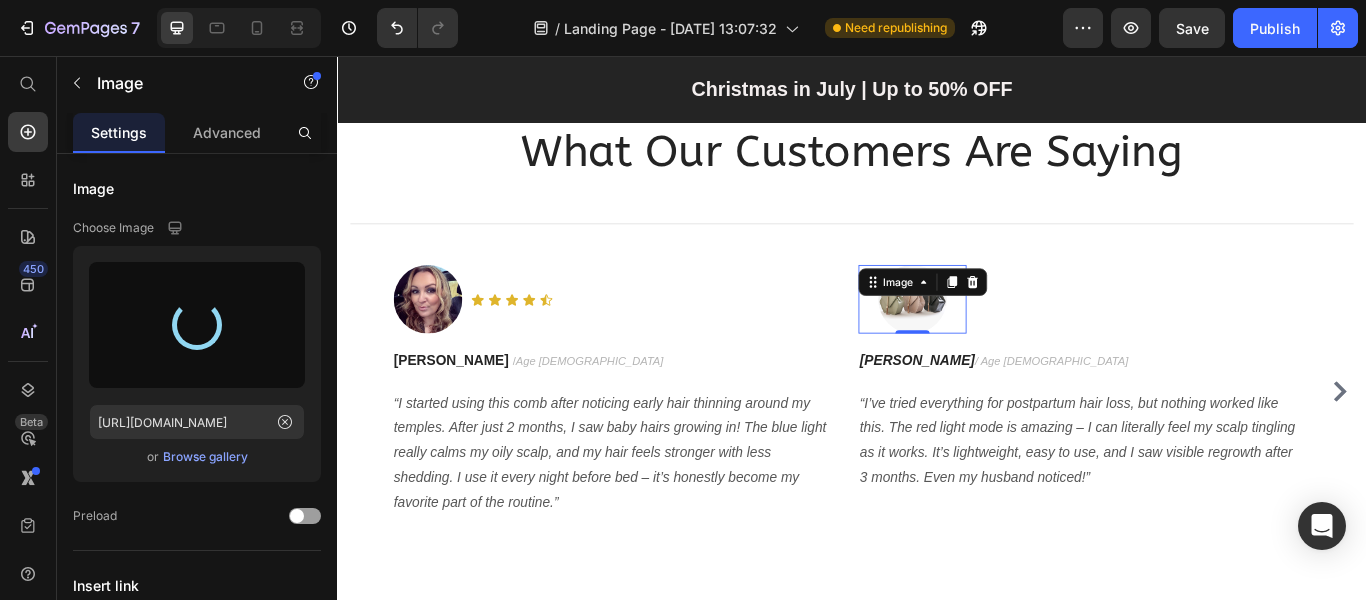 type on "https://cdn.shopify.com/s/files/1/0693/1949/1734/files/gempages_573901441303839813-c53bb88d-33c1-48b6-8917-b3aec076cbe7.jpg" 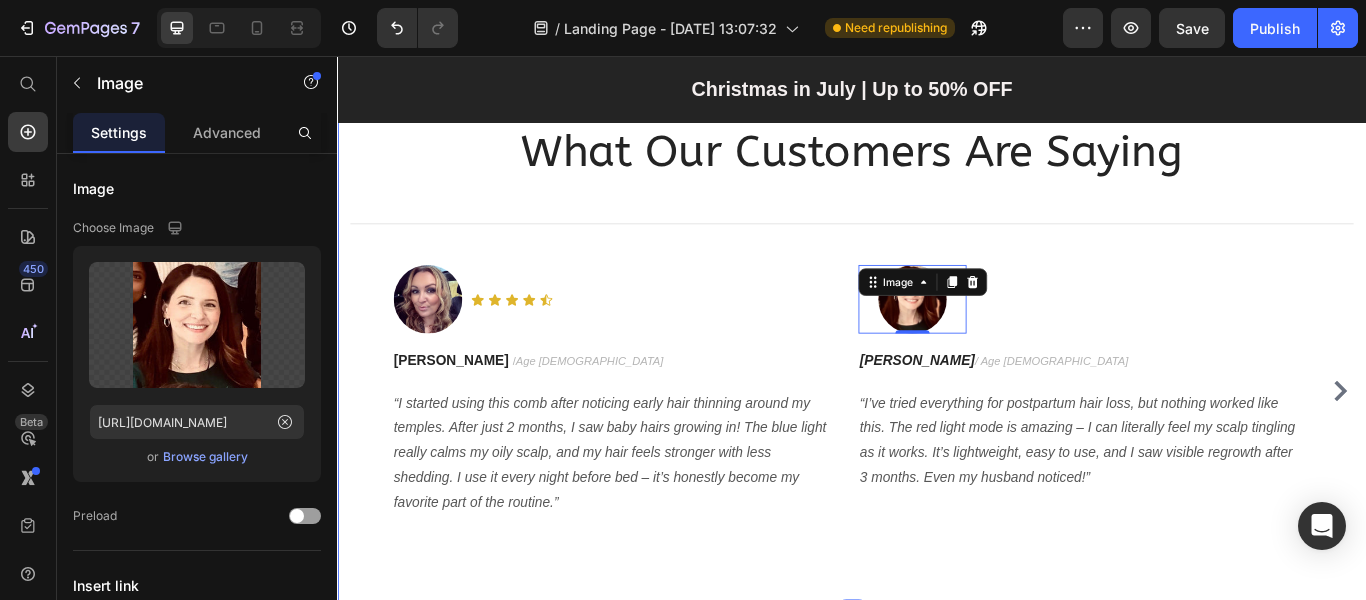 click on "What Our Customers Are Saying Heading                Title Line Image Text Block Icon Icon Icon Icon Icon Icon List Row Row Jessica M.   /  Age 34 Text block “I started using this comb after noticing early hair thinning around my temples. After just 2 months, I saw baby hairs growing in! The blue light really calms my oily scalp, and my hair feels stronger with less shedding. I use it every night before bed – it’s honestly become my favorite part of the routine.” Text block Row Image   0 Text Block Row Sophia L. / Age 42 Text block “I’ve tried everything for postpartum hair loss, but nothing worked like this. The red light mode is amazing – I can literally feel my scalp tingling as it works. It’s lightweight, easy to use, and I saw visible regrowth after 3 months. Even my husband noticed!” Text block Row
Amanda R.   /  Age 29 Text block Text block Row Image Ryan S.   / Design Director Text block Text block Row Carousel Row Section 9" at bounding box center (937, 378) 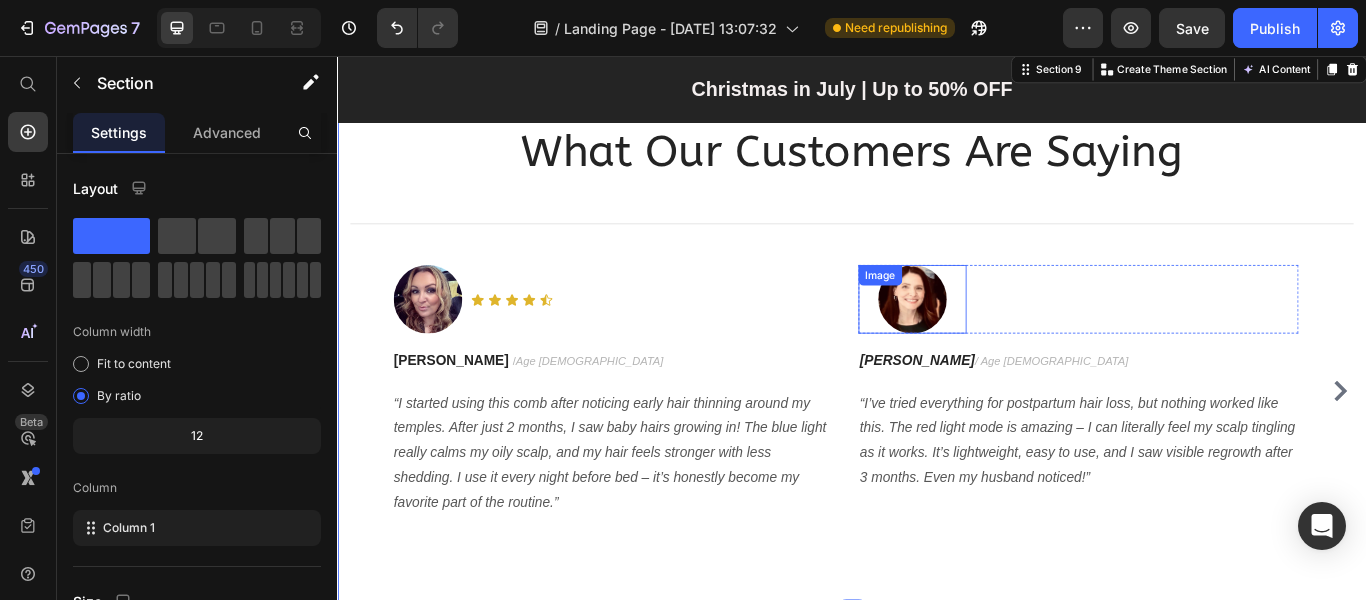 click at bounding box center [1007, 340] 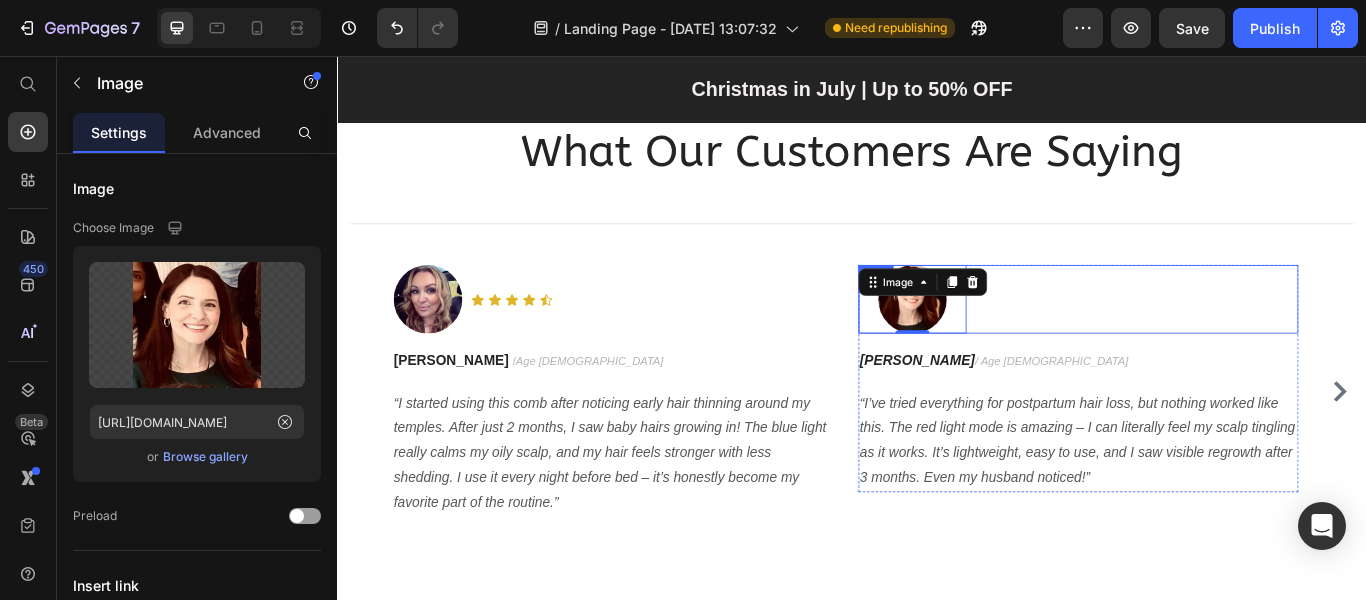click on "Text Block" at bounding box center [1267, 340] 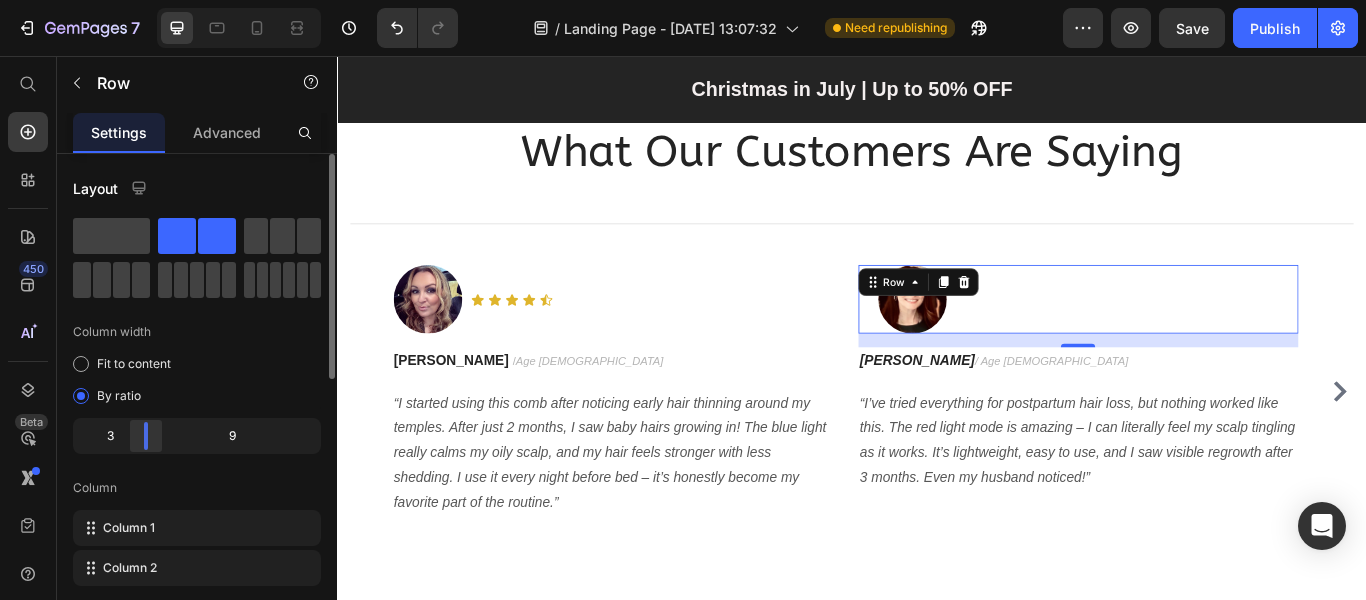 click on "7  Version history  /  Landing Page - Jul 8, 13:07:32 Need republishing Preview  Save   Publish  450 Beta Start with Sections Elements Hero Section Product Detail Brands Trusted Badges Guarantee Product Breakdown How to use Testimonials Compare Bundle FAQs Social Proof Brand Story Product List Collection Blog List Contact Sticky Add to Cart Custom Footer Browse Library 450 Layout
Row
Row
Row
Row Text
Heading
Text Block Button
Button
Button
Sticky Back to top Media" at bounding box center [683, 0] 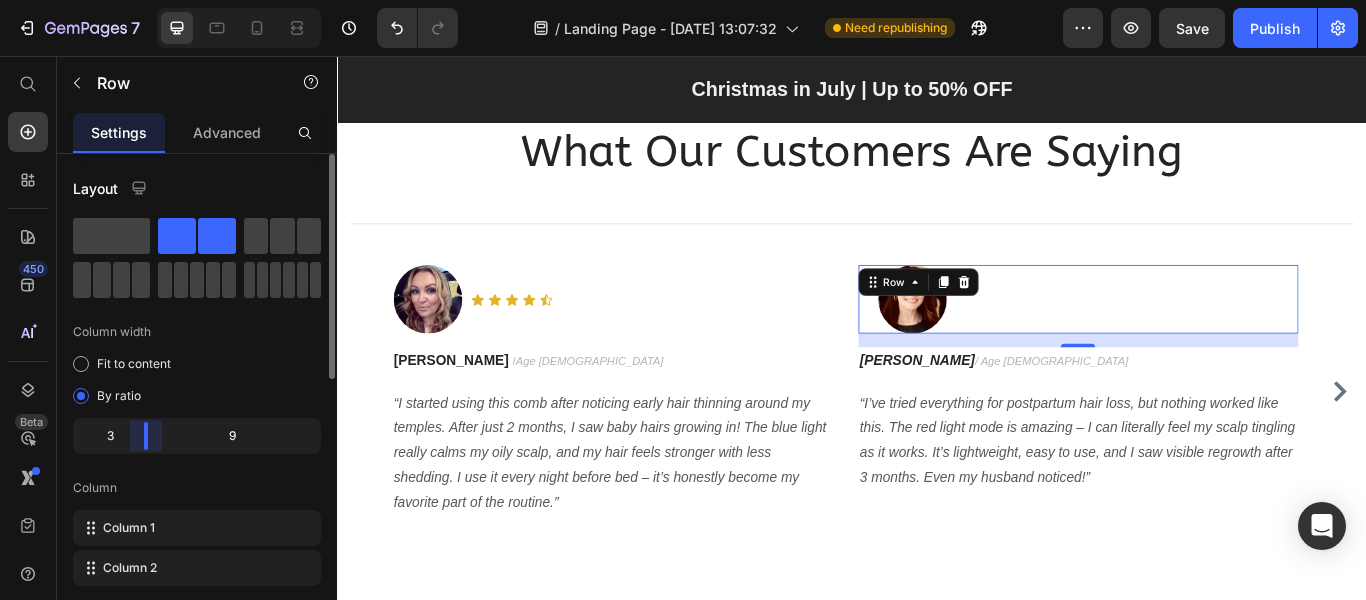 click on "7  Version history  /  Landing Page - Jul 8, 13:07:32 Need republishing Preview  Save   Publish  450 Beta Start with Sections Elements Hero Section Product Detail Brands Trusted Badges Guarantee Product Breakdown How to use Testimonials Compare Bundle FAQs Social Proof Brand Story Product List Collection Blog List Contact Sticky Add to Cart Custom Footer Browse Library 450 Layout
Row
Row
Row
Row Text
Heading
Text Block Button
Button
Button
Sticky Back to top Media" at bounding box center [683, 0] 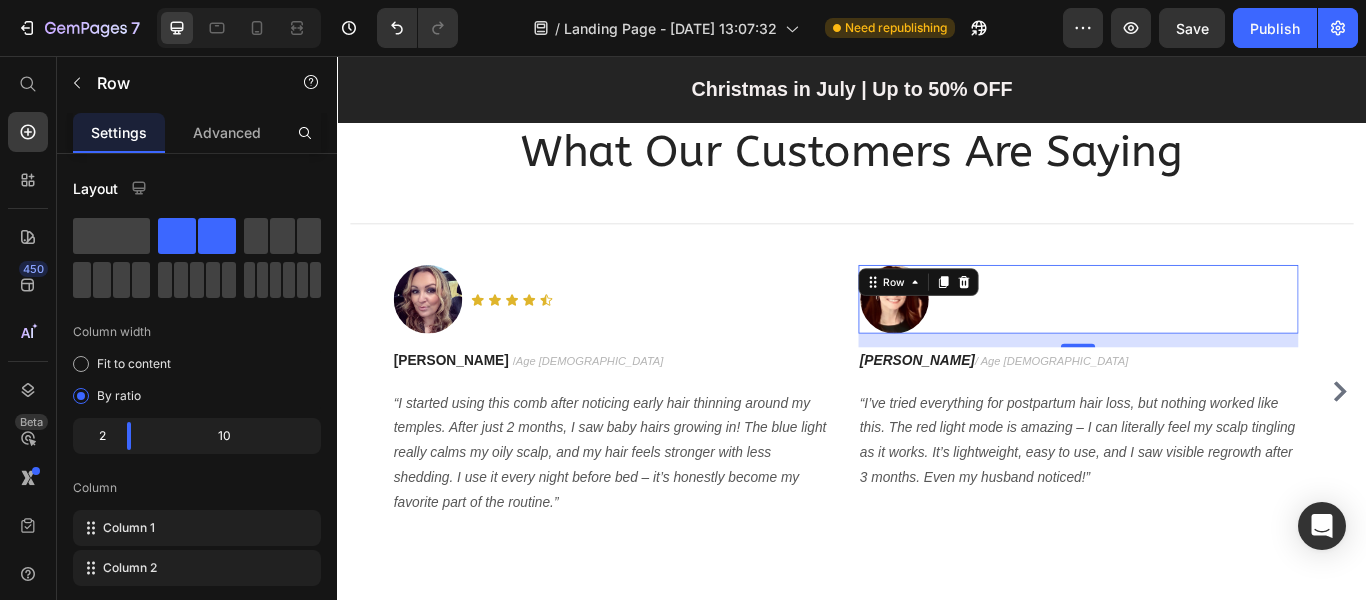 click on "Text Block" at bounding box center (1246, 340) 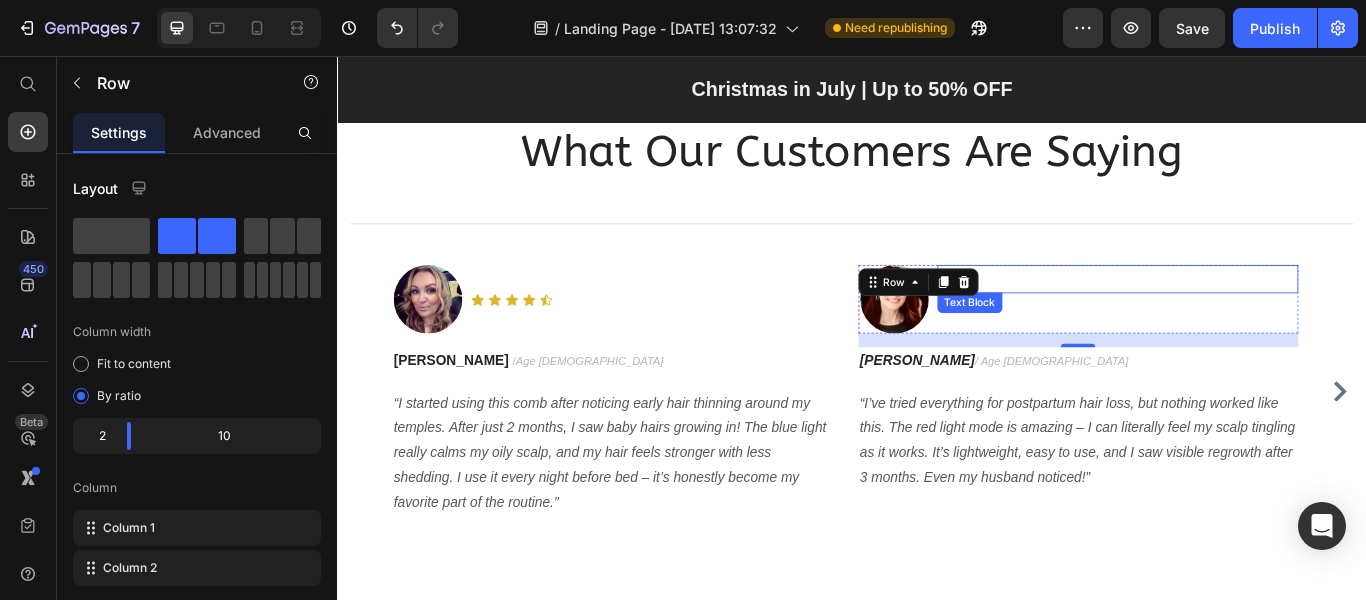 click at bounding box center [1246, 316] 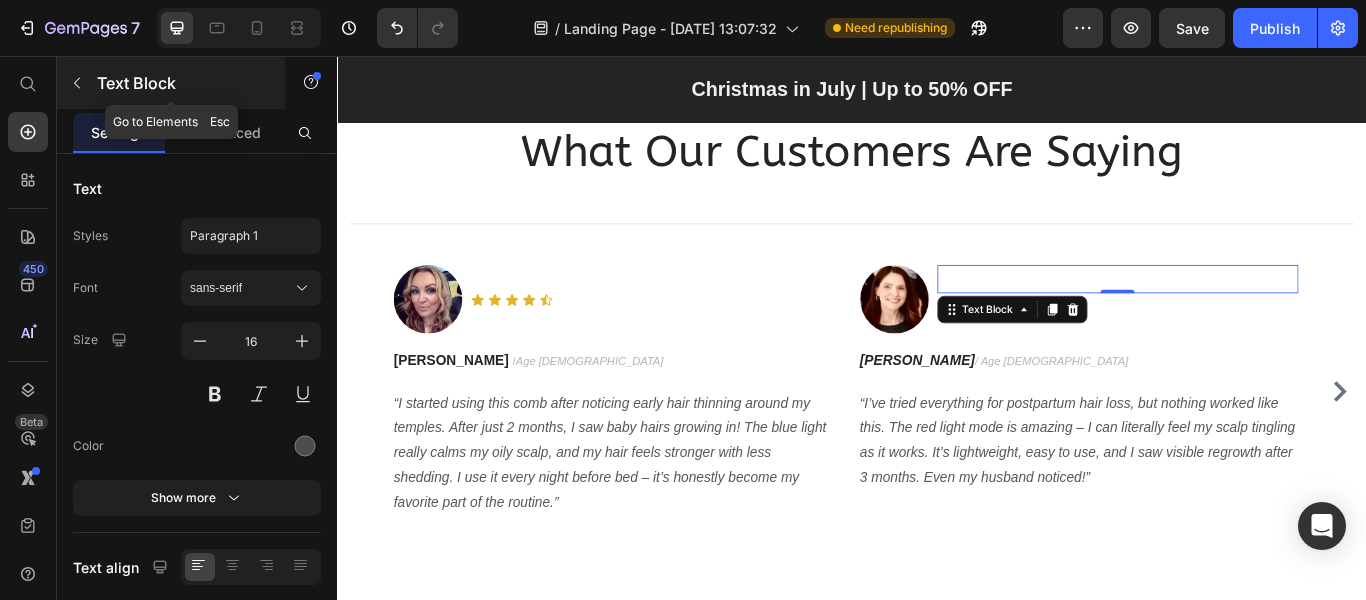 click 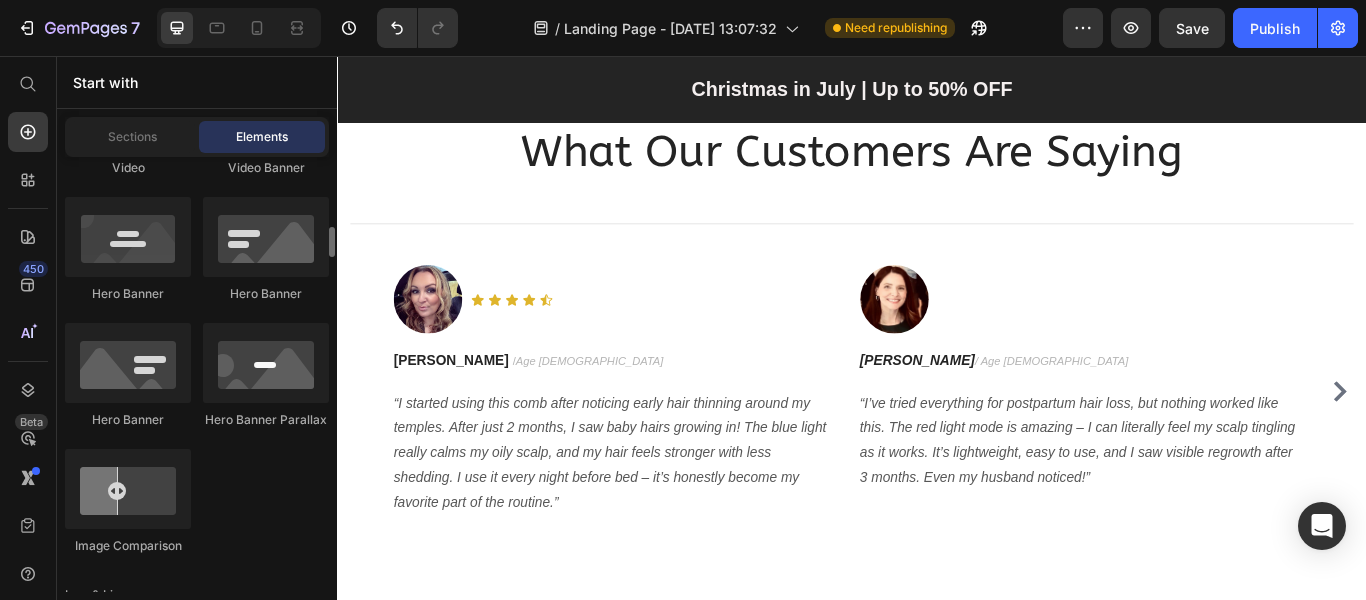 scroll, scrollTop: 1300, scrollLeft: 0, axis: vertical 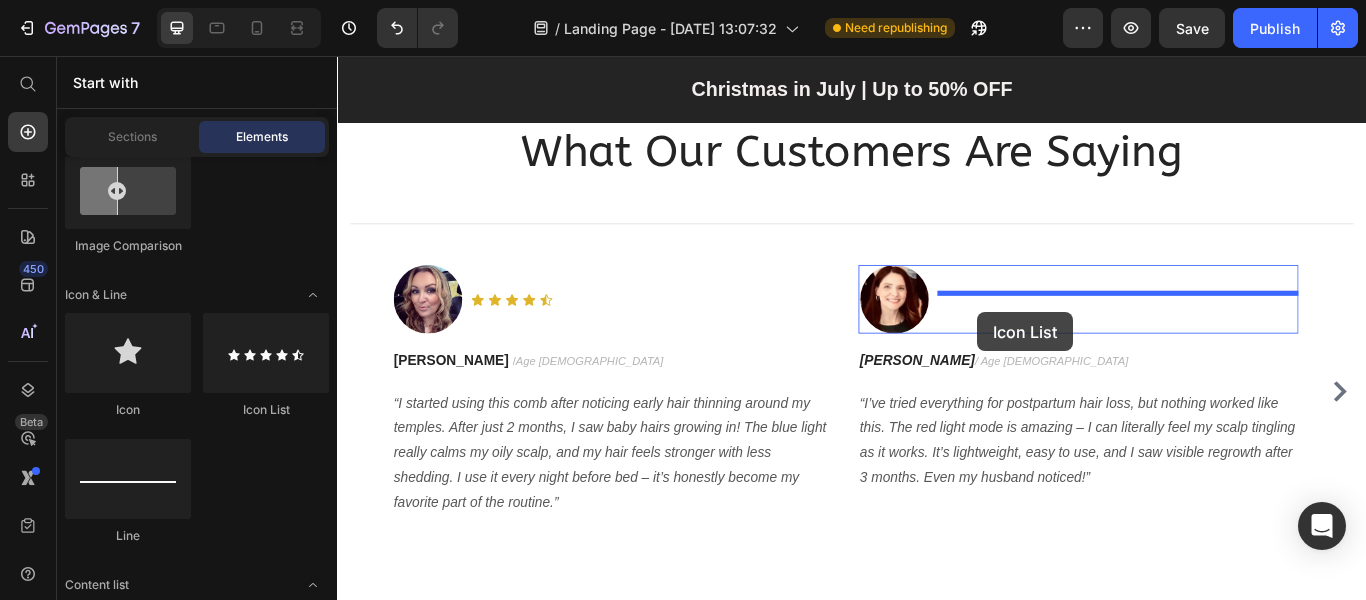 drag, startPoint x: 575, startPoint y: 448, endPoint x: 1083, endPoint y: 355, distance: 516.4426 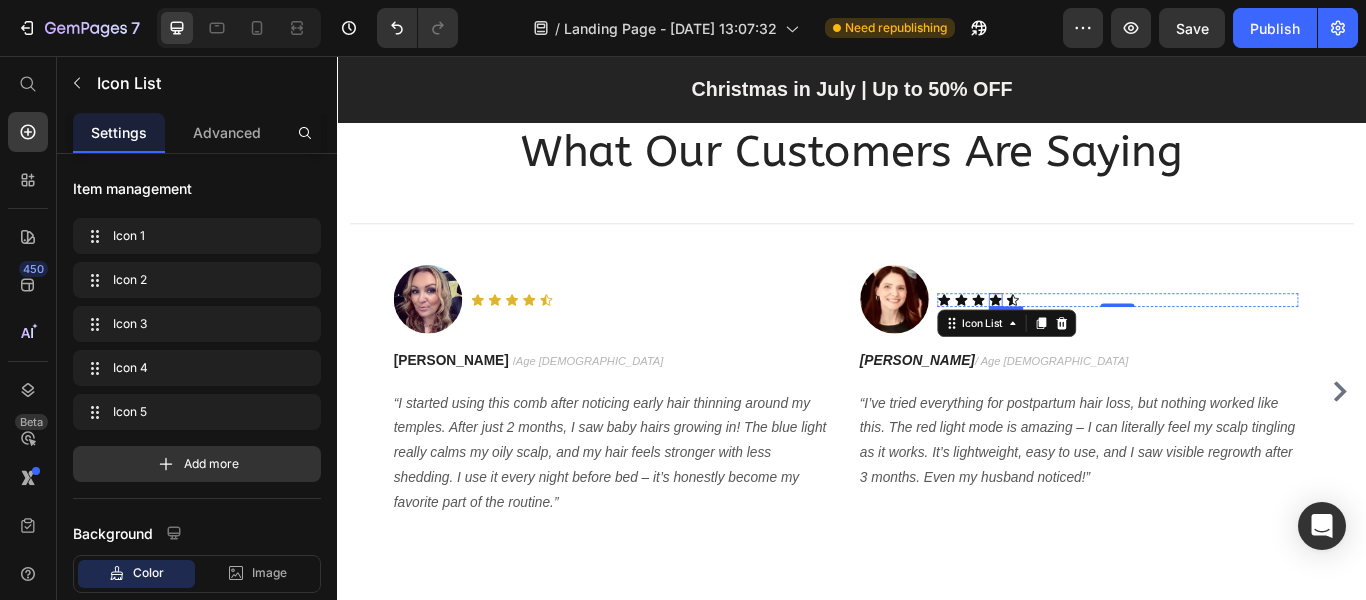 click 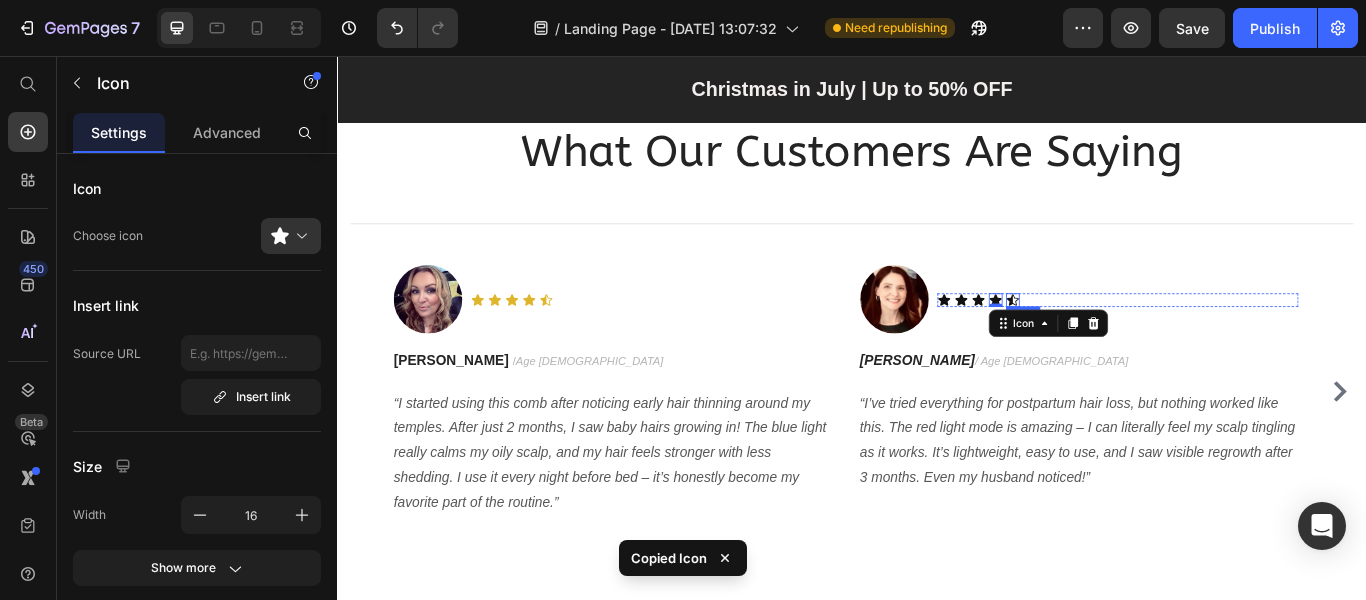 click 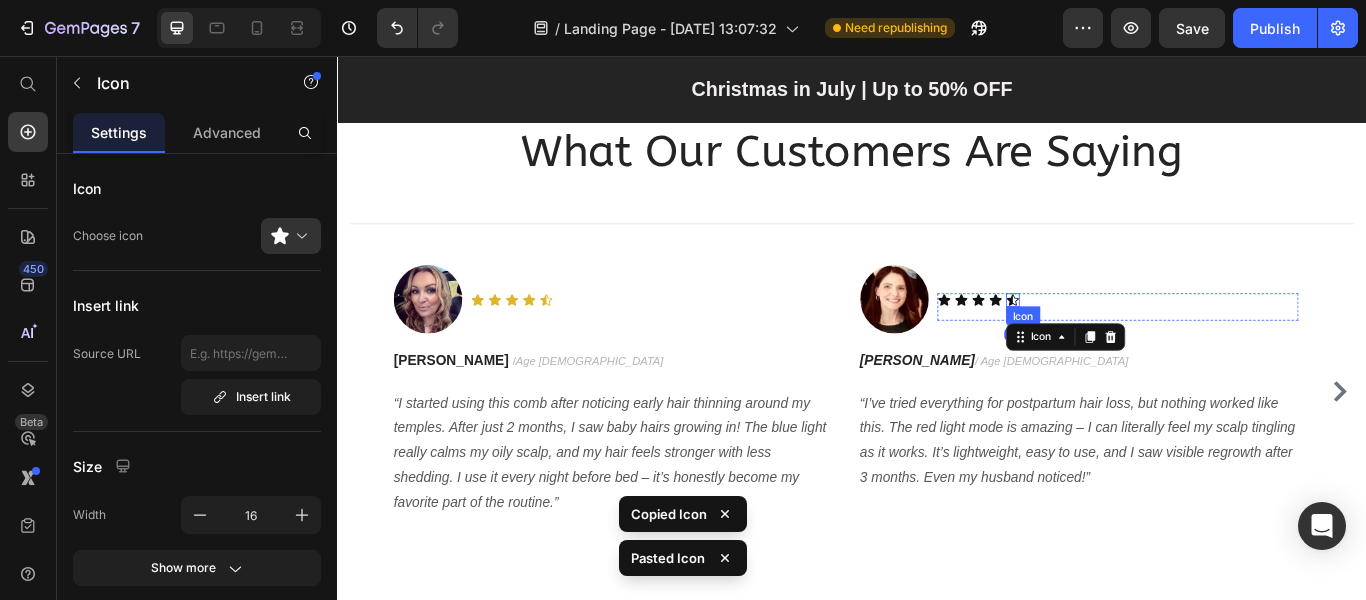click 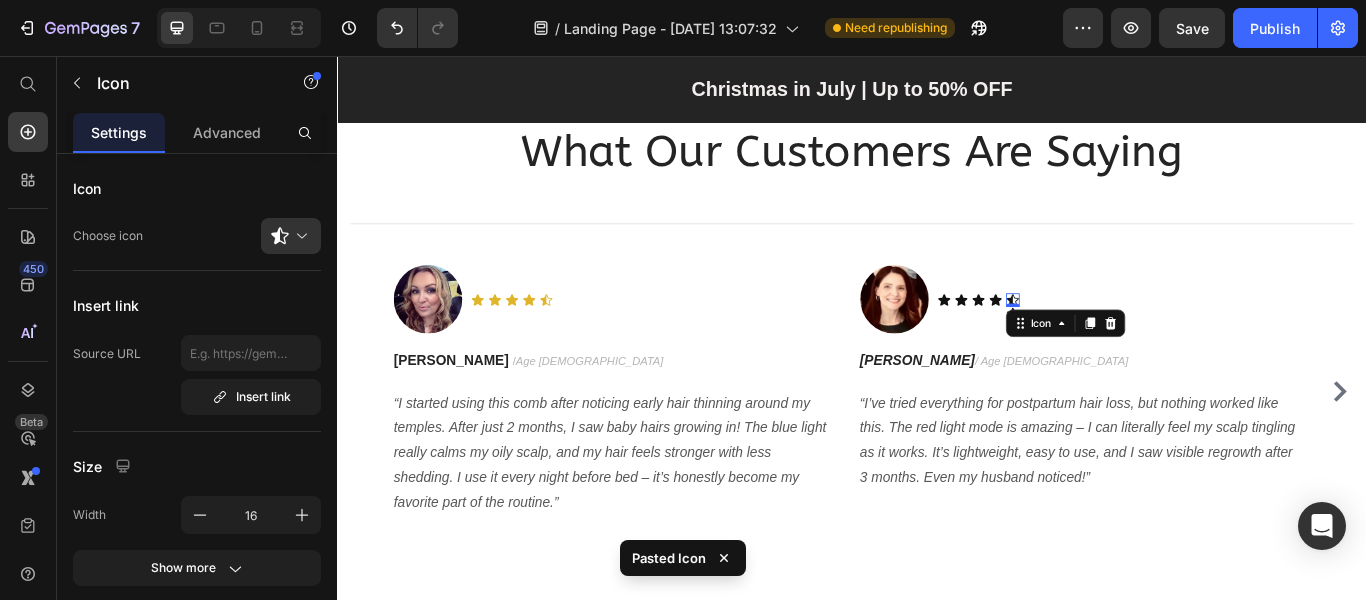 click 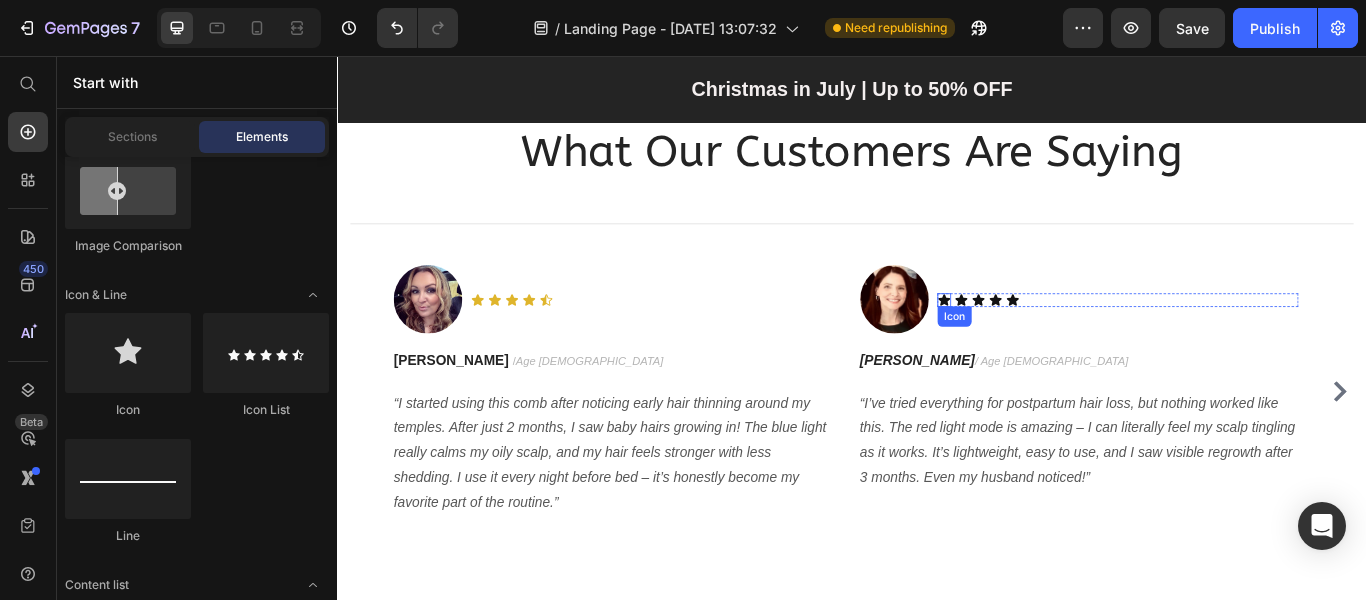 click 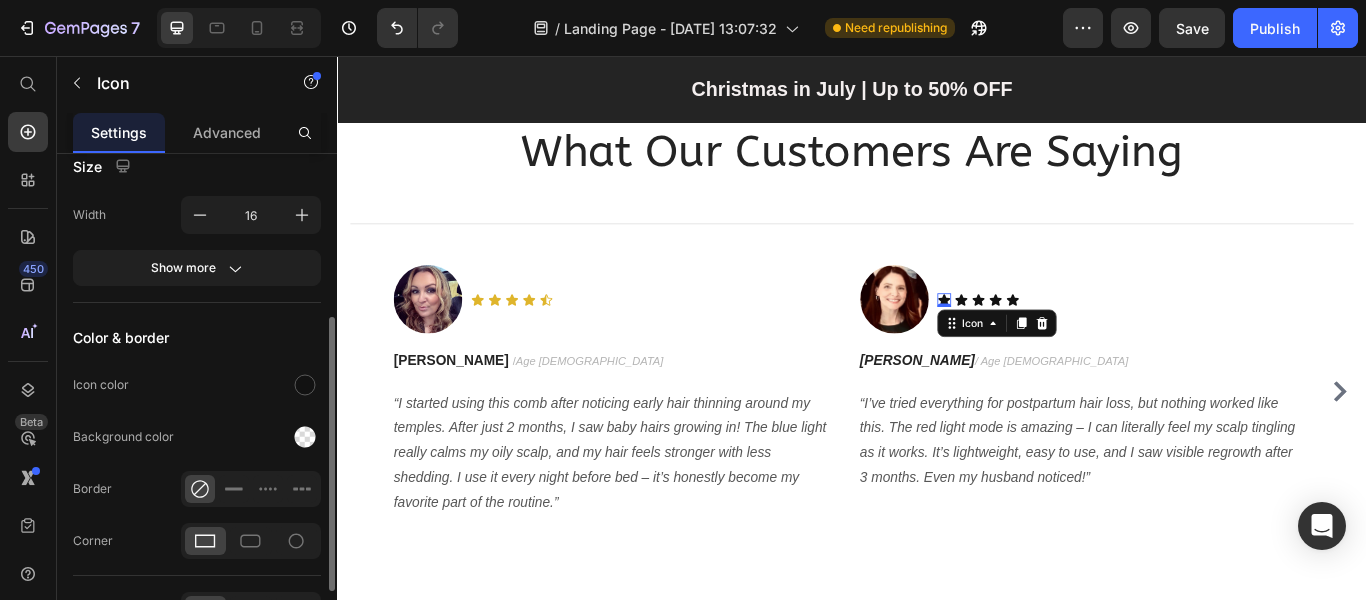 scroll, scrollTop: 400, scrollLeft: 0, axis: vertical 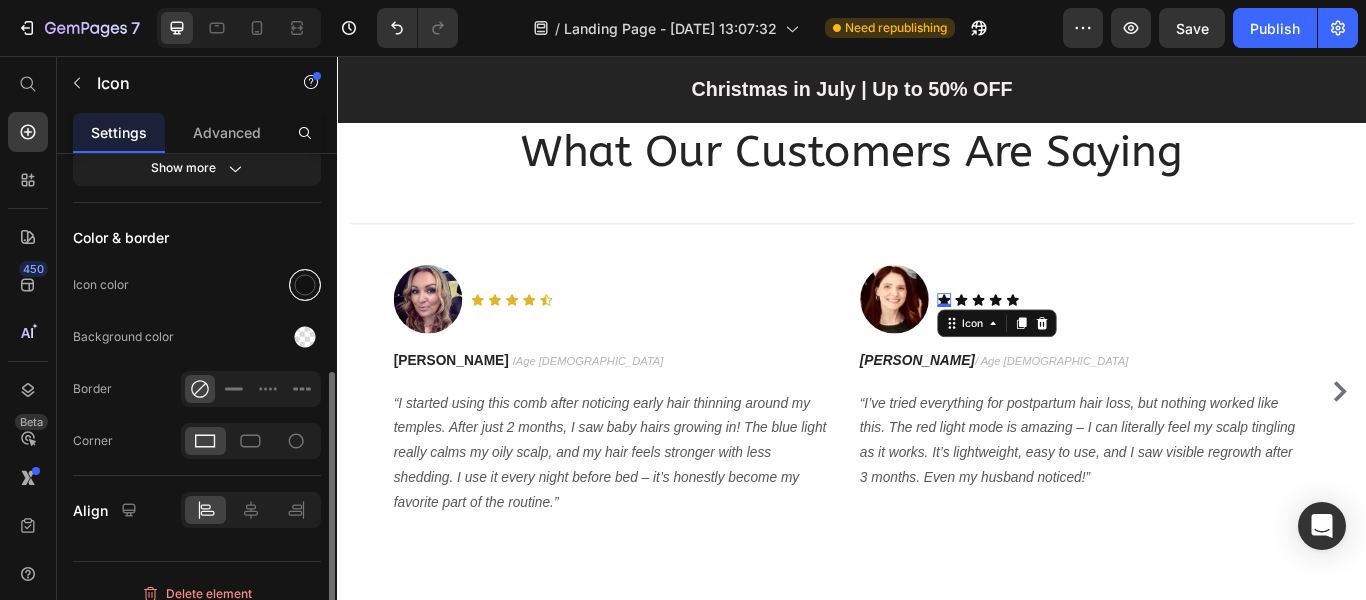 click at bounding box center (305, 285) 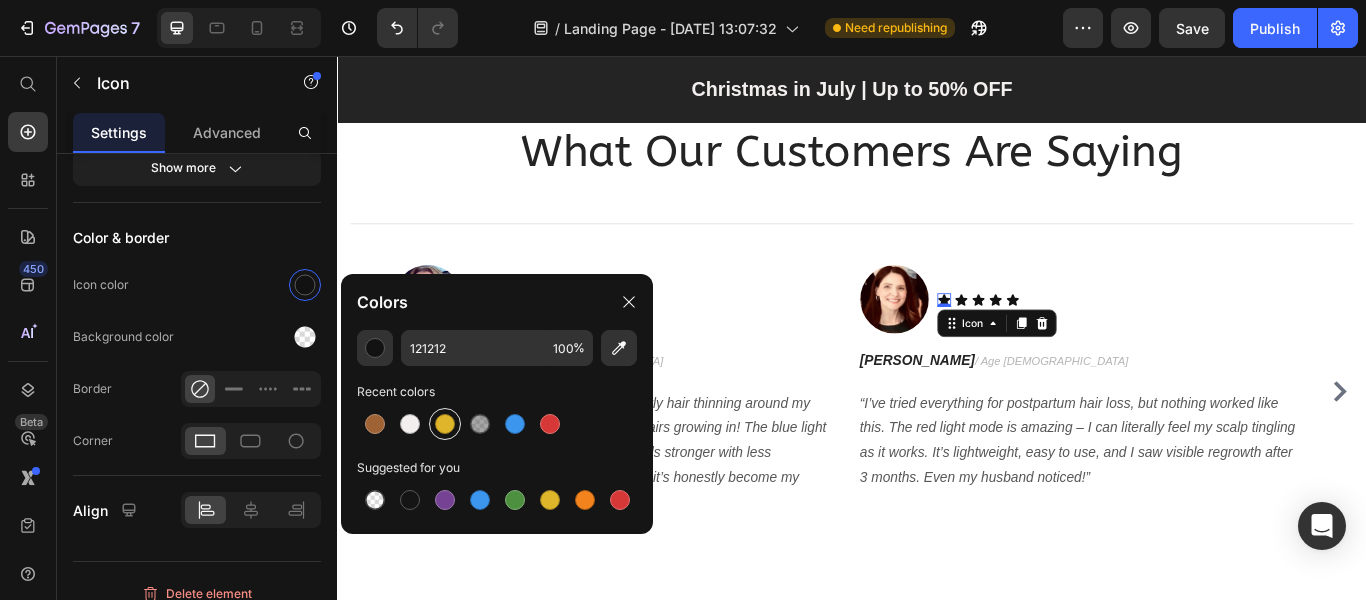 click at bounding box center (445, 424) 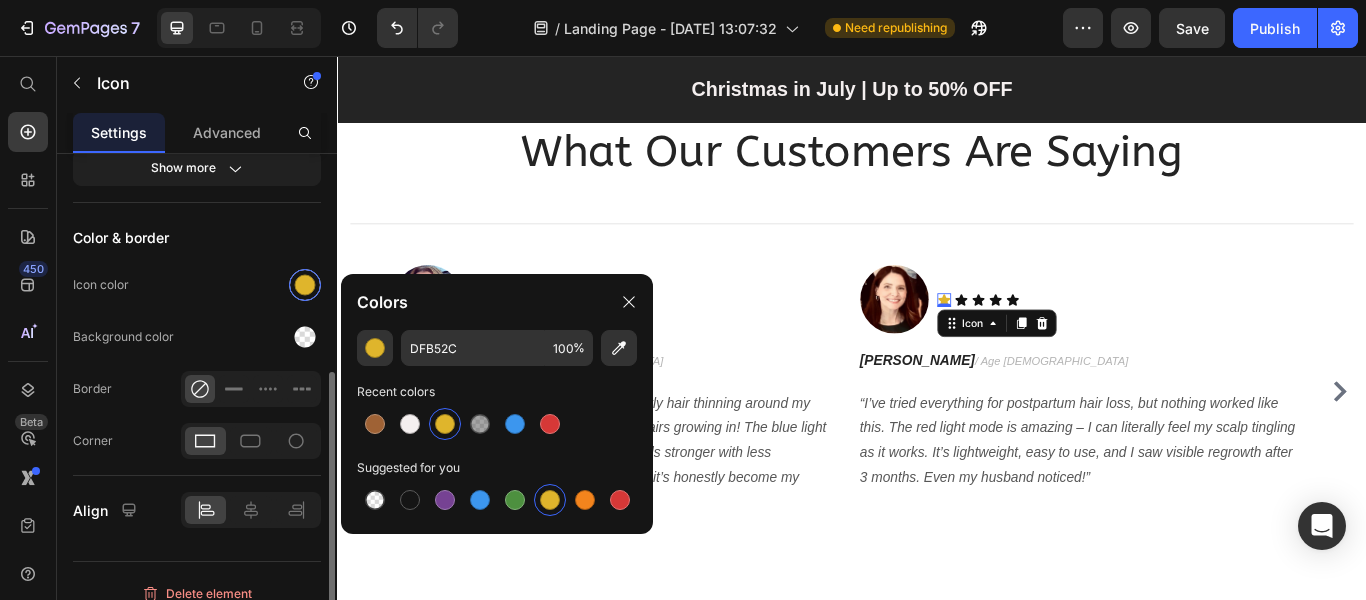click at bounding box center (305, 285) 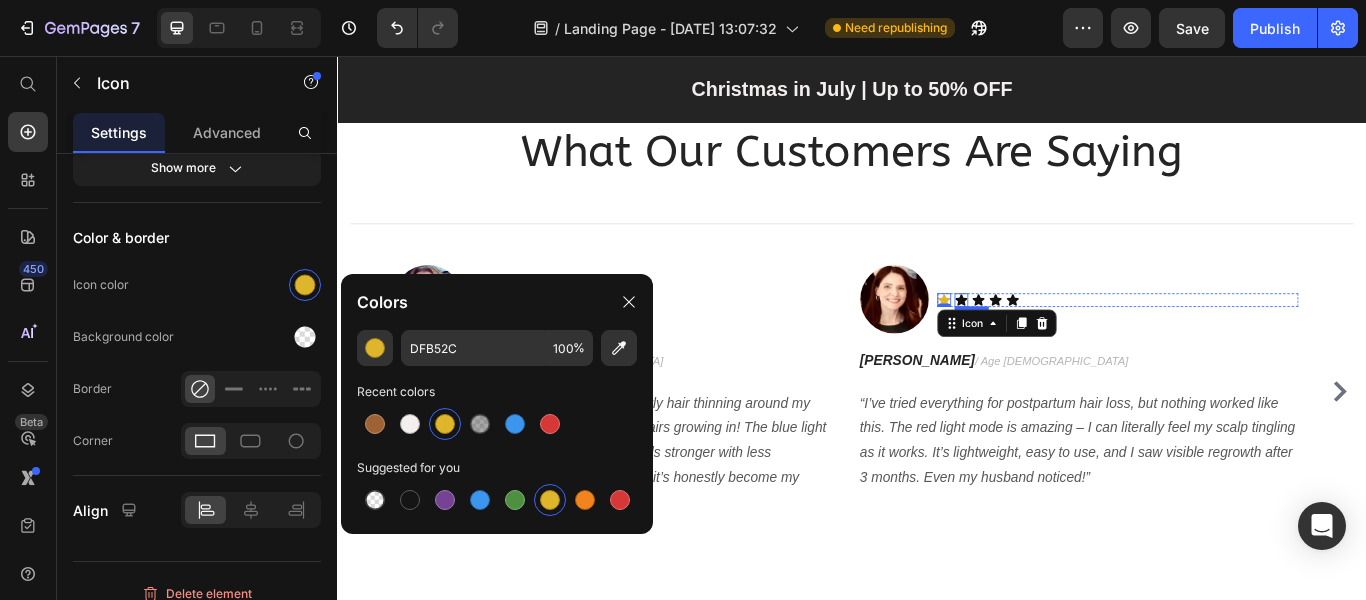 click 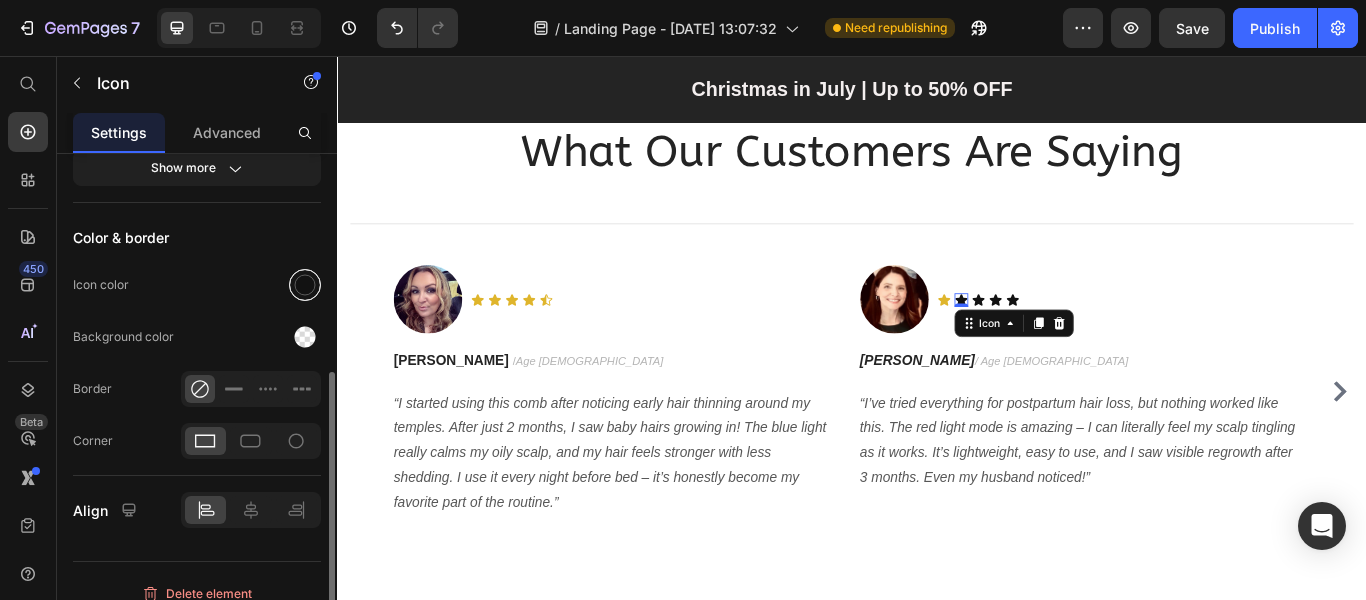 click at bounding box center (305, 285) 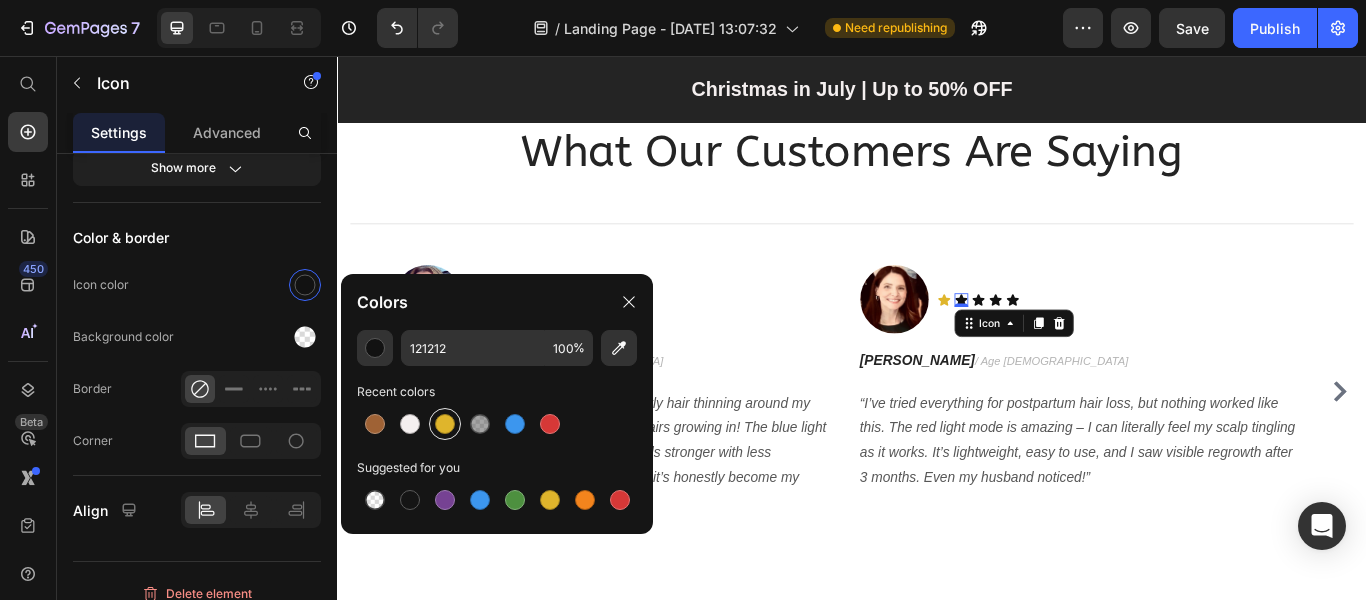 click at bounding box center [445, 424] 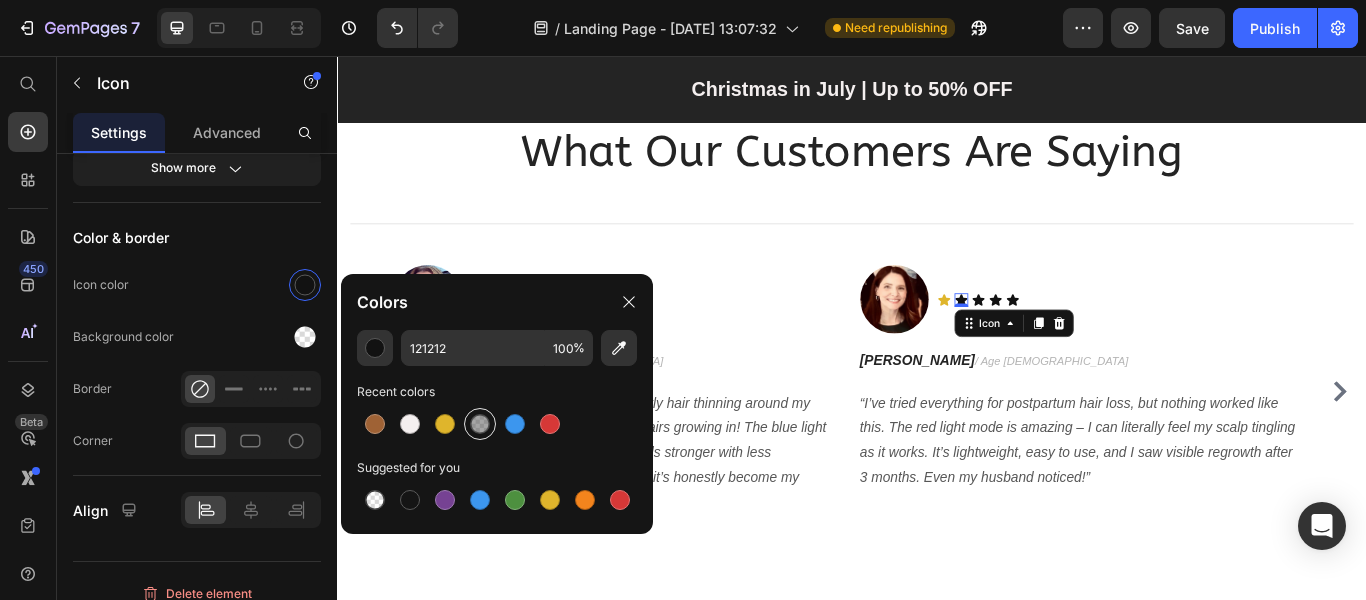 type on "DFB52C" 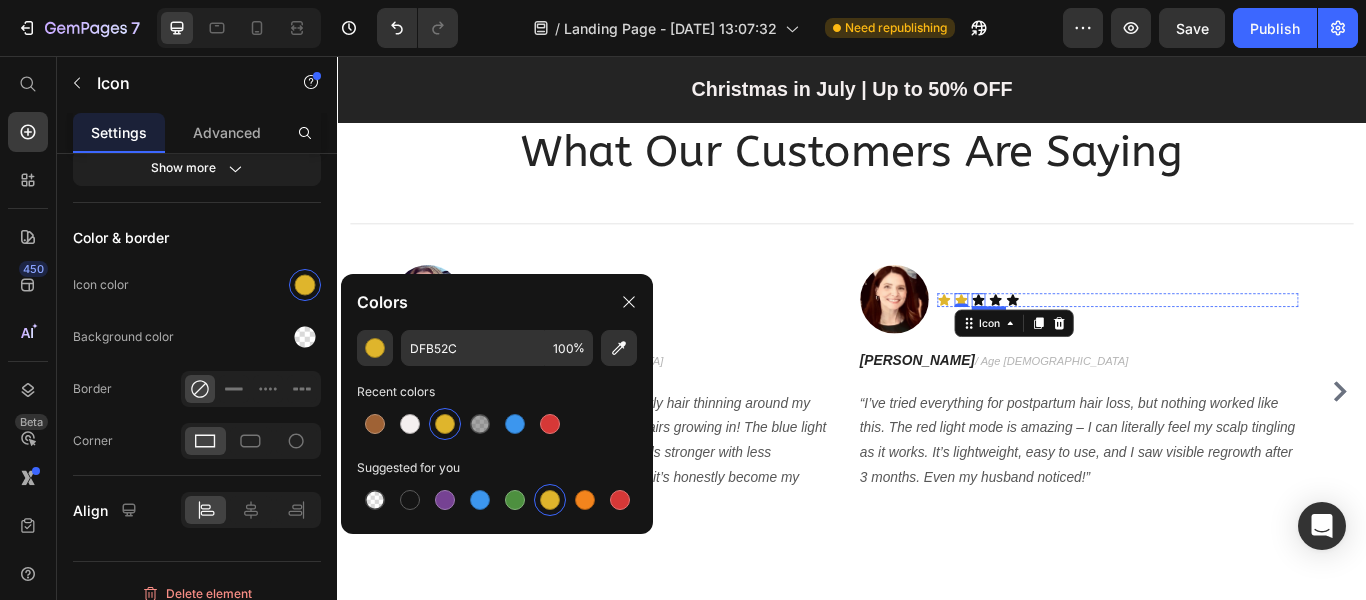 click 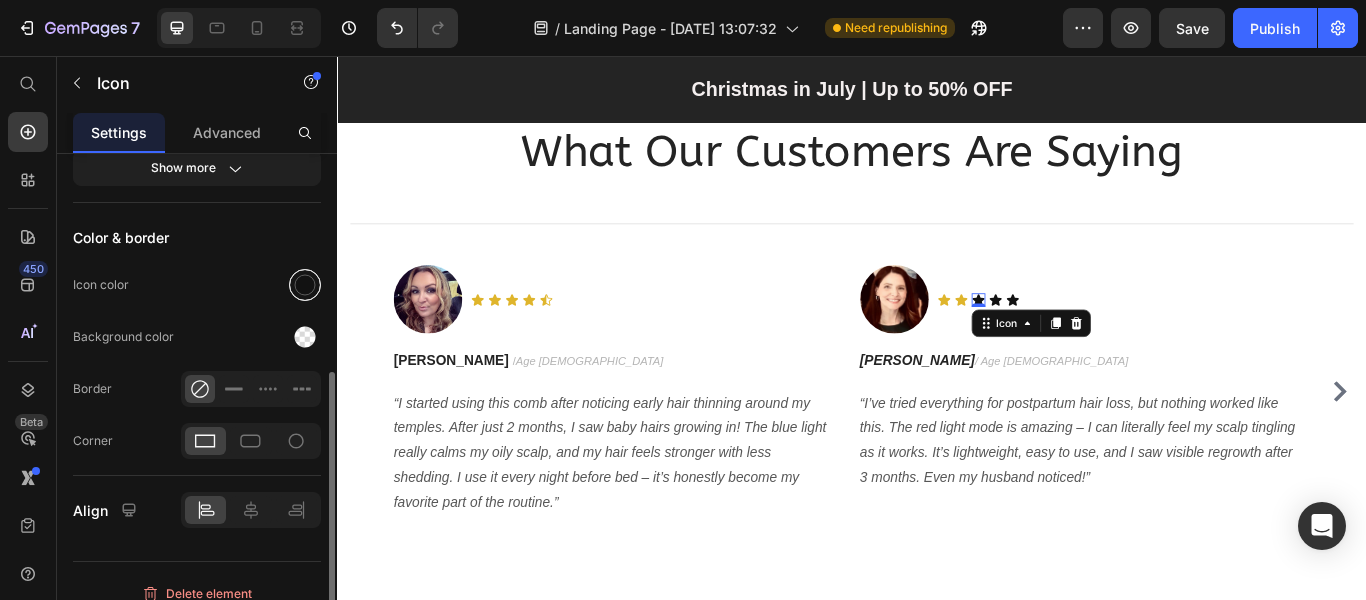 click at bounding box center [305, 285] 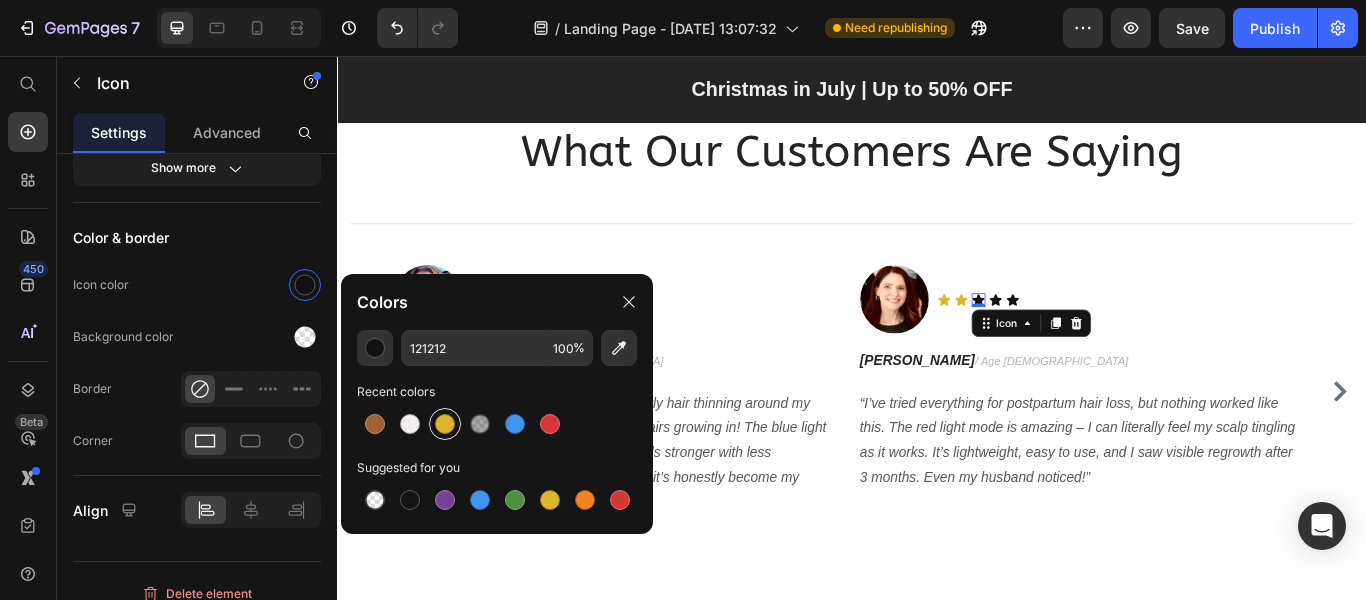 click at bounding box center (445, 424) 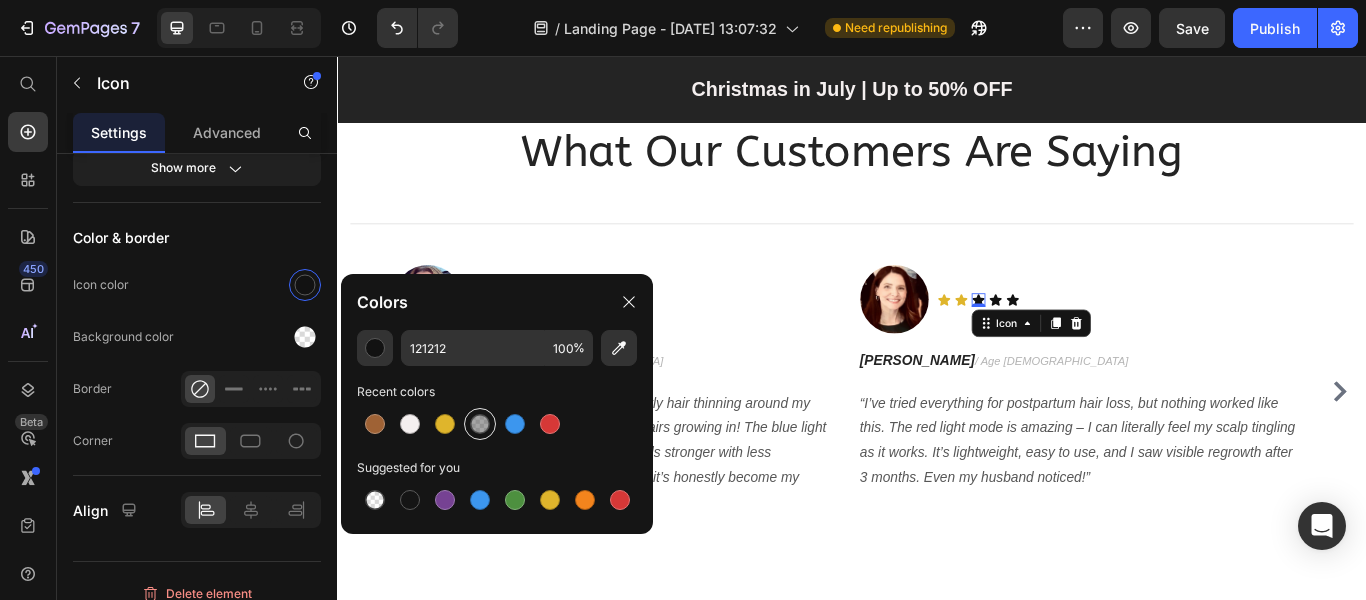 type on "DFB52C" 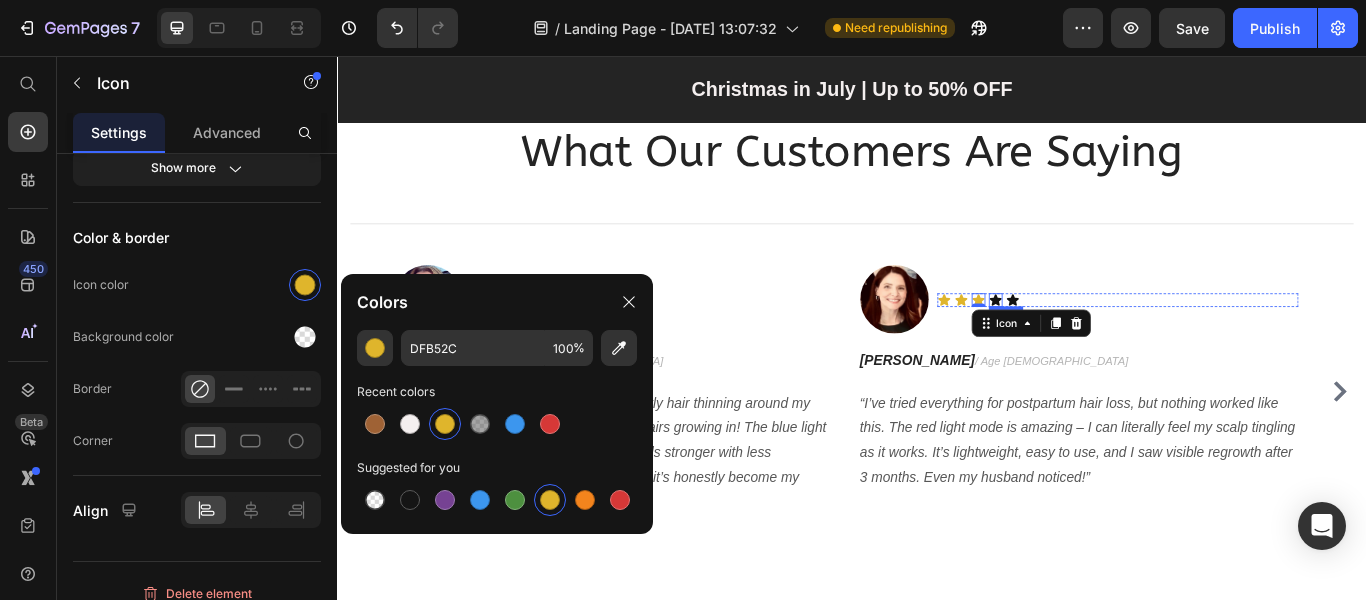 click 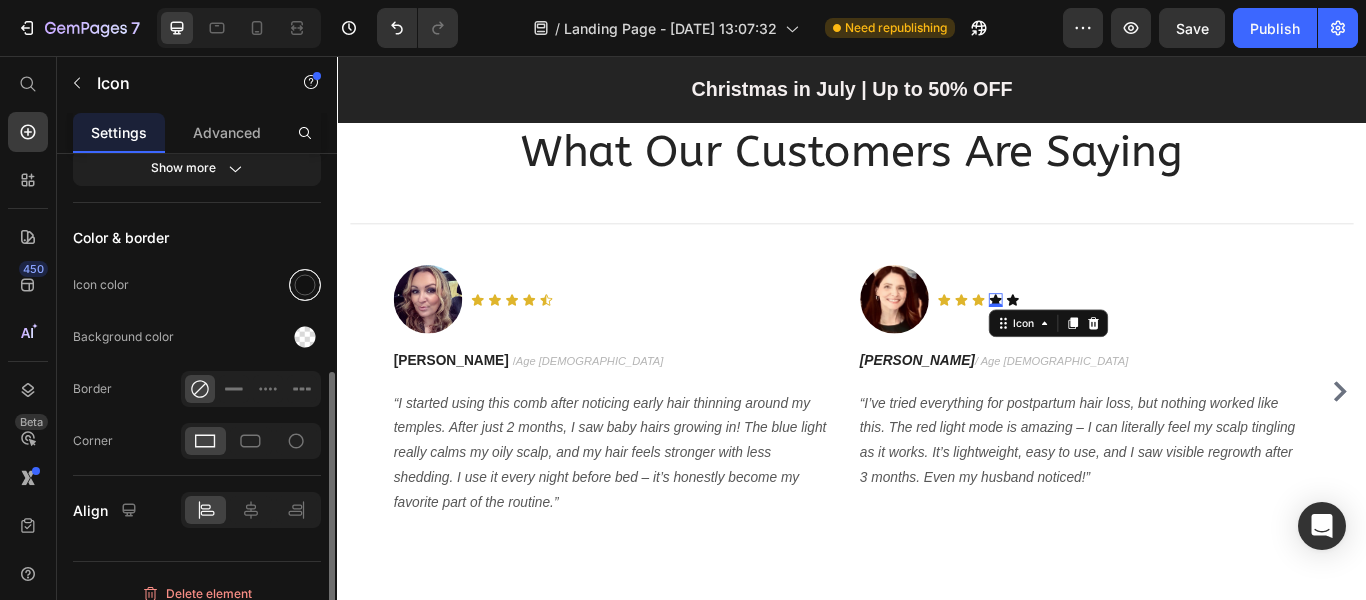 click at bounding box center (305, 285) 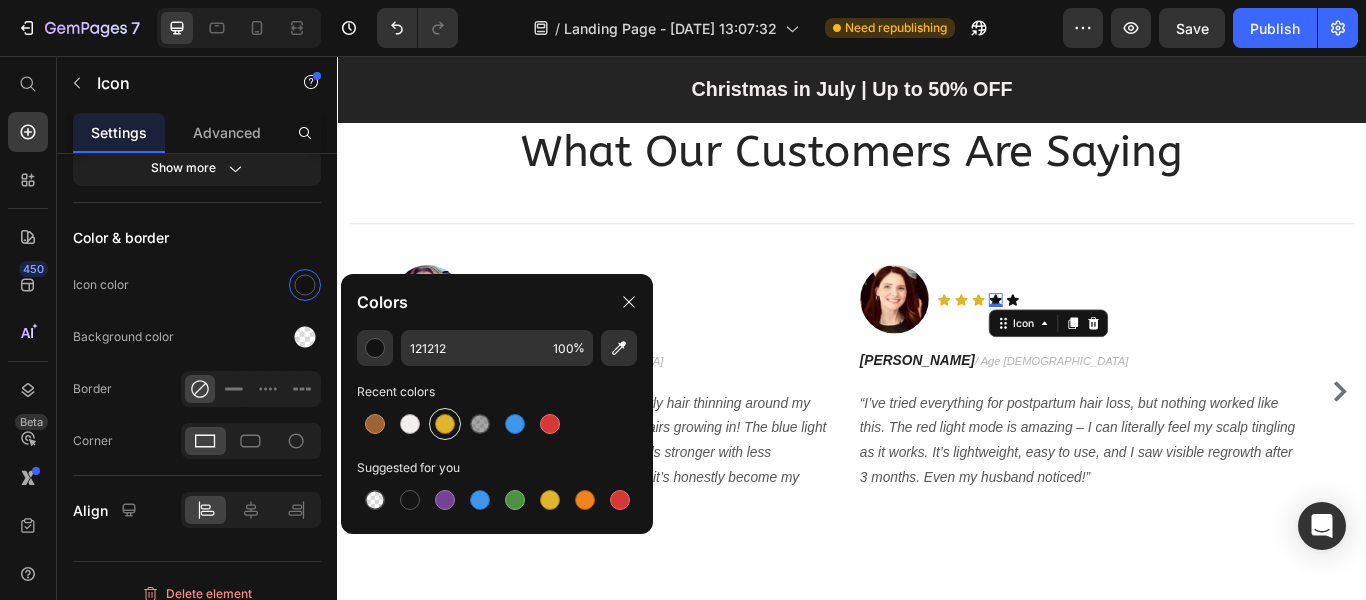 click at bounding box center (445, 424) 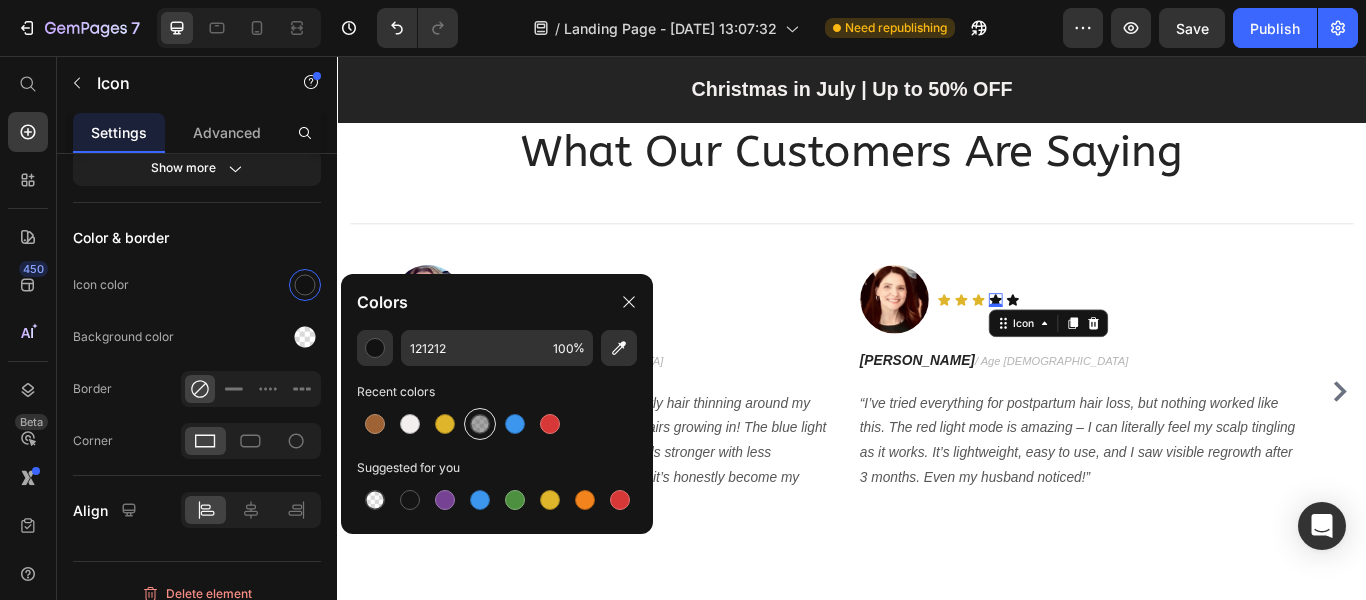 type on "DFB52C" 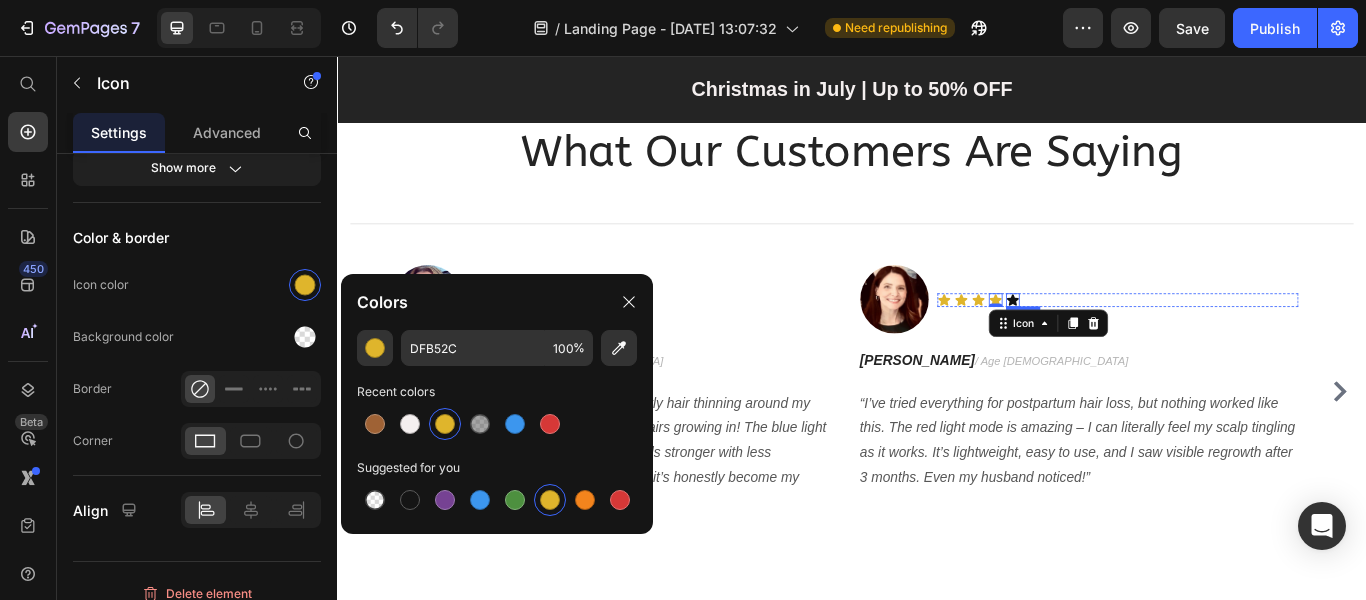 click 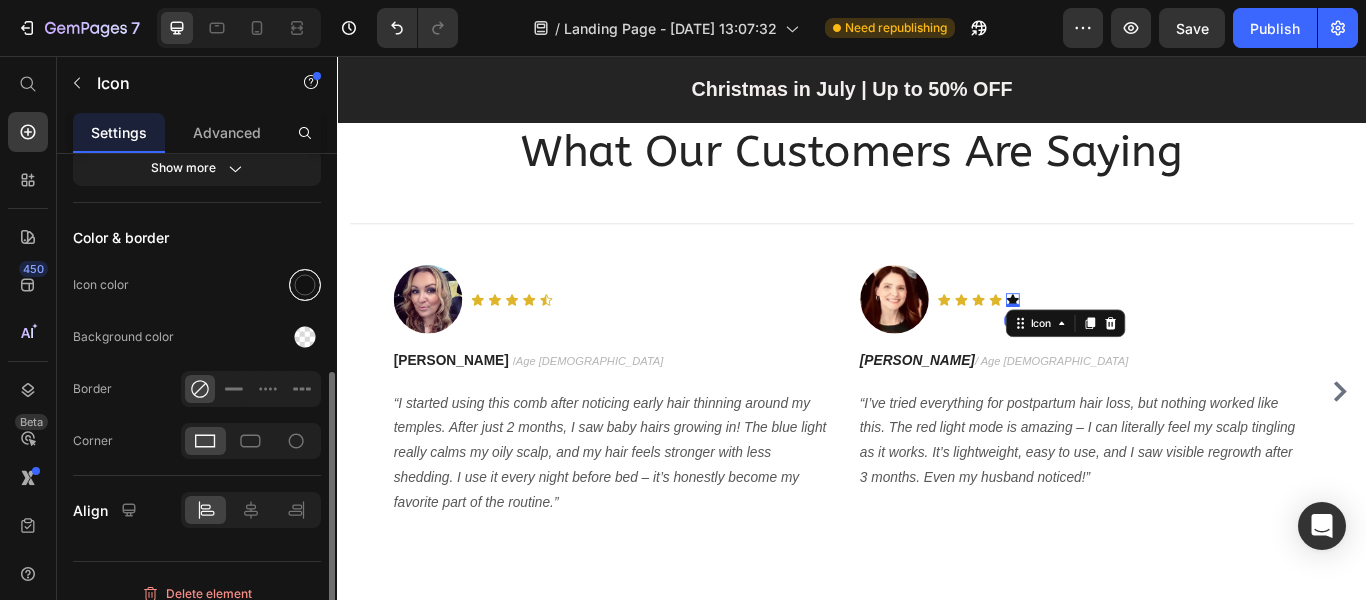 click at bounding box center [305, 285] 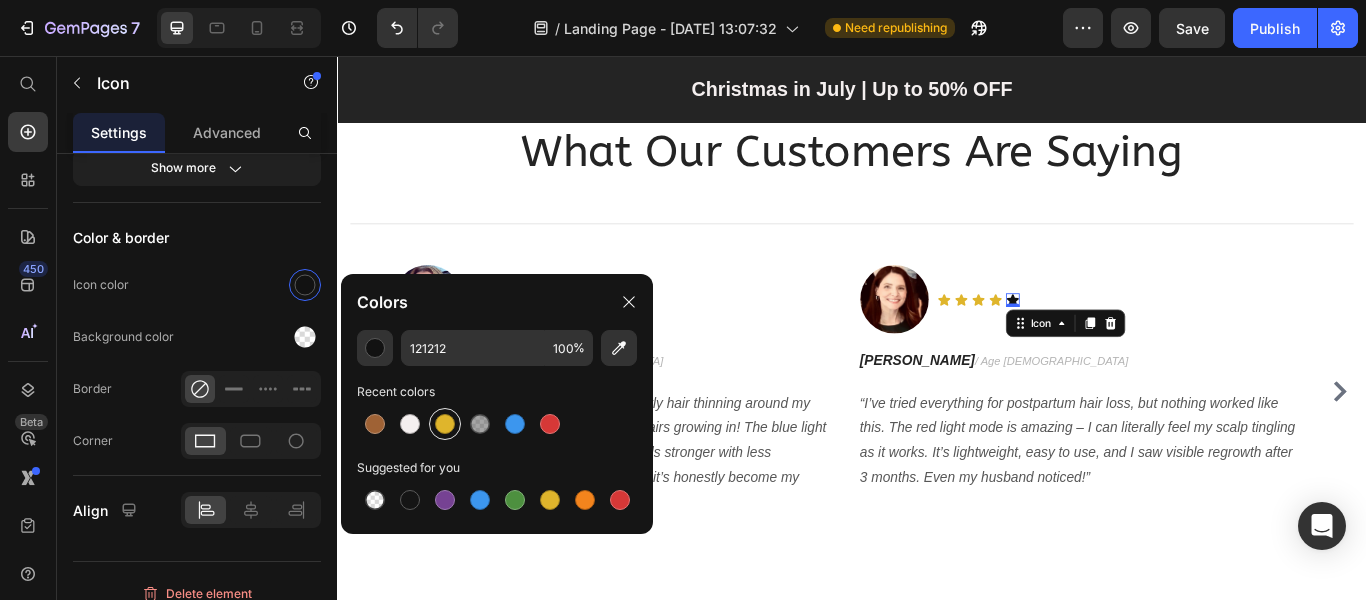 click at bounding box center [445, 424] 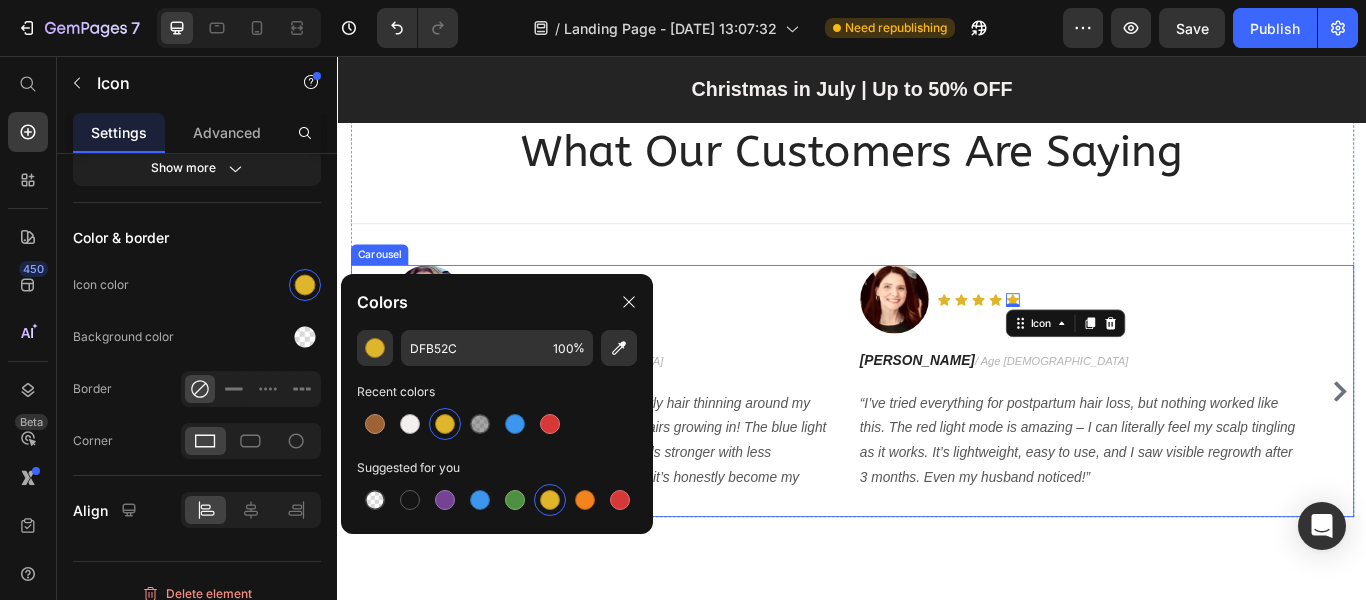 click 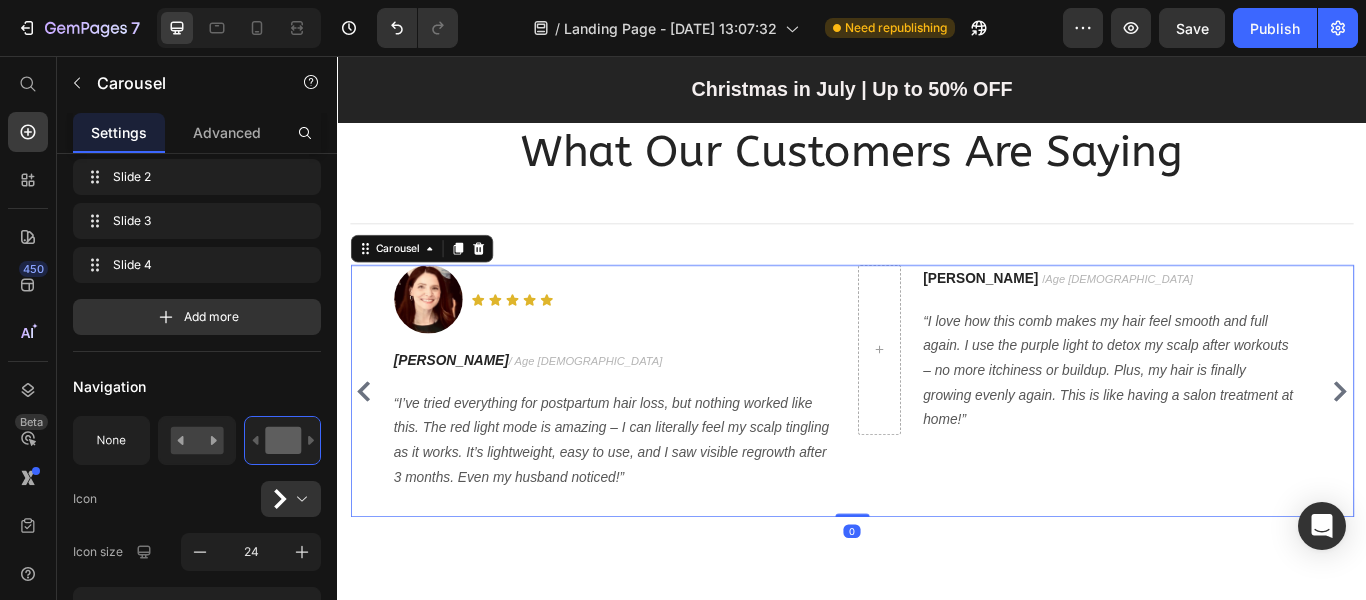 scroll, scrollTop: 0, scrollLeft: 0, axis: both 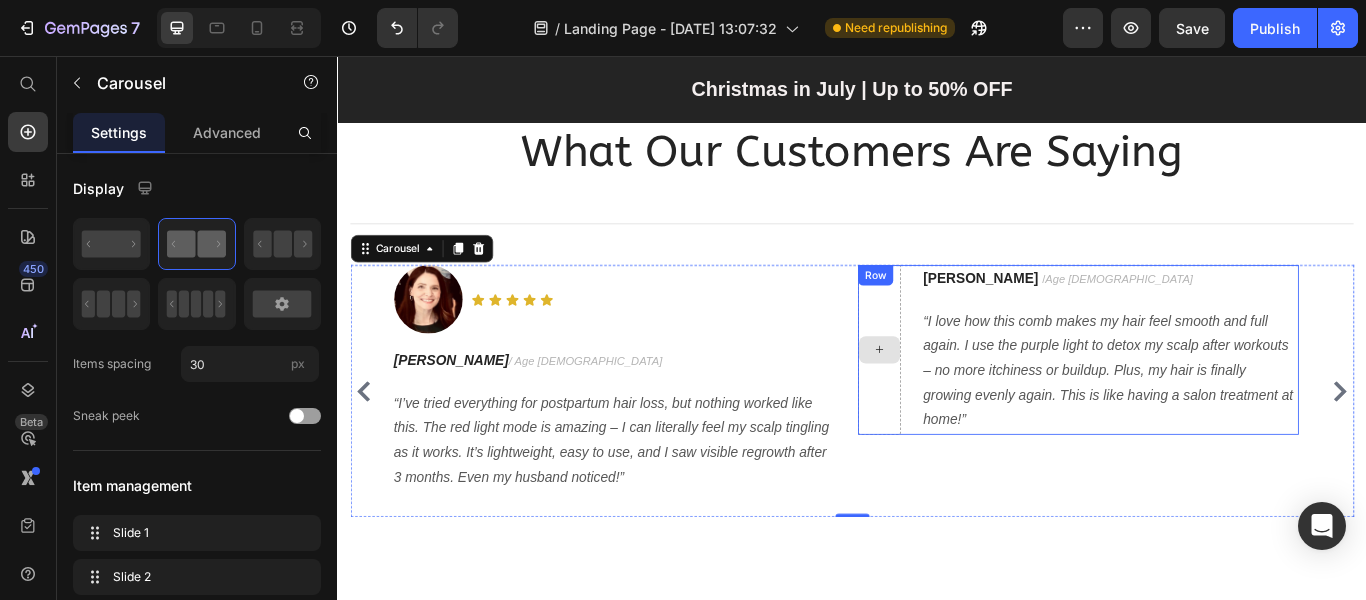 click at bounding box center (969, 399) 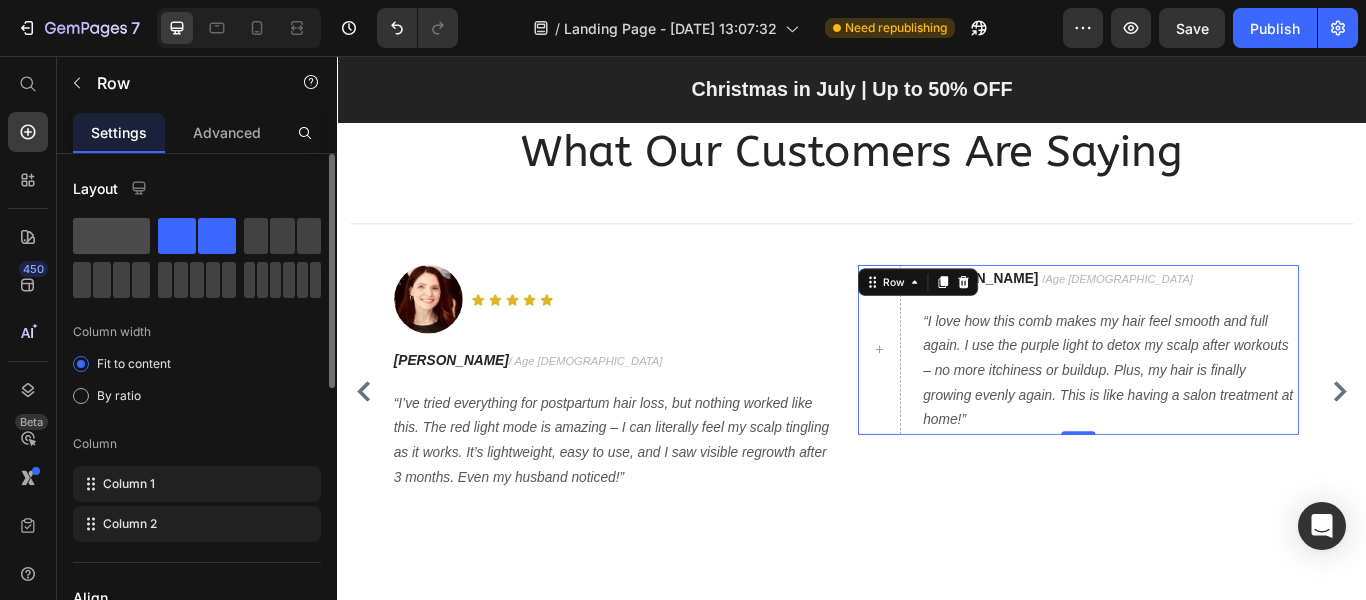 click 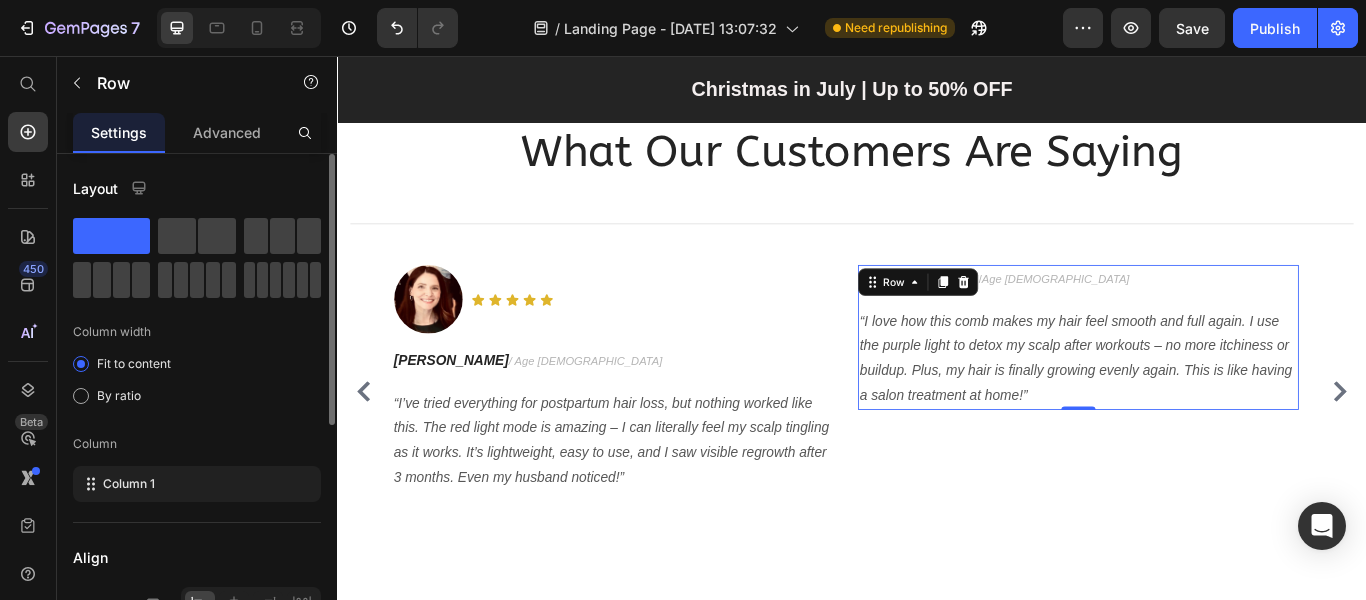 click on "Layout" at bounding box center [197, 188] 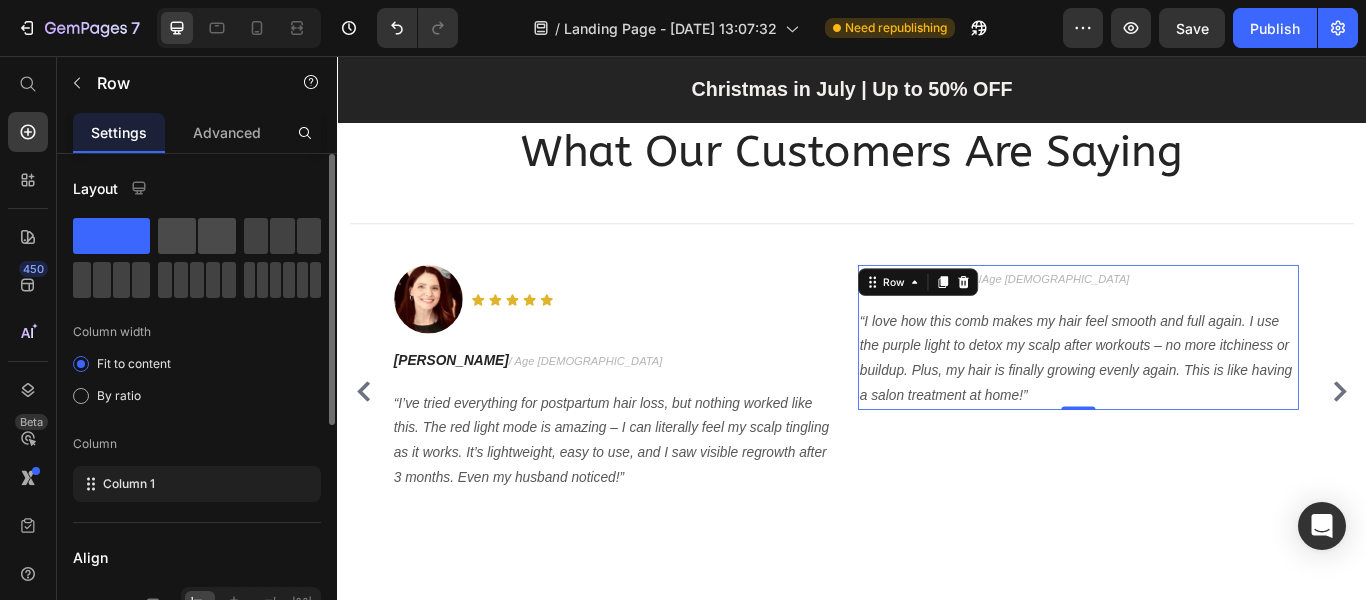 click 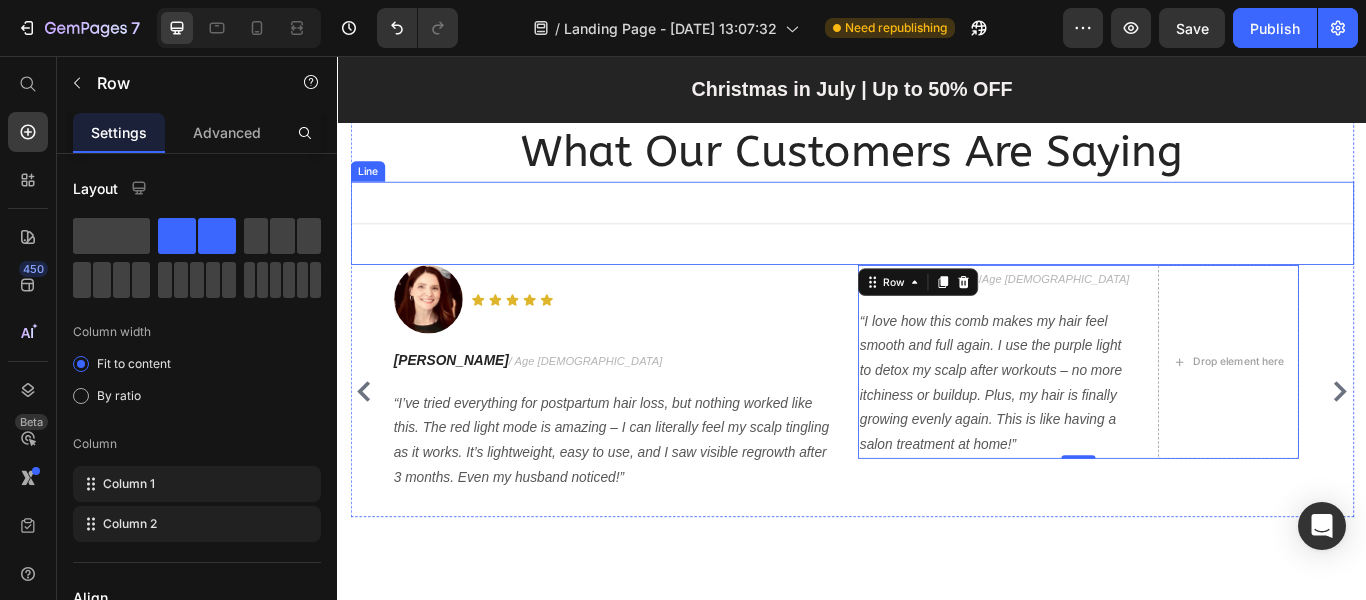drag, startPoint x: 518, startPoint y: 285, endPoint x: 928, endPoint y: 263, distance: 410.5898 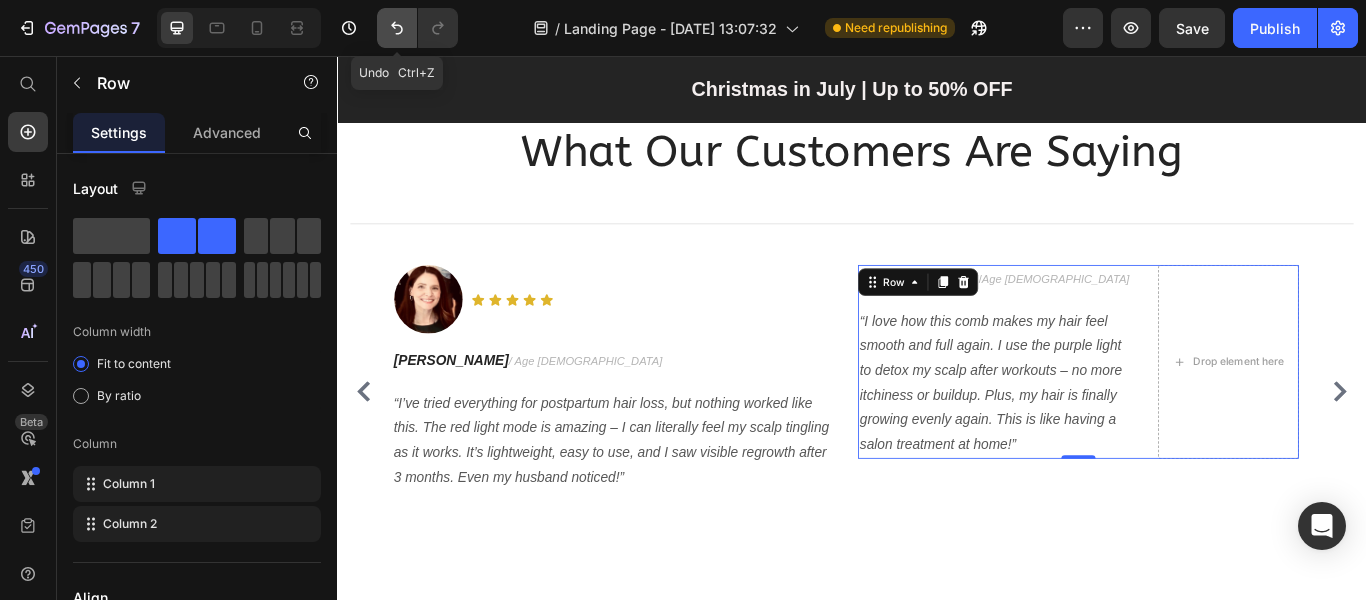 click 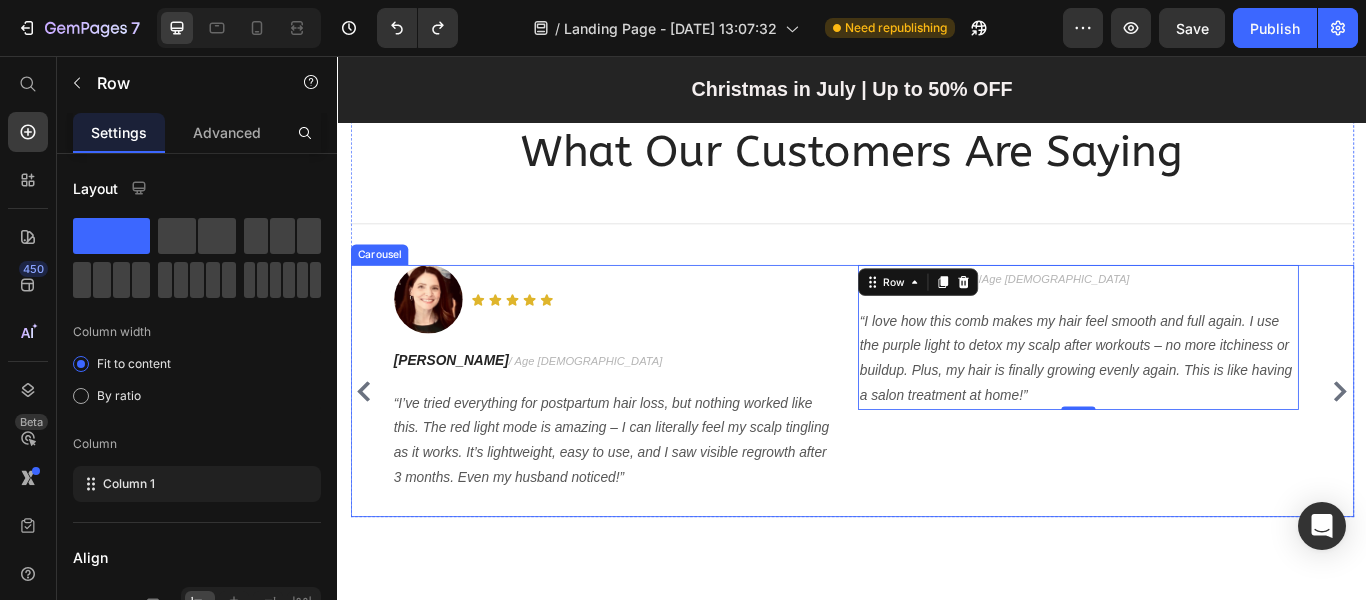 click on "Amanda R.   /  Age 29 Text block “I love how this comb makes my hair feel smooth and full again. I use the purple light to detox my scalp after workouts – no more itchiness or buildup. Plus, my hair is finally growing evenly again. This is like having a salon treatment at home!” Text block Row   0" at bounding box center [1201, 447] 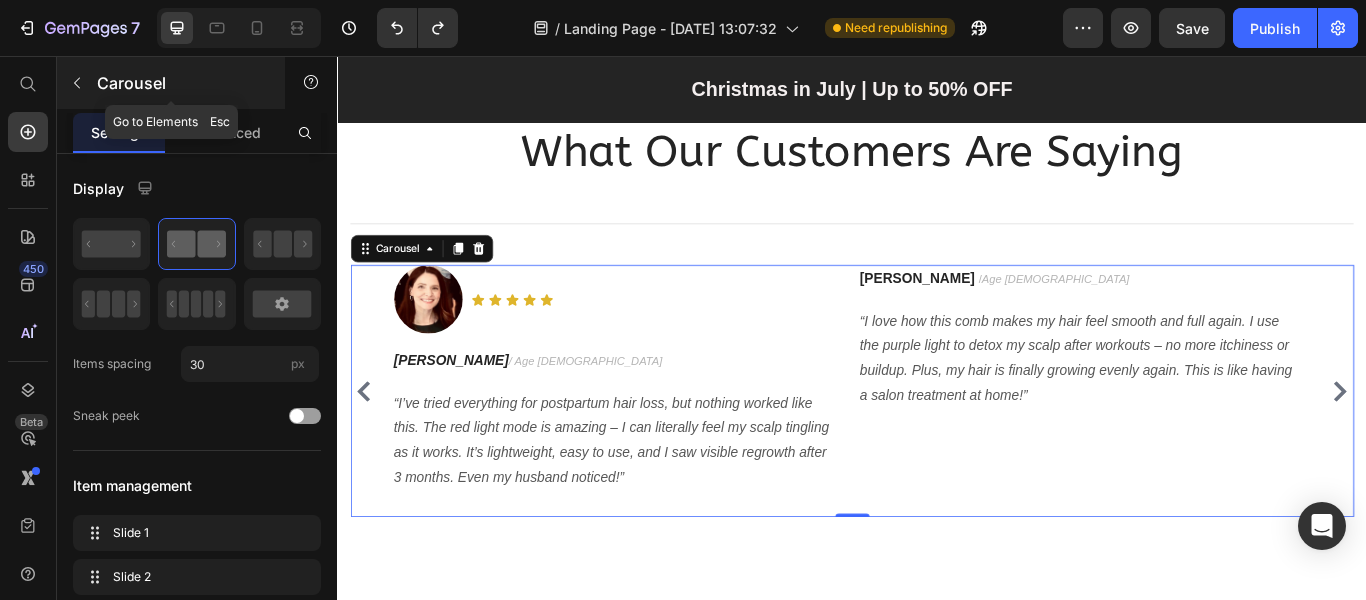 click 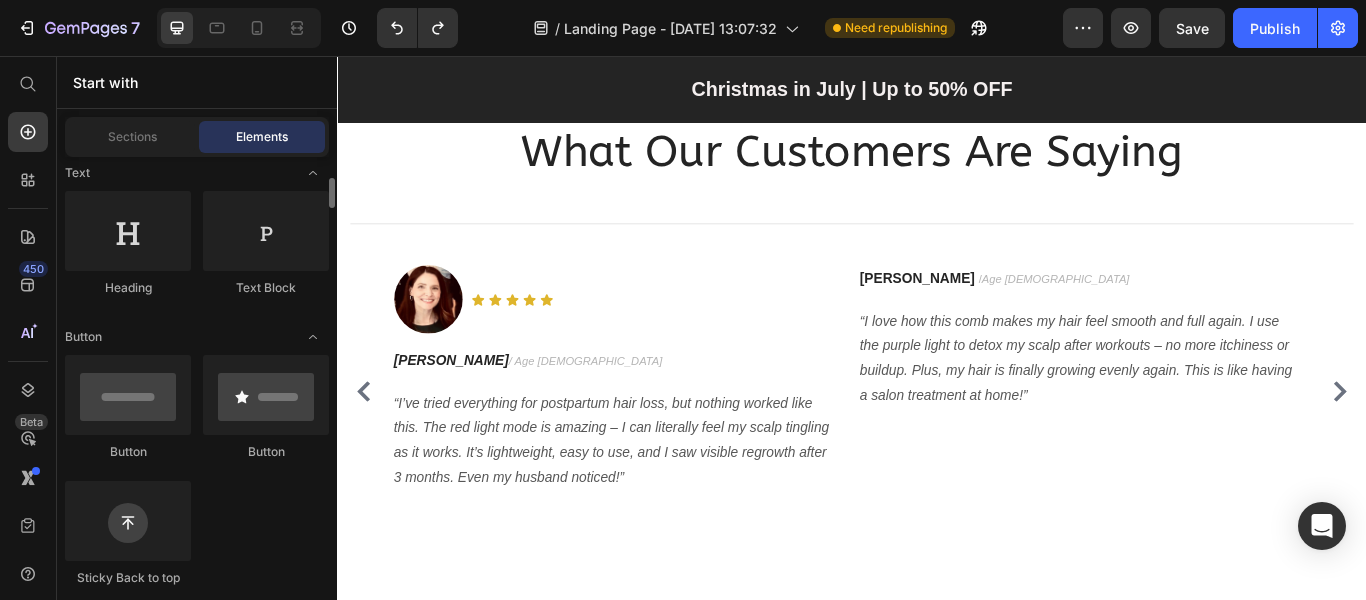 scroll, scrollTop: 0, scrollLeft: 0, axis: both 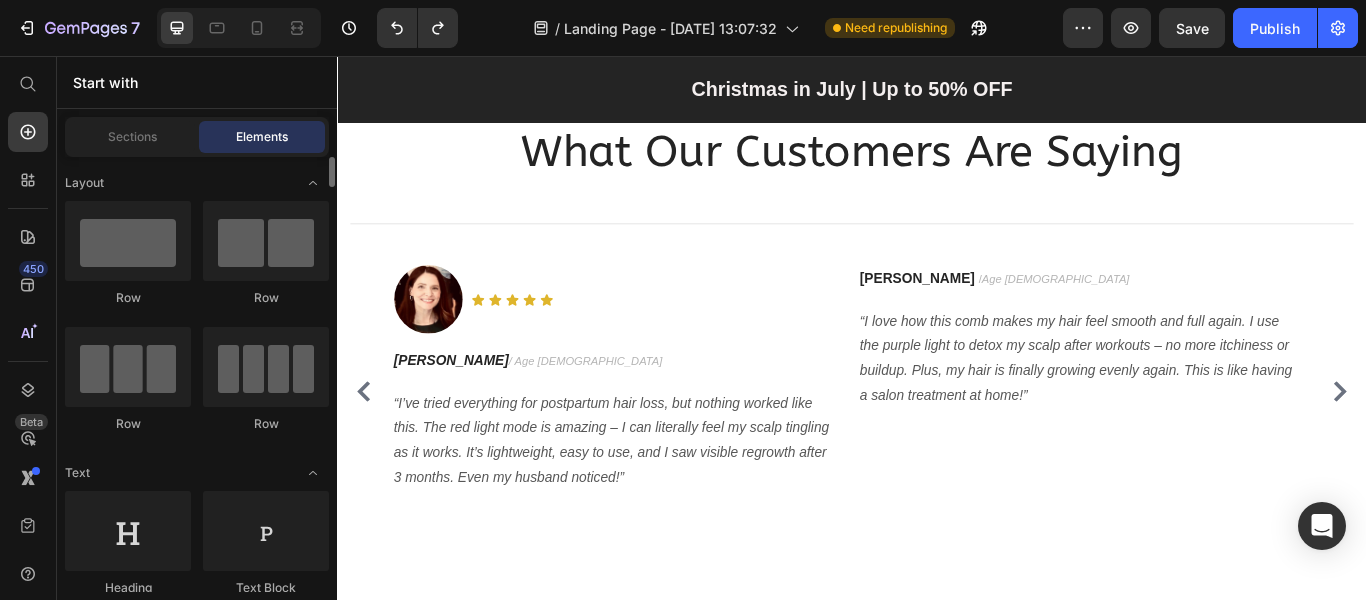 click on "Row
Row
Row
Row" 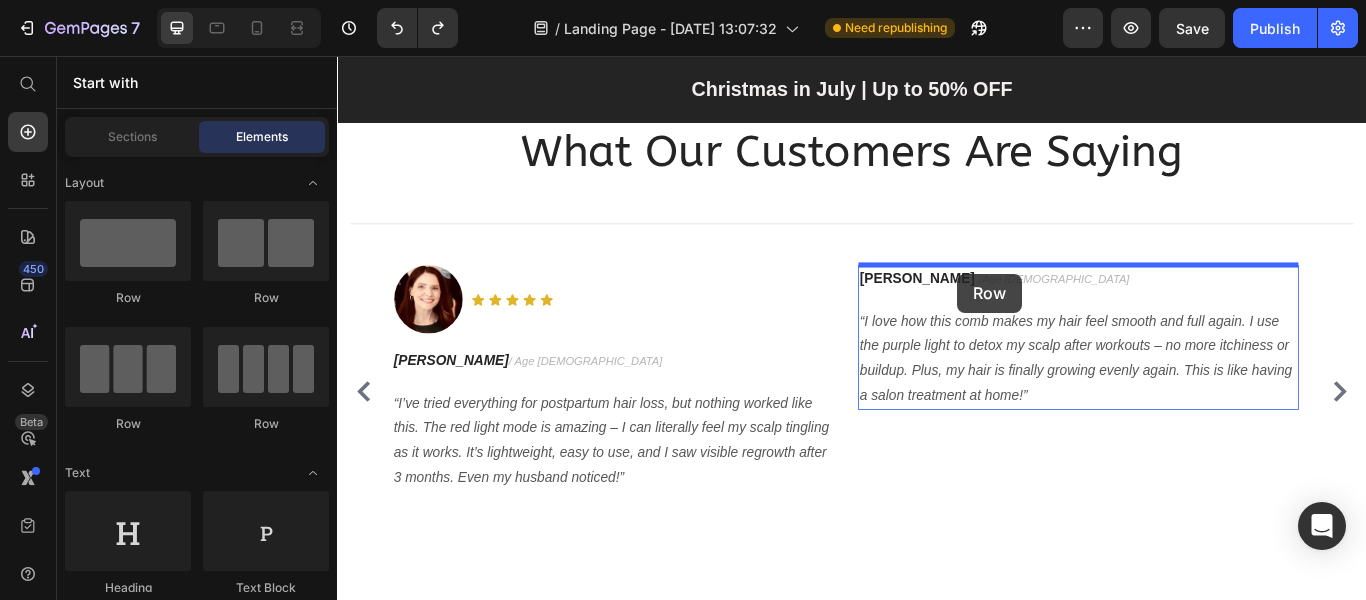 drag, startPoint x: 561, startPoint y: 295, endPoint x: 1061, endPoint y: 310, distance: 500.22495 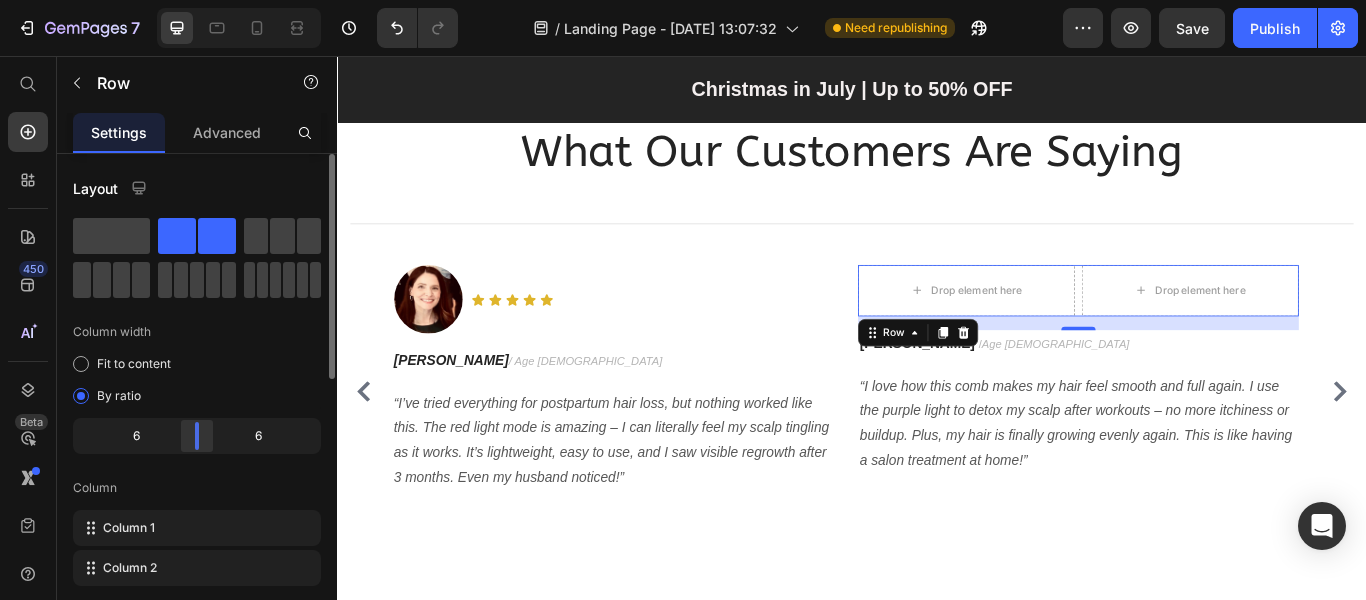drag, startPoint x: 197, startPoint y: 428, endPoint x: 184, endPoint y: 425, distance: 13.341664 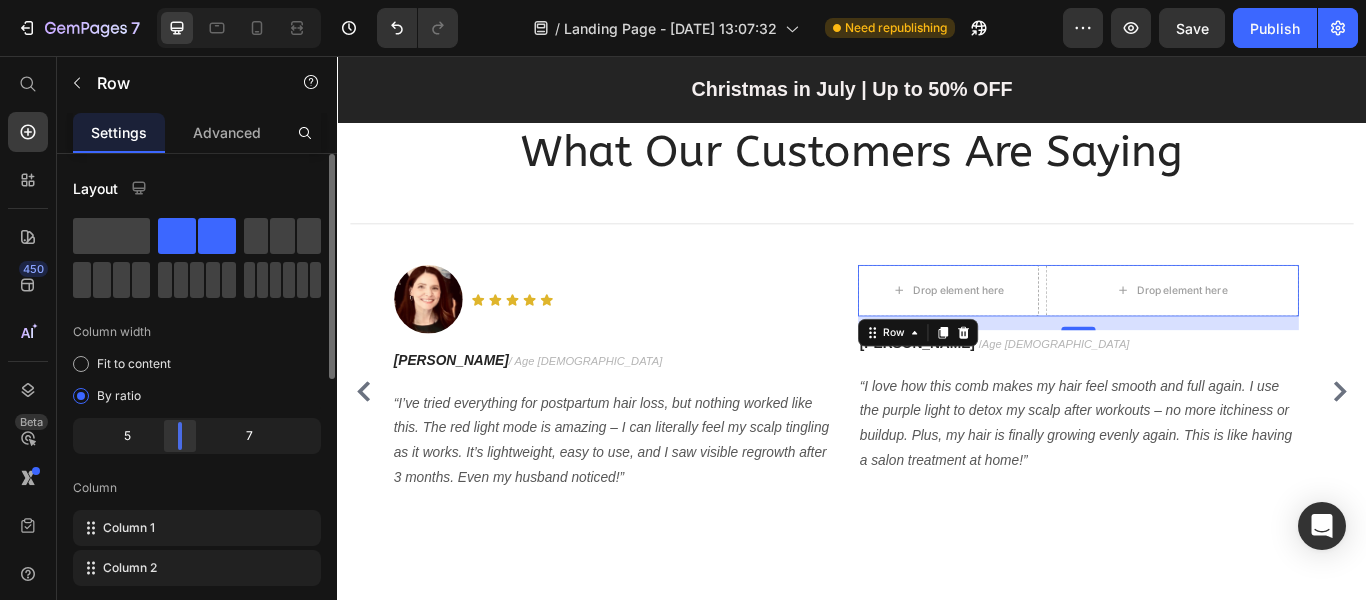 drag, startPoint x: 179, startPoint y: 428, endPoint x: 151, endPoint y: 436, distance: 29.12044 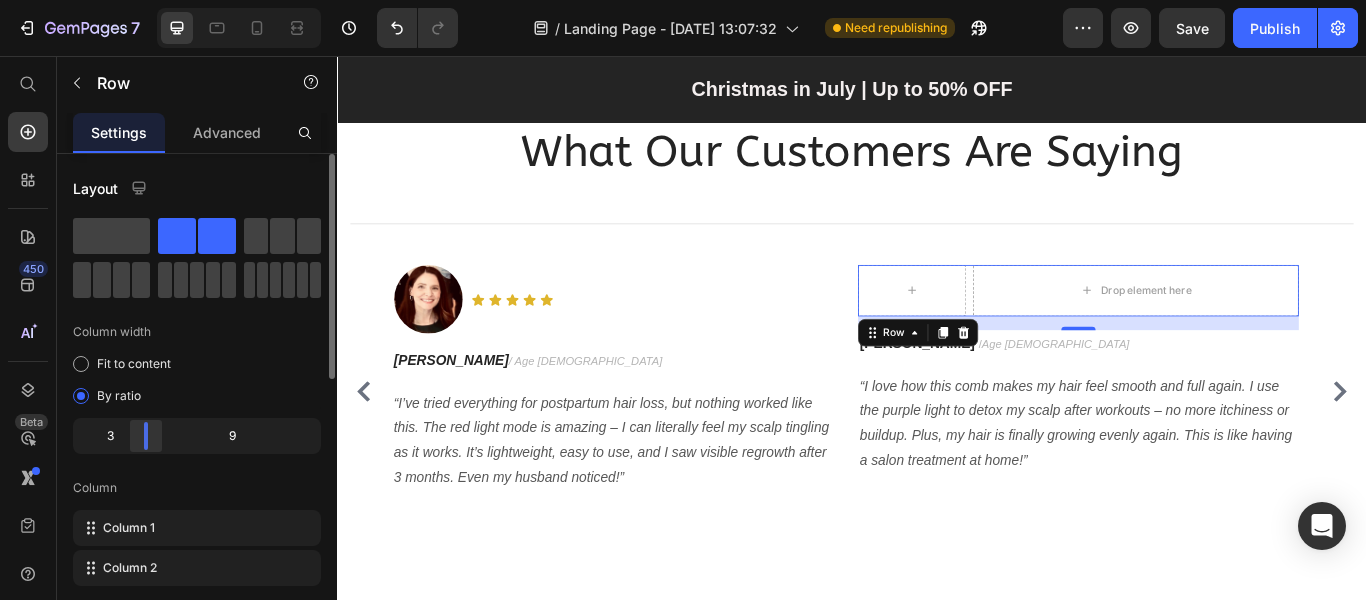 drag, startPoint x: 163, startPoint y: 430, endPoint x: 131, endPoint y: 429, distance: 32.01562 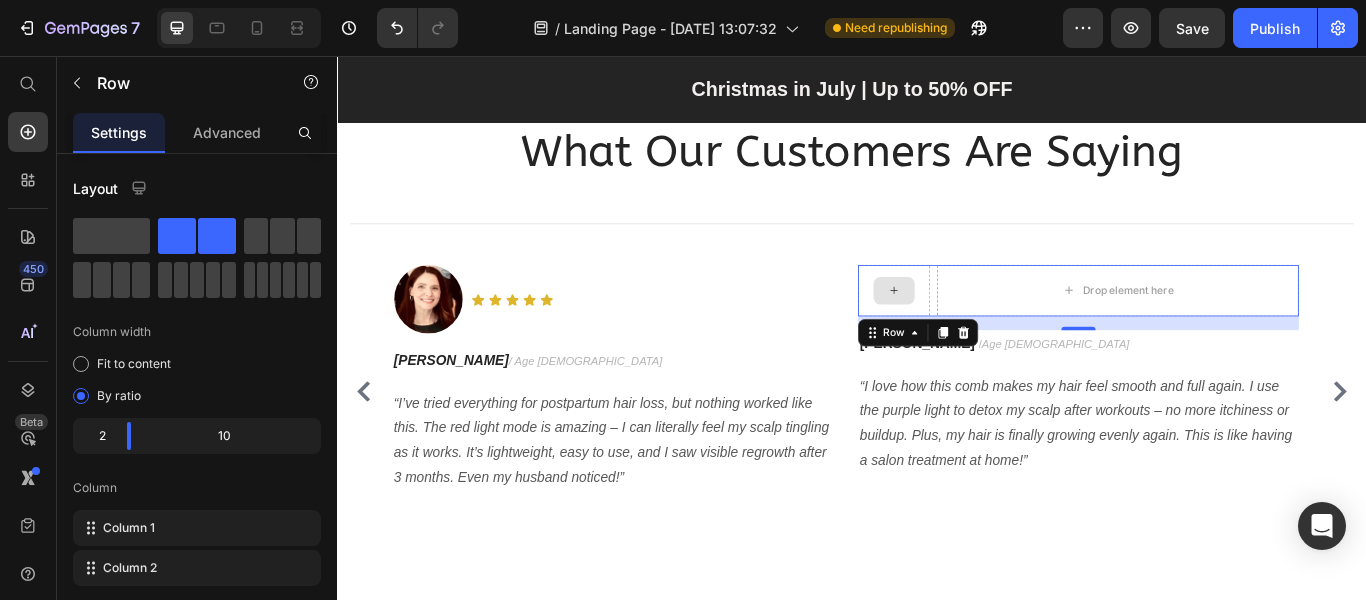 click 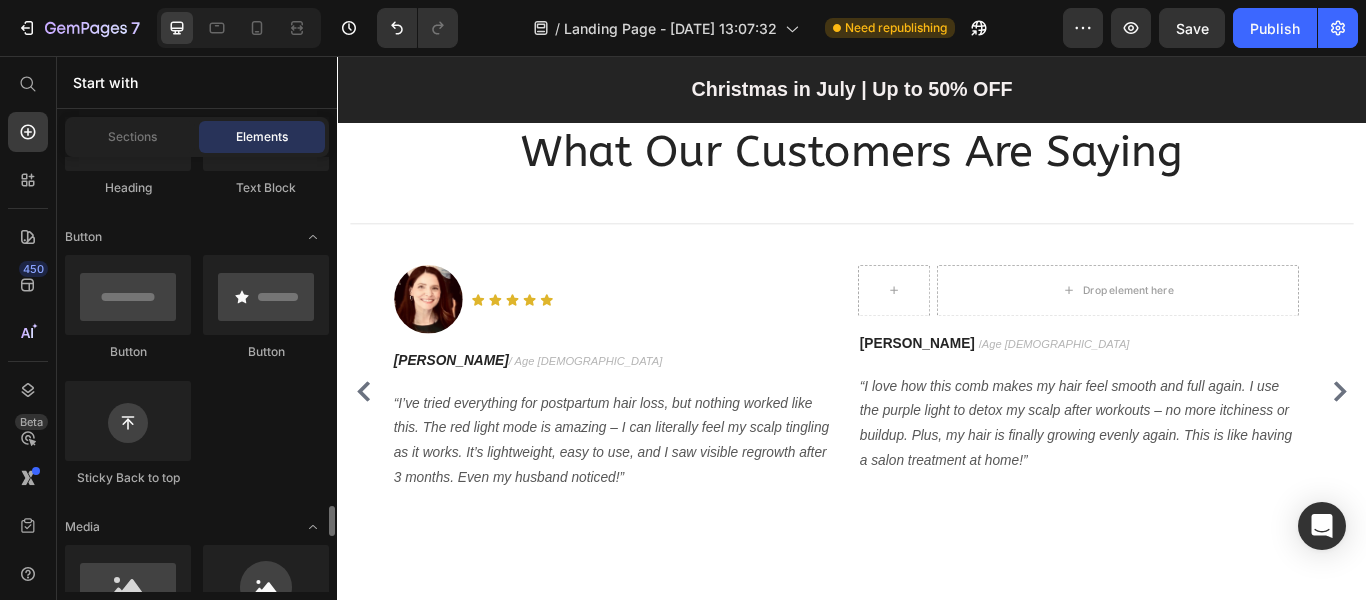 scroll, scrollTop: 700, scrollLeft: 0, axis: vertical 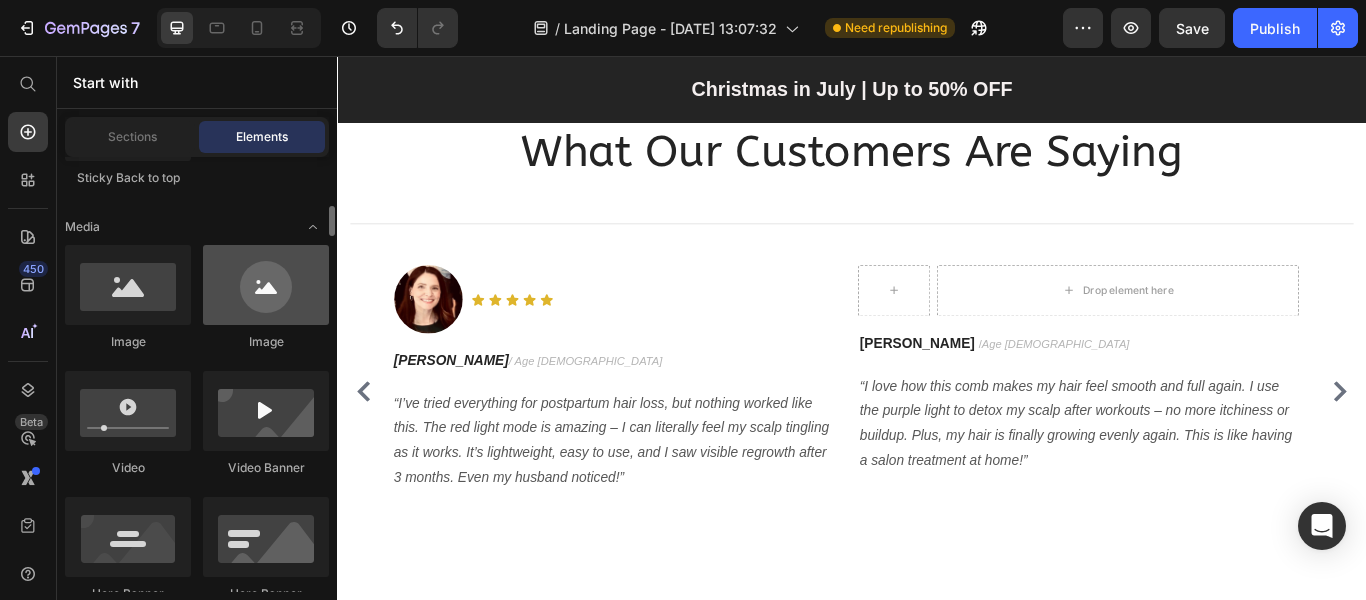 click at bounding box center (266, 285) 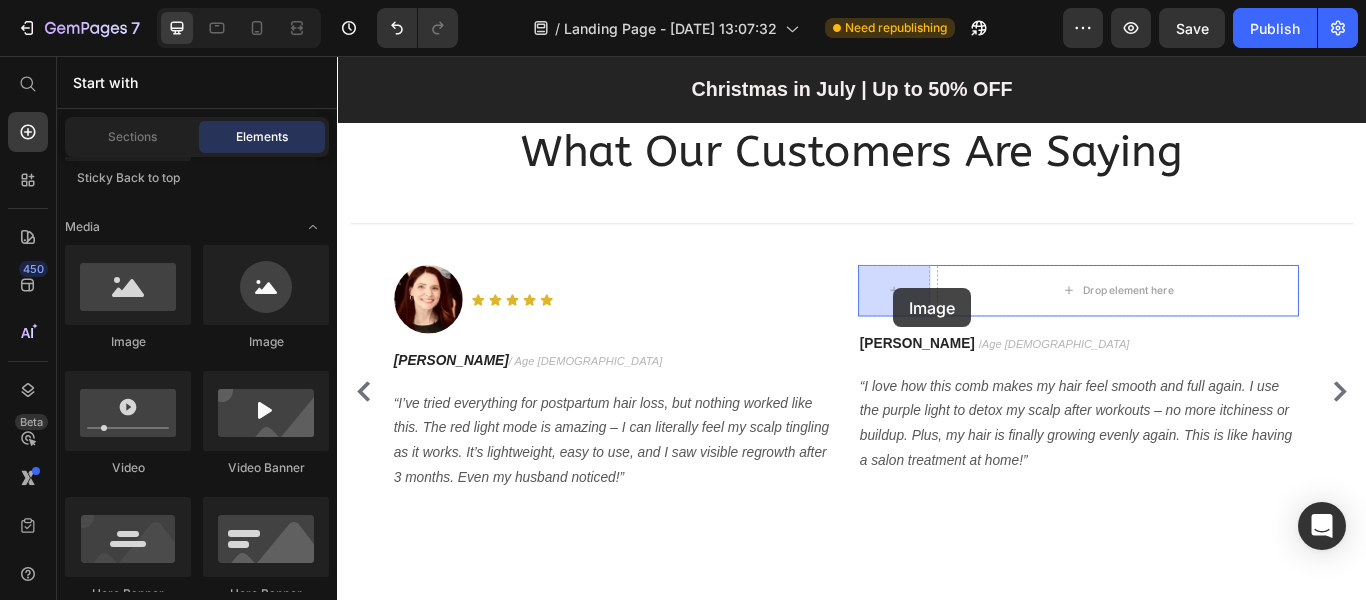 drag, startPoint x: 603, startPoint y: 357, endPoint x: 985, endPoint y: 327, distance: 383.1762 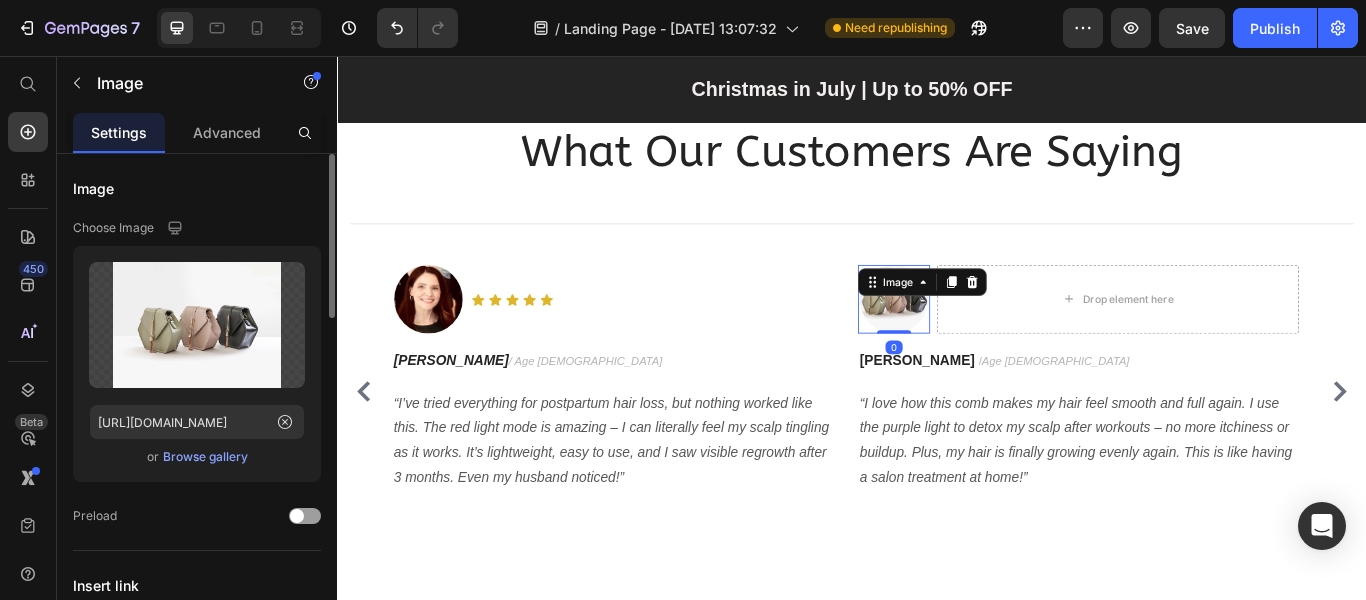 click on "Browse gallery" at bounding box center [205, 457] 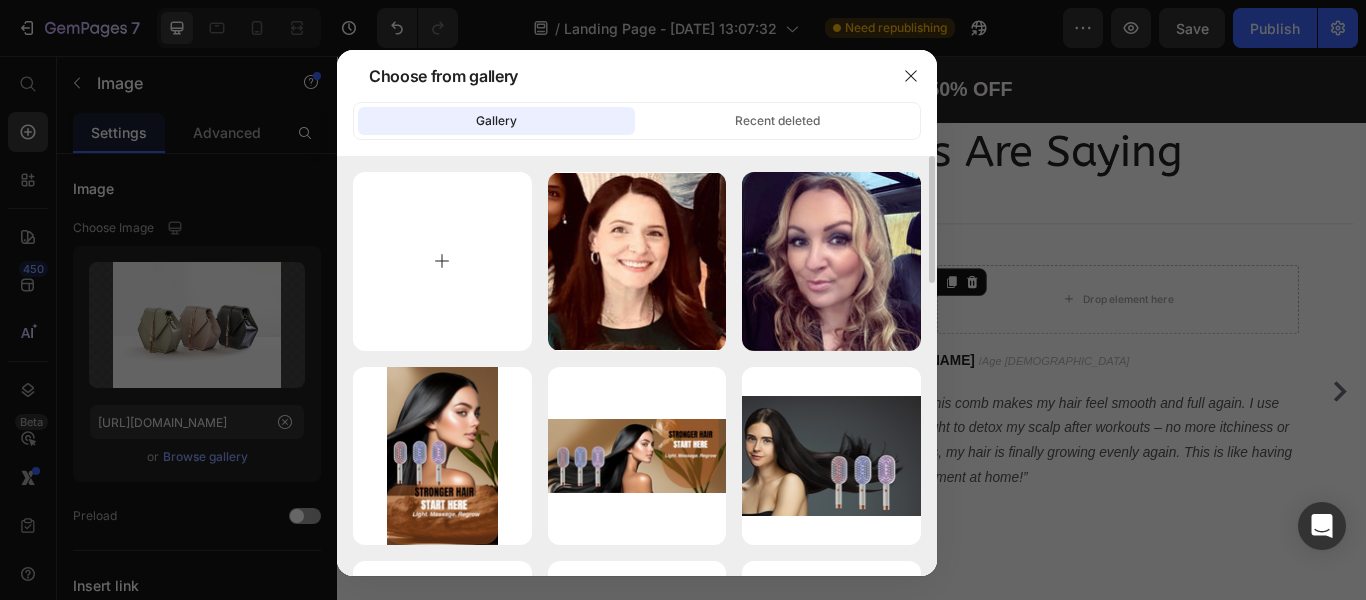 click at bounding box center [442, 261] 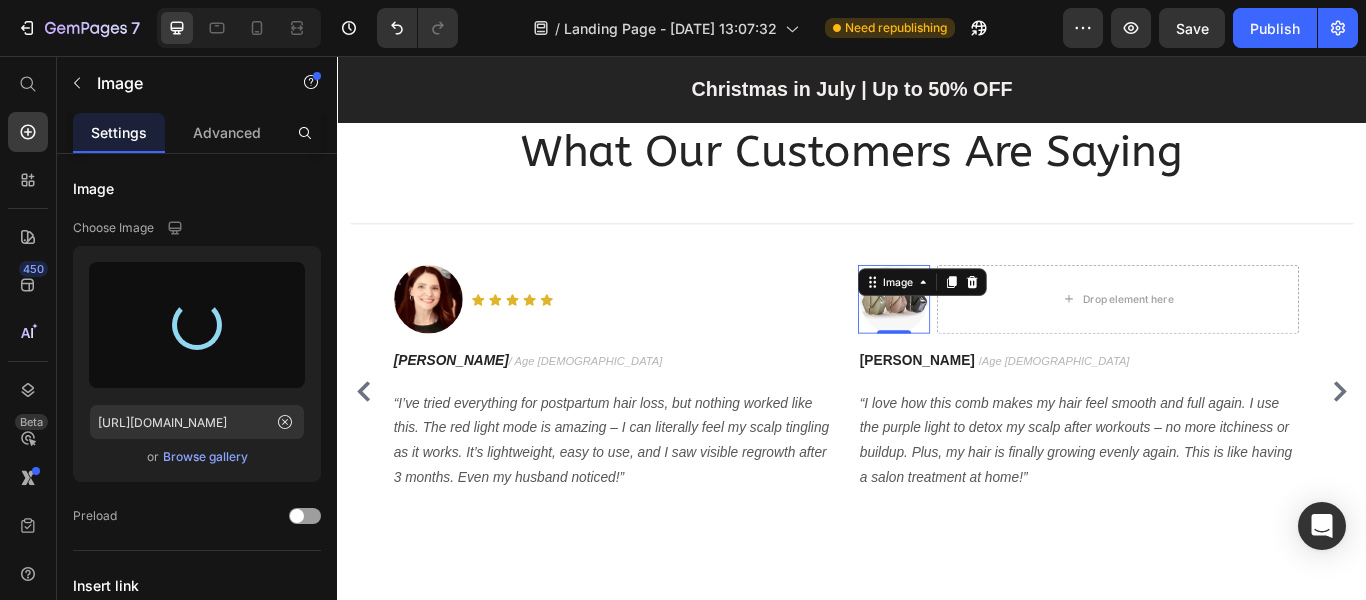 type on "https://cdn.shopify.com/s/files/1/0693/1949/1734/files/gempages_573901441303839813-c77ab150-e5ed-4ef3-8499-03c7a3f3f4ce.jpg" 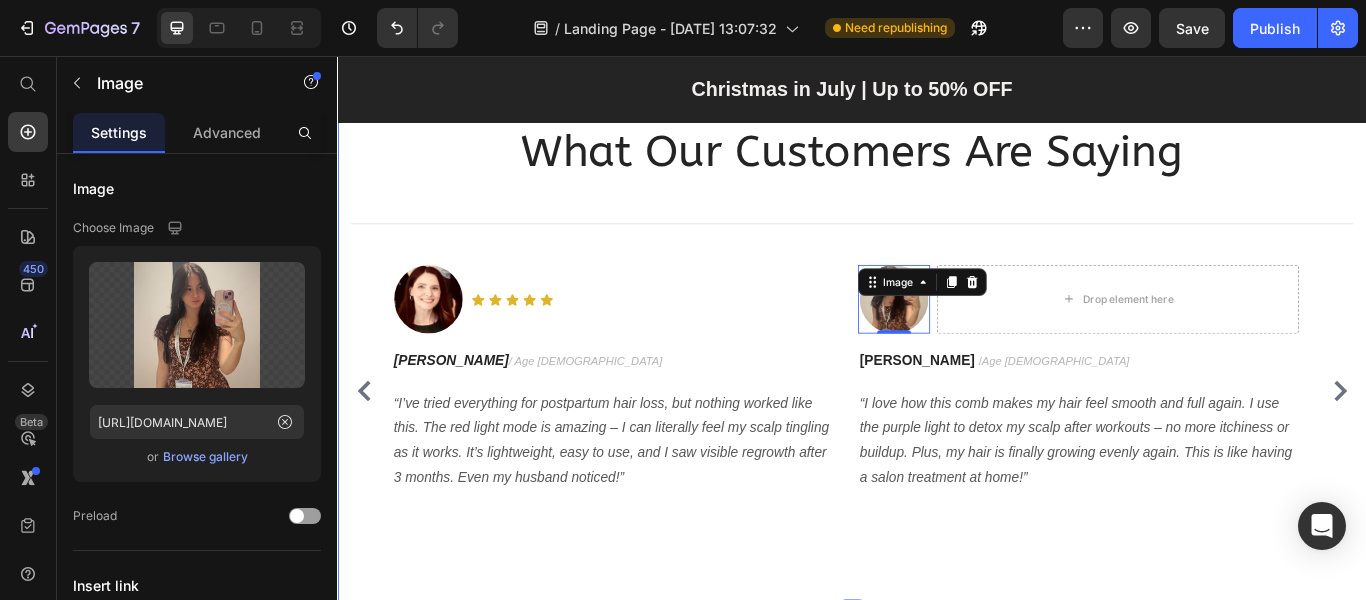 click on "What Our Customers Are Saying Heading                Title Line Image Text Block Icon Icon Icon Icon Icon Icon List Row Row Jessica M.   /  Age 34 Text block “I started using this comb after noticing early hair thinning around my temples. After just 2 months, I saw baby hairs growing in! The blue light really calms my oily scalp, and my hair feels stronger with less shedding. I use it every night before bed – it’s honestly become my favorite part of the routine.” Text block Row Image Text Block Icon Icon Icon Icon Icon Icon List Row Sophia L. / Age 42 Text block “I’ve tried everything for postpartum hair loss, but nothing worked like this. The red light mode is amazing – I can literally feel my scalp tingling as it works. It’s lightweight, easy to use, and I saw visible regrowth after 3 months. Even my husband noticed!” Text block Row Image   0
Drop element here Row Amanda R.   /  Age 29 Text block Text block Row Image Ryan S.   / Design Director Text block Text block Row" at bounding box center [937, 378] 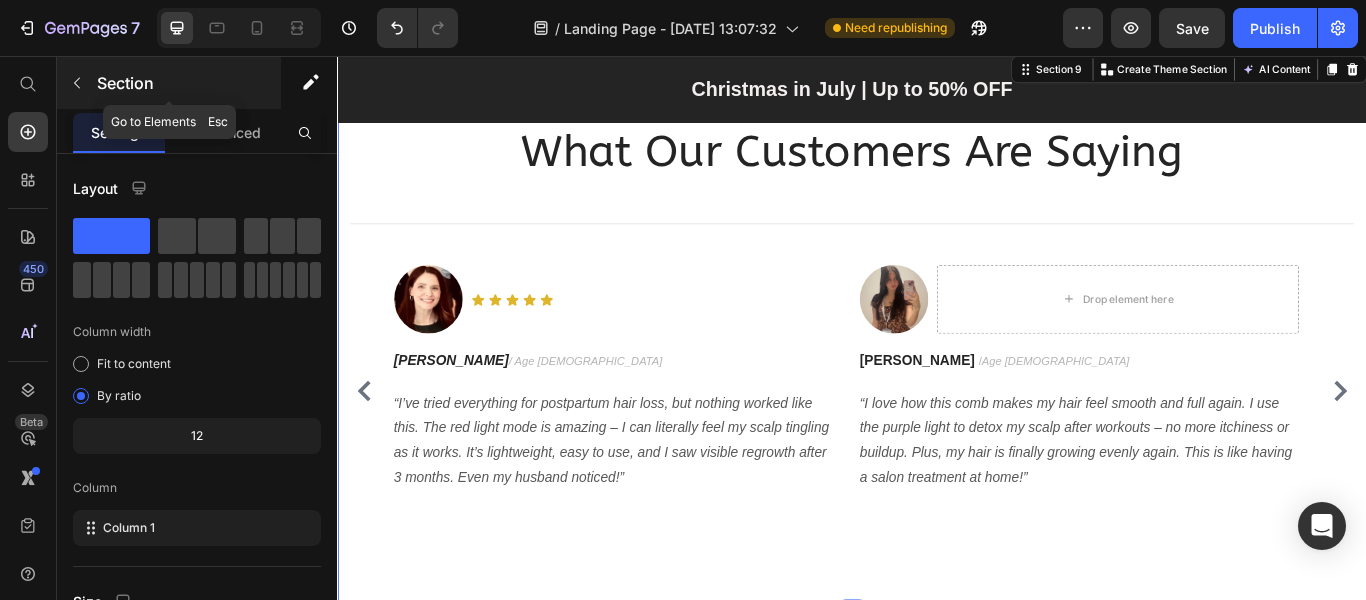 click 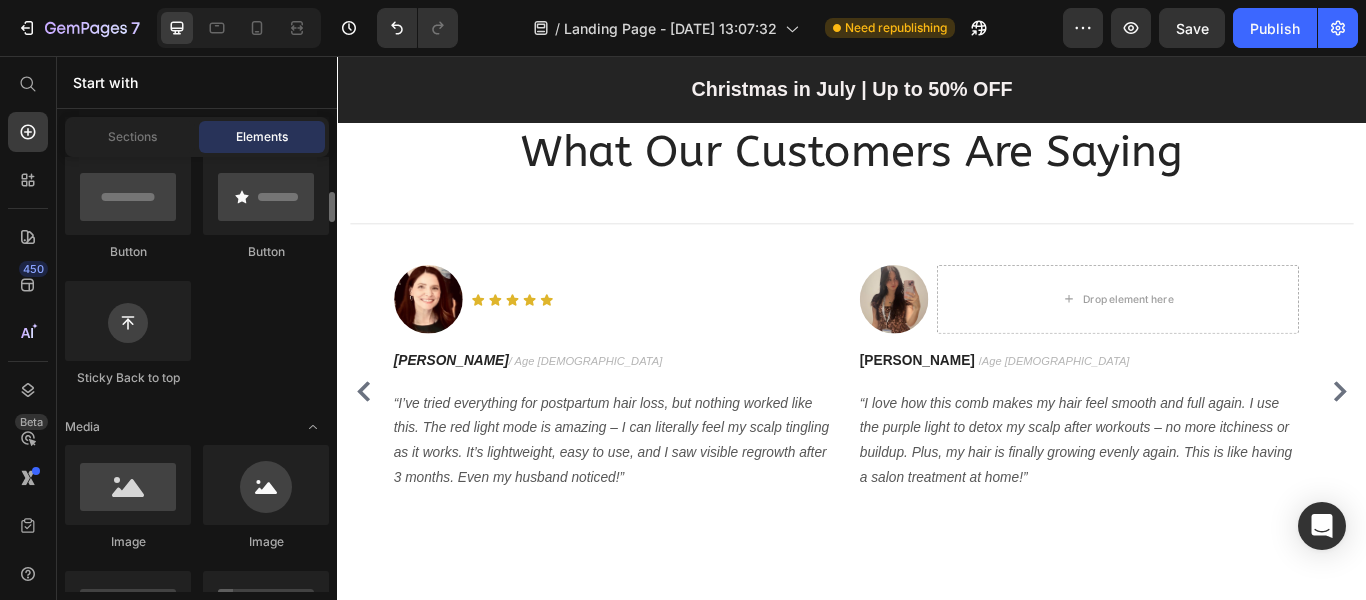 scroll, scrollTop: 300, scrollLeft: 0, axis: vertical 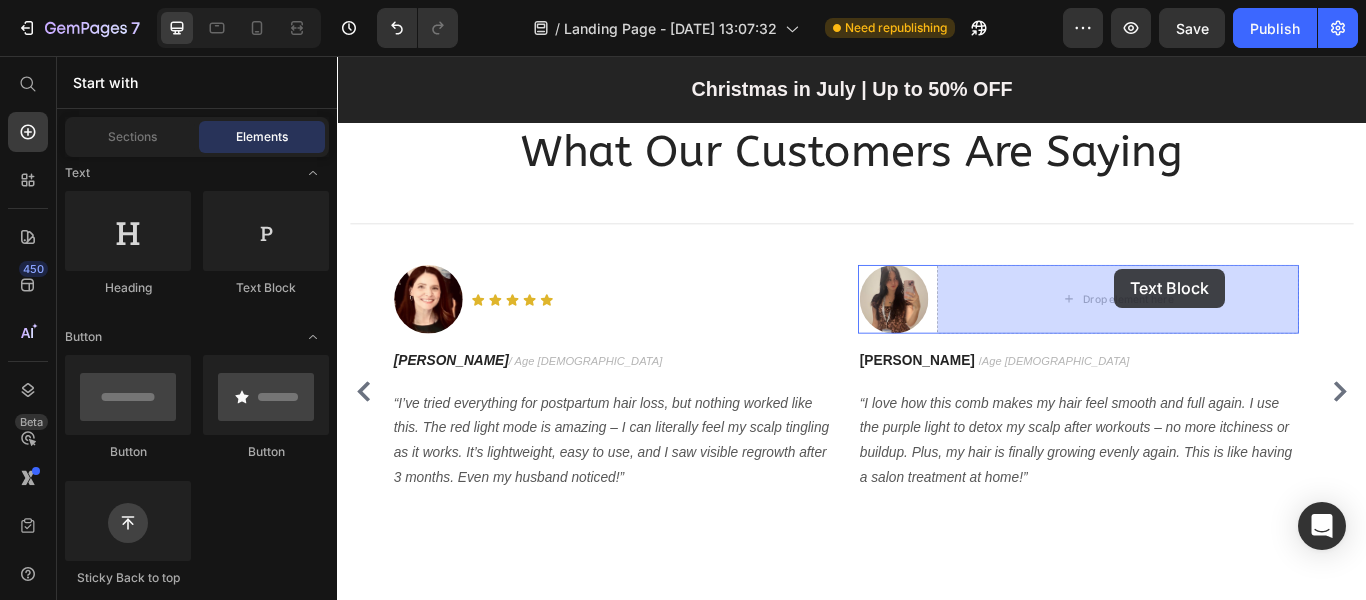 drag, startPoint x: 606, startPoint y: 310, endPoint x: 1244, endPoint y: 304, distance: 638.0282 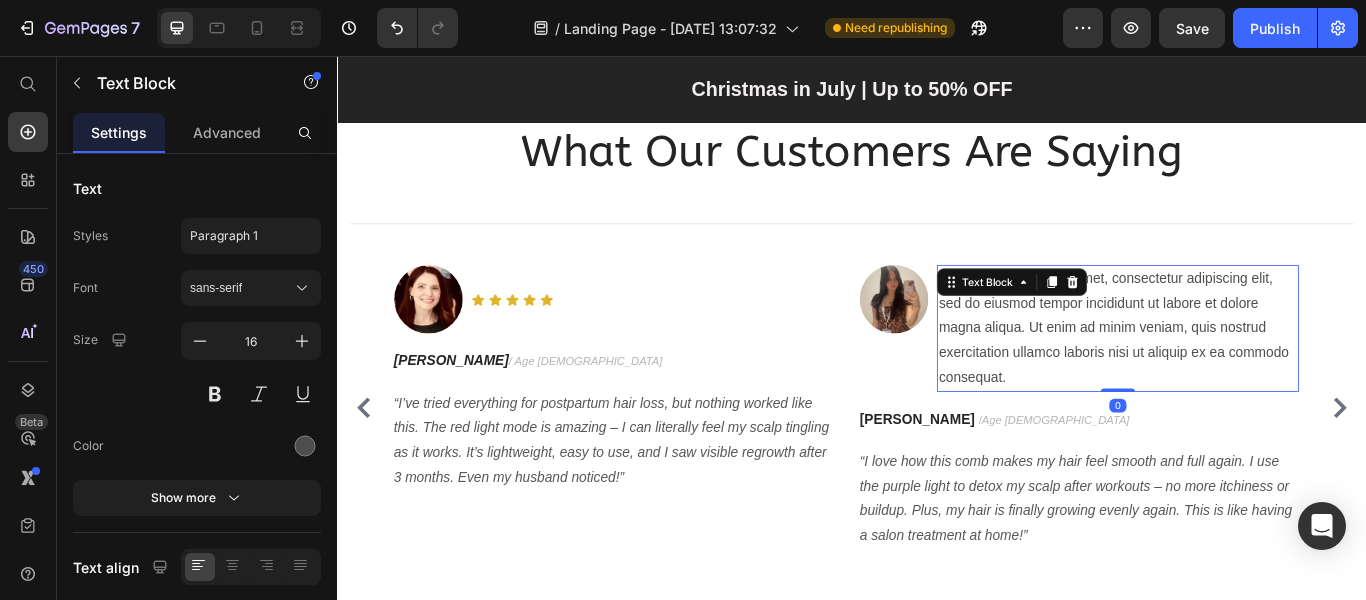 click on "Lorem ipsum dolor sit amet, consectetur adipiscing elit, sed do eiusmod tempor incididunt ut labore et dolore magna aliqua. Ut enim ad minim veniam, quis nostrud exercitation ullamco laboris nisi ut aliquip ex ea commodo consequat." at bounding box center (1246, 374) 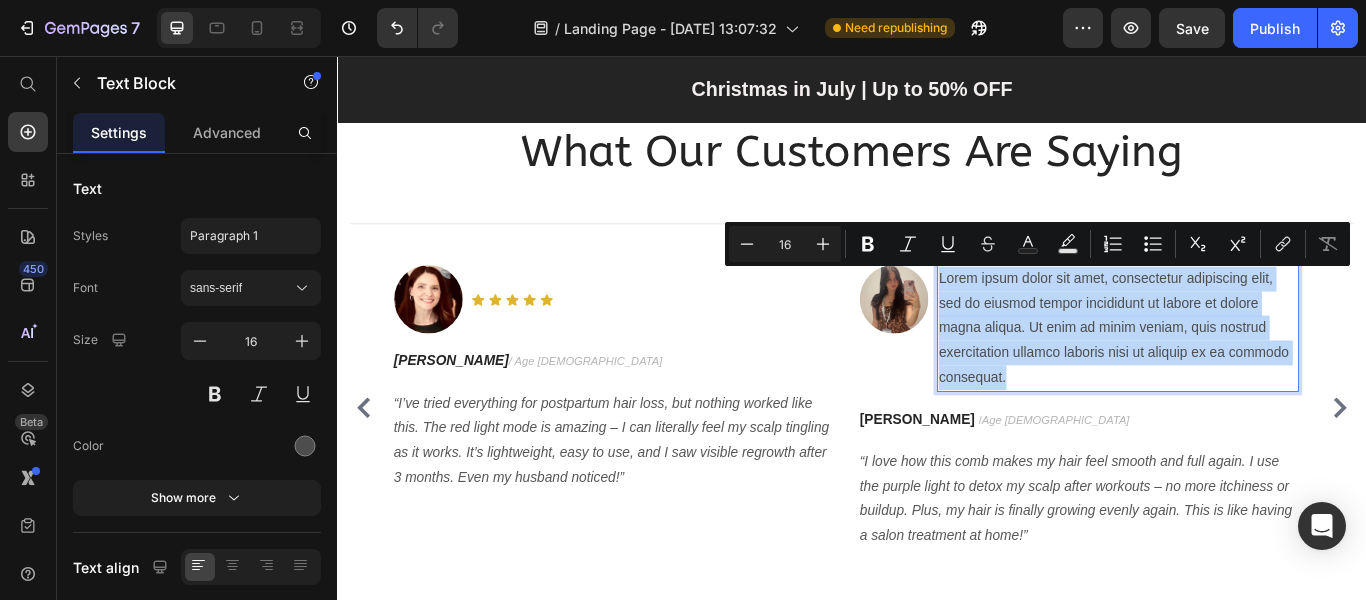 drag, startPoint x: 1118, startPoint y: 427, endPoint x: 1041, endPoint y: 316, distance: 135.09256 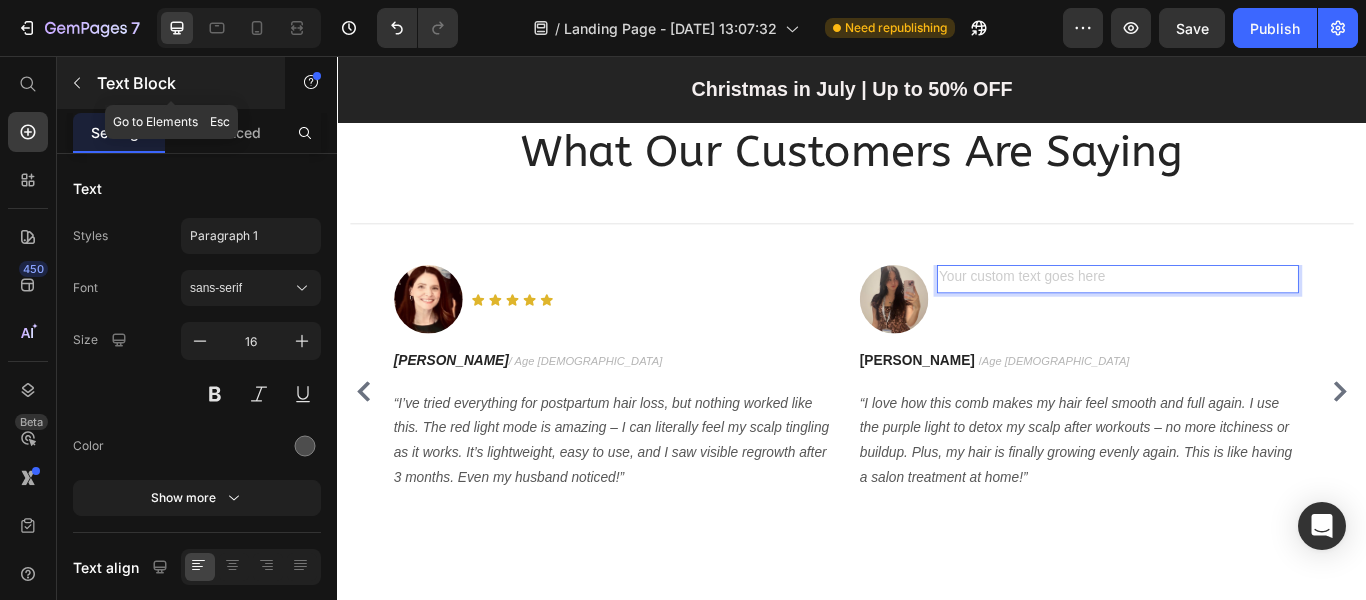 click 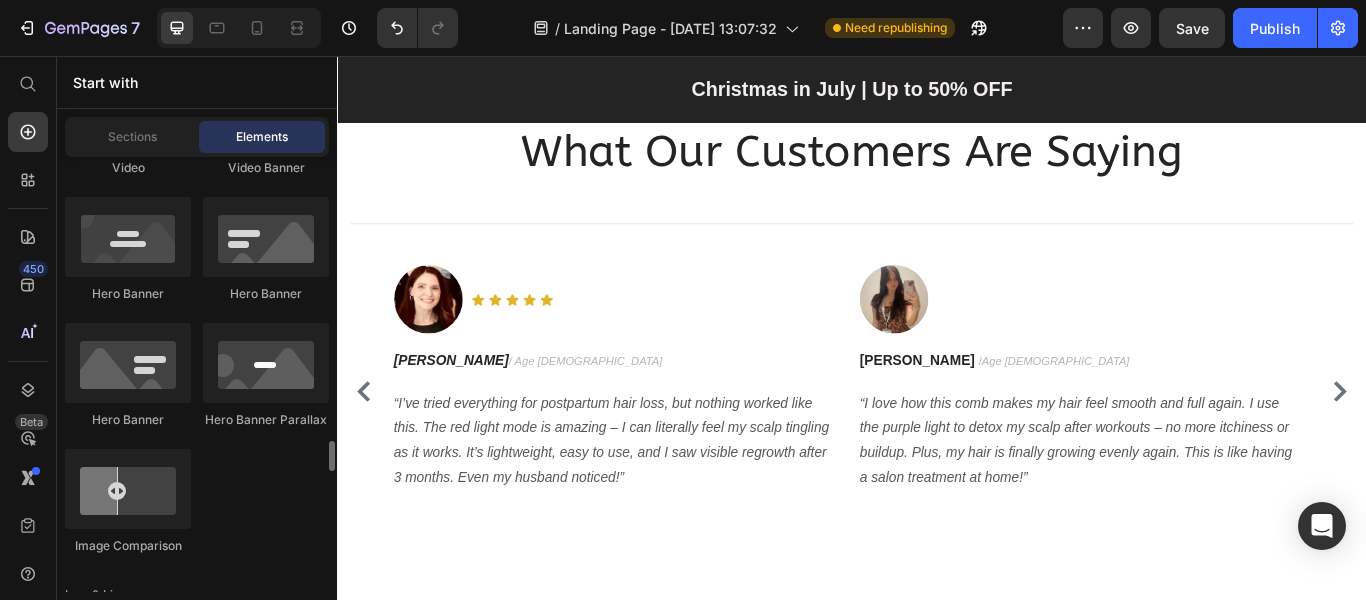scroll, scrollTop: 1300, scrollLeft: 0, axis: vertical 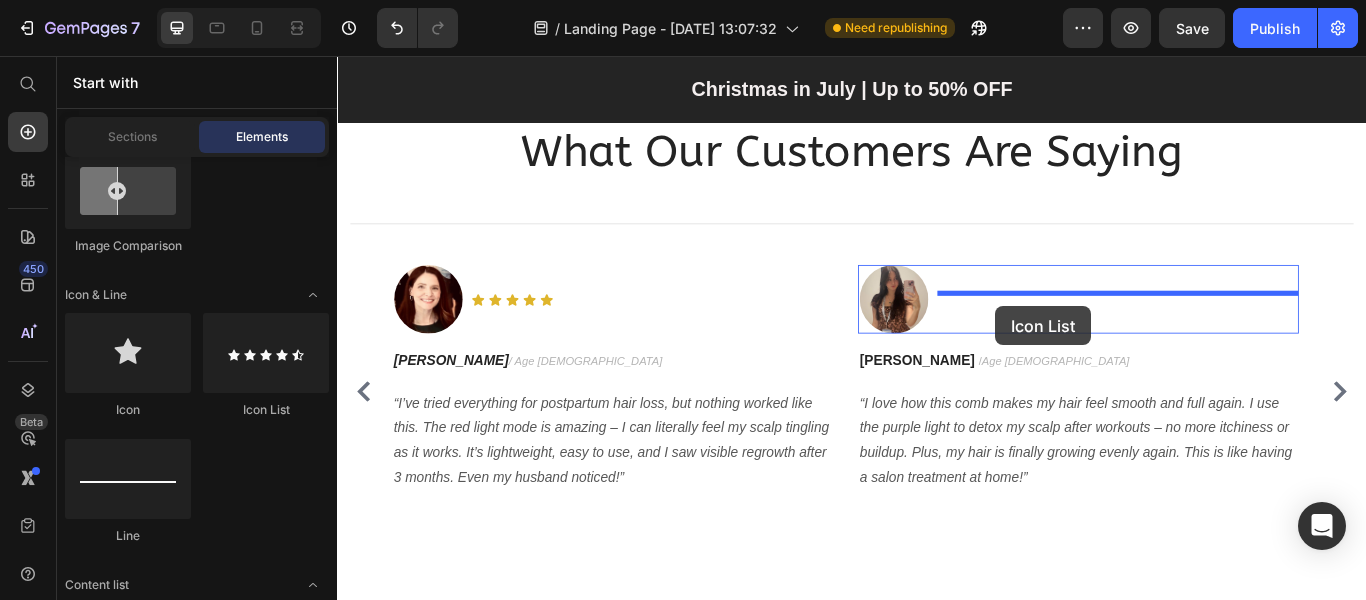 drag, startPoint x: 601, startPoint y: 433, endPoint x: 1104, endPoint y: 348, distance: 510.13135 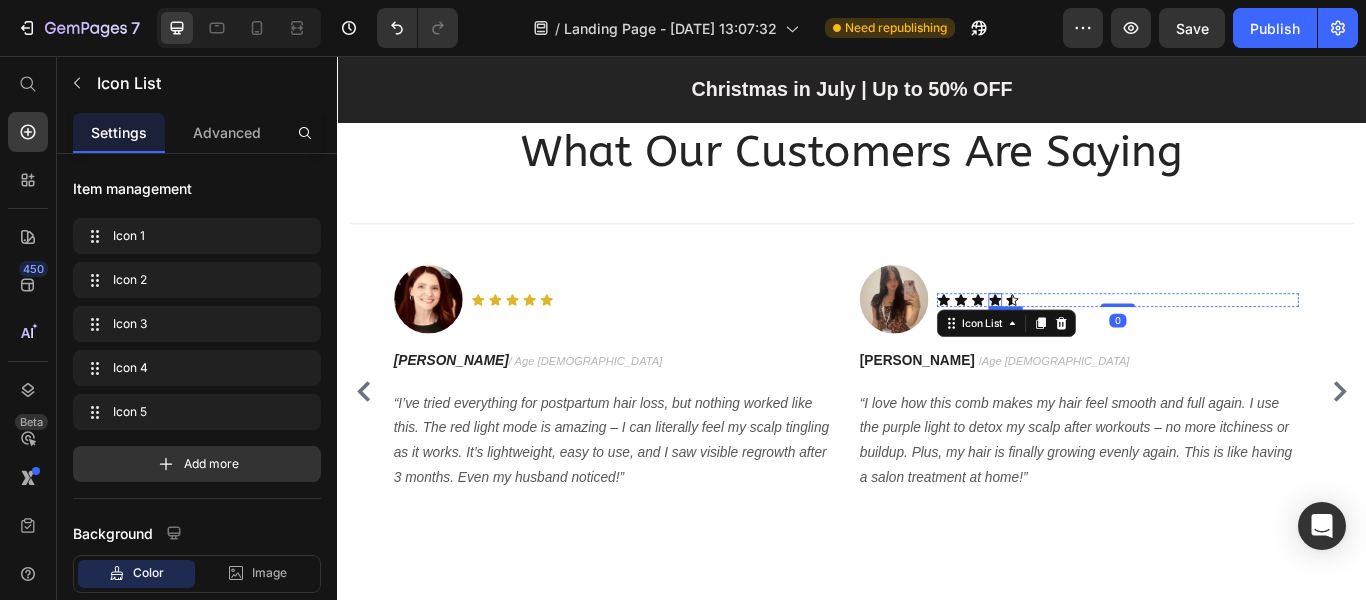 click 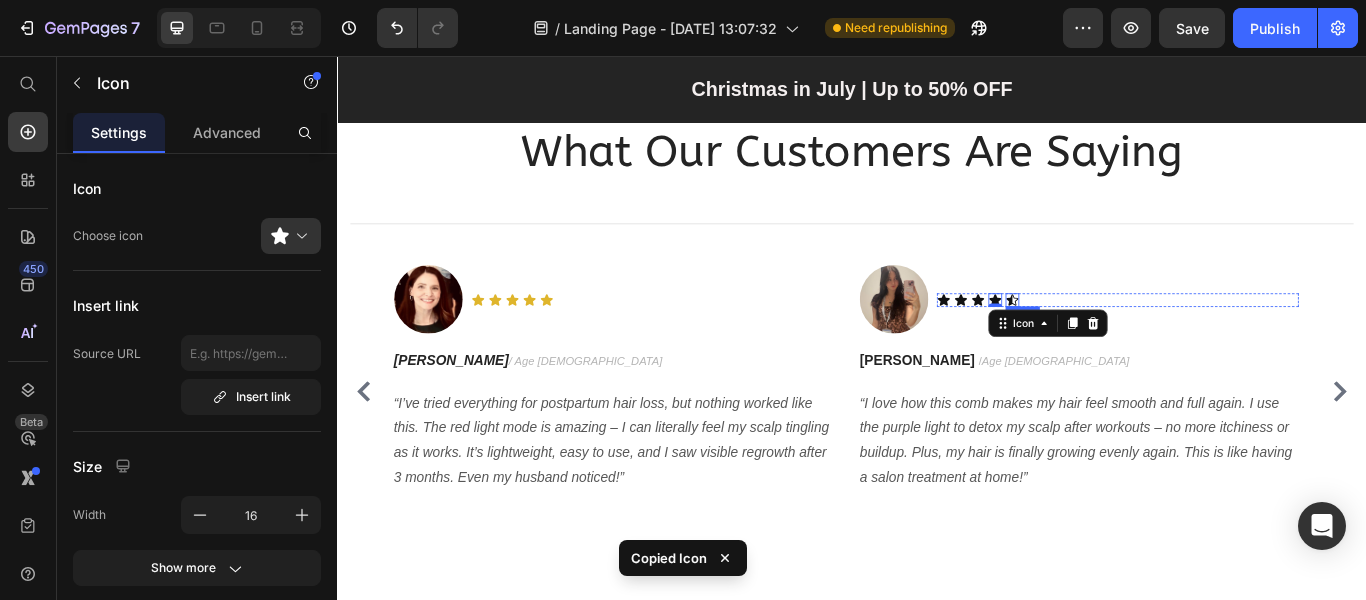 click 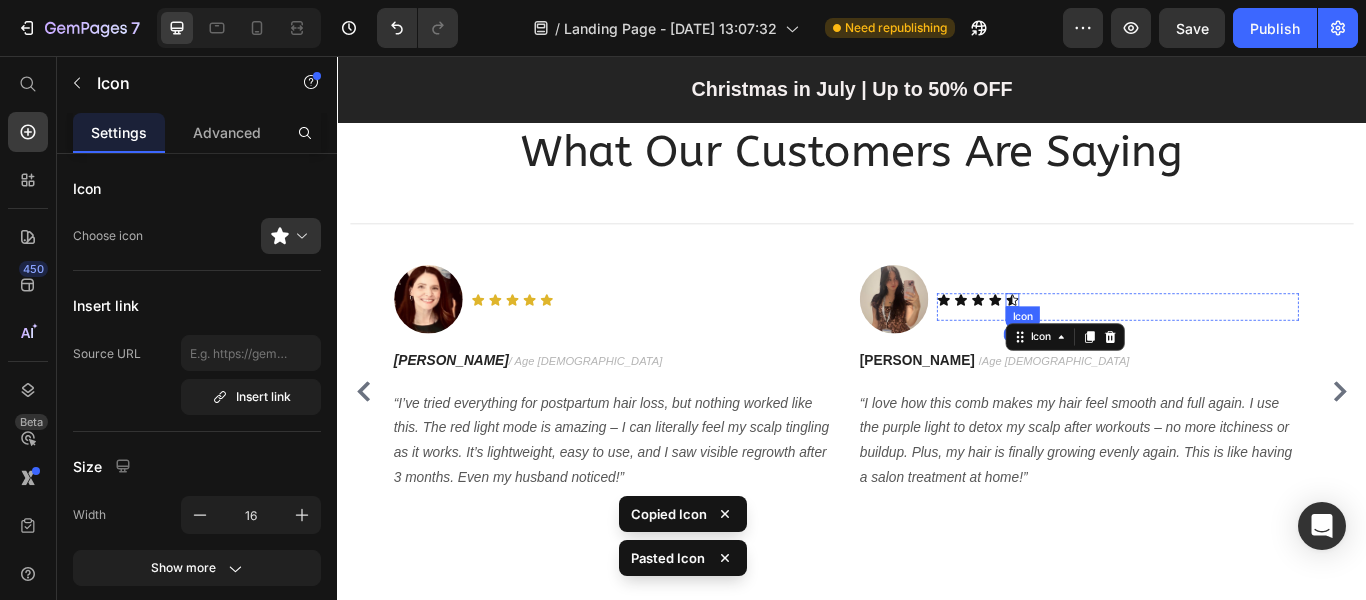 click 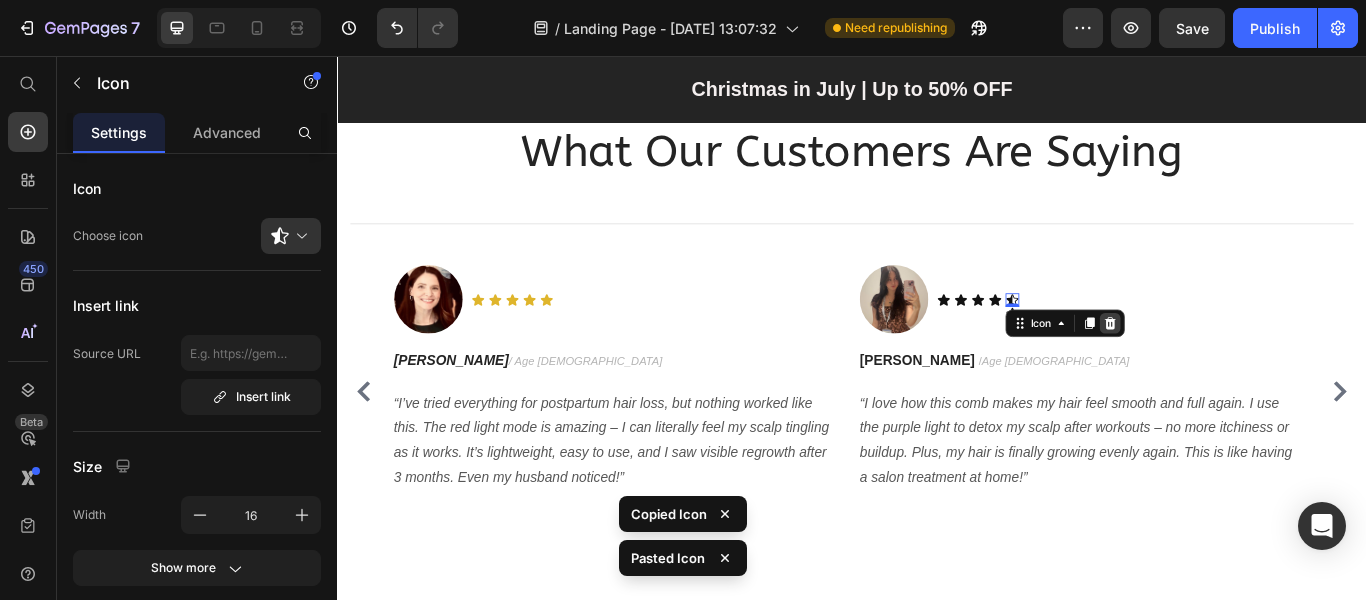 click 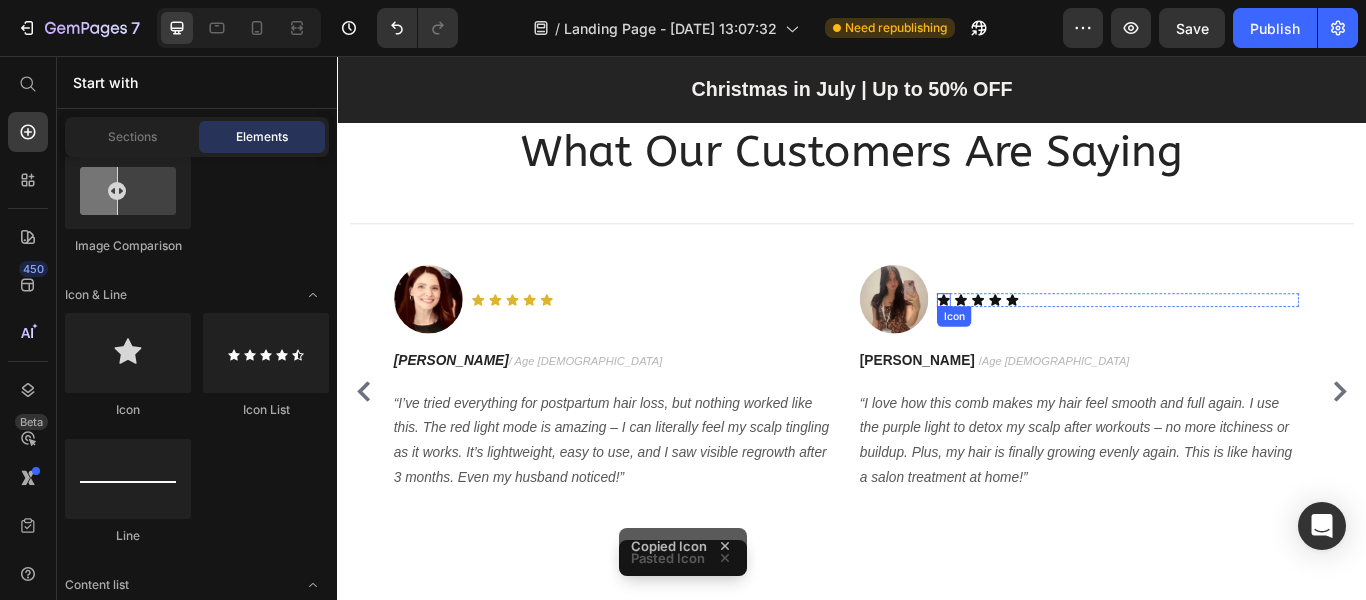 click 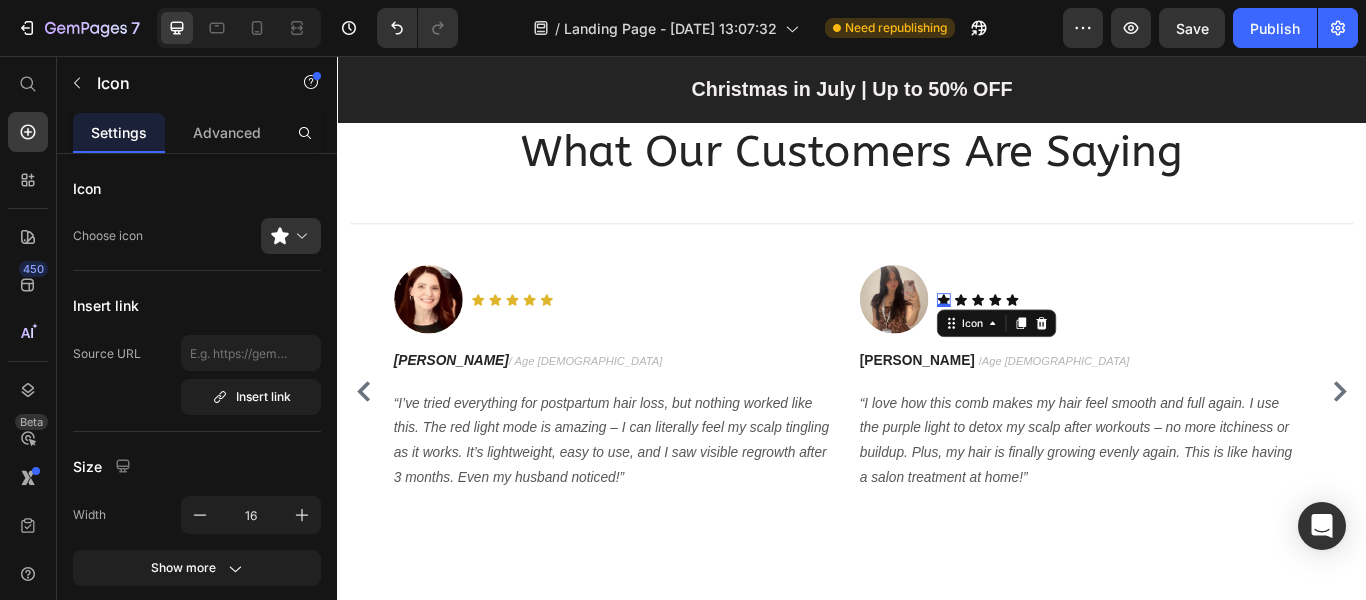 scroll, scrollTop: 400, scrollLeft: 0, axis: vertical 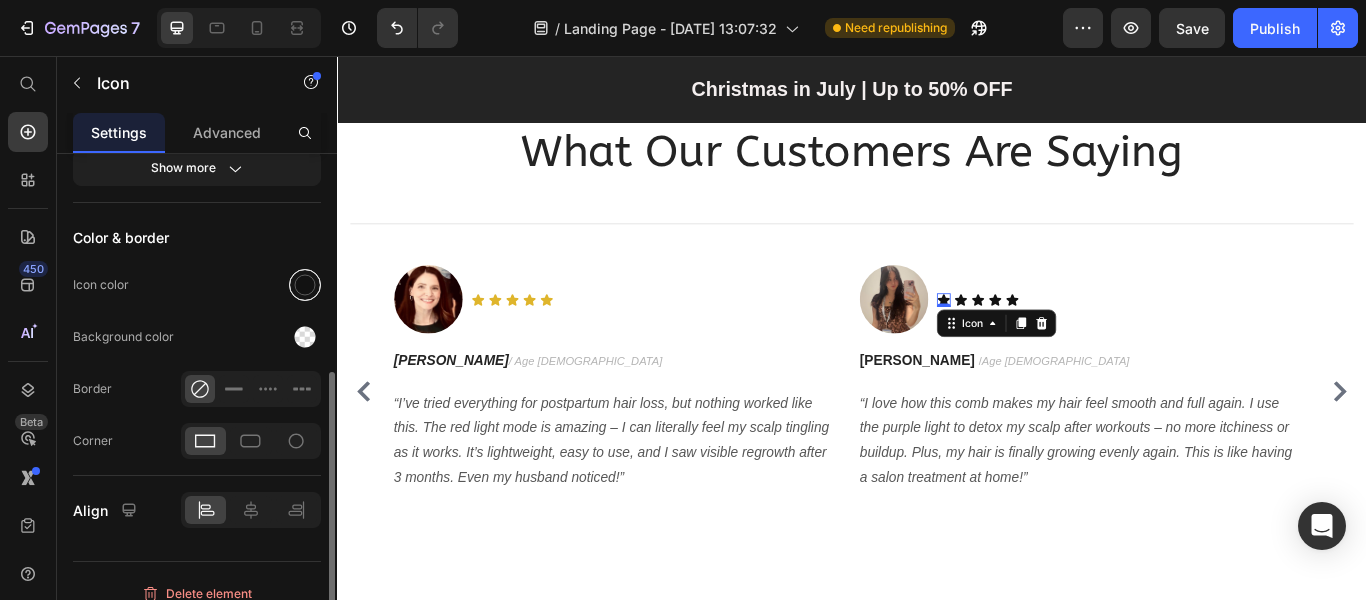 click at bounding box center [305, 285] 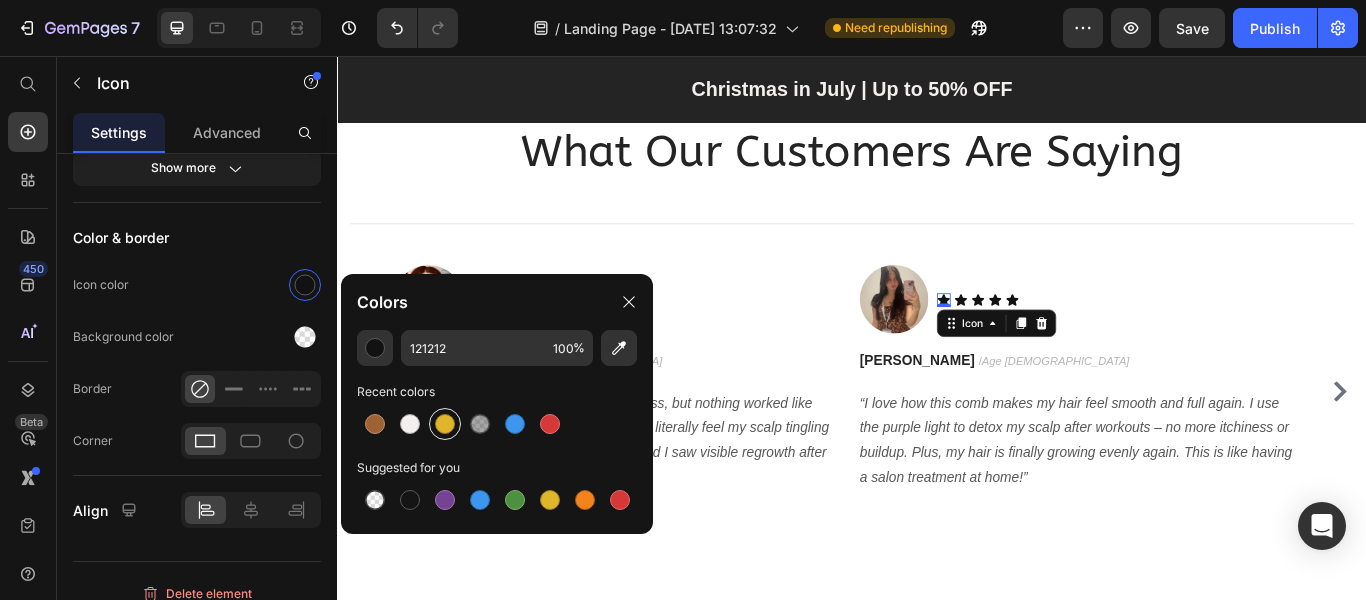 click at bounding box center (445, 424) 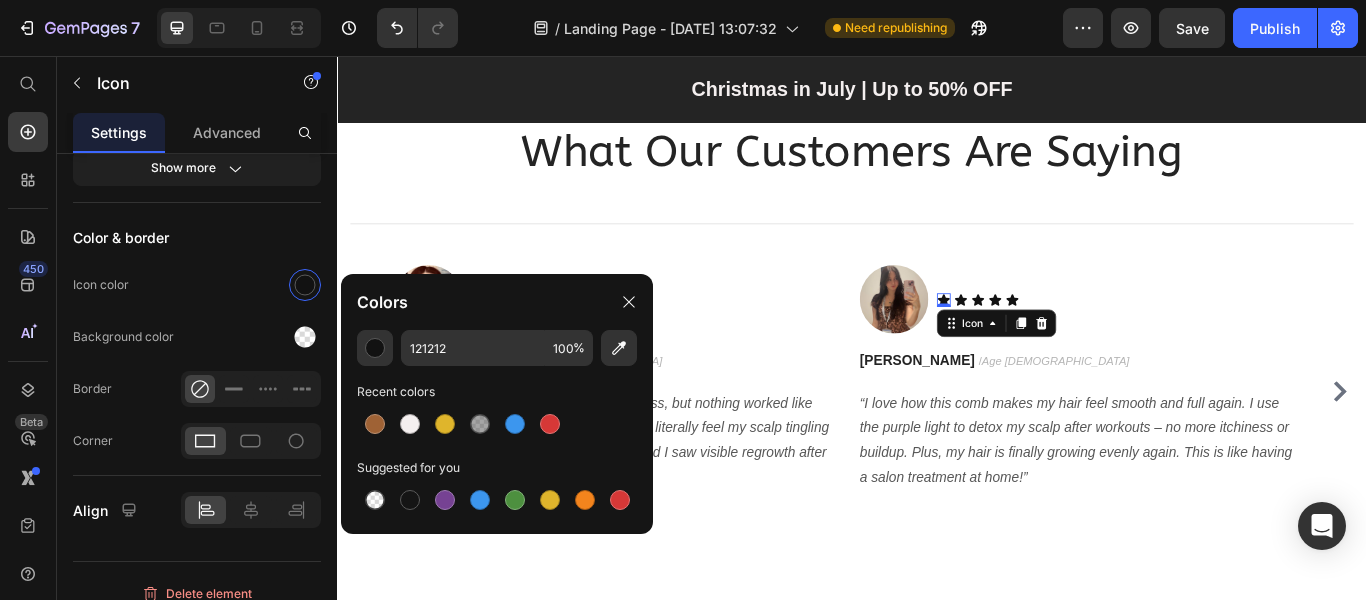 type on "DFB52C" 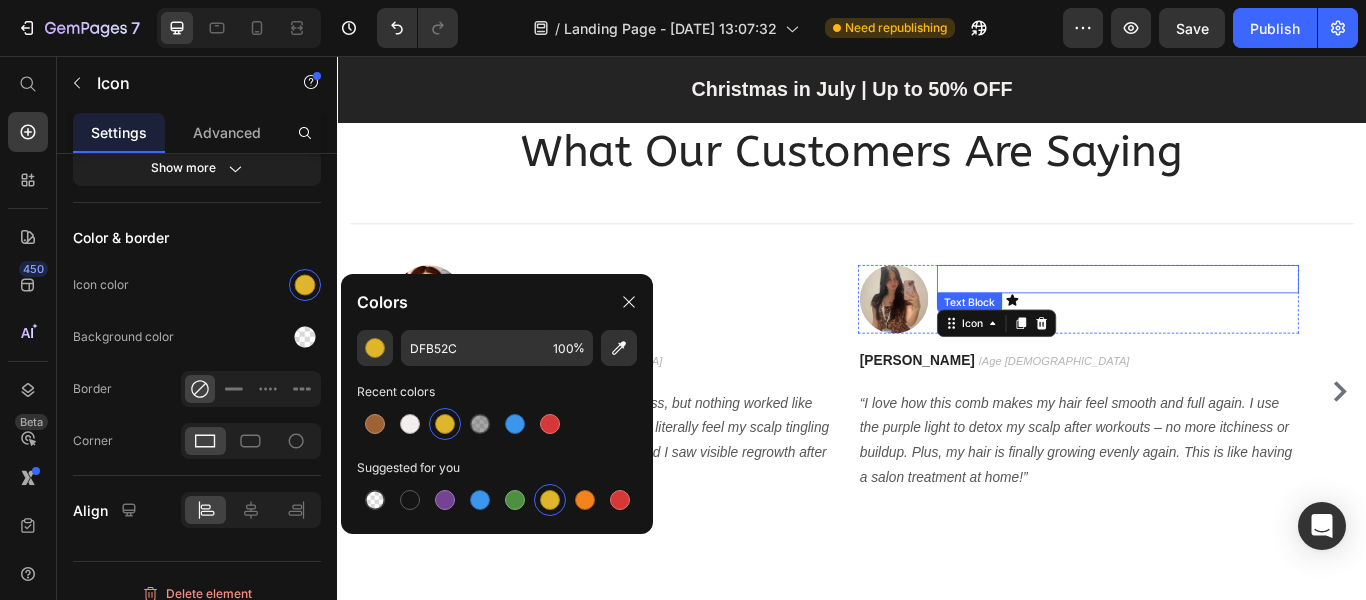 click on "Text Block Icon   0 Icon Icon Icon Icon Icon List" at bounding box center [1246, 340] 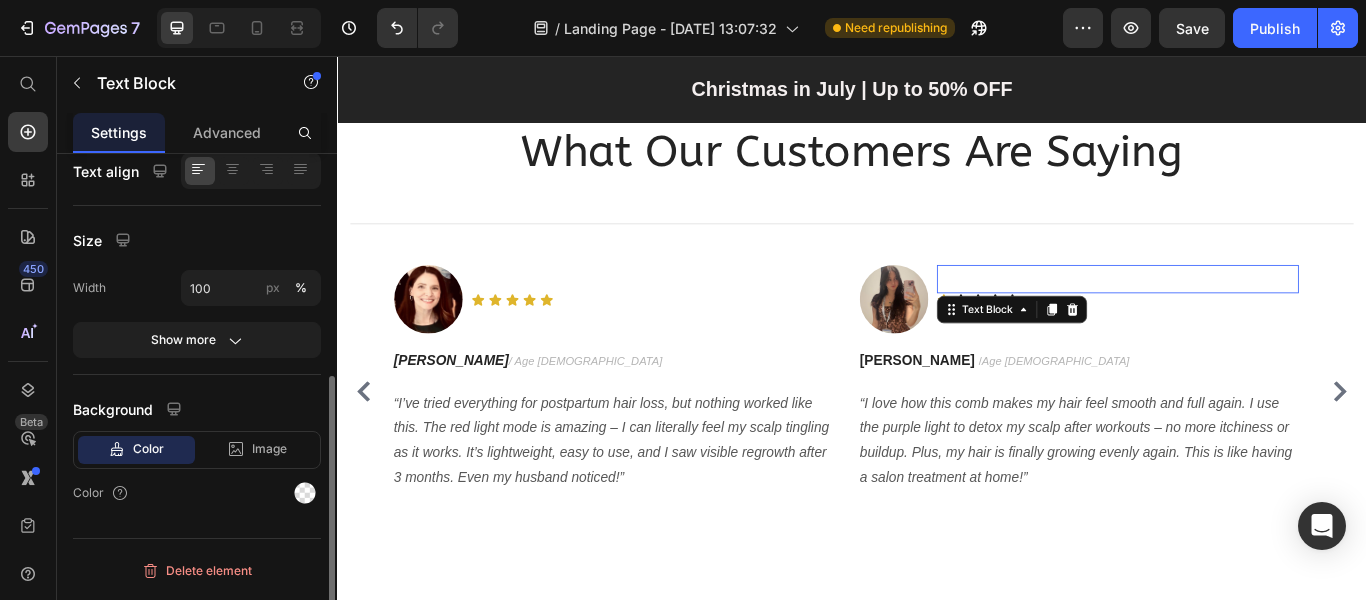 scroll, scrollTop: 0, scrollLeft: 0, axis: both 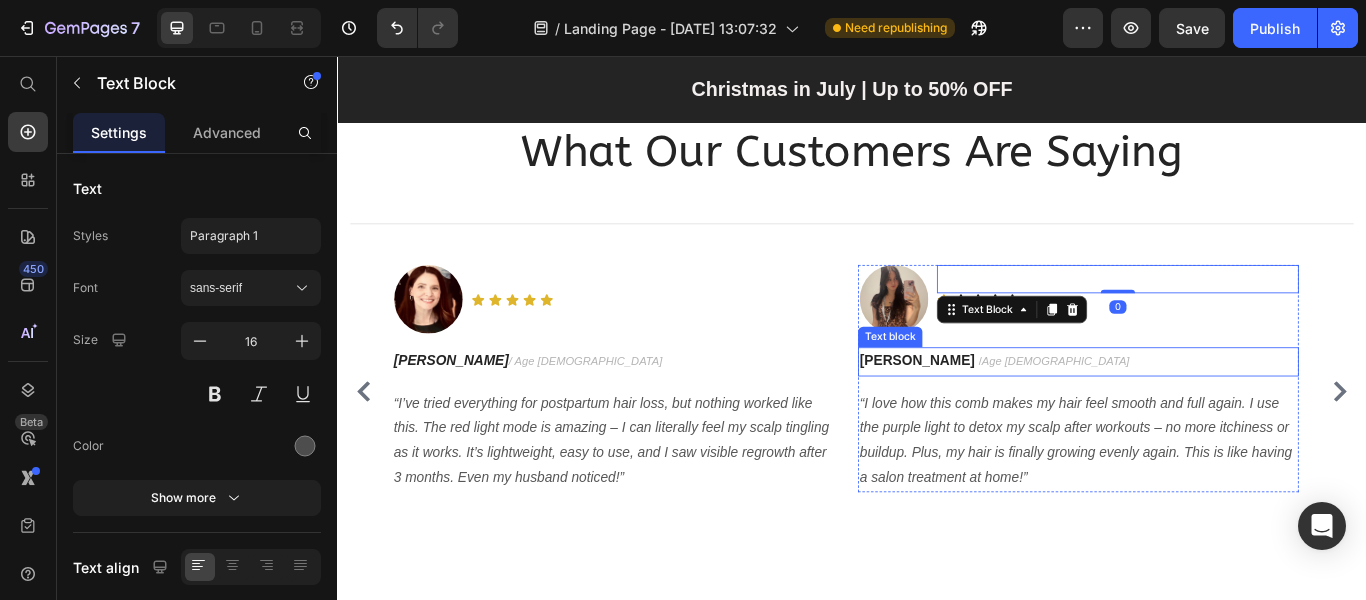 click on "Amanda R.   /  Age 29" at bounding box center [1201, 413] 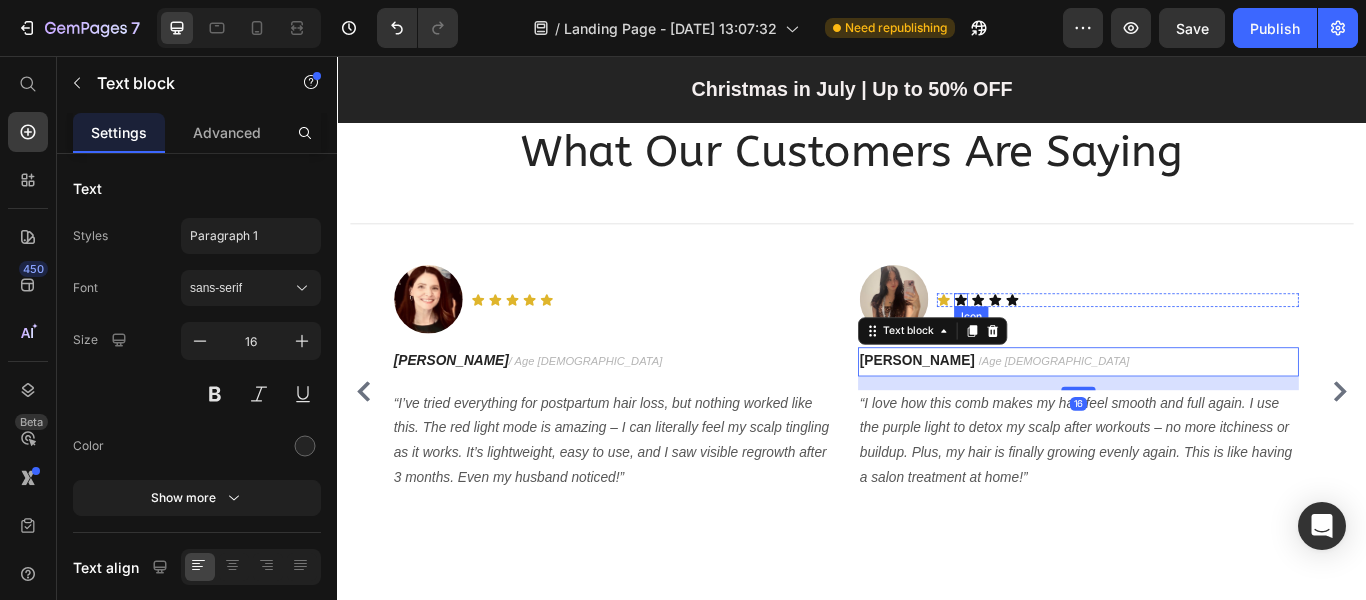 click 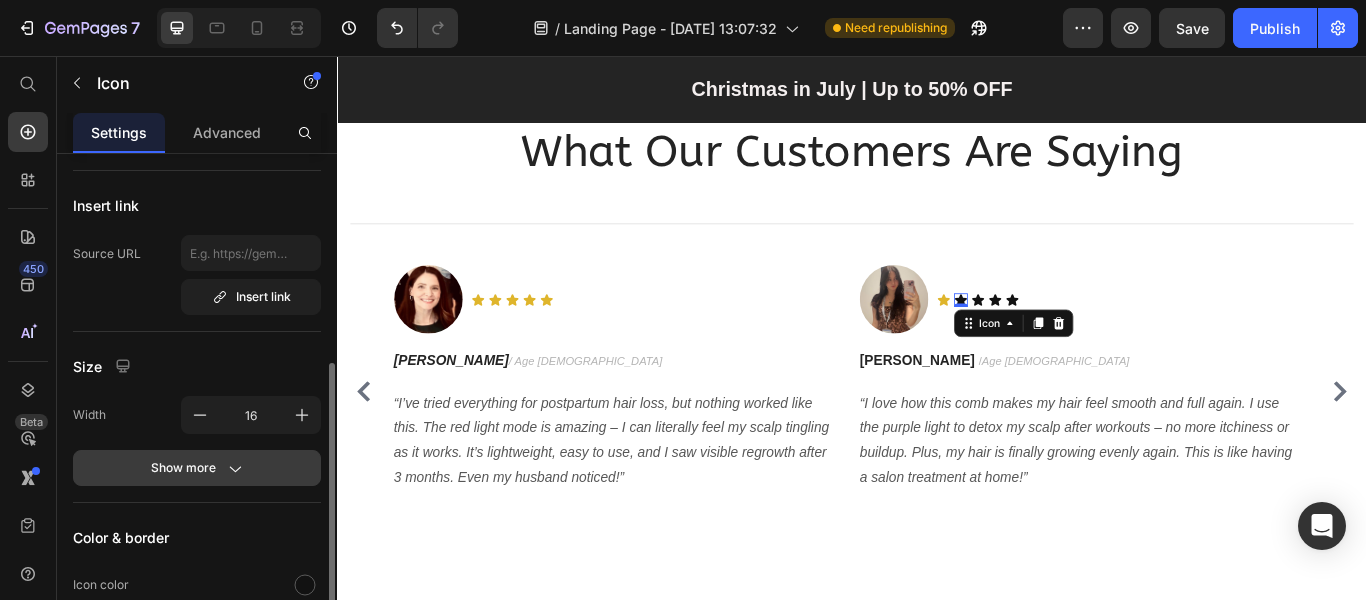 scroll, scrollTop: 200, scrollLeft: 0, axis: vertical 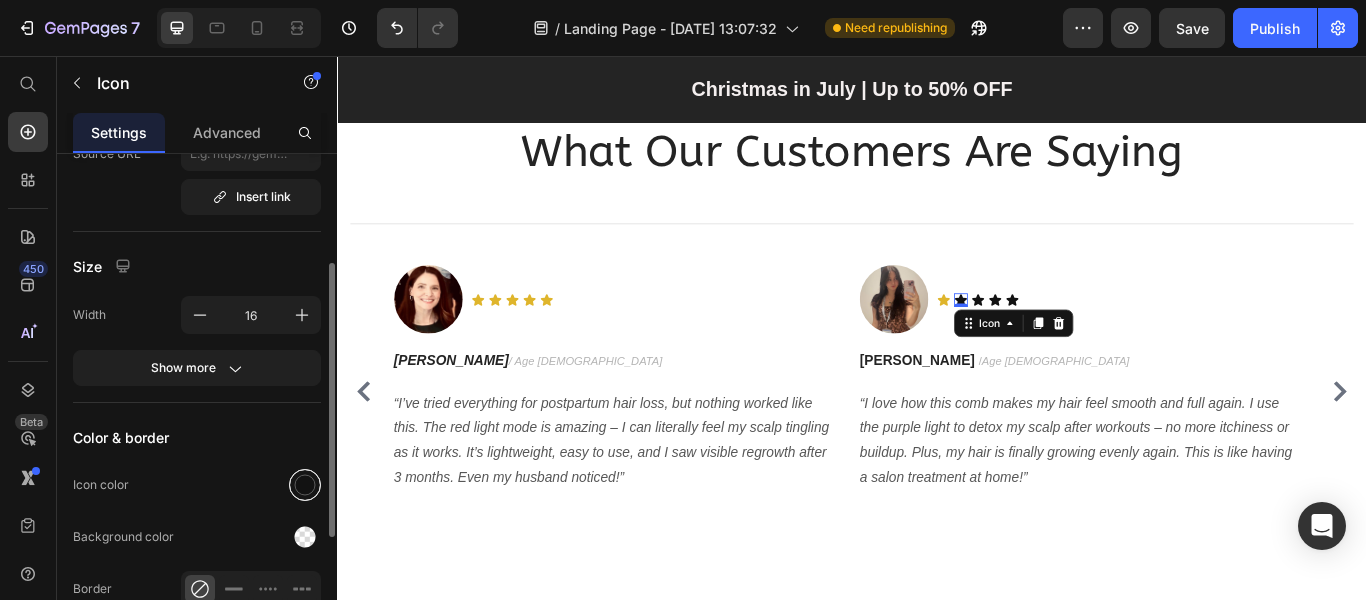 click at bounding box center [305, 485] 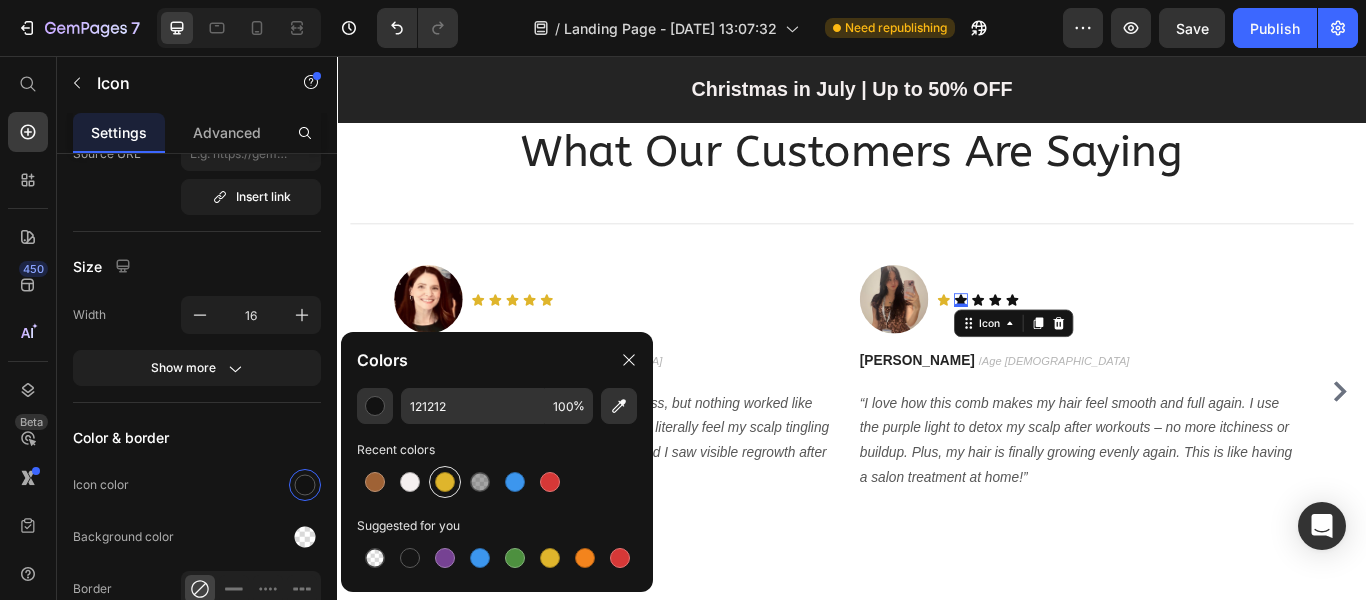 click at bounding box center [445, 482] 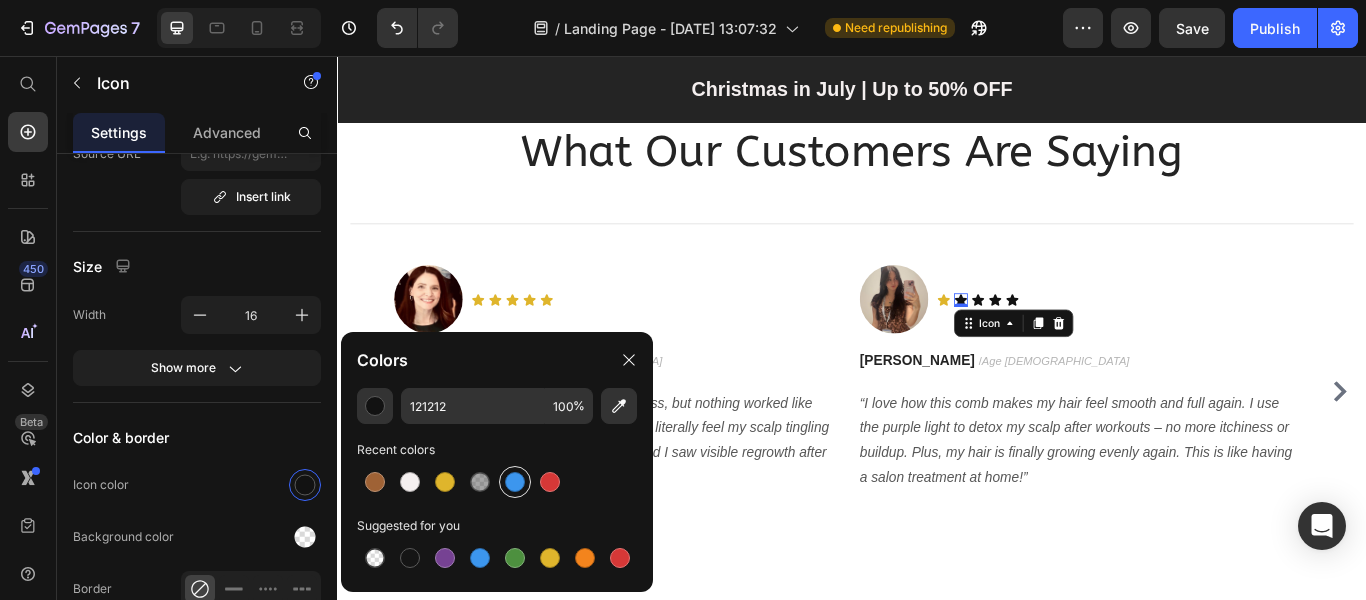 type on "DFB52C" 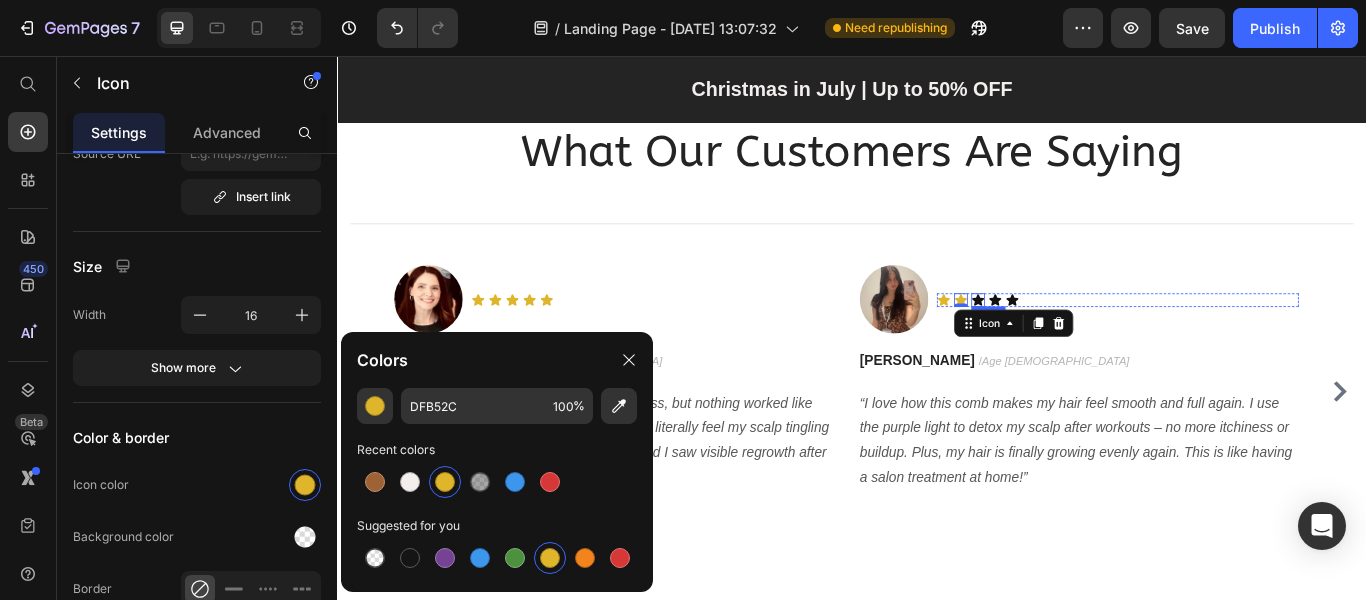 click 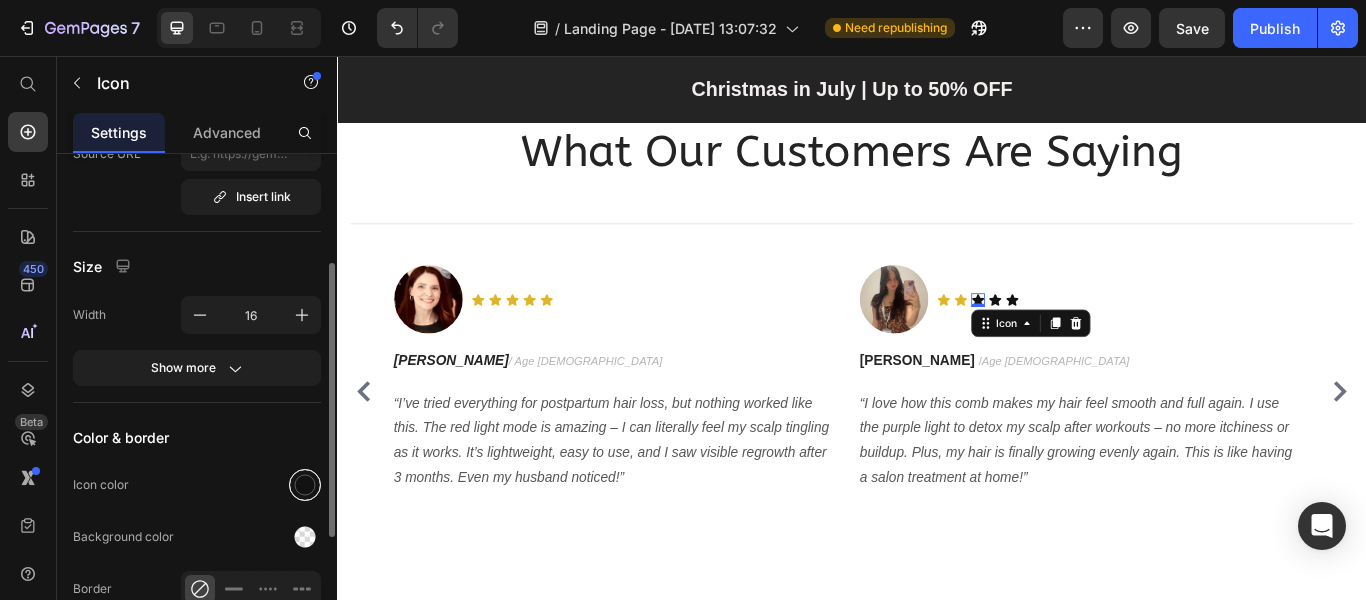click at bounding box center [305, 485] 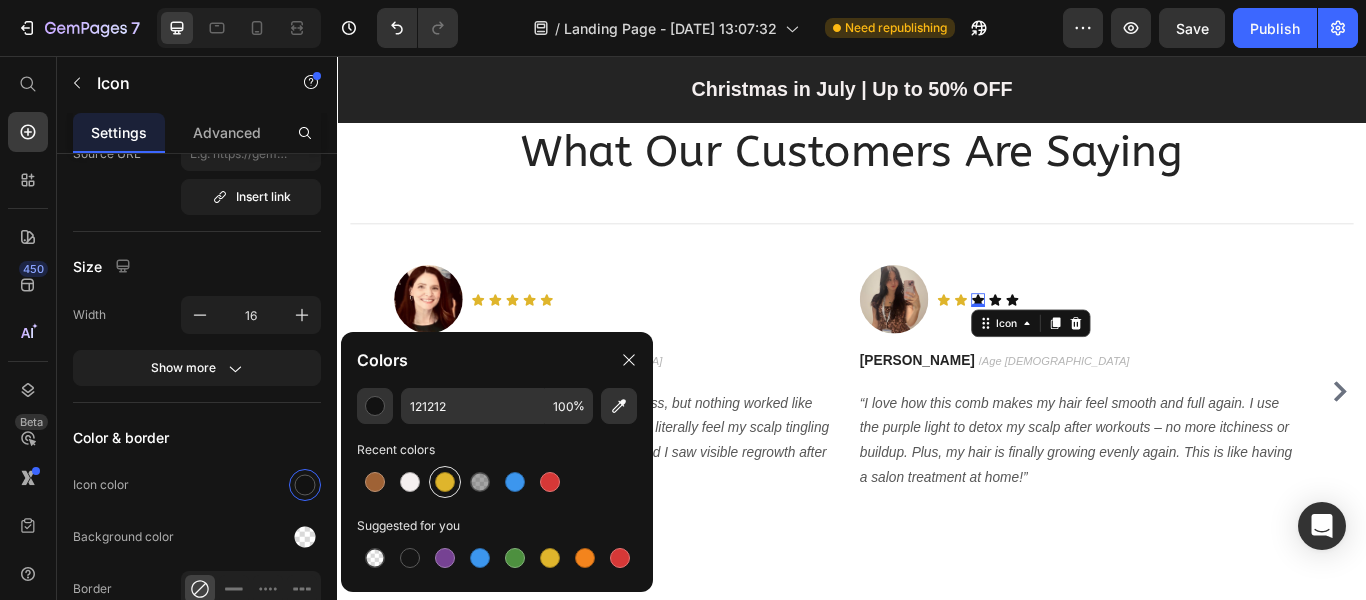 click at bounding box center (445, 482) 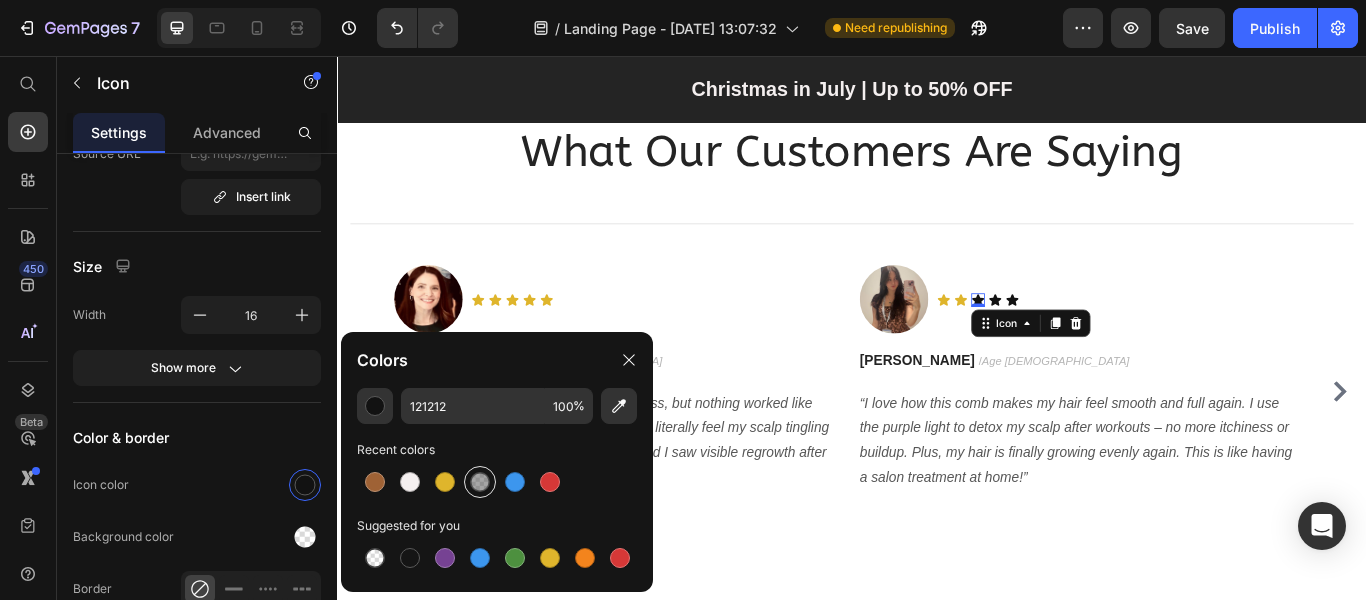 type on "DFB52C" 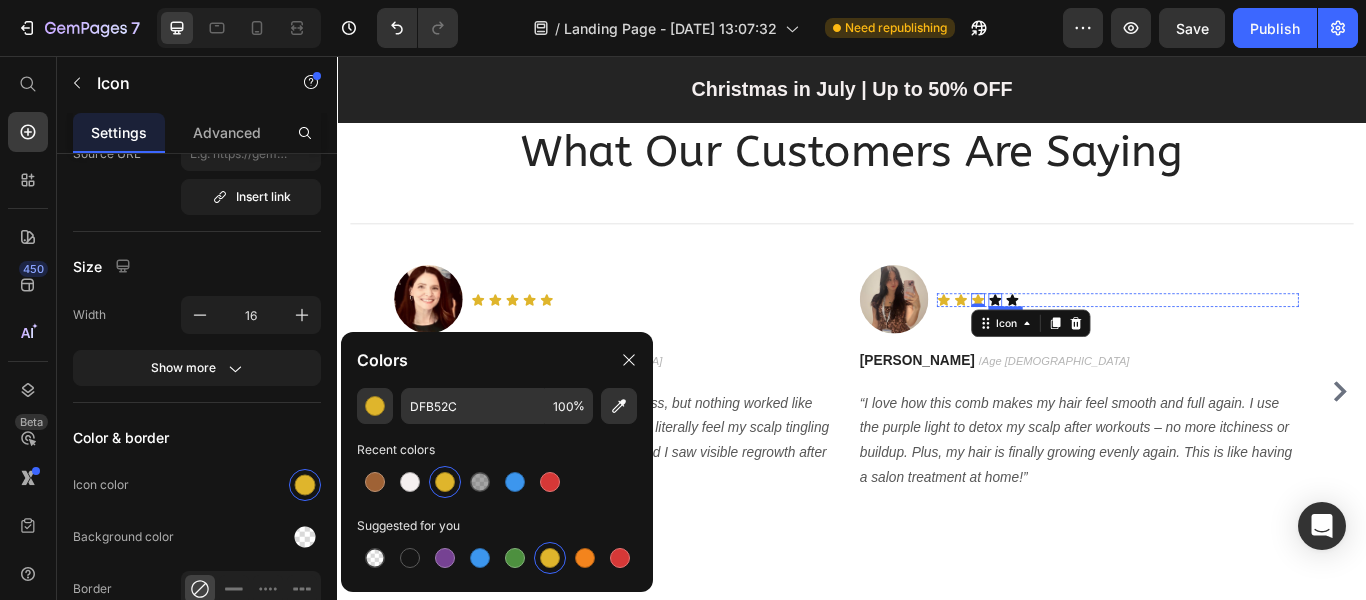 click 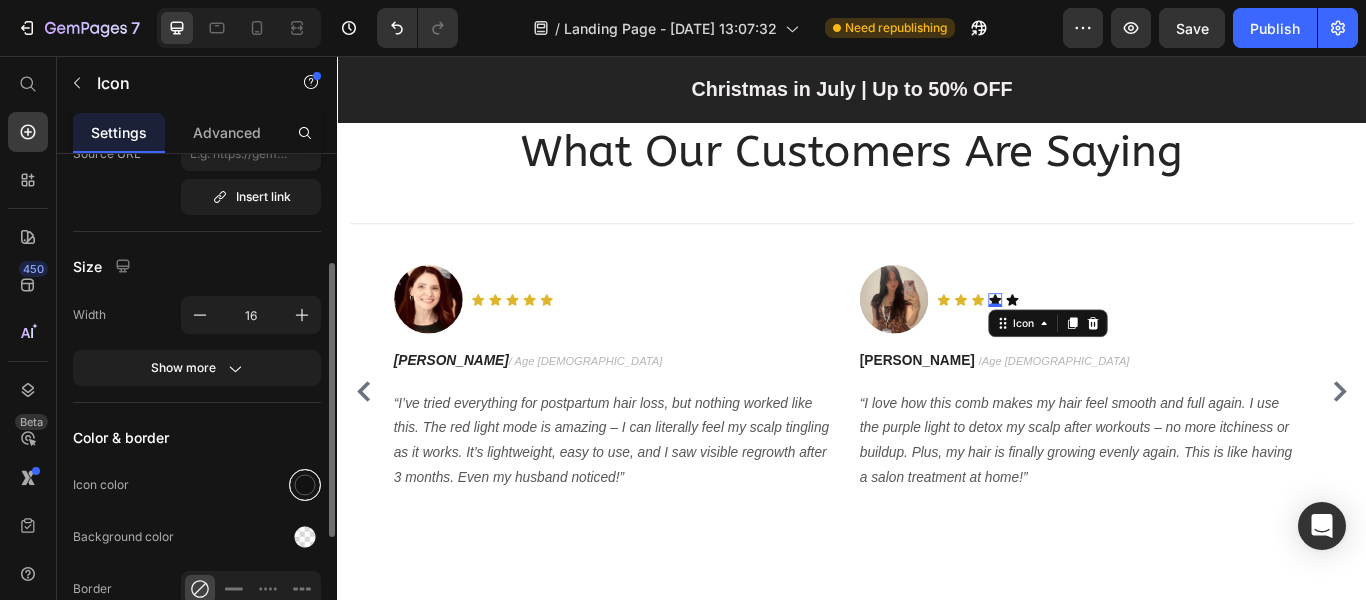 click at bounding box center [305, 485] 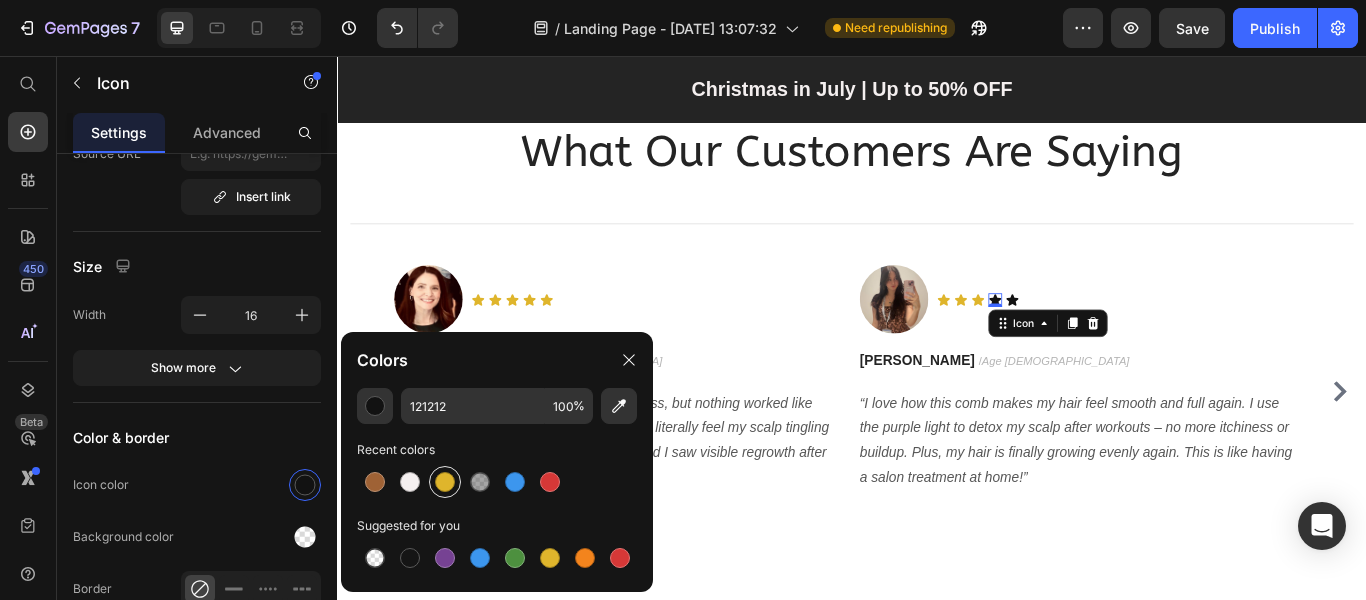 click at bounding box center [445, 482] 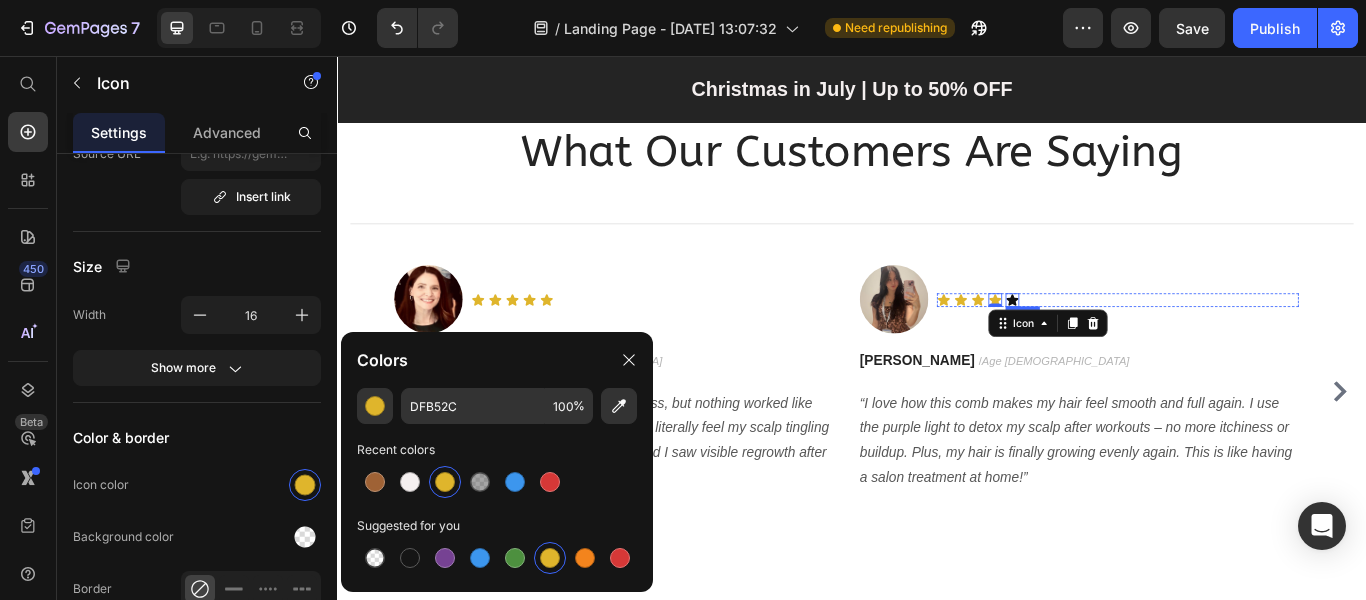 click 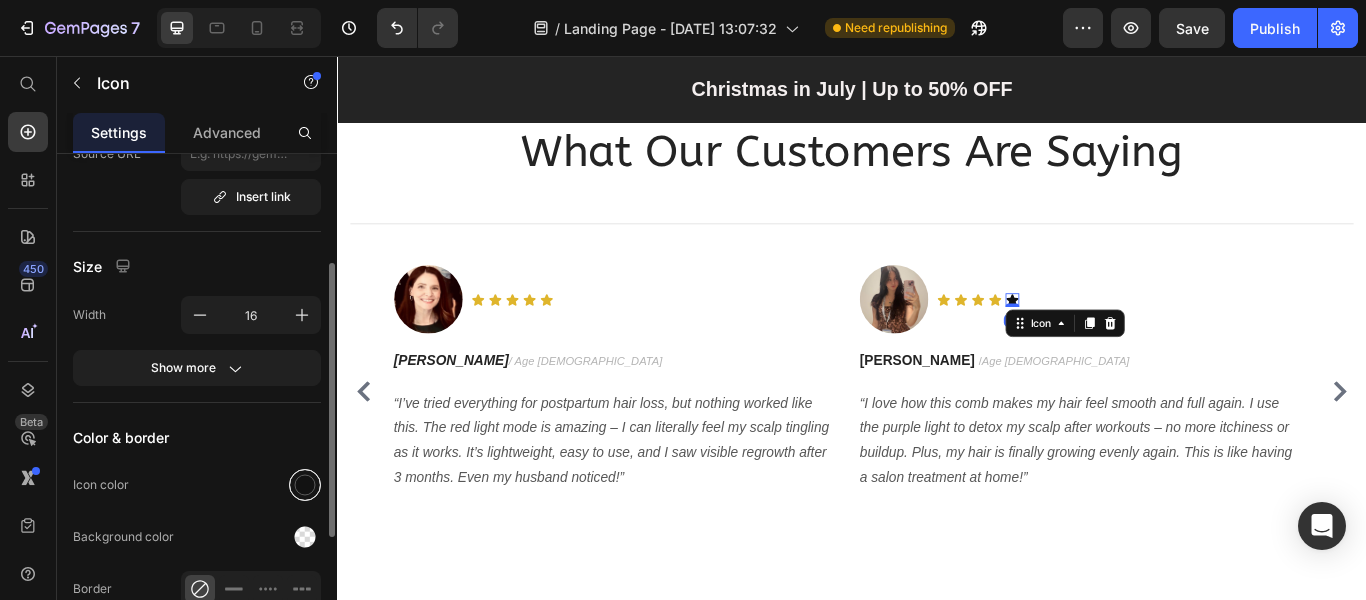 click at bounding box center (305, 485) 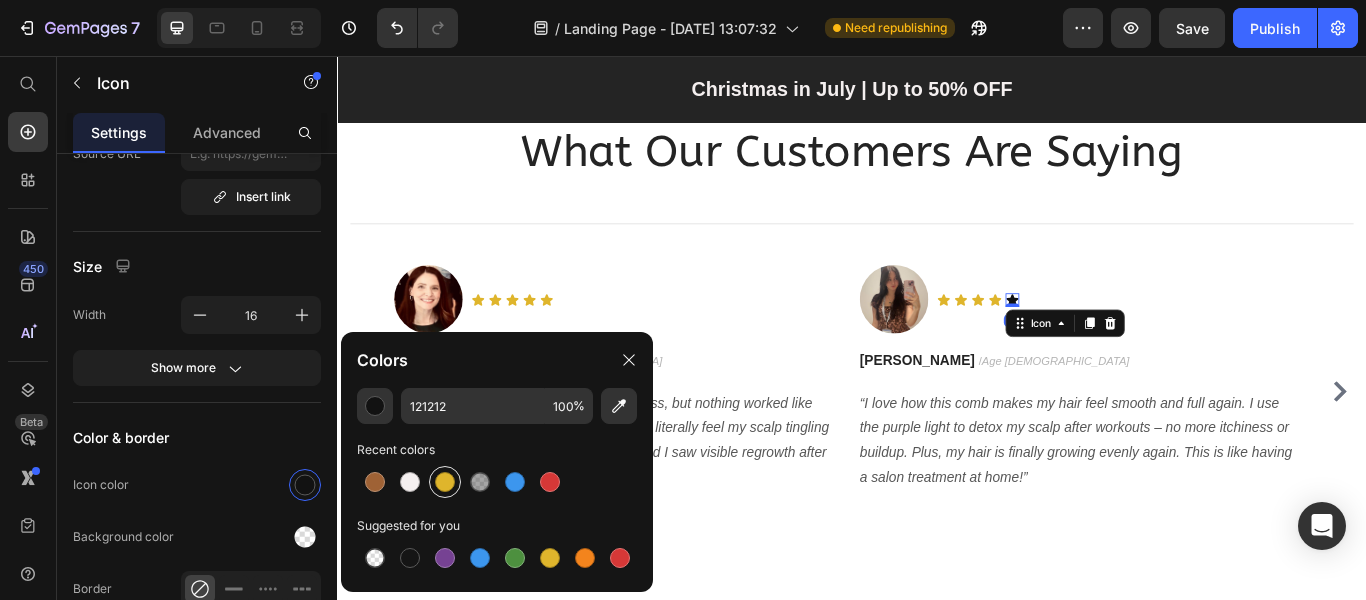 click at bounding box center (445, 482) 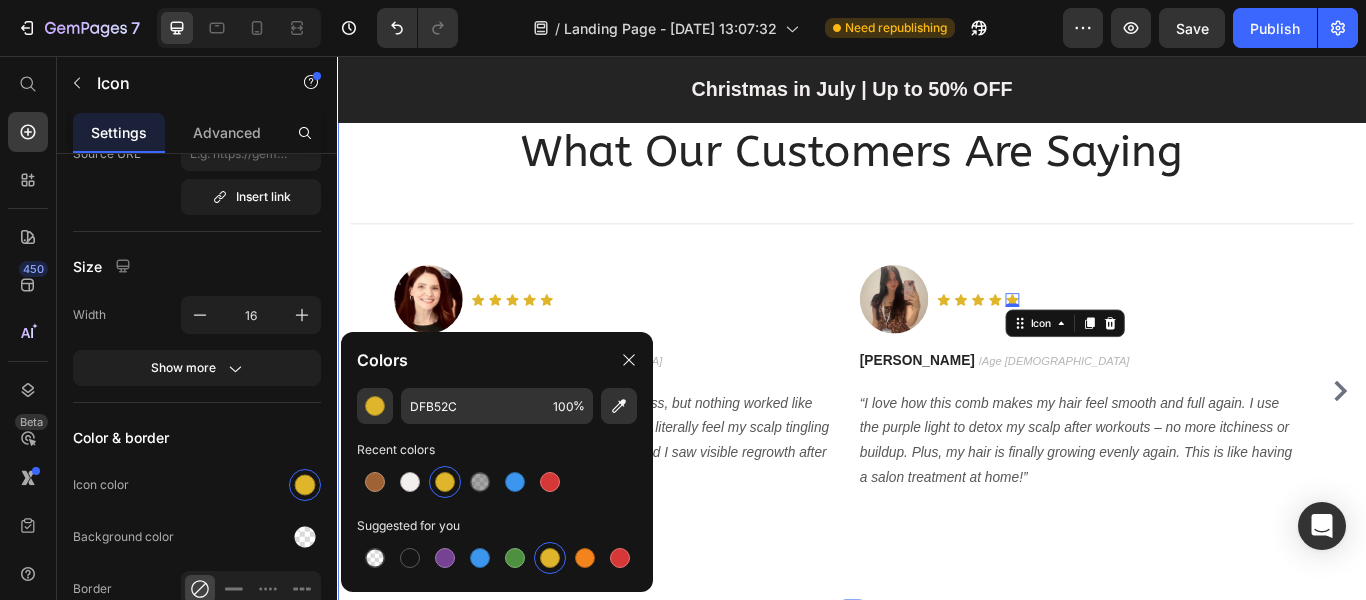 click on "What Our Customers Are Saying Heading                Title Line Image Text Block Icon Icon Icon Icon Icon Icon List Row Row Jessica M.   /  Age 34 Text block “I started using this comb after noticing early hair thinning around my temples. After just 2 months, I saw baby hairs growing in! The blue light really calms my oily scalp, and my hair feels stronger with less shedding. I use it every night before bed – it’s honestly become my favorite part of the routine.” Text block Row Image Text Block Icon Icon Icon Icon Icon Icon List Row Sophia L. / Age 42 Text block “I’ve tried everything for postpartum hair loss, but nothing worked like this. The red light mode is amazing – I can literally feel my scalp tingling as it works. It’s lightweight, easy to use, and I saw visible regrowth after 3 months. Even my husband noticed!” Text block Row Image Text Block Icon Icon Icon Icon Icon   0 Icon List Row Amanda R.   /  Age 29 Text block Text block Row Image Ryan S.   / Design Director Text block Row" at bounding box center [937, 378] 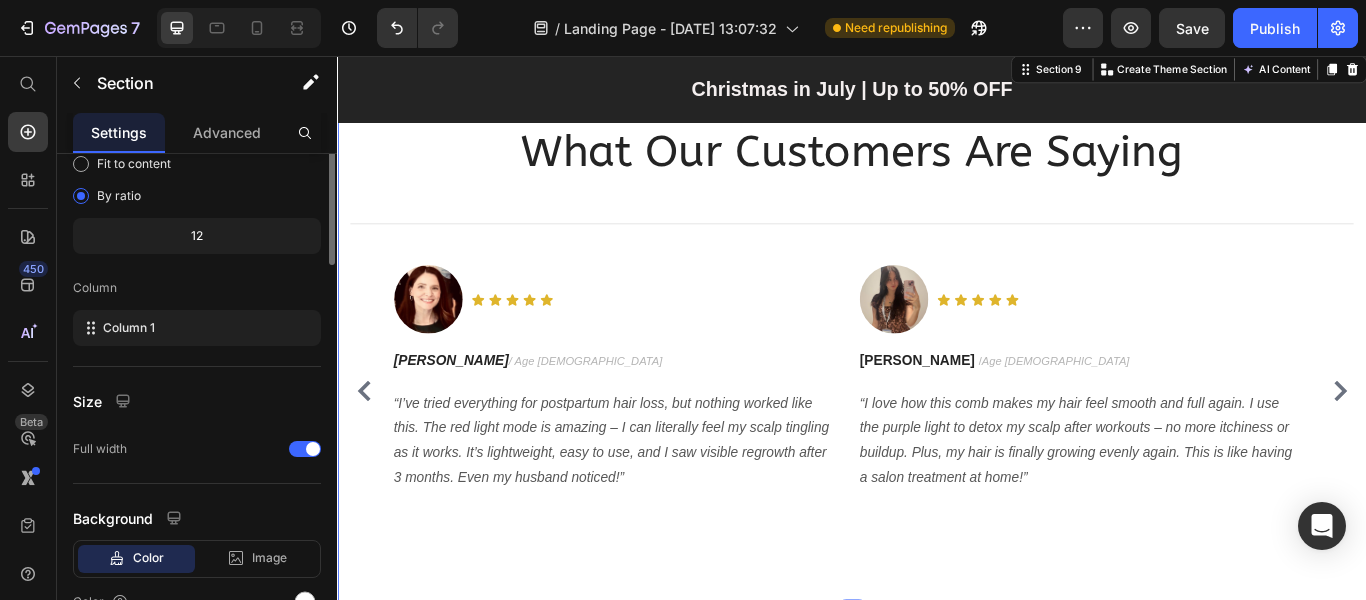 scroll, scrollTop: 0, scrollLeft: 0, axis: both 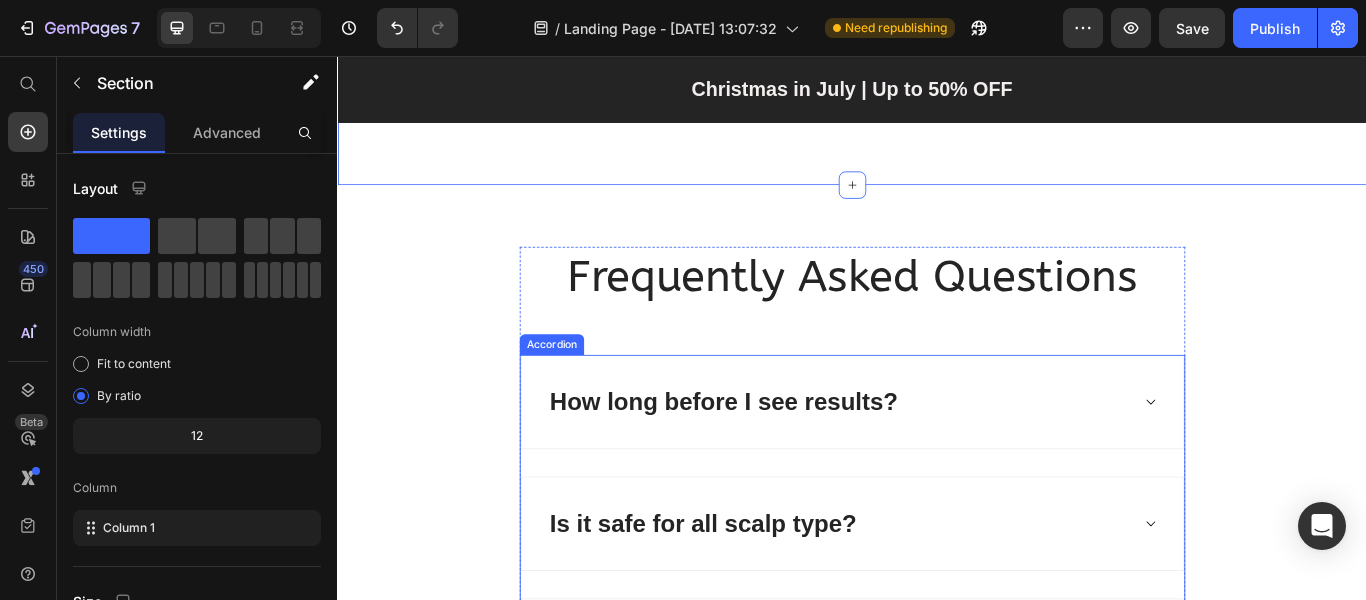 click on "How long before I see results?" at bounding box center [787, 459] 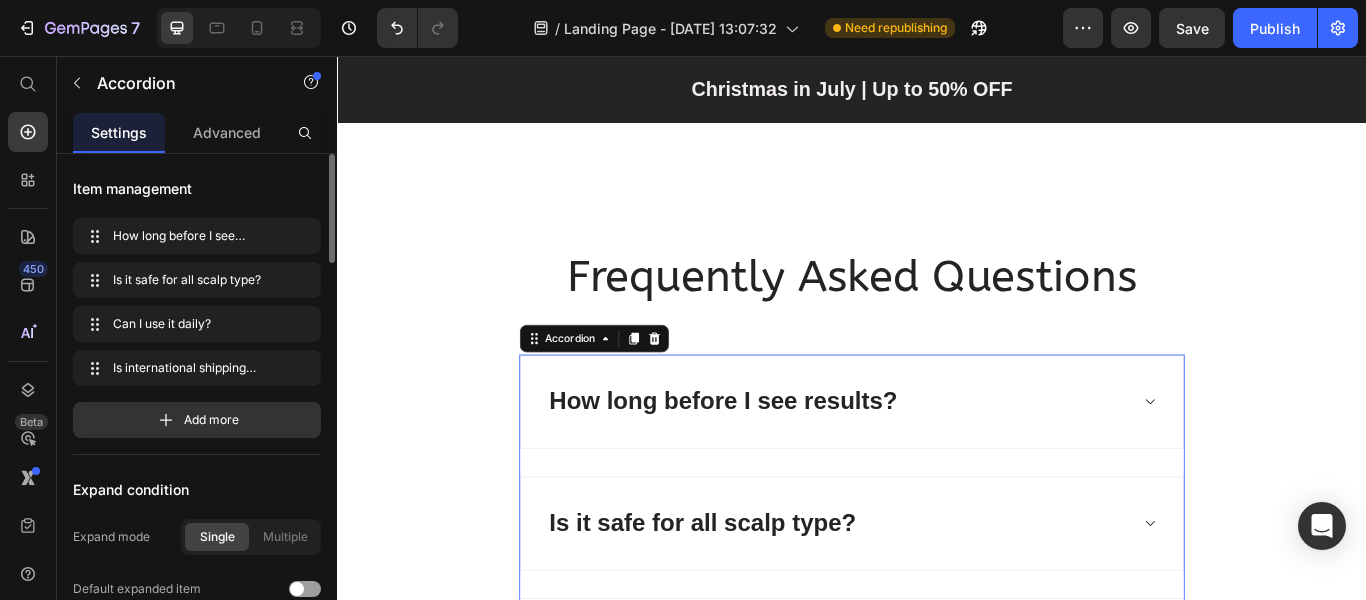 scroll, scrollTop: 200, scrollLeft: 0, axis: vertical 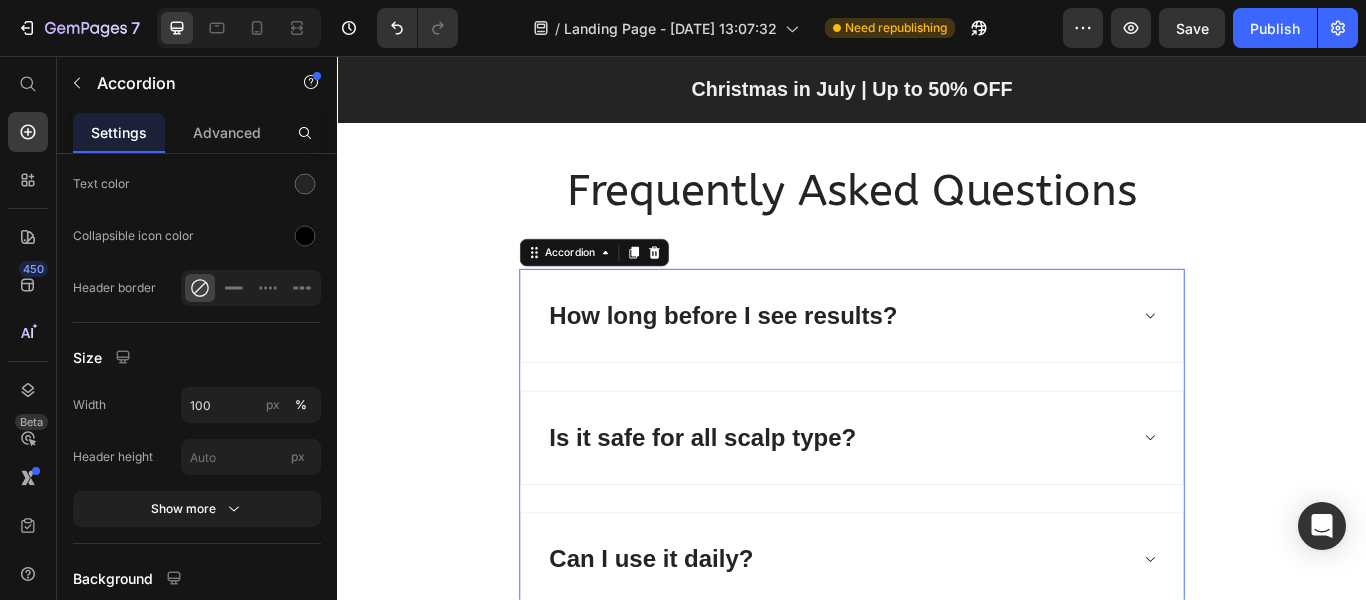 click on "How long before I see results?" at bounding box center (787, 359) 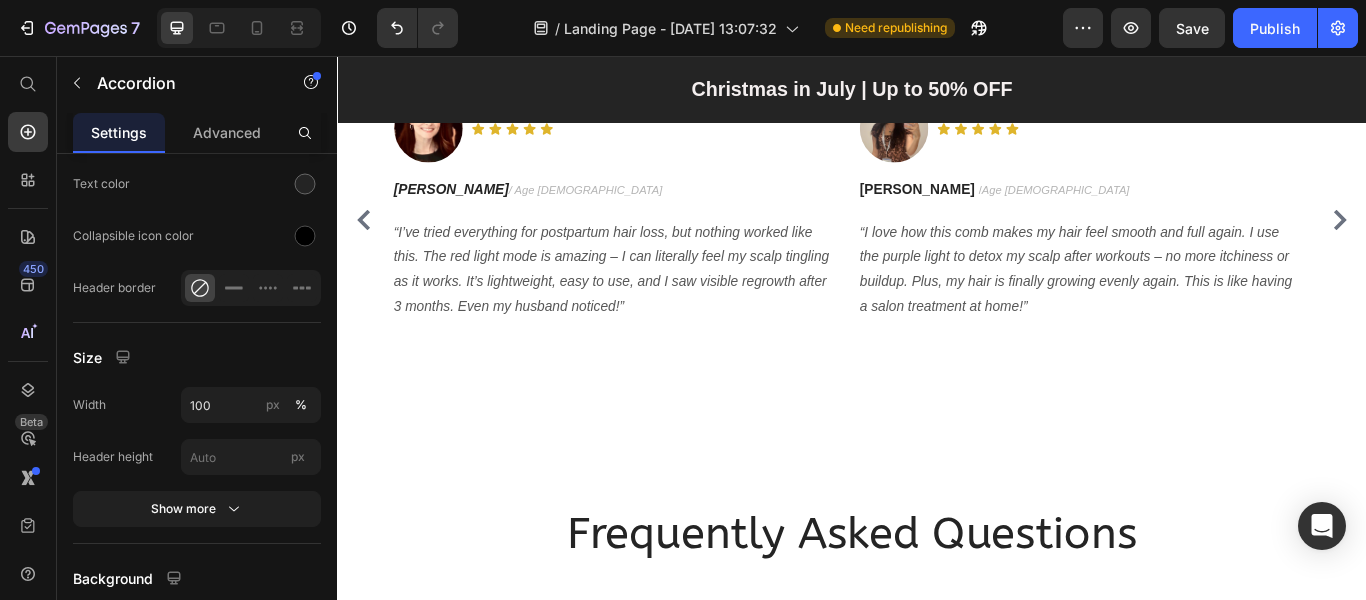 scroll, scrollTop: 7100, scrollLeft: 0, axis: vertical 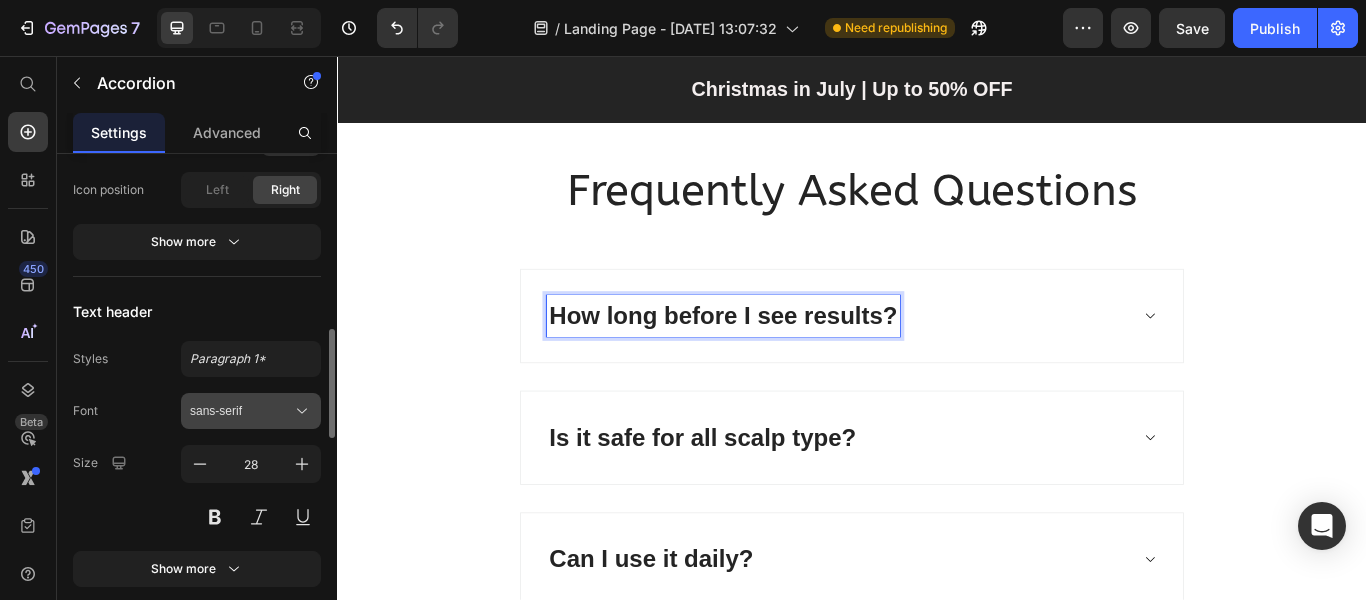 click on "sans-serif" at bounding box center [241, 411] 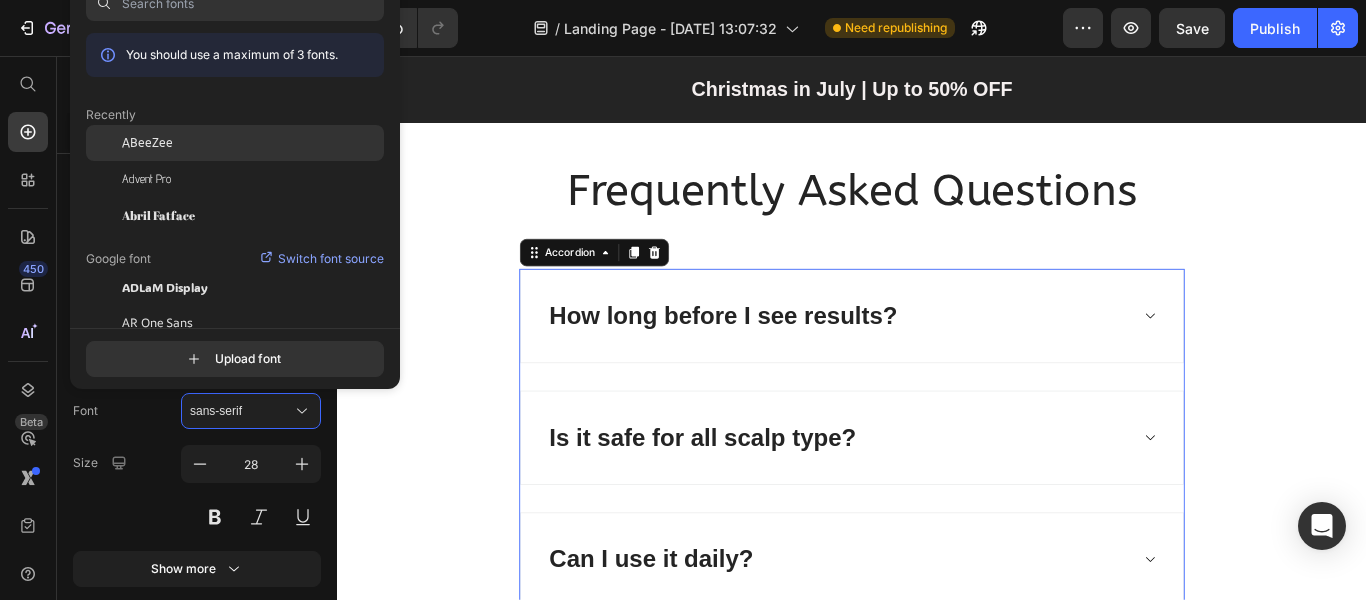 click on "ABeeZee" 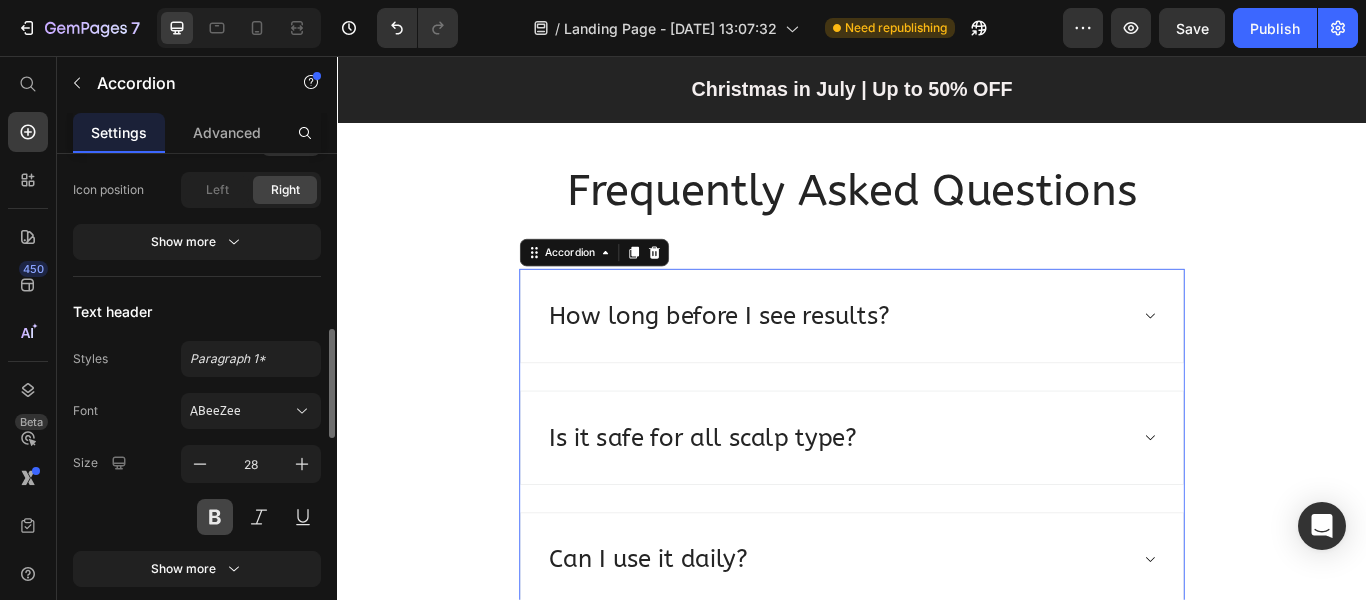 click at bounding box center [215, 517] 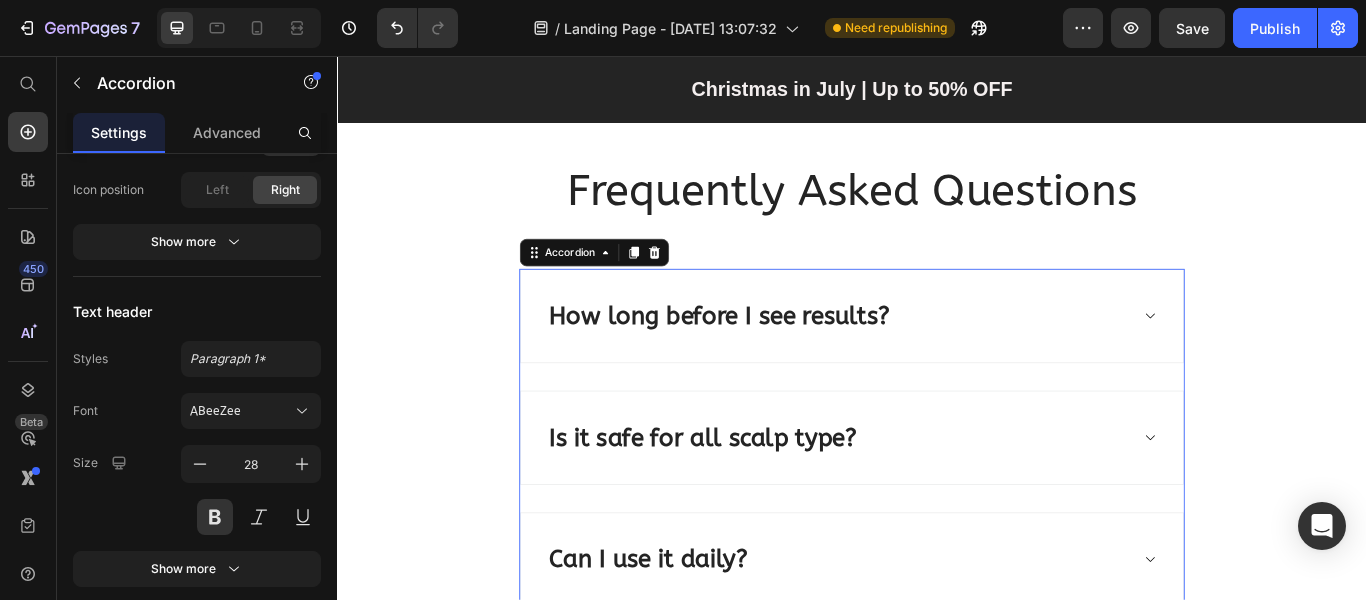 click 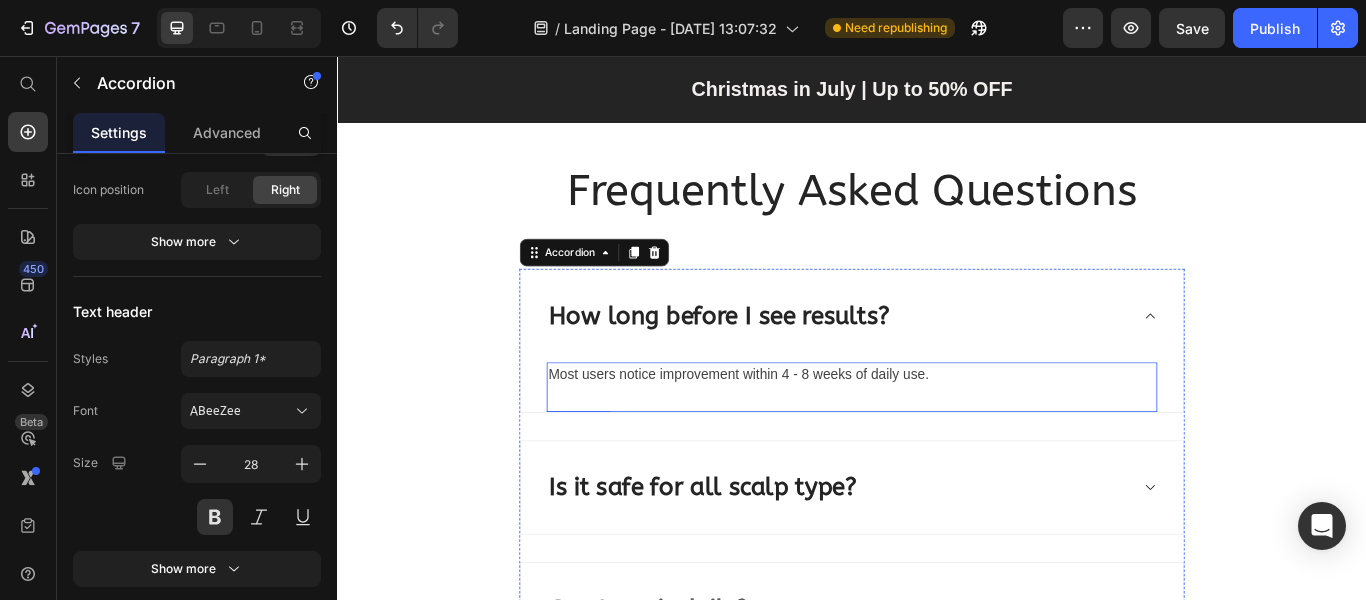 click on "Most users notice improvement within 4 - 8 weeks of daily use." at bounding box center (937, 427) 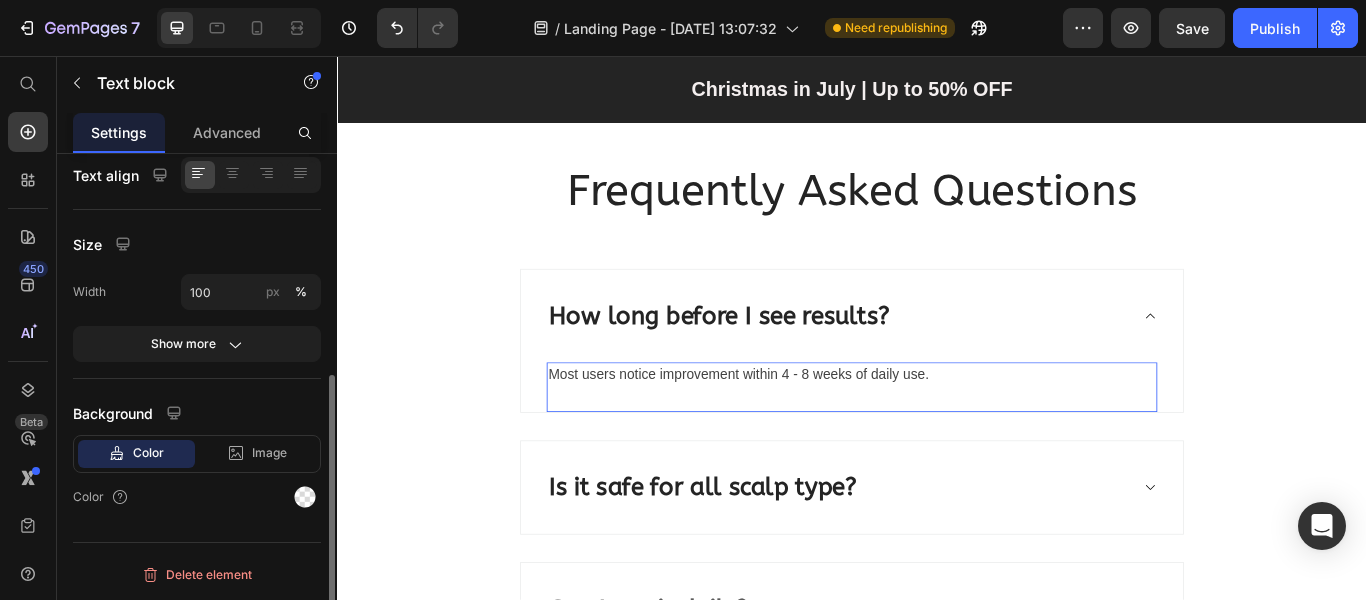 scroll, scrollTop: 0, scrollLeft: 0, axis: both 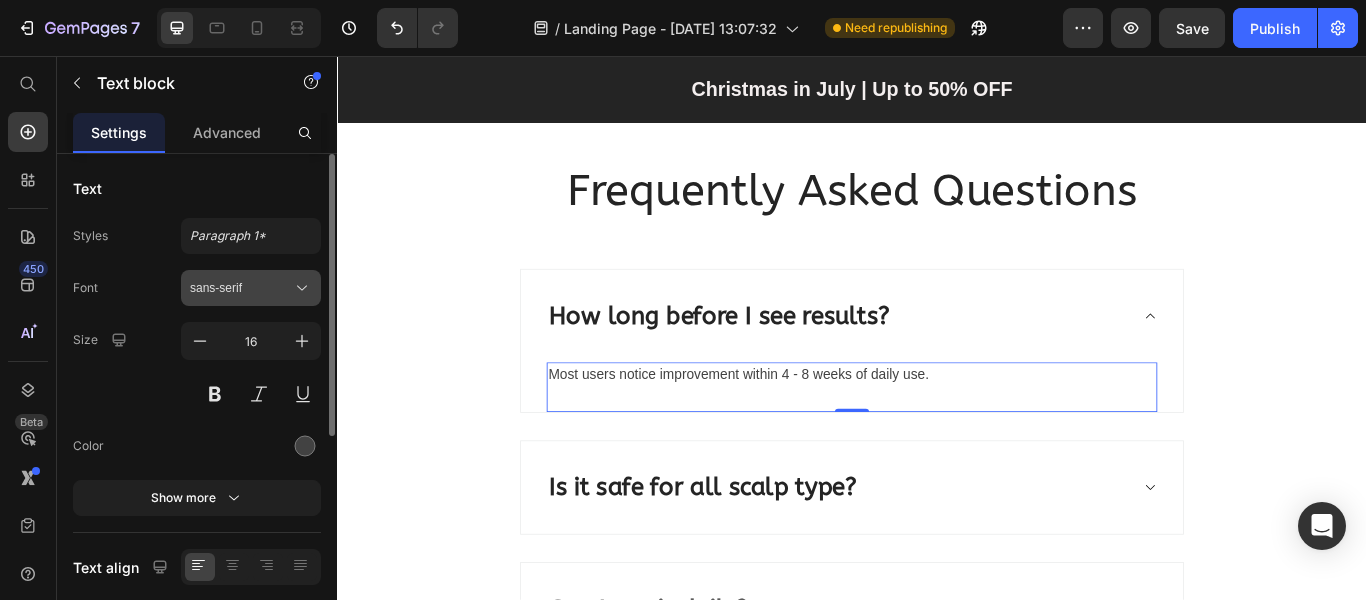 click on "sans-serif" at bounding box center [241, 288] 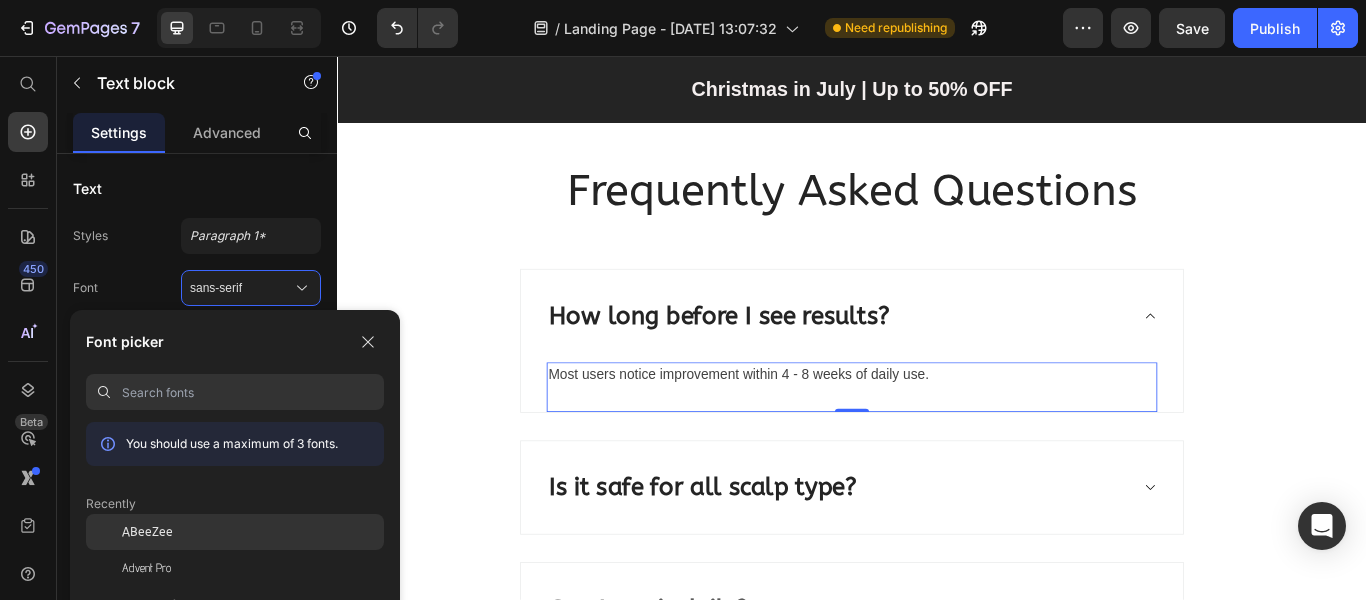 click on "ABeeZee" at bounding box center (147, 532) 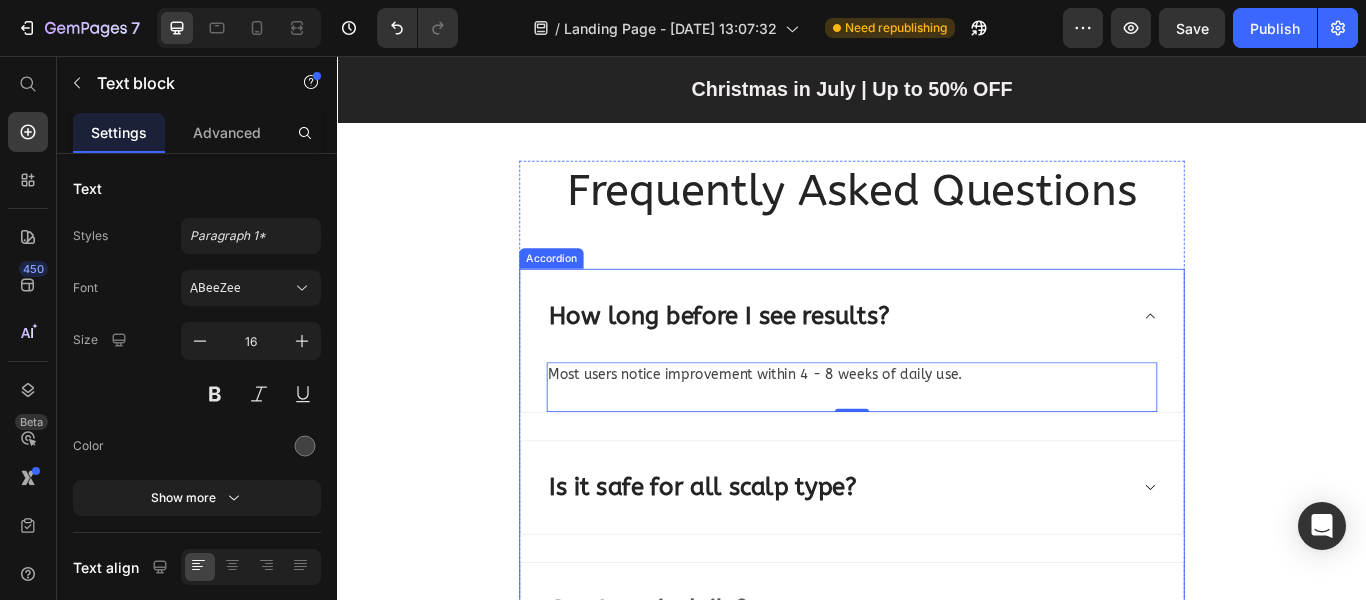 click 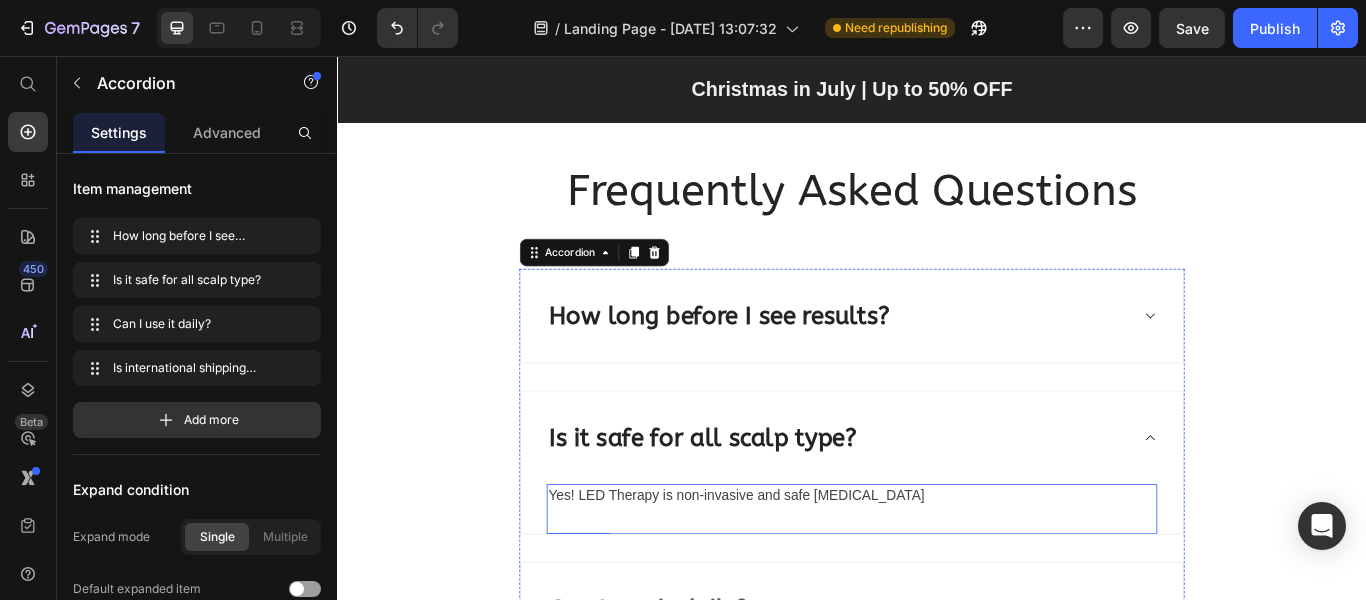 click on "Yes! LED Therapy is non-invasive and safe for sensitive skin" at bounding box center [937, 569] 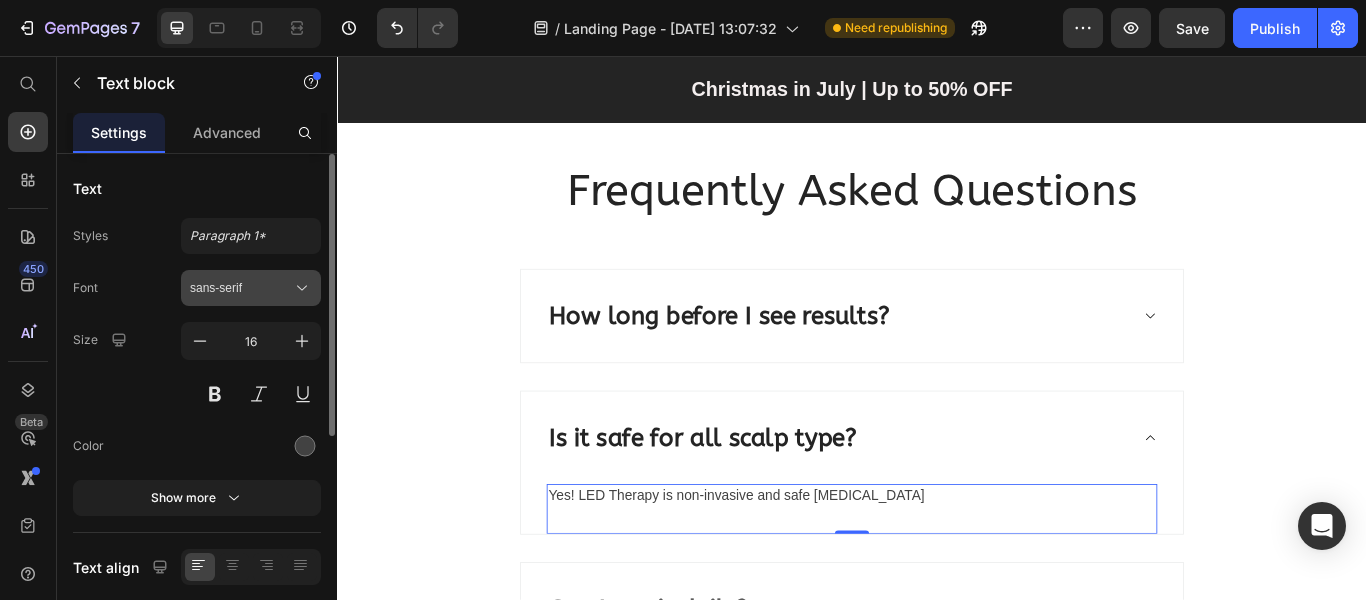 click on "sans-serif" at bounding box center (241, 288) 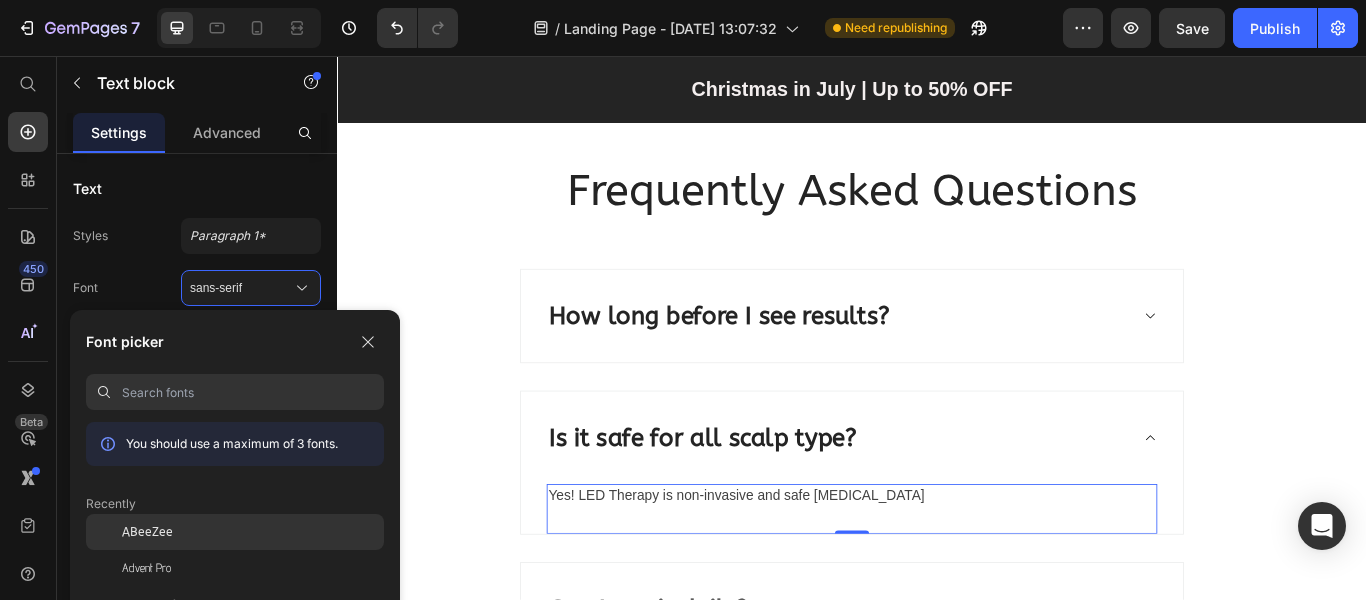 click on "ABeeZee" 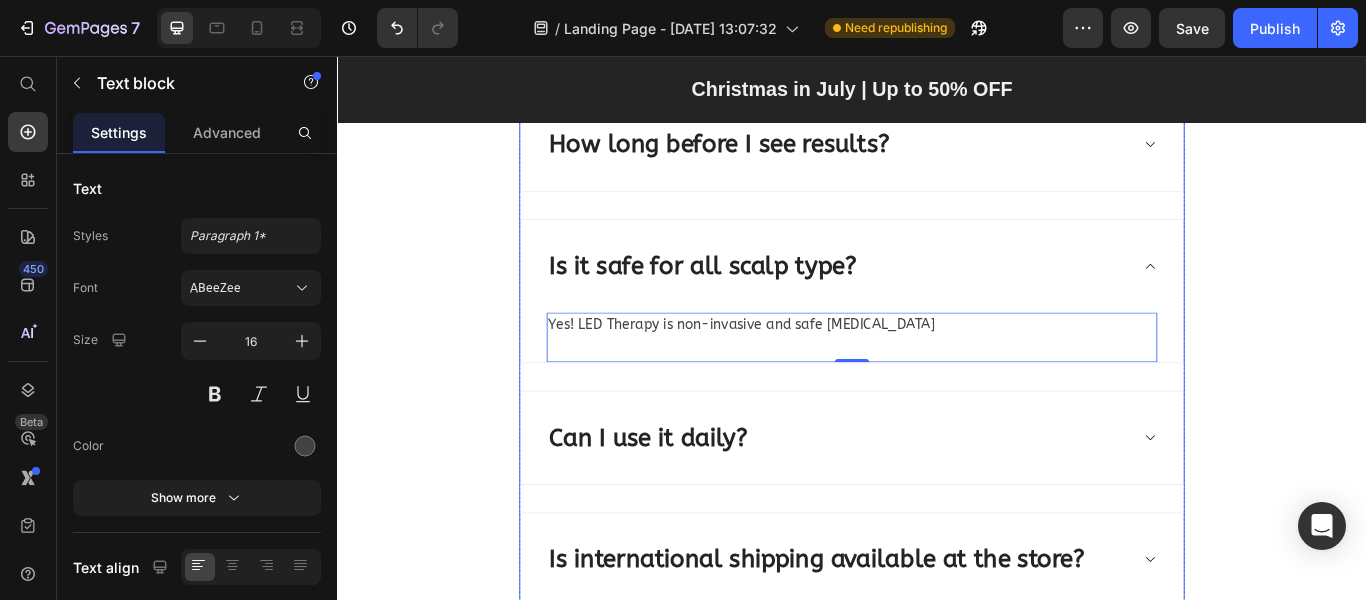 scroll, scrollTop: 7400, scrollLeft: 0, axis: vertical 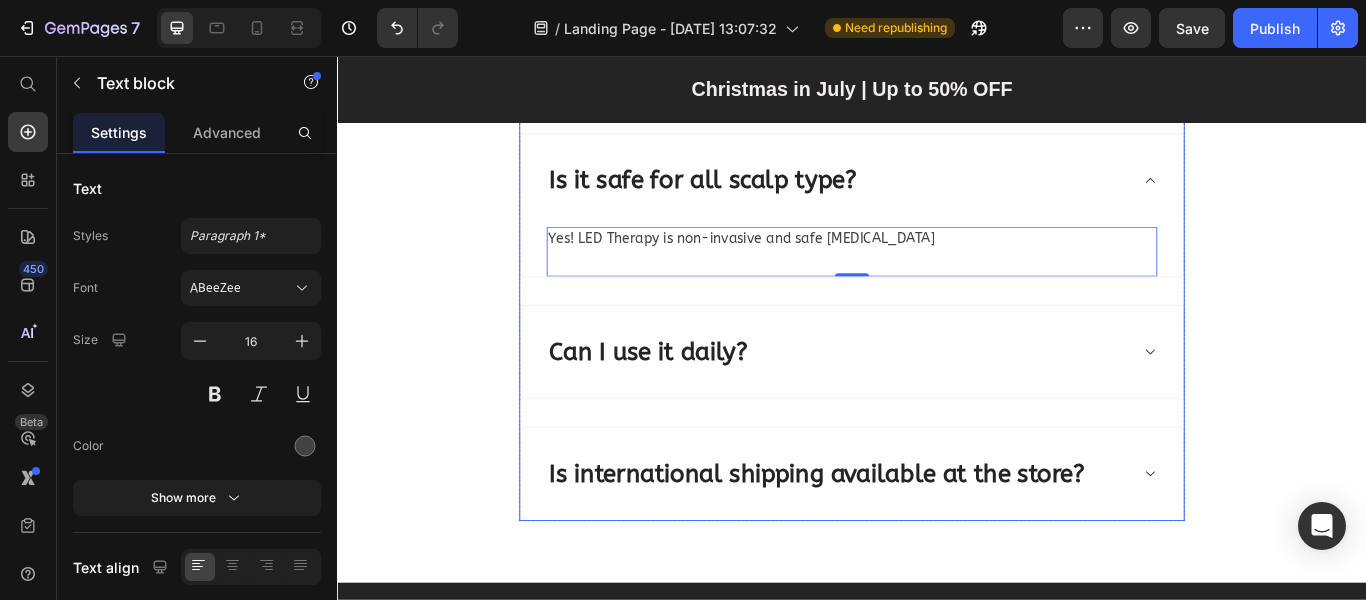 click on "Can I use it daily?" at bounding box center [700, 401] 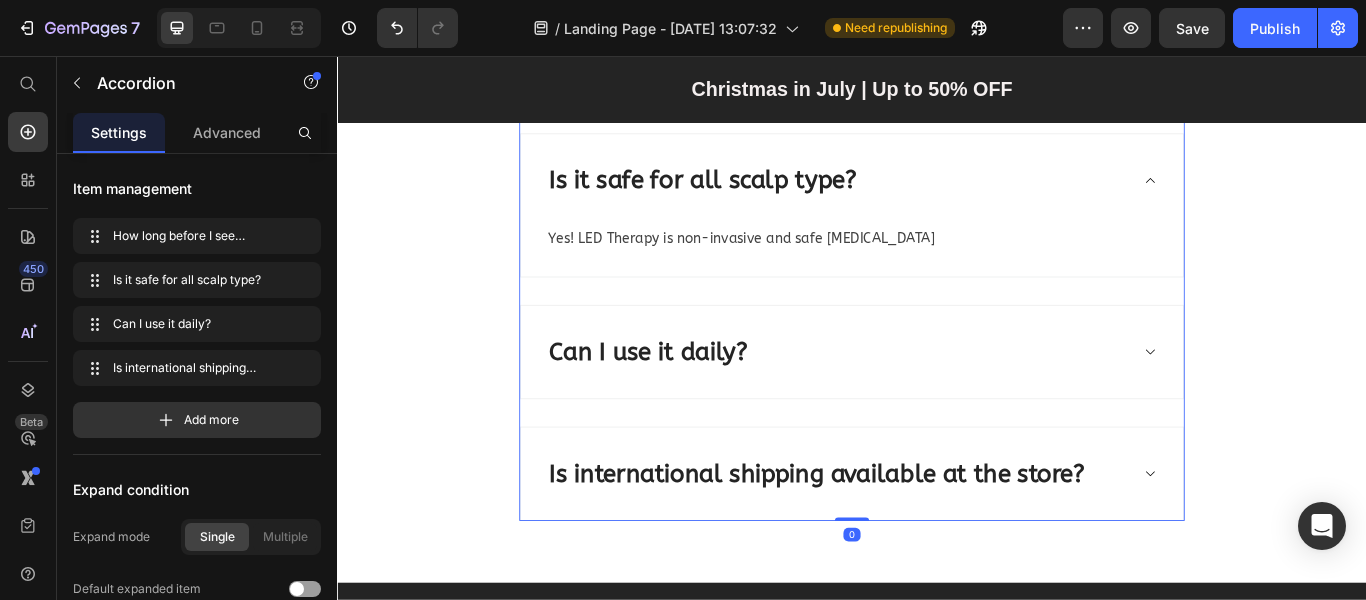 click 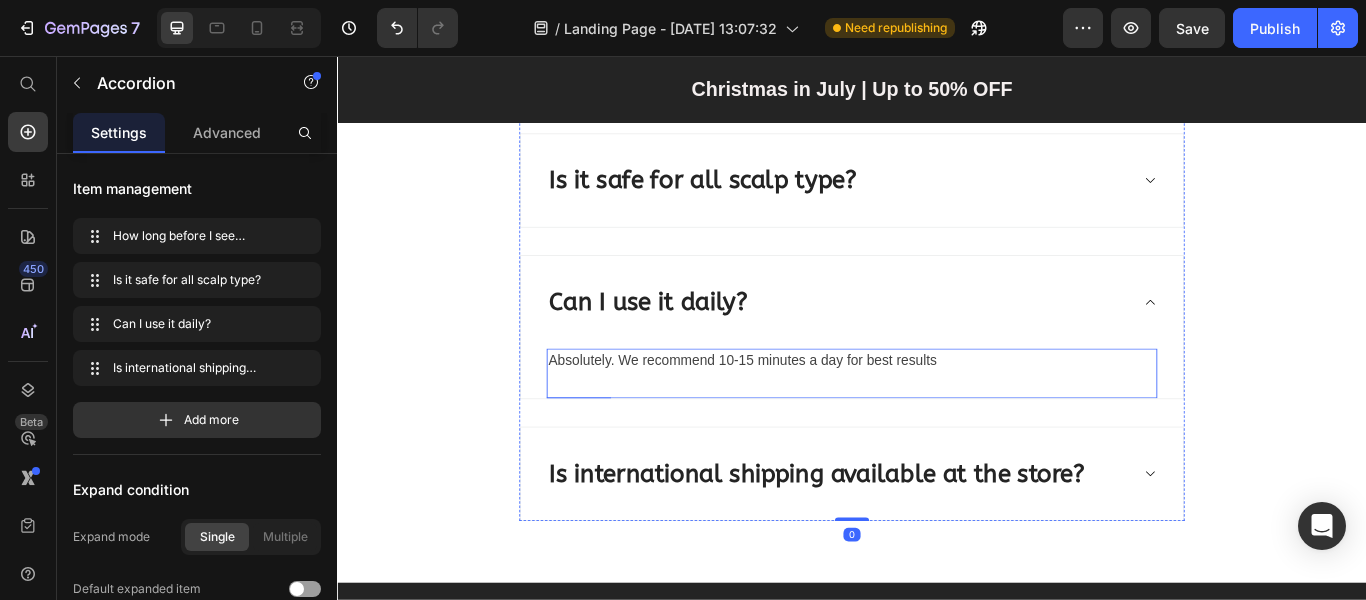 click on "Absolutely. We recommend 10-15 minutes a day for best results" at bounding box center (937, 411) 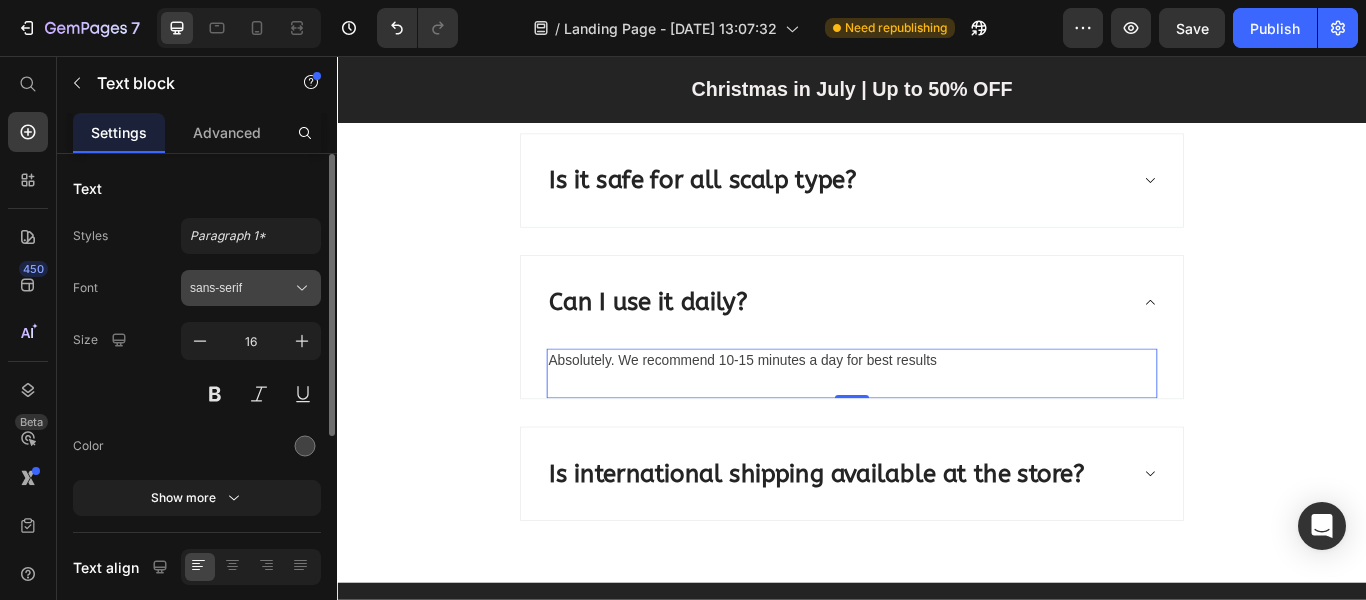 click on "sans-serif" at bounding box center (241, 288) 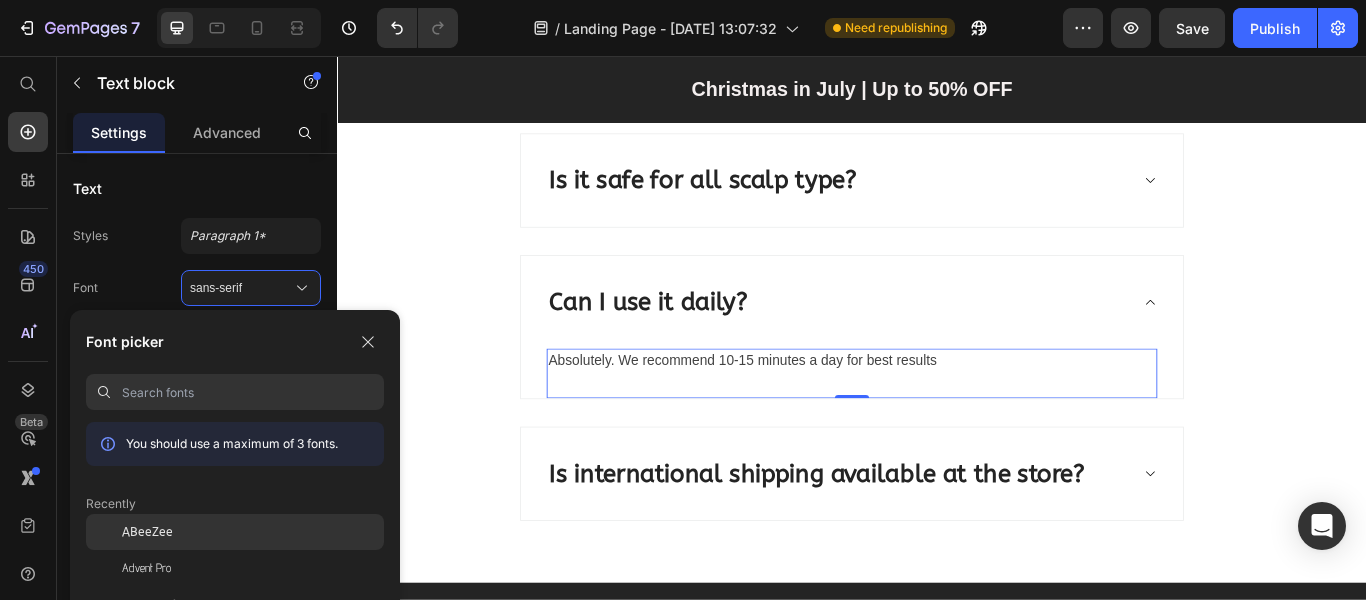 click on "ABeeZee" at bounding box center [147, 532] 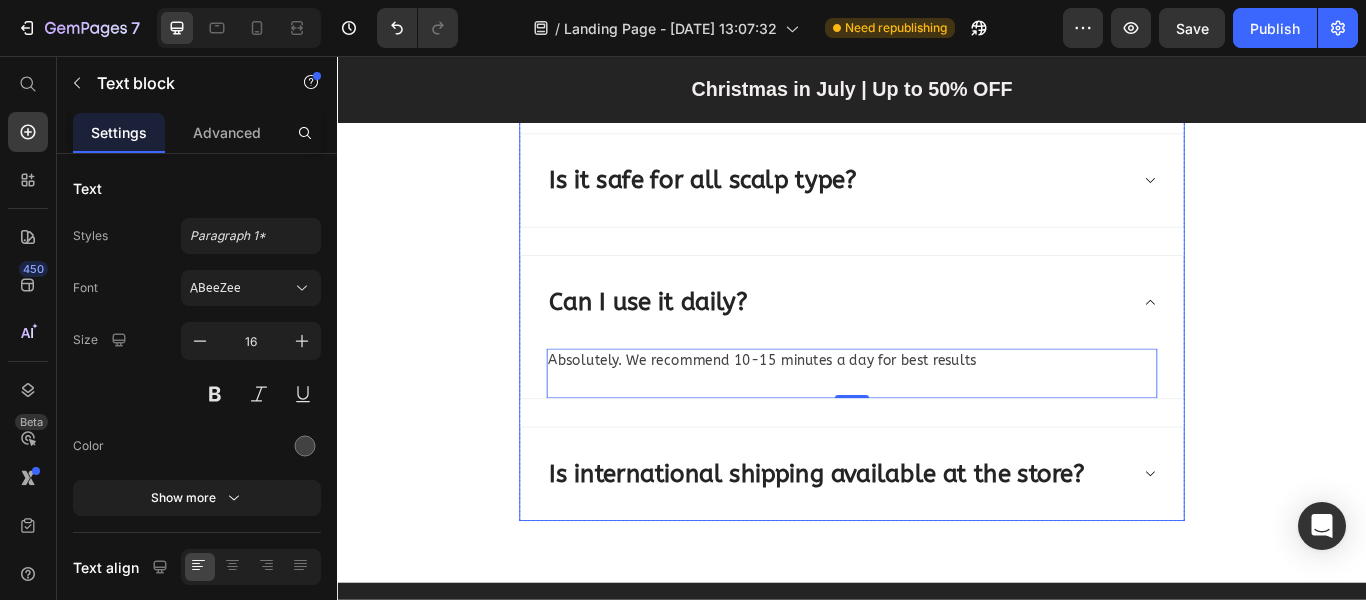 click on "Is international shipping available at the store?" at bounding box center [896, 543] 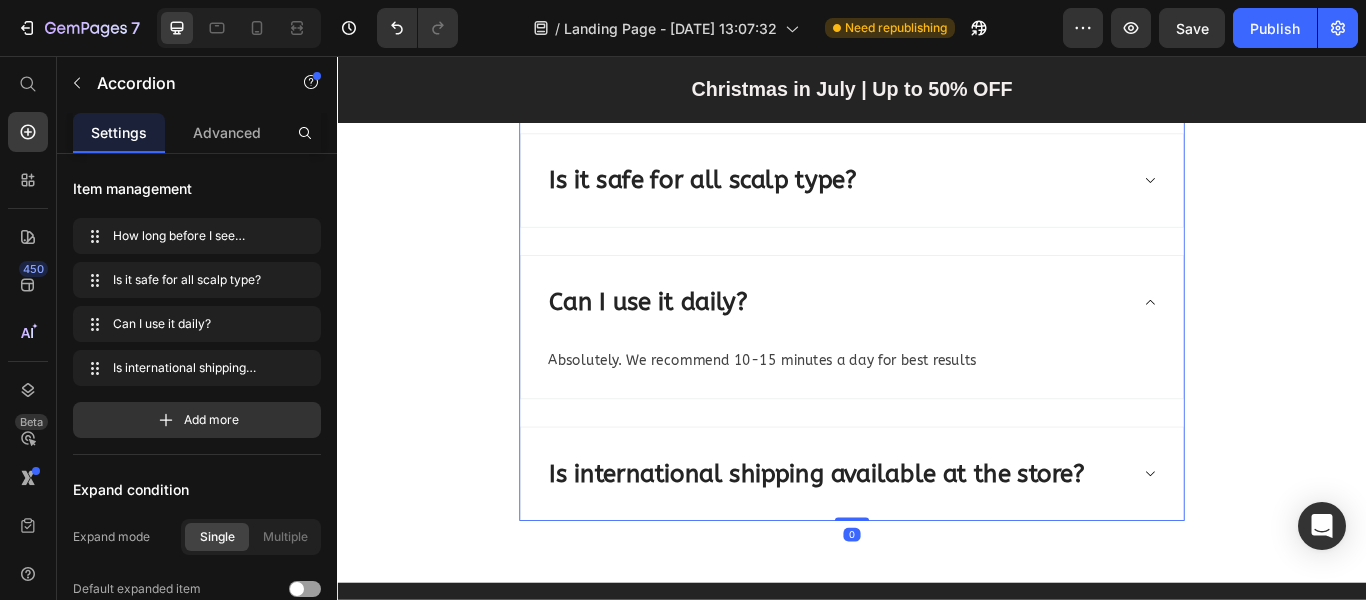 click on "Is international shipping available at the store?" at bounding box center (937, 543) 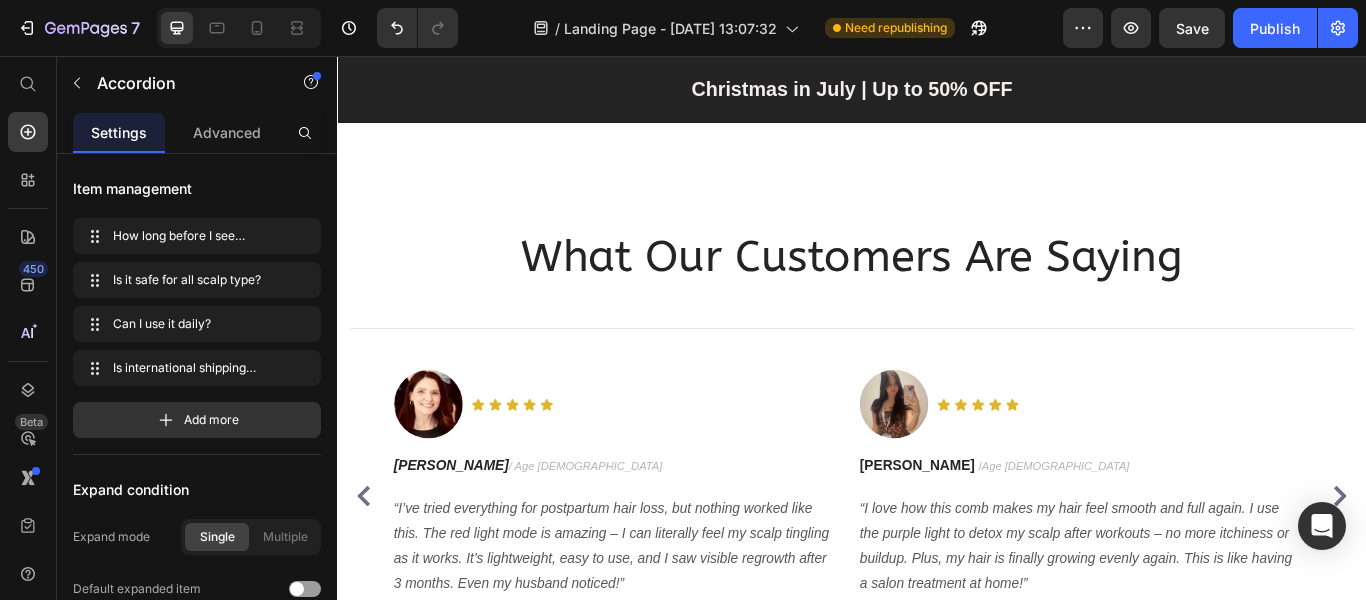 scroll, scrollTop: 6300, scrollLeft: 0, axis: vertical 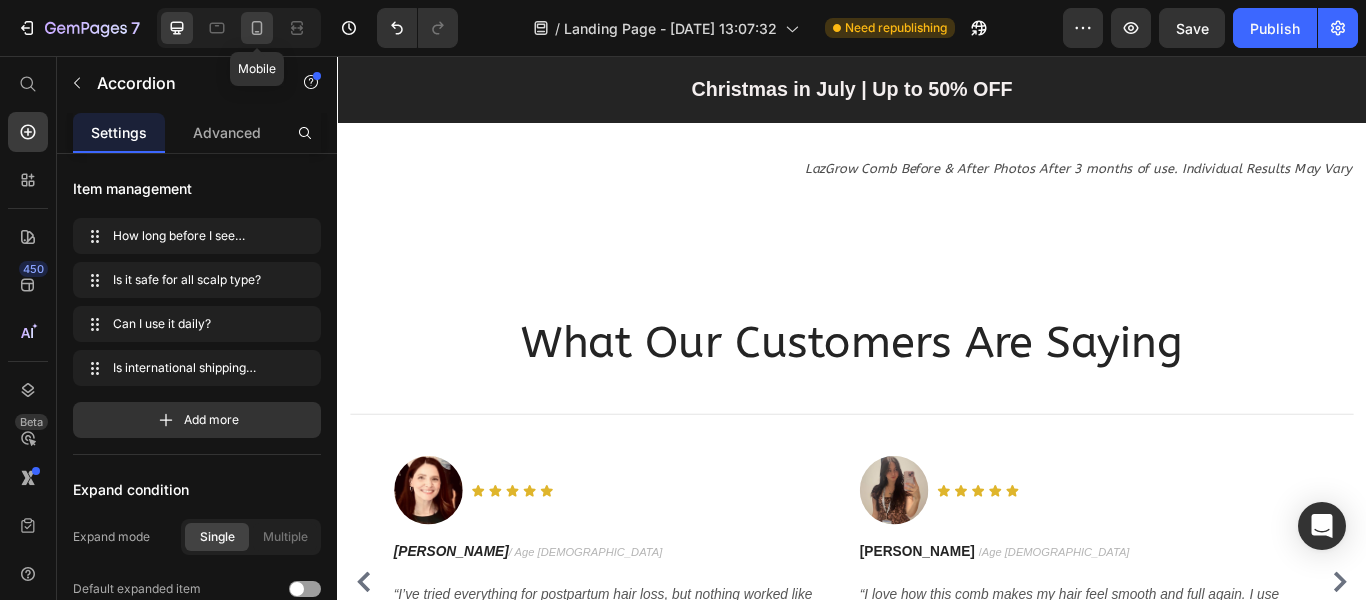 click 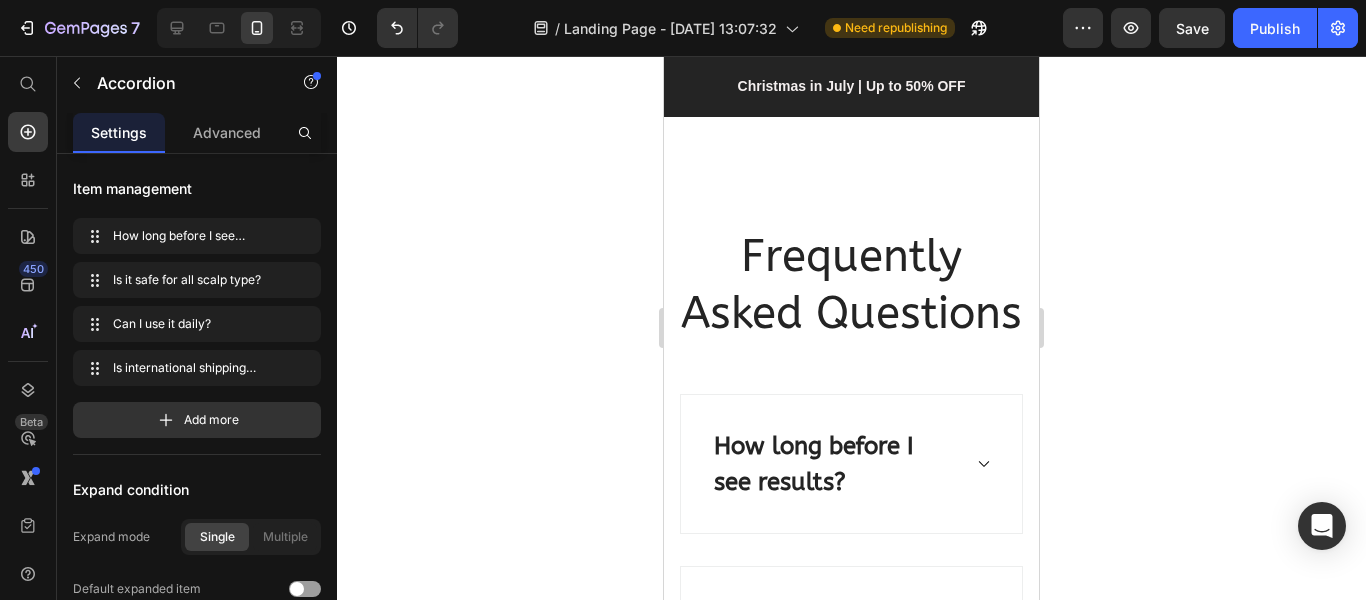 scroll, scrollTop: 7158, scrollLeft: 0, axis: vertical 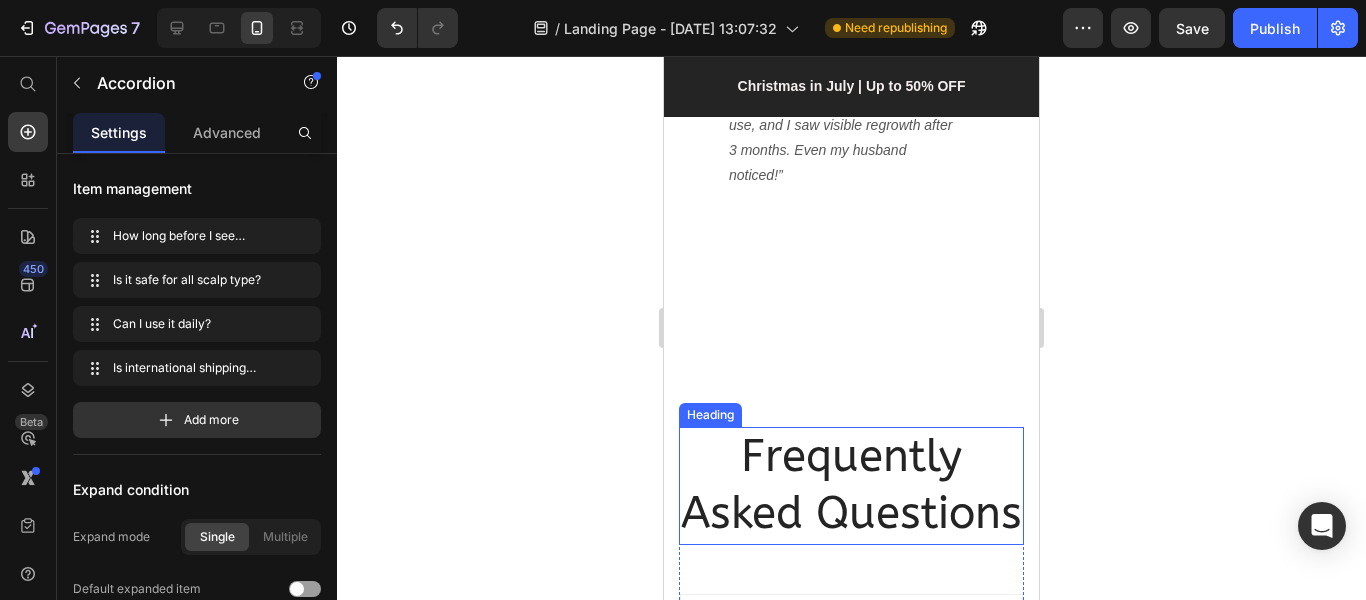 click on "Frequently Asked Questions" at bounding box center [851, 486] 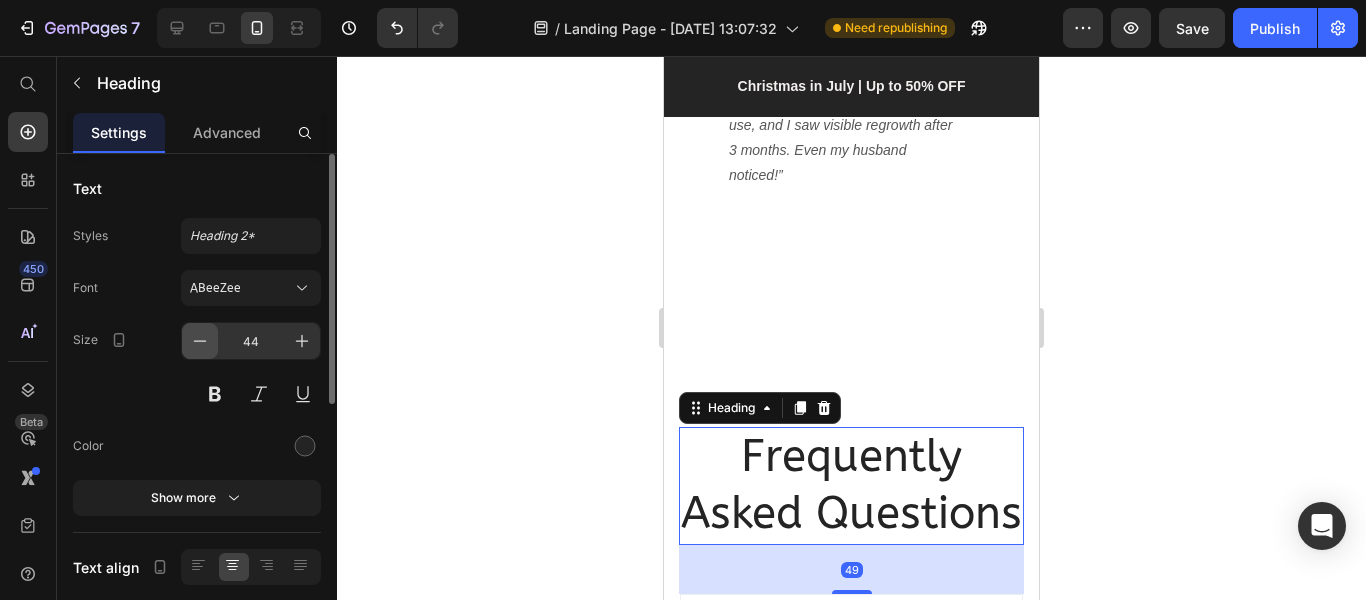 click 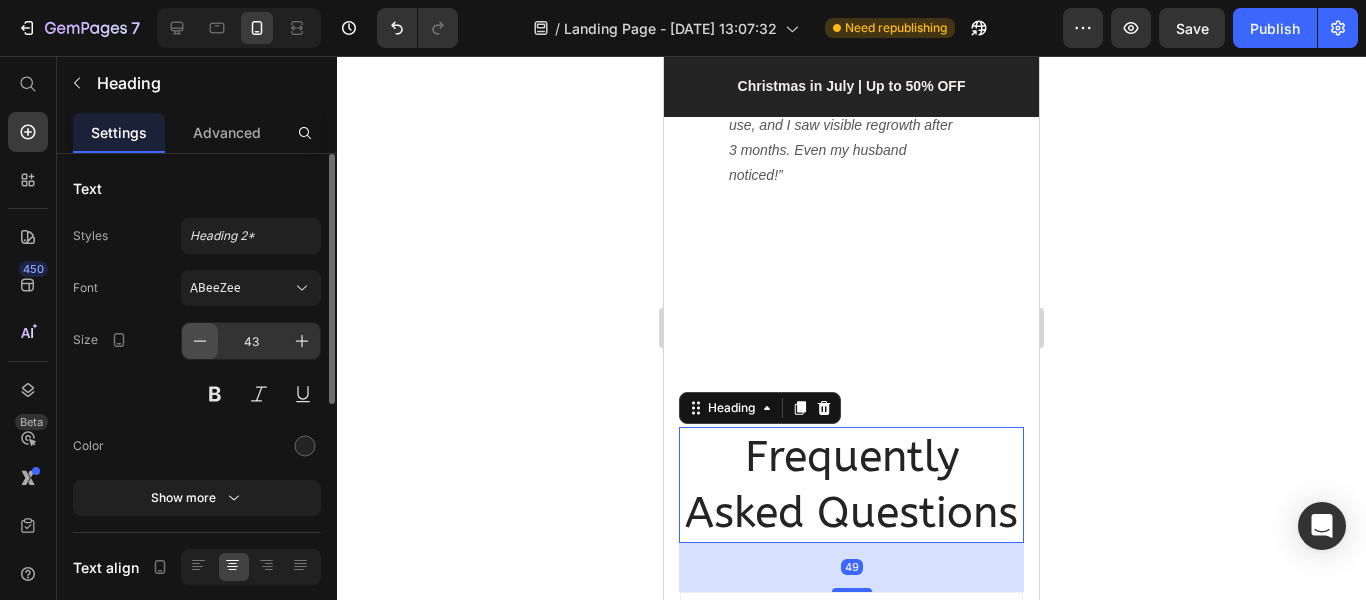 click 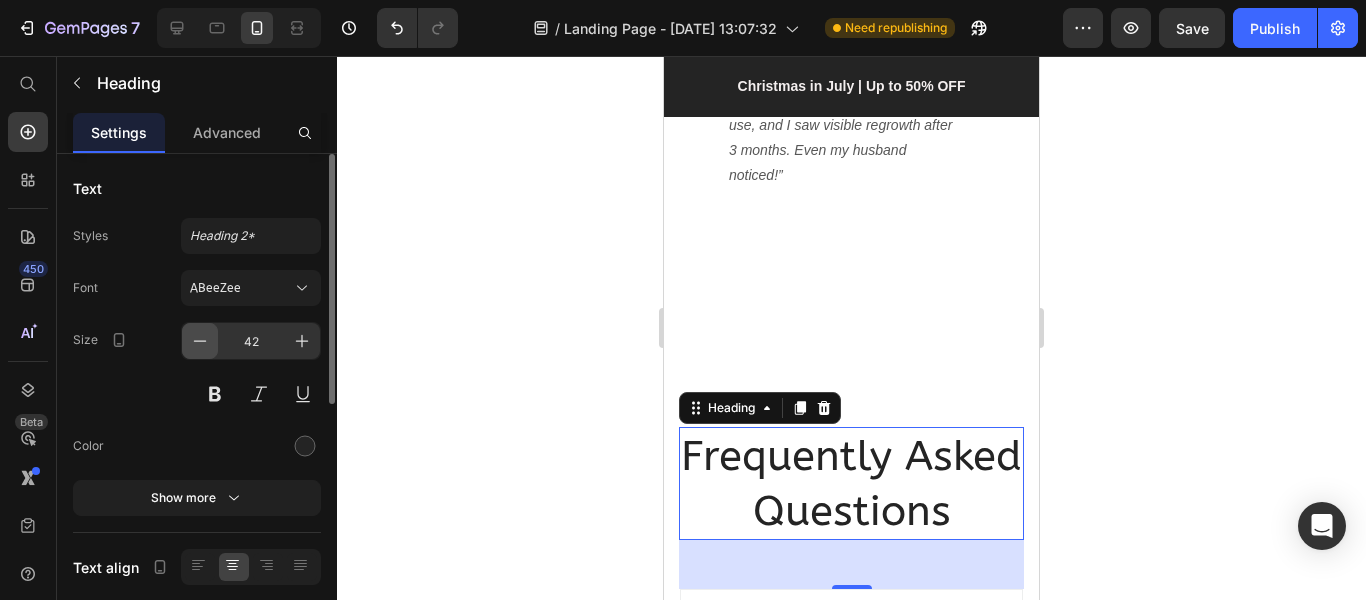 click 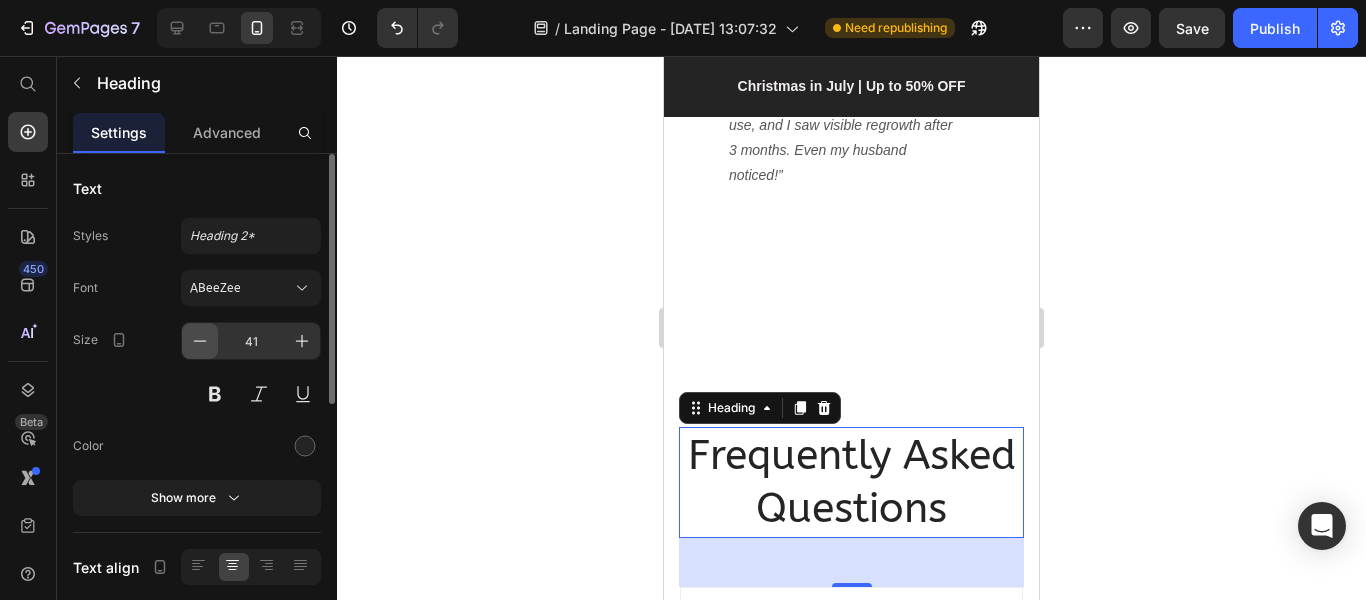 click 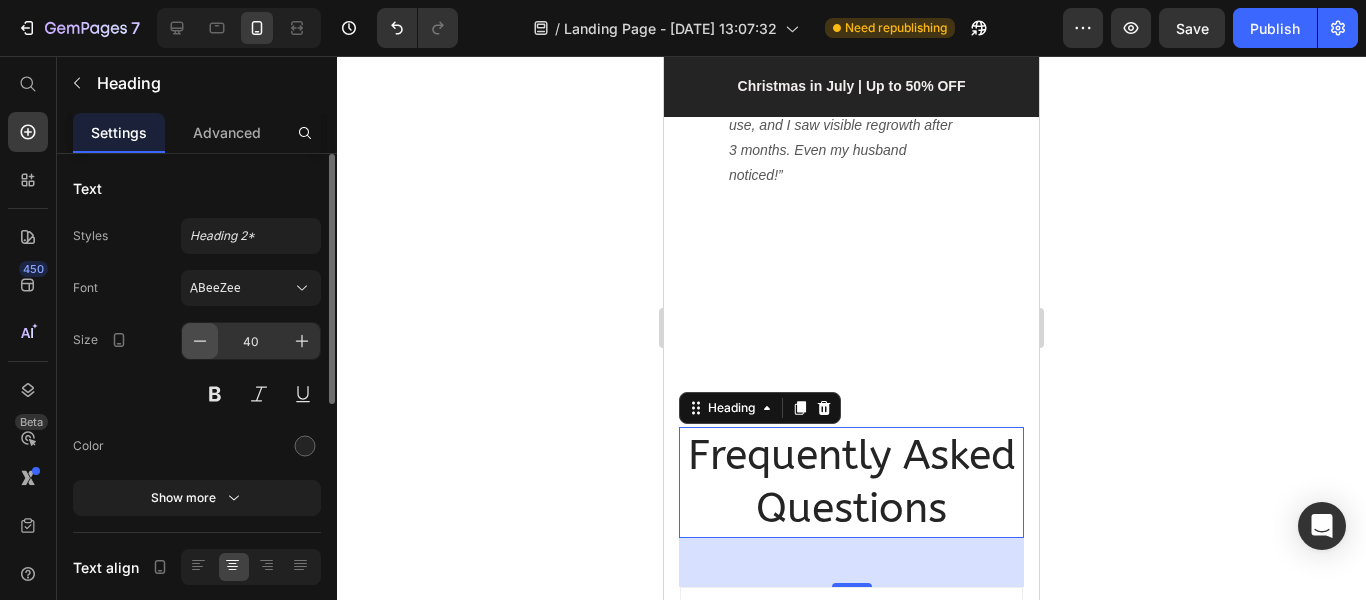 click 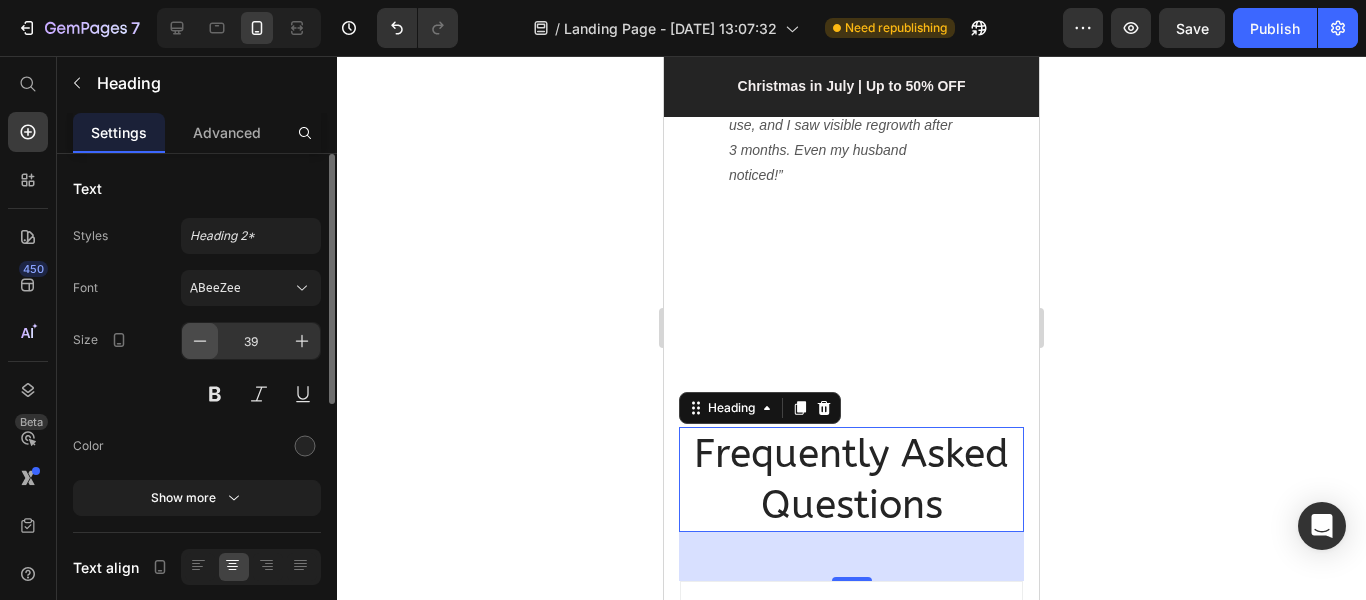 click 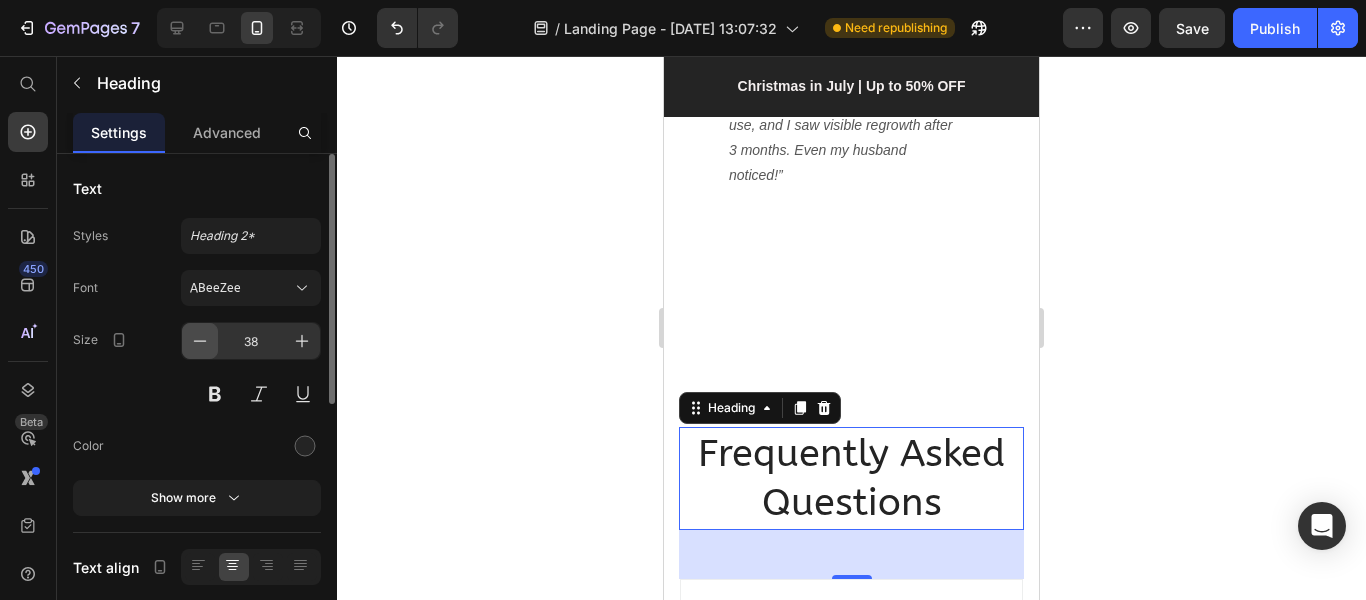 click 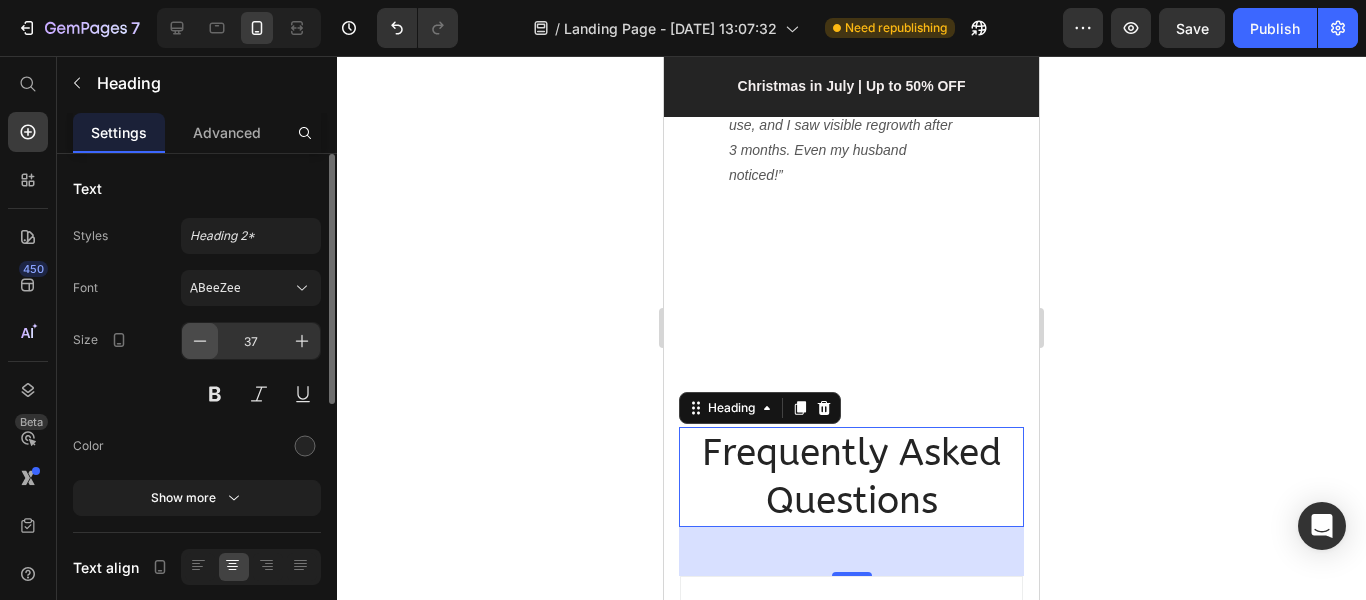 click 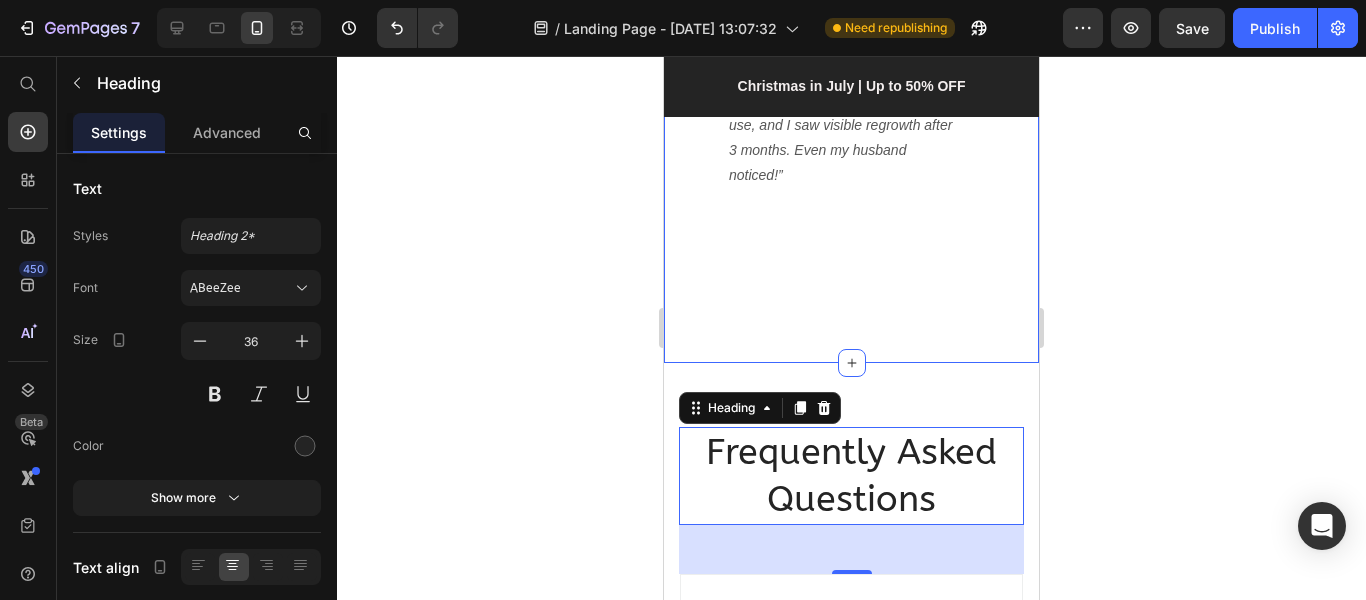 click on "What Our Customers Are Saying Heading                Title Line Image Text Block Icon Icon Icon Icon Icon Icon List Row Row Jessica M.   /  Age 34 Text block “I started using this comb after noticing early hair thinning around my temples. After just 2 months, I saw baby hairs growing in! The blue light really calms my oily scalp, and my hair feels stronger with less shedding. I use it every night before bed – it’s honestly become my favorite part of the routine.” Text block Row Image Text Block Icon Icon Icon Icon Icon Icon List Row Sophia L. / Age 42 Text block “I’ve tried everything for postpartum hair loss, but nothing worked like this. The red light mode is amazing – I can literally feel my scalp tingling as it works. It’s lightweight, easy to use, and I saw visible regrowth after 3 months. Even my husband noticed!” Text block Row Image Text Block Icon Icon Icon Icon Icon Icon List Row Amanda R.   /  Age 29 Text block Text block Row Image Ryan S.   / Design Director Text block Row Row" at bounding box center [851, -63] 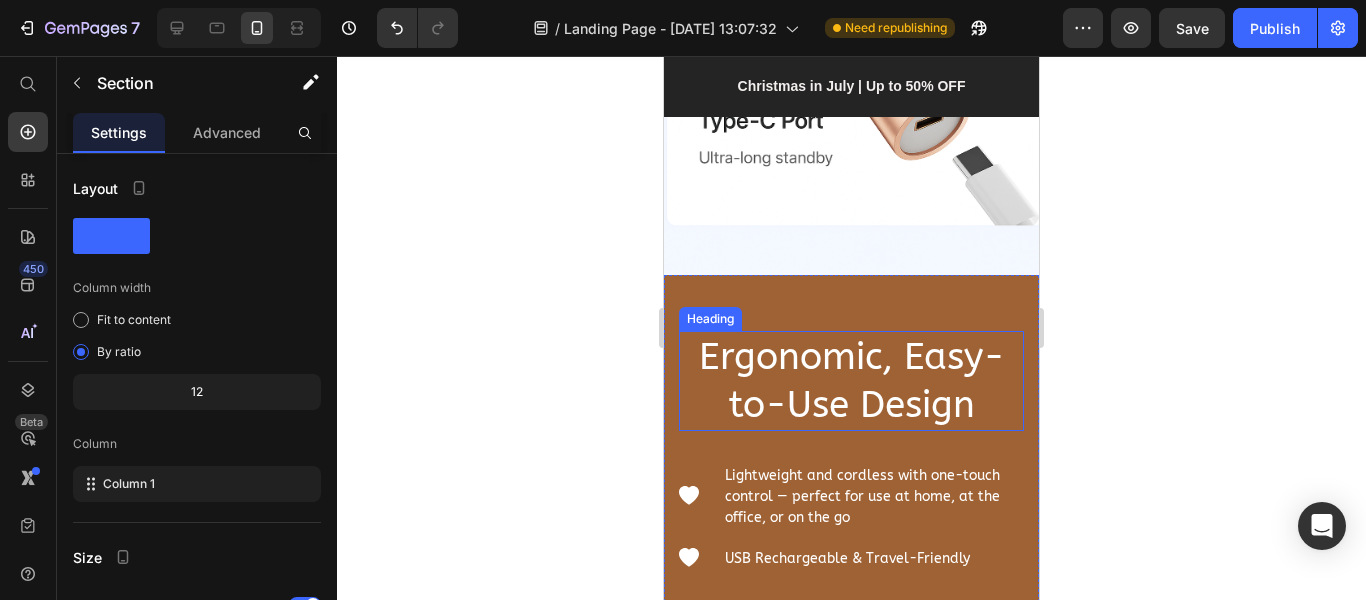 scroll, scrollTop: 4690, scrollLeft: 0, axis: vertical 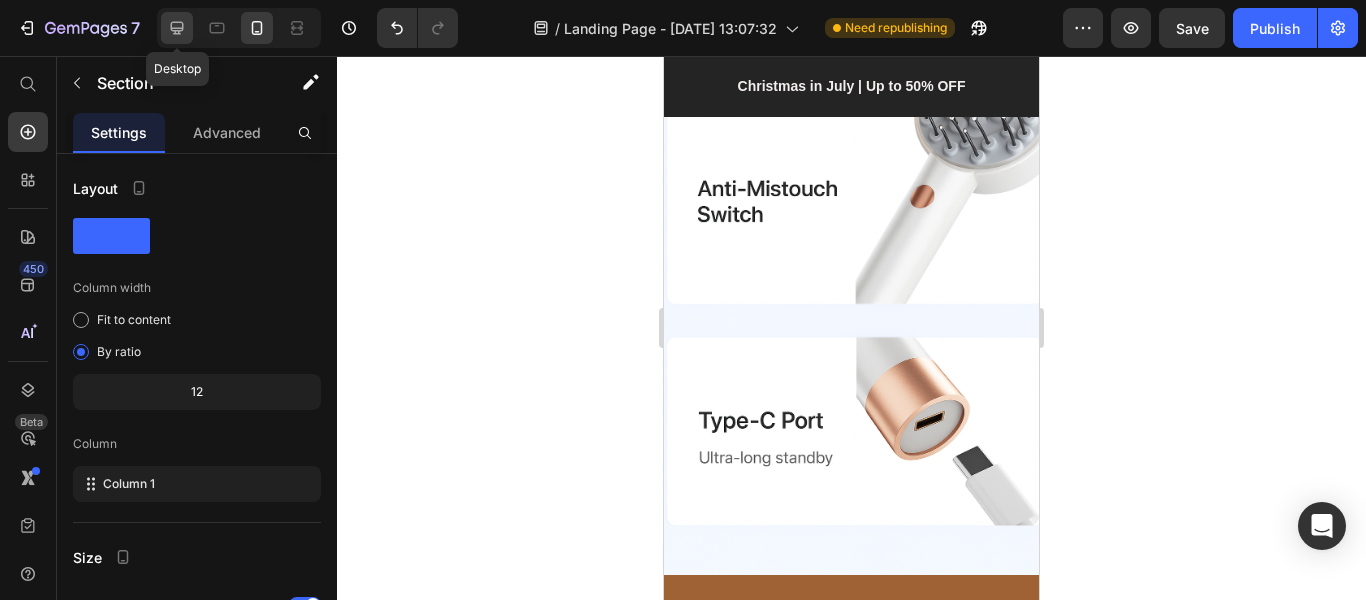 click 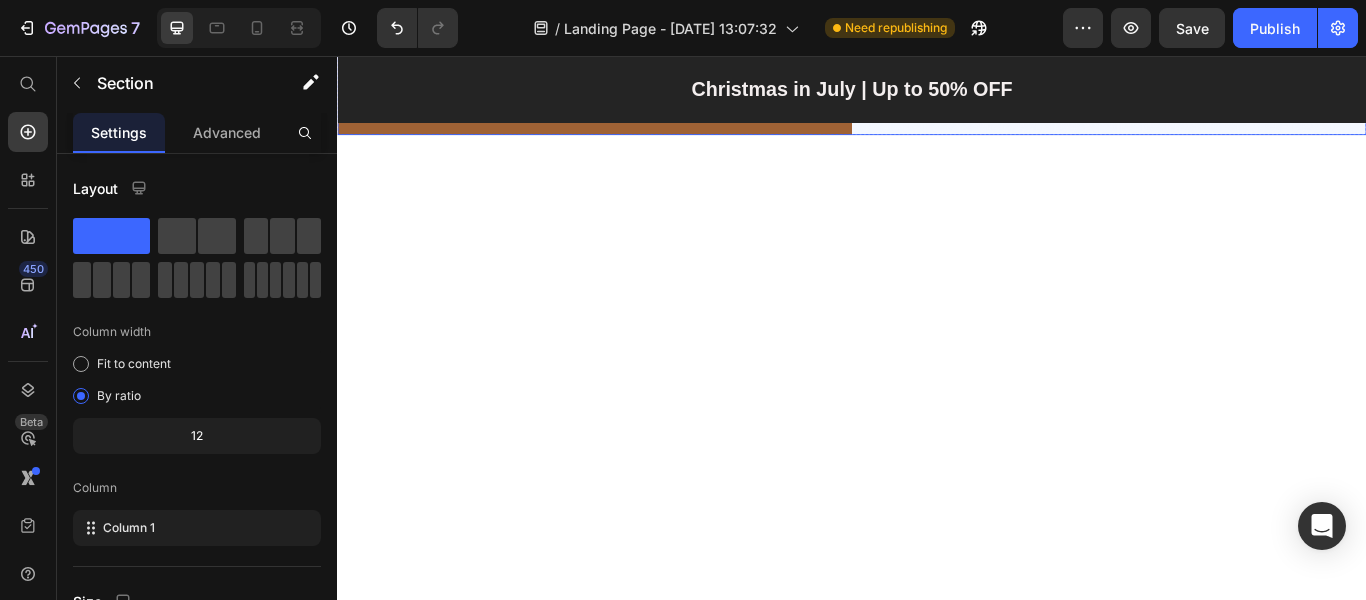 scroll, scrollTop: 4126, scrollLeft: 0, axis: vertical 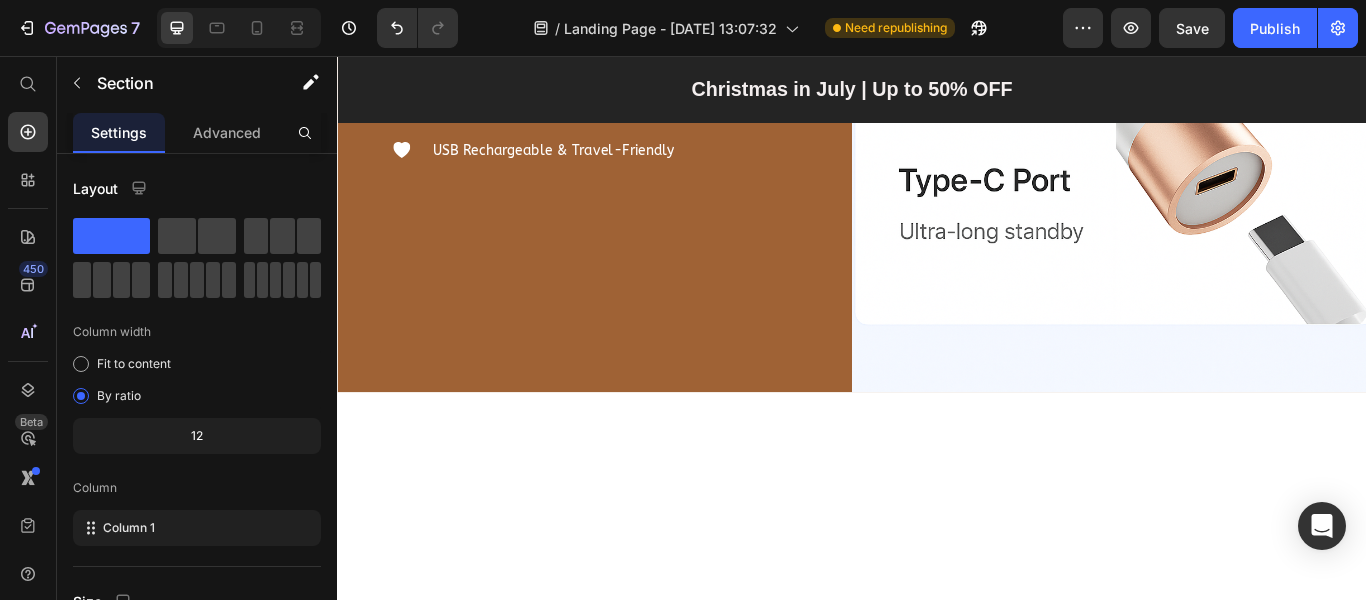 click on "Advantages That Make LazGrow Your #1 Choice for Superior Hair Regrowth" at bounding box center [937, -1253] 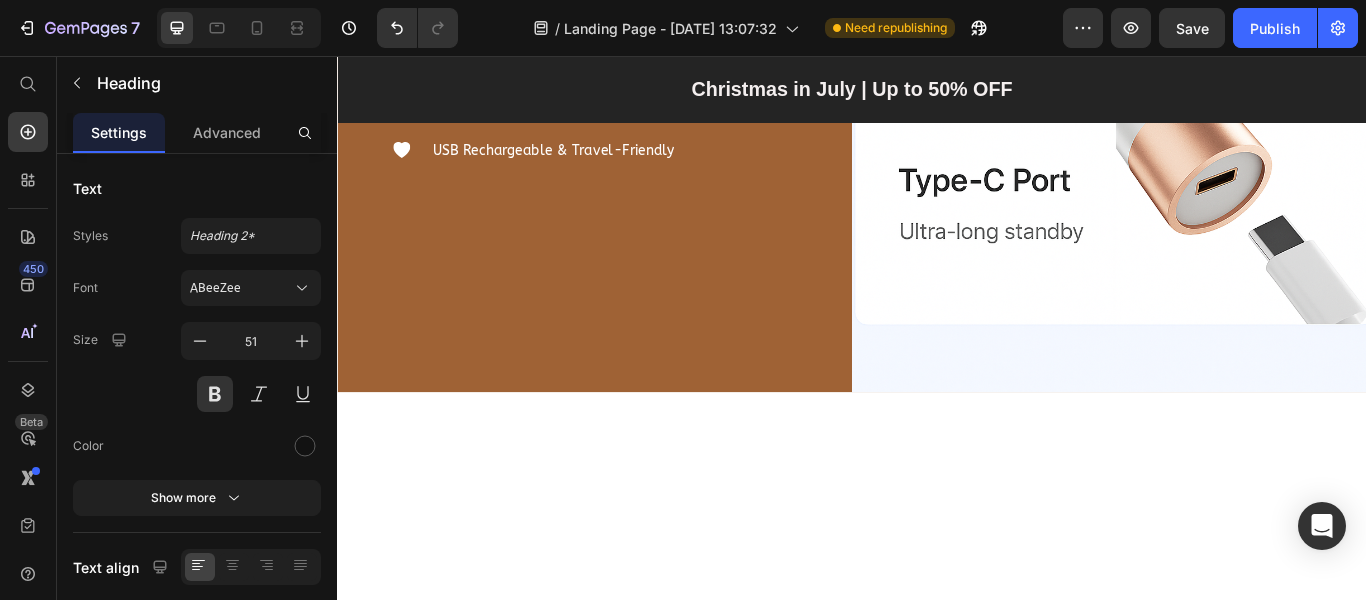 click on "Advantages That Make LazGrow Your #1 Choice for Superior Hair Regrowth" at bounding box center (937, -1253) 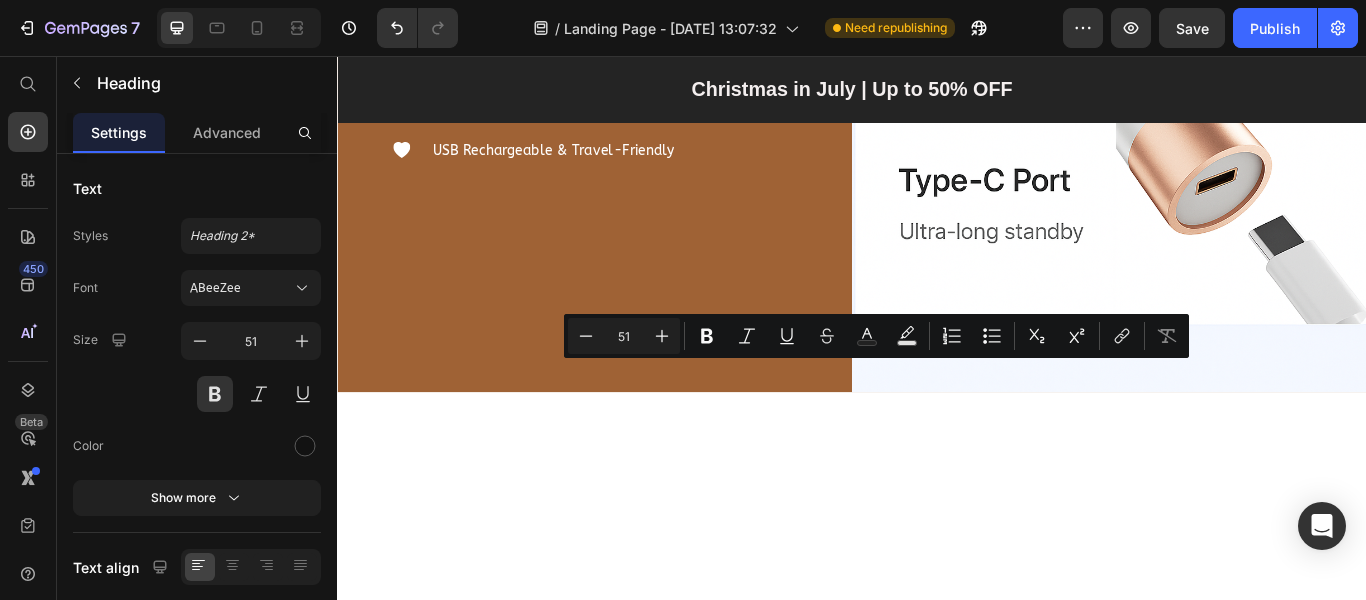 drag, startPoint x: 349, startPoint y: 433, endPoint x: 987, endPoint y: 545, distance: 647.7561 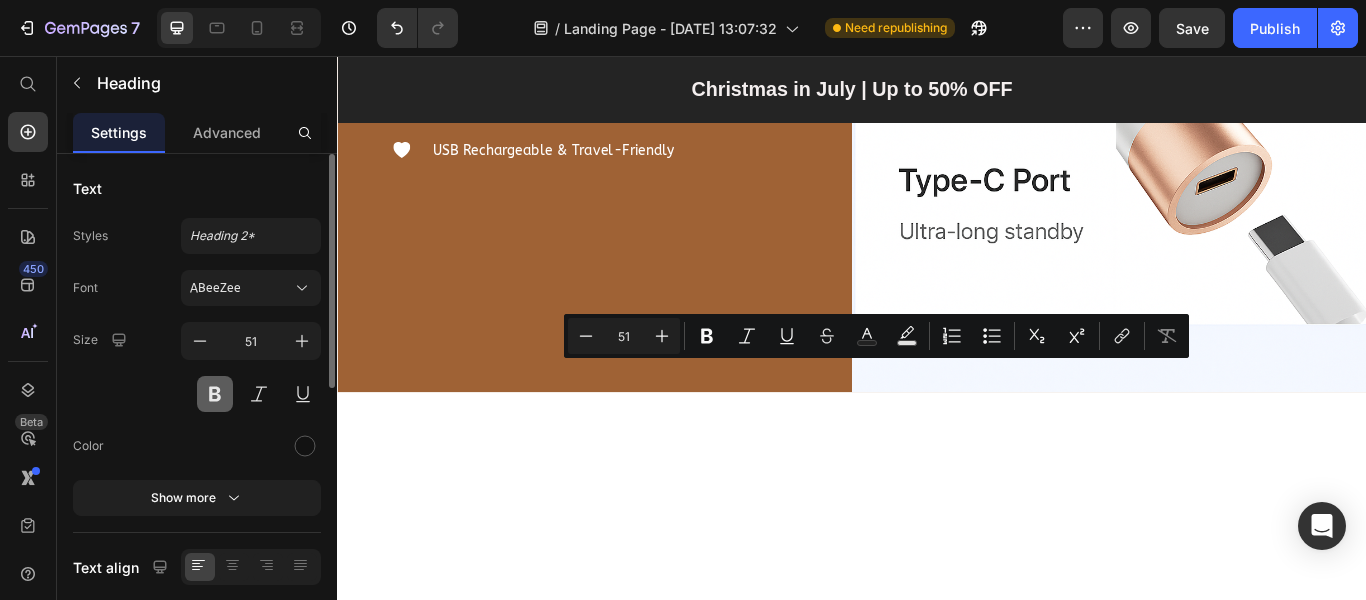 click at bounding box center [215, 394] 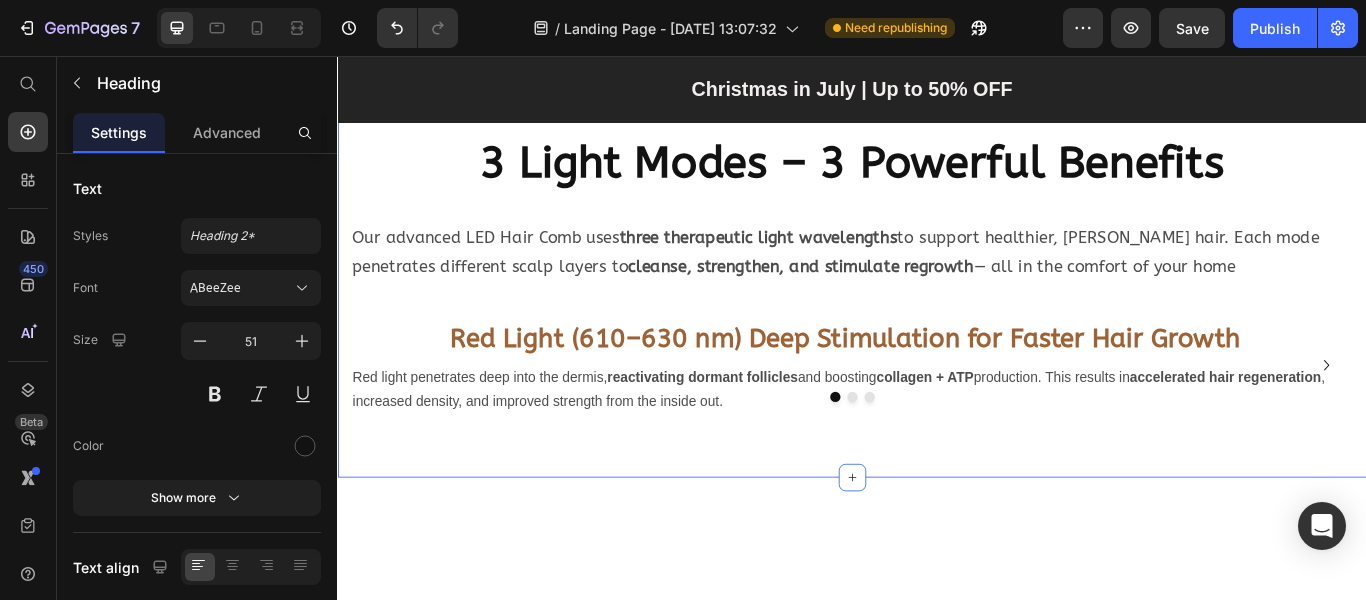 scroll, scrollTop: 1526, scrollLeft: 0, axis: vertical 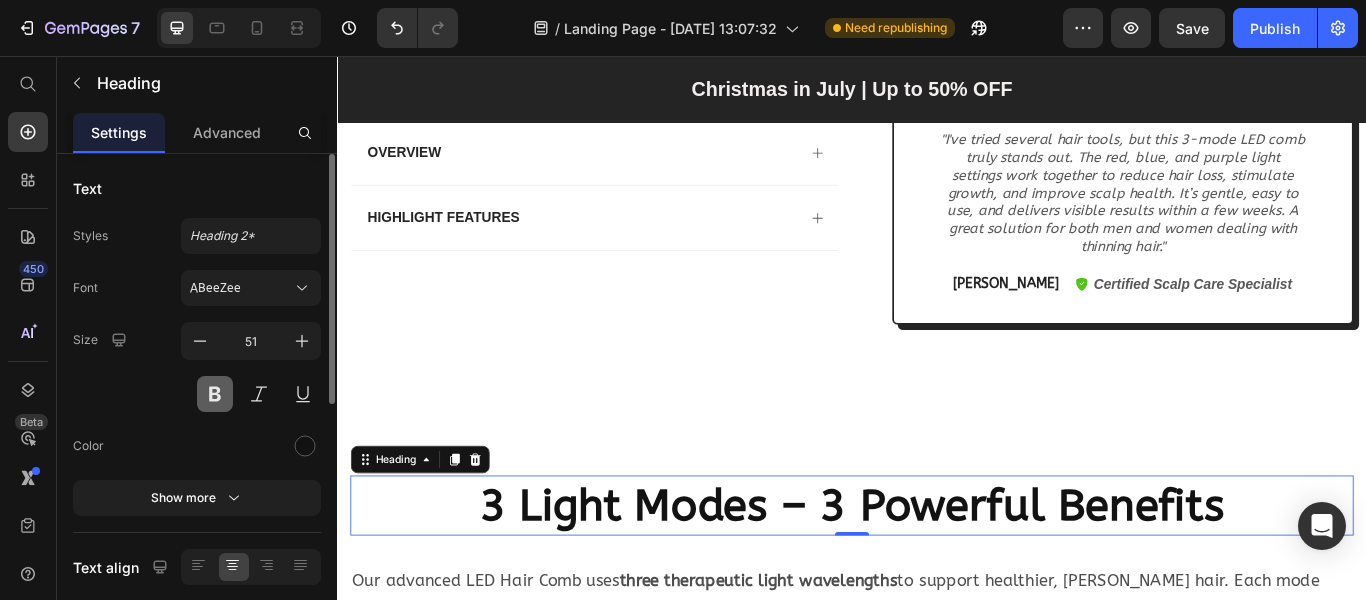 click at bounding box center (215, 394) 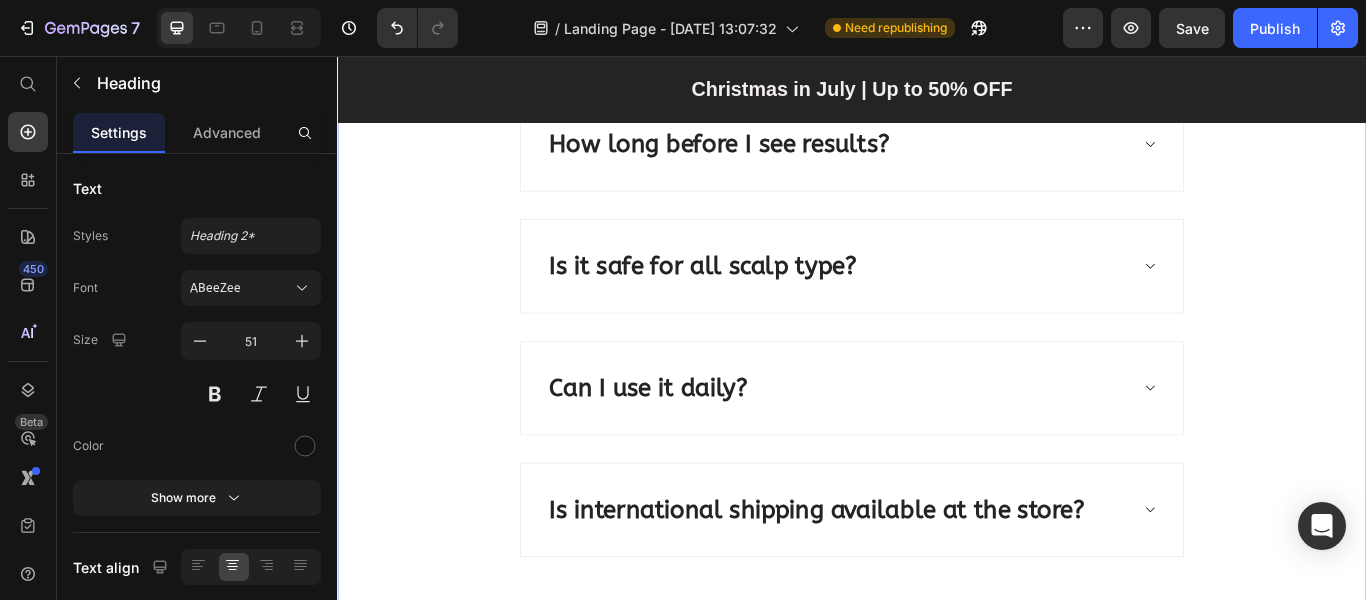 scroll, scrollTop: 7000, scrollLeft: 0, axis: vertical 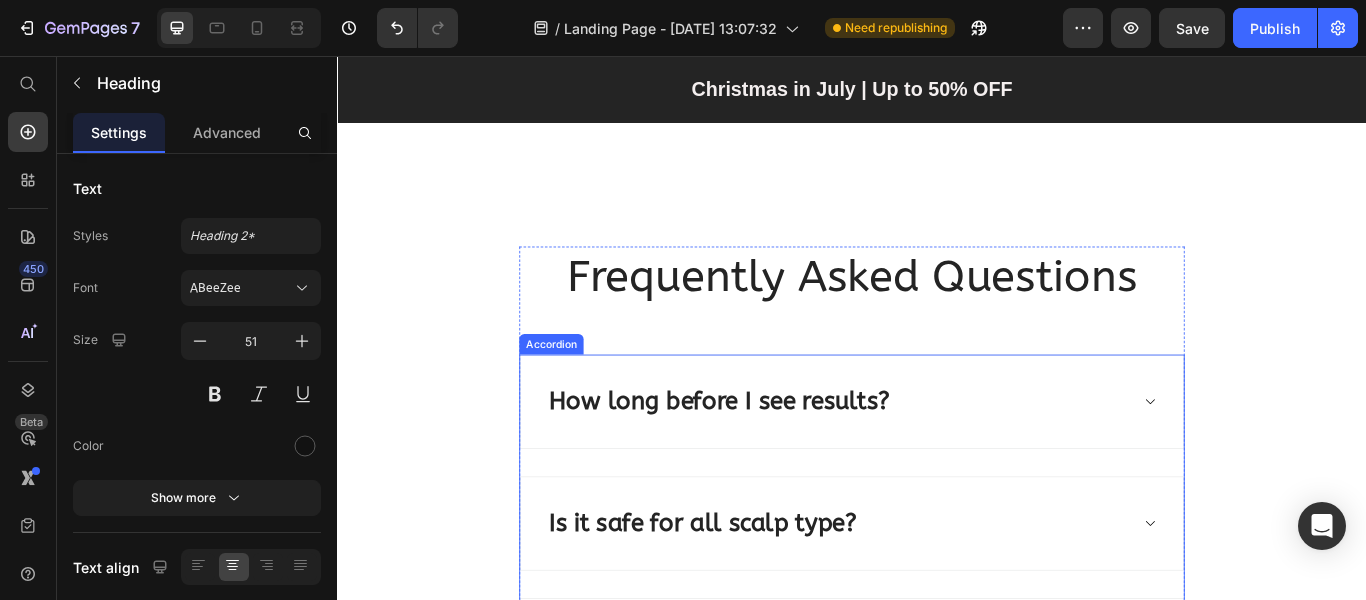 click on "How long before I see results?" at bounding box center [782, 459] 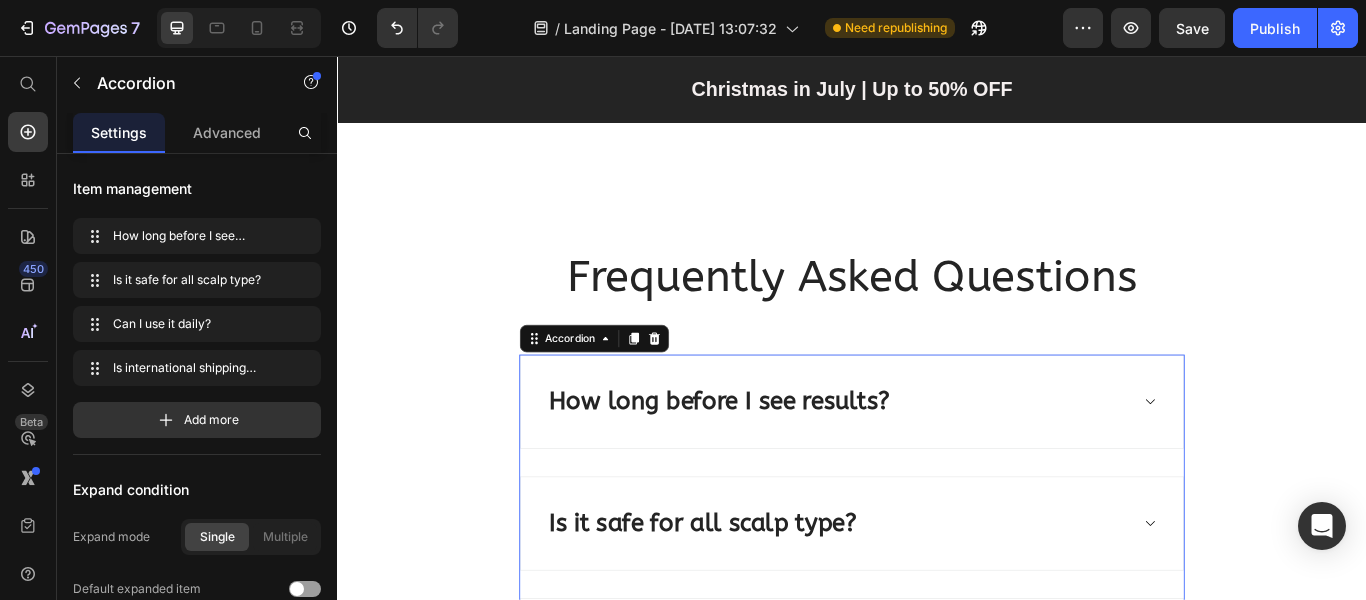 scroll, scrollTop: 7200, scrollLeft: 0, axis: vertical 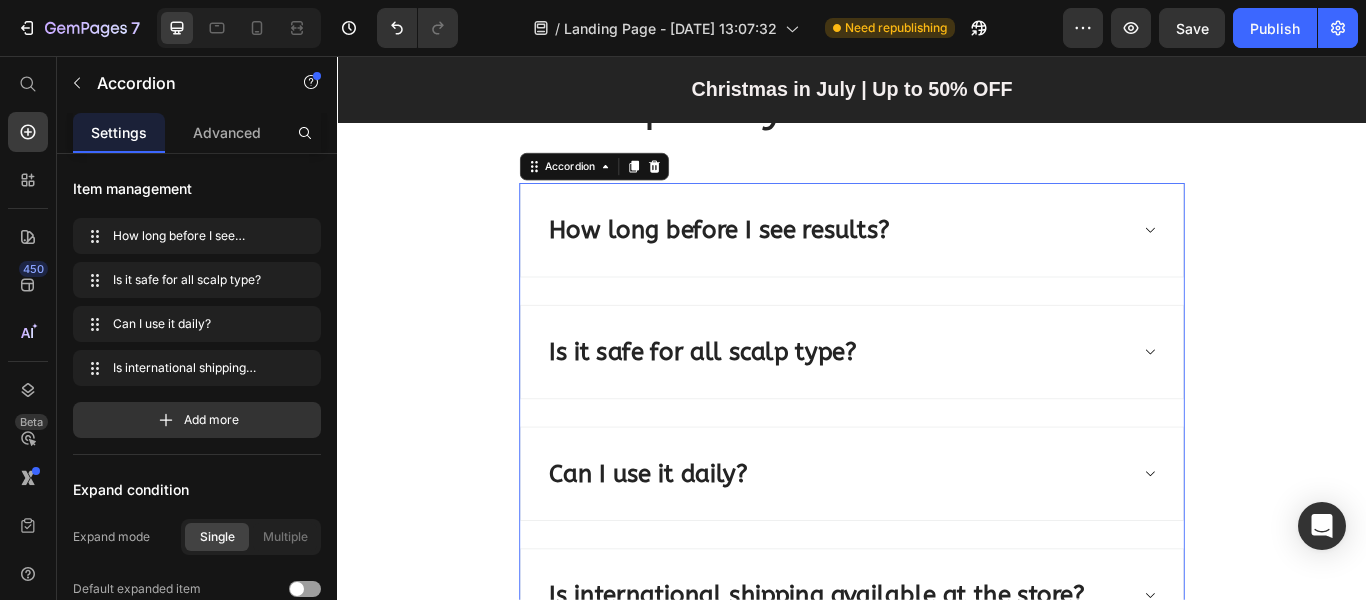 click 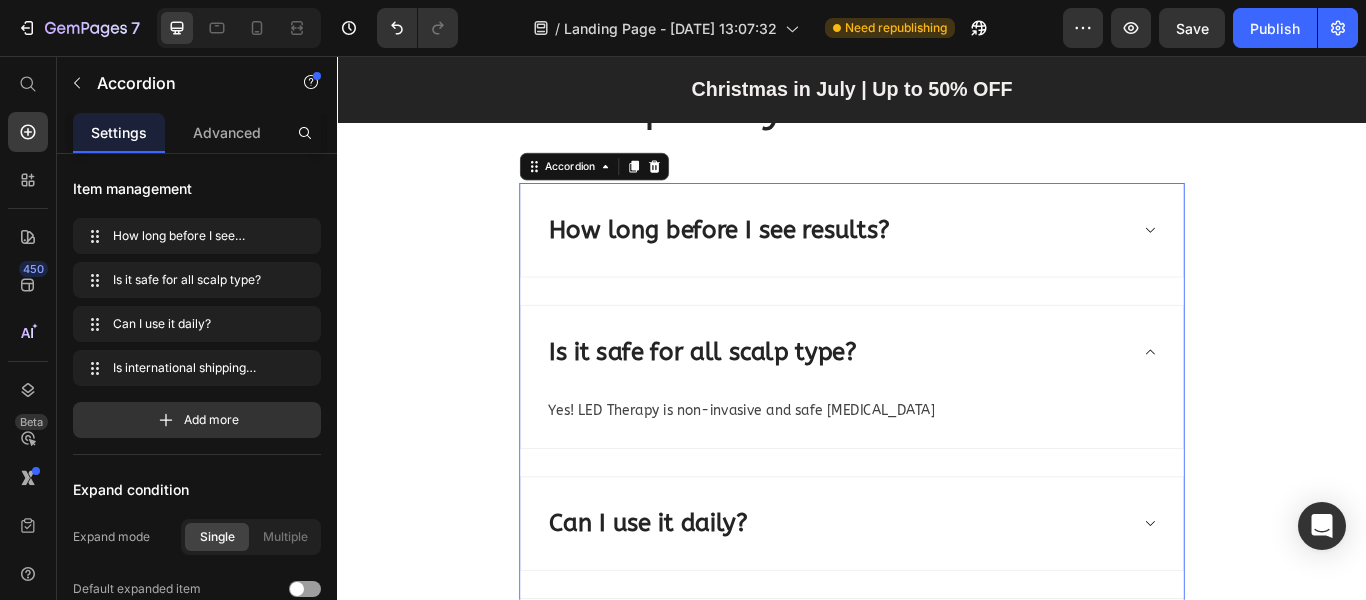 click on "How long before I see results?" at bounding box center (782, 259) 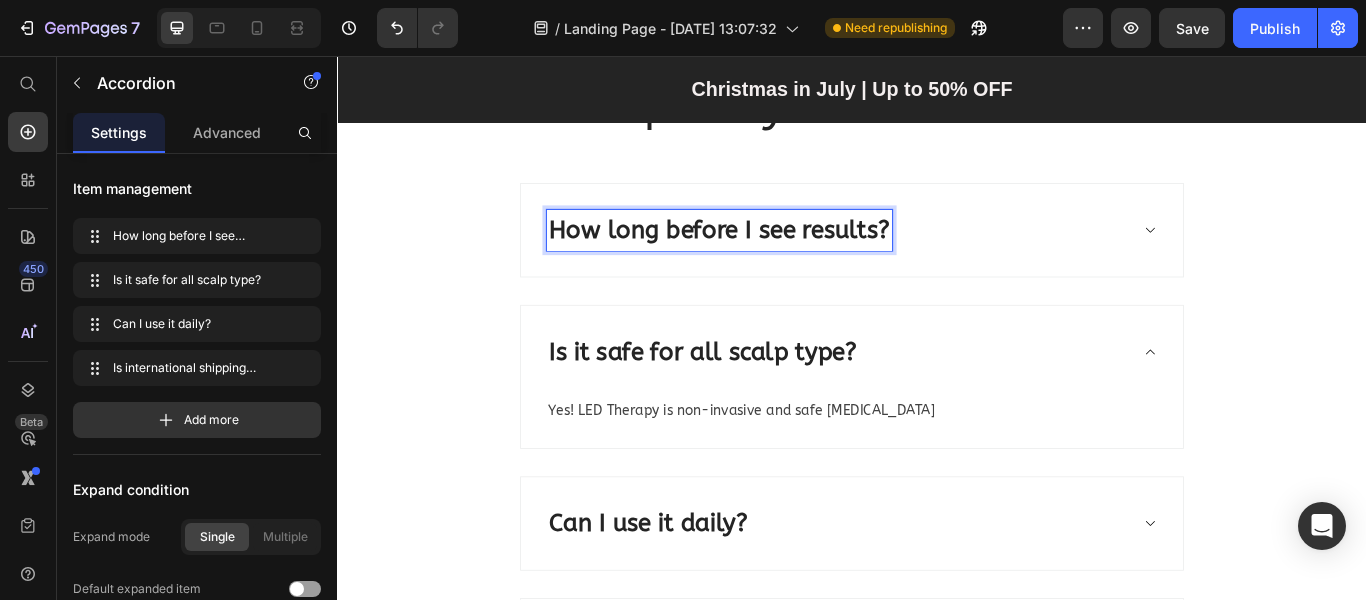 click on "How long before I see results?" at bounding box center [782, 259] 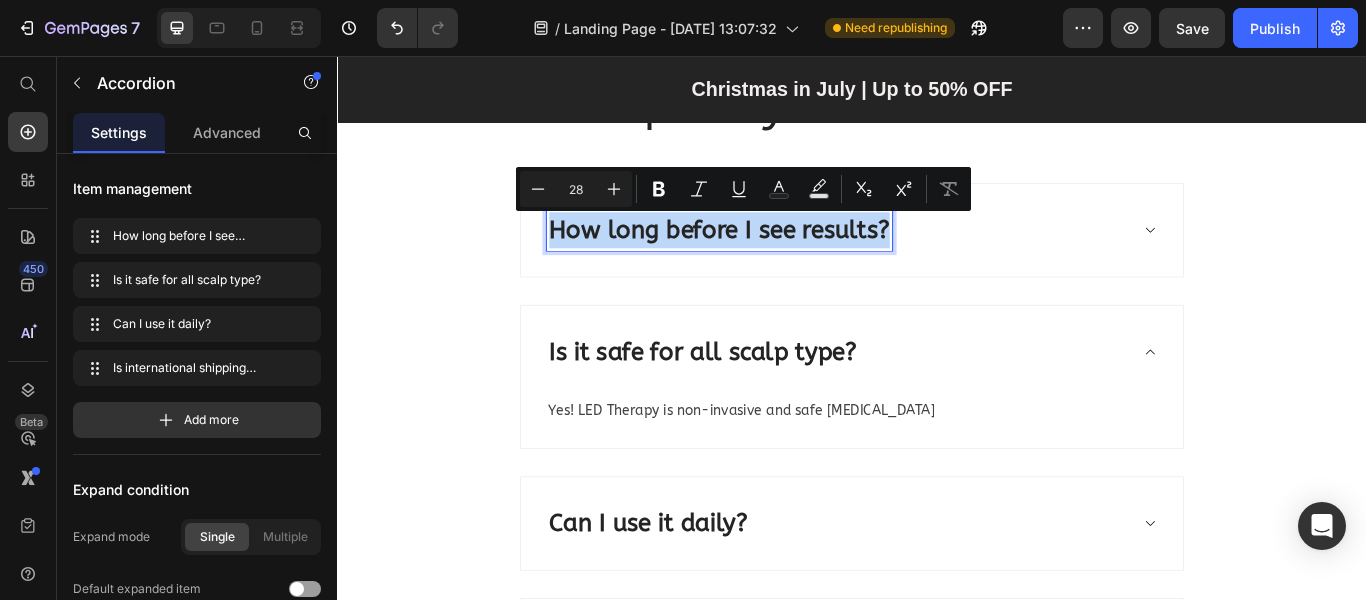 drag, startPoint x: 971, startPoint y: 265, endPoint x: 579, endPoint y: 269, distance: 392.02042 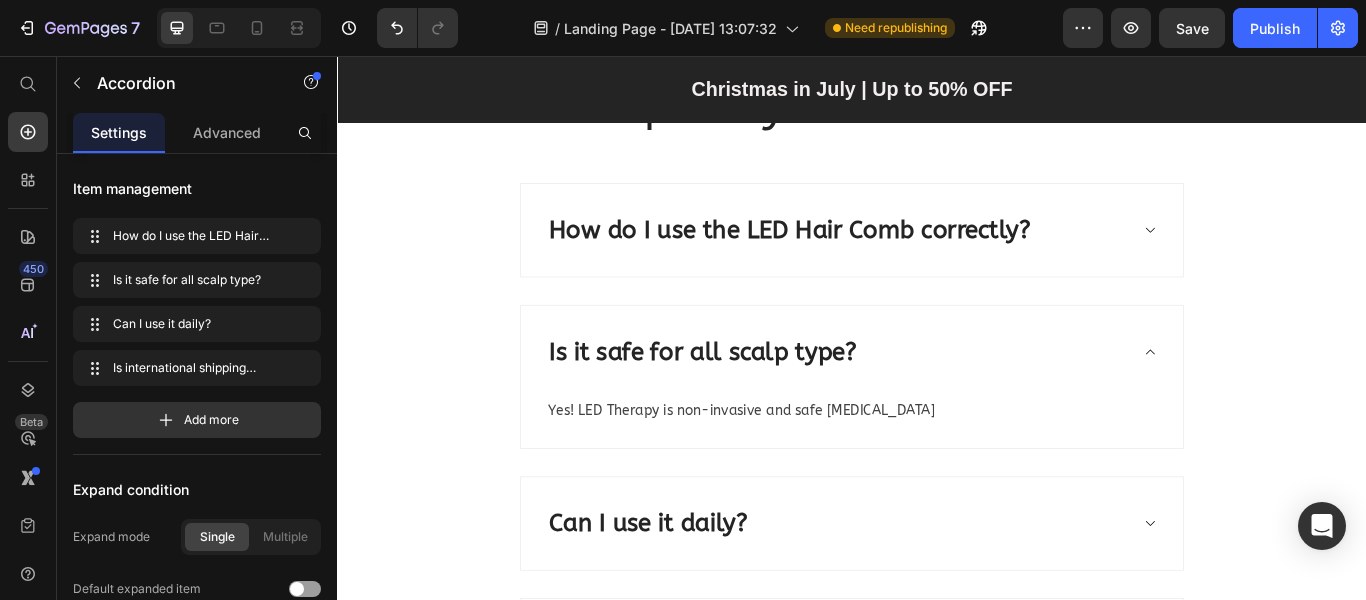 click on "How do I use the LED Hair Comb correctly?" at bounding box center [865, 259] 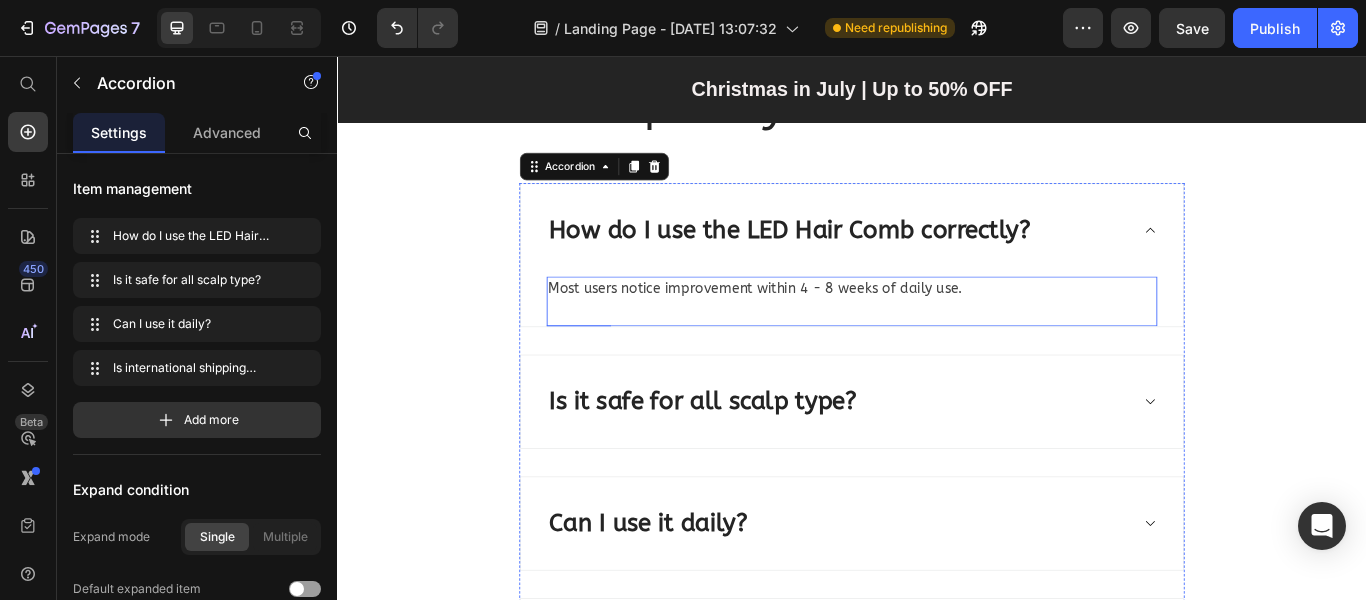 click on "Most users notice improvement within 4 - 8 weeks of daily use." at bounding box center [937, 327] 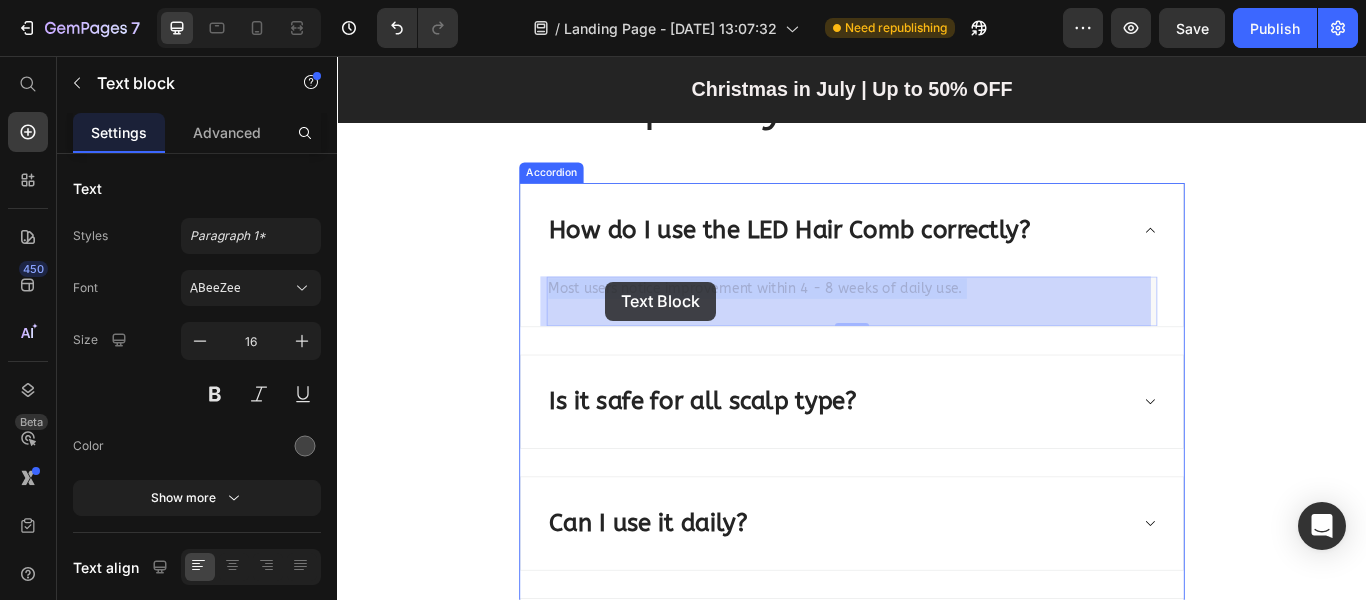 drag, startPoint x: 1075, startPoint y: 328, endPoint x: 653, endPoint y: 319, distance: 422.09595 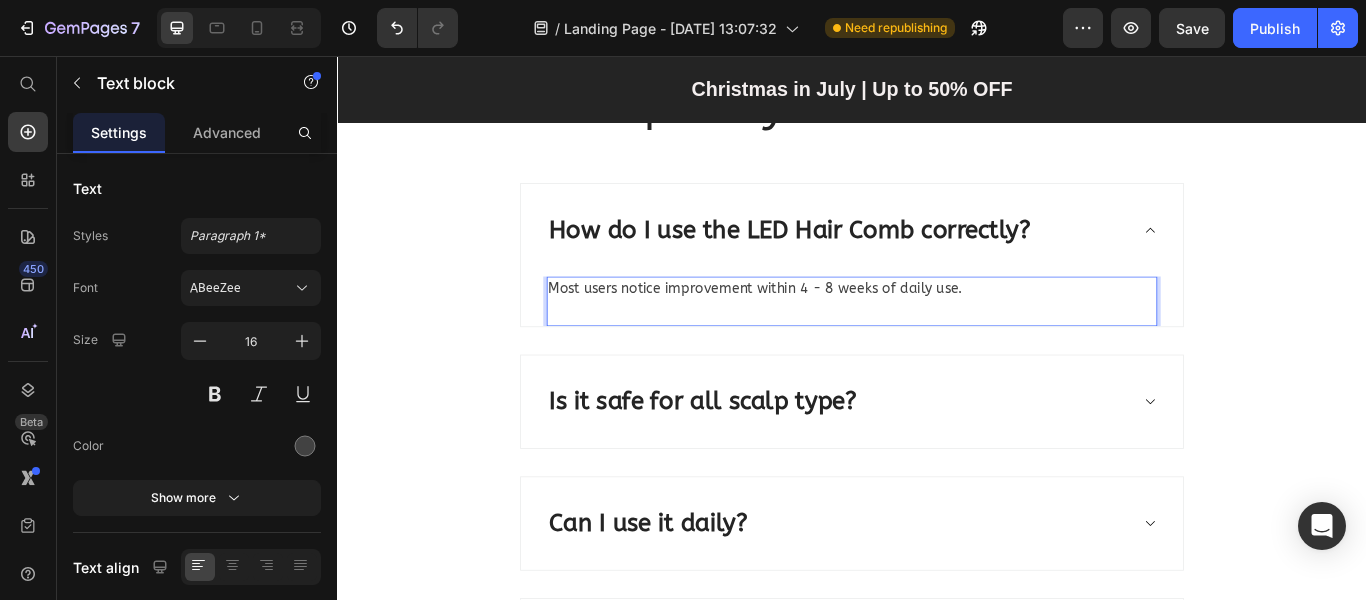 click on "Most users notice improvement within 4 - 8 weeks of daily use." at bounding box center (937, 327) 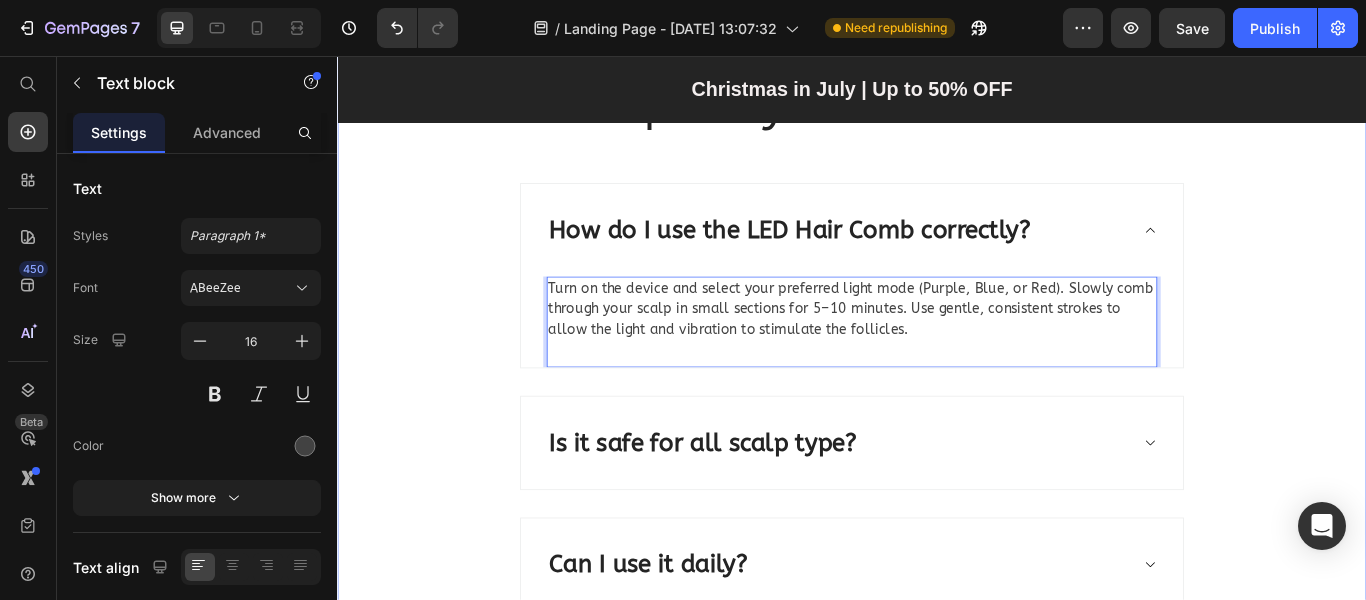 click on "Frequently Asked Questions Heading
How do I use the LED Hair Comb correctly? Turn on the device and select your preferred light mode (Purple, Blue, or Red). Slowly comb through your scalp in small sections for 5–10 minutes. Use gentle, consistent strokes to allow the light and vibration to stimulate the follicles. Text block   0
Is it safe for all scalp type?
Can I use it daily?
Is international shipping available at the store? Accordion Row" at bounding box center [937, 462] 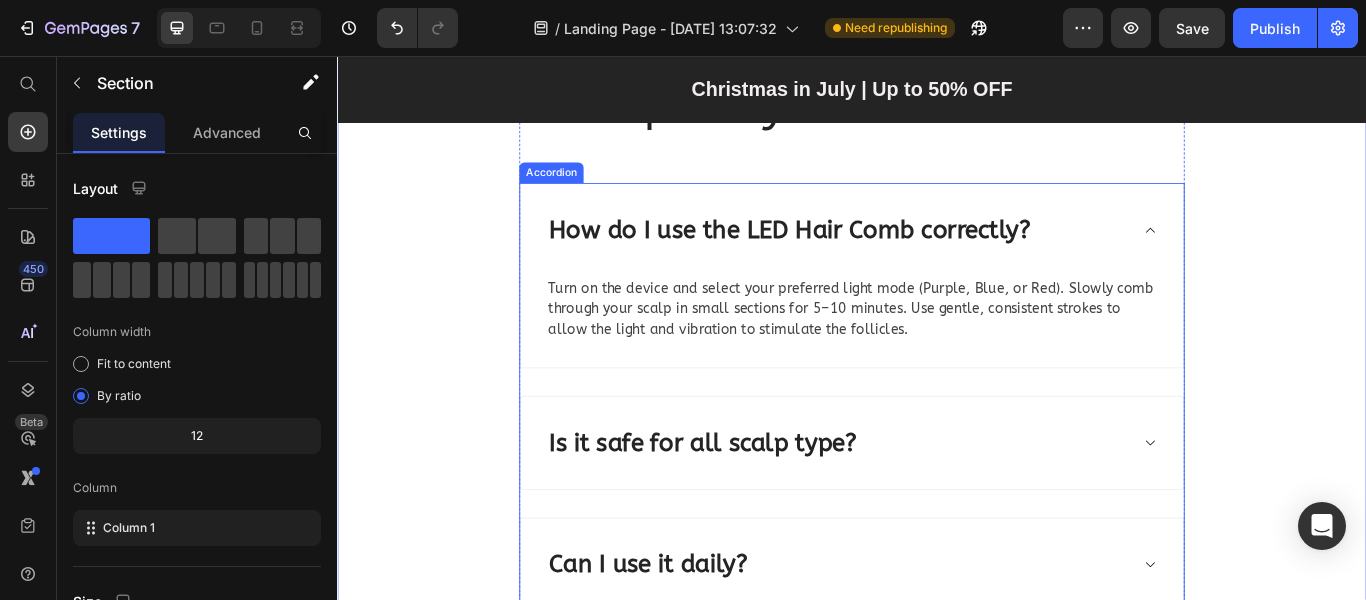 scroll, scrollTop: 7400, scrollLeft: 0, axis: vertical 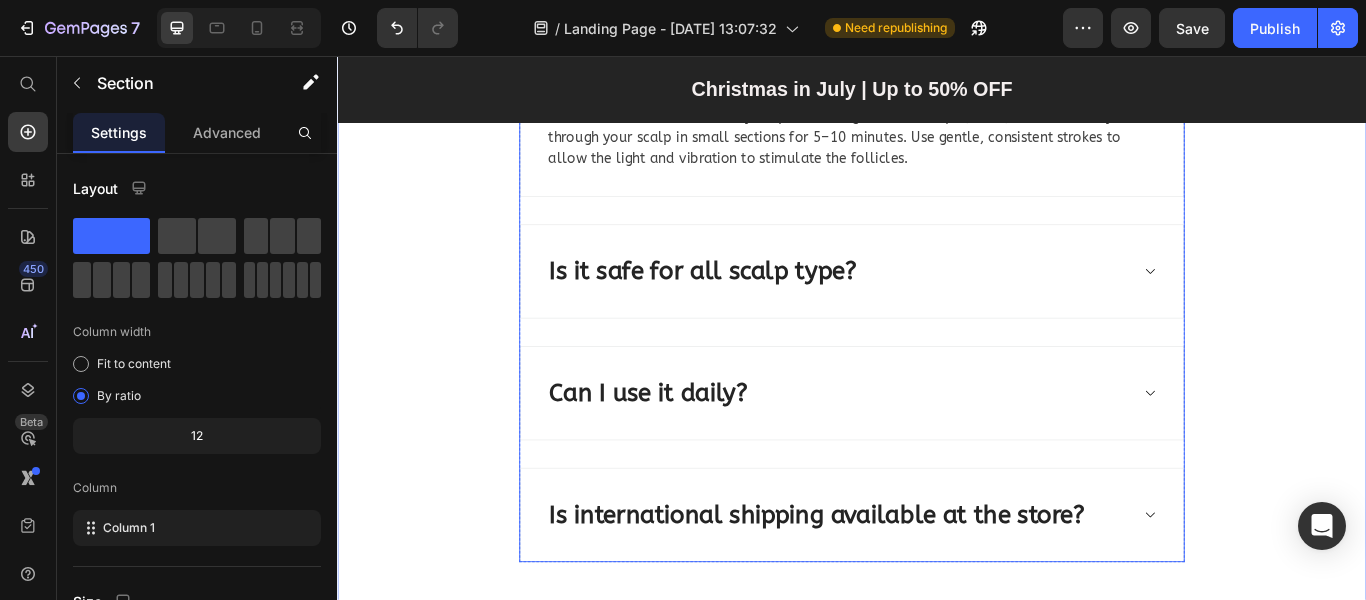 click on "Can I use it daily?" at bounding box center (921, 449) 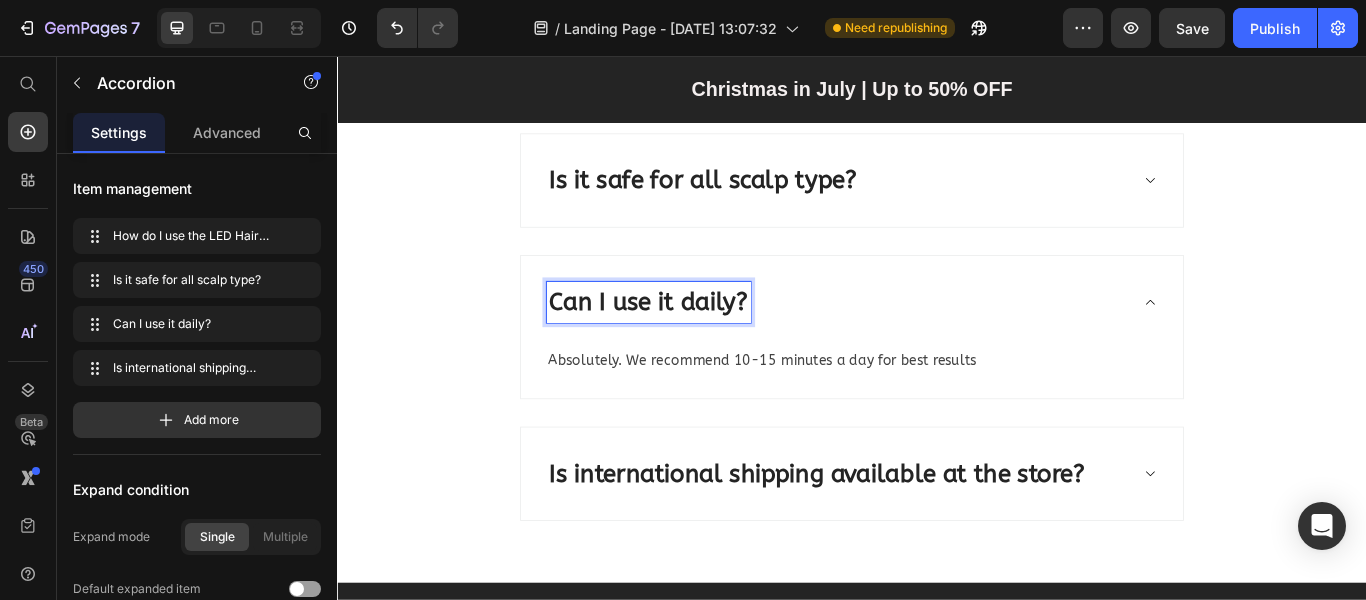 click on "Can I use it daily?" at bounding box center [700, 343] 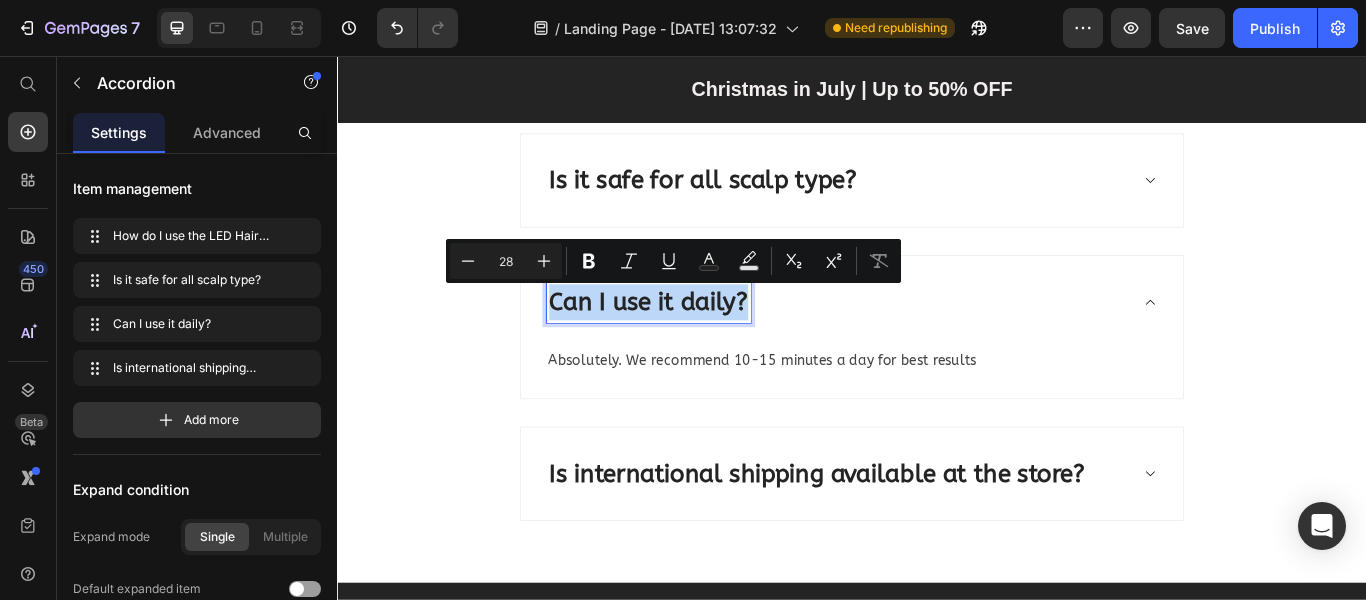 drag, startPoint x: 579, startPoint y: 339, endPoint x: 805, endPoint y: 342, distance: 226.01991 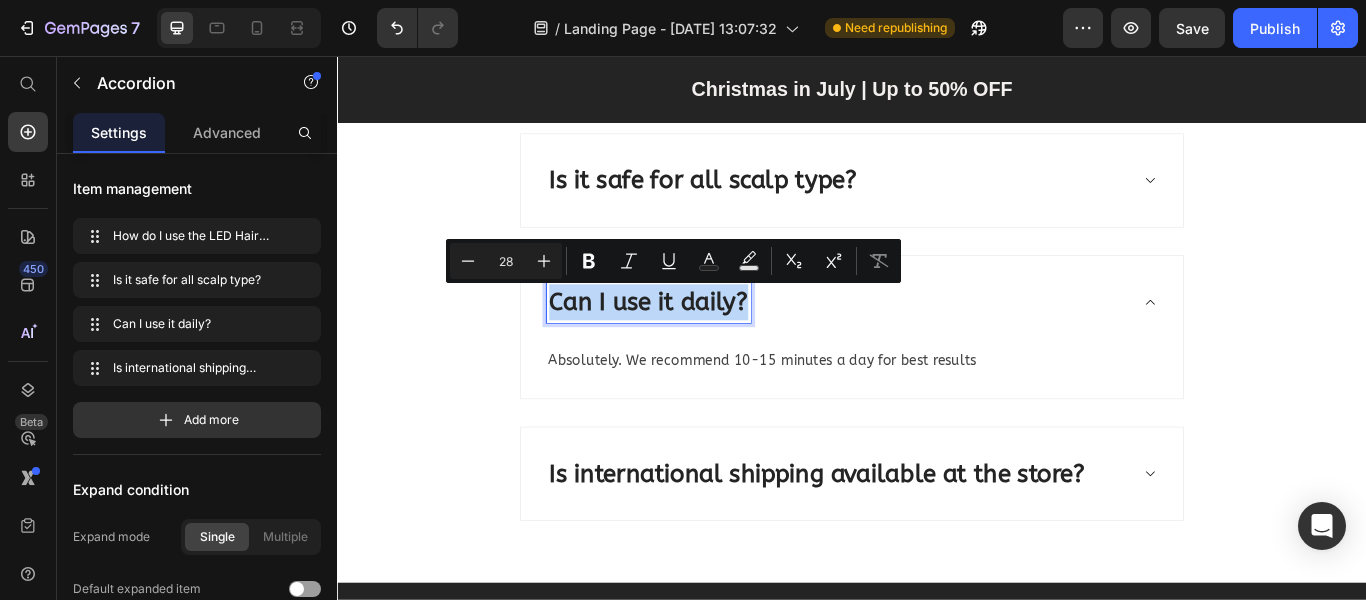 click on "Can I use it daily?" at bounding box center (700, 343) 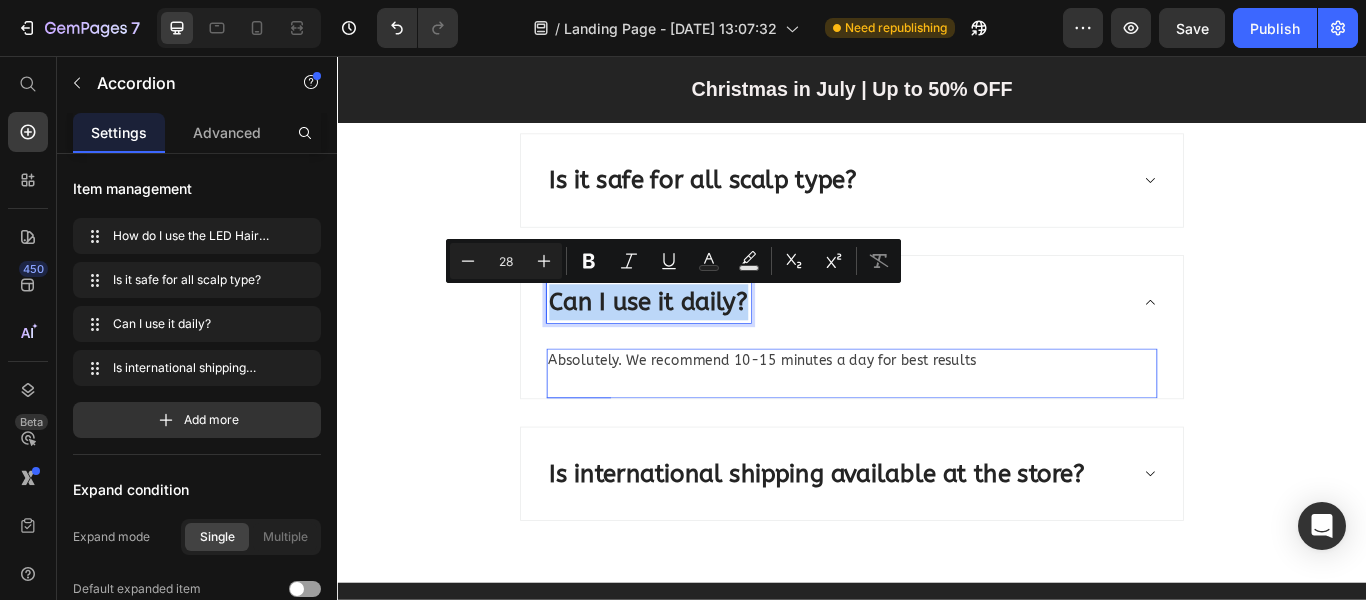 copy on "Can I use it daily?" 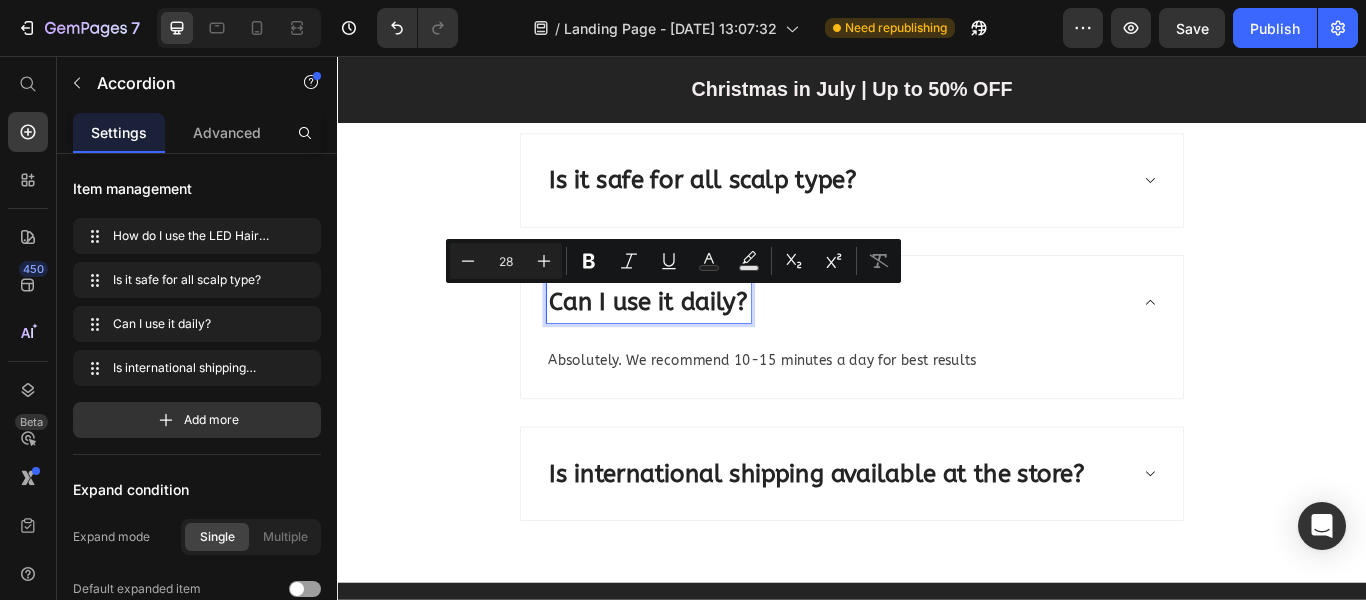 click on "Is international shipping available at the store?" at bounding box center [896, 543] 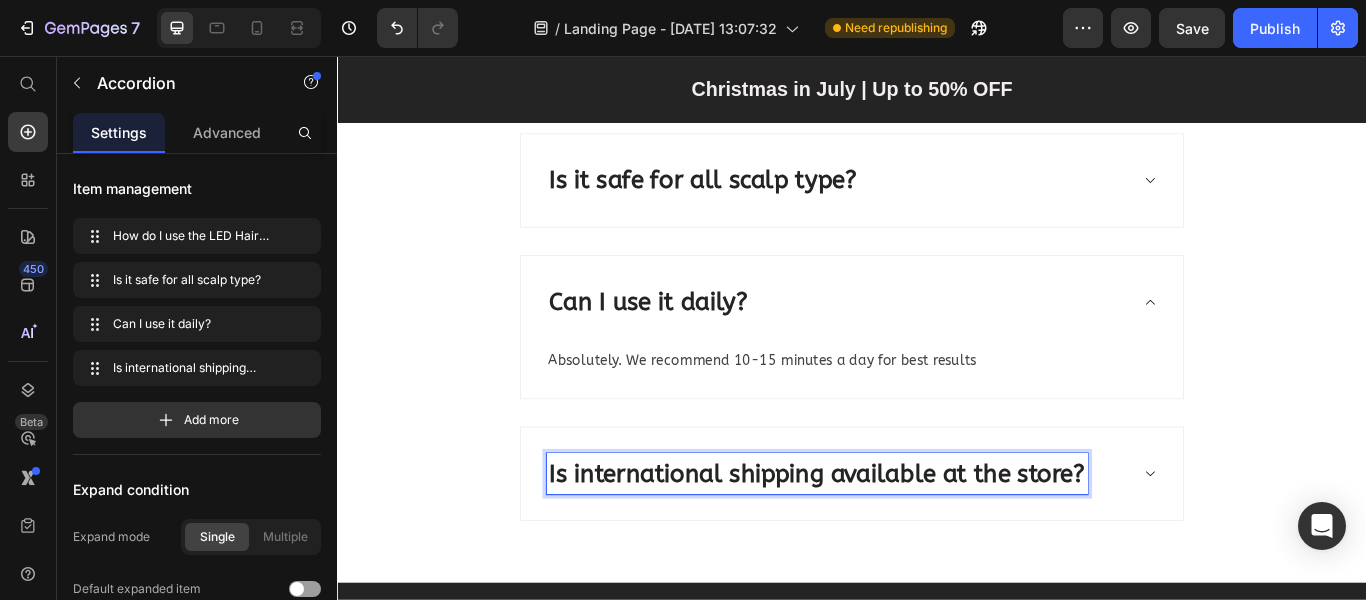 click 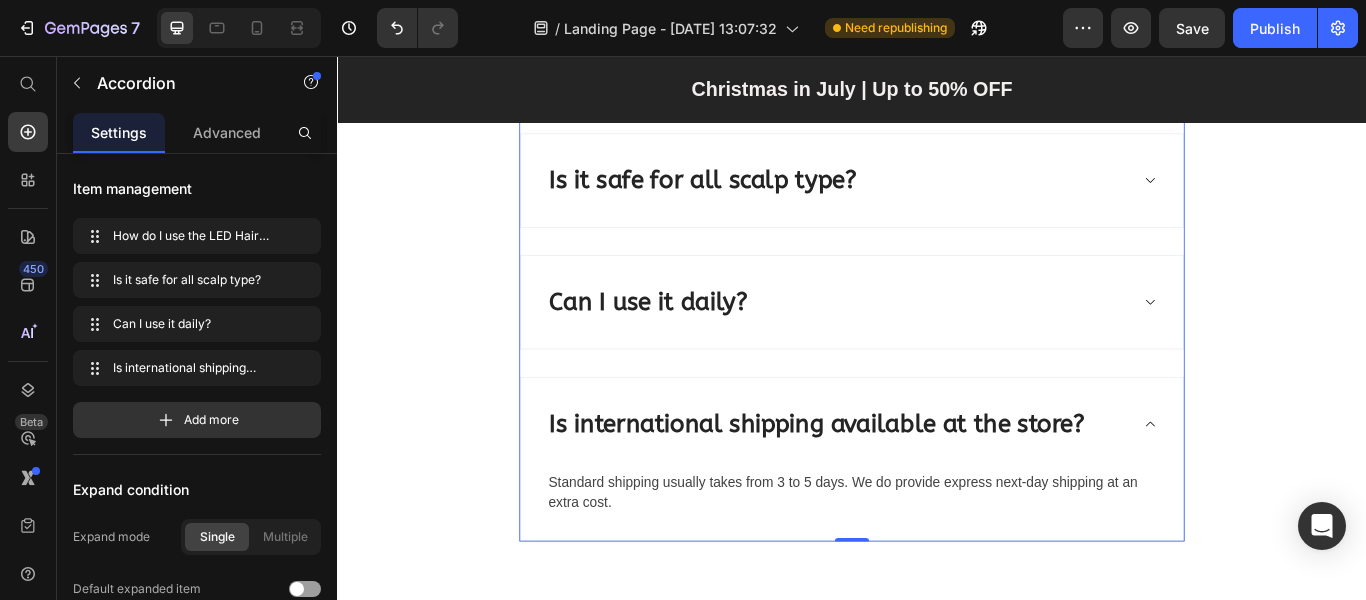 click on "Is international shipping available at the store?" at bounding box center (896, 485) 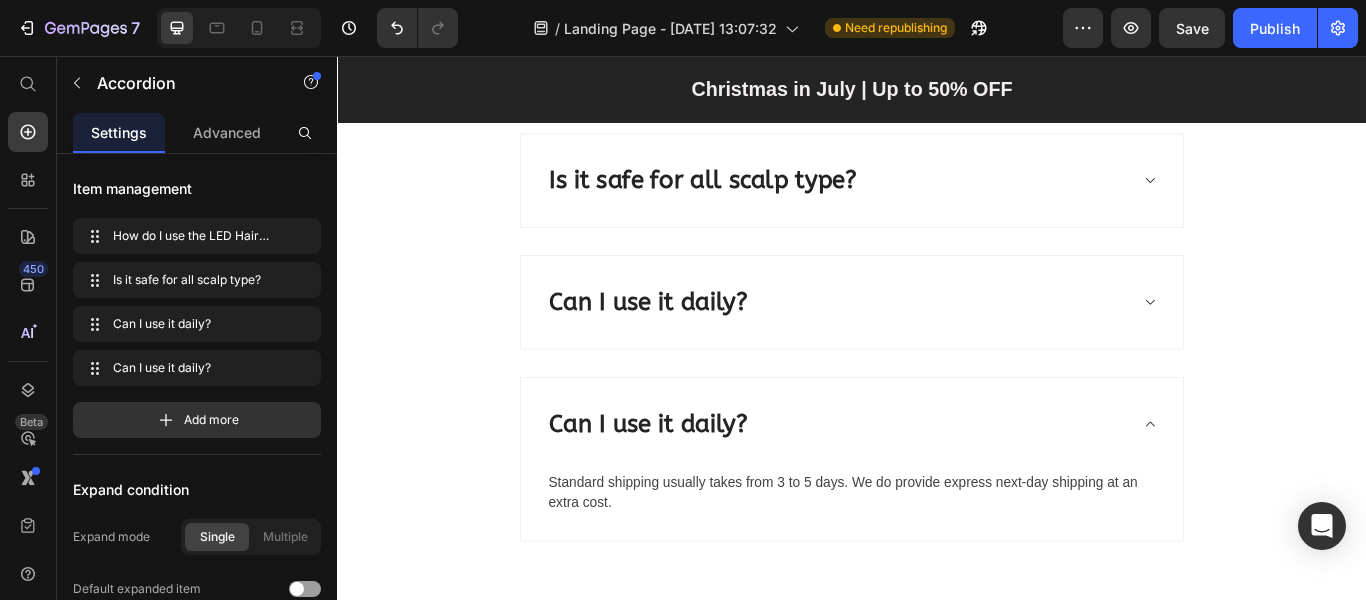 click 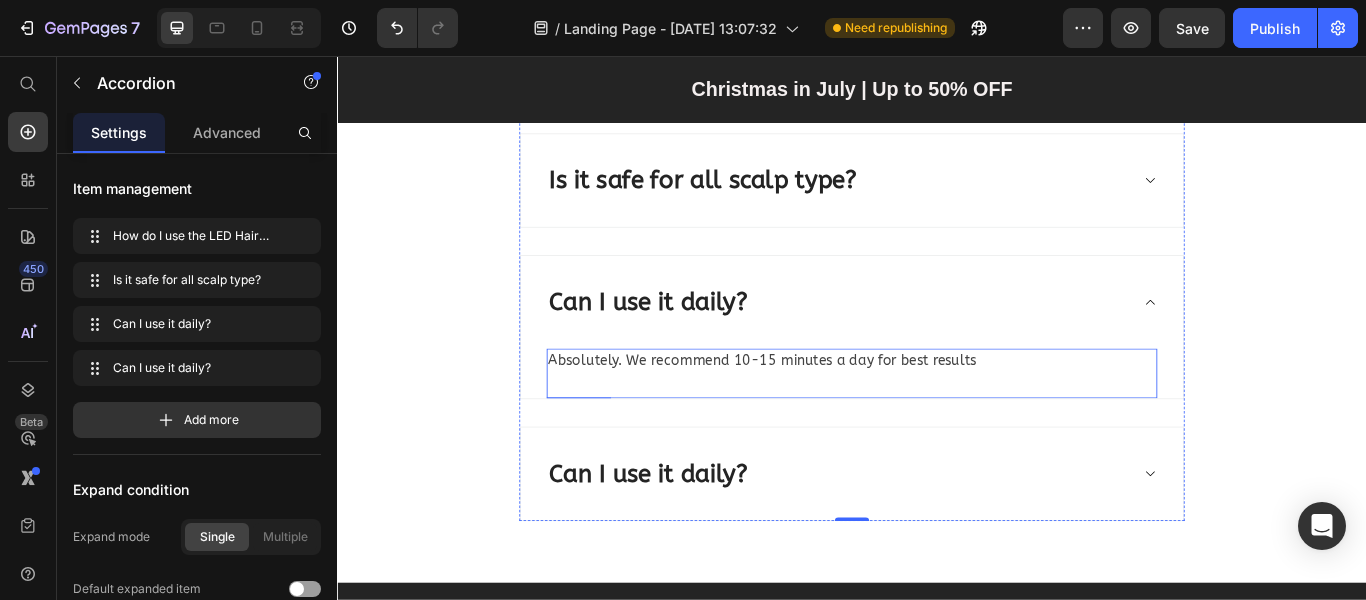 click on "Absolutely. We recommend 10-15 minutes a day for best results Text block" at bounding box center [937, 426] 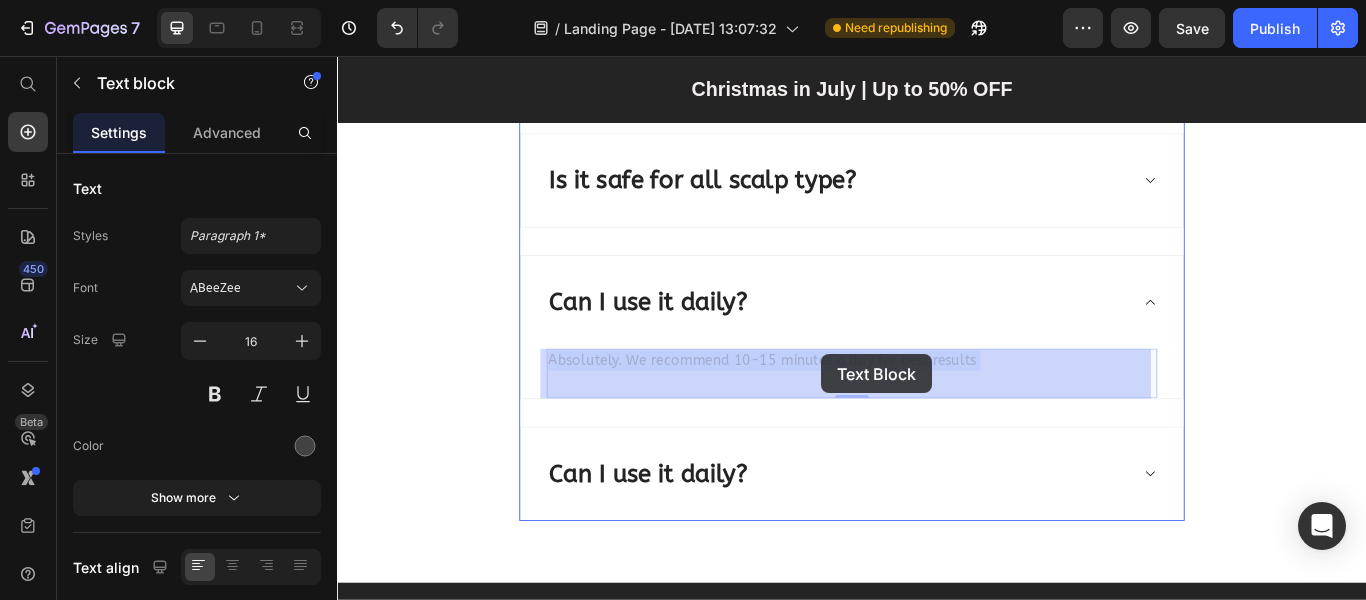 drag, startPoint x: 1075, startPoint y: 415, endPoint x: 1033, endPoint y: 417, distance: 42.047592 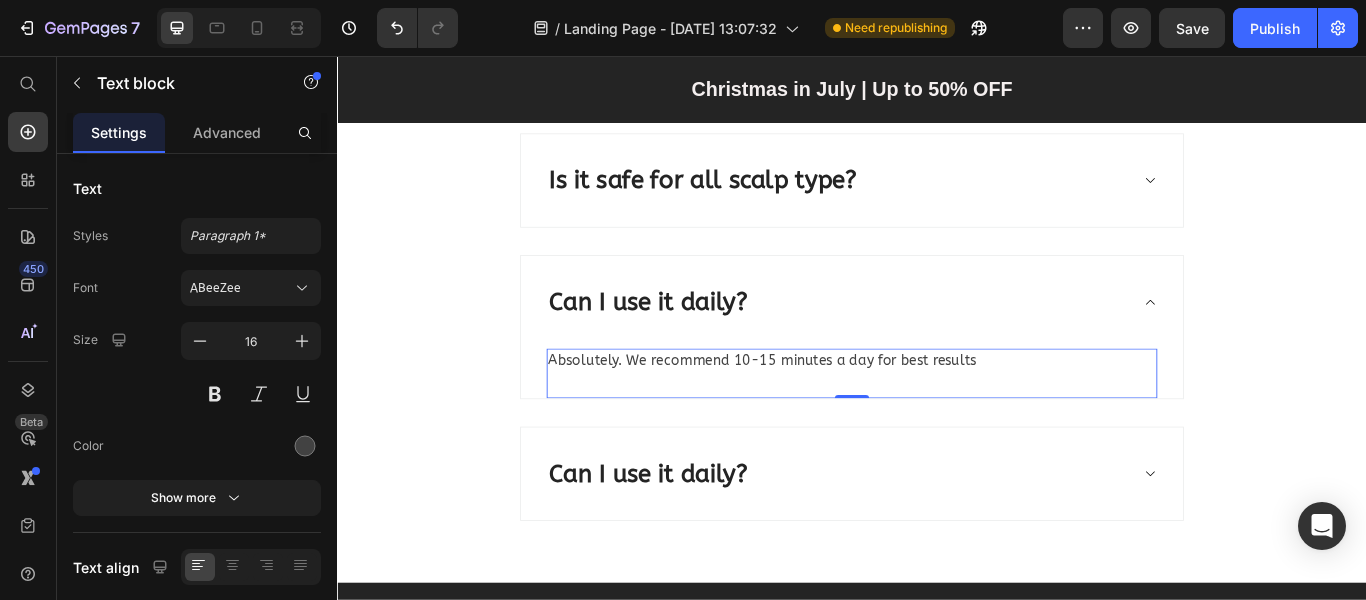 click on "Absolutely. We recommend 10-15 minutes a day for best results" at bounding box center [937, 411] 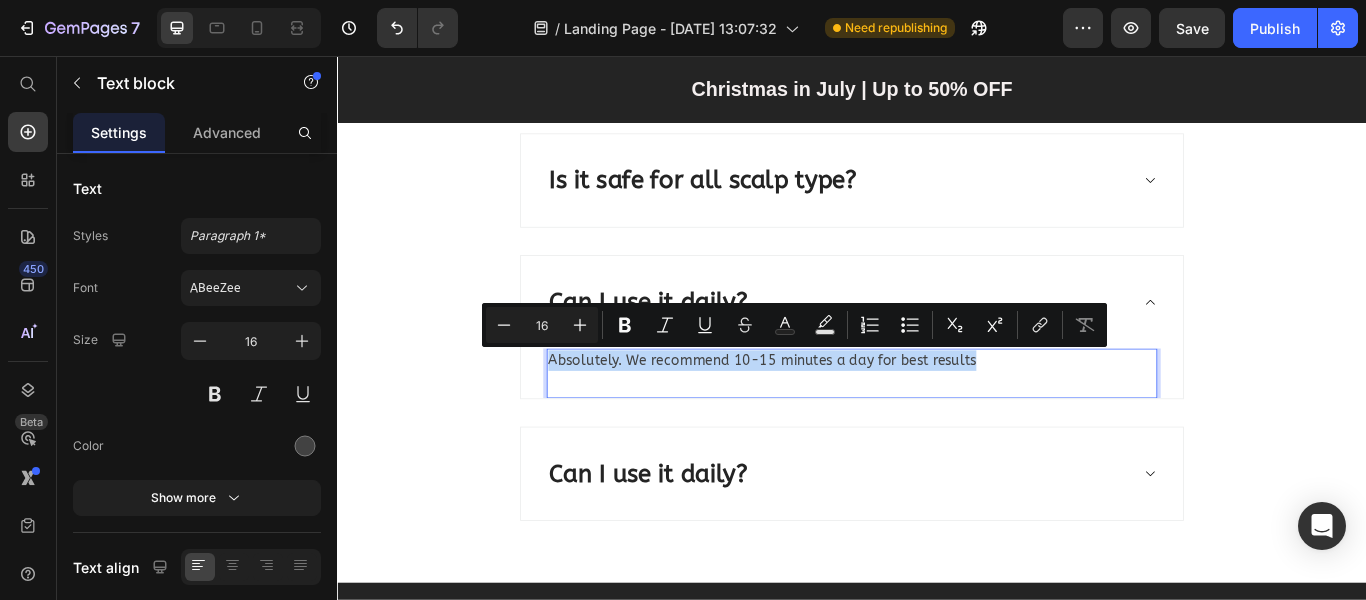 drag, startPoint x: 1084, startPoint y: 407, endPoint x: 574, endPoint y: 404, distance: 510.00882 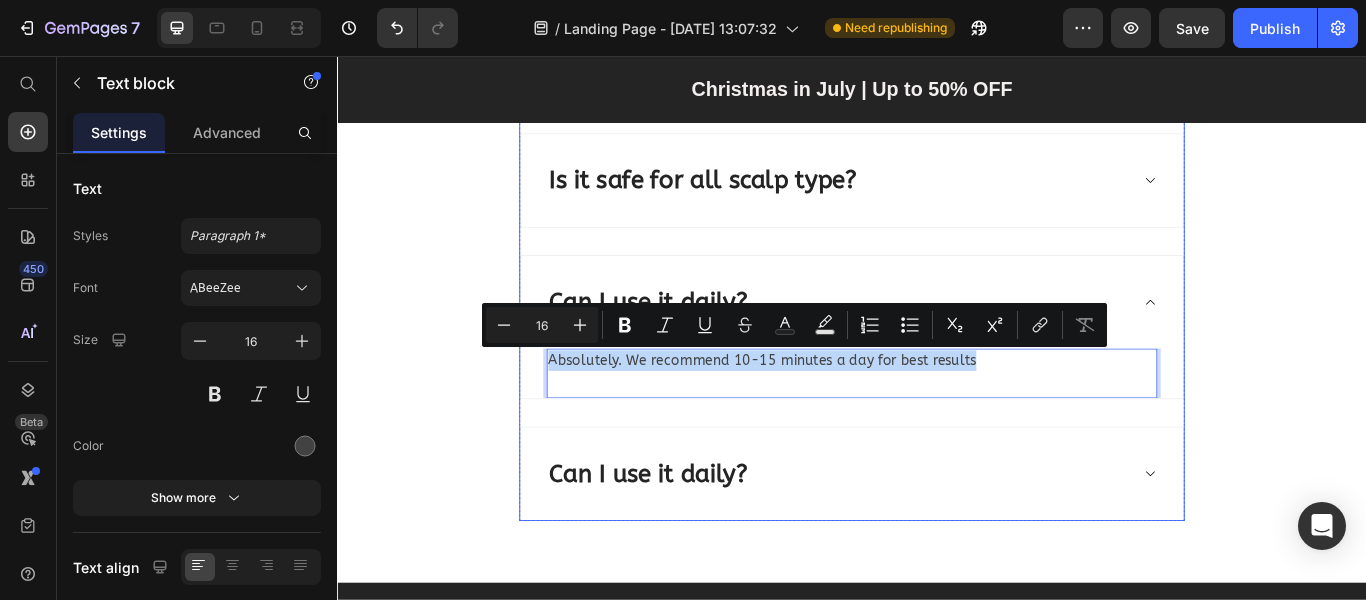 scroll, scrollTop: 7500, scrollLeft: 0, axis: vertical 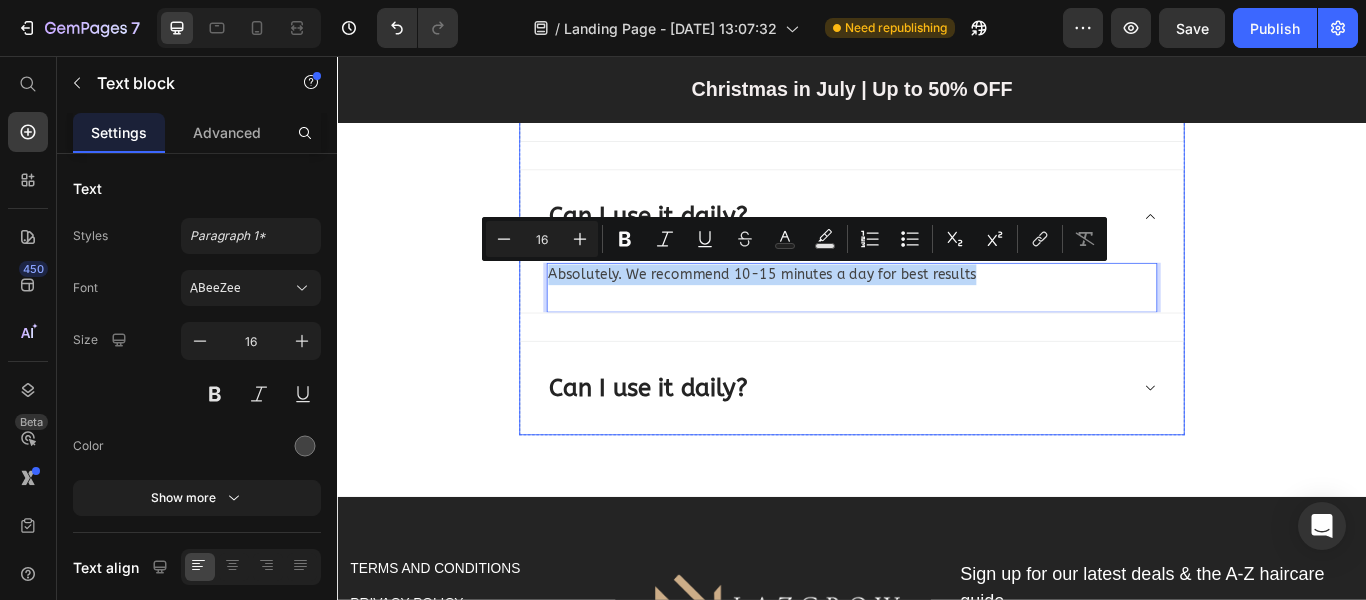 click 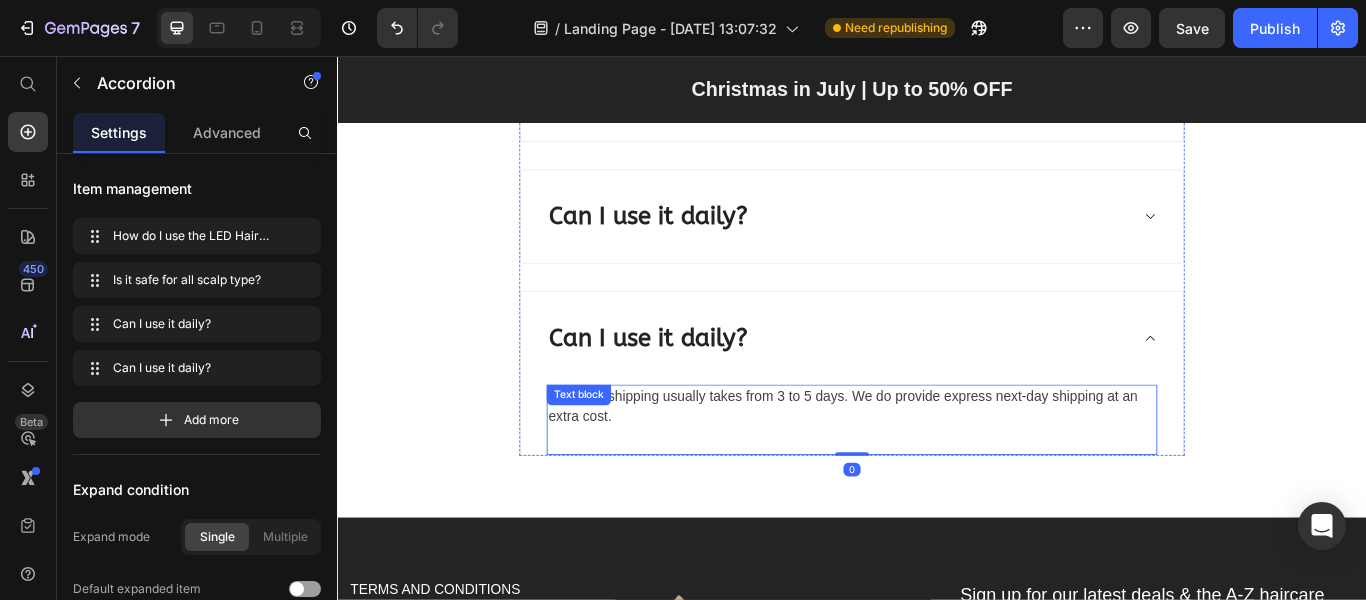 click on "Standard shipping usually takes from 3 to 5 days. We do provide express next-day shipping at an extra cost." at bounding box center [937, 465] 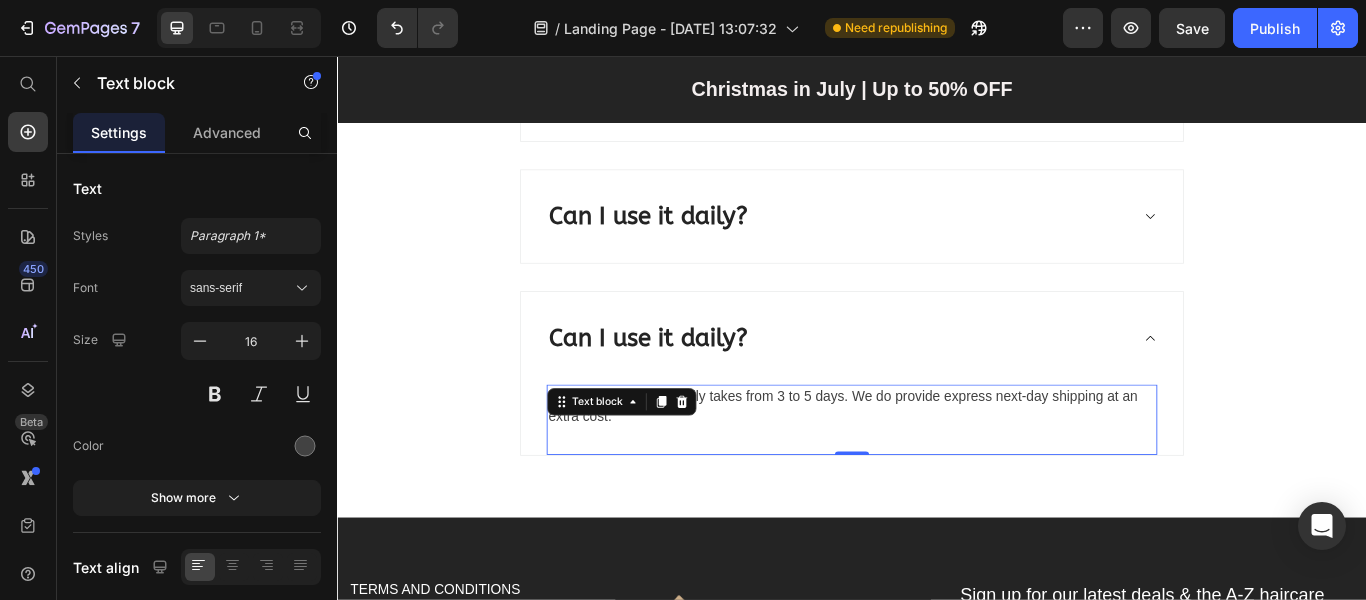 click on "Standard shipping usually takes from 3 to 5 days. We do provide express next-day shipping at an extra cost." at bounding box center [937, 465] 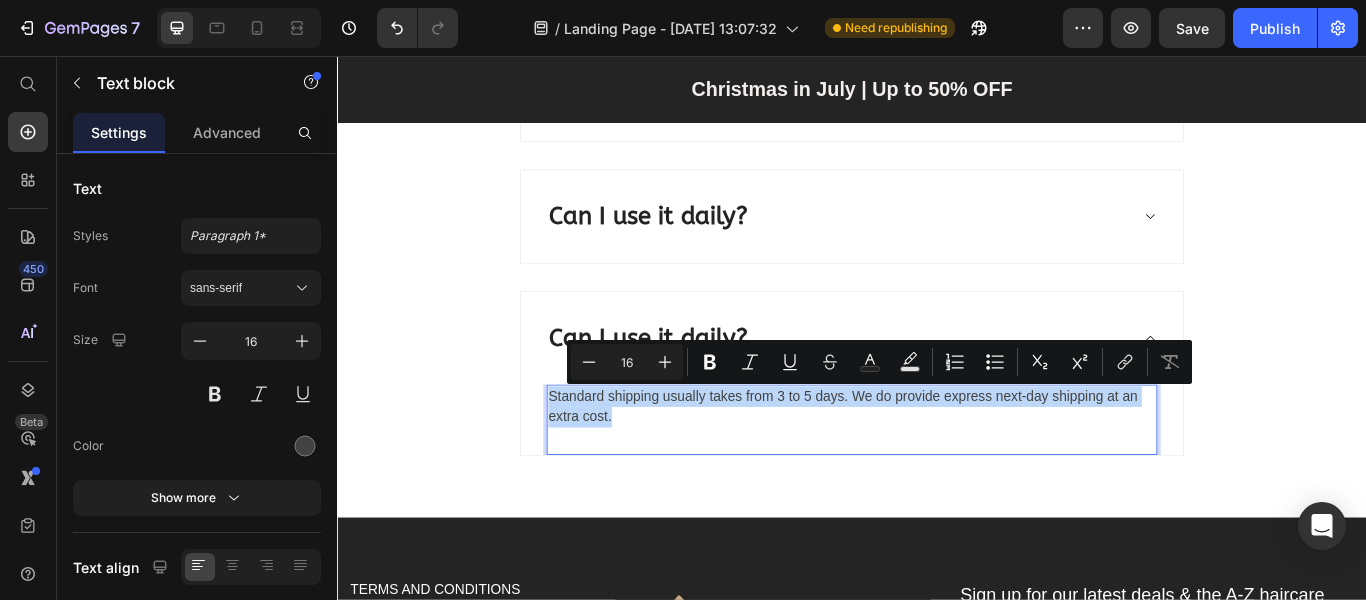 drag, startPoint x: 650, startPoint y: 482, endPoint x: 602, endPoint y: 447, distance: 59.405388 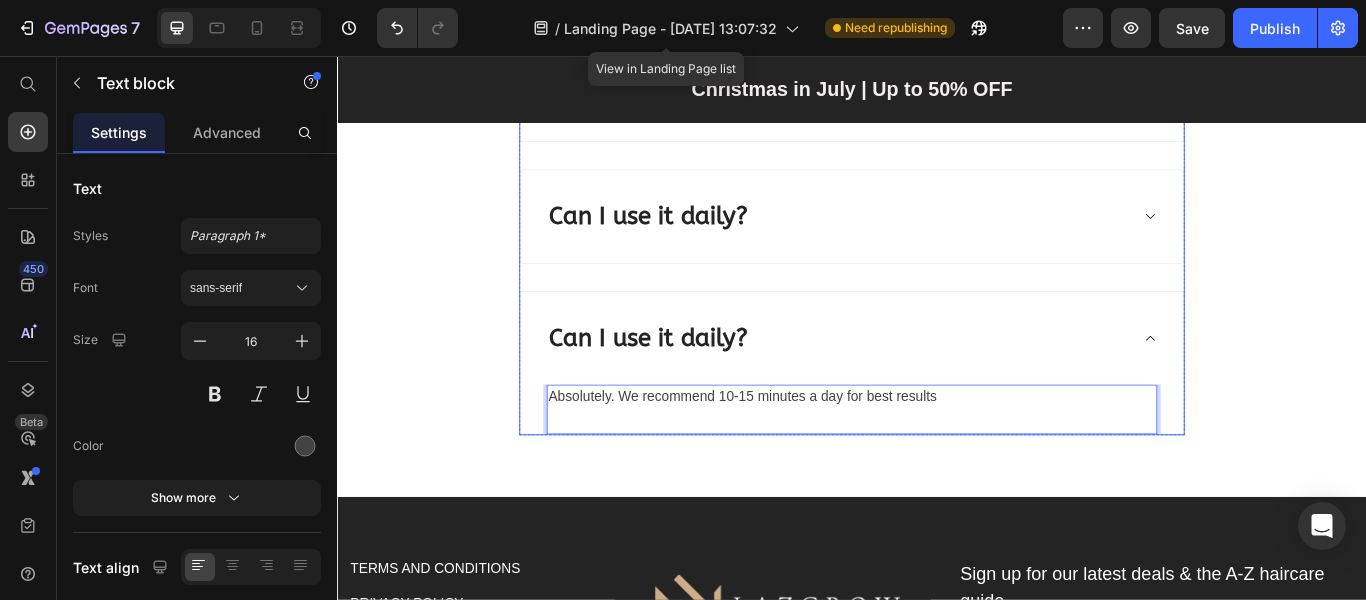 click on "Can I use it daily?" at bounding box center [700, 243] 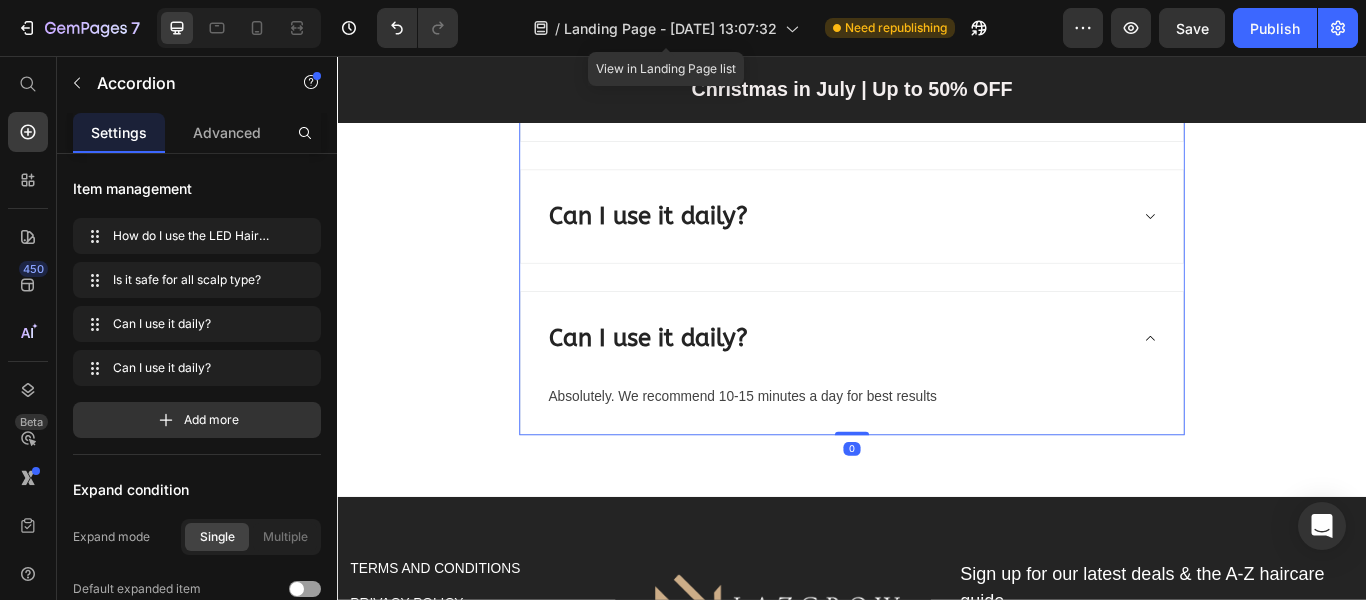 click on "Can I use it daily?" at bounding box center [921, 243] 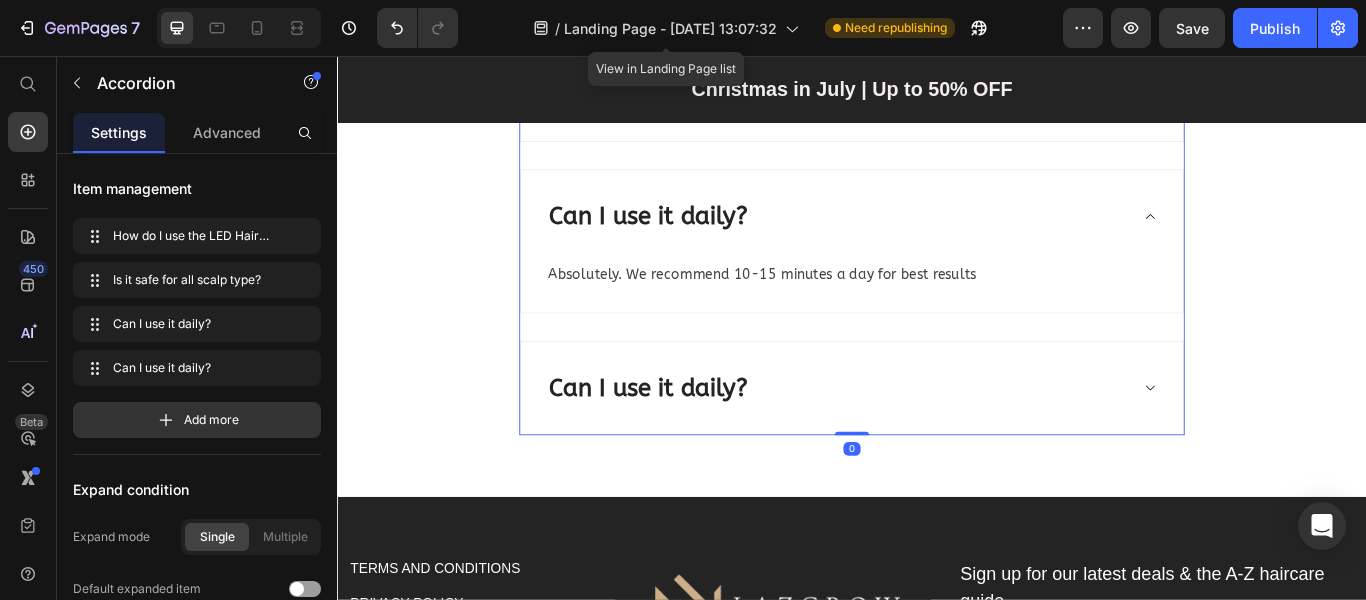 click on "Can I use it daily?" at bounding box center (700, 243) 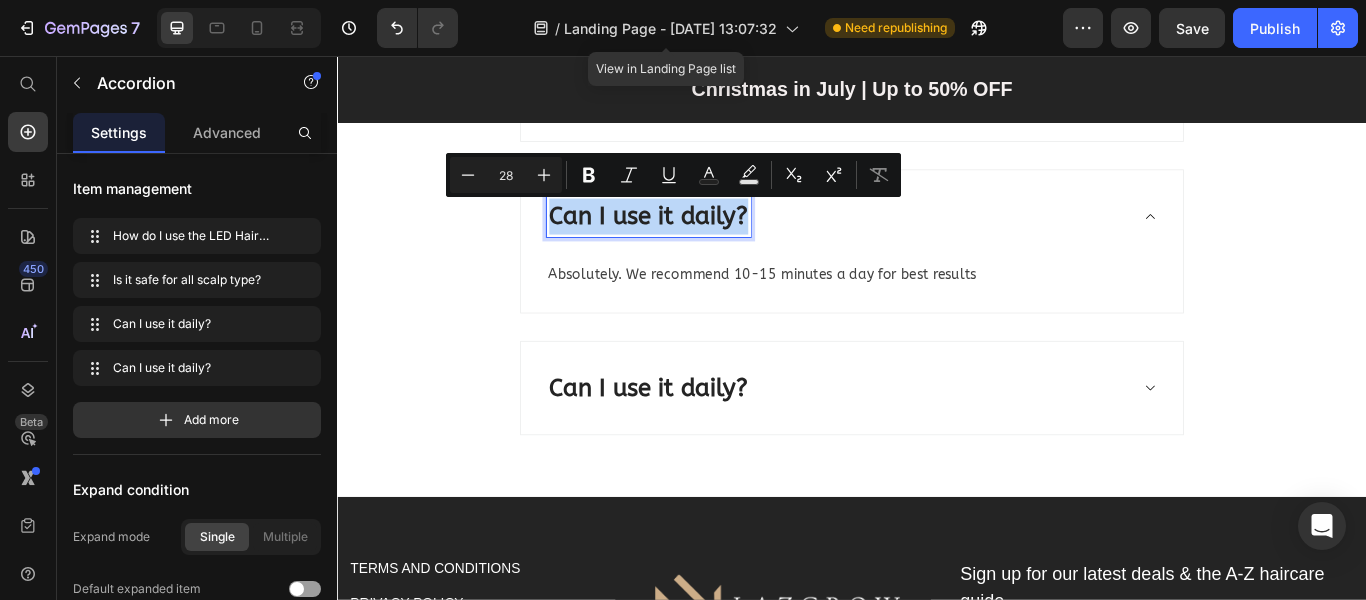 drag, startPoint x: 804, startPoint y: 237, endPoint x: 580, endPoint y: 243, distance: 224.08034 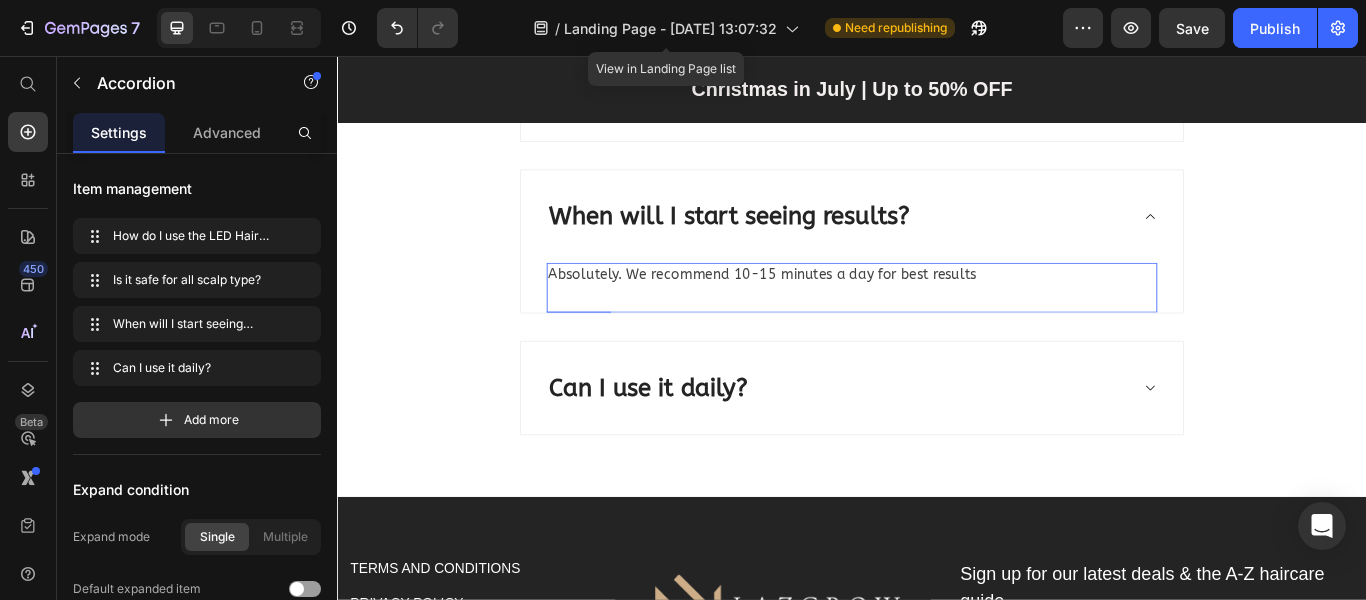 click on "Absolutely. We recommend 10-15 minutes a day for best results" at bounding box center (937, 311) 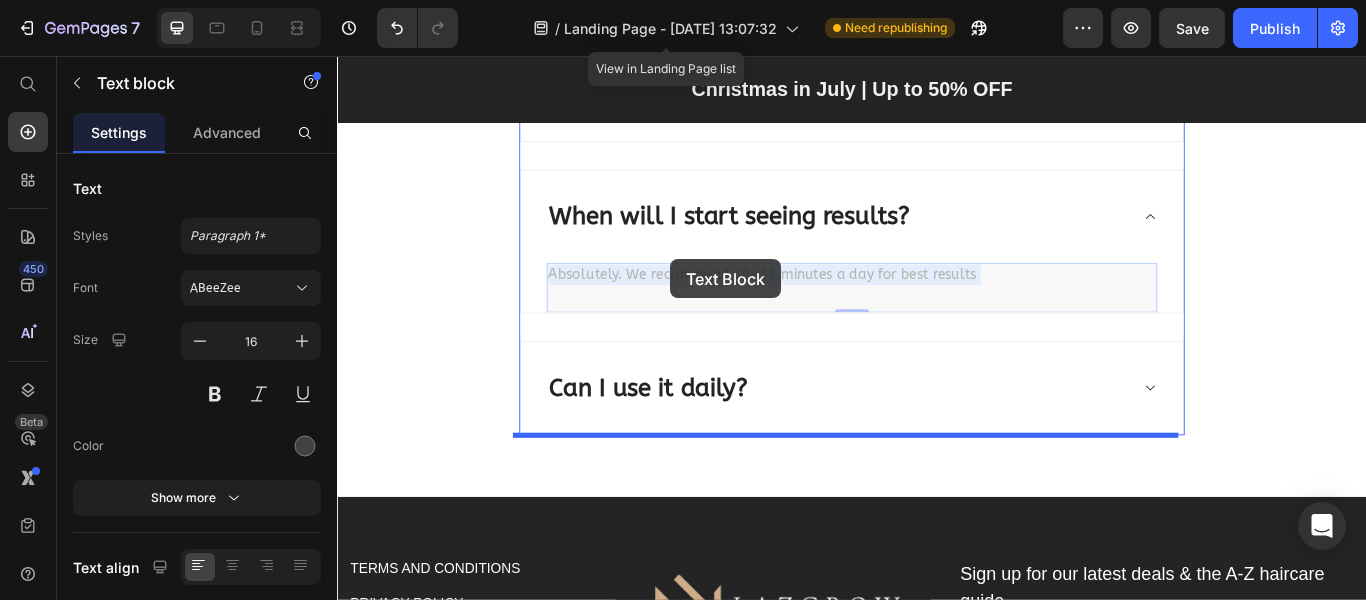 drag, startPoint x: 1099, startPoint y: 309, endPoint x: 739, endPoint y: 295, distance: 360.27213 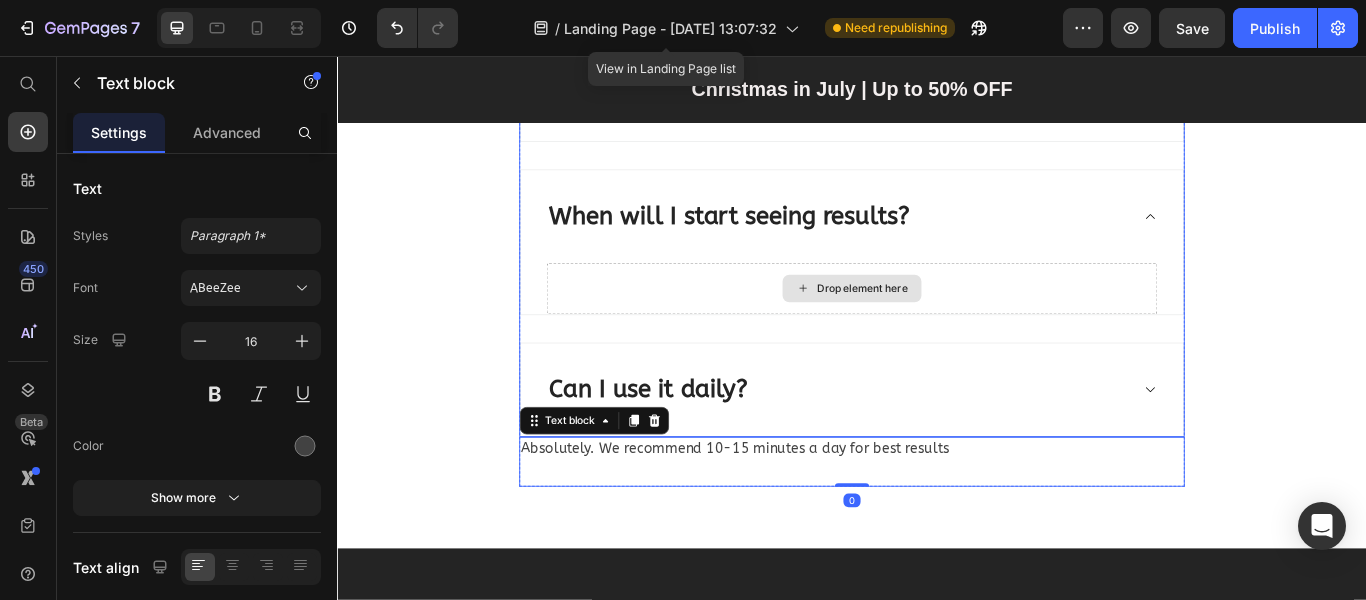 click on "Drop element here" at bounding box center (937, 327) 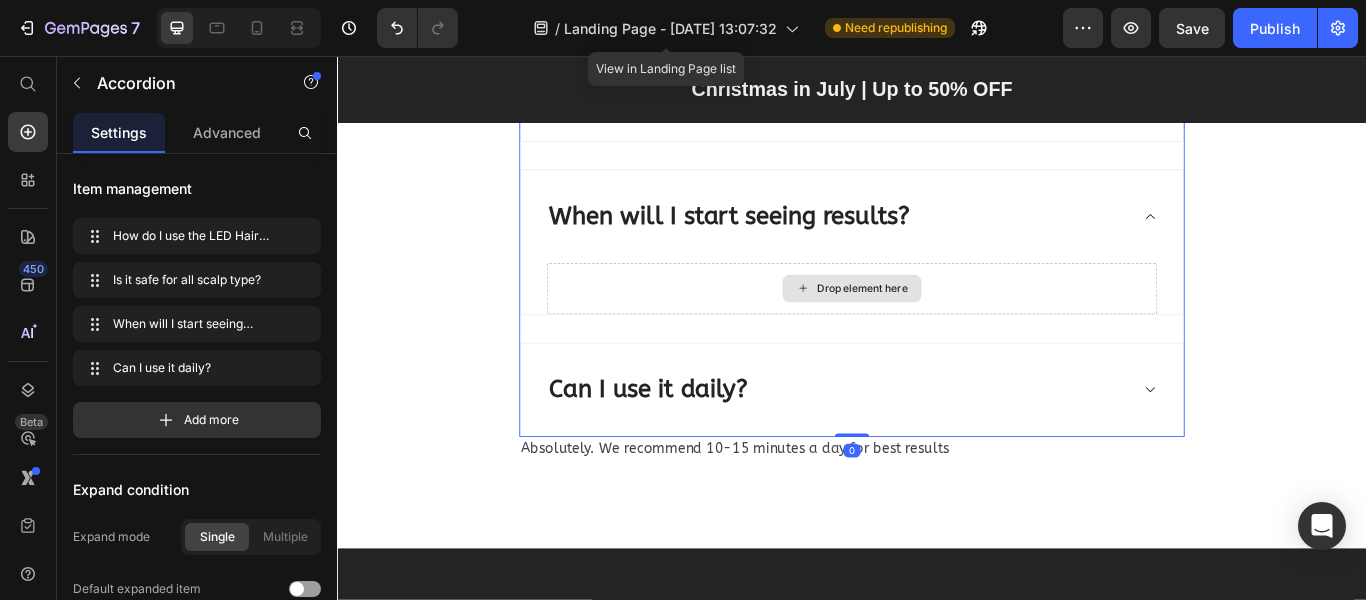 click on "Drop element here" at bounding box center (937, 327) 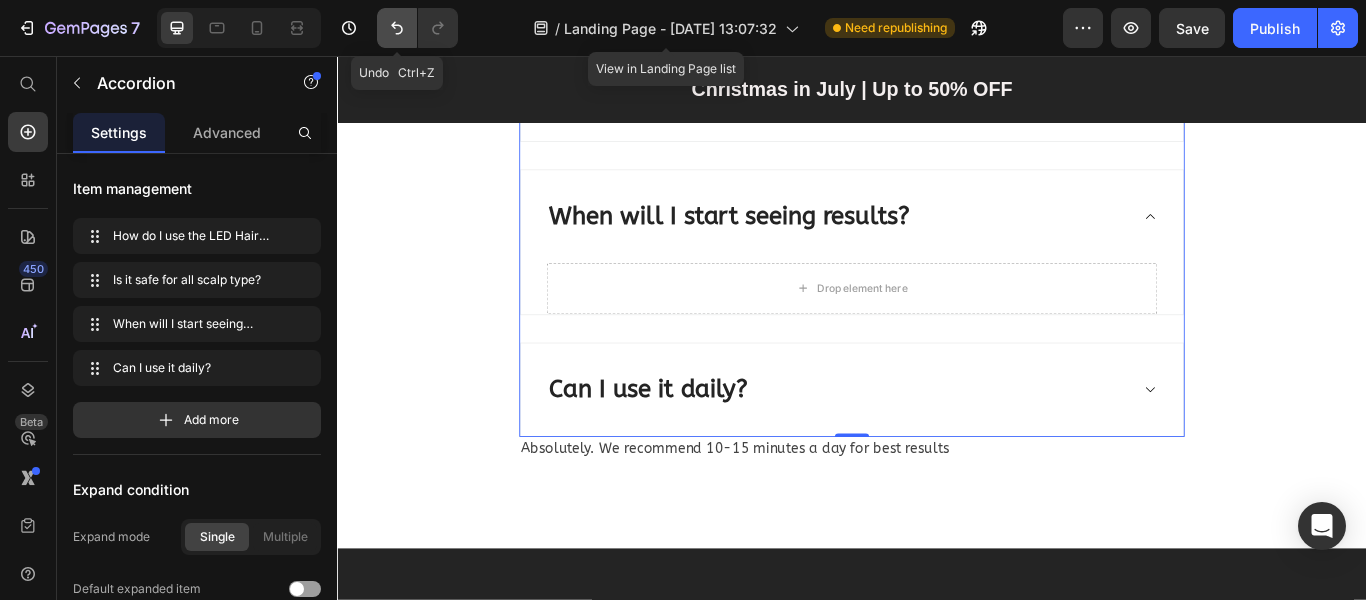 click 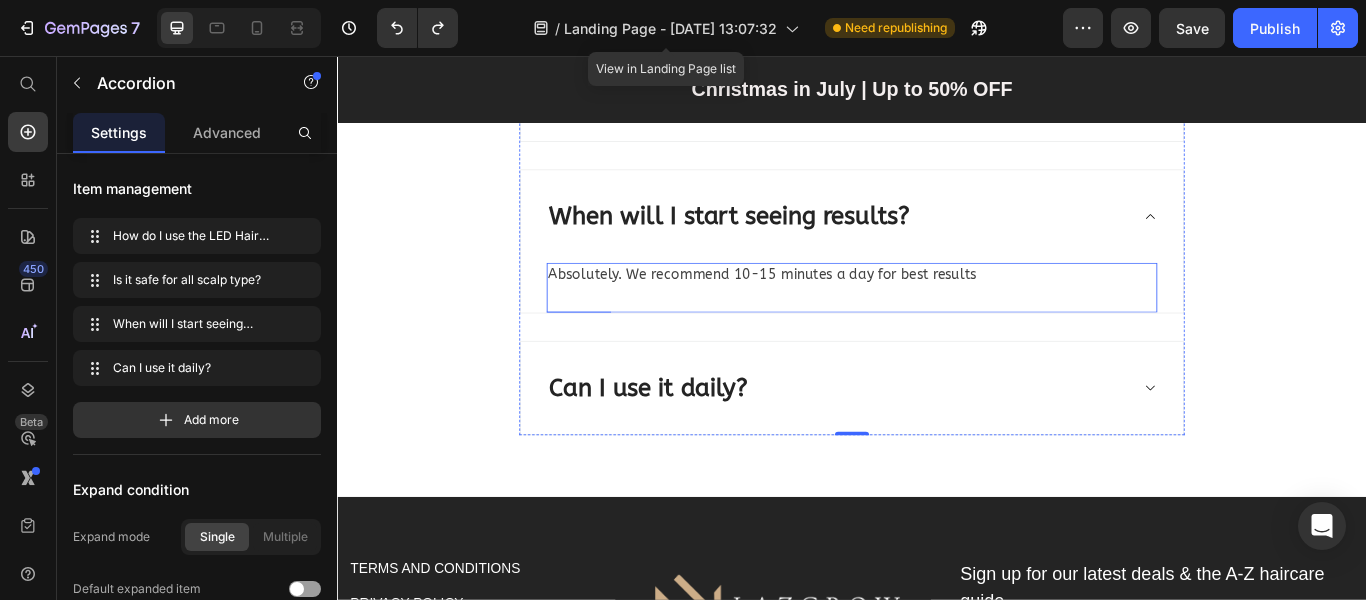 click on "Absolutely. We recommend 10-15 minutes a day for best results" at bounding box center [937, 311] 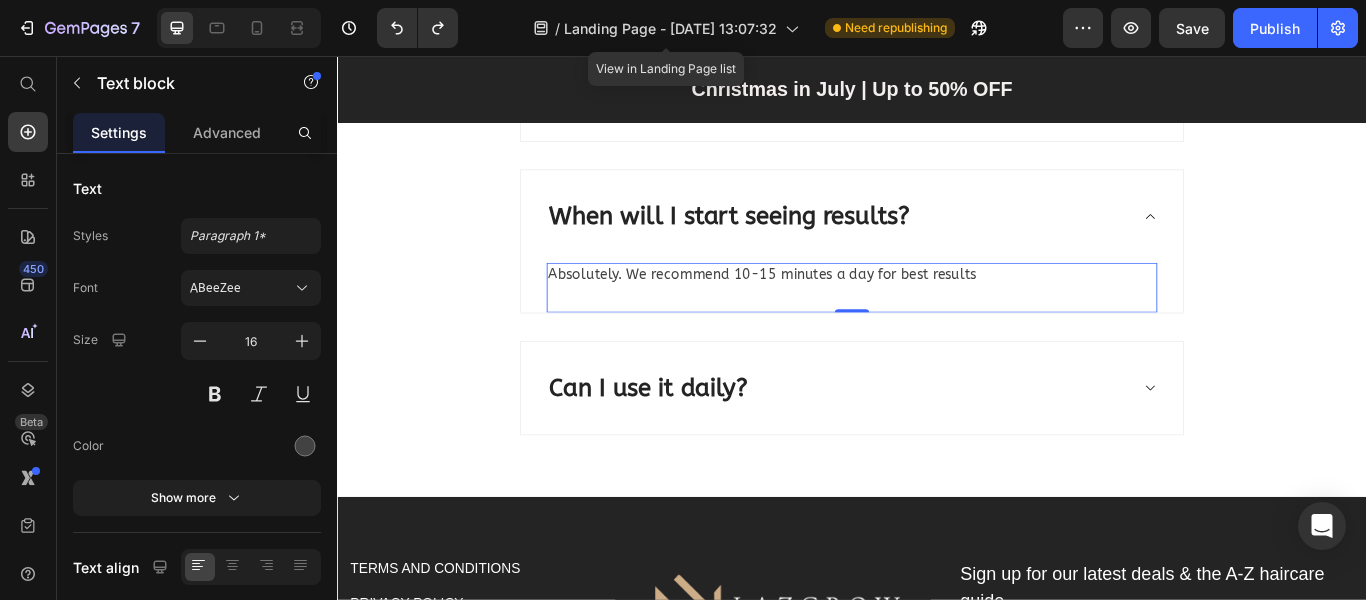 click on "Absolutely. We recommend 10-15 minutes a day for best results" at bounding box center [937, 311] 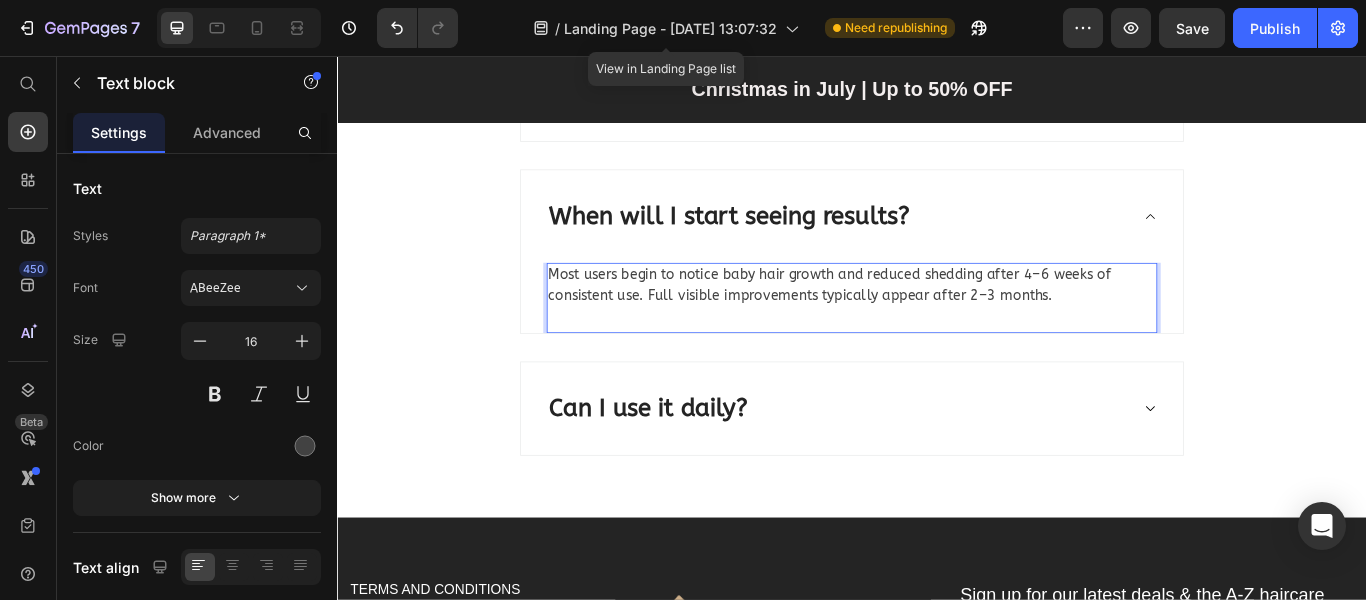 scroll, scrollTop: 7300, scrollLeft: 0, axis: vertical 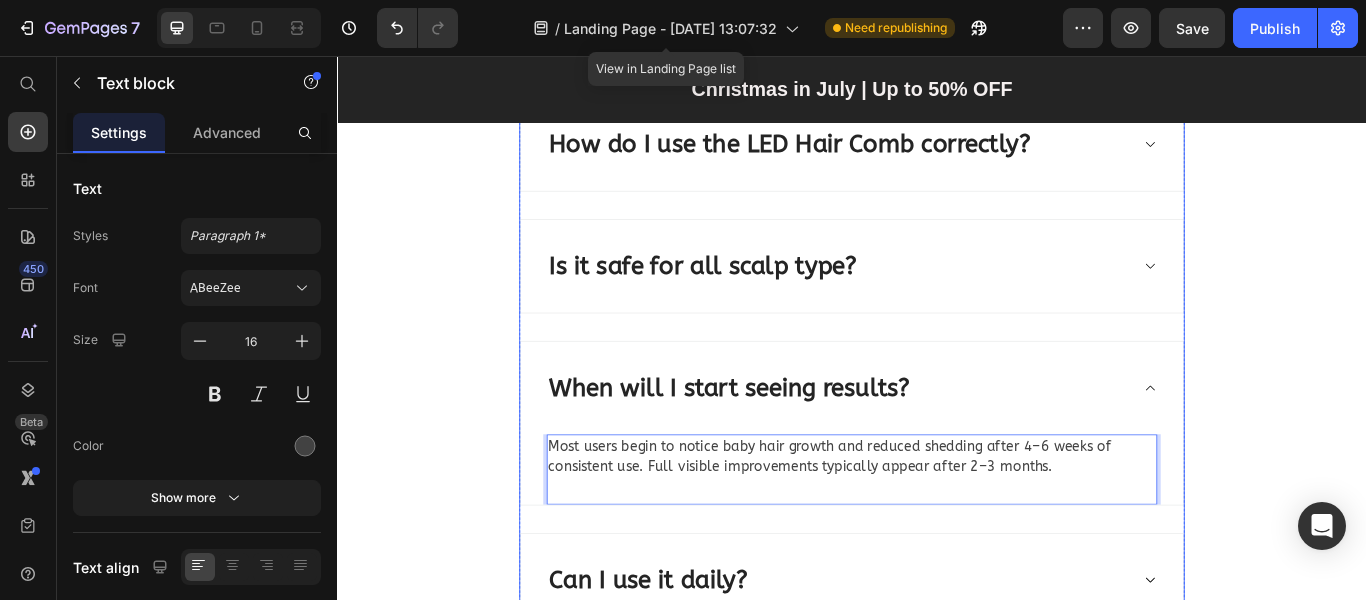 click 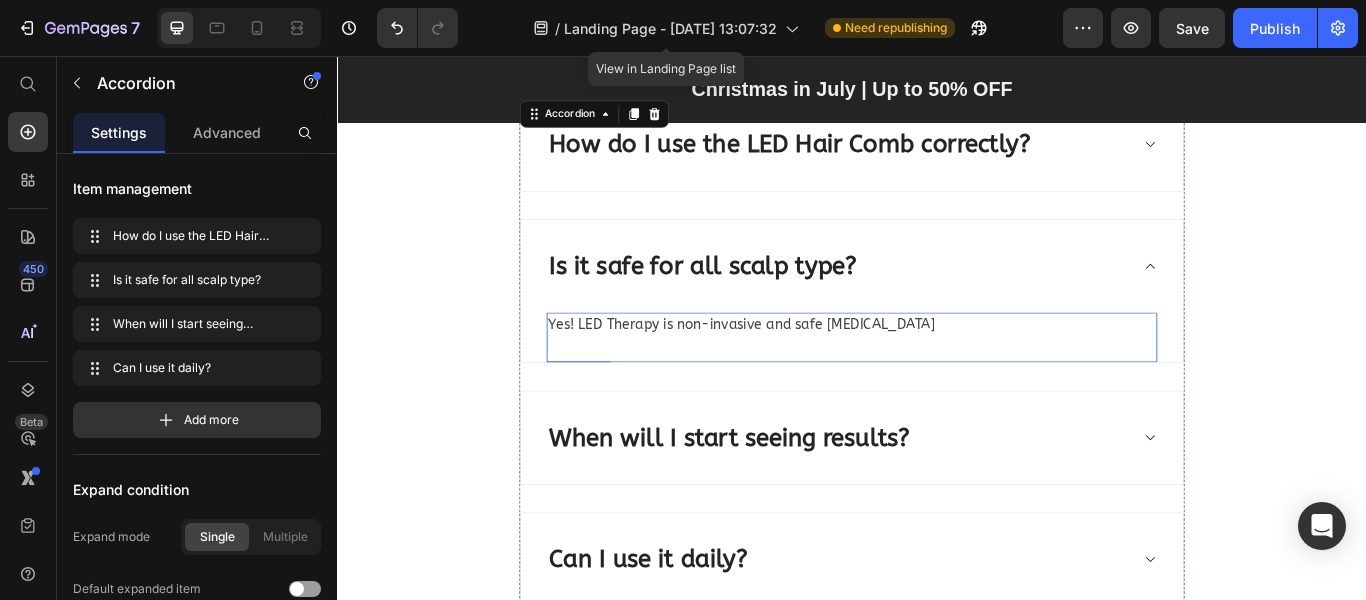 click on "Yes! LED Therapy is non-invasive and safe for sensitive skin" at bounding box center [937, 369] 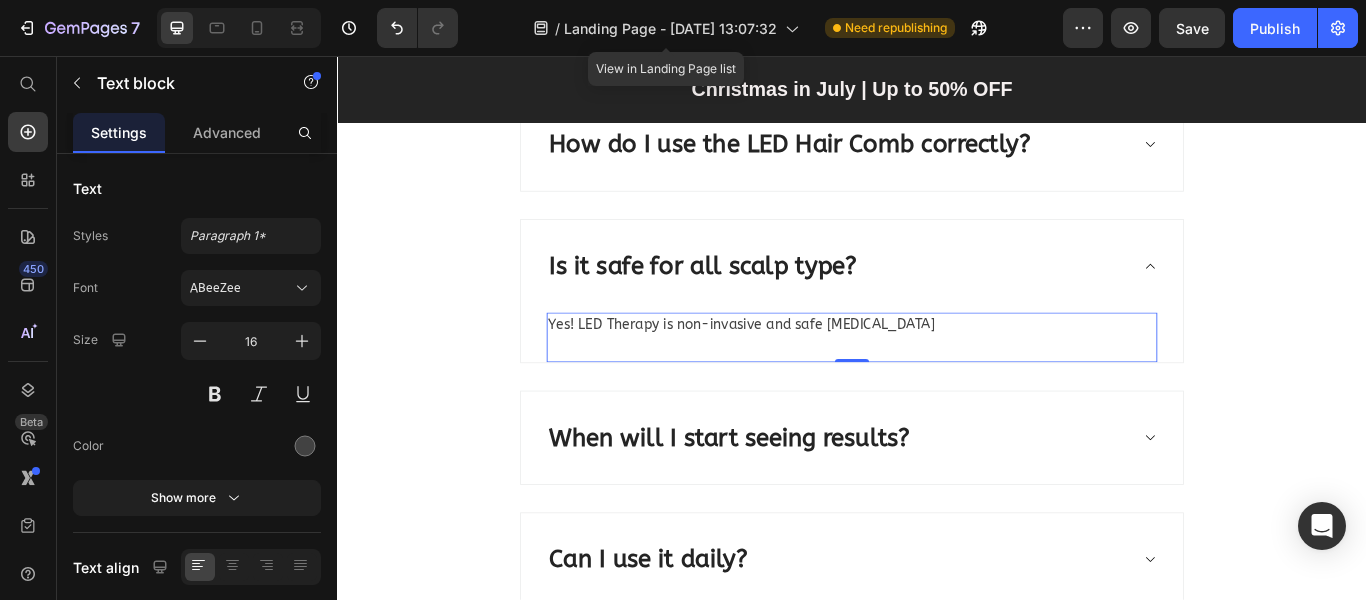 click on "Yes! LED Therapy is non-invasive and safe for sensitive skin" at bounding box center [937, 369] 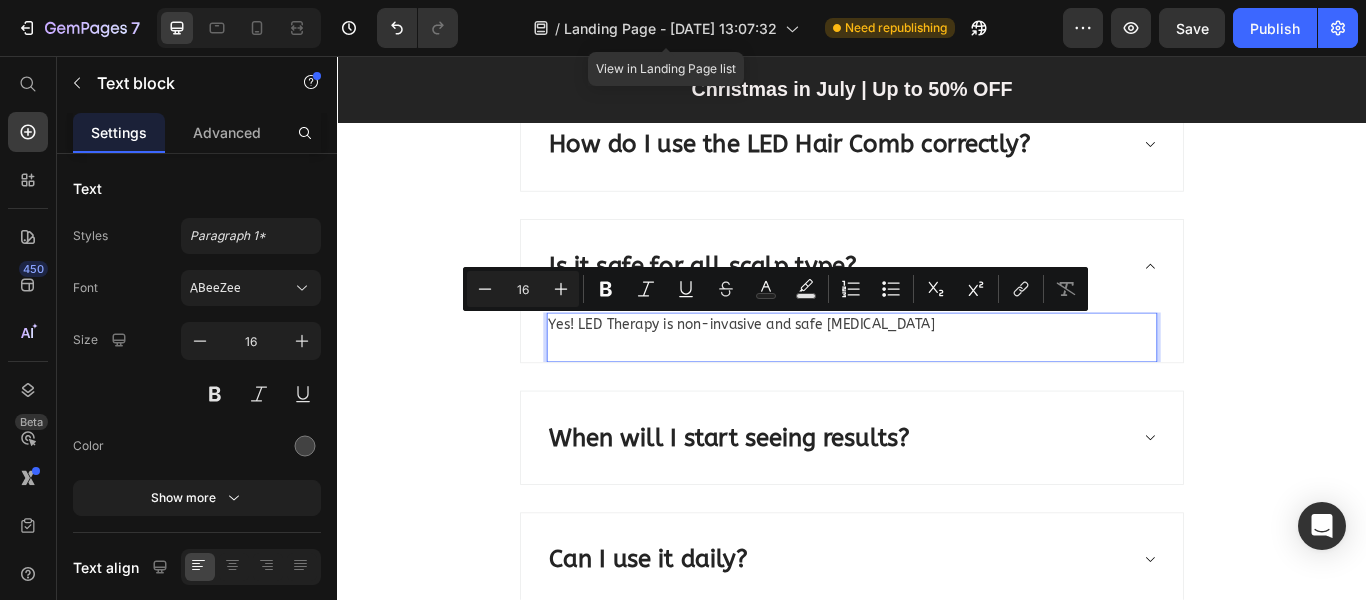 drag, startPoint x: 1033, startPoint y: 369, endPoint x: 581, endPoint y: 380, distance: 452.13382 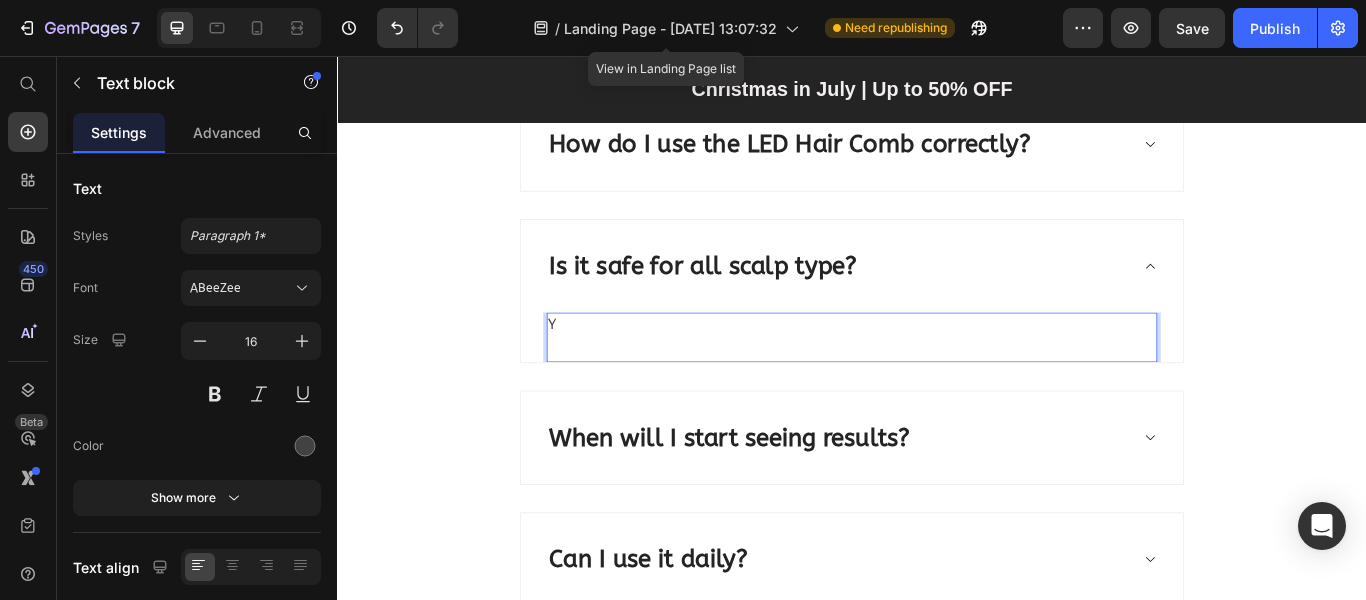 click on "Y" at bounding box center (937, 369) 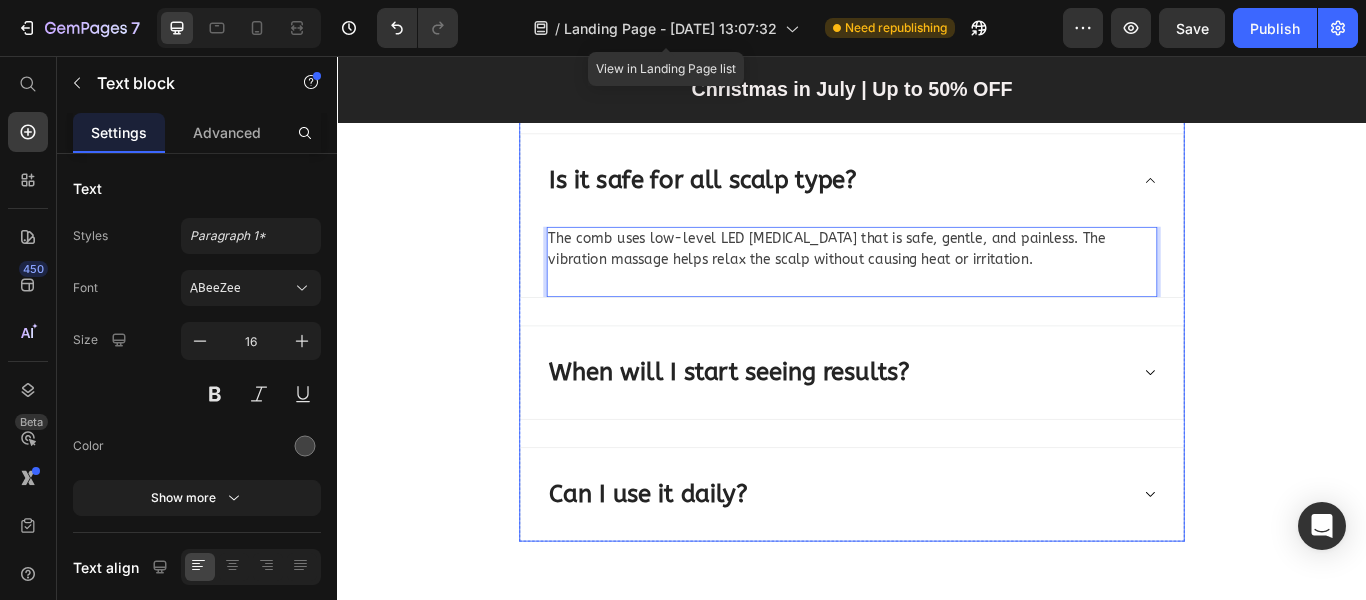 scroll, scrollTop: 7500, scrollLeft: 0, axis: vertical 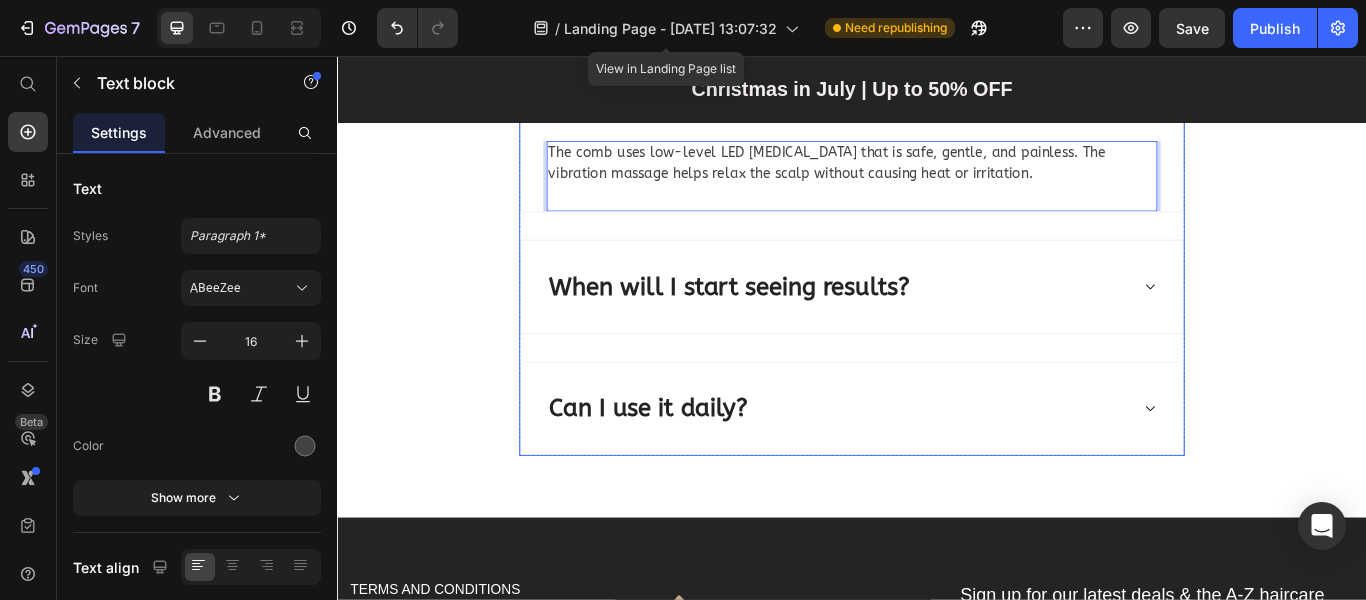 click 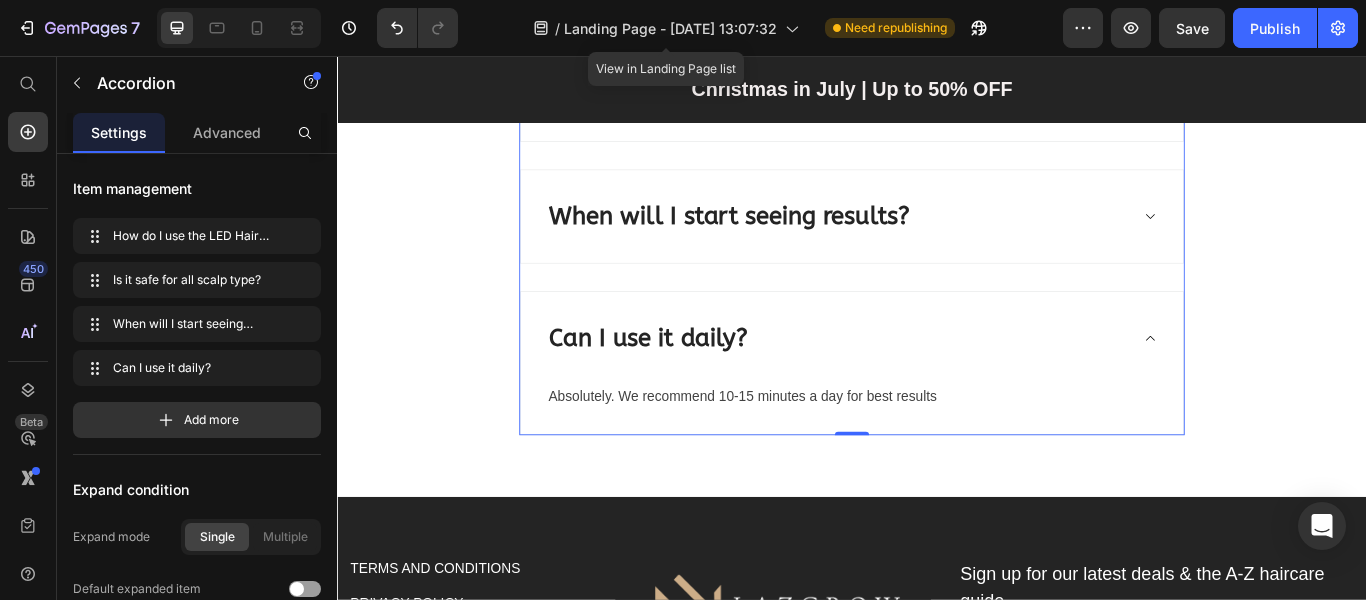 click on "Absolutely. We recommend 10-15 minutes a day for best results" at bounding box center (937, 453) 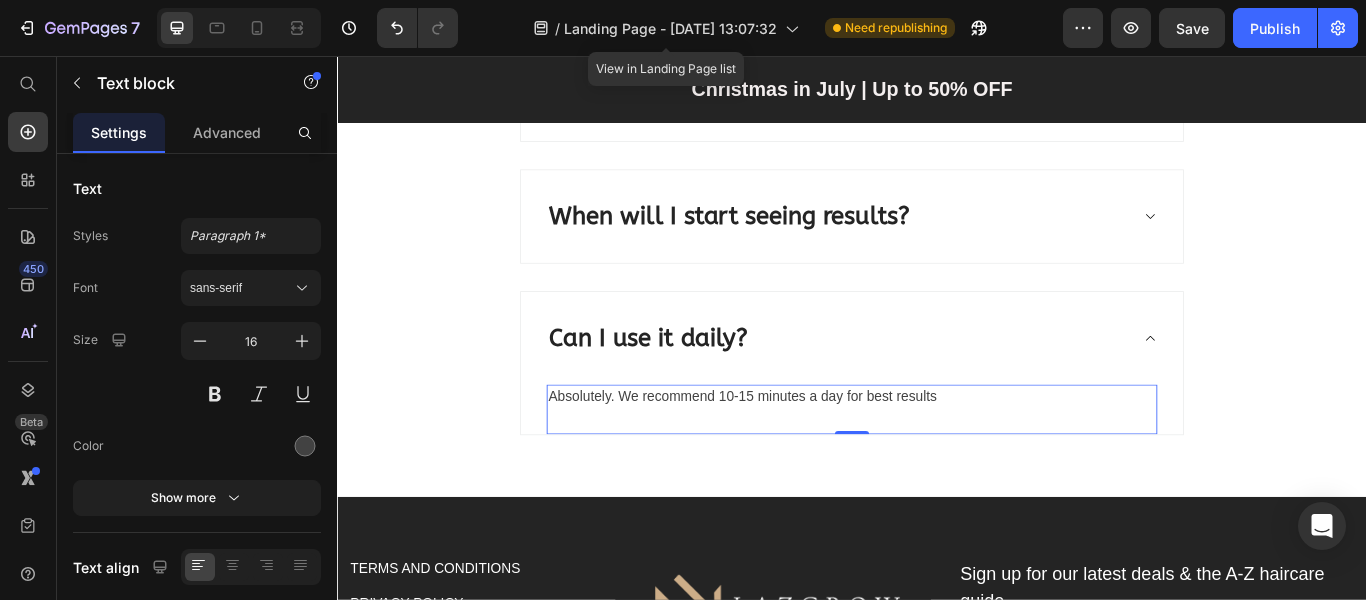 click on "Absolutely. We recommend 10-15 minutes a day for best results" at bounding box center [937, 453] 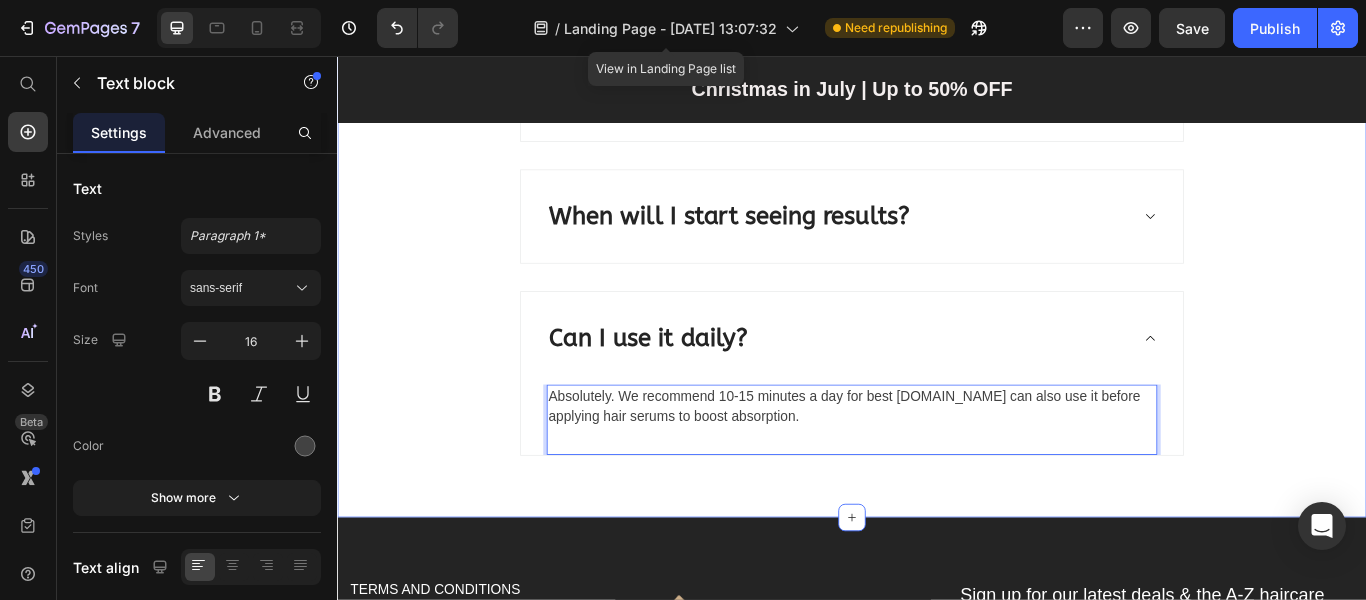 click on "Frequently Asked Questions Heading
How do I use the LED Hair Comb correctly?
Is it safe for all scalp type?
When will I start seeing results?
Can I use it daily? Absolutely. We recommend 10-15 minutes a day for best results.You can also use it before applying hair serums to boost absorption. Text block   0 Accordion Row" at bounding box center (937, 150) 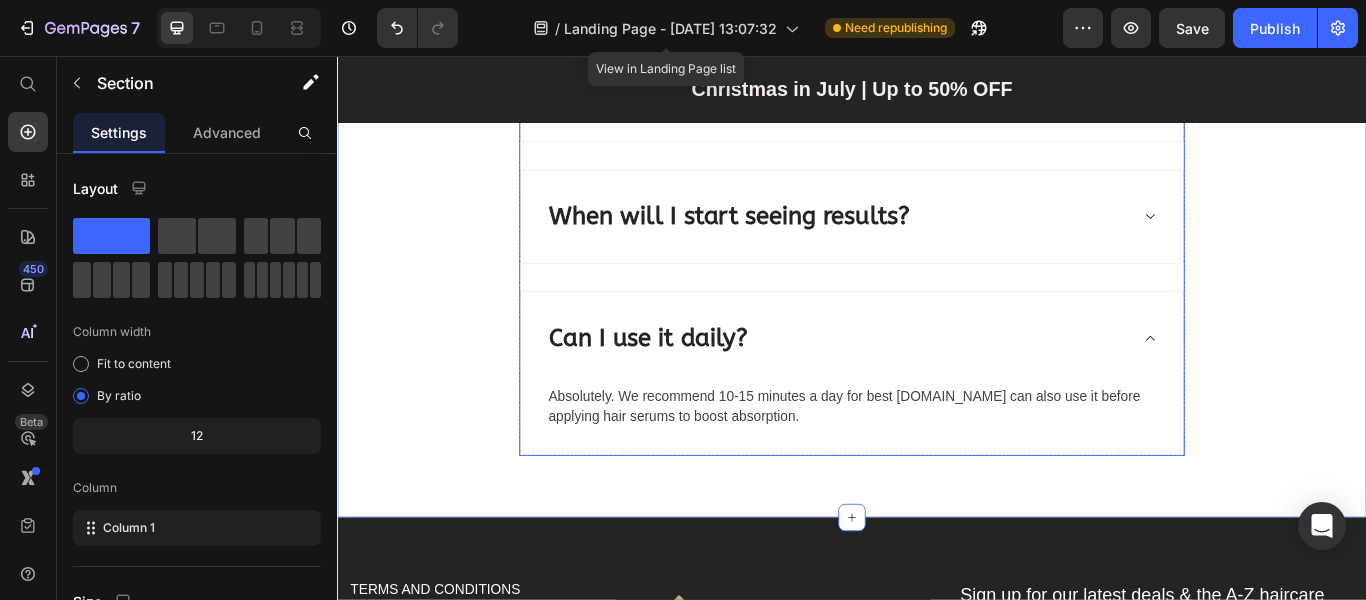click 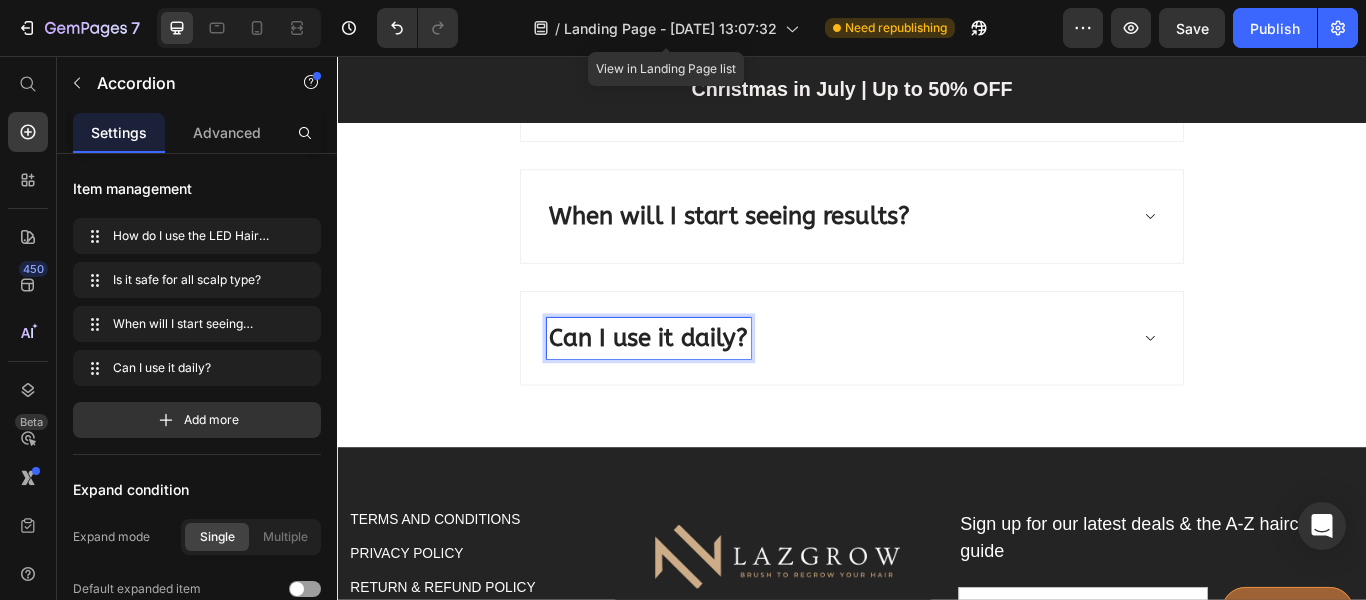 scroll, scrollTop: 7400, scrollLeft: 0, axis: vertical 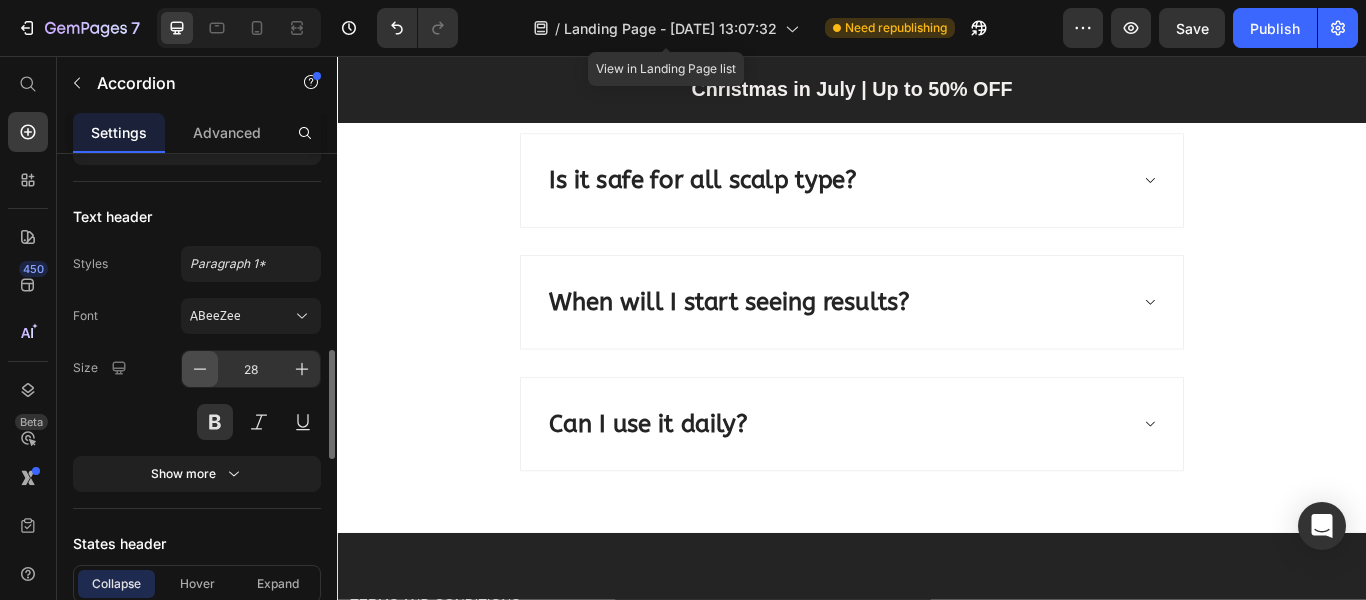 click 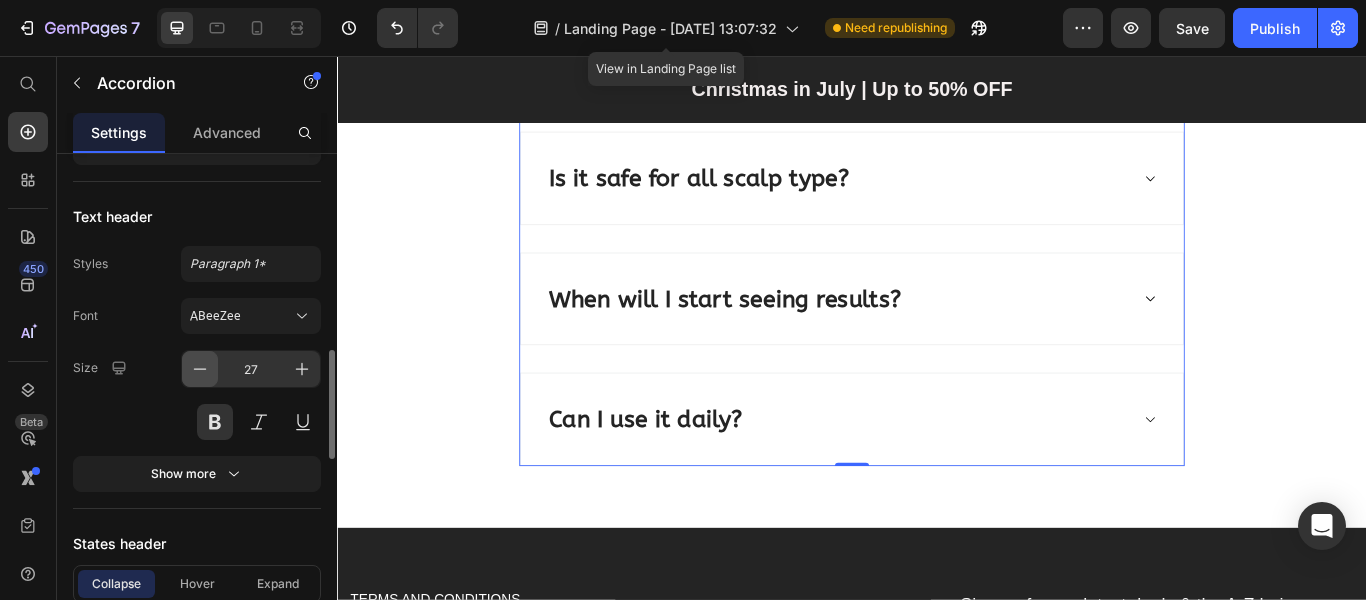 click 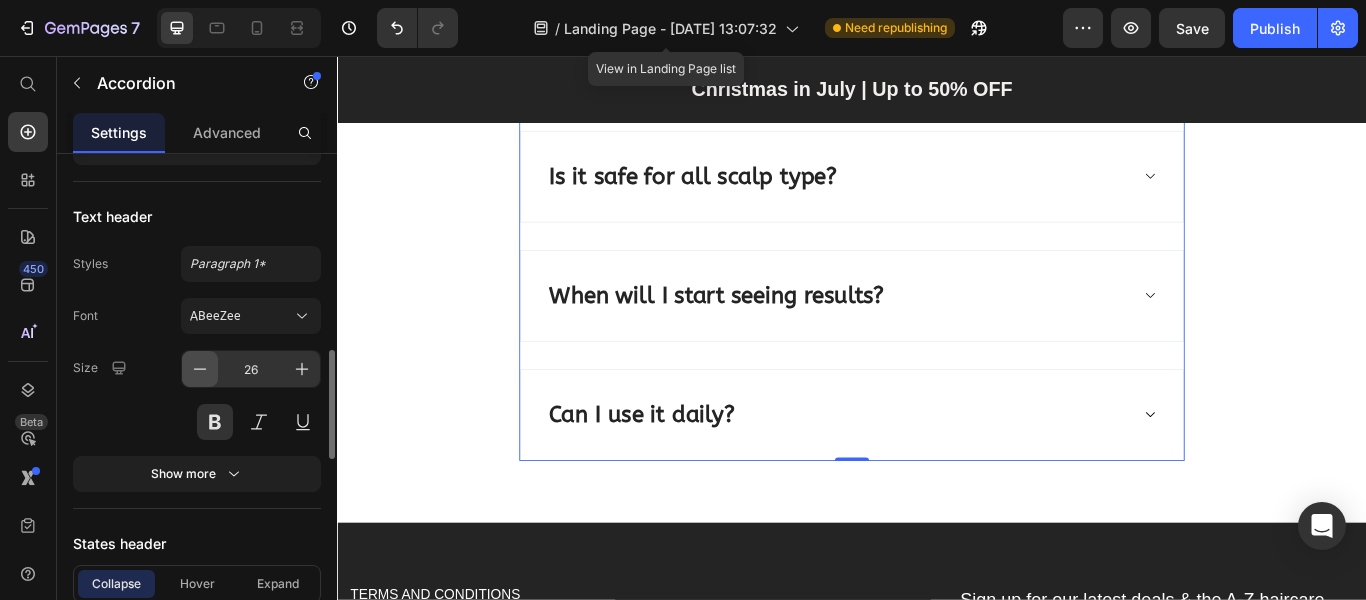 click 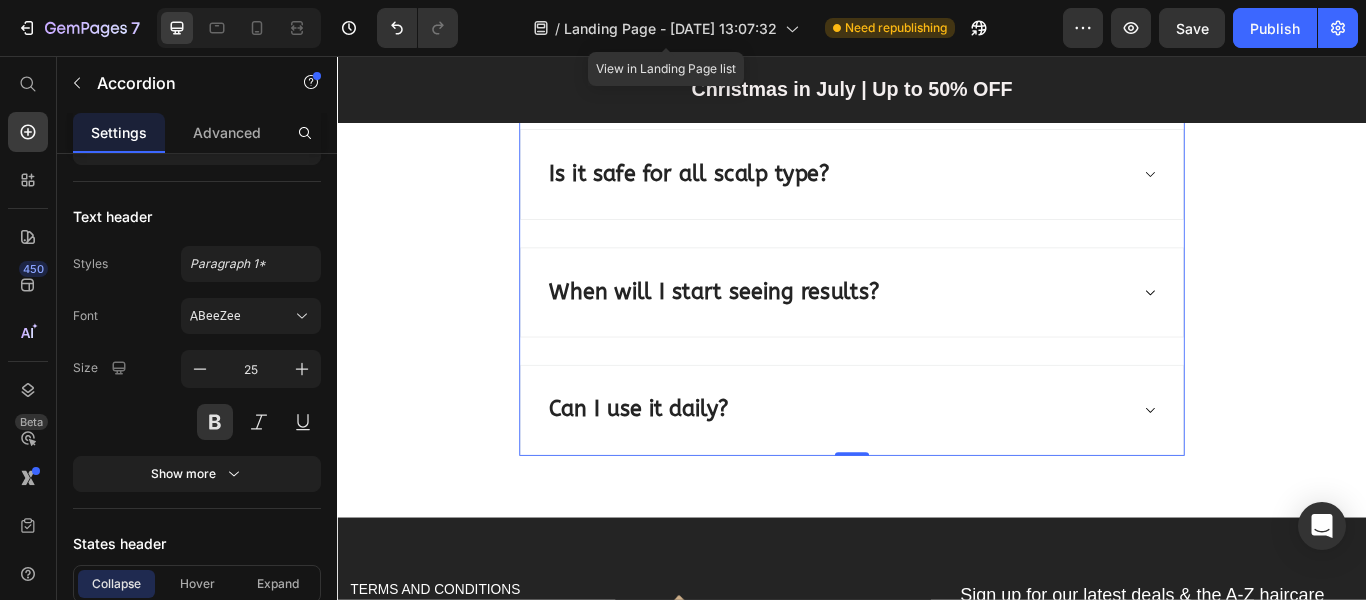 scroll, scrollTop: 7200, scrollLeft: 0, axis: vertical 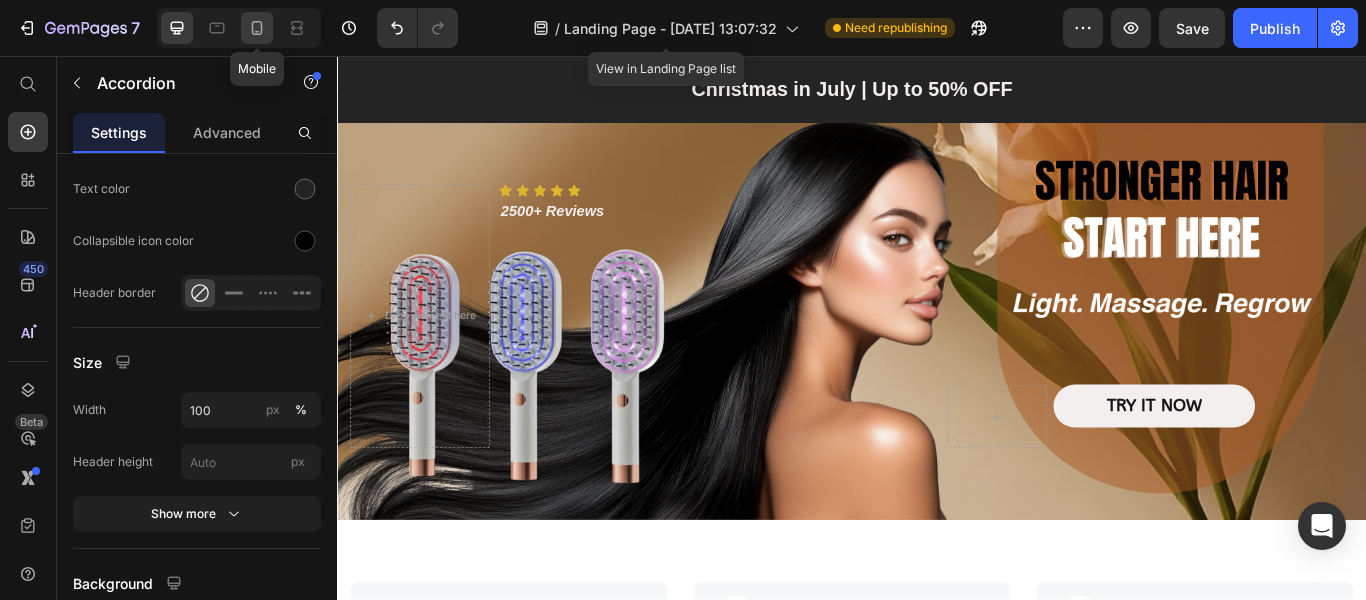 click 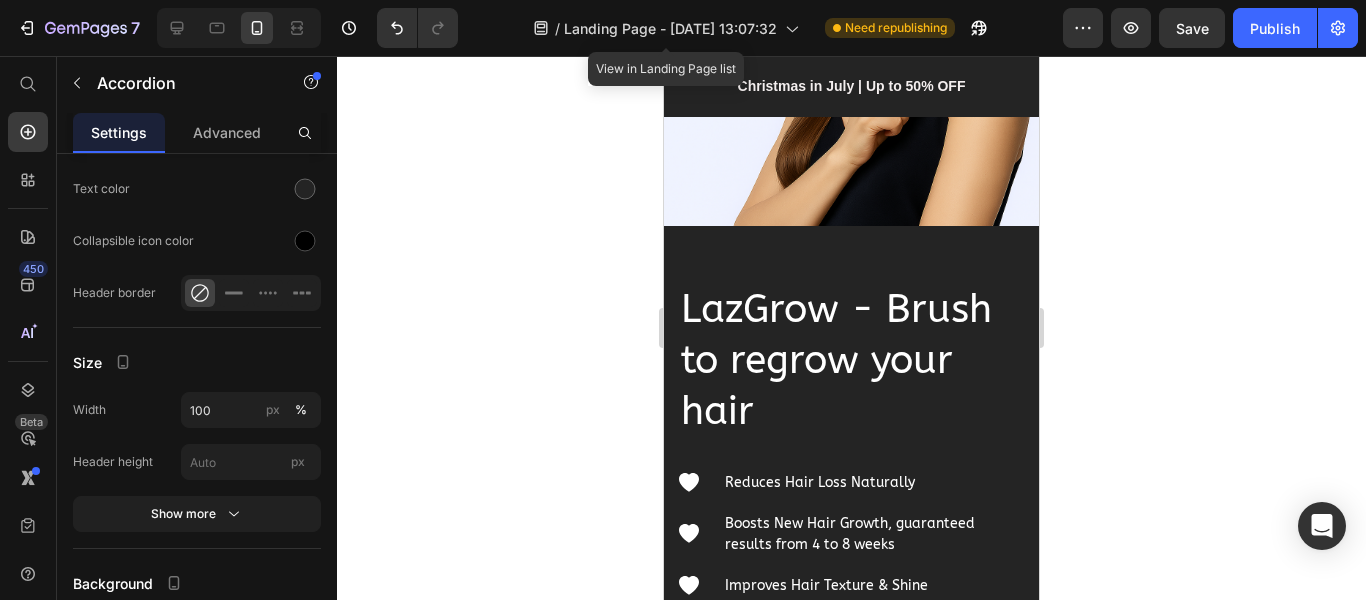 scroll, scrollTop: 3500, scrollLeft: 0, axis: vertical 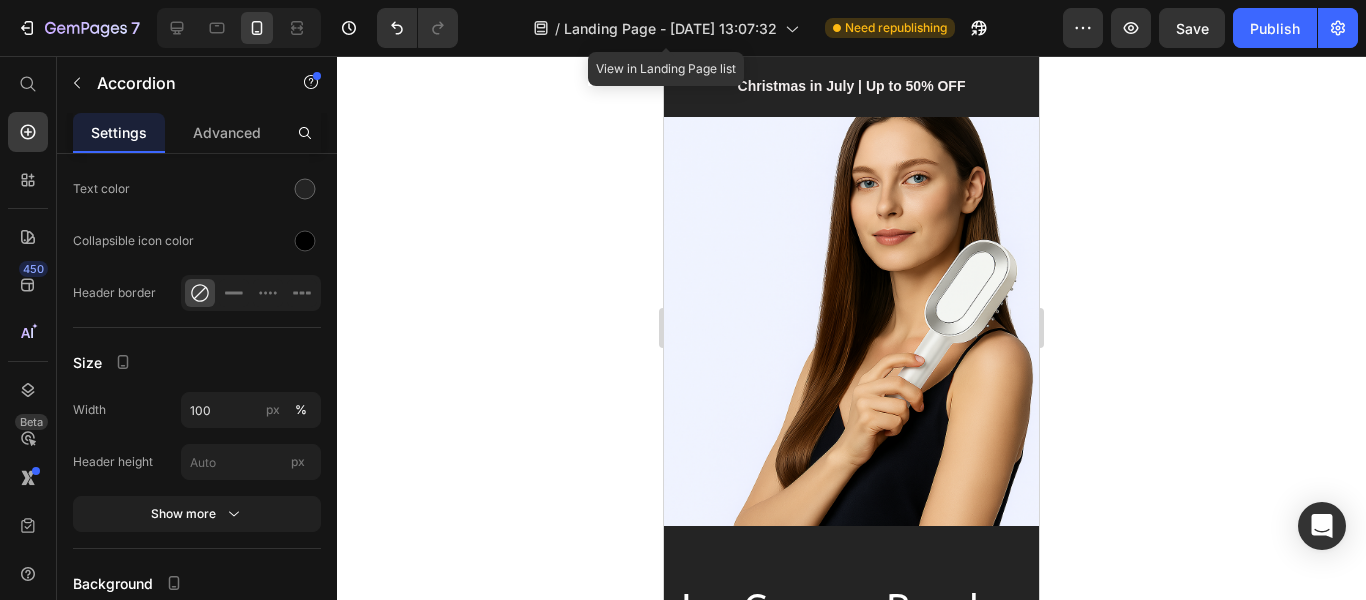 click on "Advantages That Make LazGrow Your #1 Choice for Superior Hair Regrowth" at bounding box center (851, -141) 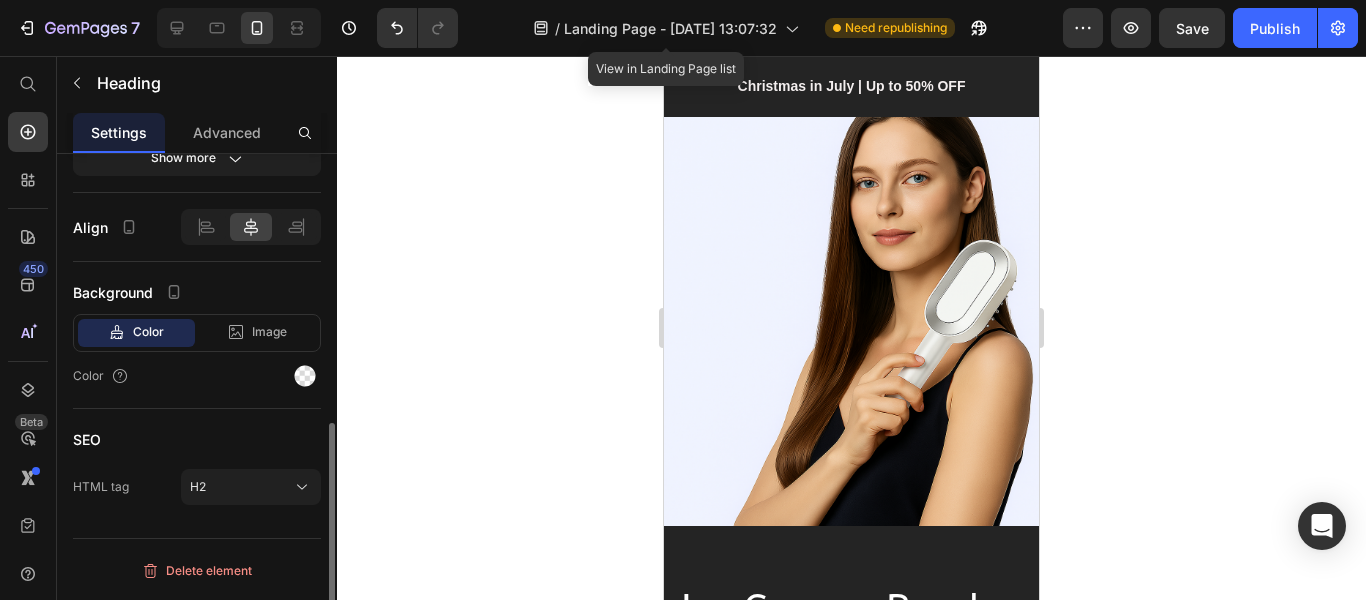 scroll, scrollTop: 0, scrollLeft: 0, axis: both 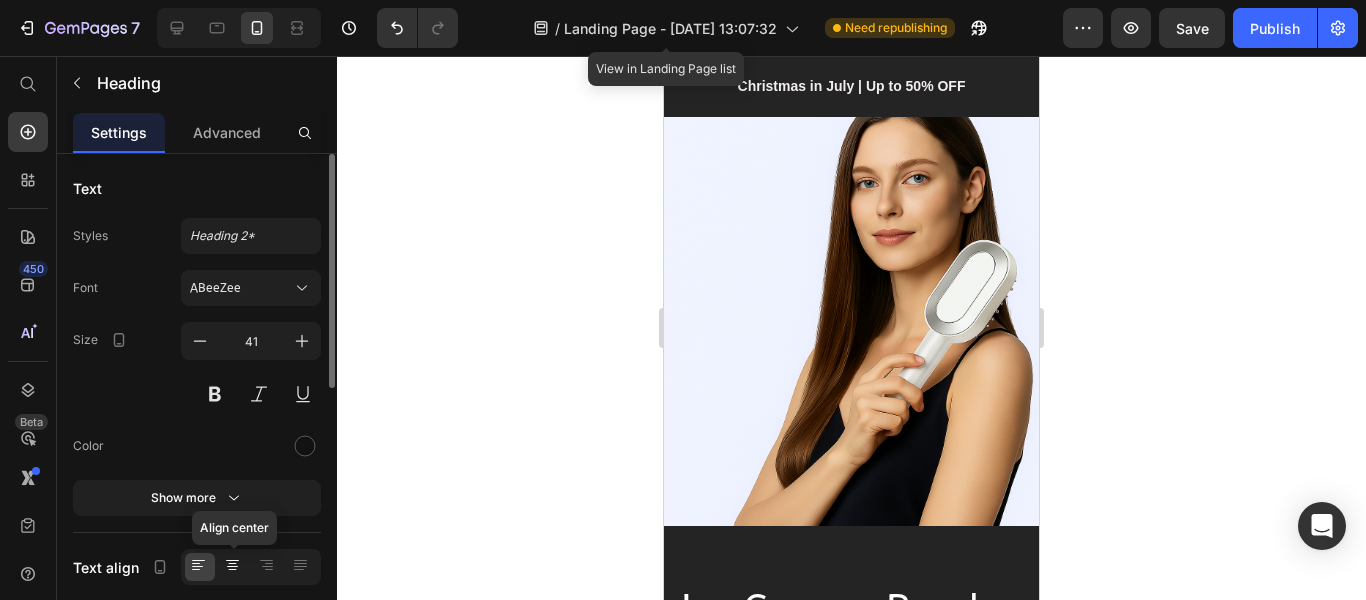 click 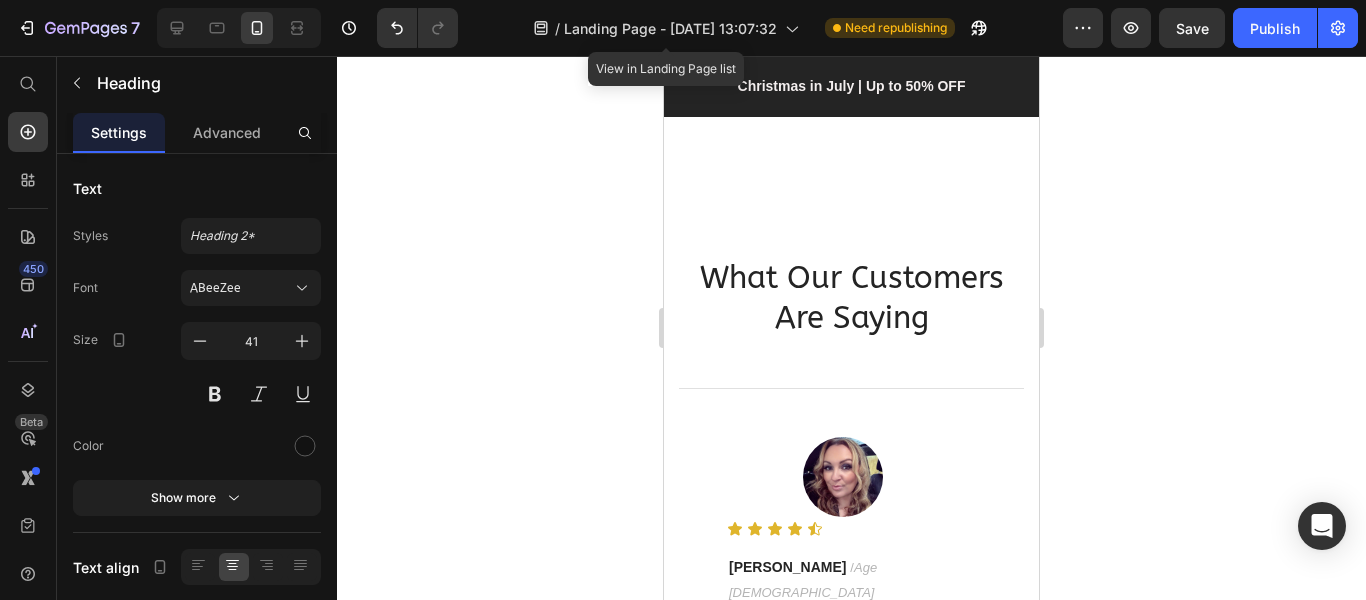 scroll, scrollTop: 6600, scrollLeft: 0, axis: vertical 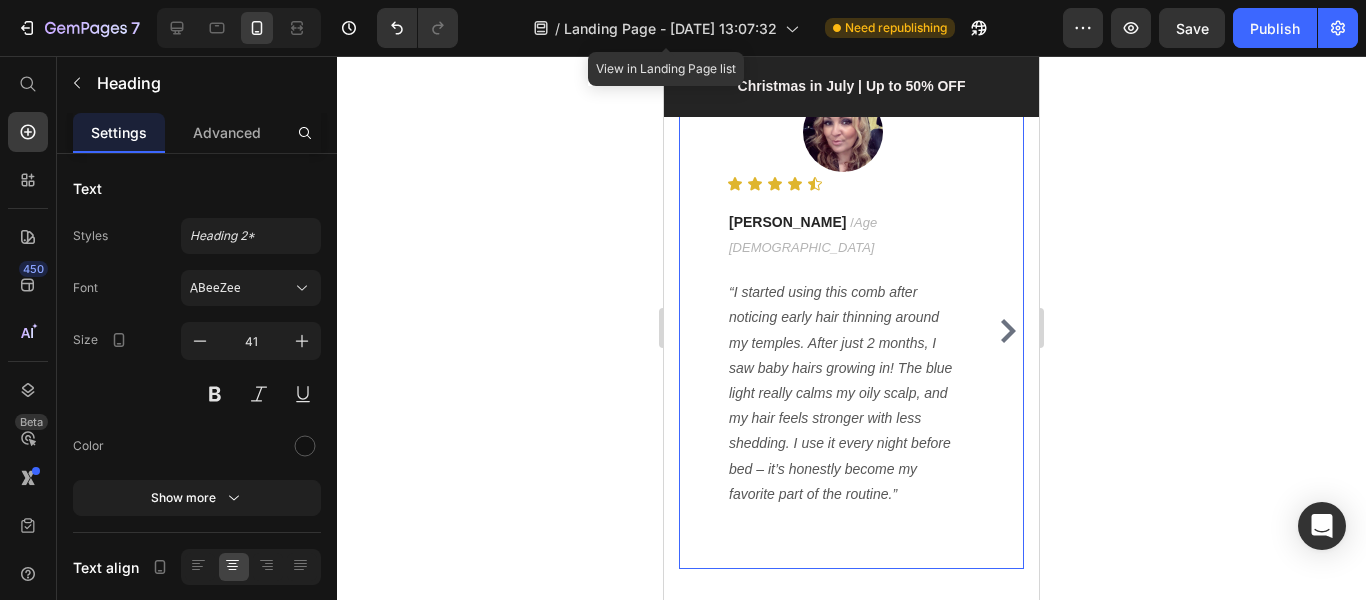 click 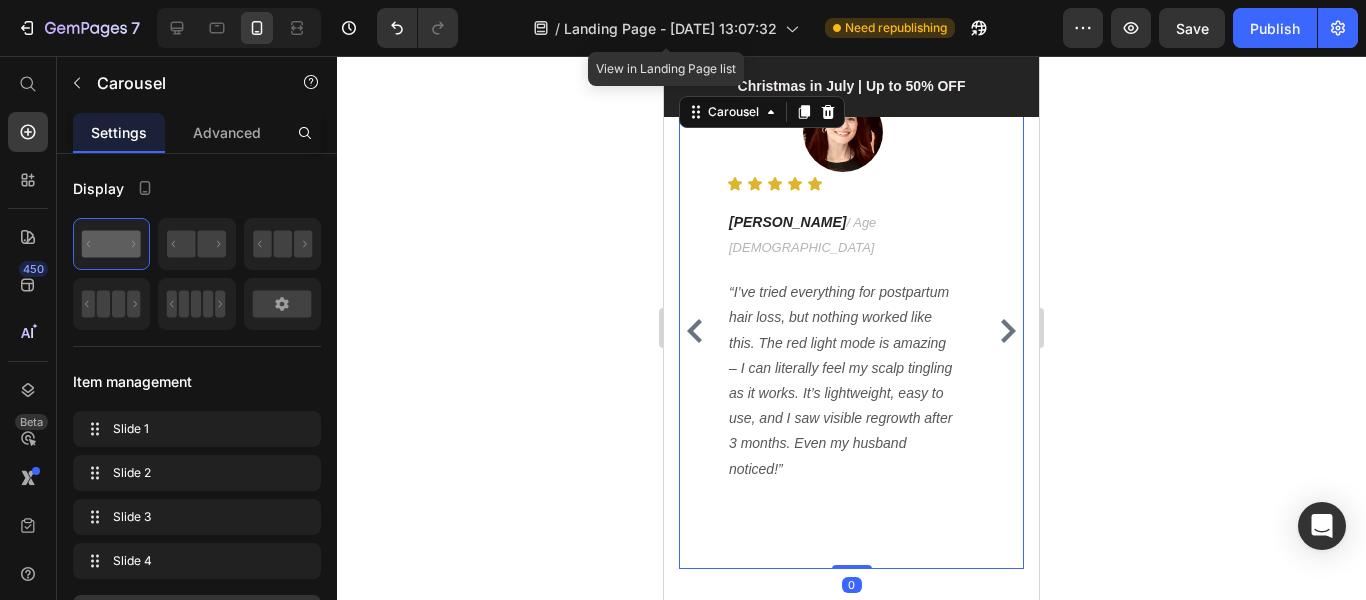 click 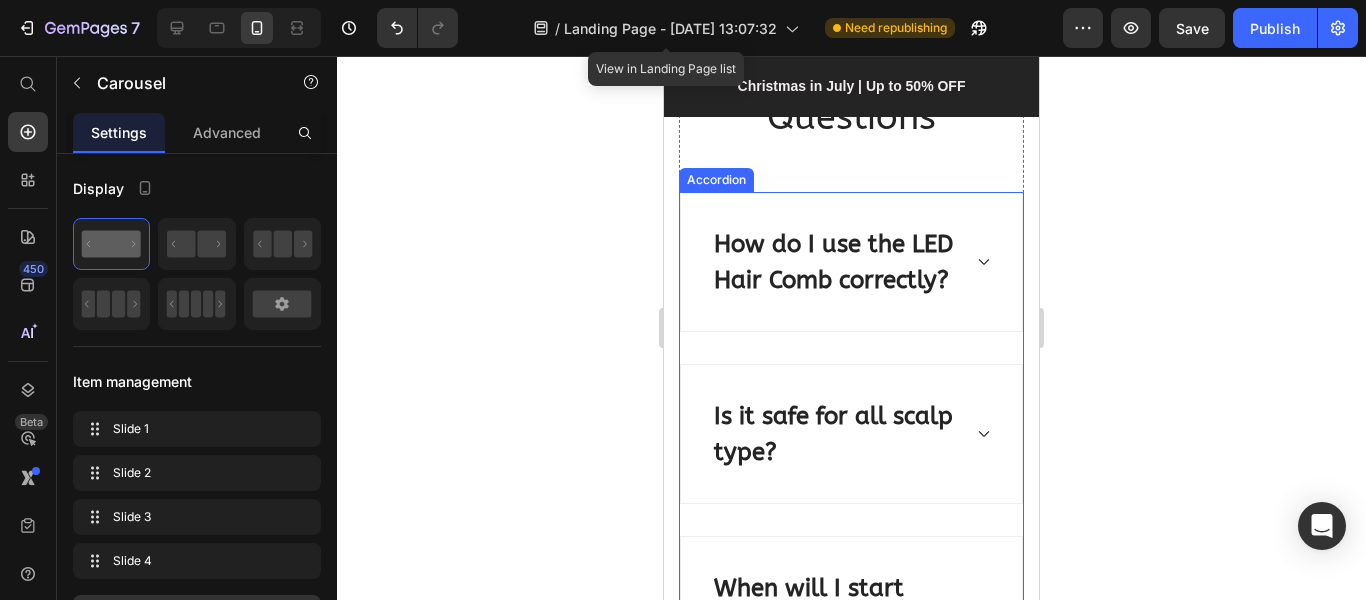 scroll, scrollTop: 7200, scrollLeft: 0, axis: vertical 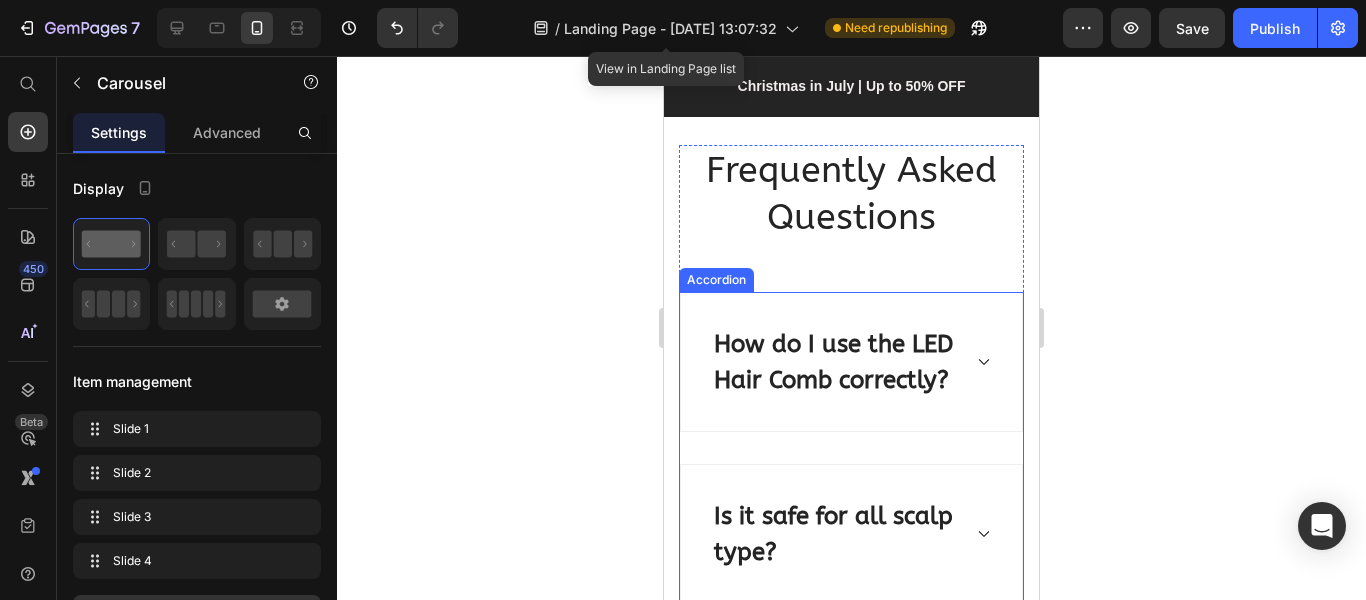click on "How do I use the LED Hair Comb correctly?" at bounding box center [851, 362] 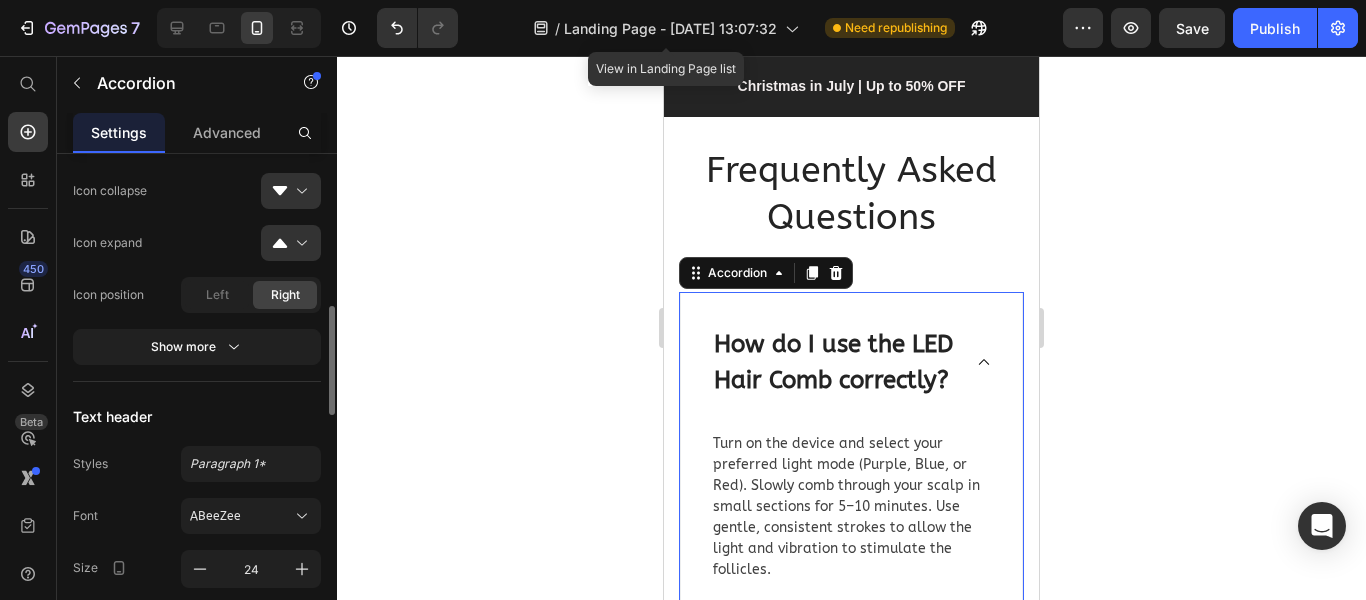 scroll, scrollTop: 900, scrollLeft: 0, axis: vertical 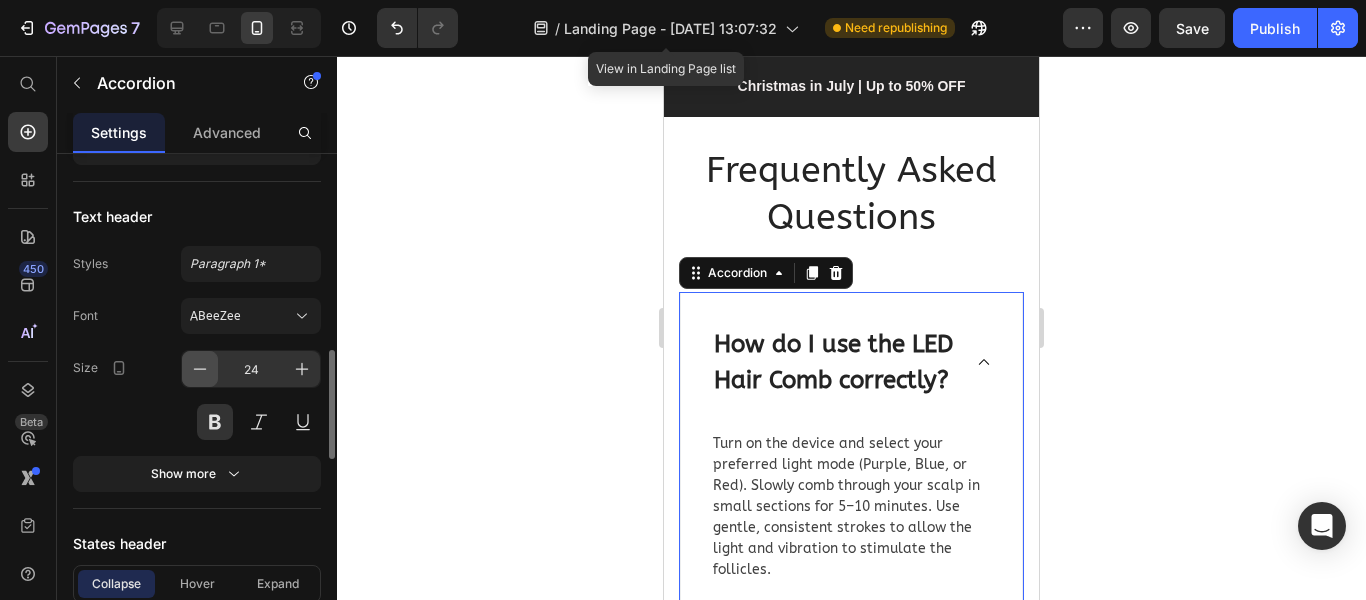 click 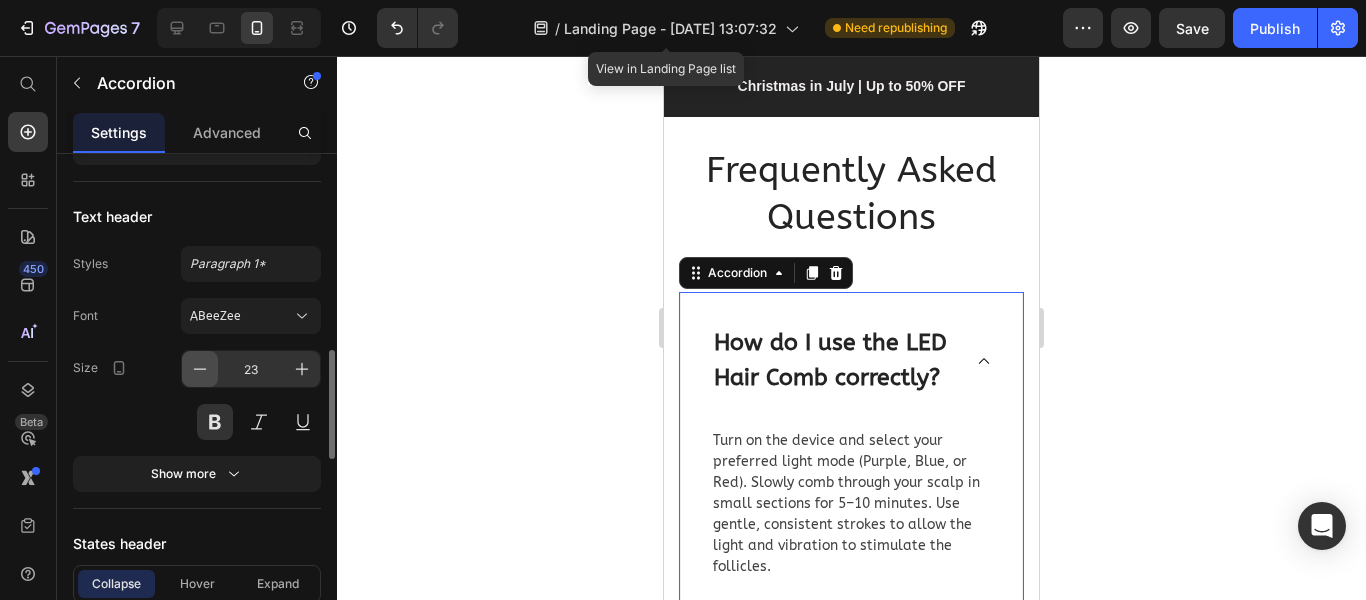 click 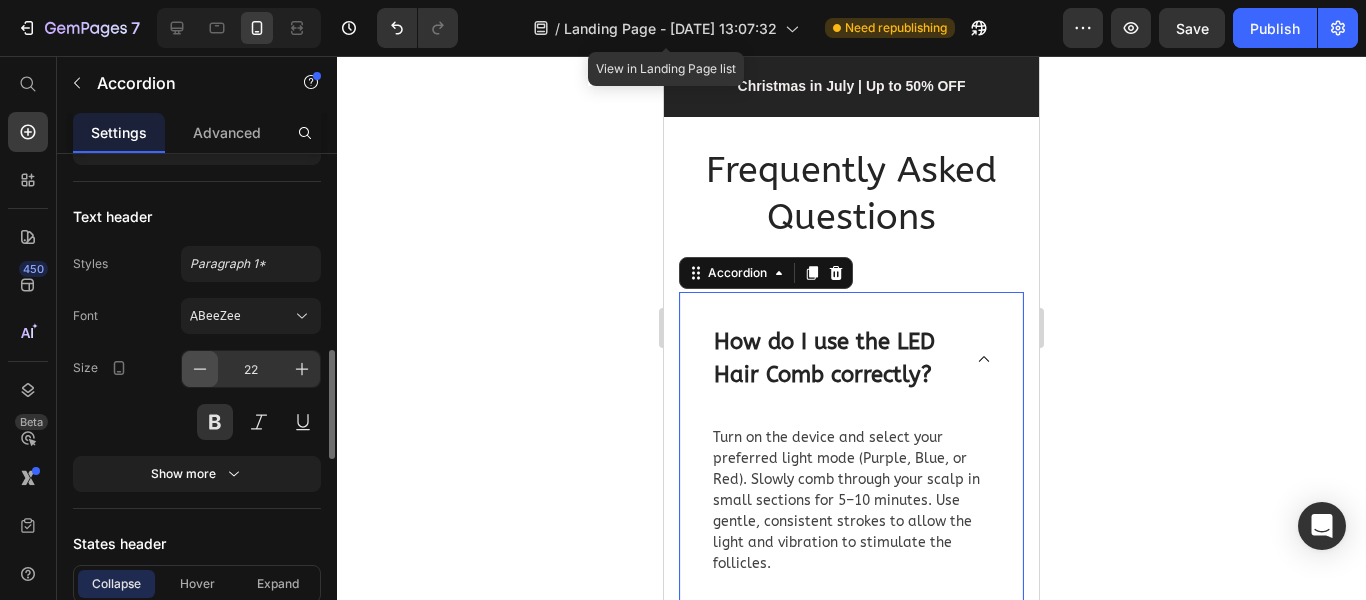 click 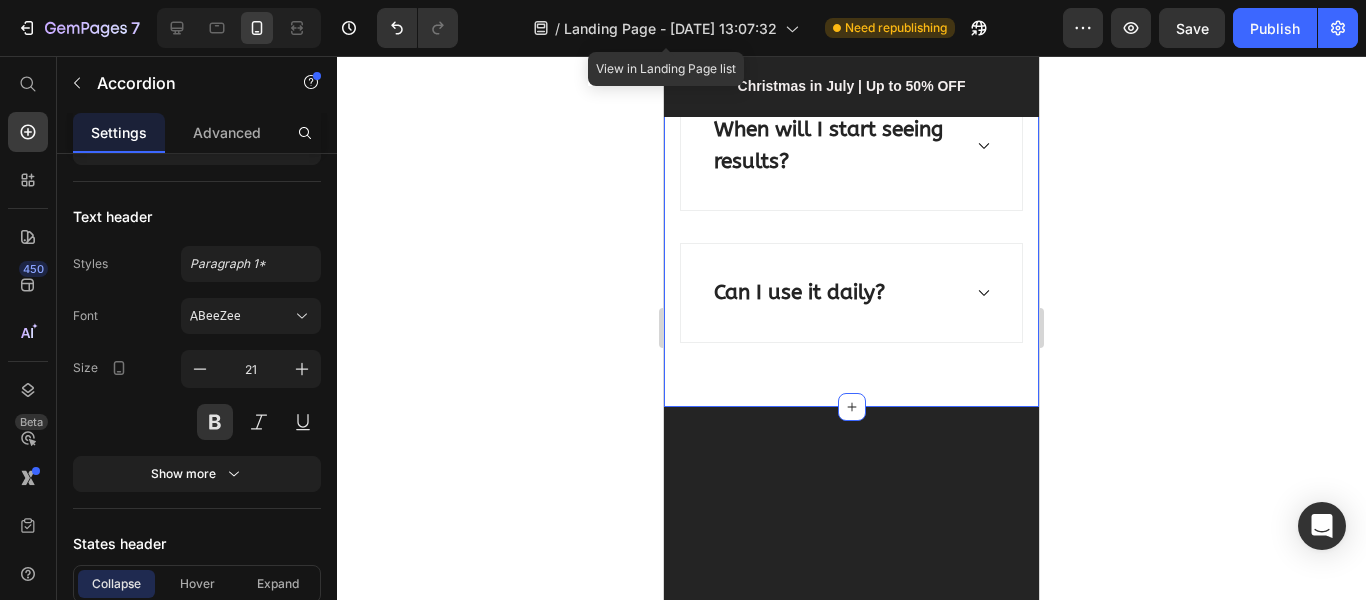 scroll, scrollTop: 6447, scrollLeft: 0, axis: vertical 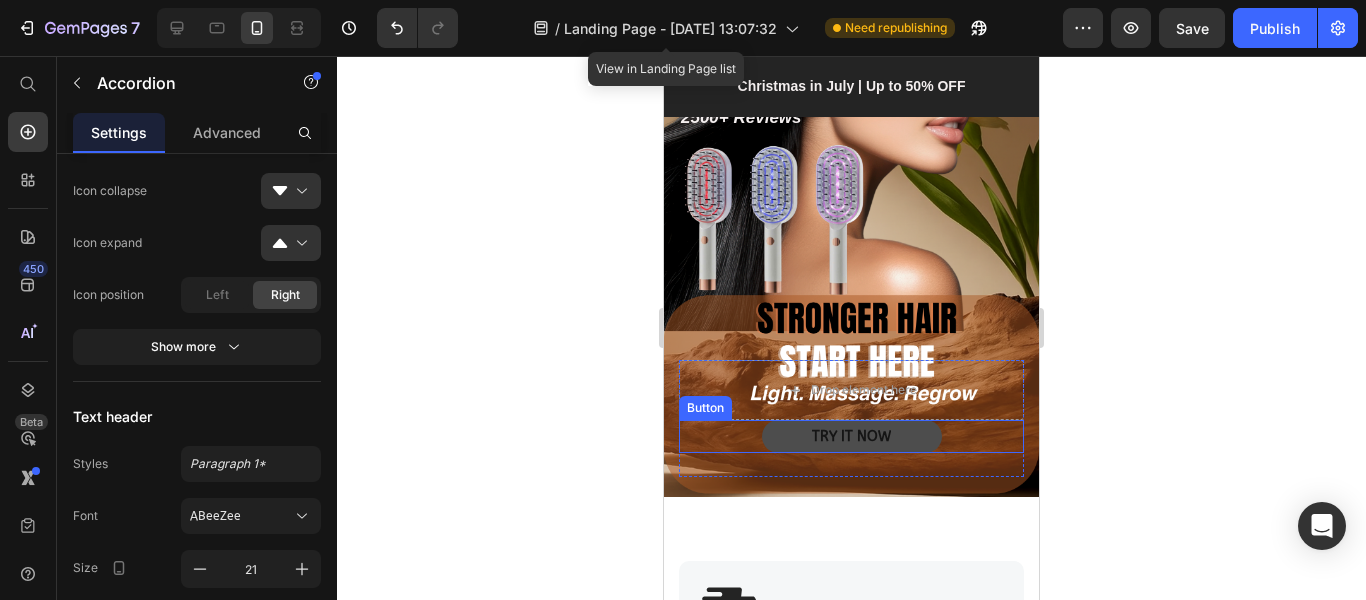 click on "TRY IT NOW" at bounding box center (852, 436) 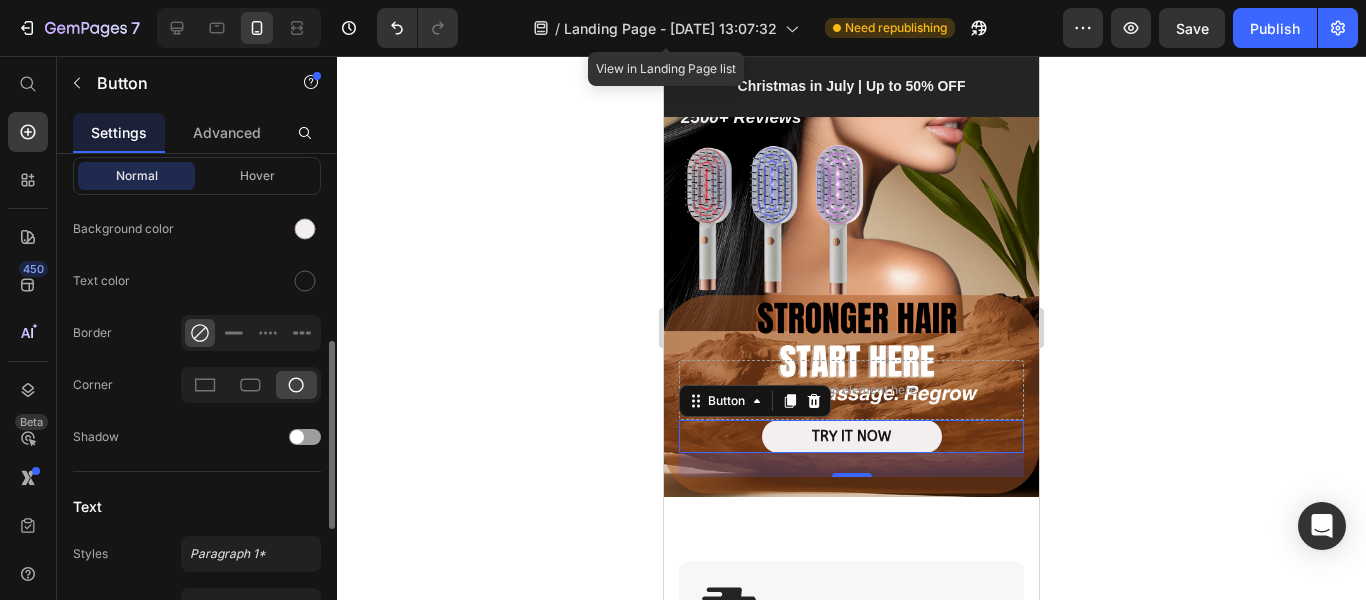 scroll, scrollTop: 700, scrollLeft: 0, axis: vertical 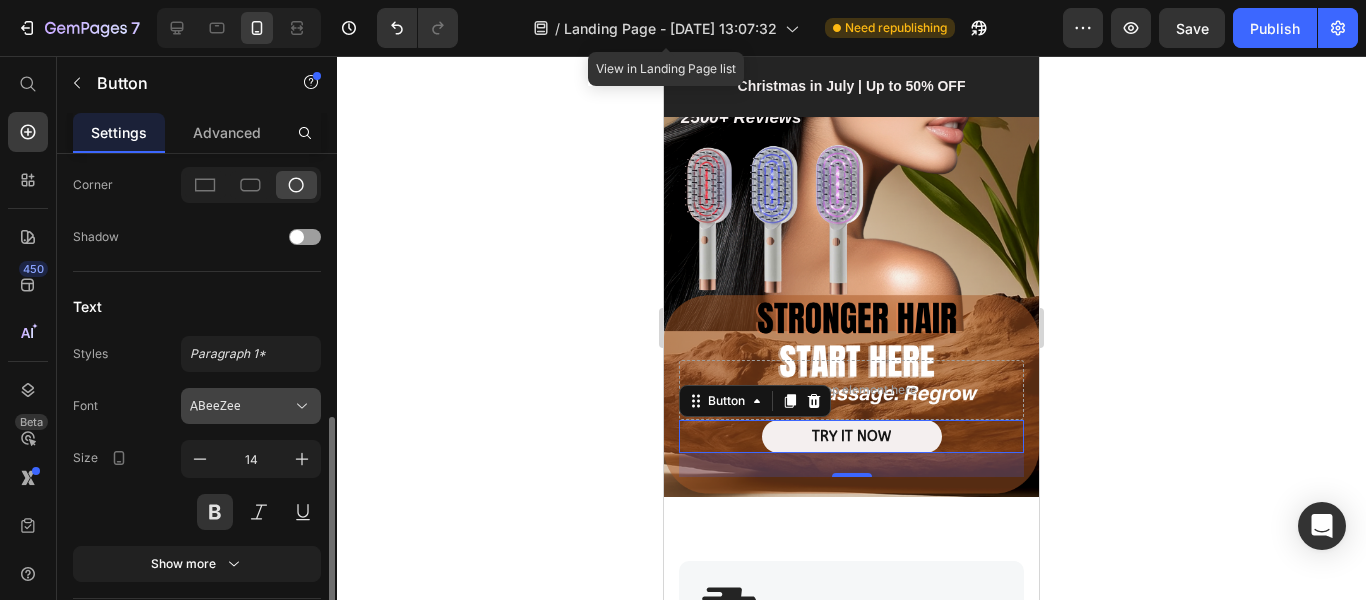 click on "ABeeZee" at bounding box center (241, 406) 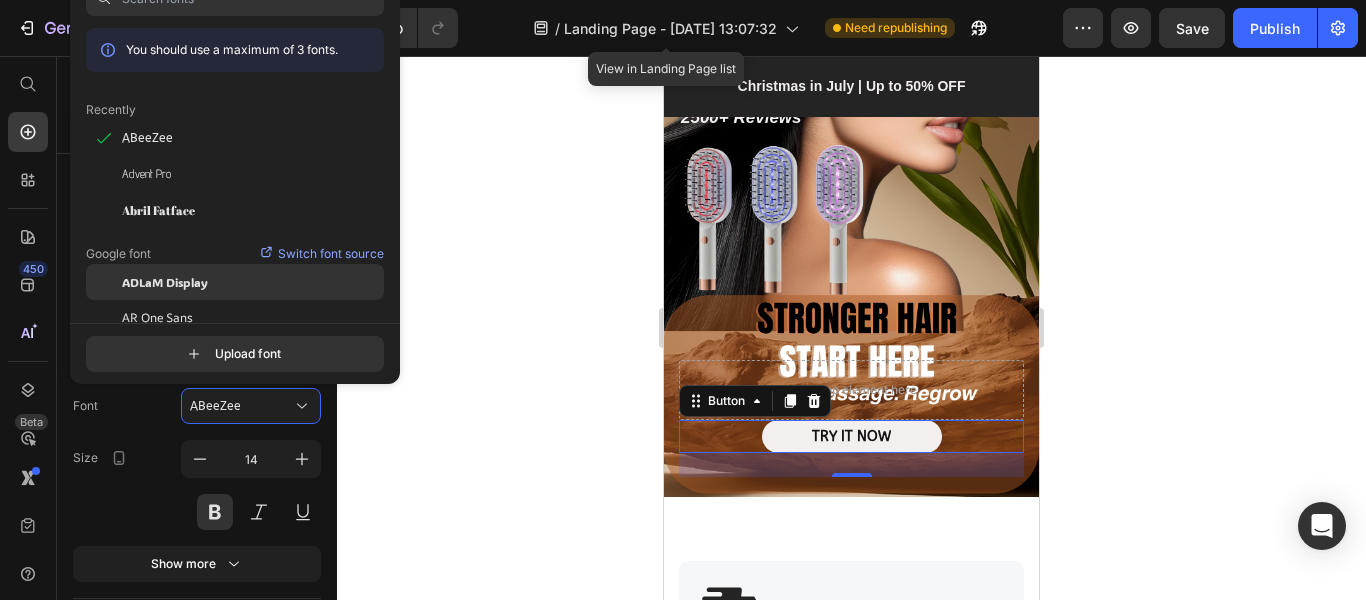 click on "ADLaM Display" at bounding box center (165, 282) 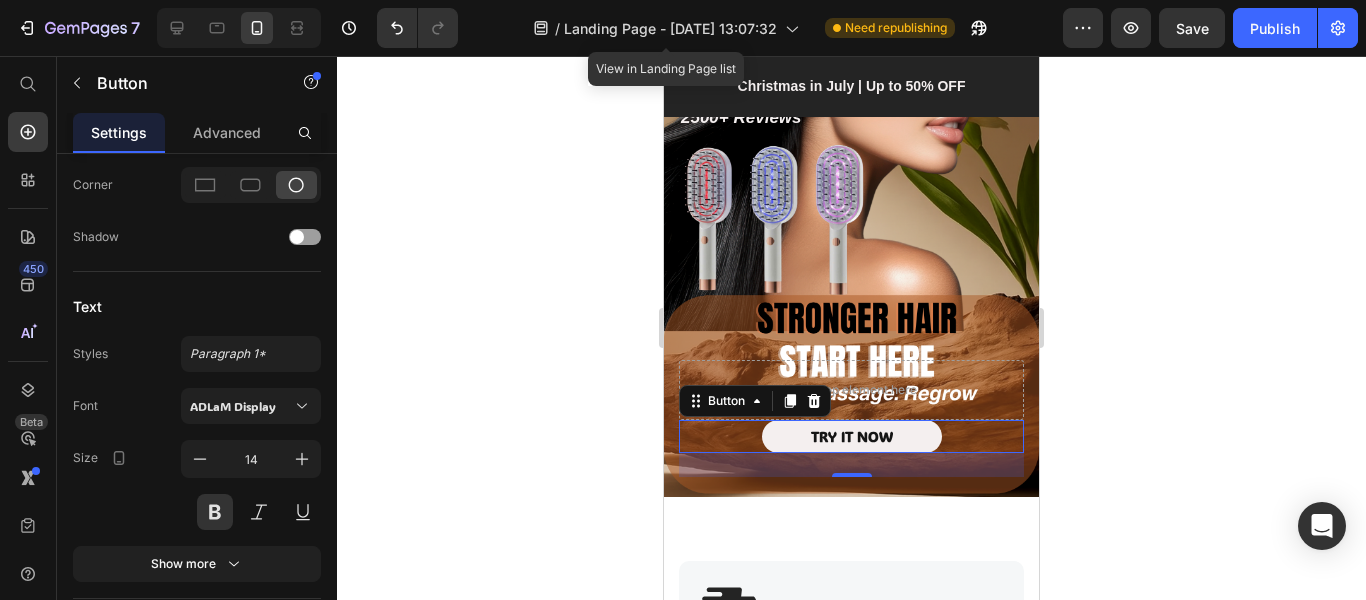 click 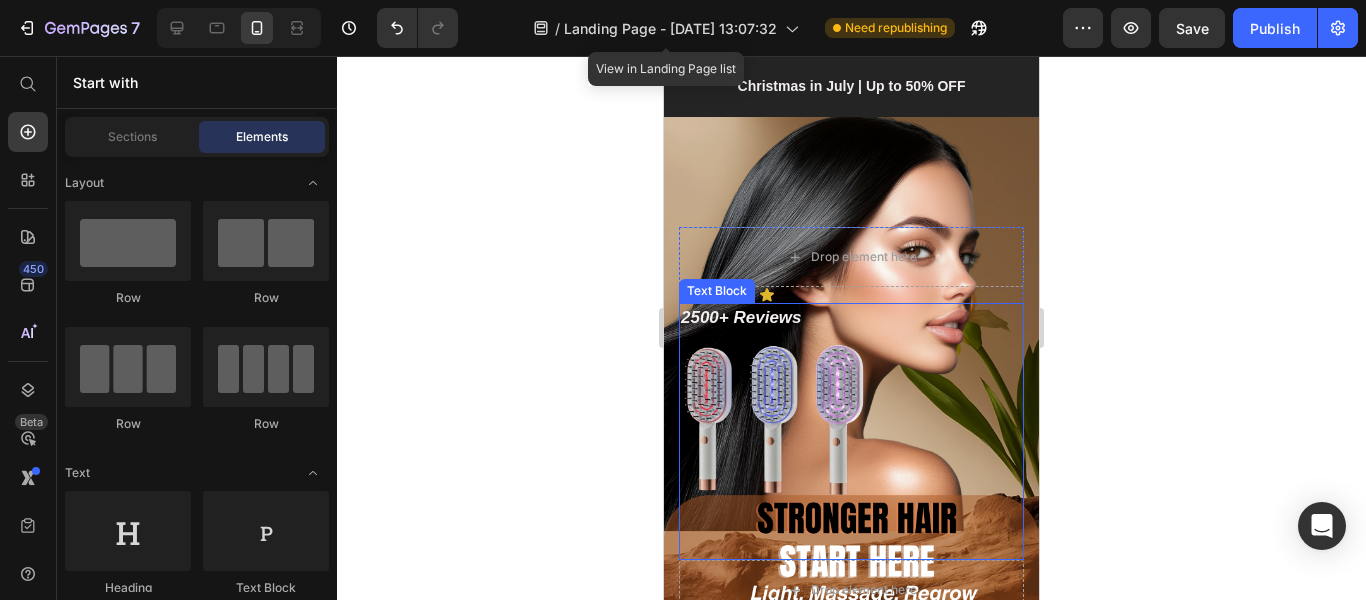 scroll, scrollTop: 500, scrollLeft: 0, axis: vertical 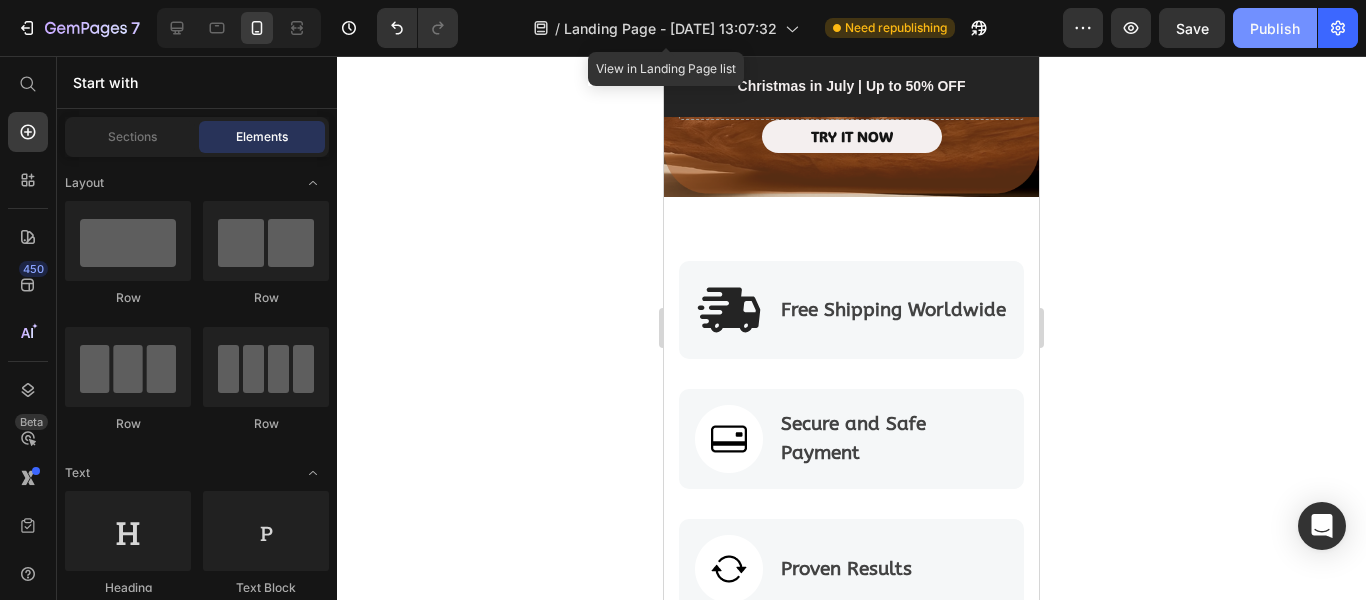 click on "Publish" at bounding box center (1275, 28) 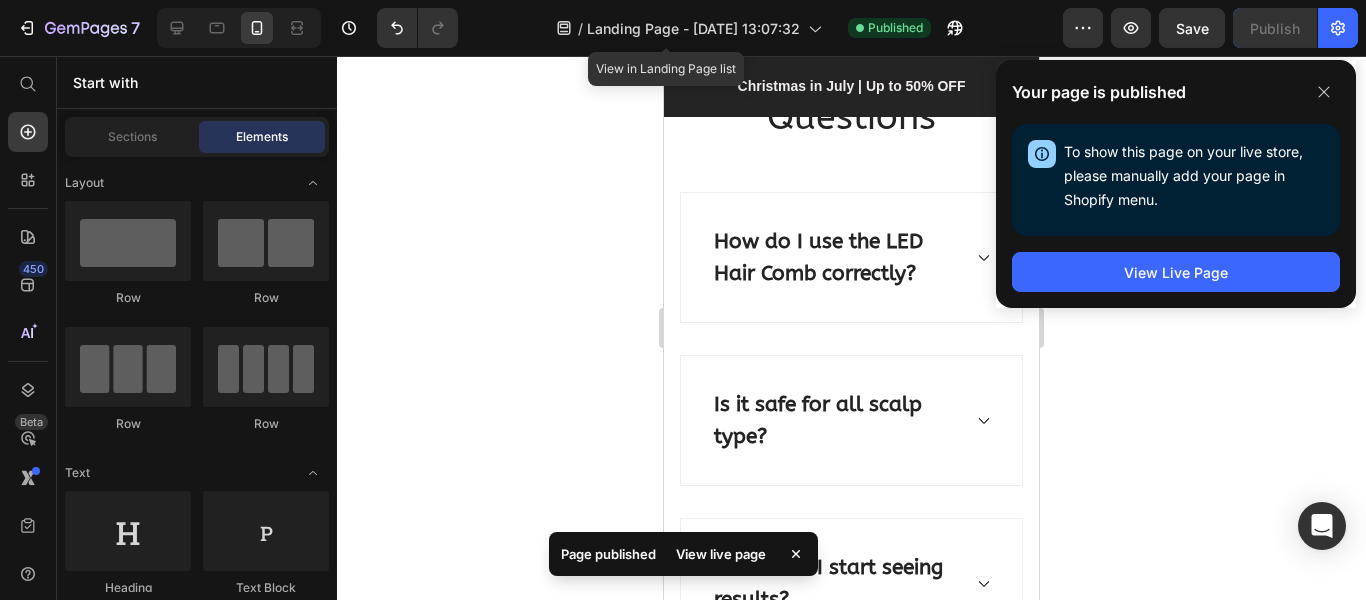 scroll, scrollTop: 7600, scrollLeft: 0, axis: vertical 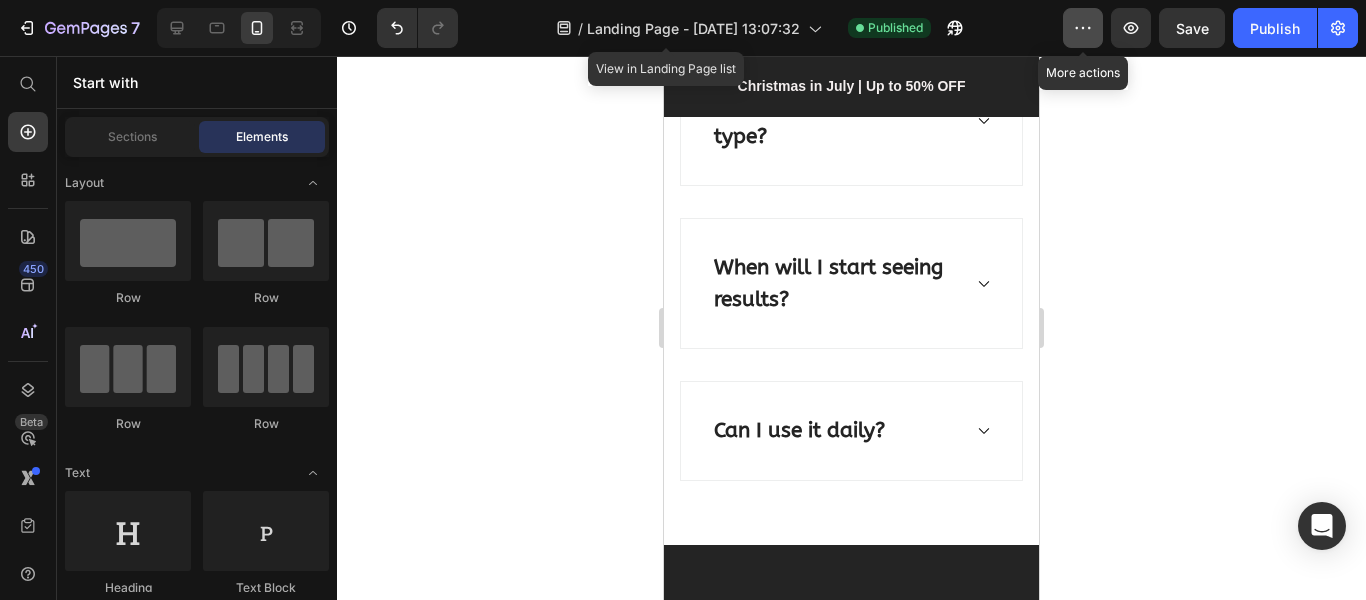 click 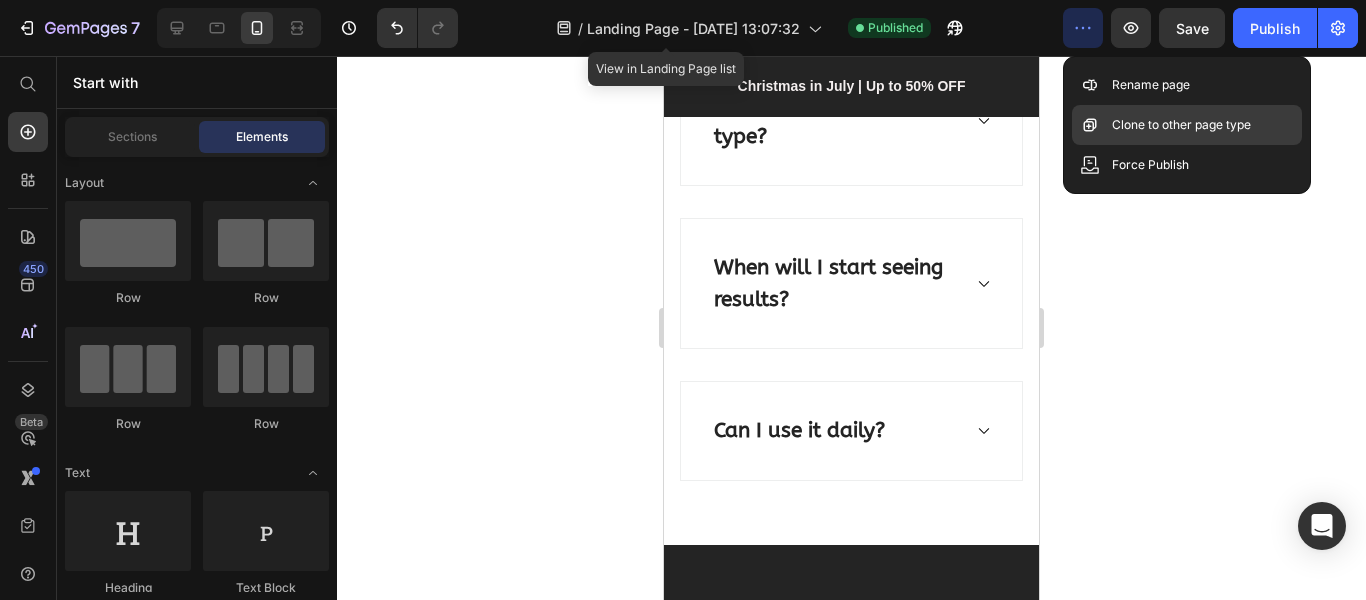 click on "Clone to other page type" 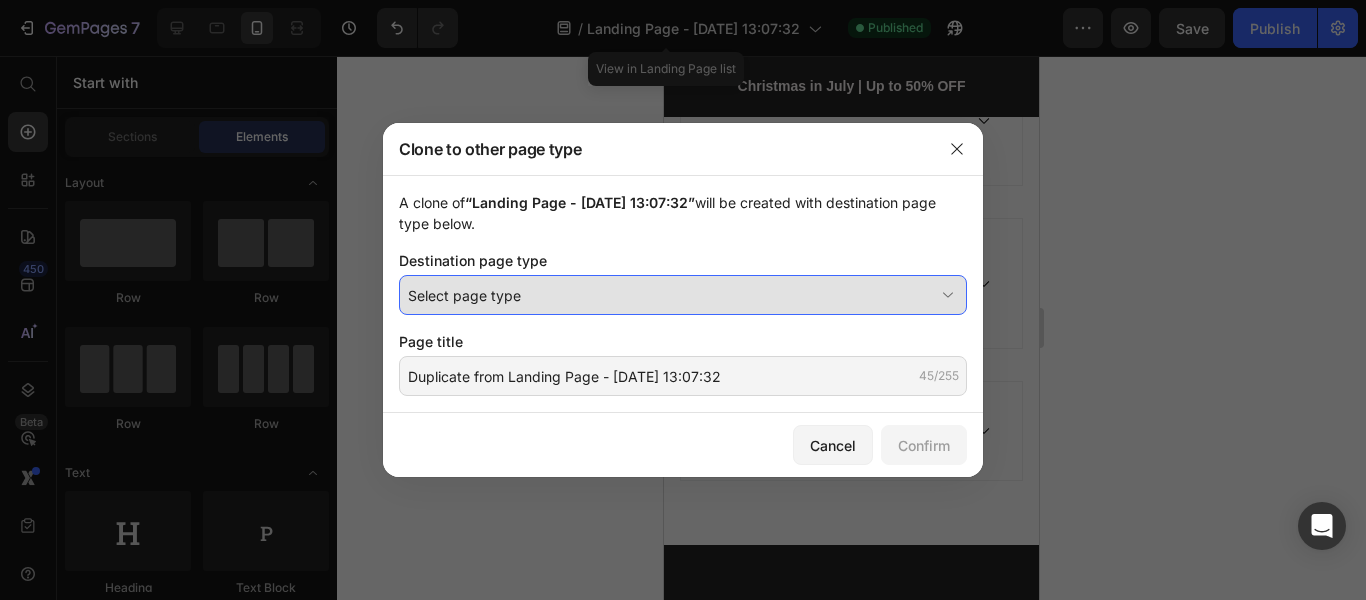 click on "Select page type" at bounding box center [671, 295] 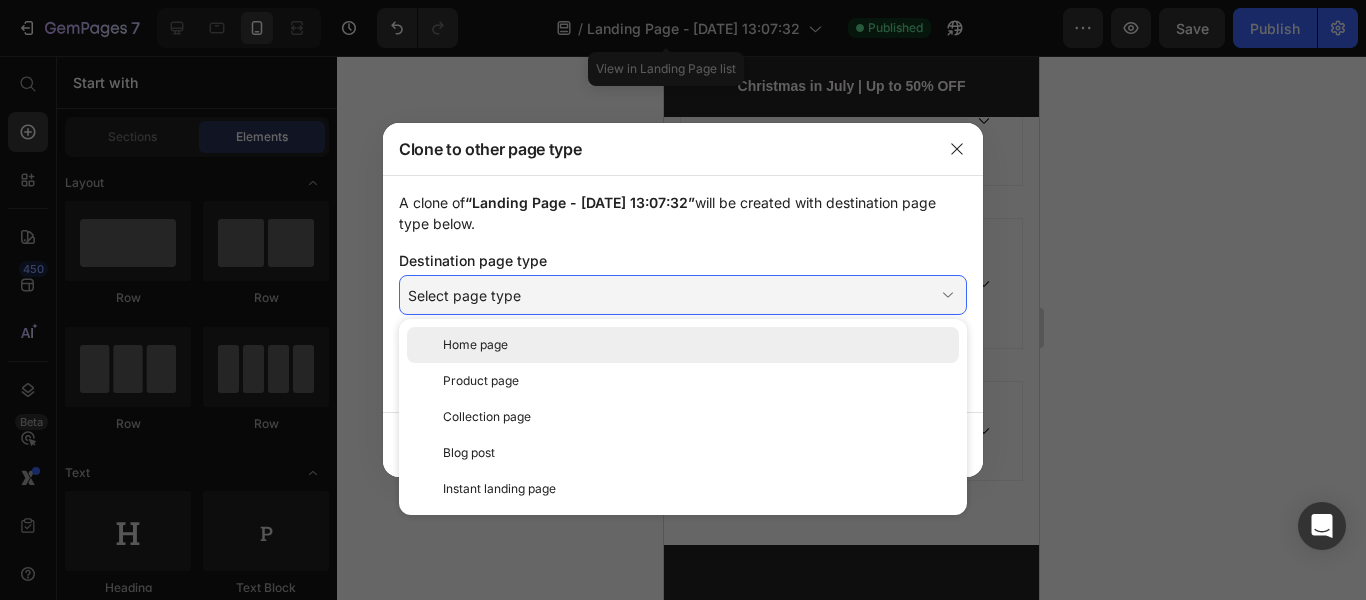 click on "Home page" at bounding box center [697, 345] 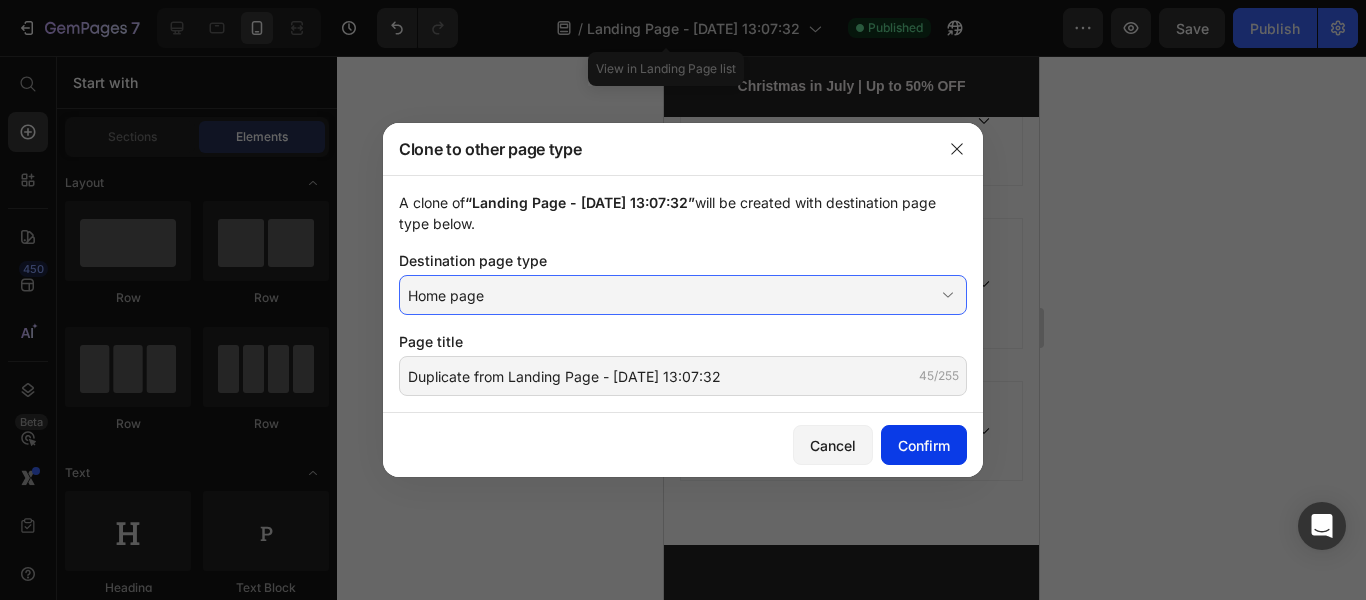click on "Confirm" at bounding box center [924, 445] 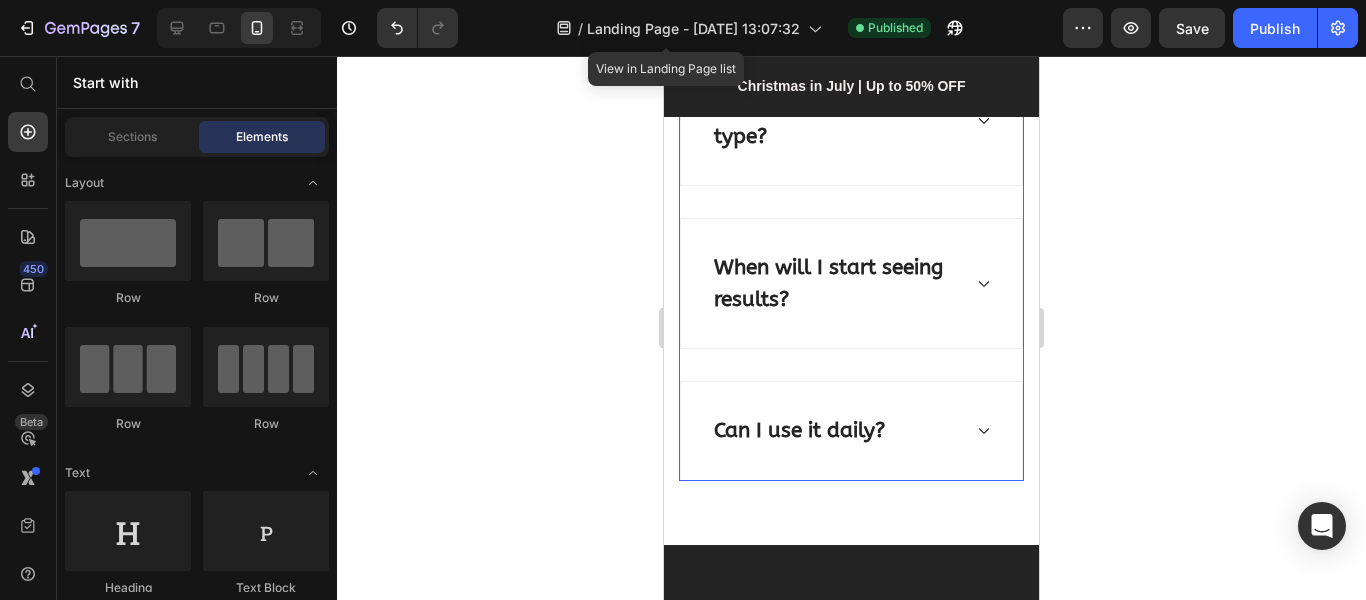 click on "When will I start seeing results?" at bounding box center (835, 283) 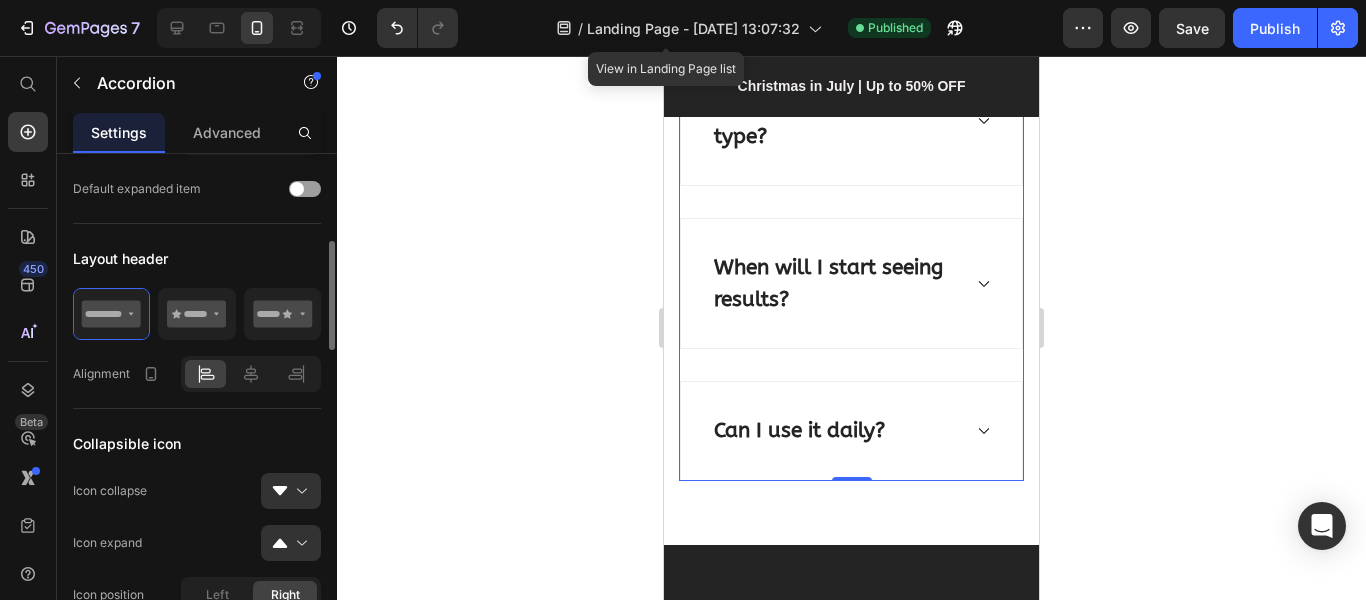 scroll, scrollTop: 700, scrollLeft: 0, axis: vertical 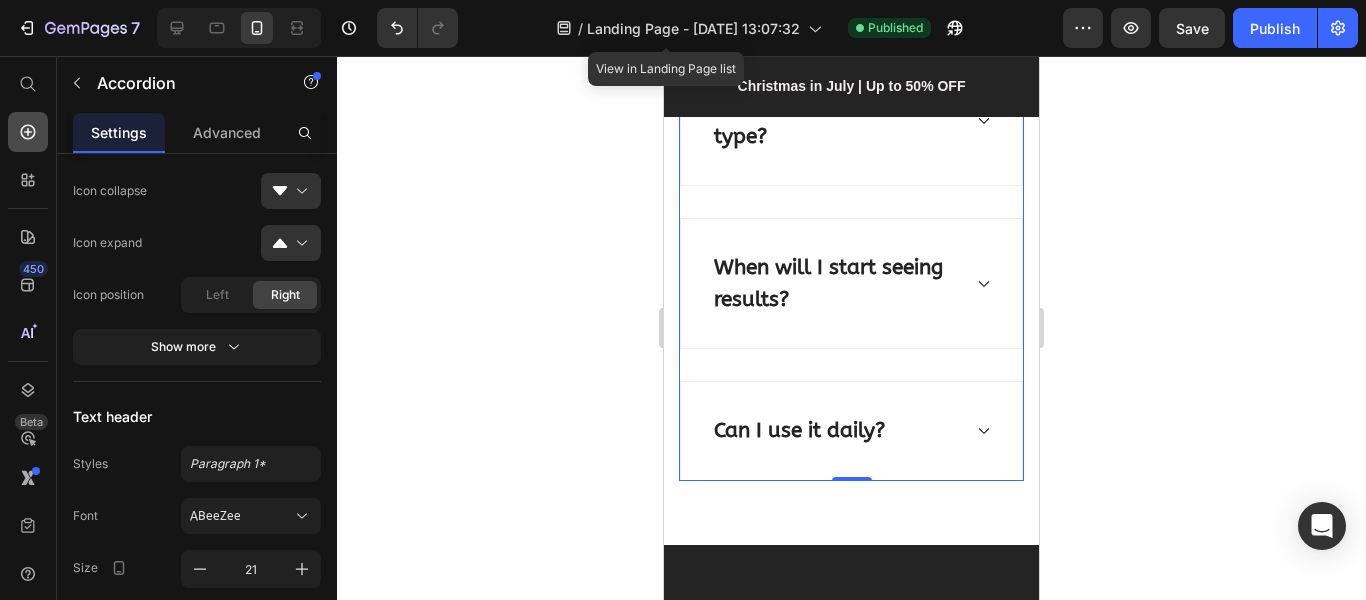 click 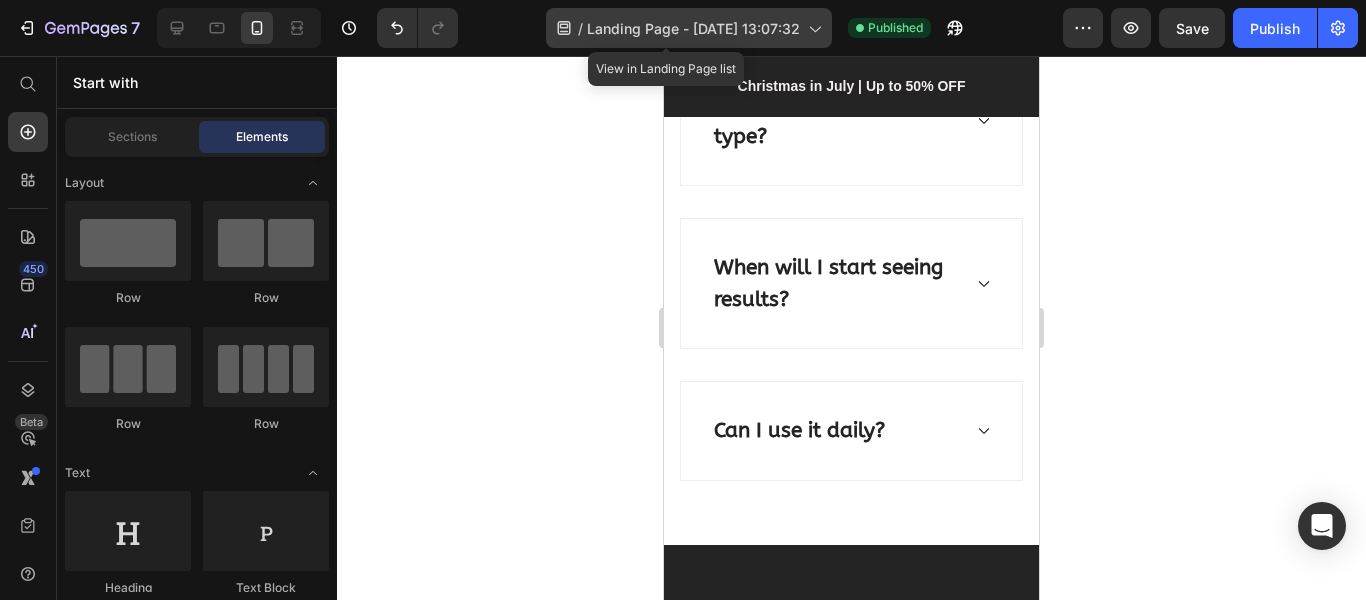 click 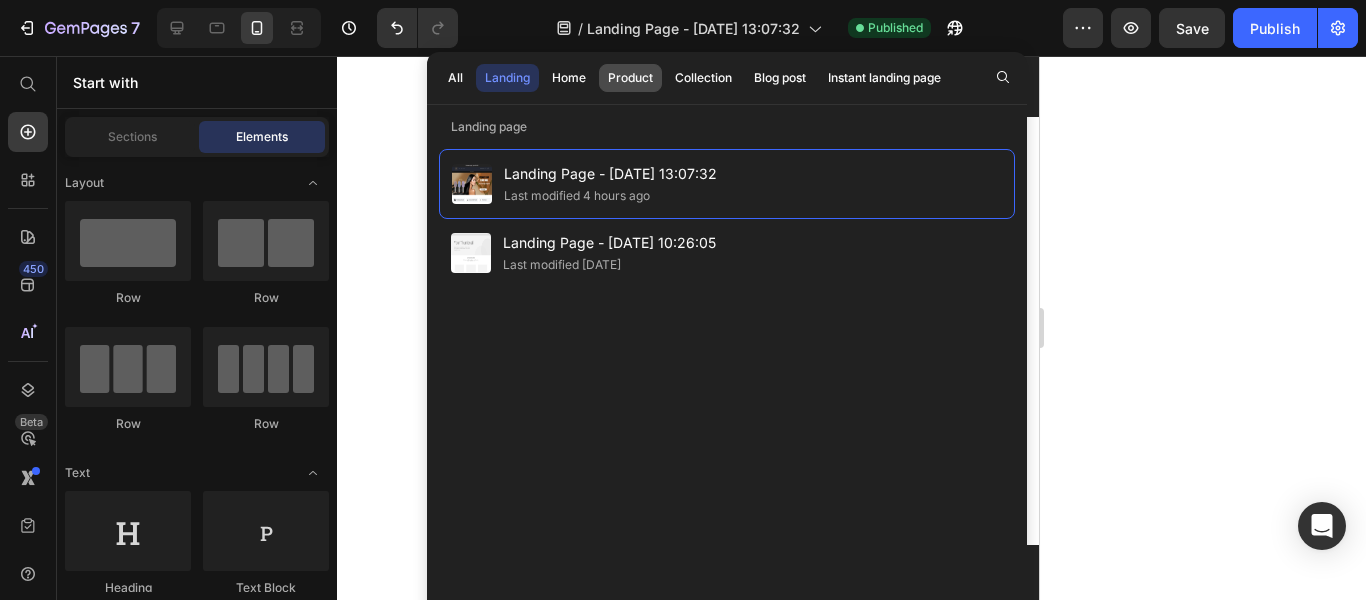 click on "Product" at bounding box center (630, 78) 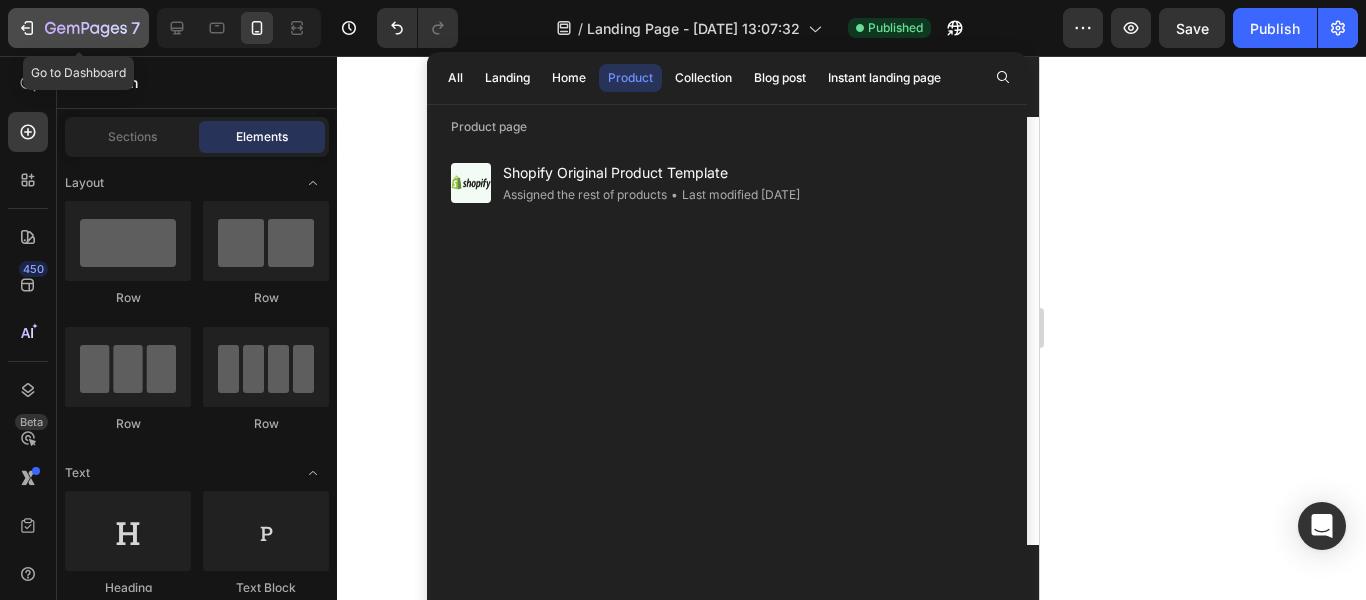 click 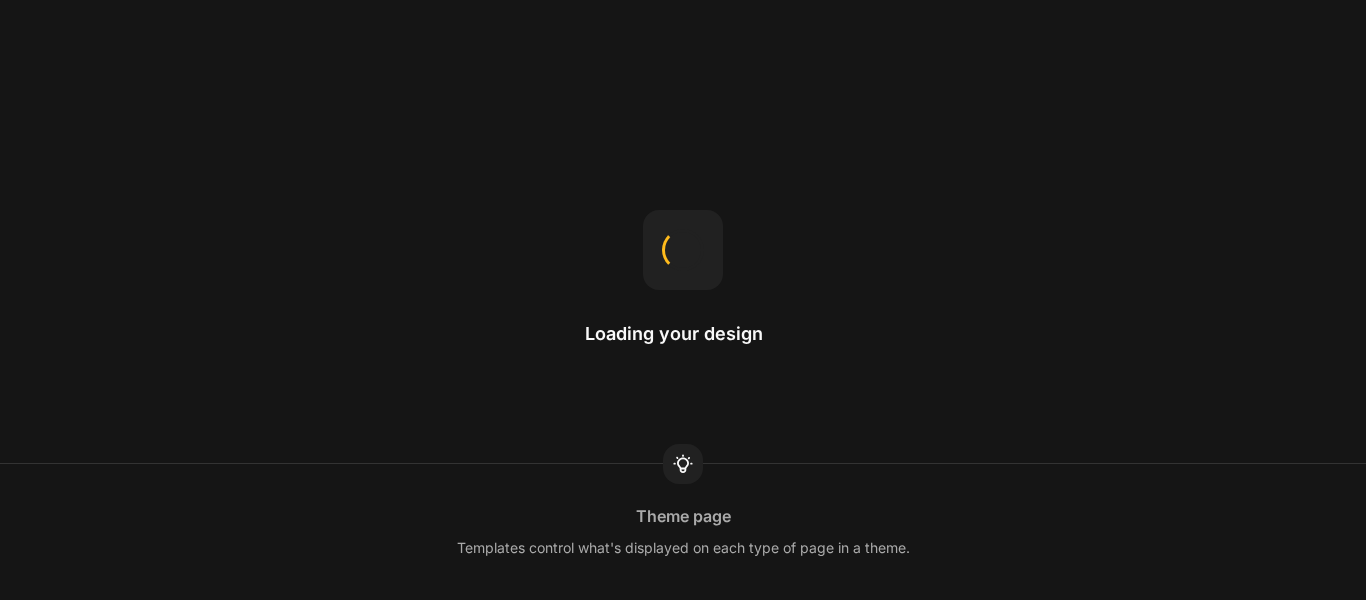 scroll, scrollTop: 0, scrollLeft: 0, axis: both 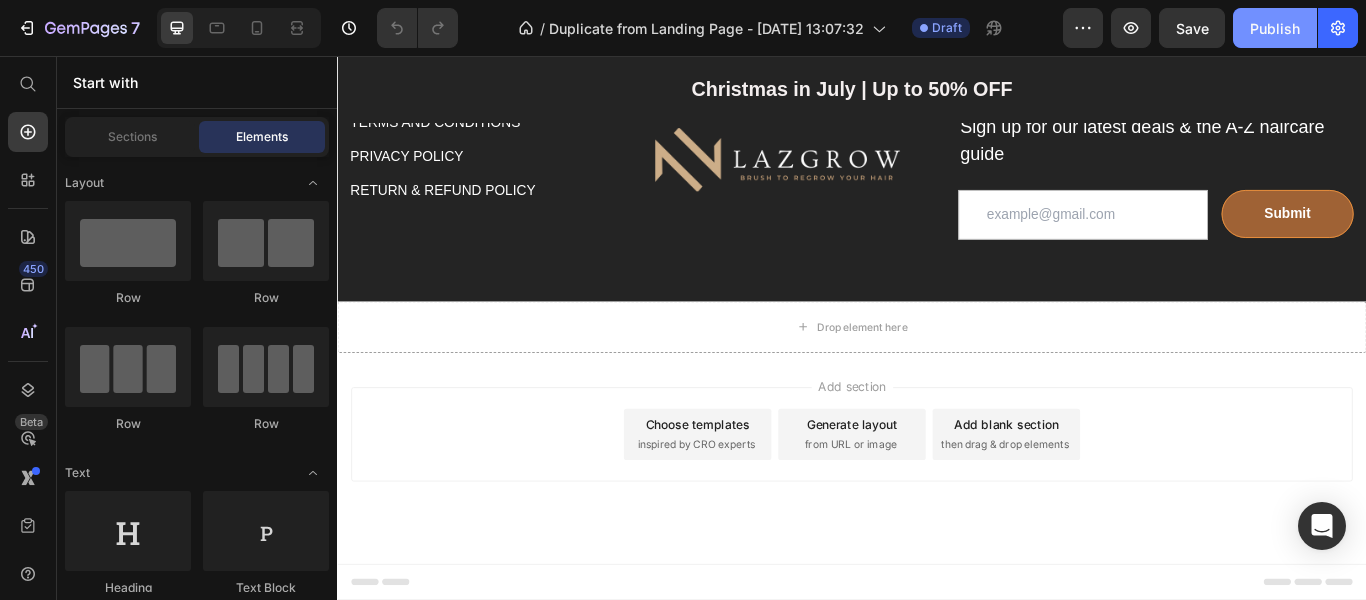 click on "Publish" at bounding box center [1275, 28] 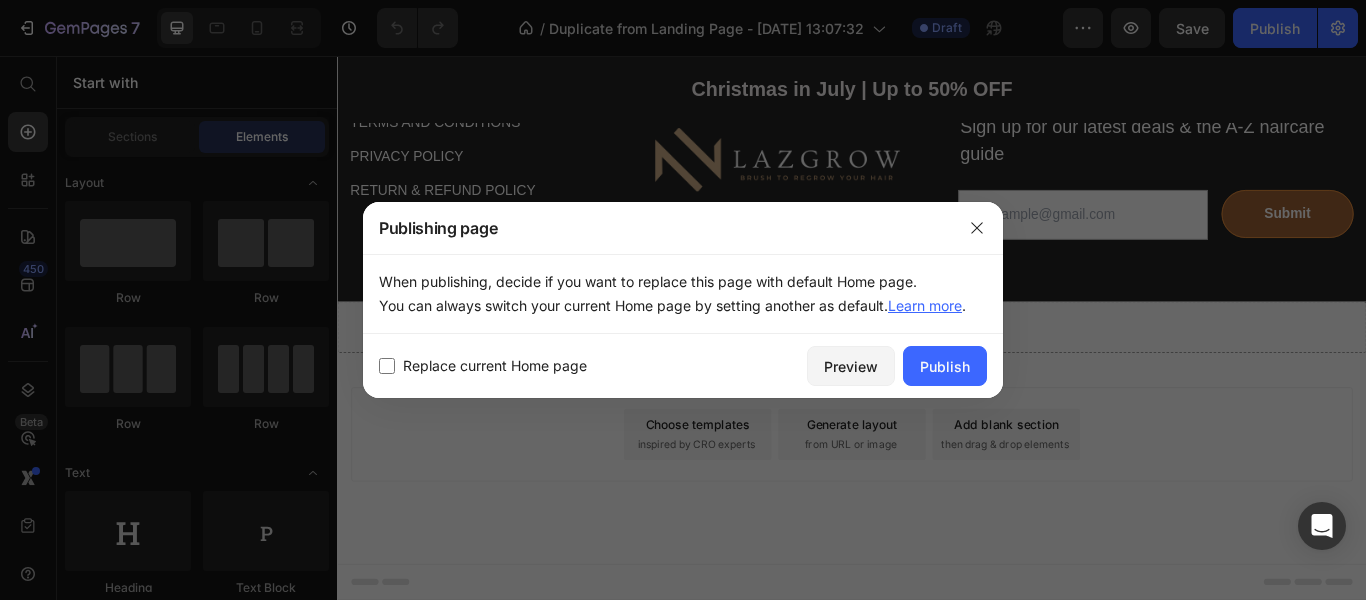 click at bounding box center [387, 366] 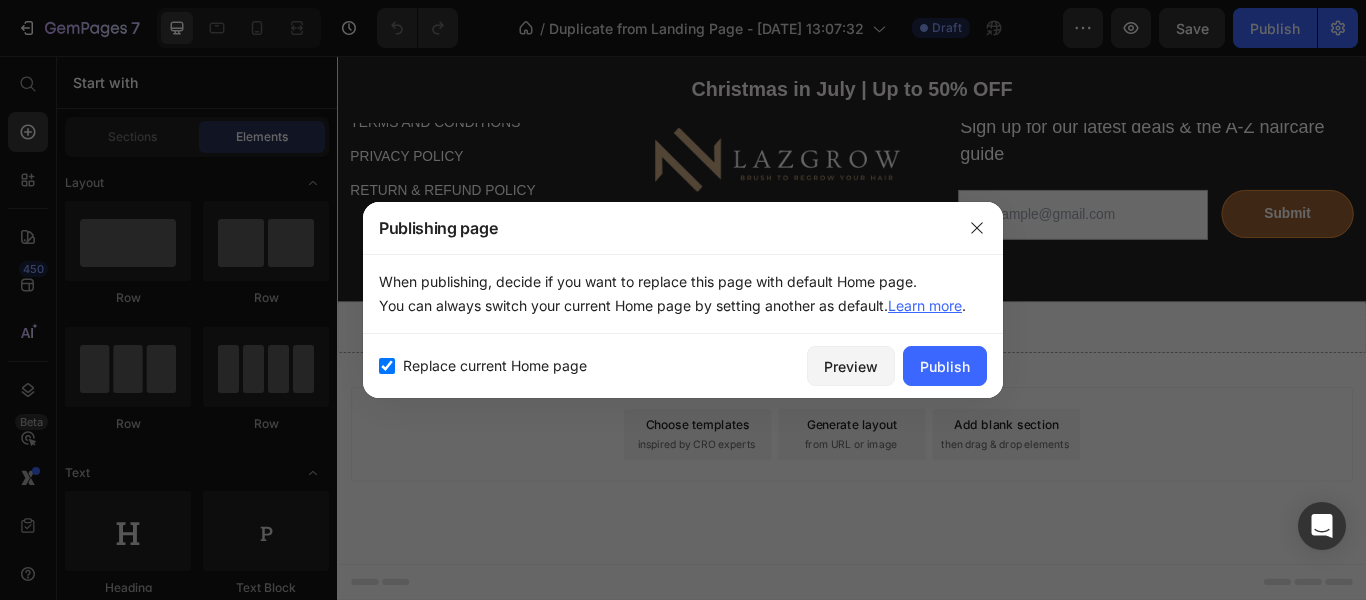checkbox on "true" 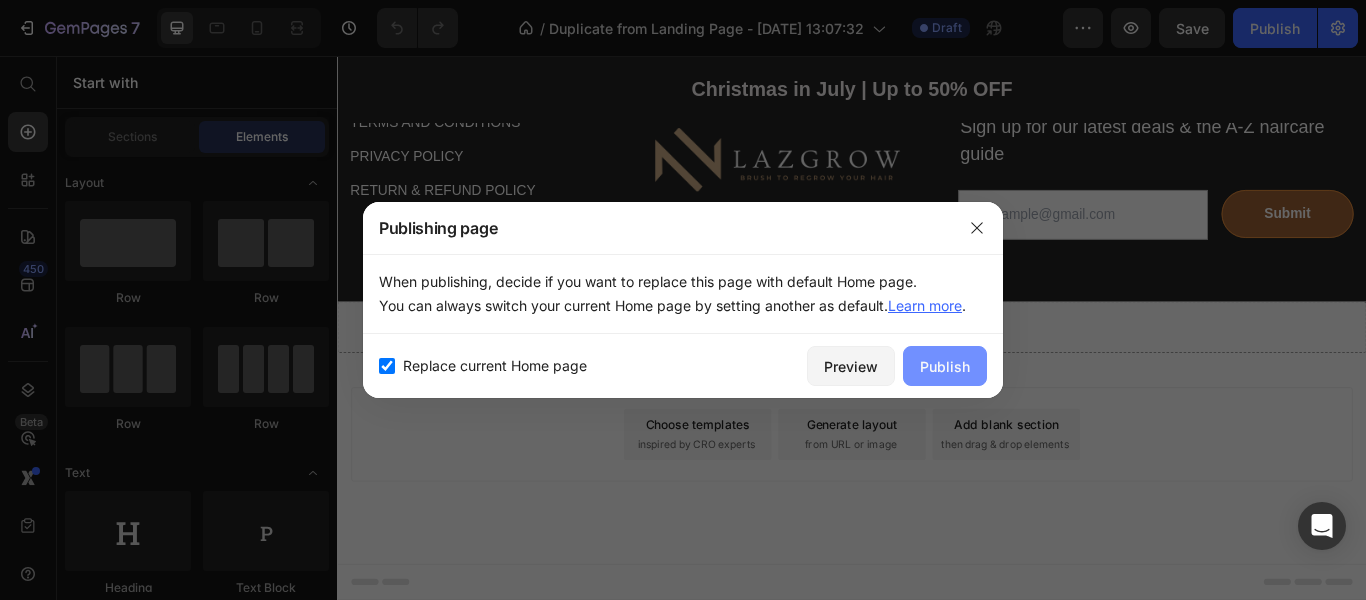 click on "Publish" at bounding box center (945, 366) 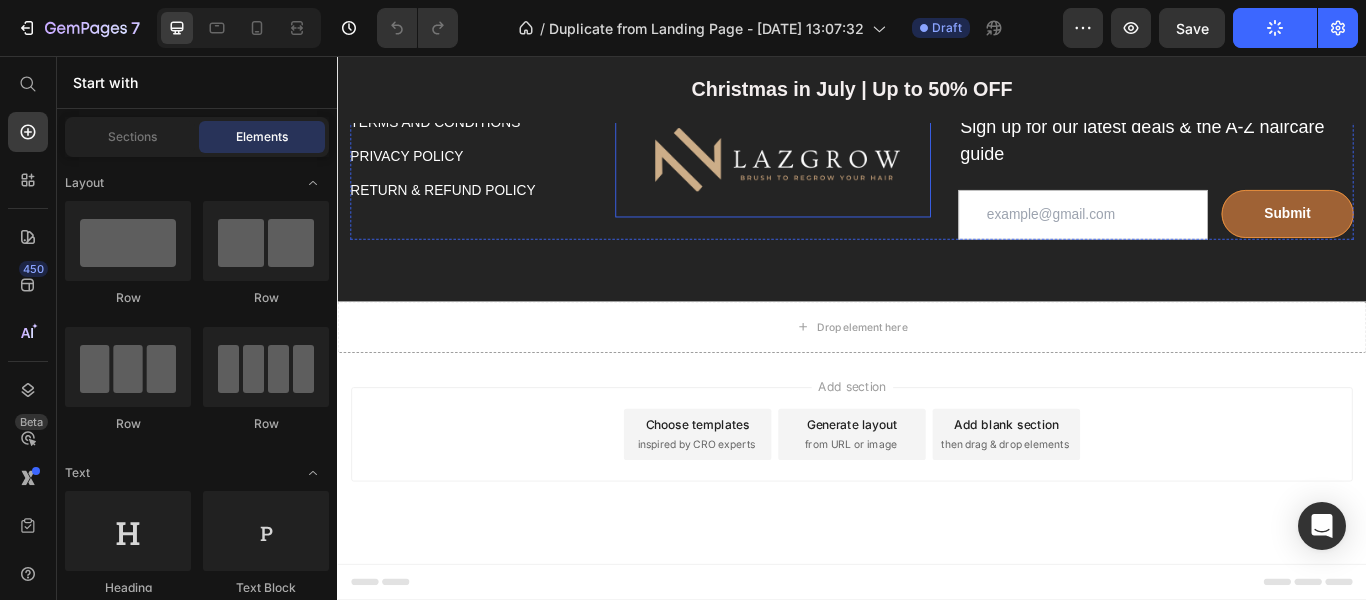 scroll, scrollTop: 7845, scrollLeft: 0, axis: vertical 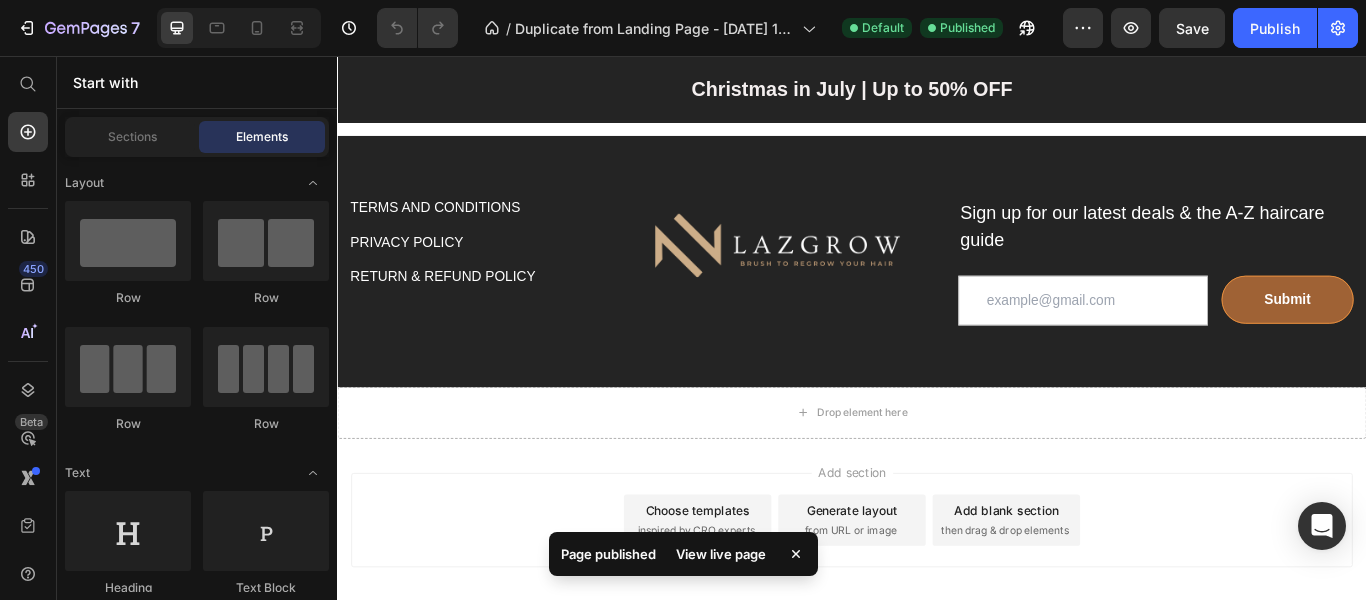 click on "View live page" at bounding box center [721, 554] 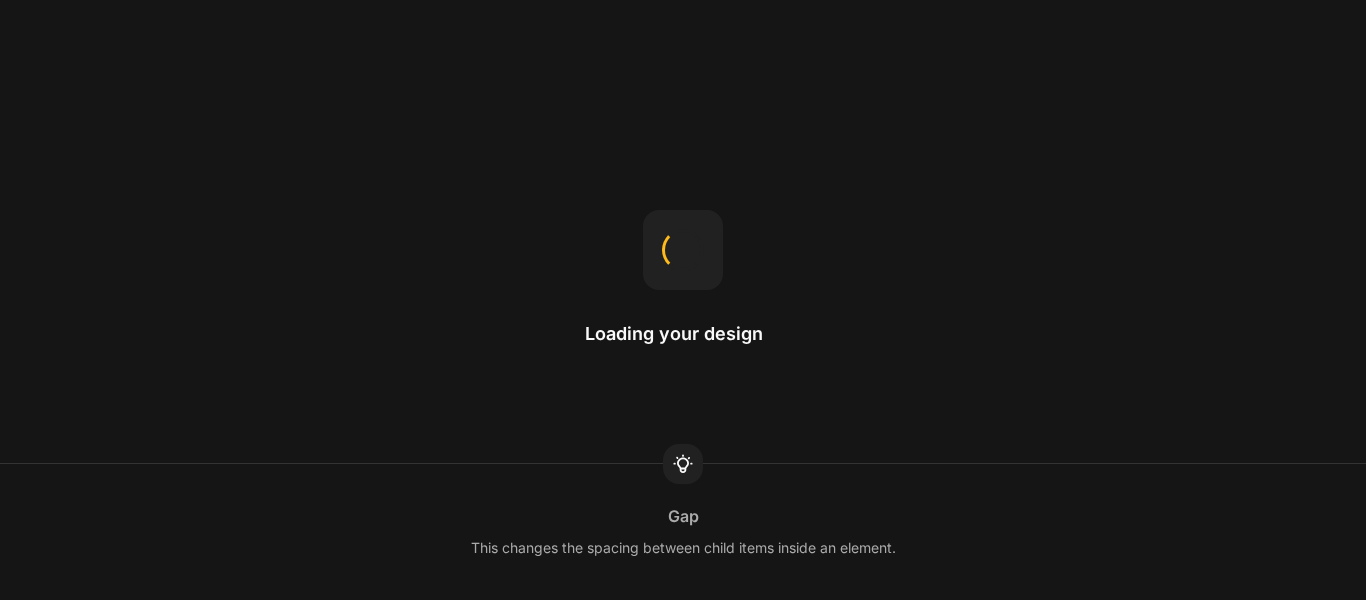 scroll, scrollTop: 0, scrollLeft: 0, axis: both 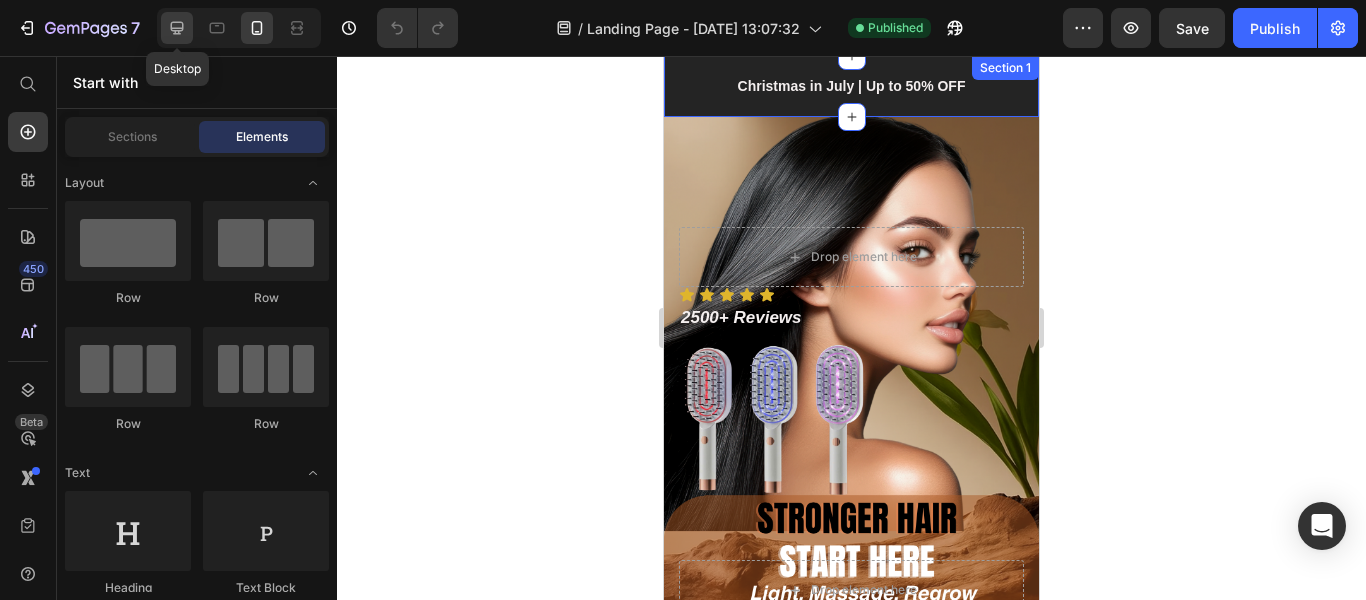 click 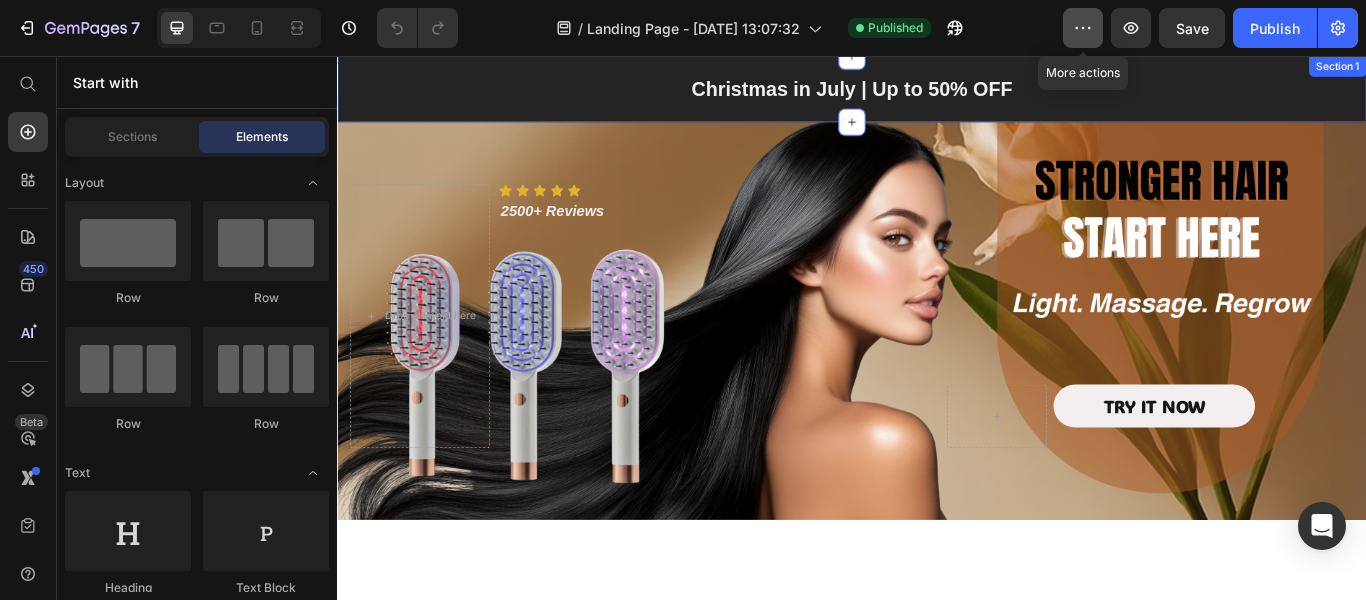 click 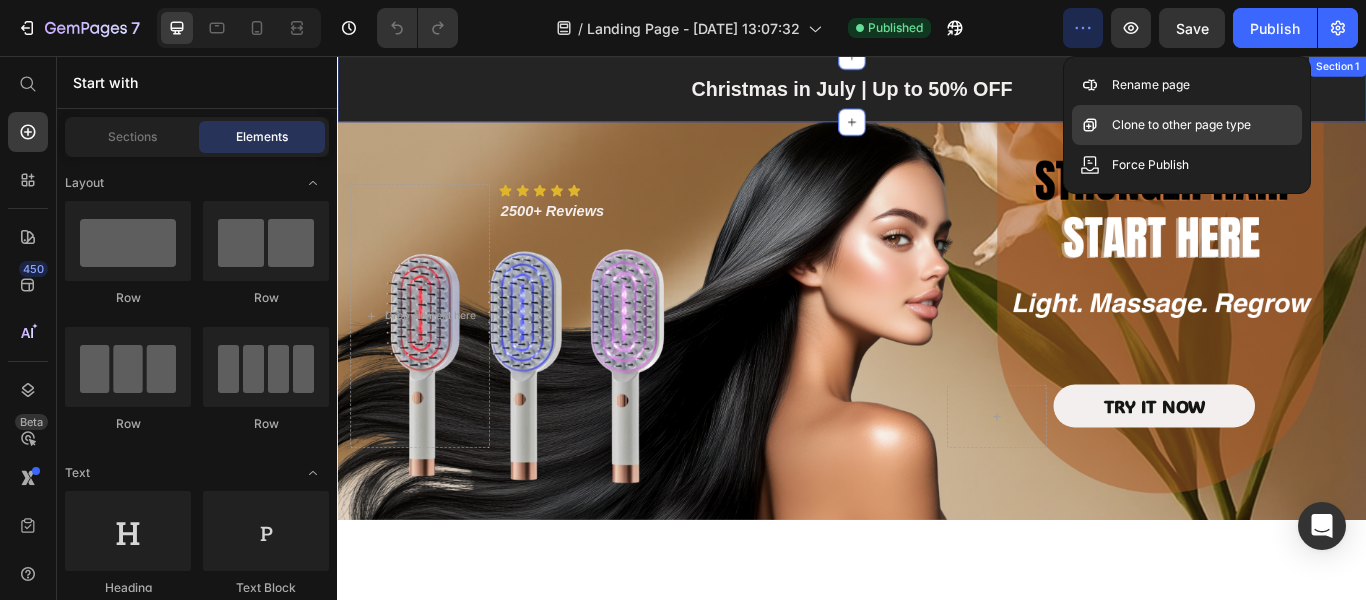 click on "Clone to other page type" 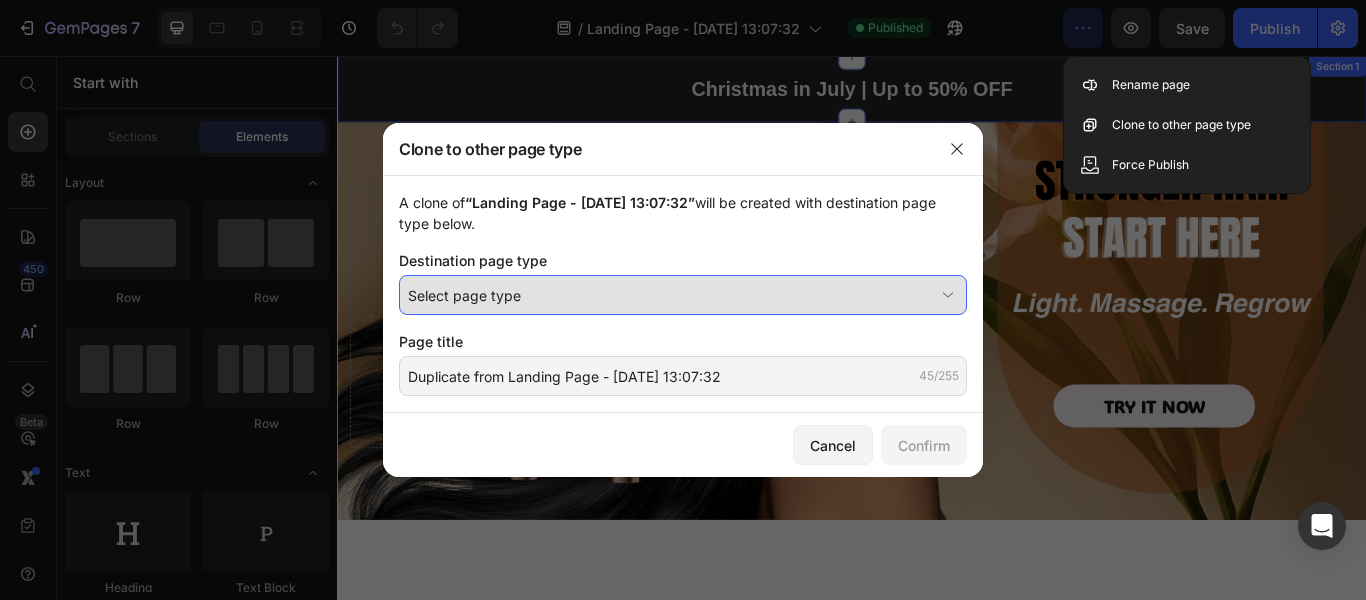 click 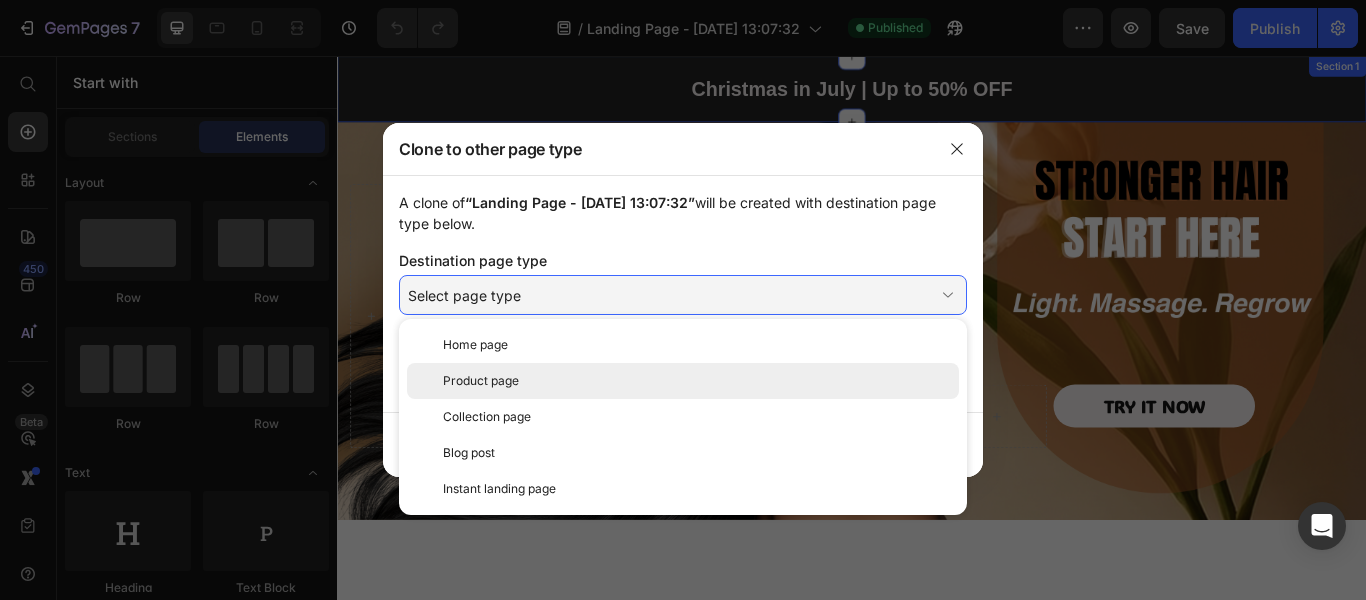 click on "Product page" at bounding box center (481, 381) 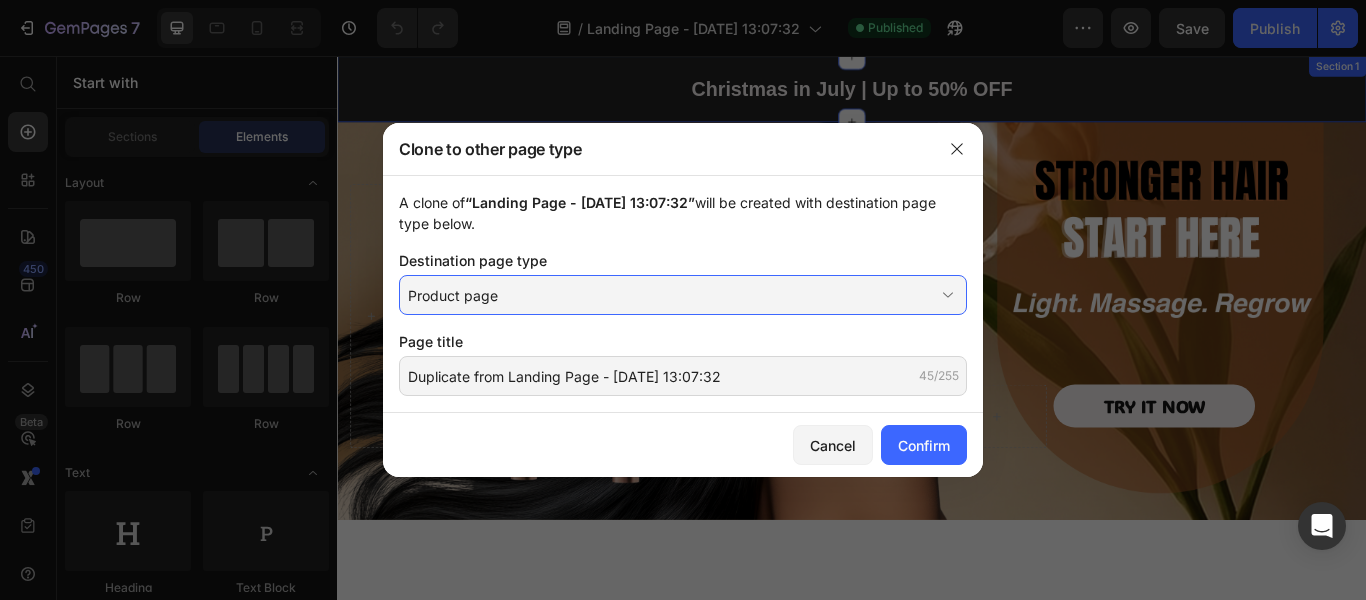 drag, startPoint x: 401, startPoint y: 199, endPoint x: 499, endPoint y: 220, distance: 100.22475 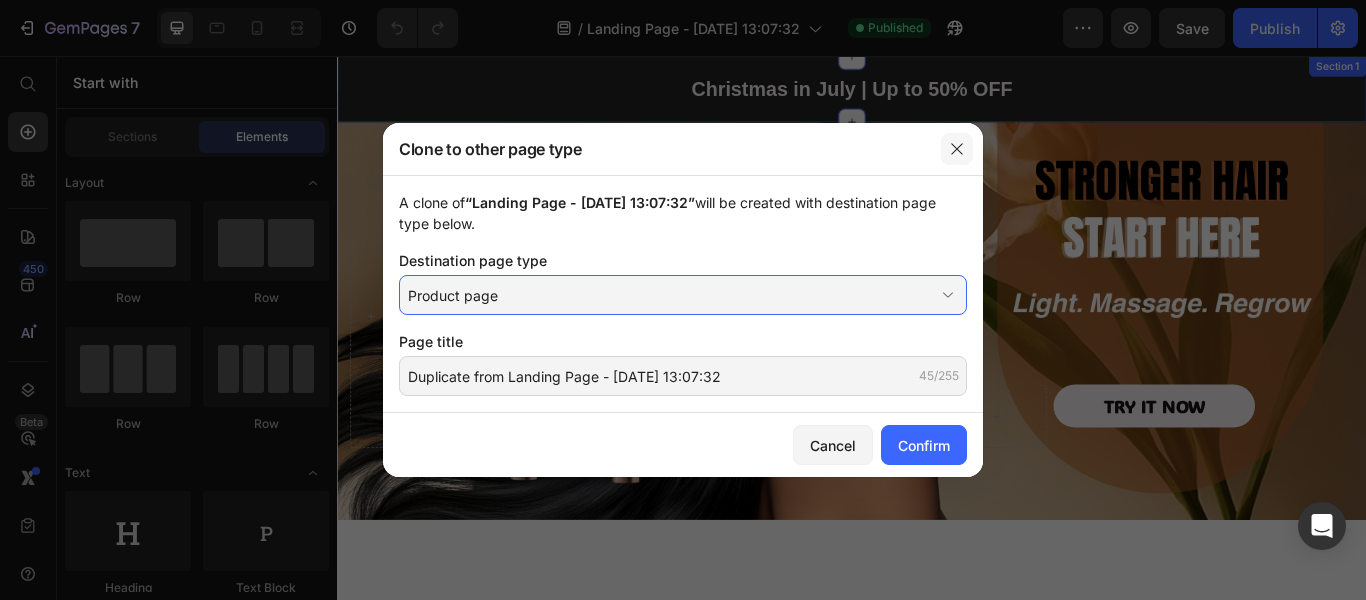 click 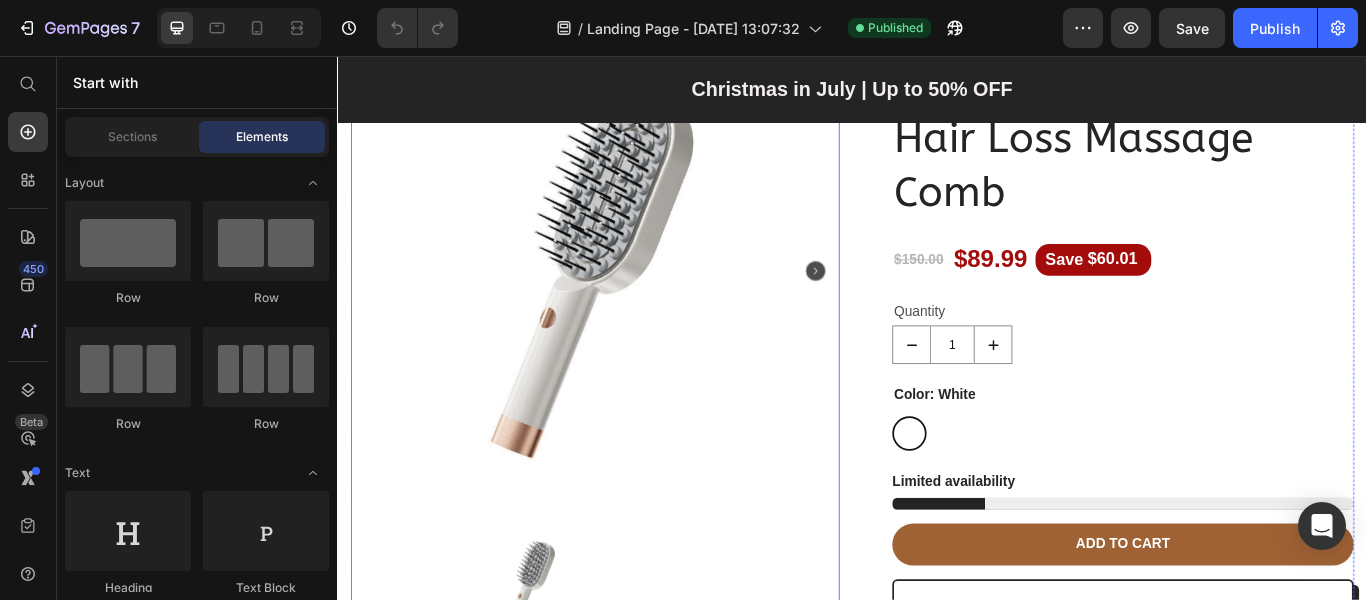 scroll, scrollTop: 600, scrollLeft: 0, axis: vertical 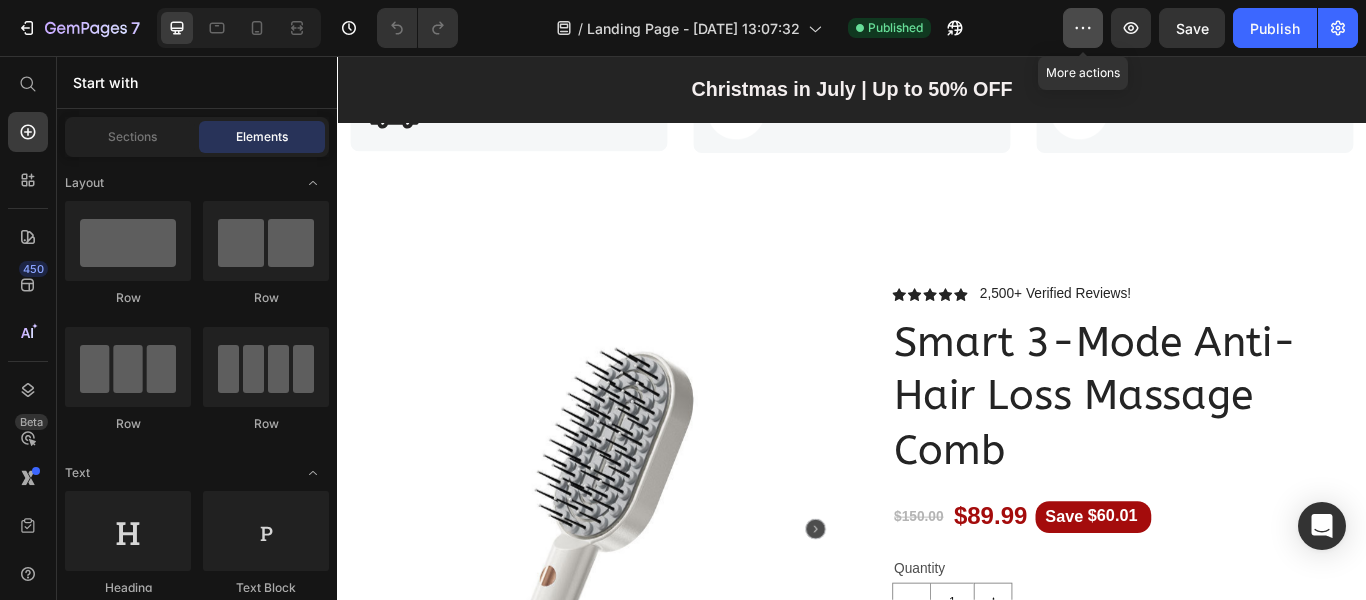 click 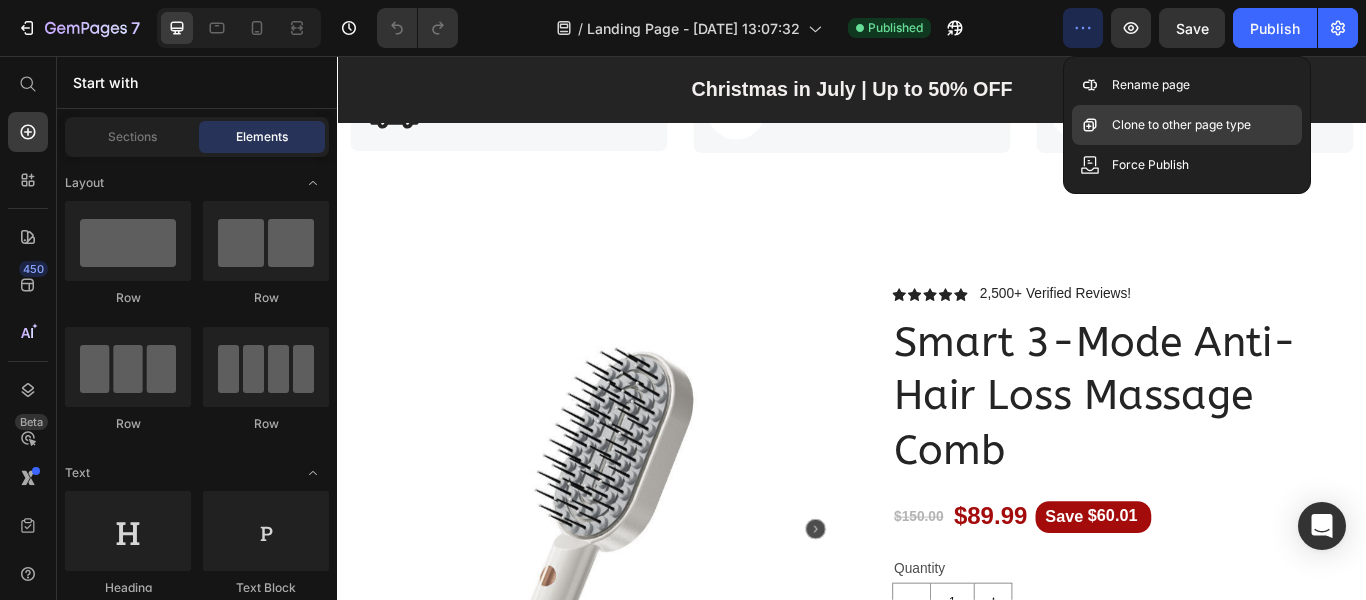 click on "Clone to other page type" at bounding box center (1181, 125) 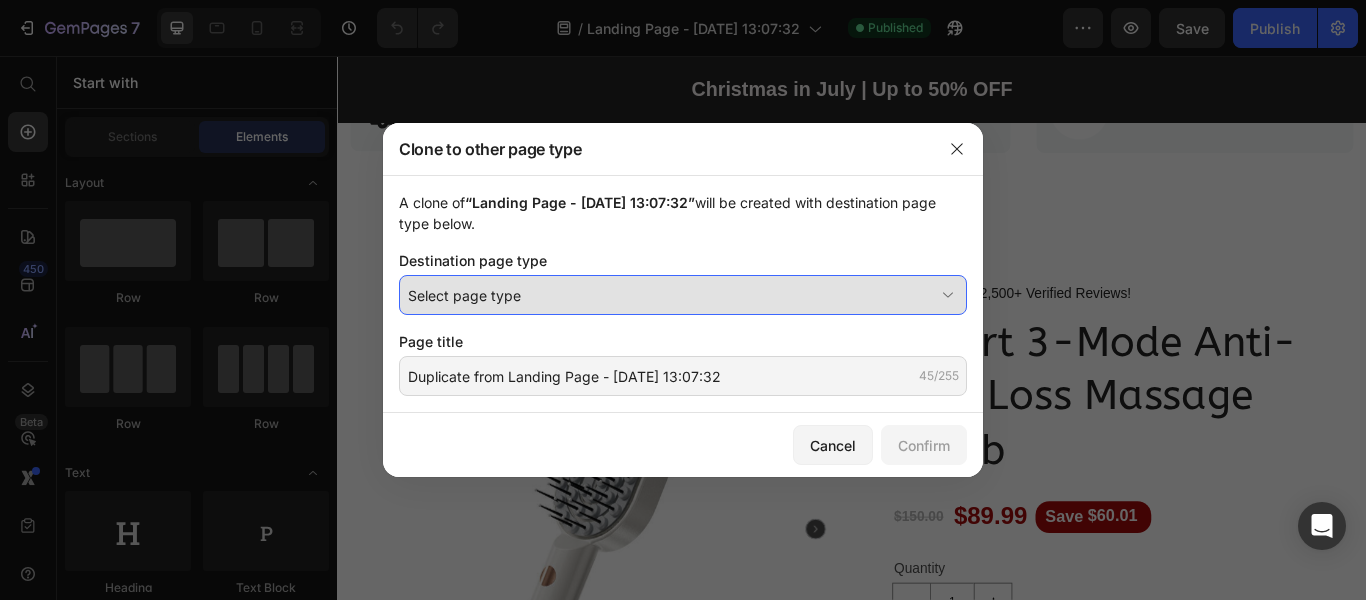 click on "Select page type" at bounding box center [671, 295] 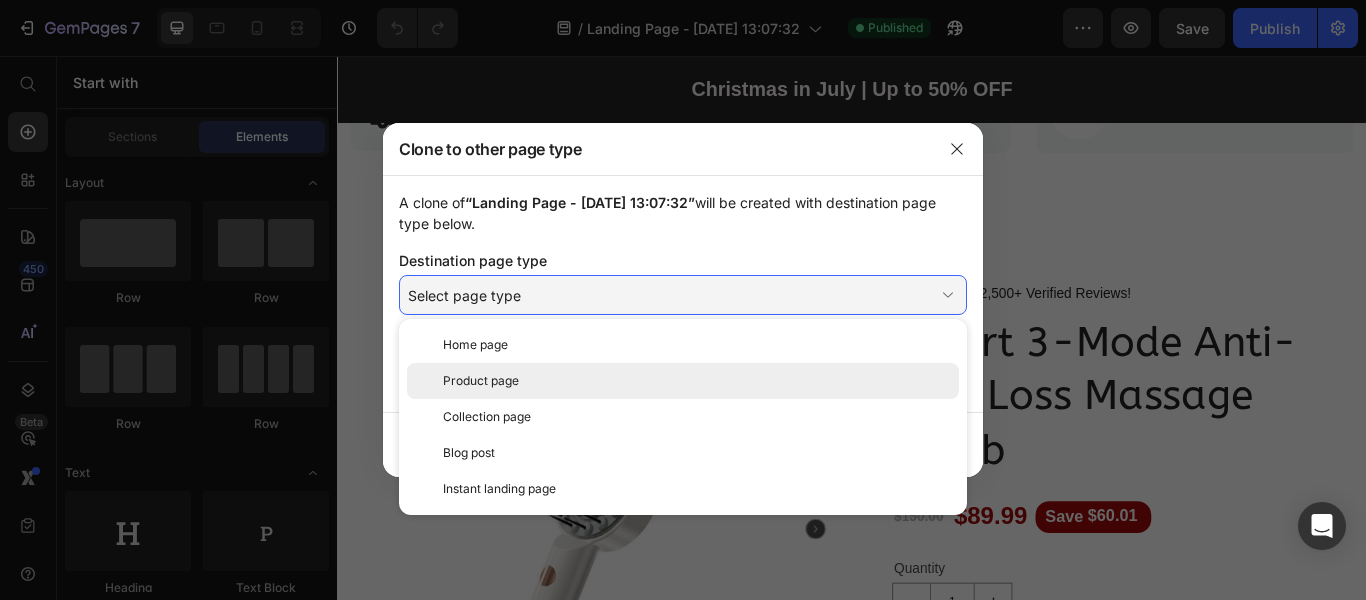 click on "Product page" 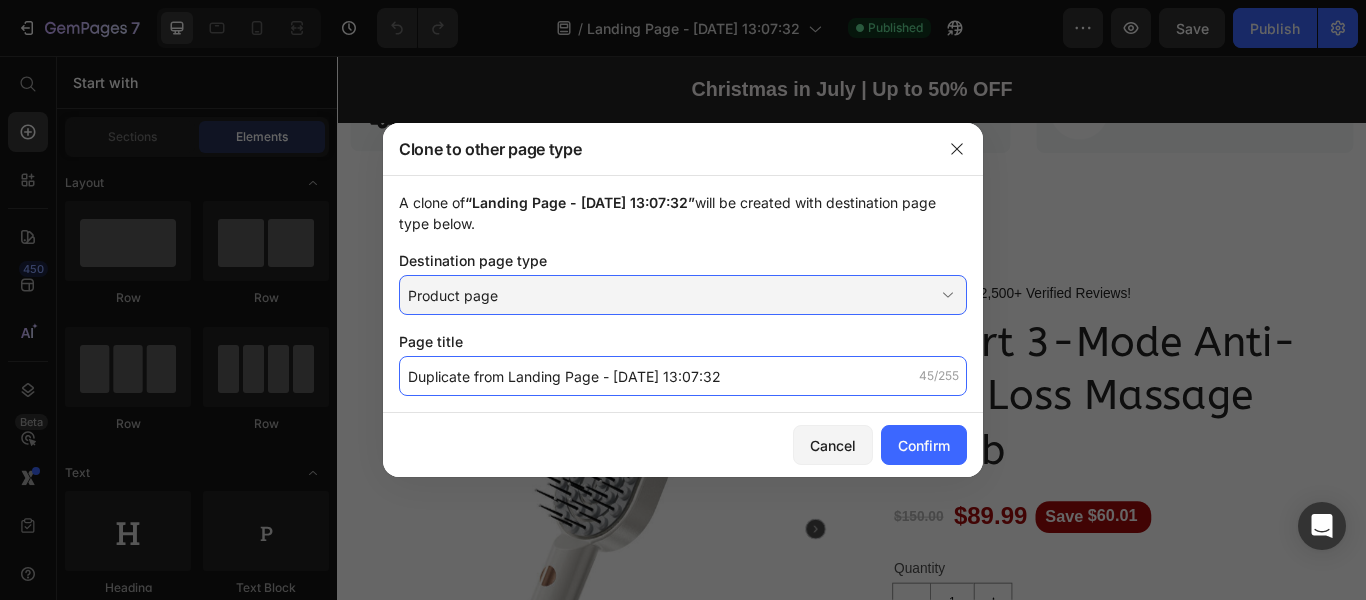 click on "Duplicate from Landing Page - Jul 8, 13:07:32" 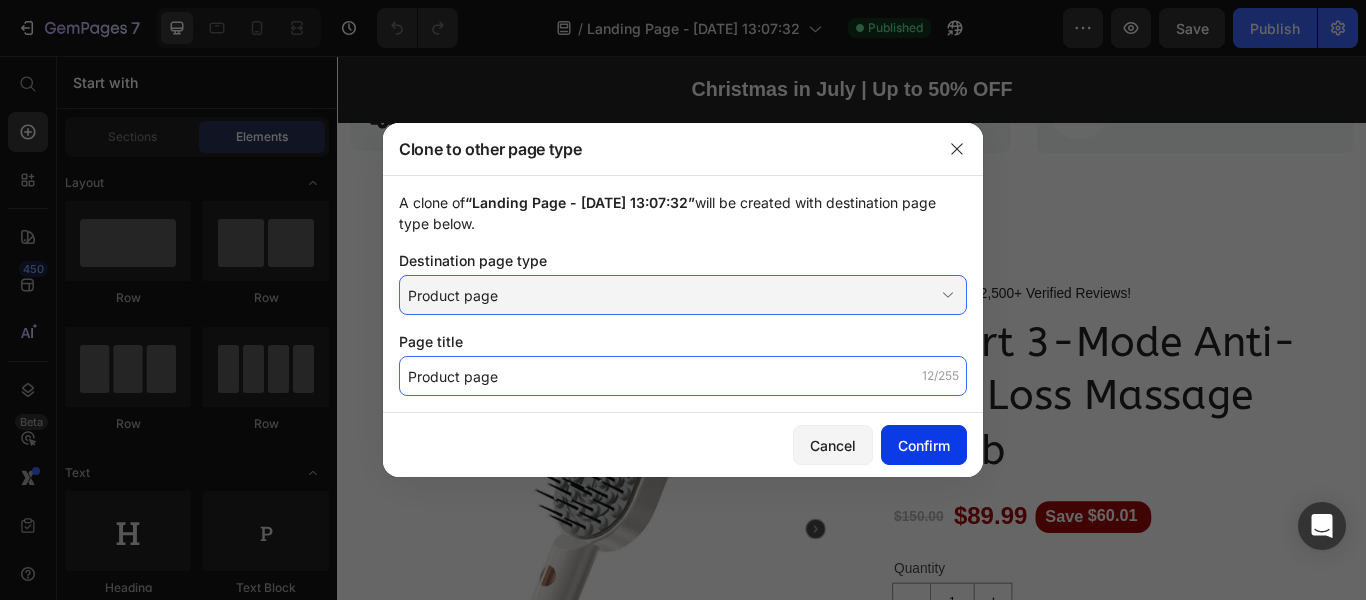 type on "Product page" 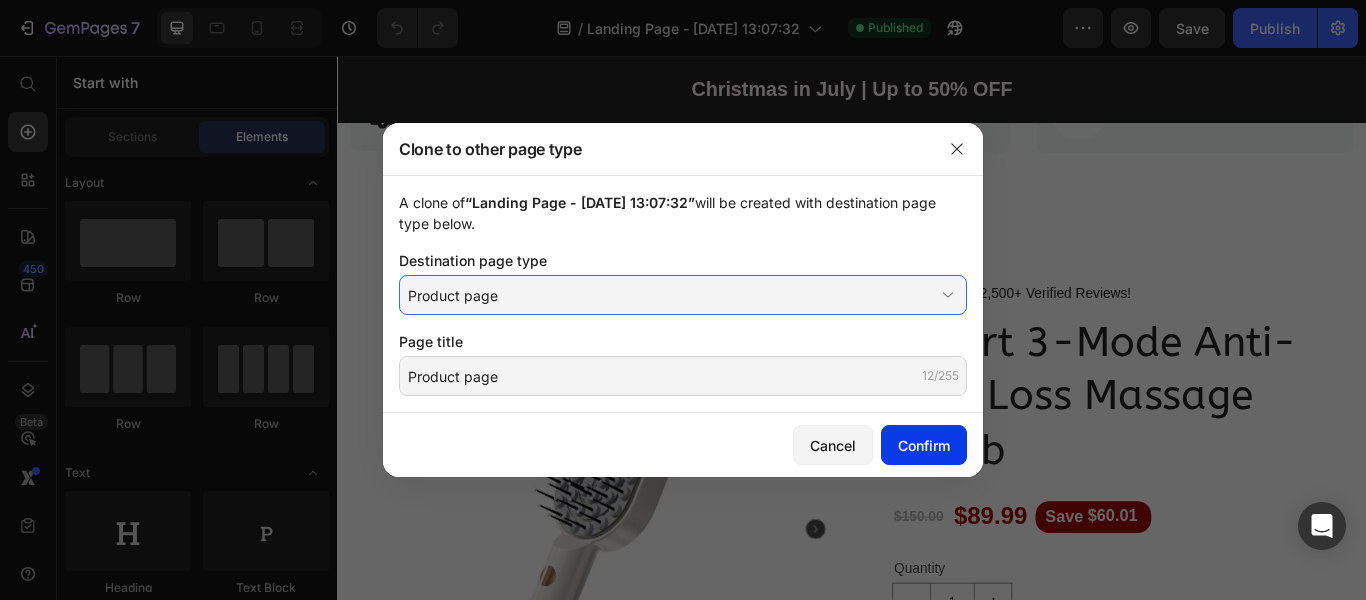 click on "Confirm" at bounding box center [924, 445] 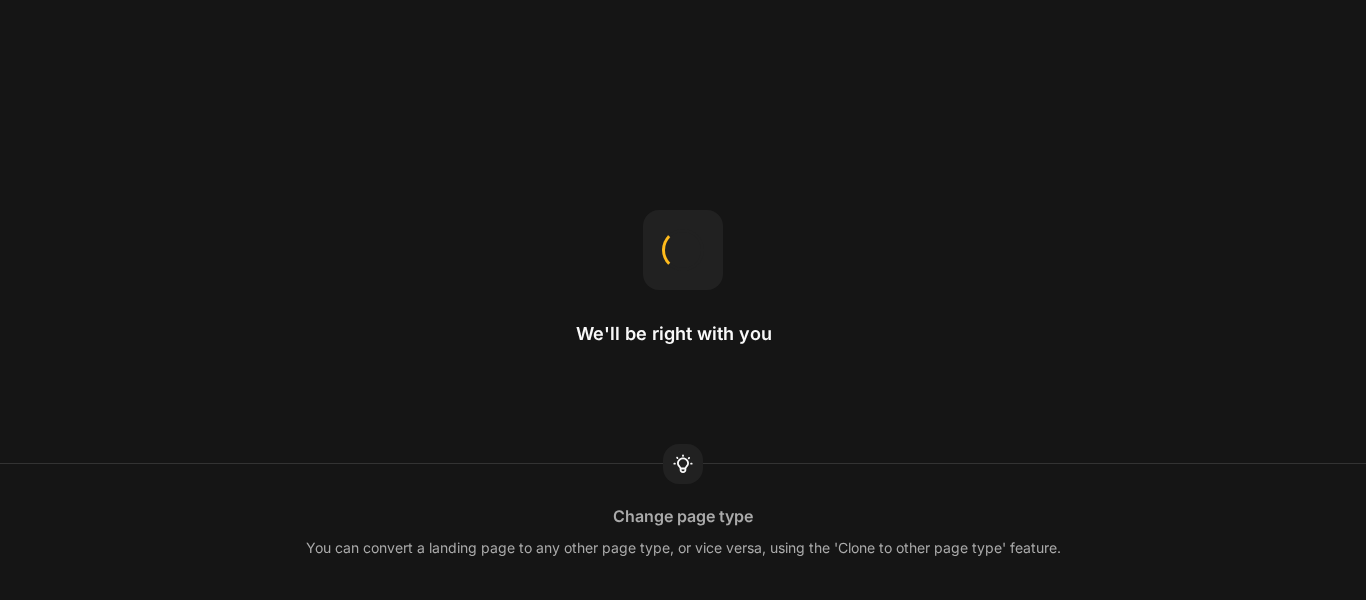 scroll, scrollTop: 0, scrollLeft: 0, axis: both 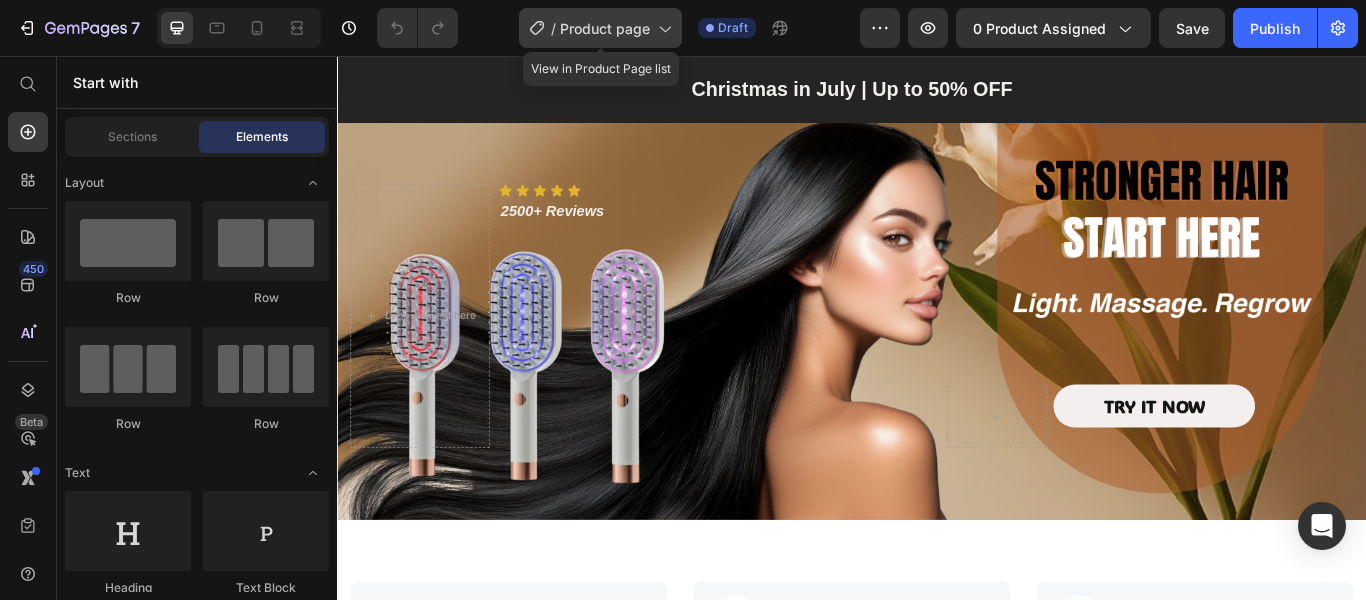 click 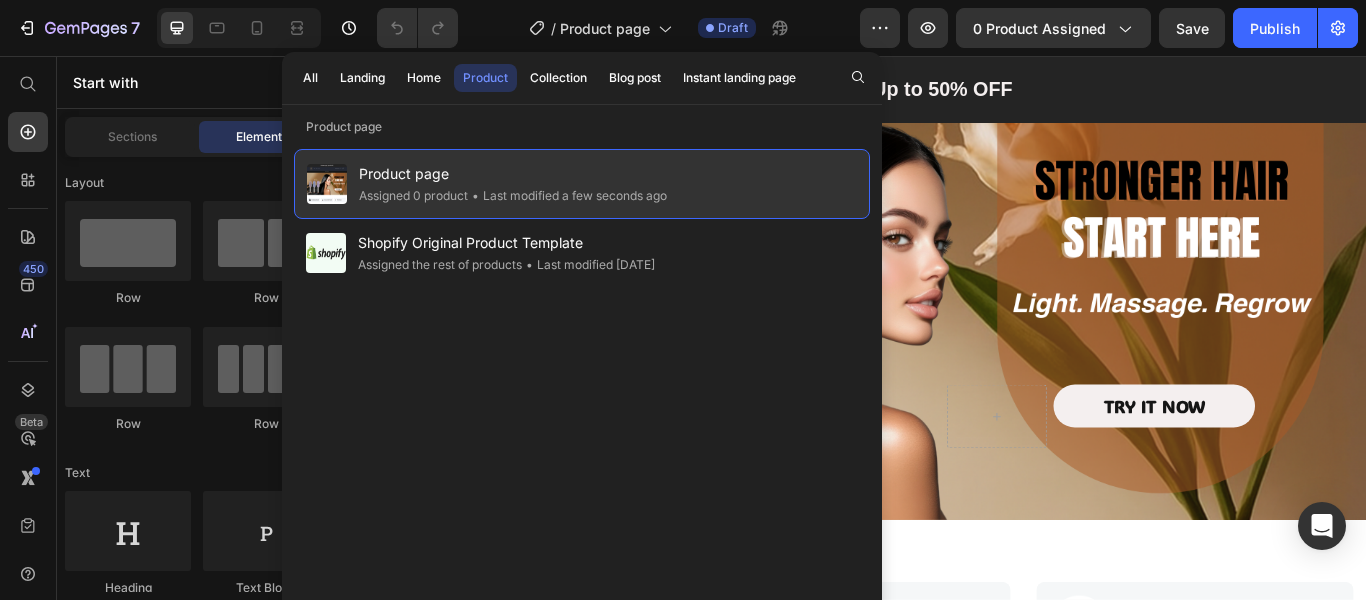 click on "• Last modified a few seconds ago" 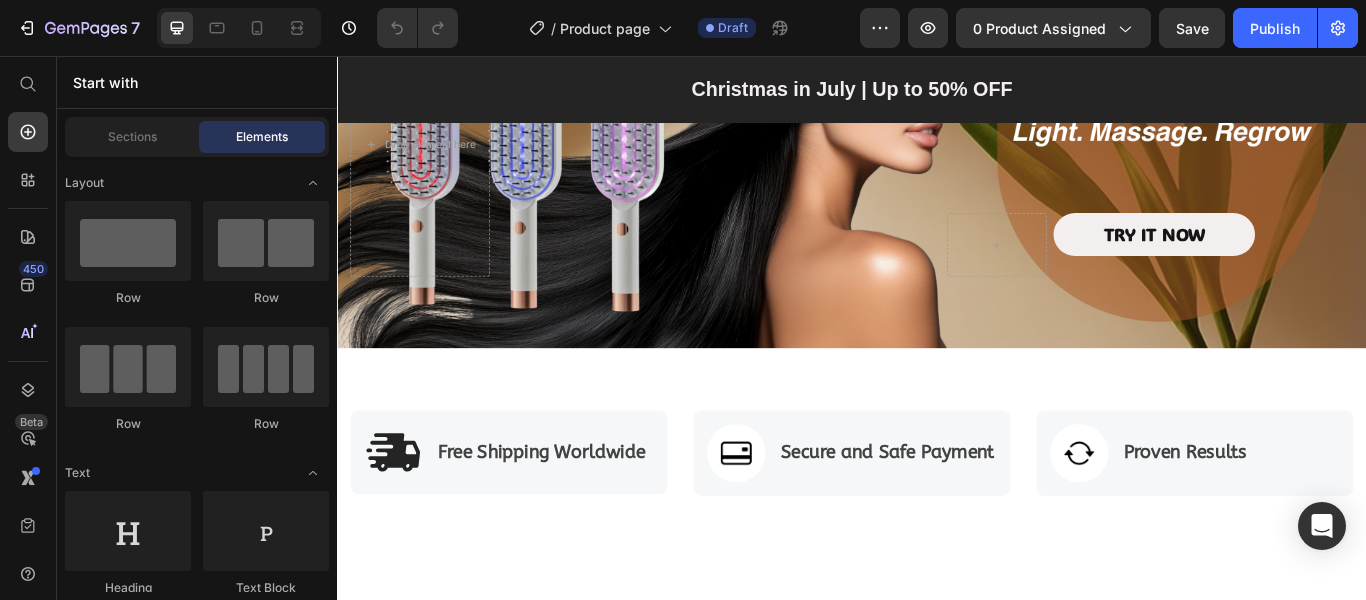 scroll, scrollTop: 0, scrollLeft: 0, axis: both 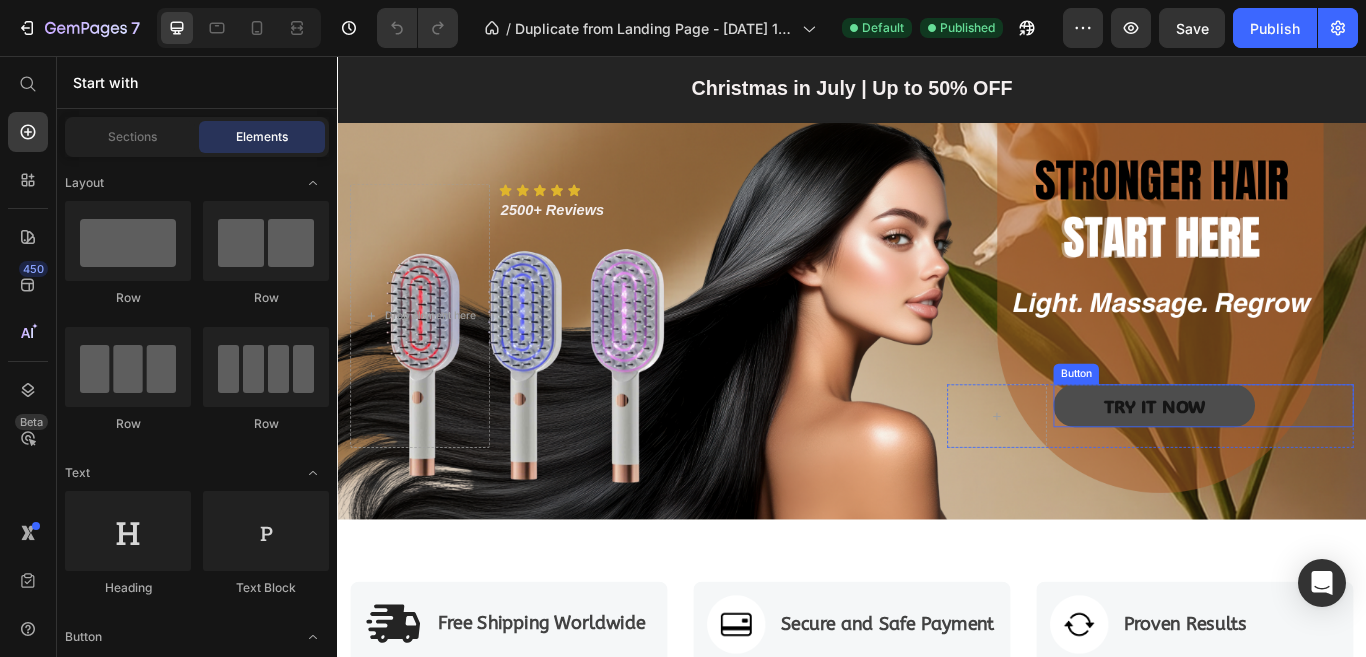 click on "TRY IT NOW" at bounding box center [1289, 464] 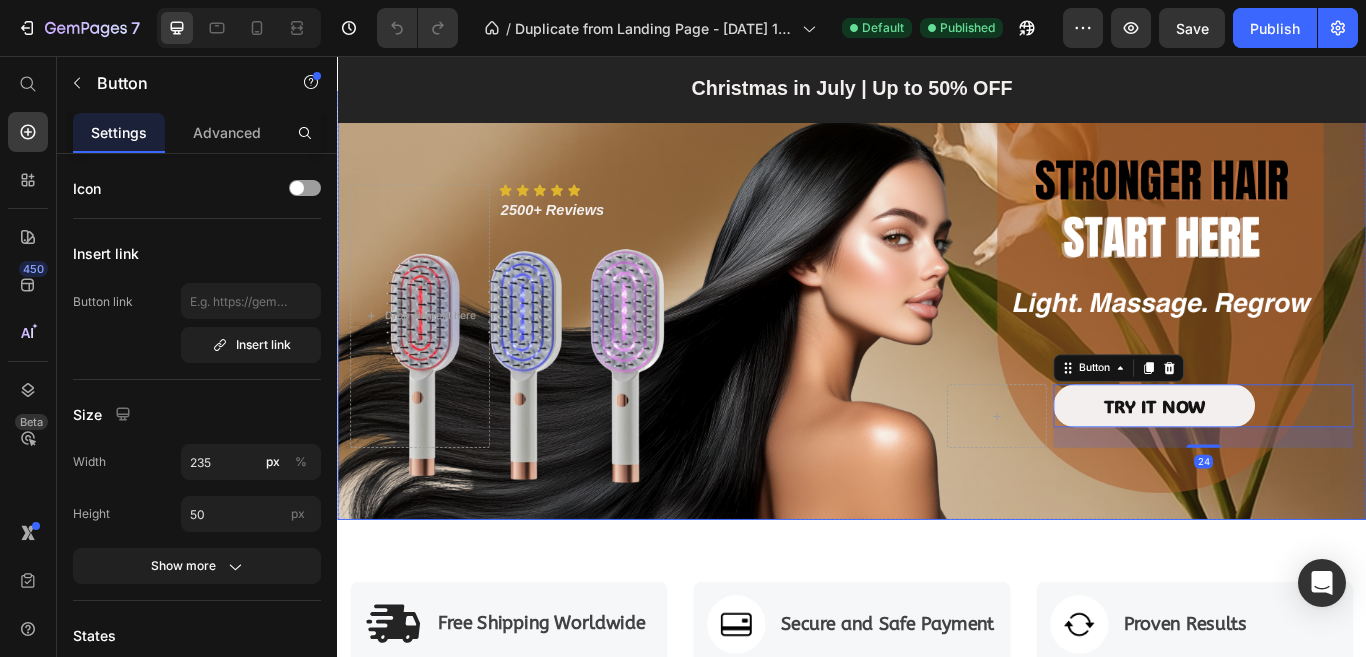 click on "Drop element here Icon Icon Icon Icon Icon Icon List 2500+ Reviews                   Text Block Row
TRY IT NOW Button   24 Row" at bounding box center [937, 385] 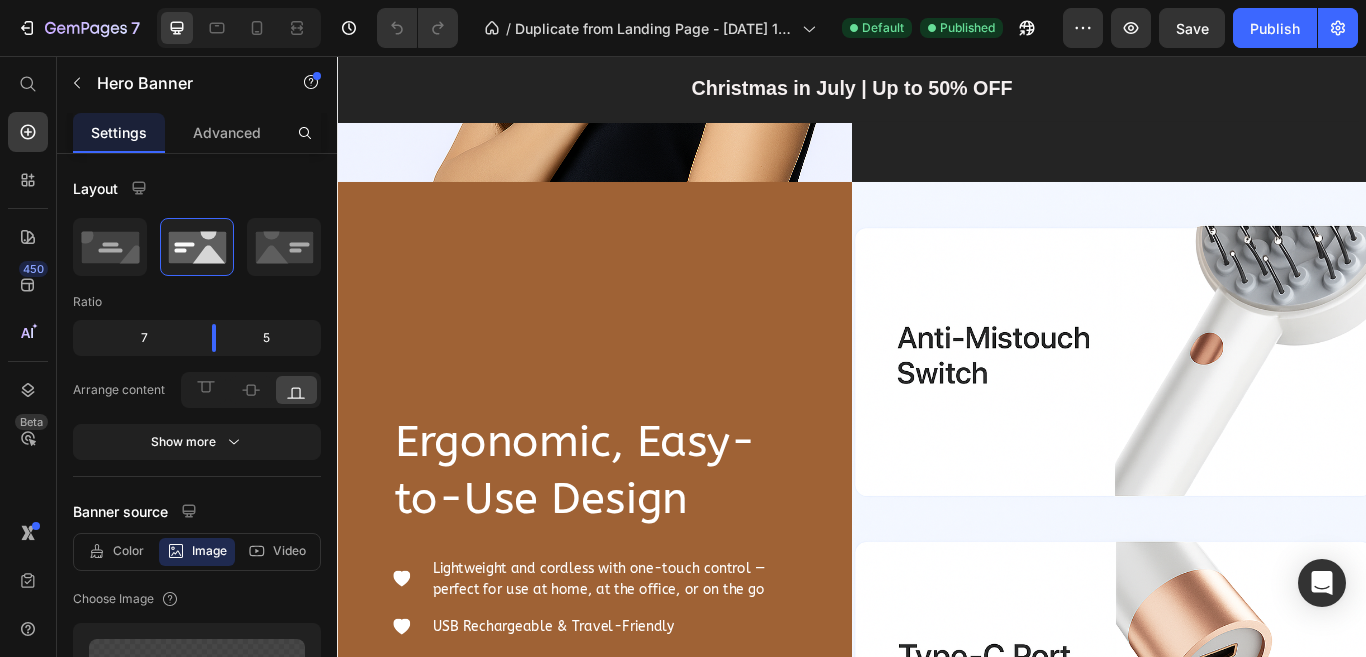 scroll, scrollTop: 6500, scrollLeft: 0, axis: vertical 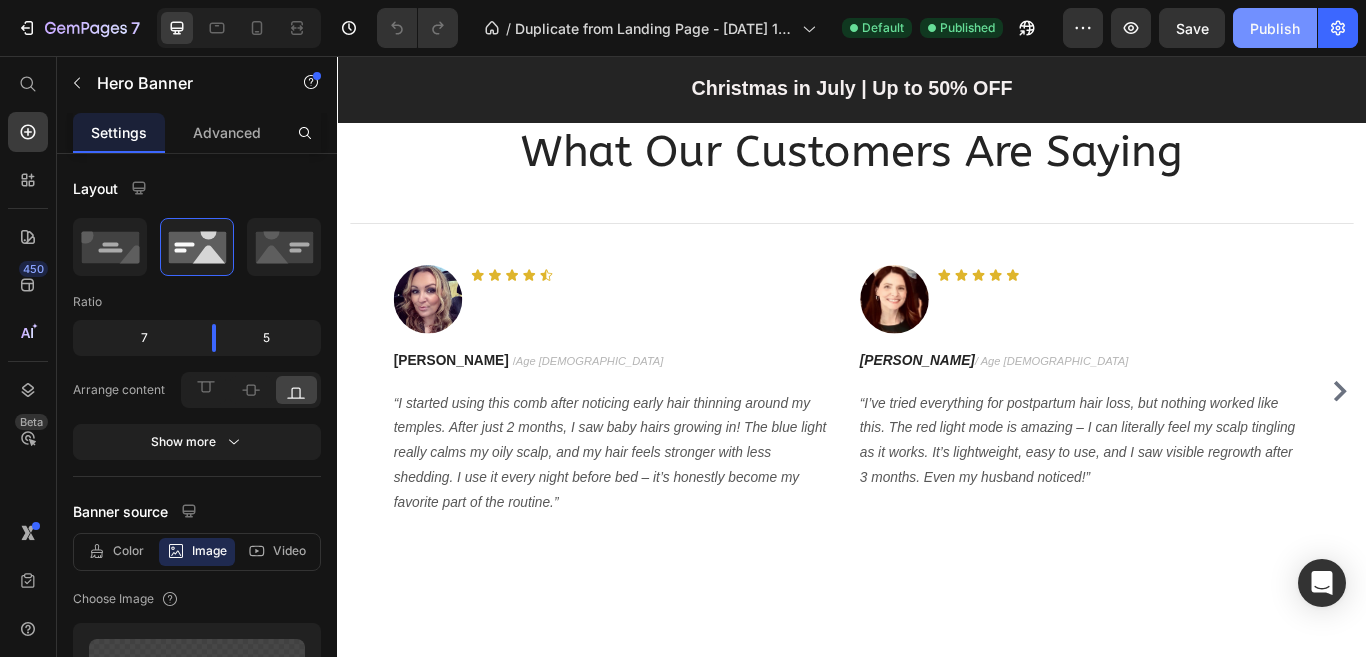 click on "Publish" at bounding box center [1275, 28] 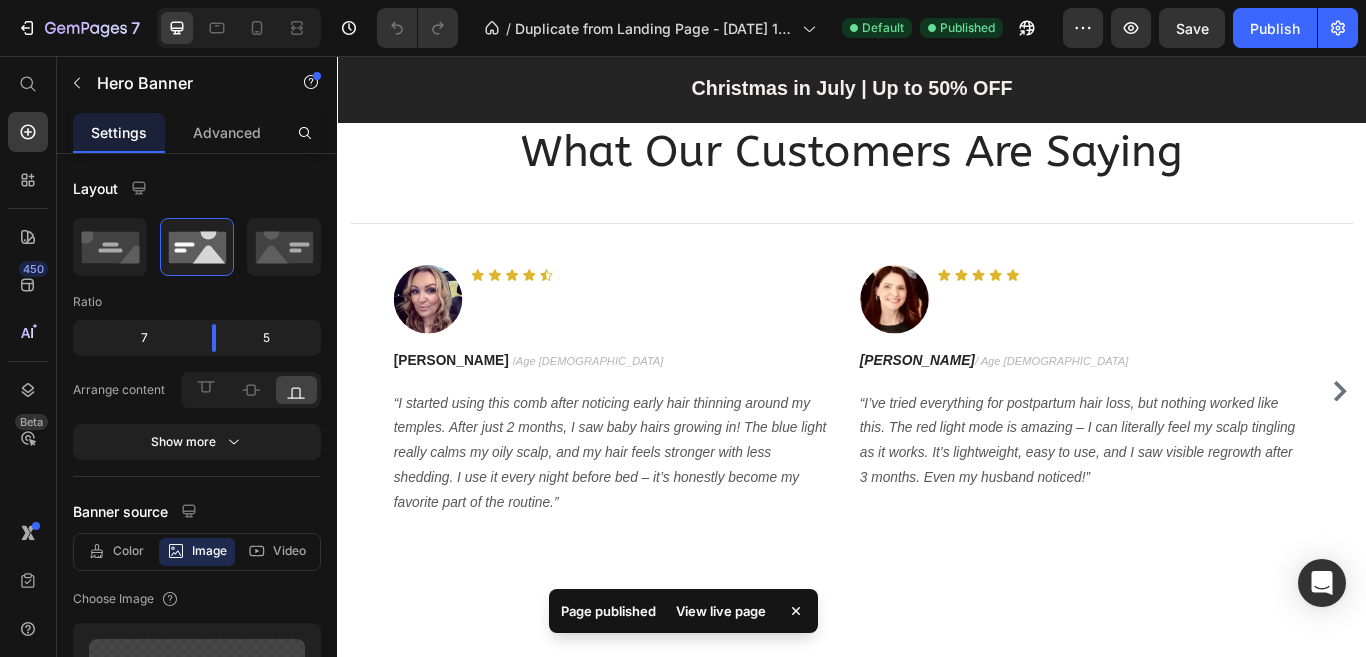 click on "View live page" at bounding box center (721, 611) 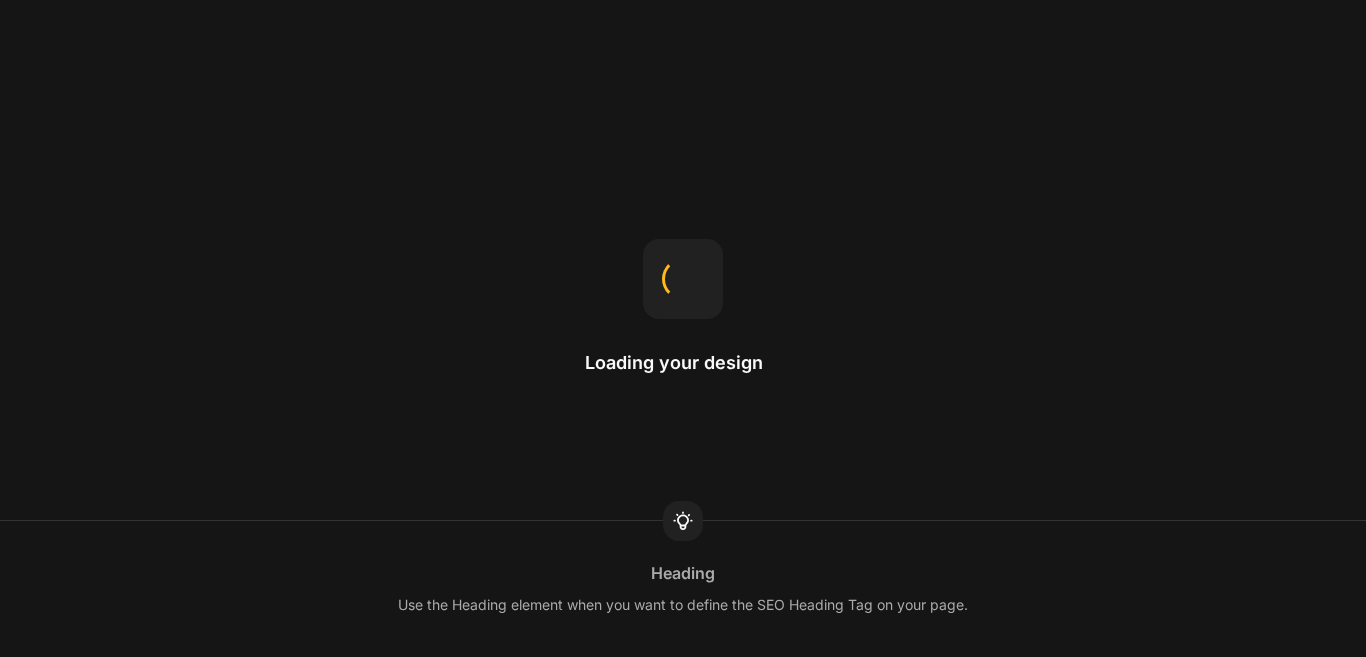 scroll, scrollTop: 0, scrollLeft: 0, axis: both 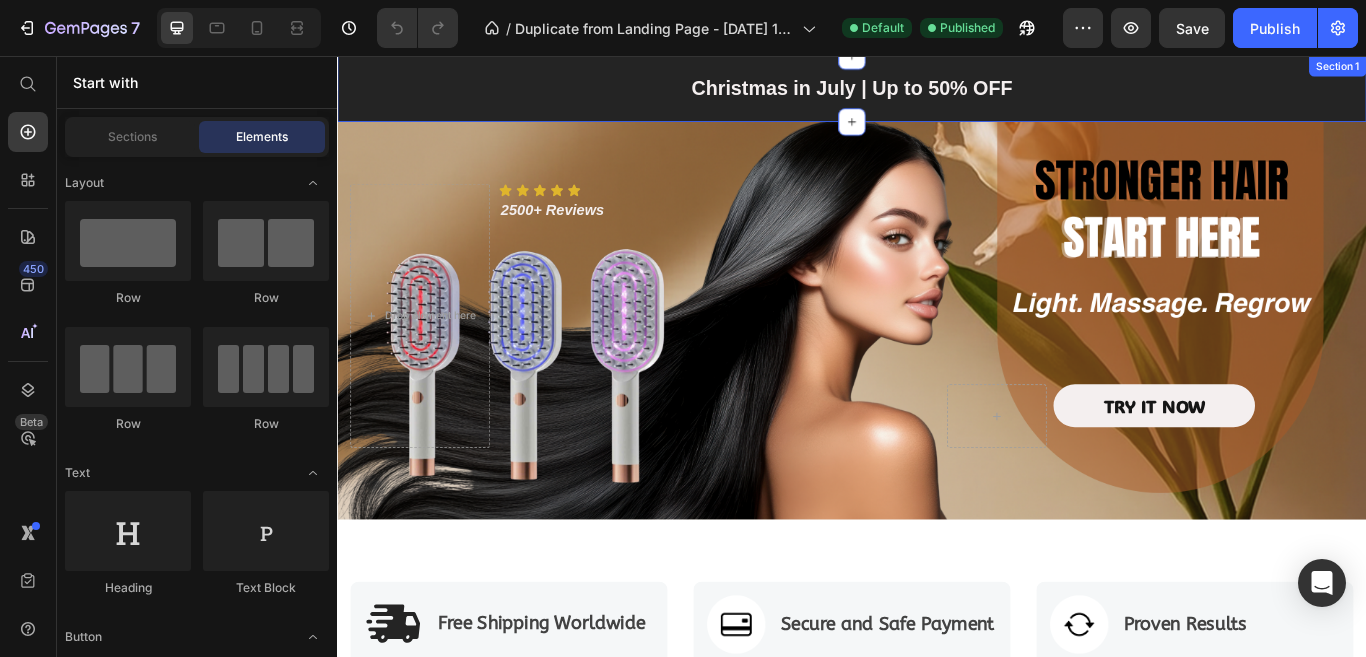 click on "Christmas in July | Up to 50% OFF Text Block Section 1" at bounding box center [937, 94] 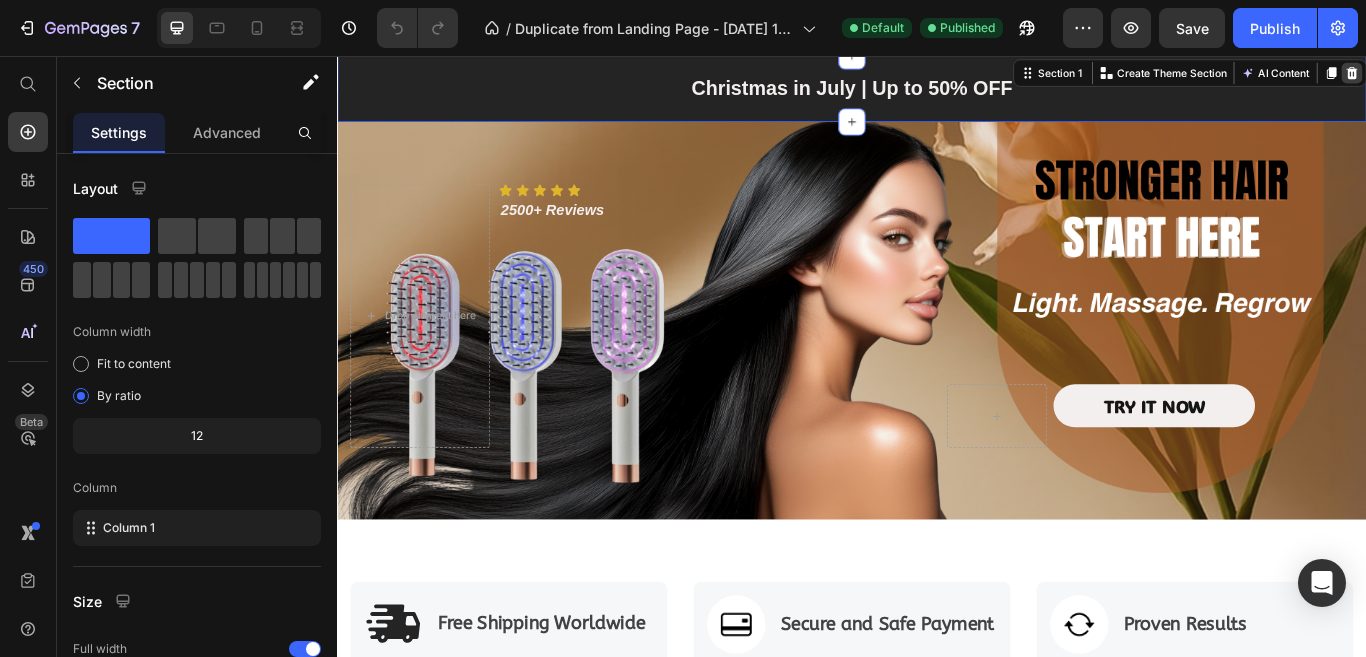 click 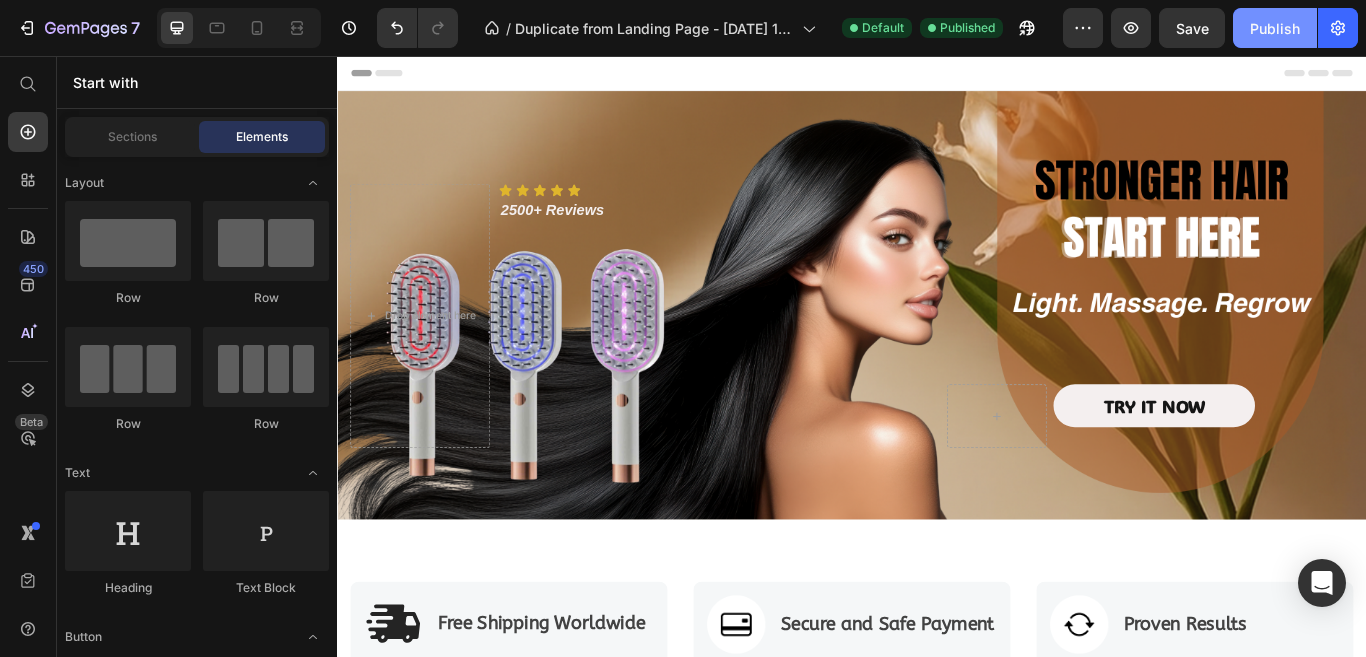 click on "Publish" 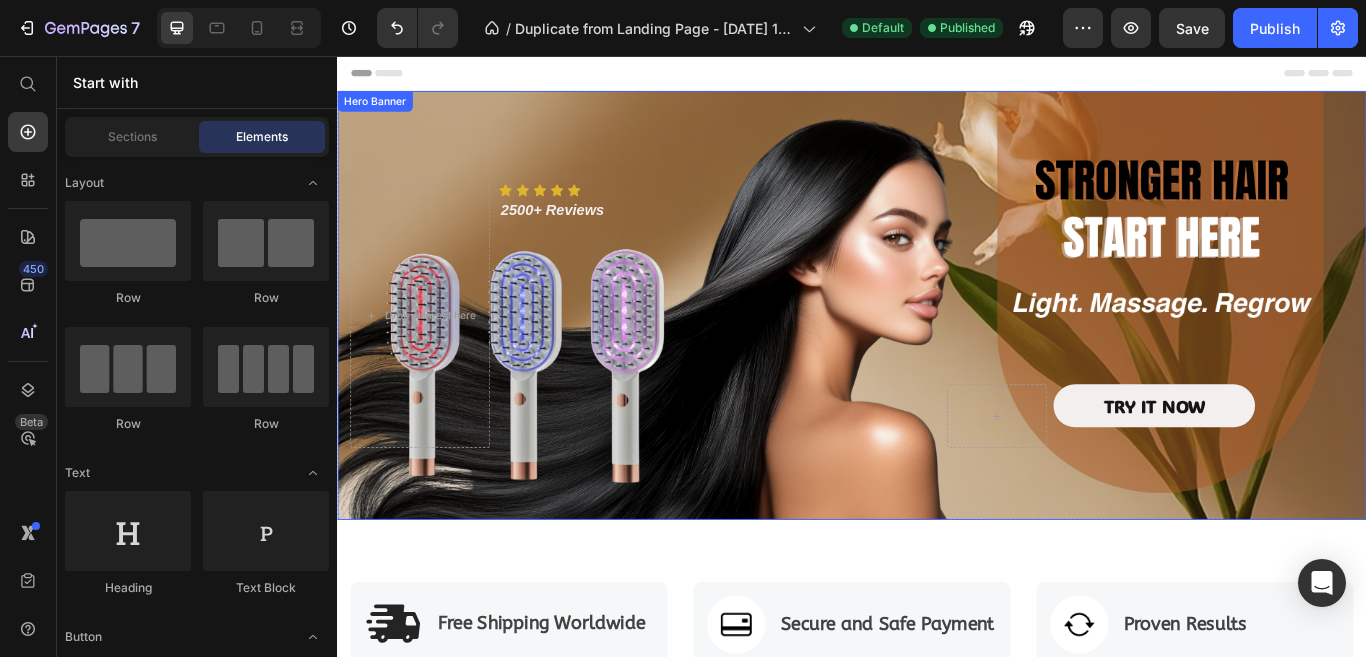 scroll, scrollTop: 200, scrollLeft: 0, axis: vertical 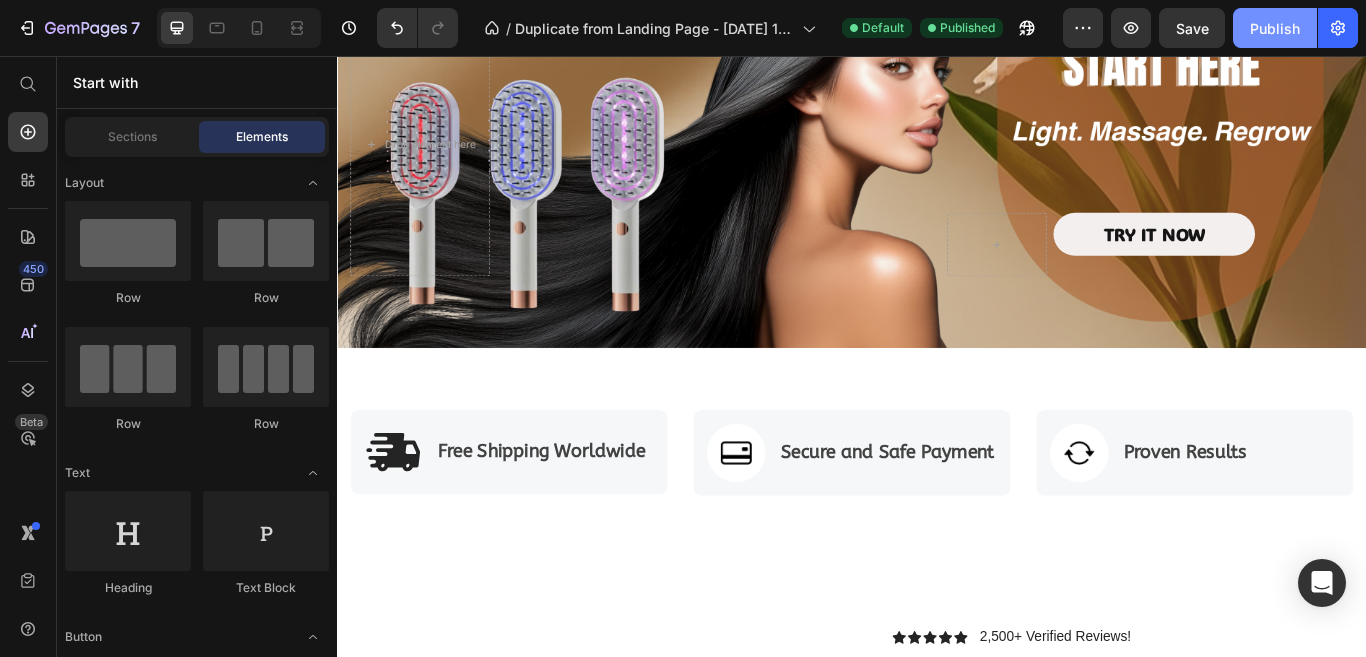 click on "Publish" at bounding box center [1275, 28] 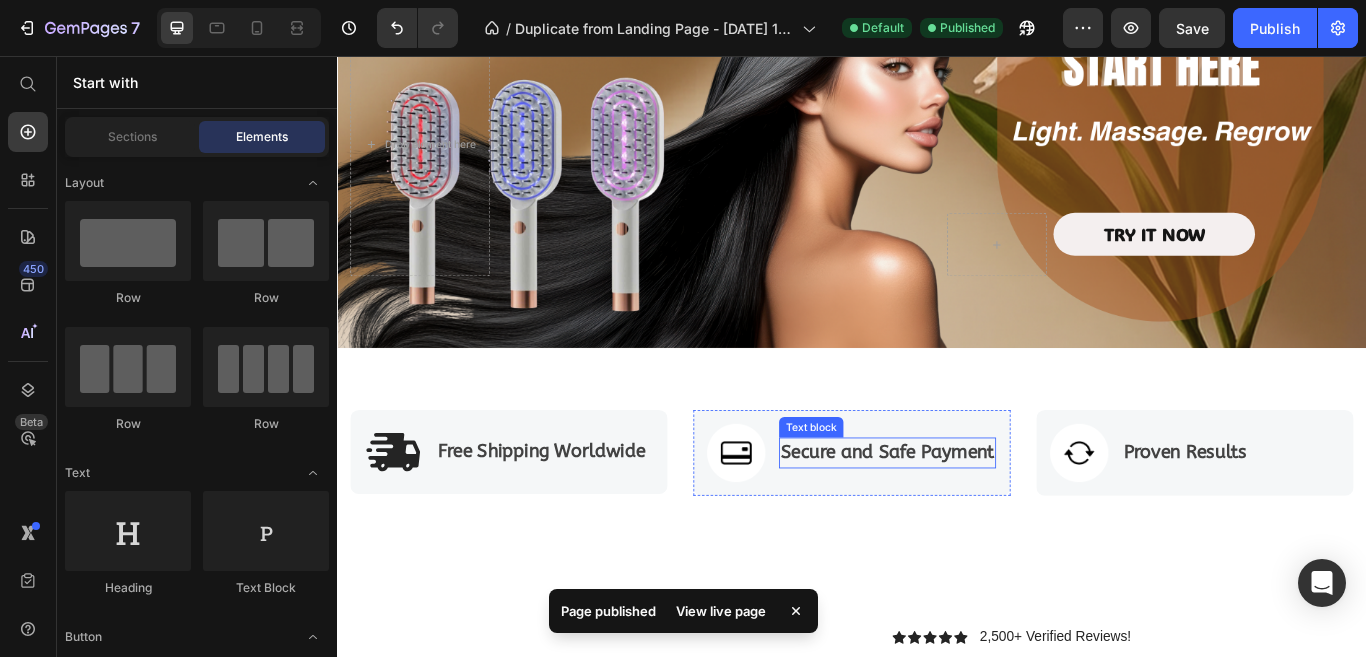 scroll, scrollTop: 0, scrollLeft: 0, axis: both 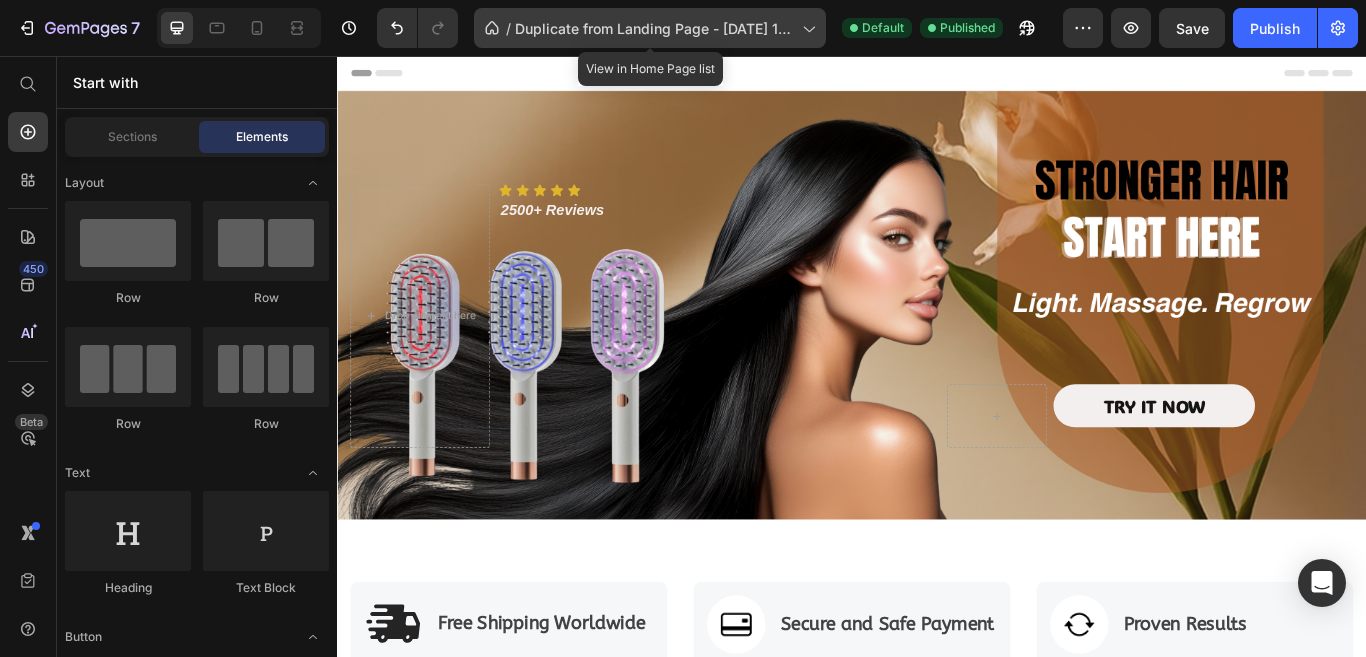 click 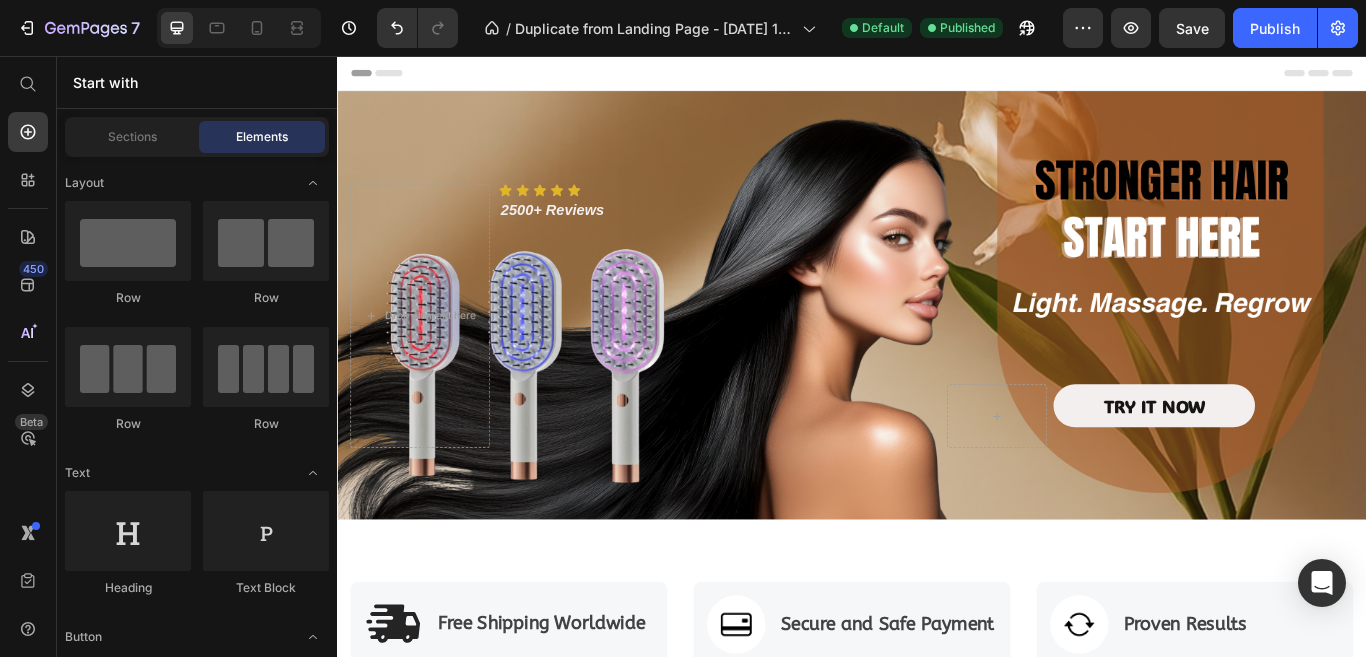 click on "Header" at bounding box center [937, 76] 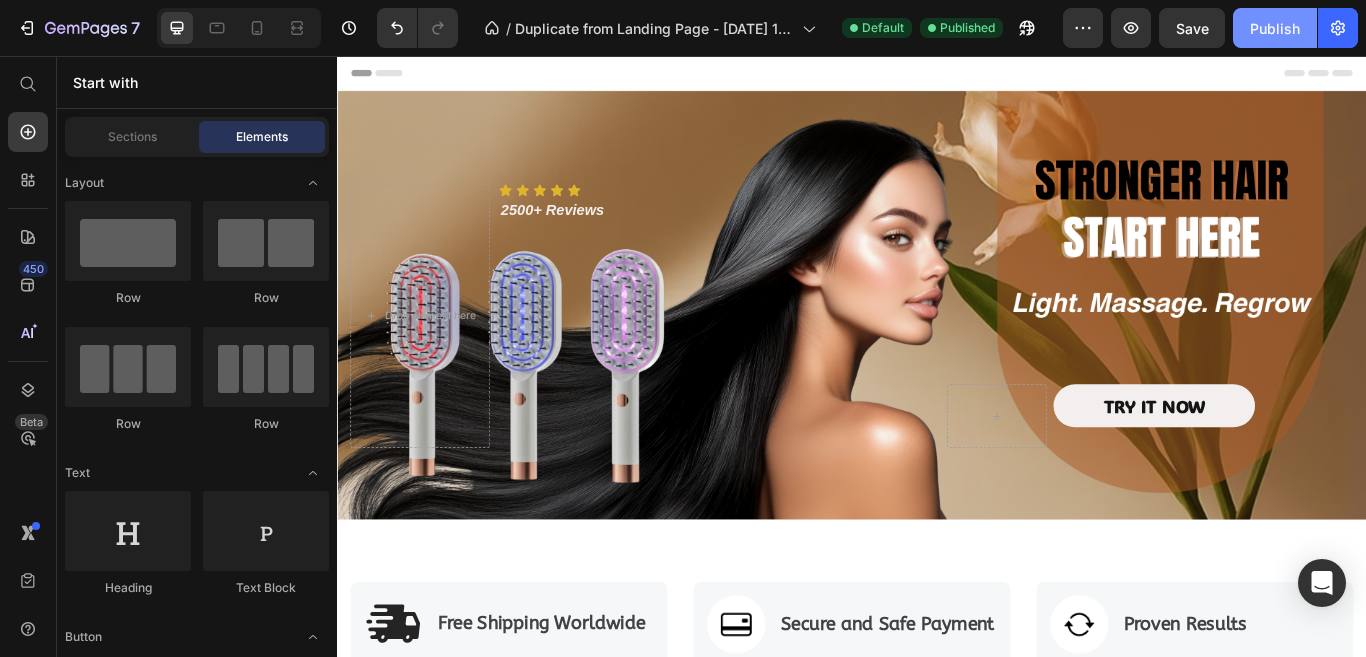click on "Publish" at bounding box center (1275, 28) 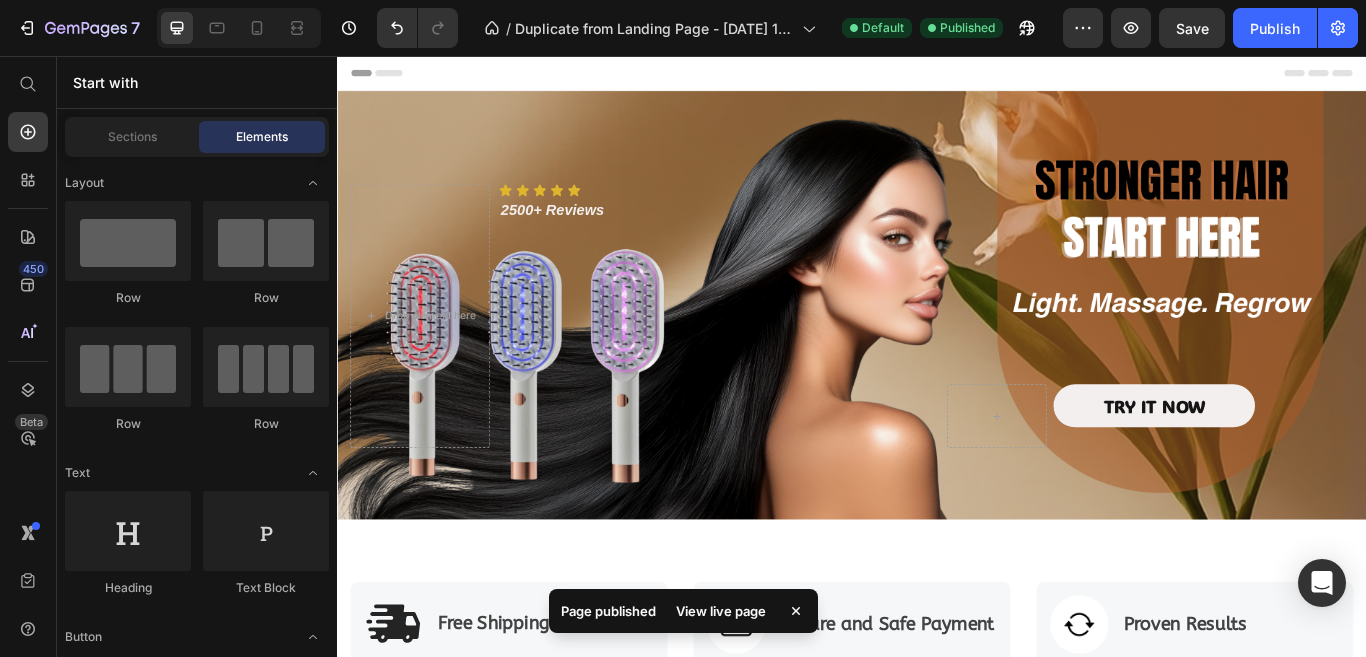click on "View live page" at bounding box center [721, 611] 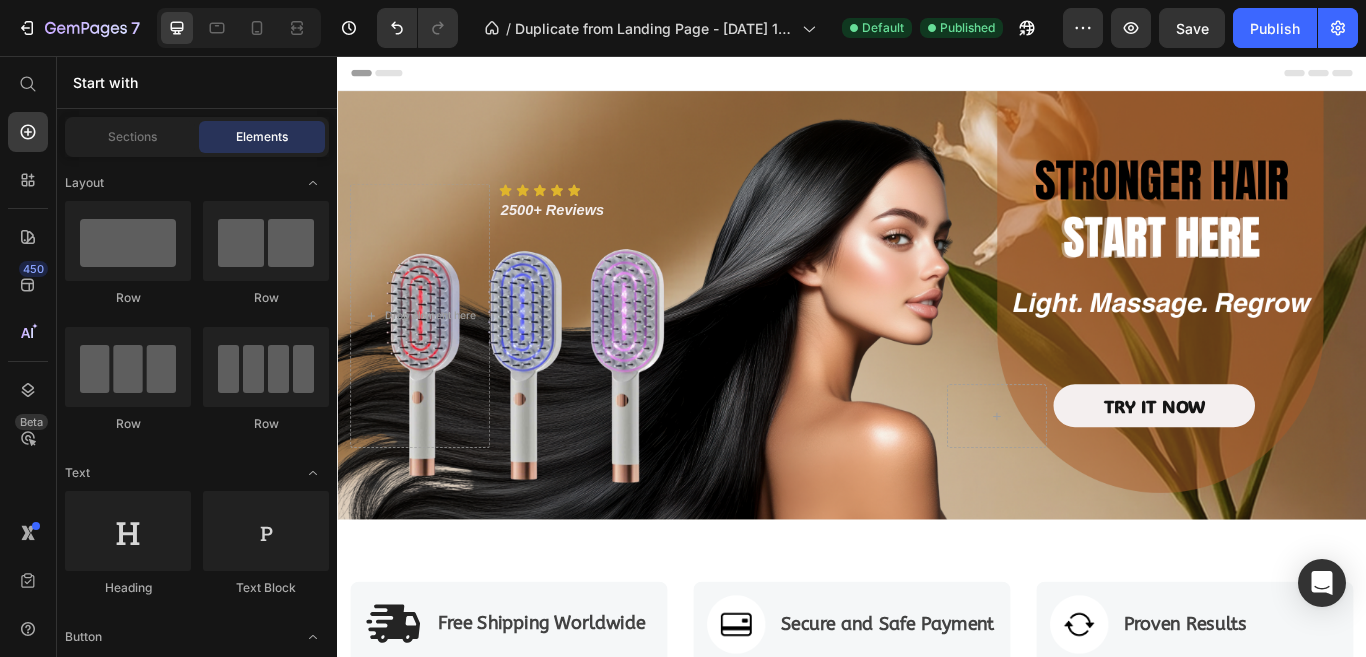 click on "Header" at bounding box center [394, 76] 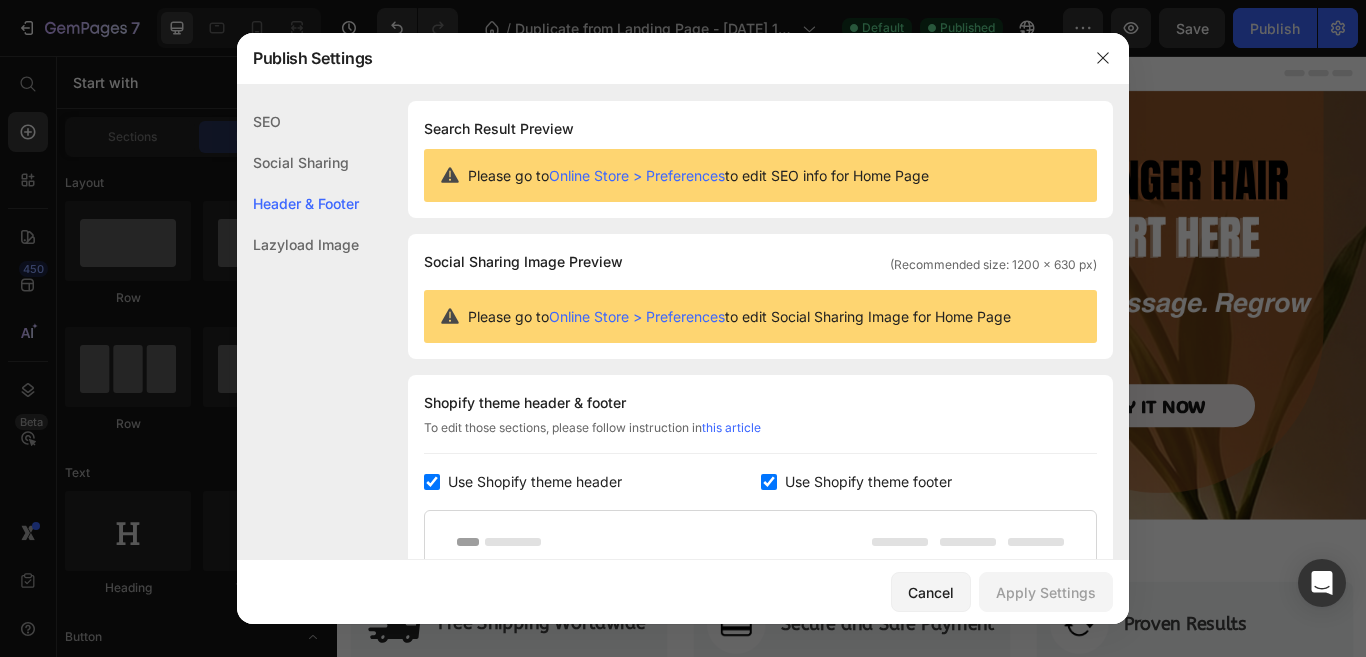scroll, scrollTop: 270, scrollLeft: 0, axis: vertical 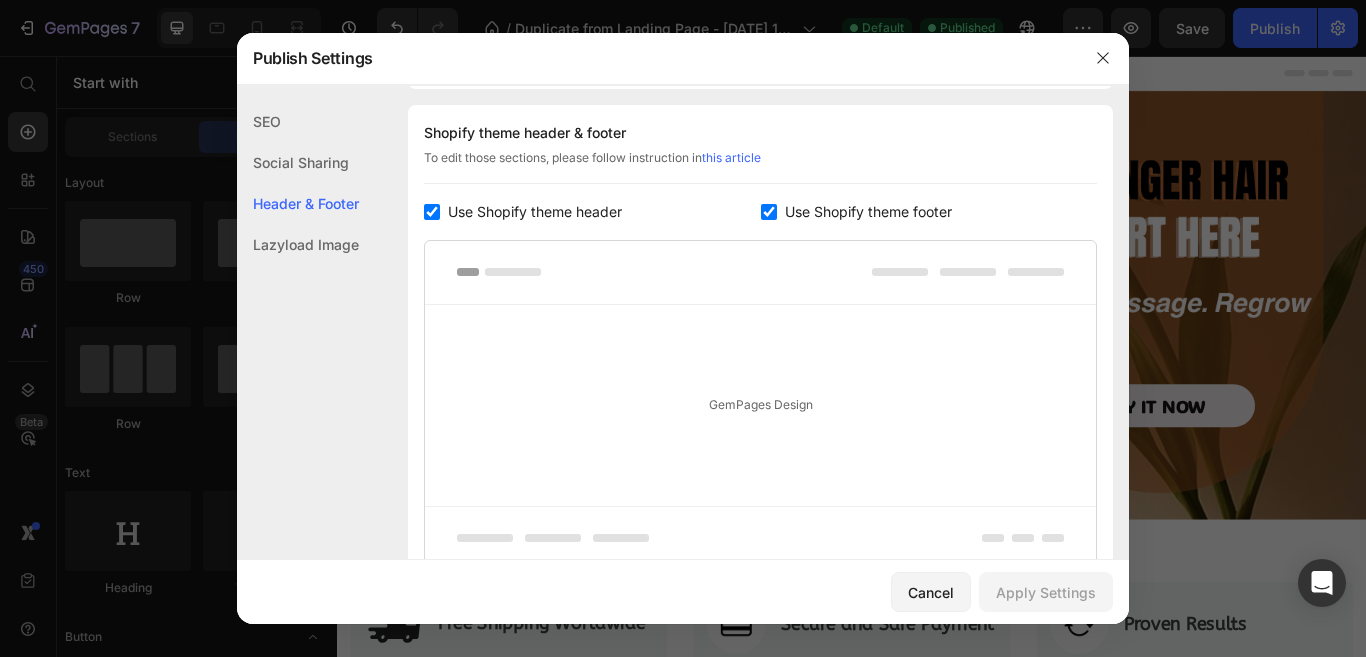 click at bounding box center (432, 212) 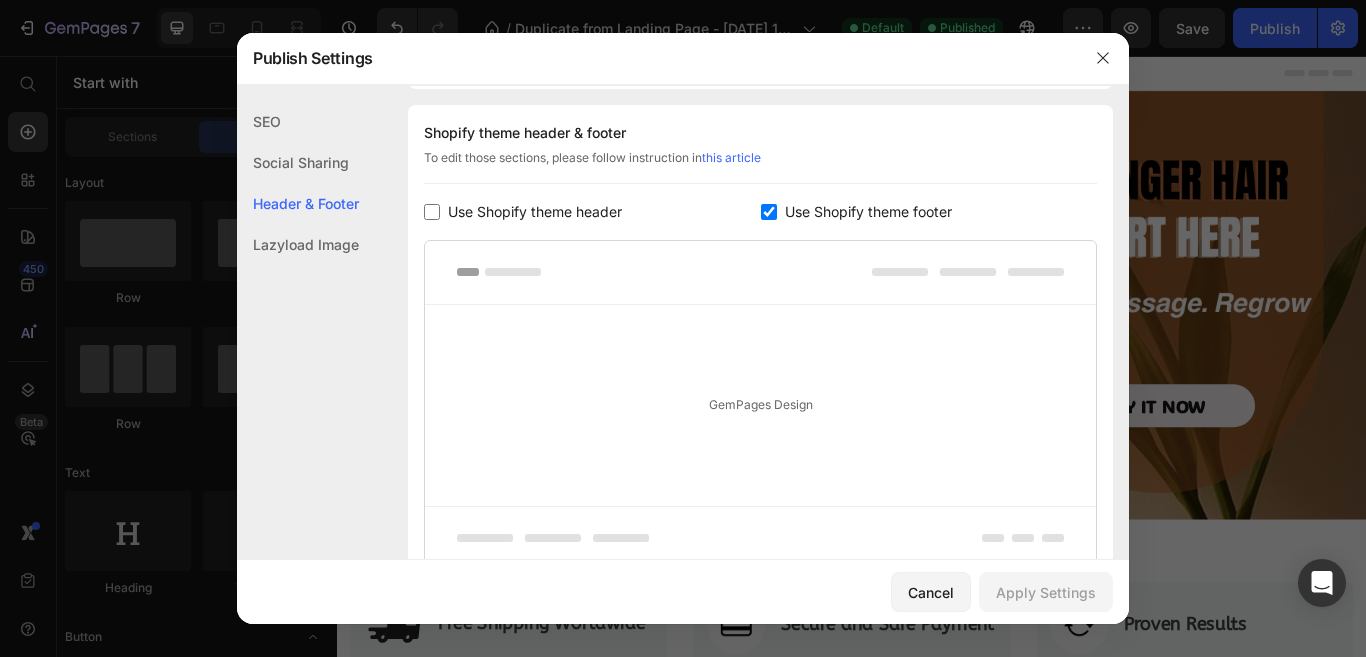 checkbox on "false" 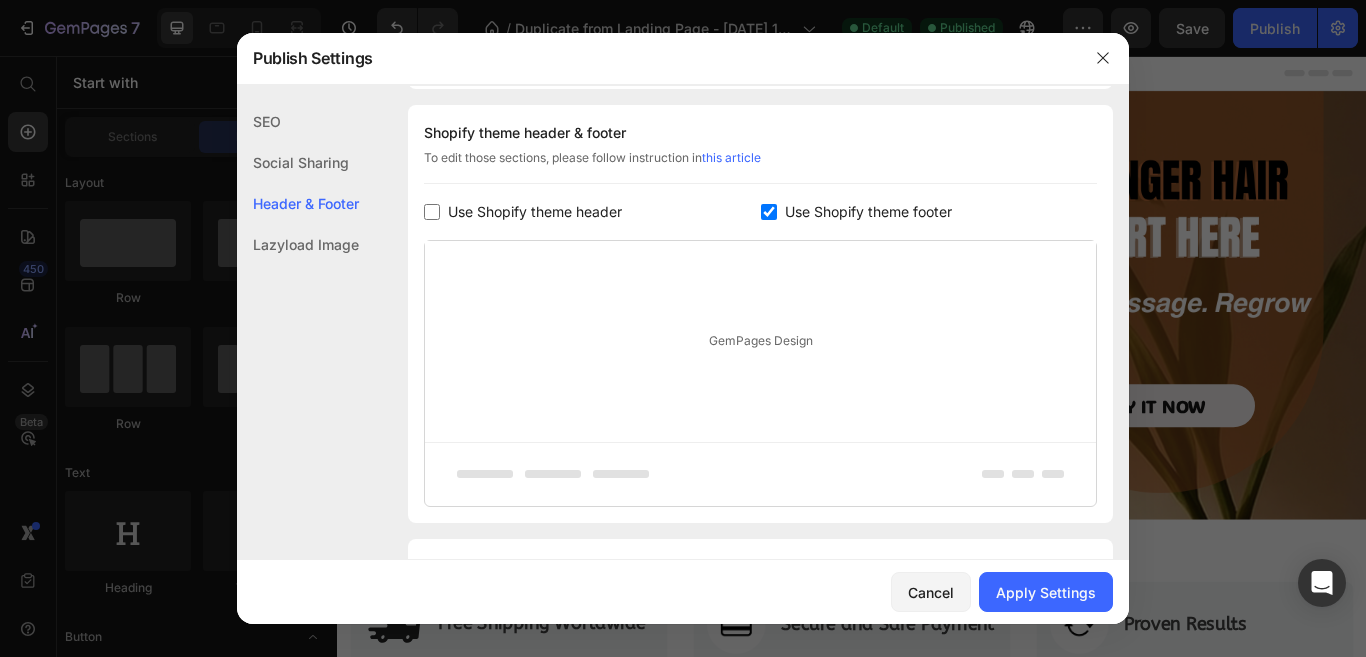 click at bounding box center [769, 212] 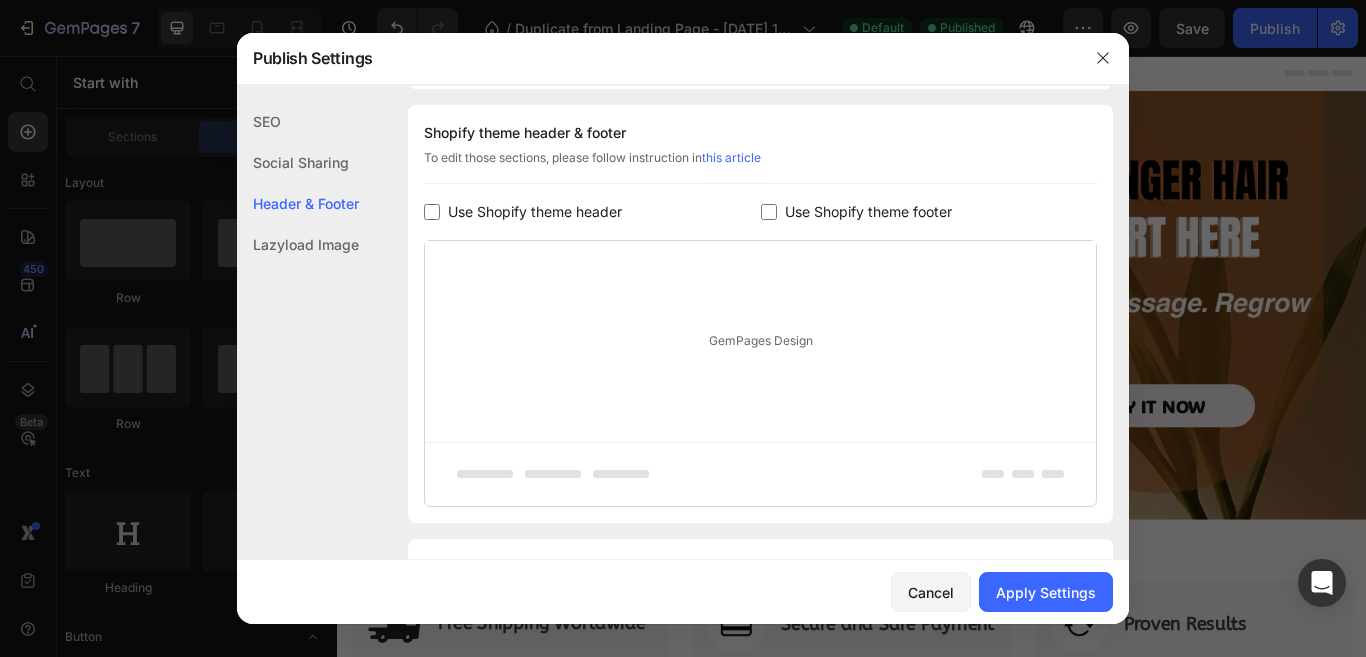 checkbox on "false" 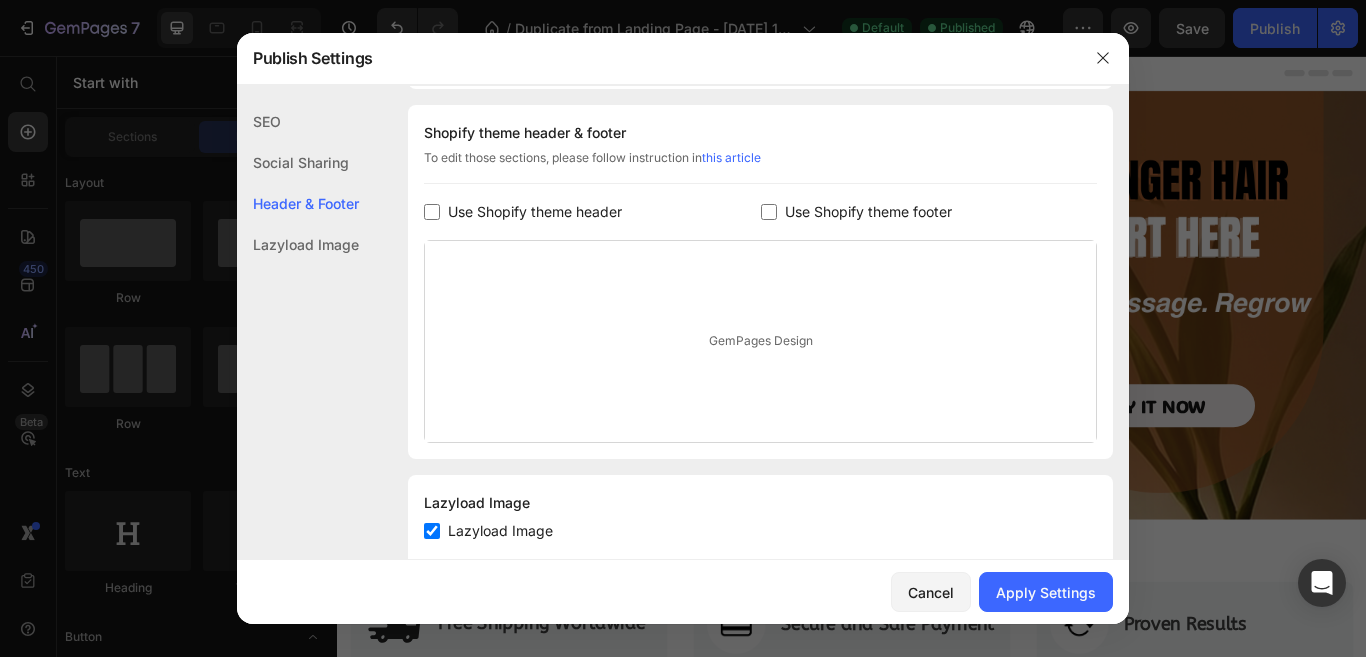 scroll, scrollTop: 317, scrollLeft: 0, axis: vertical 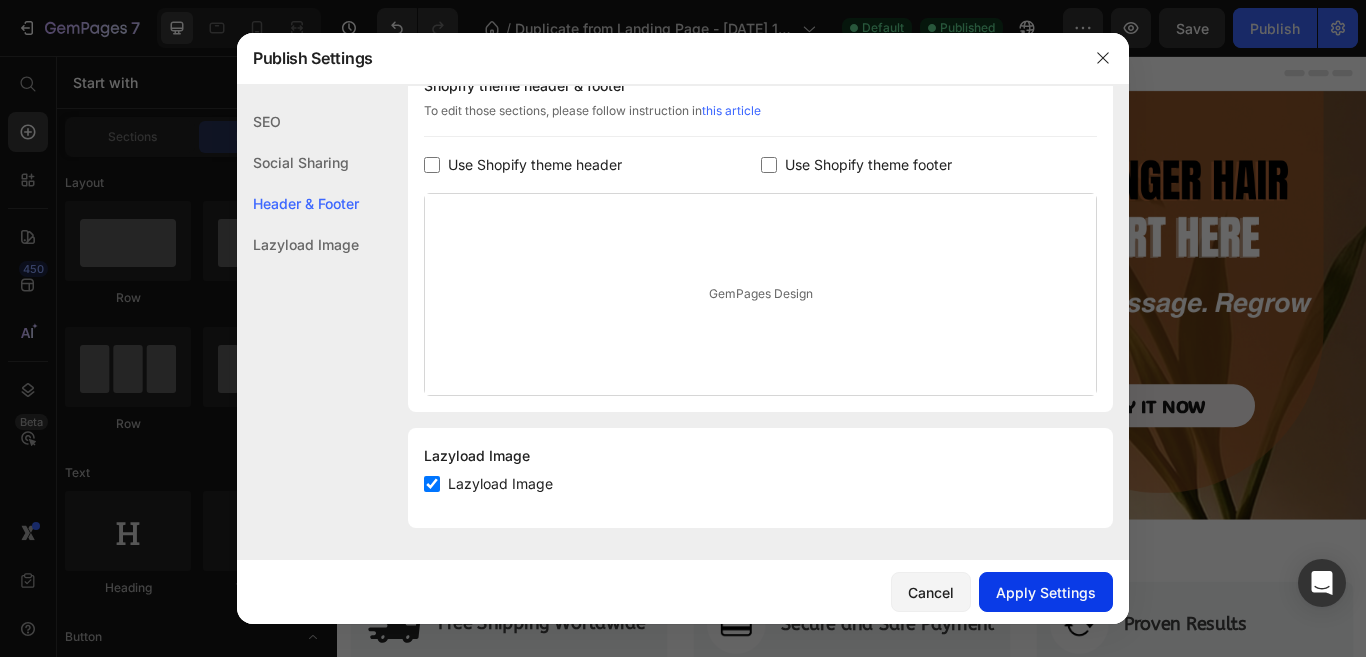 click on "Apply Settings" at bounding box center (1046, 592) 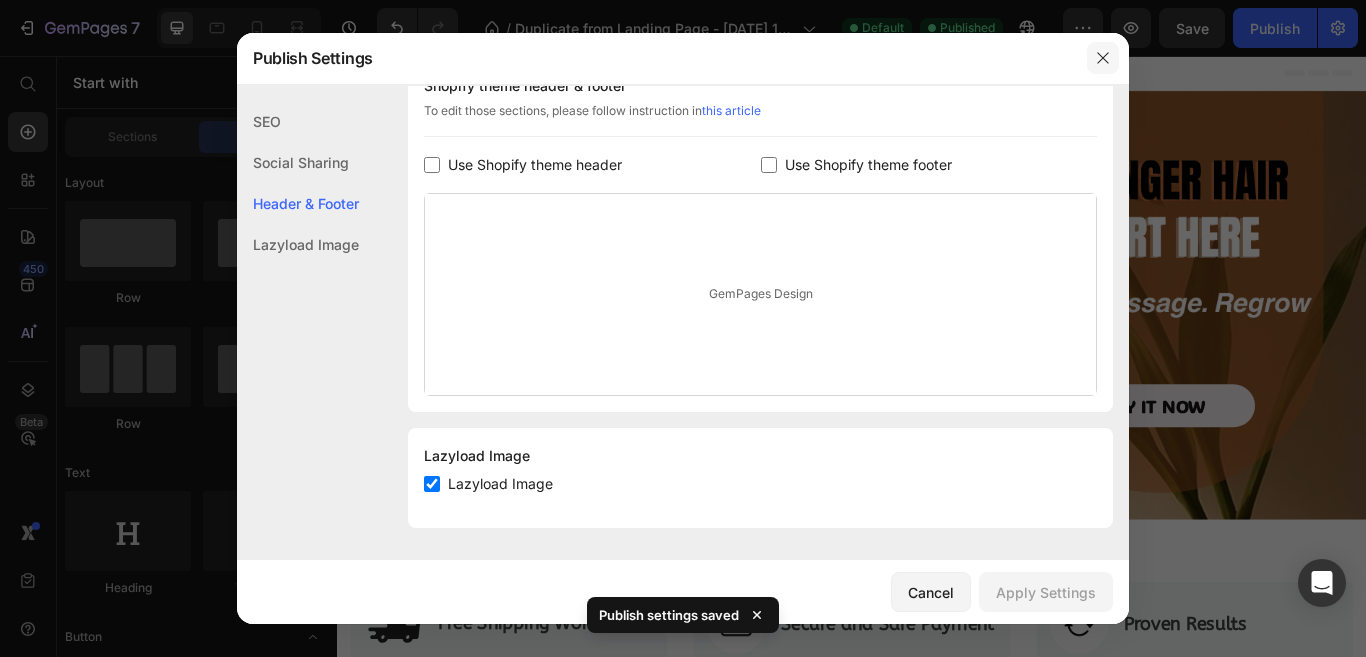 click 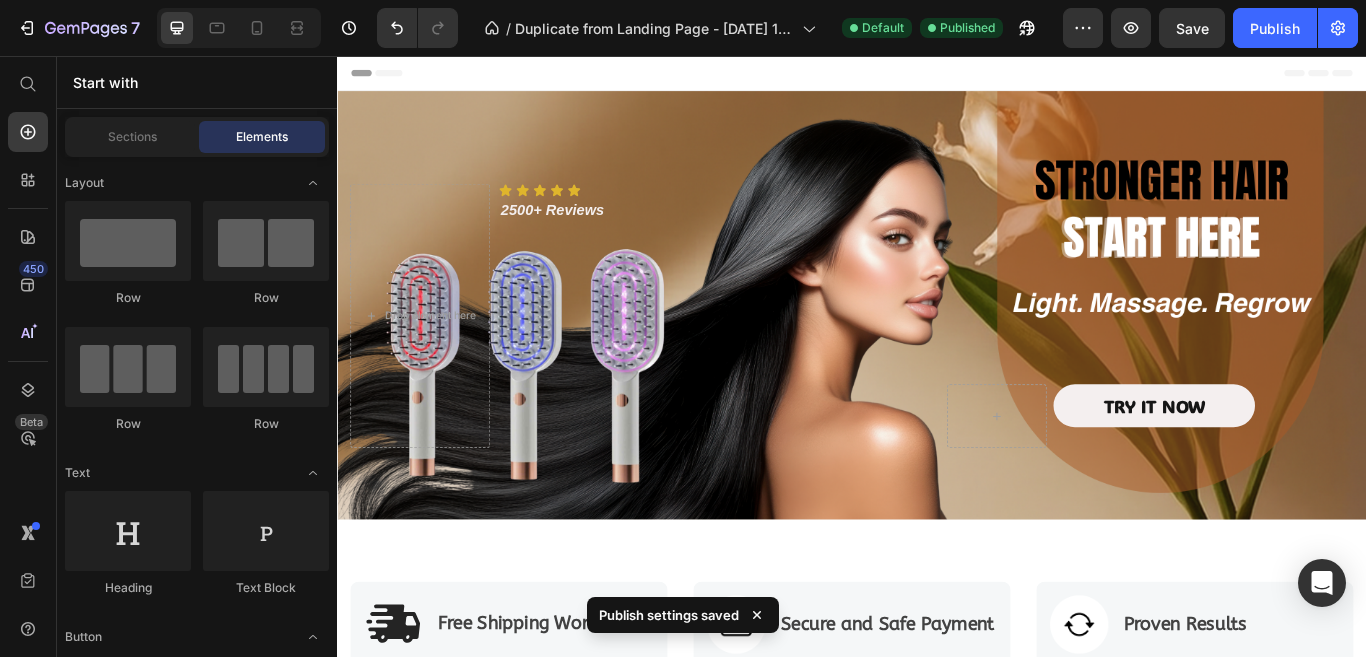 click on "Header" at bounding box center [383, 76] 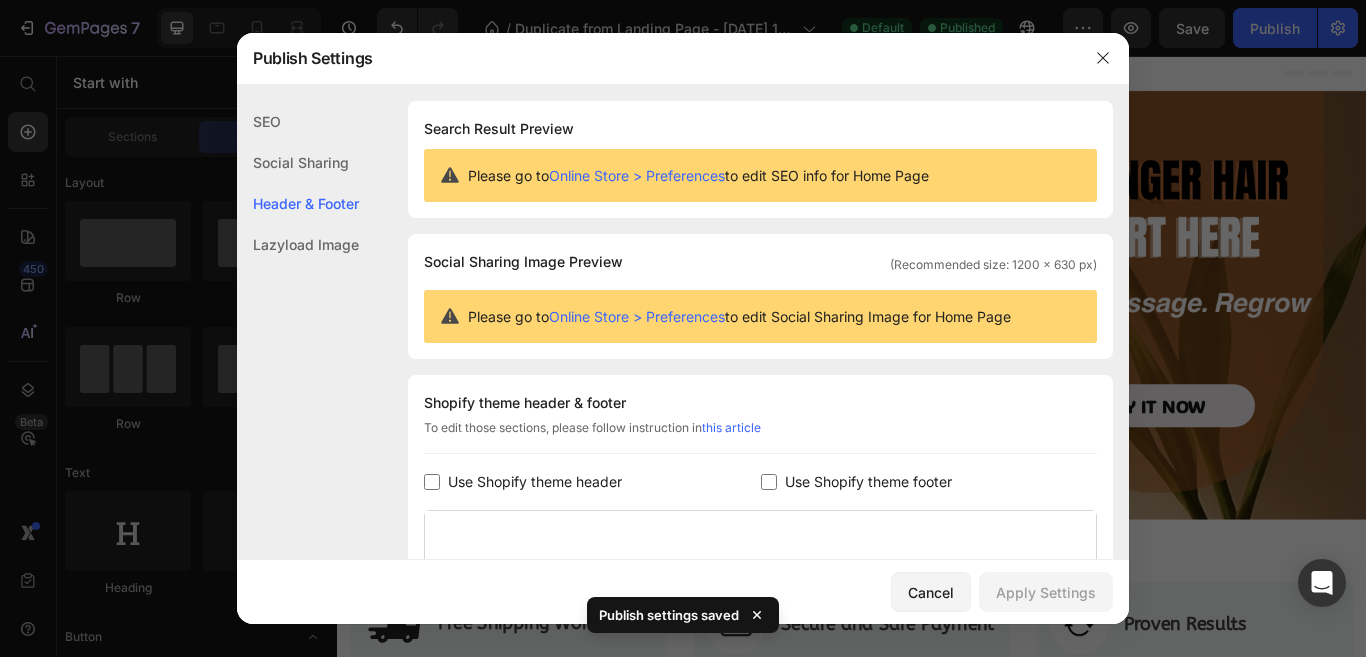 scroll, scrollTop: 270, scrollLeft: 0, axis: vertical 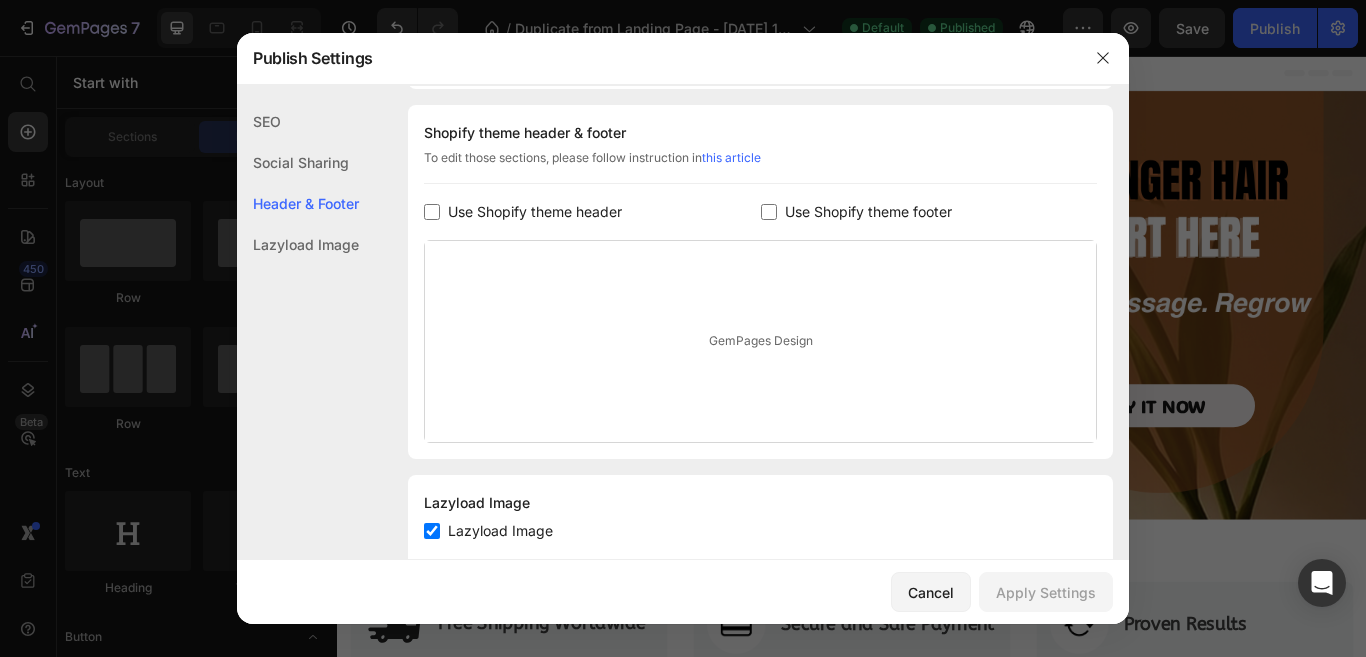 click at bounding box center [683, 328] 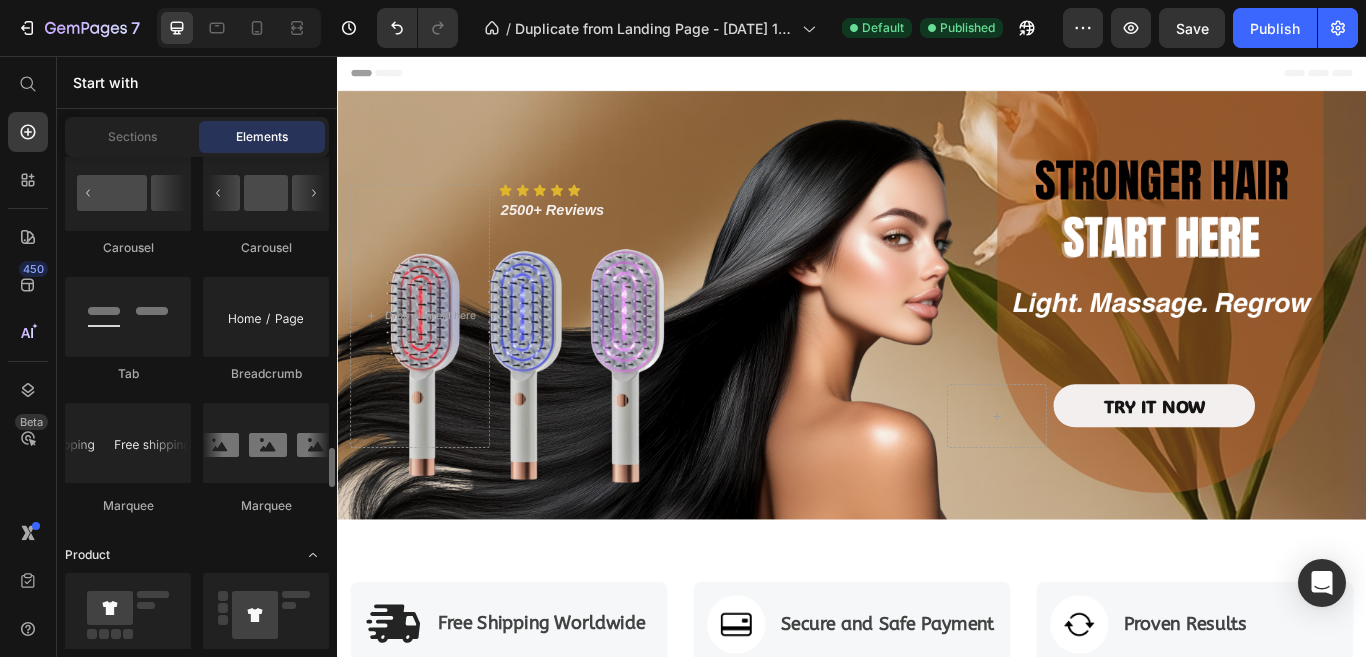 scroll, scrollTop: 2400, scrollLeft: 0, axis: vertical 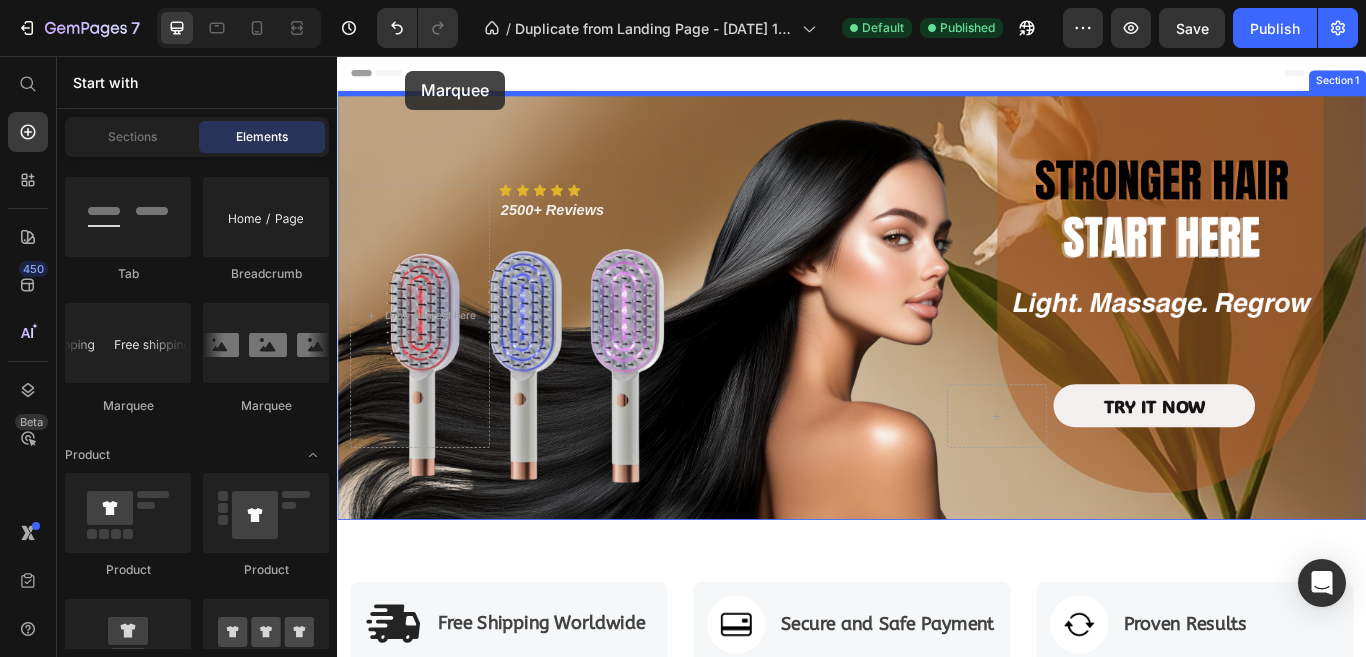 drag, startPoint x: 461, startPoint y: 411, endPoint x: 416, endPoint y: 73, distance: 340.9824 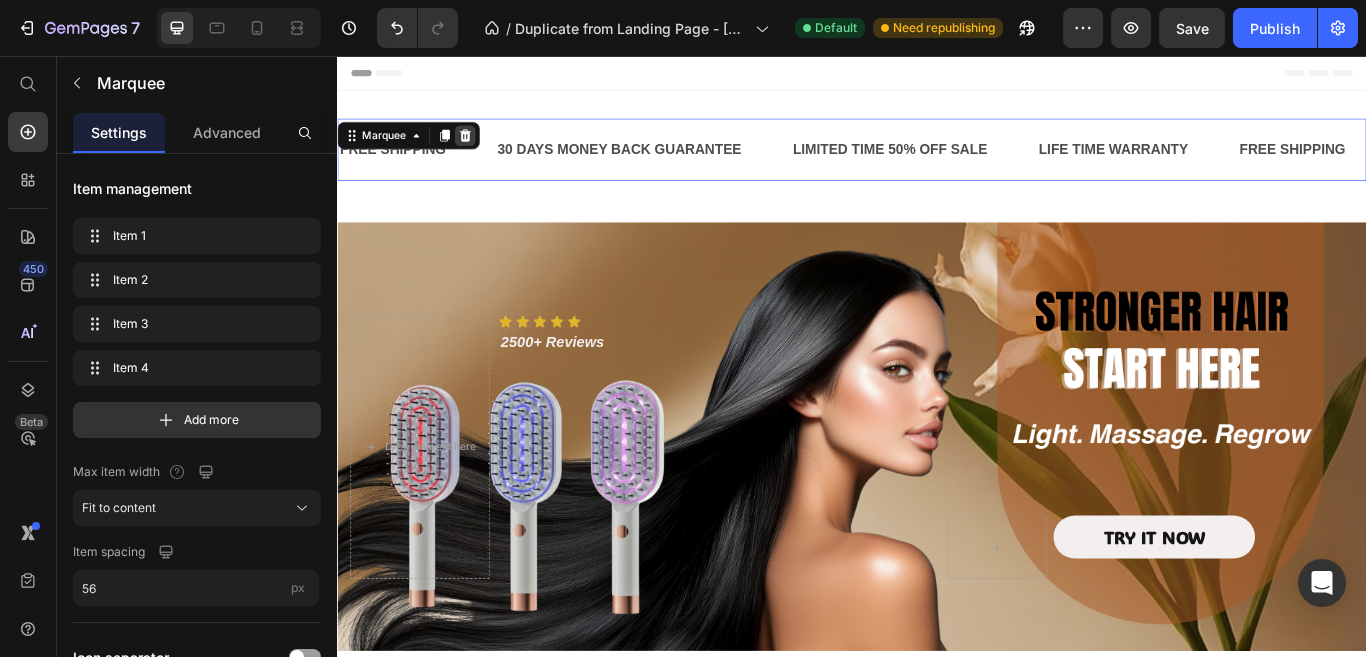 click 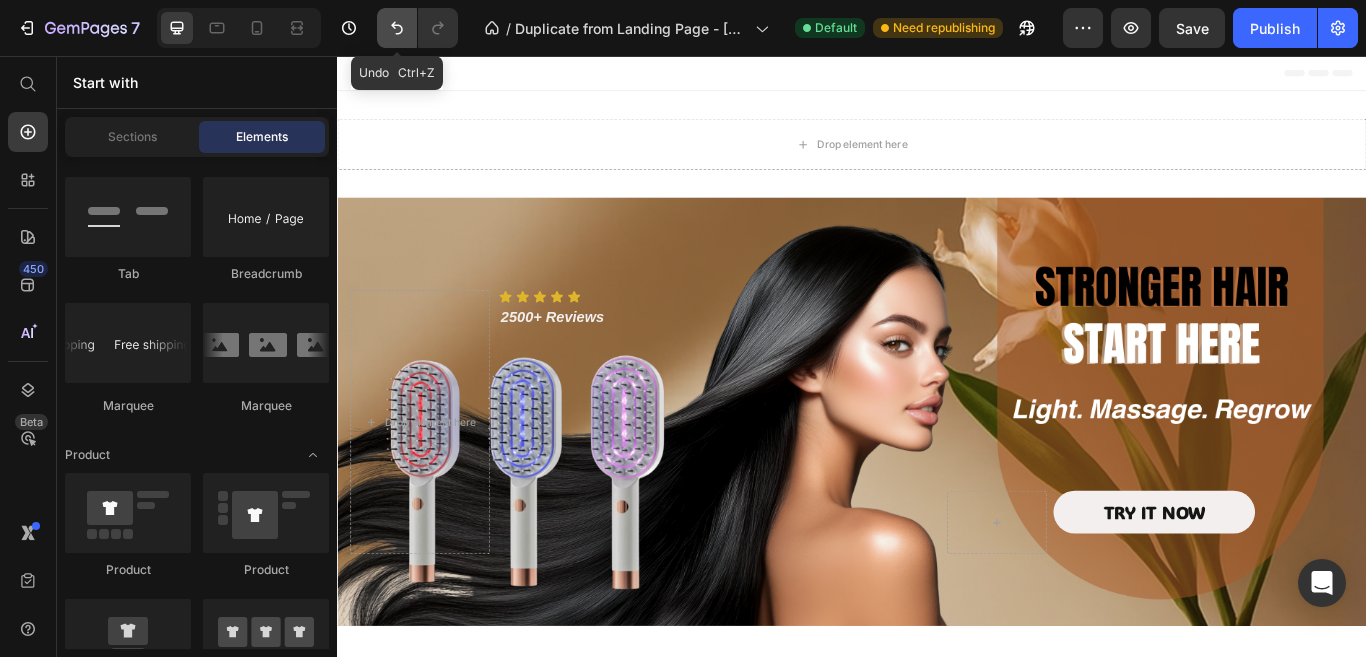 click 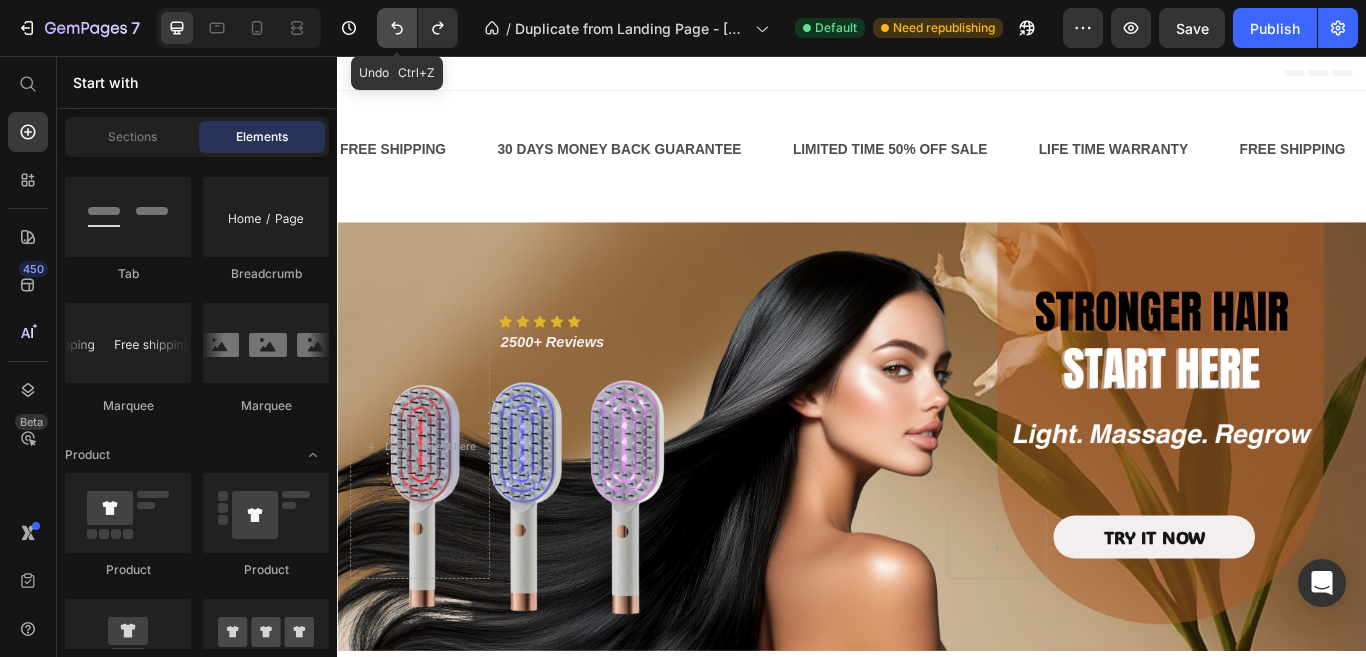 click 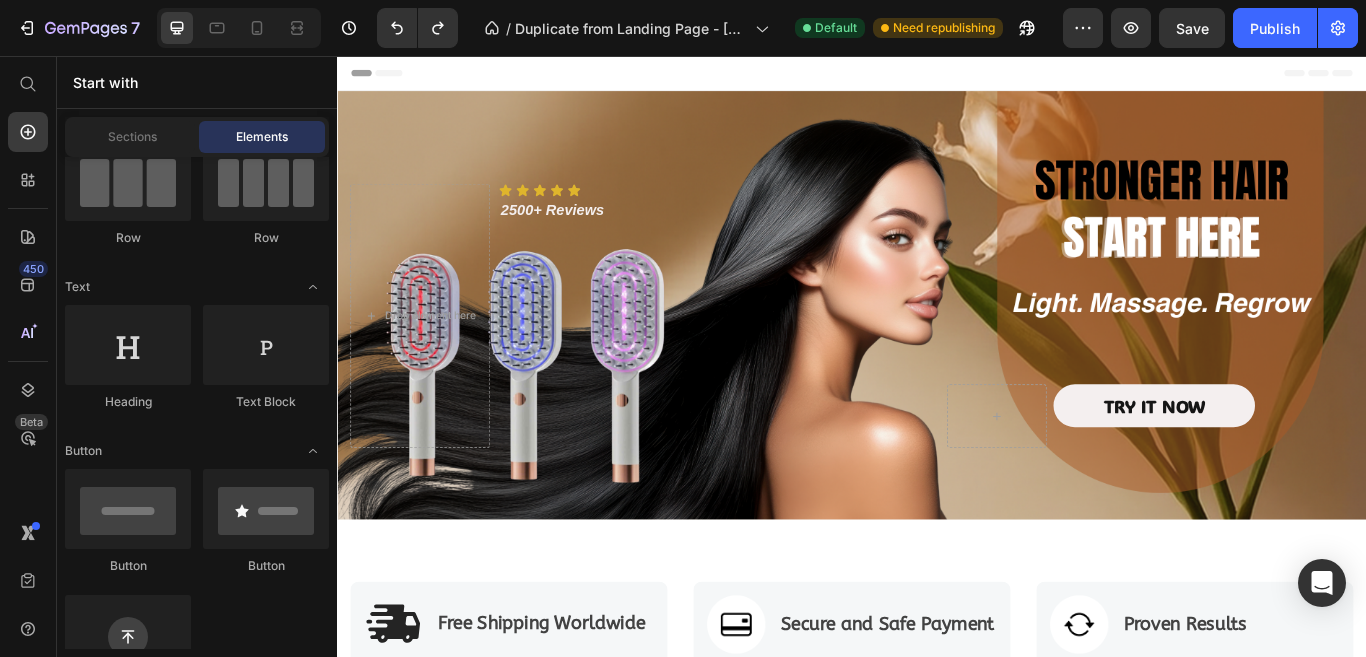 scroll, scrollTop: 0, scrollLeft: 0, axis: both 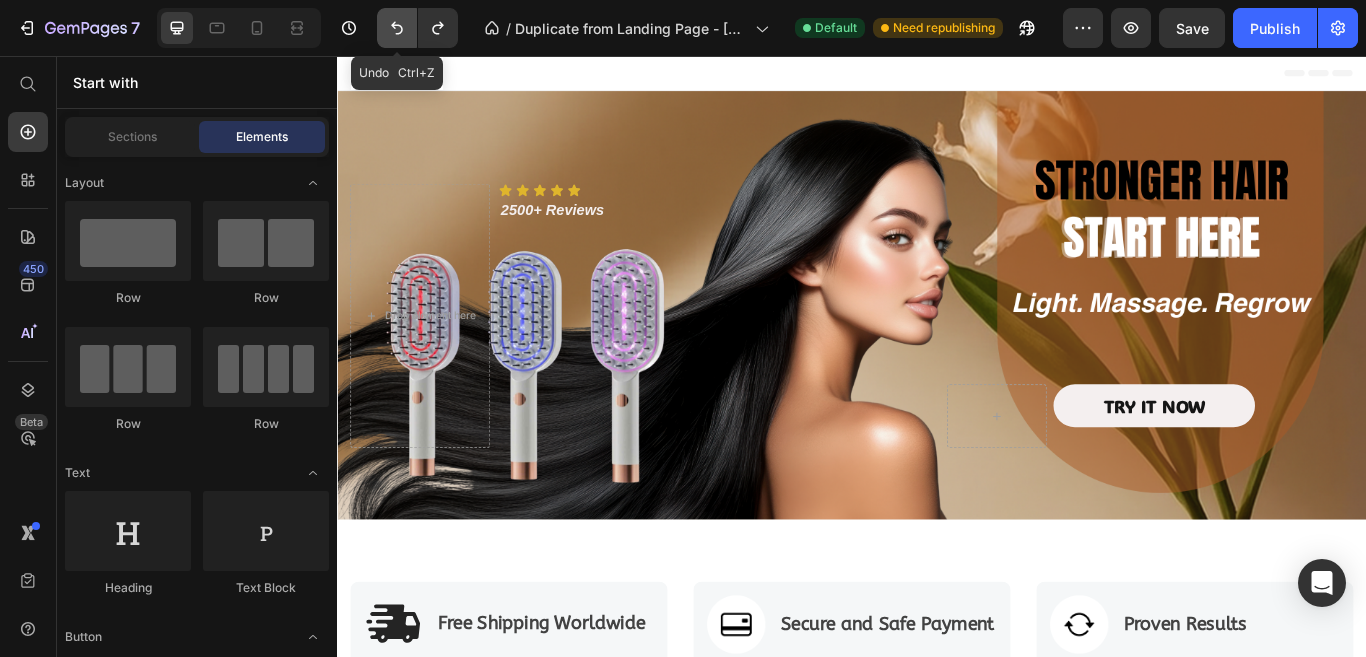 click 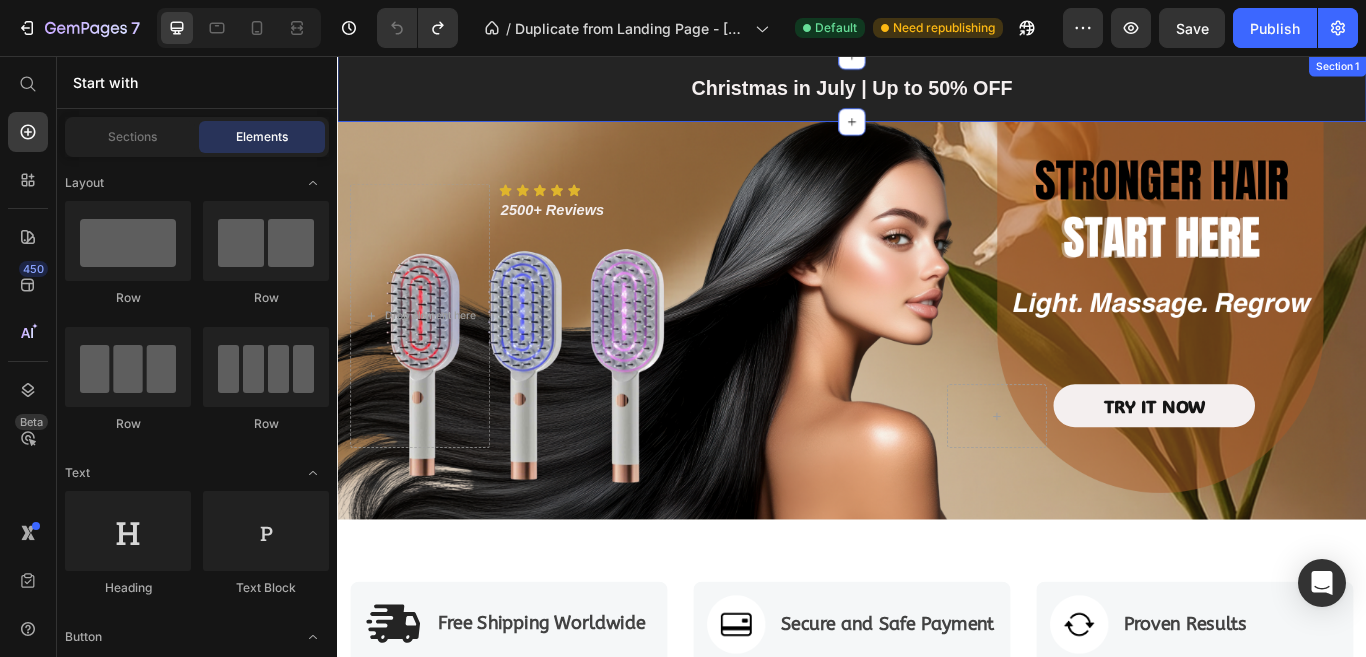 click on "Christmas in July | Up to 50% OFF Text Block Section 1" at bounding box center [937, 94] 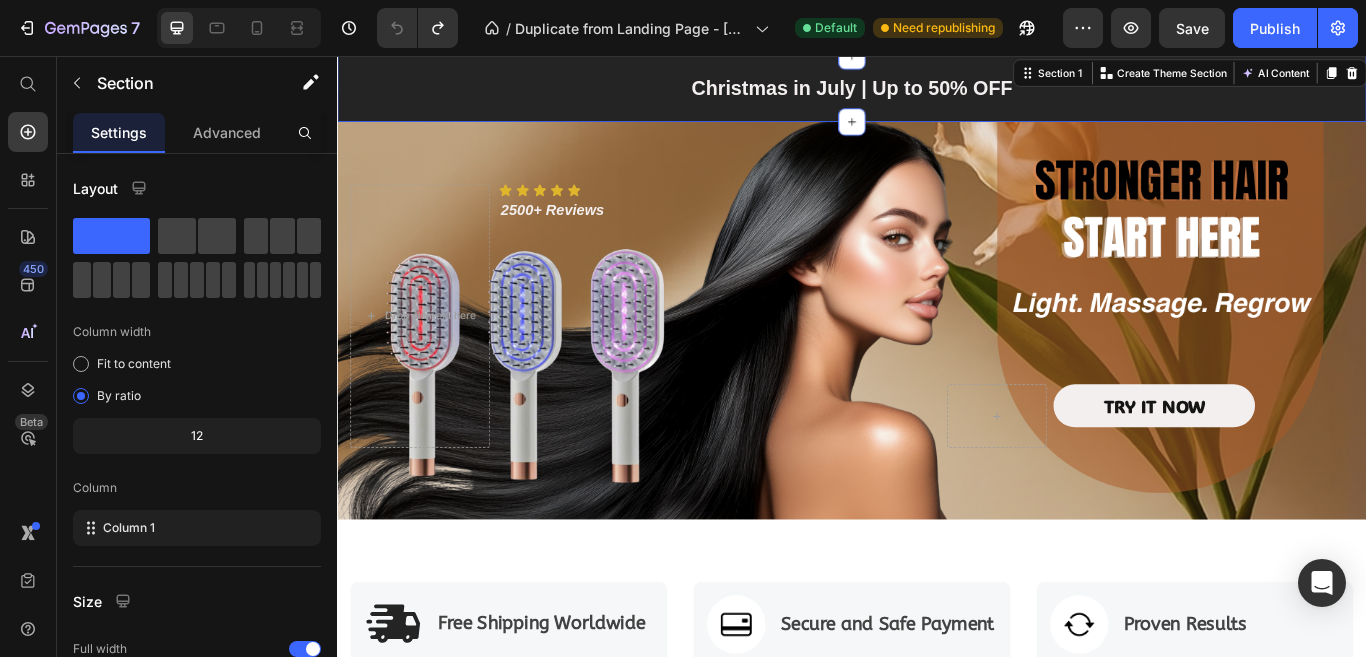 click on "Christmas in July | Up to 50% OFF Text Block Section 1   You can create reusable sections Create Theme Section AI Content Write with GemAI What would you like to describe here? Tone and Voice Persuasive Product Smart 3-Mode Anti-Hair Loss Massage Comb Show more Generate" at bounding box center (937, 94) 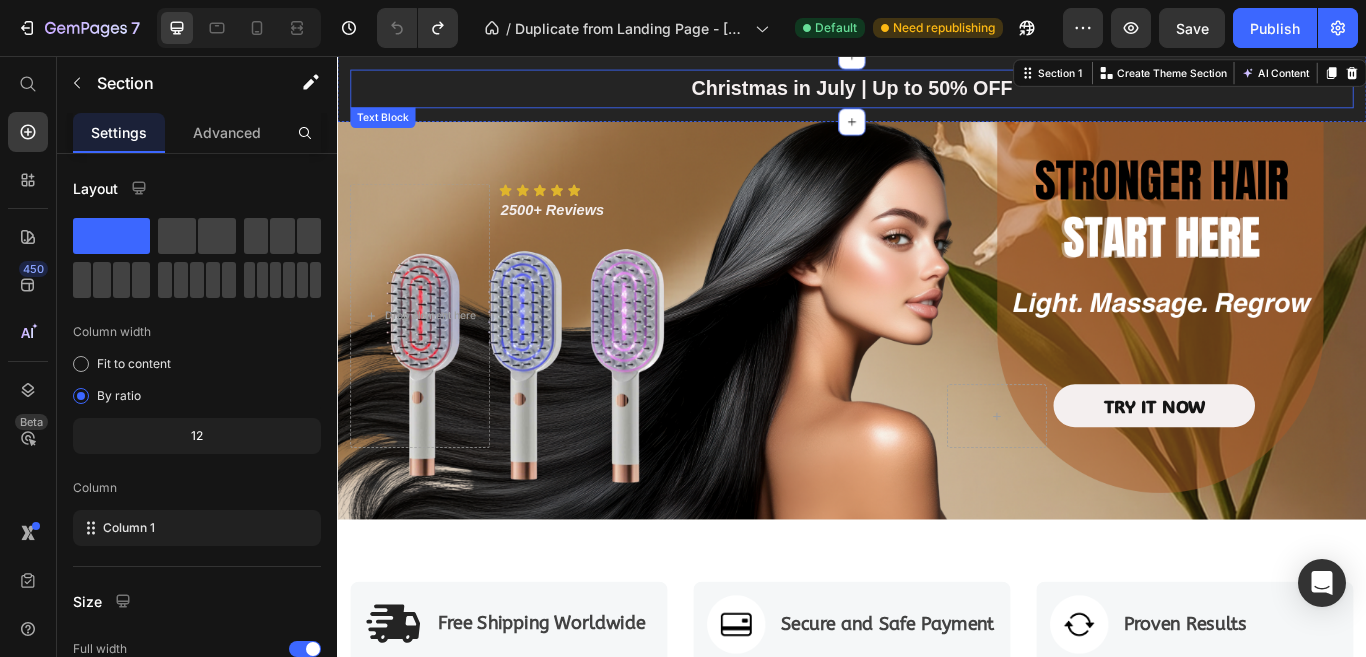 click on "Christmas in July | Up to 50% OFF" at bounding box center [937, 94] 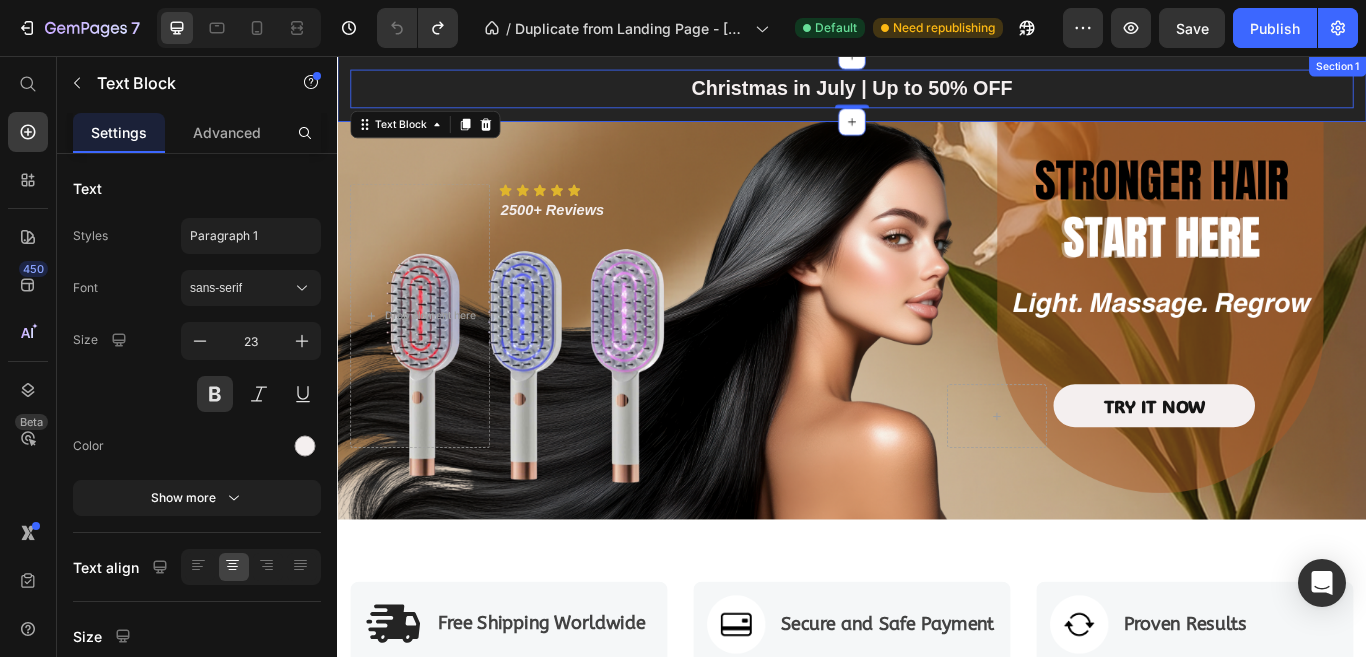 click on "Christmas in July | Up to 50% OFF Text Block   0 Section 1" at bounding box center (937, 94) 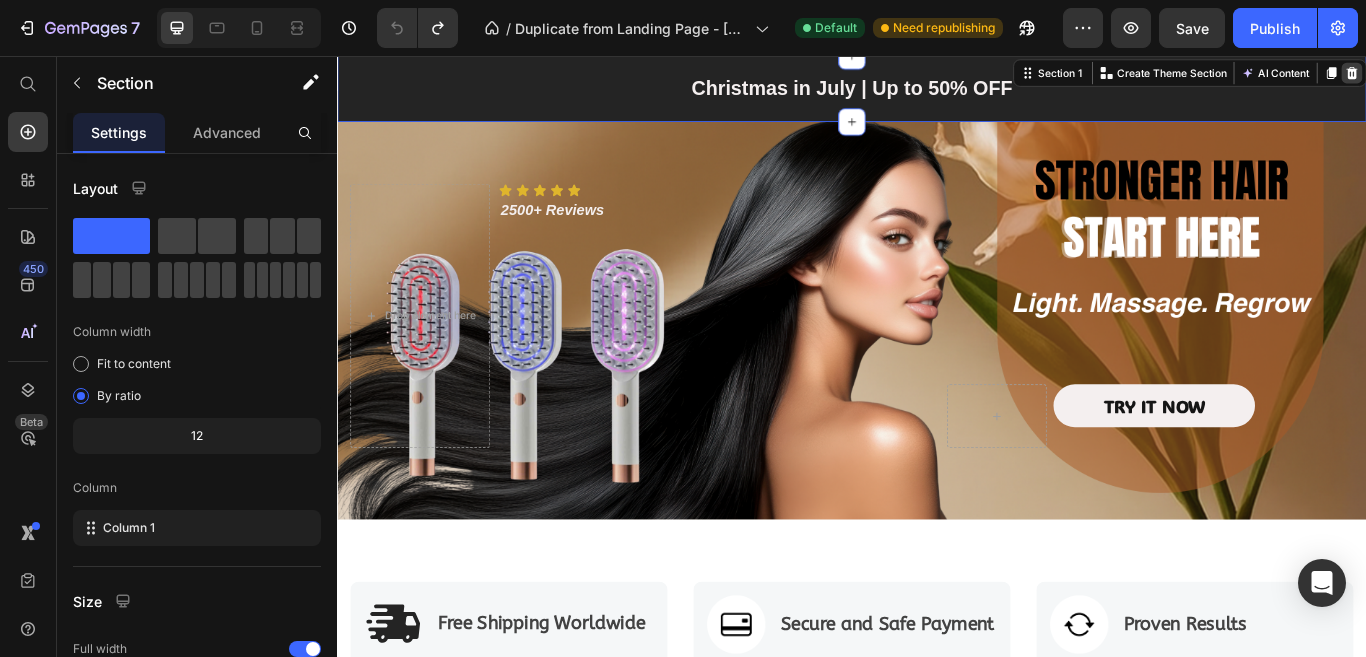 click 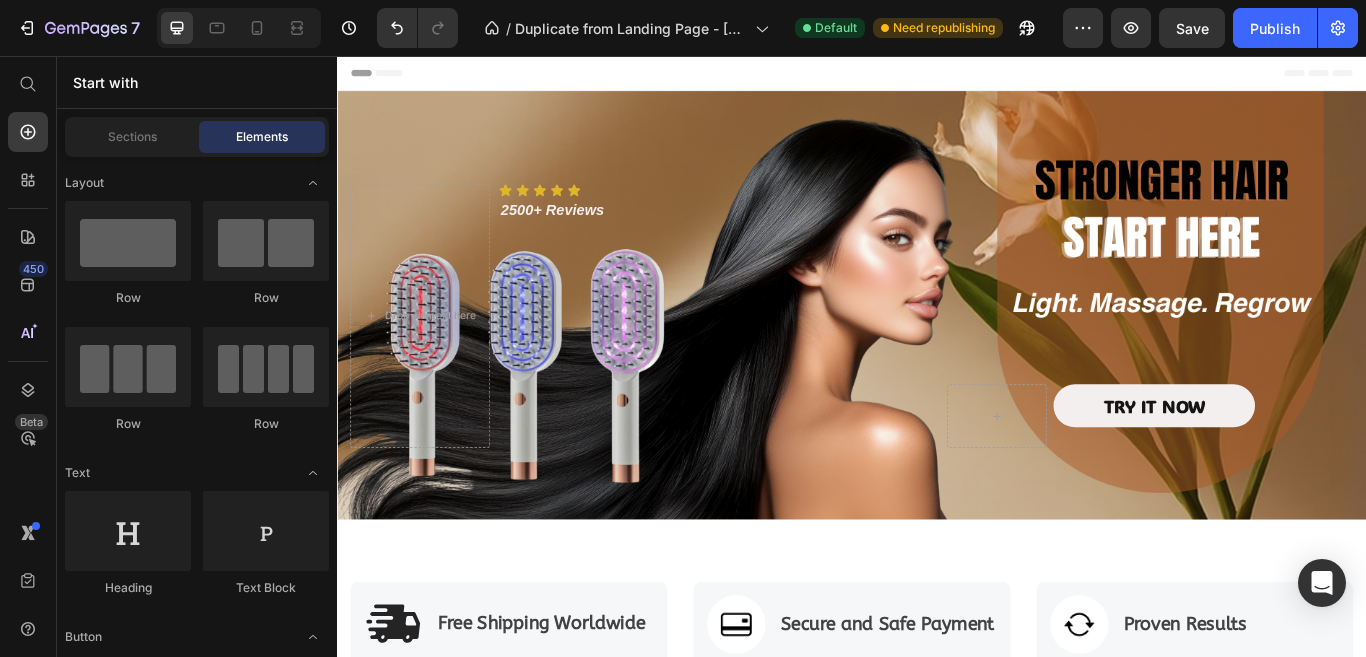 click 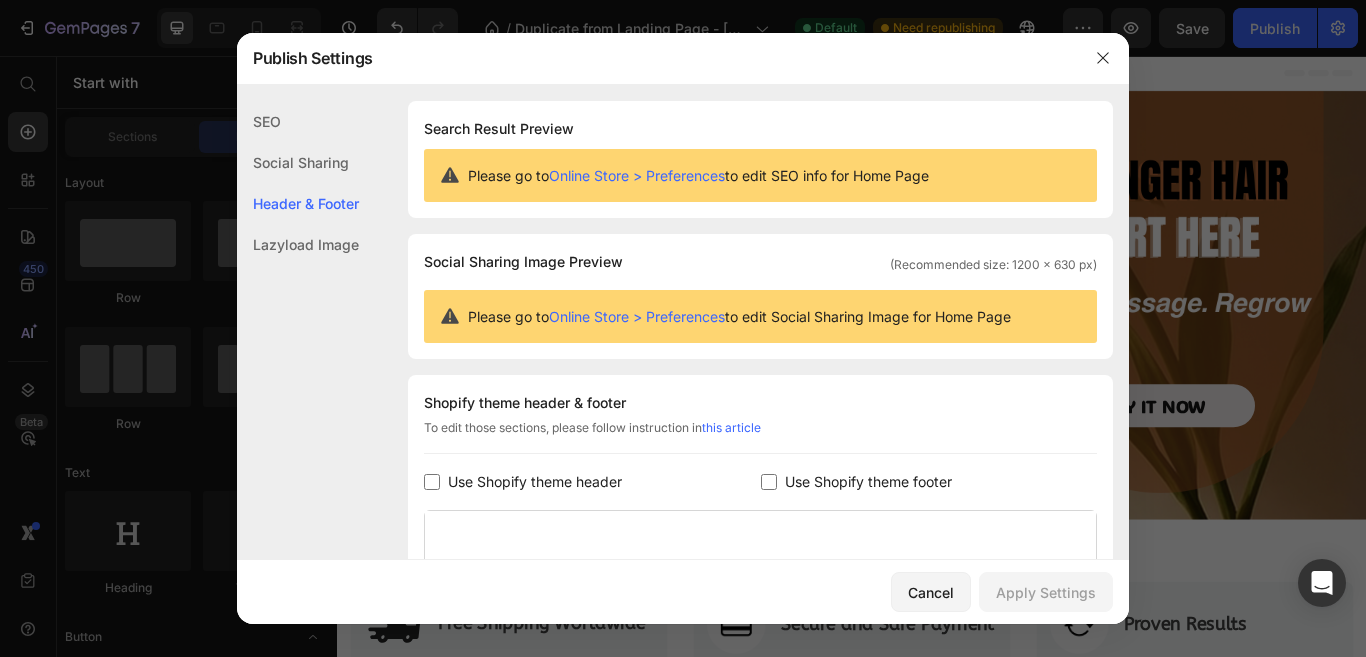 scroll, scrollTop: 270, scrollLeft: 0, axis: vertical 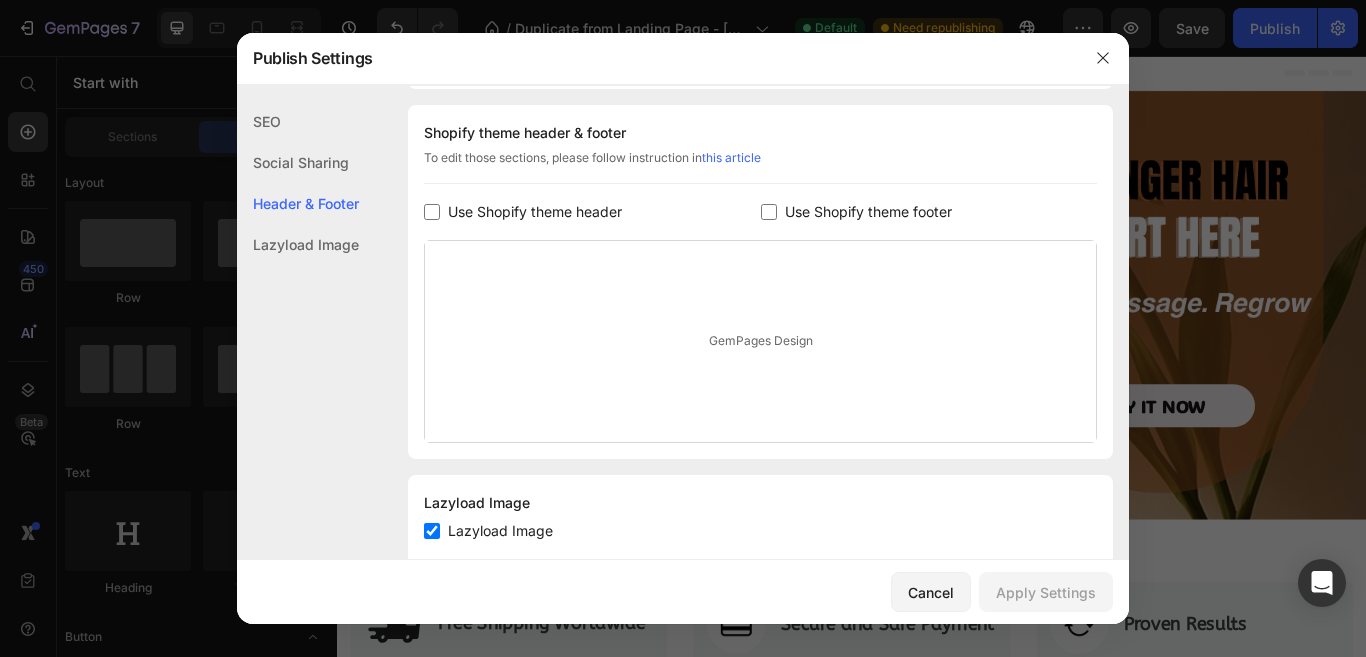 click at bounding box center (432, 212) 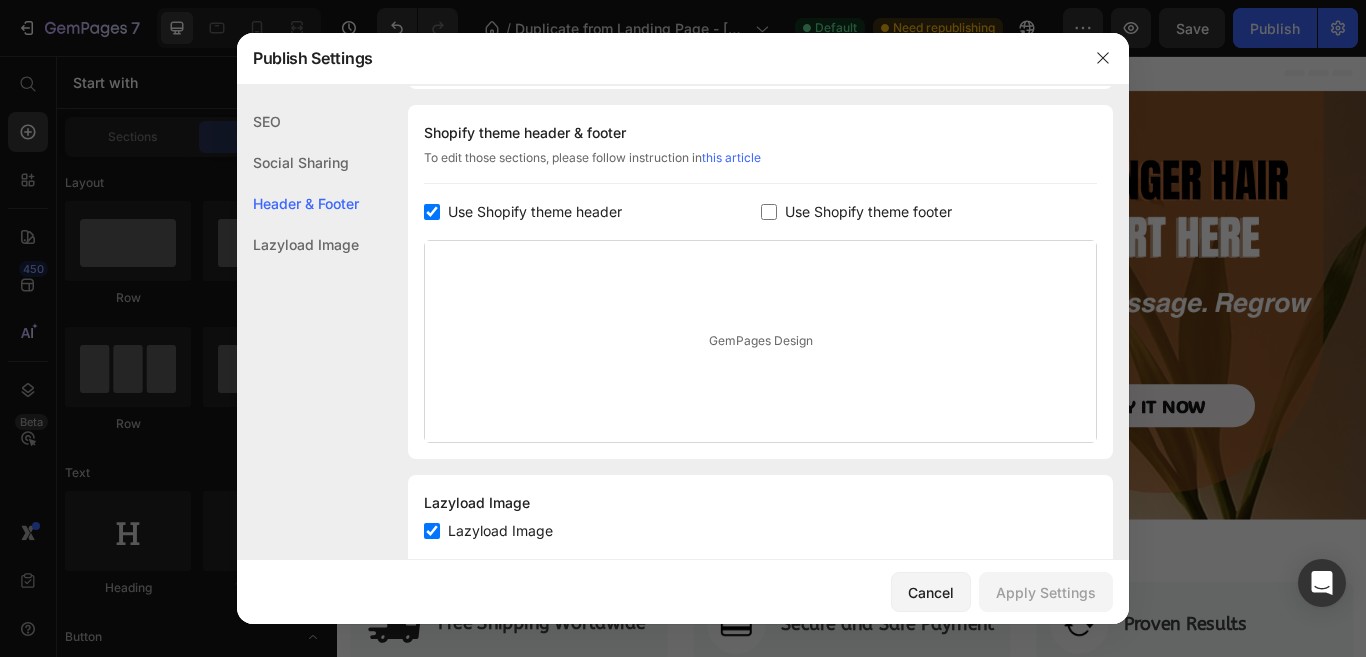 checkbox on "true" 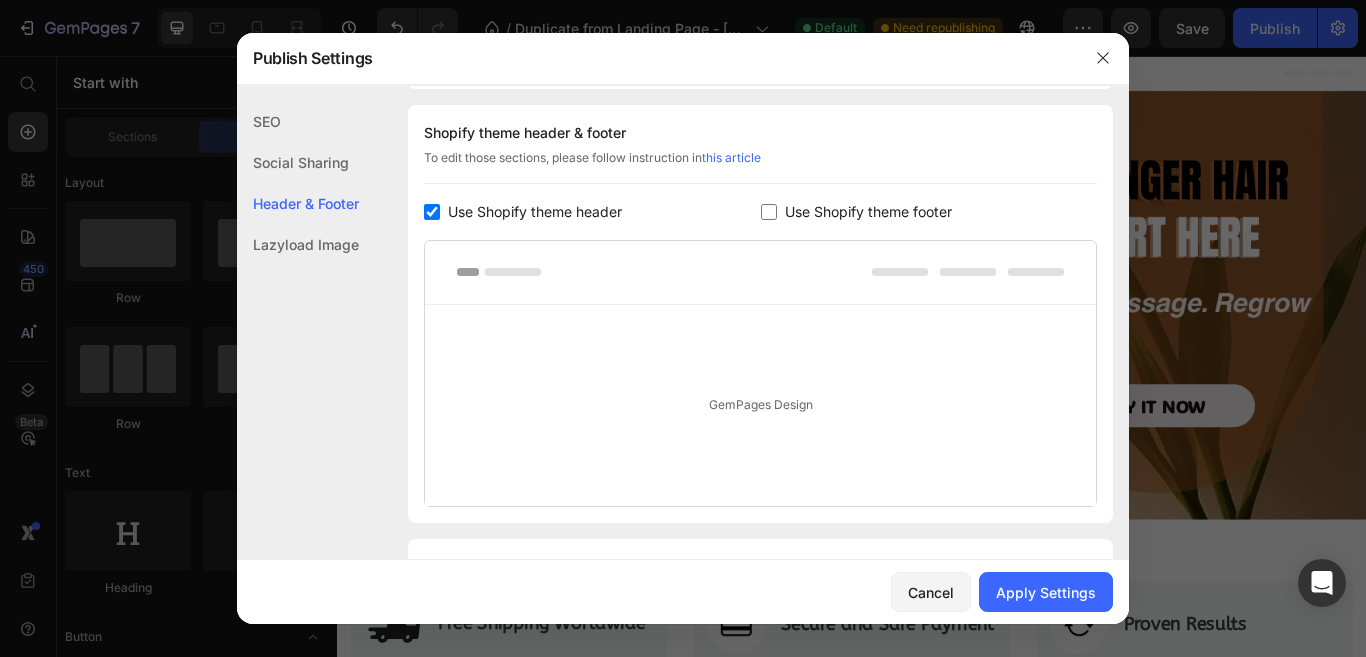 click at bounding box center (769, 212) 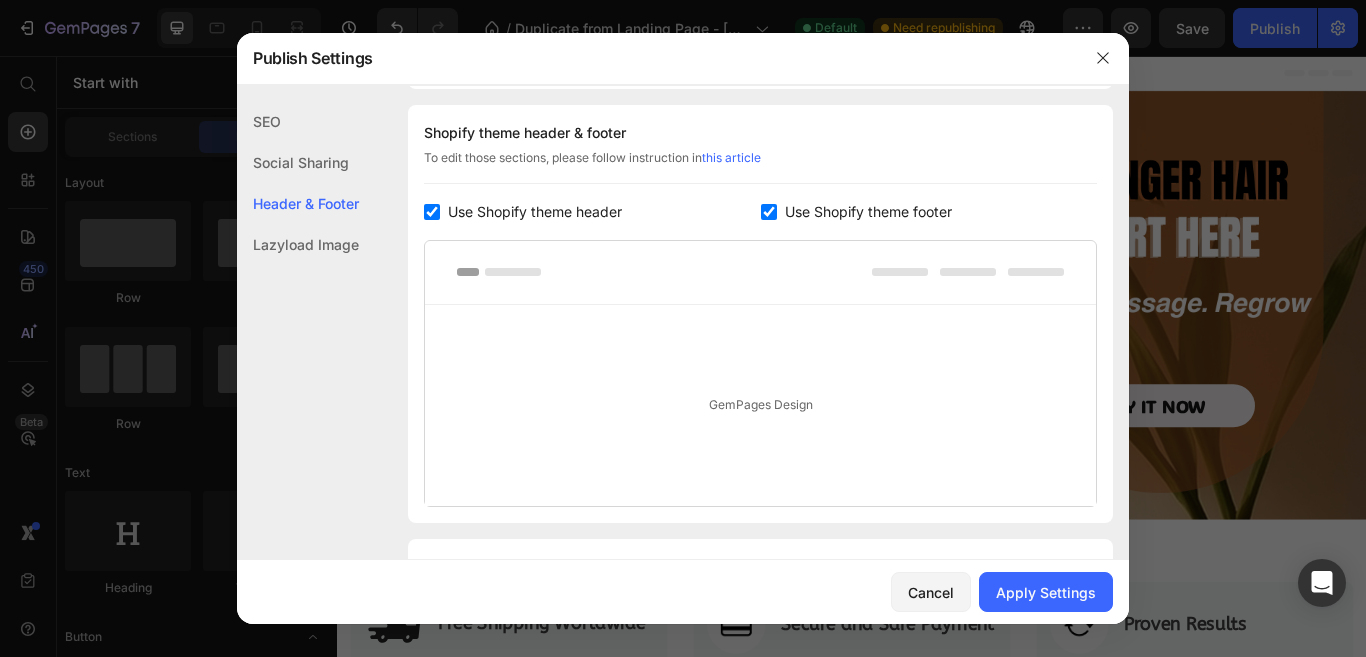 checkbox on "true" 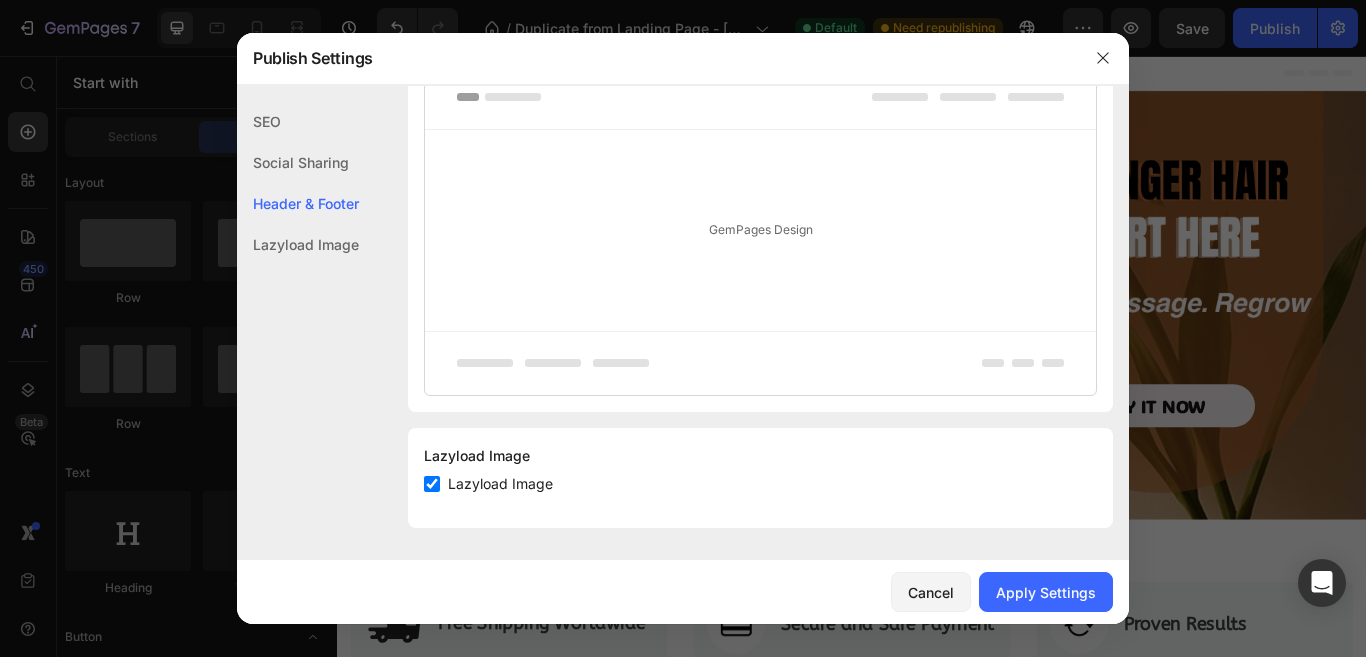 scroll, scrollTop: 345, scrollLeft: 0, axis: vertical 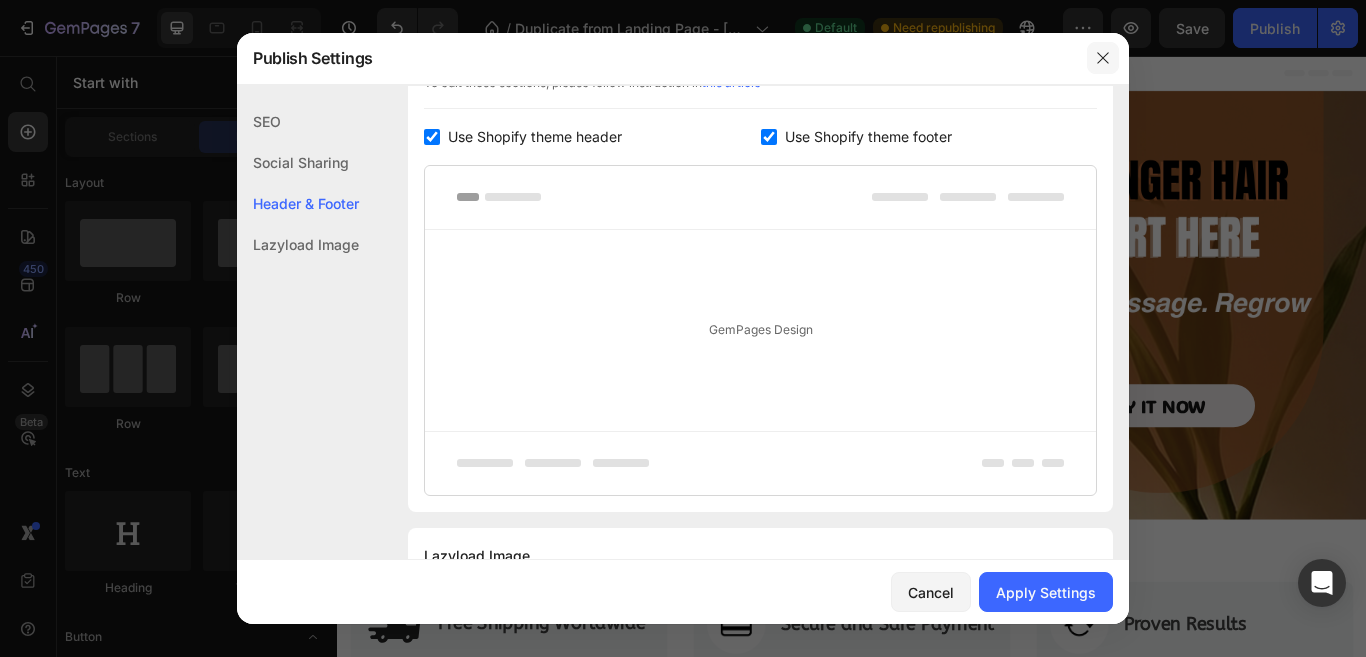 click 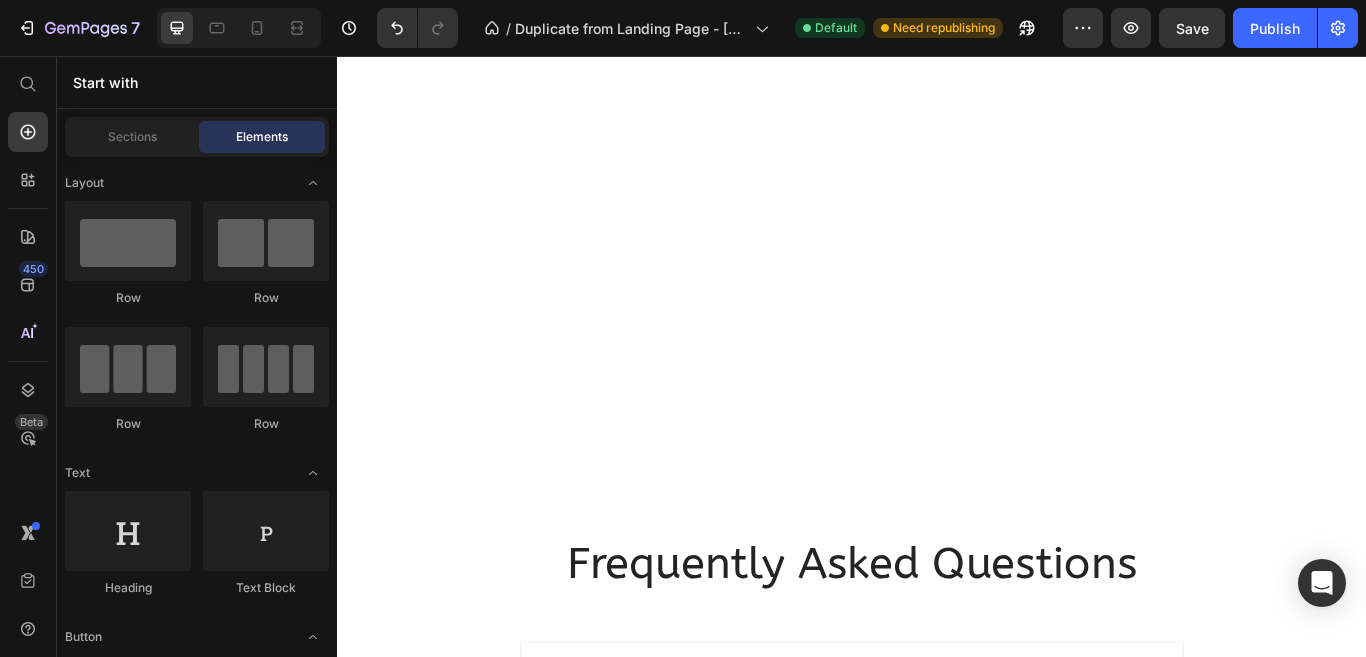 scroll, scrollTop: 7651, scrollLeft: 0, axis: vertical 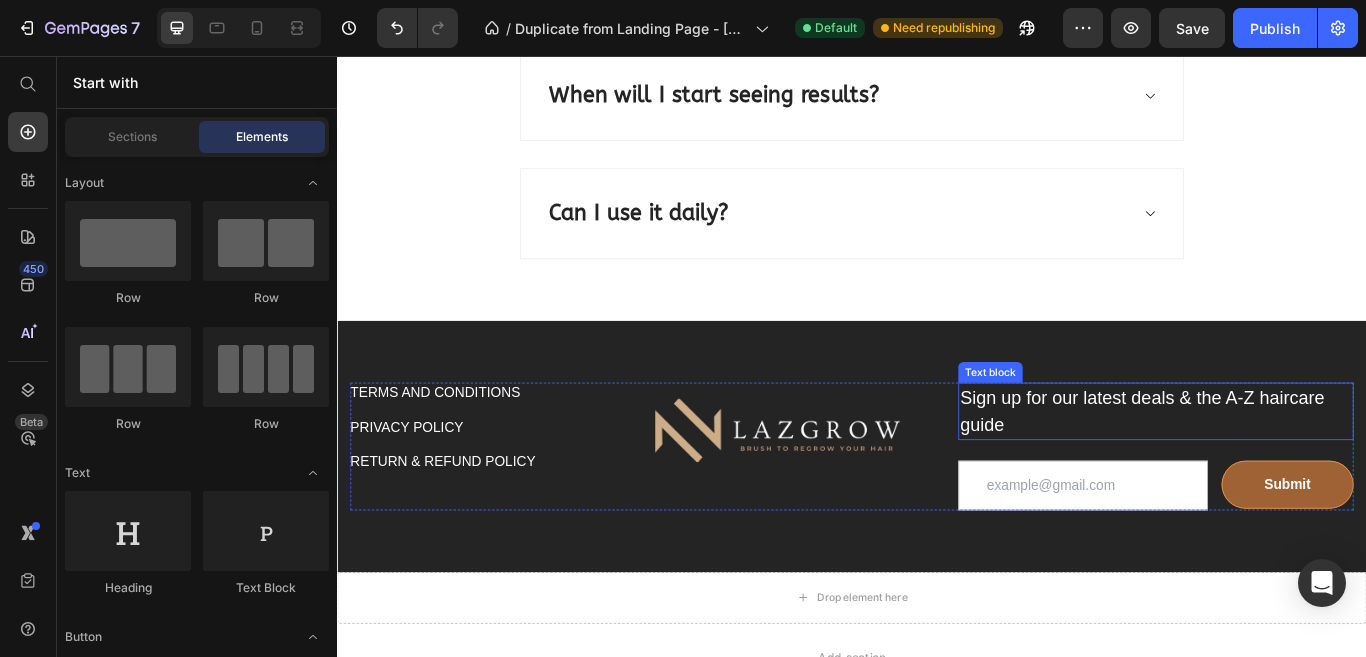 click on "Sign up for our latest deals & the A-Z haircare guide" at bounding box center (1291, 470) 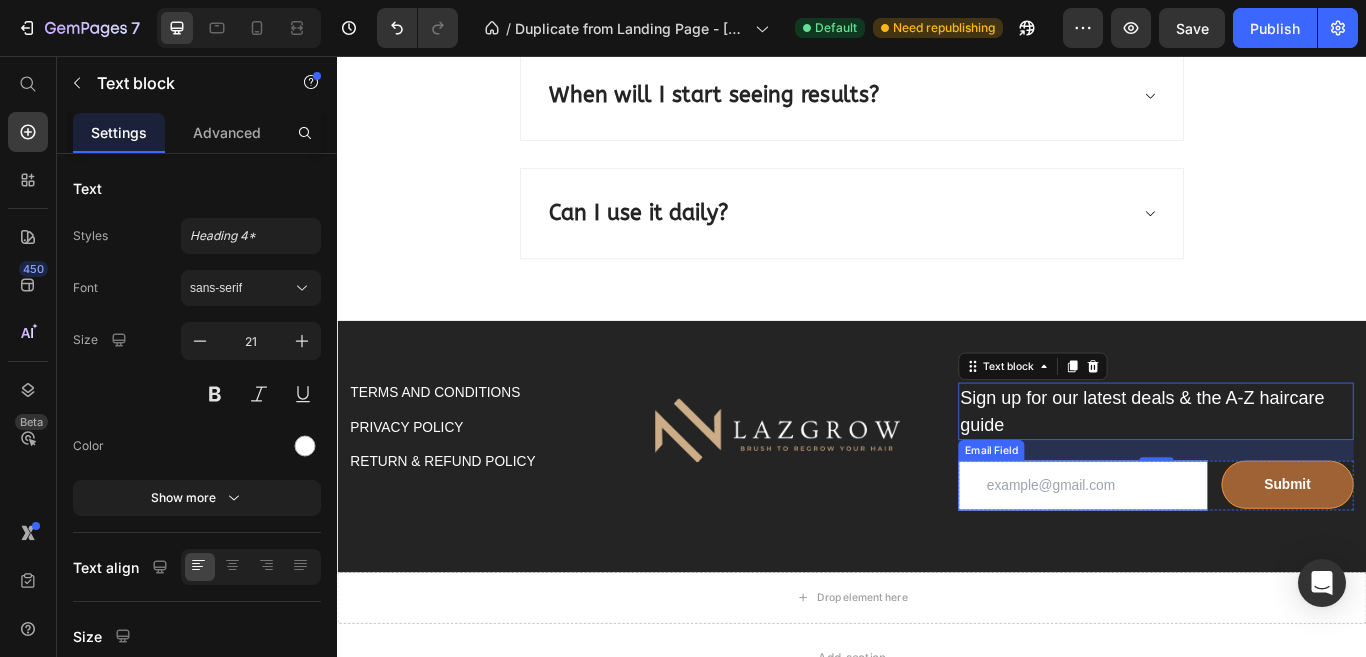 click at bounding box center (1206, 557) 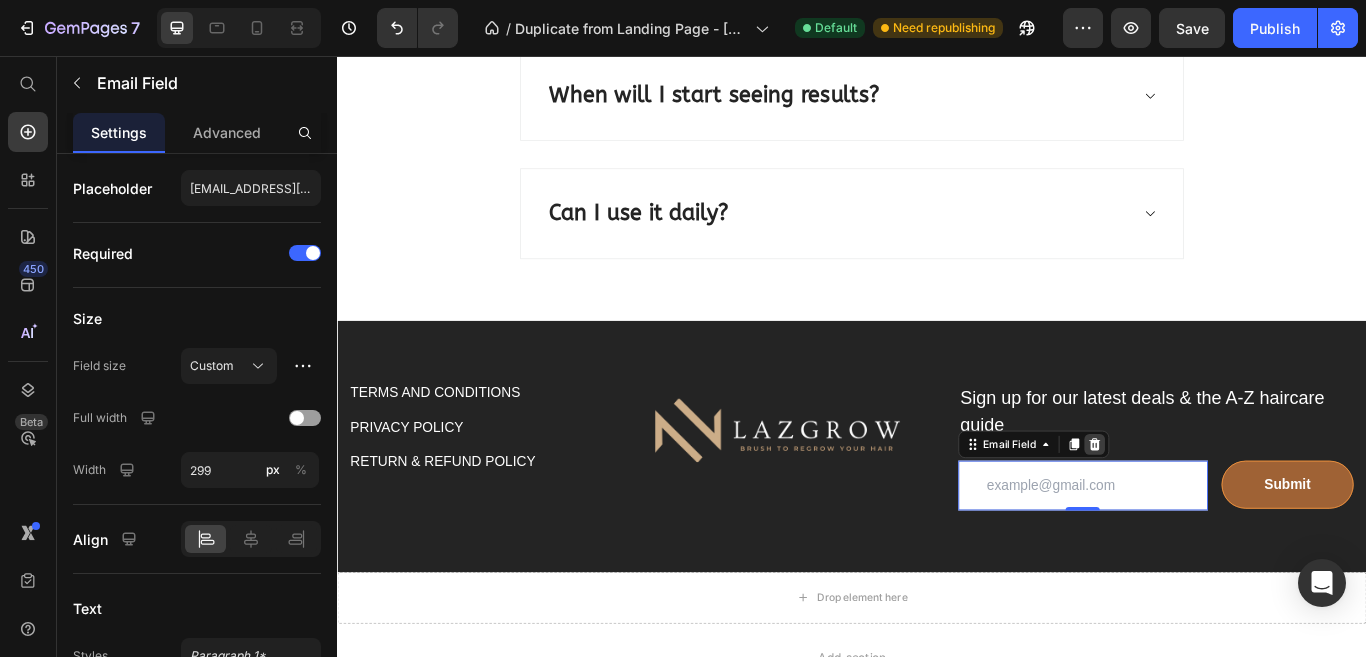 click 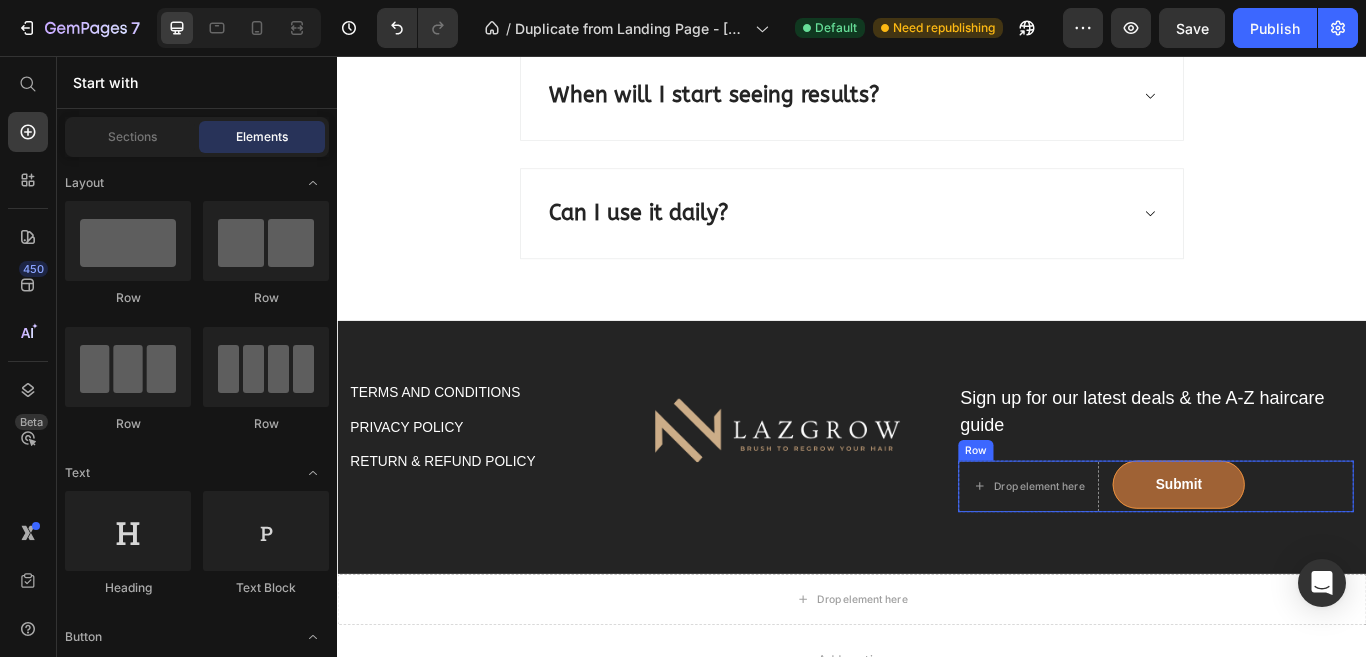 click on "Drop element here Submit Submit Button Row" at bounding box center [1291, 558] 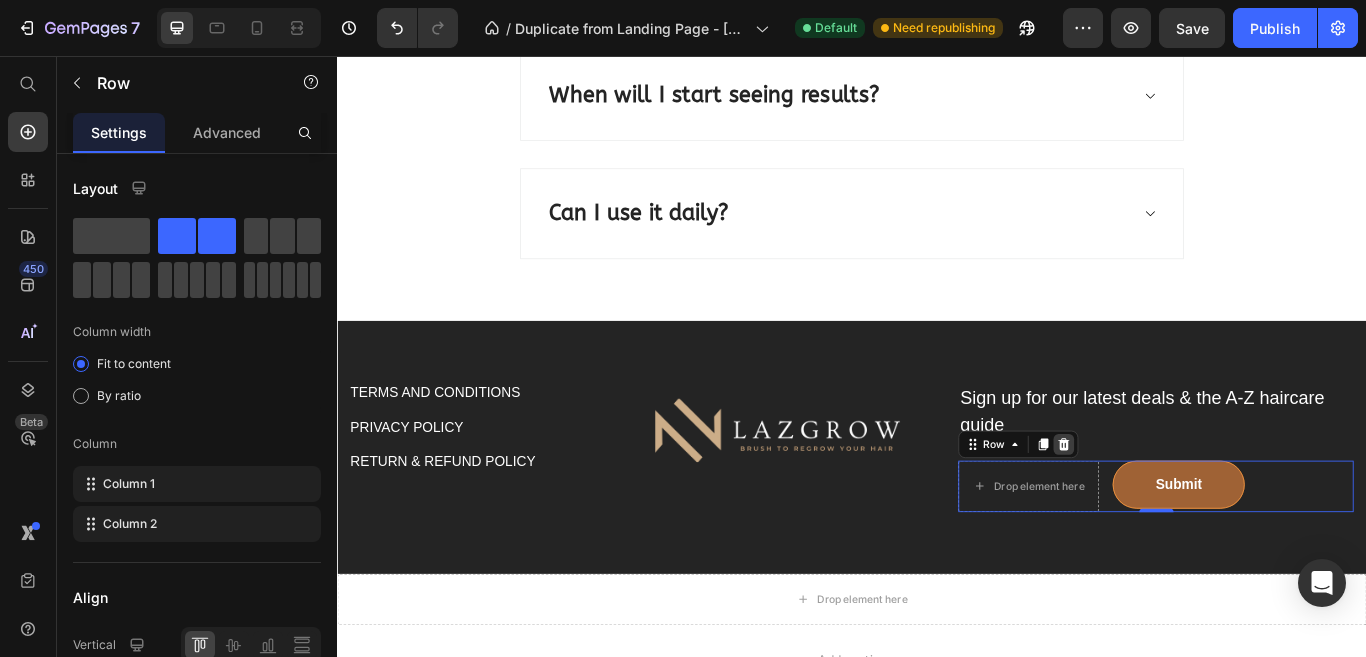 click 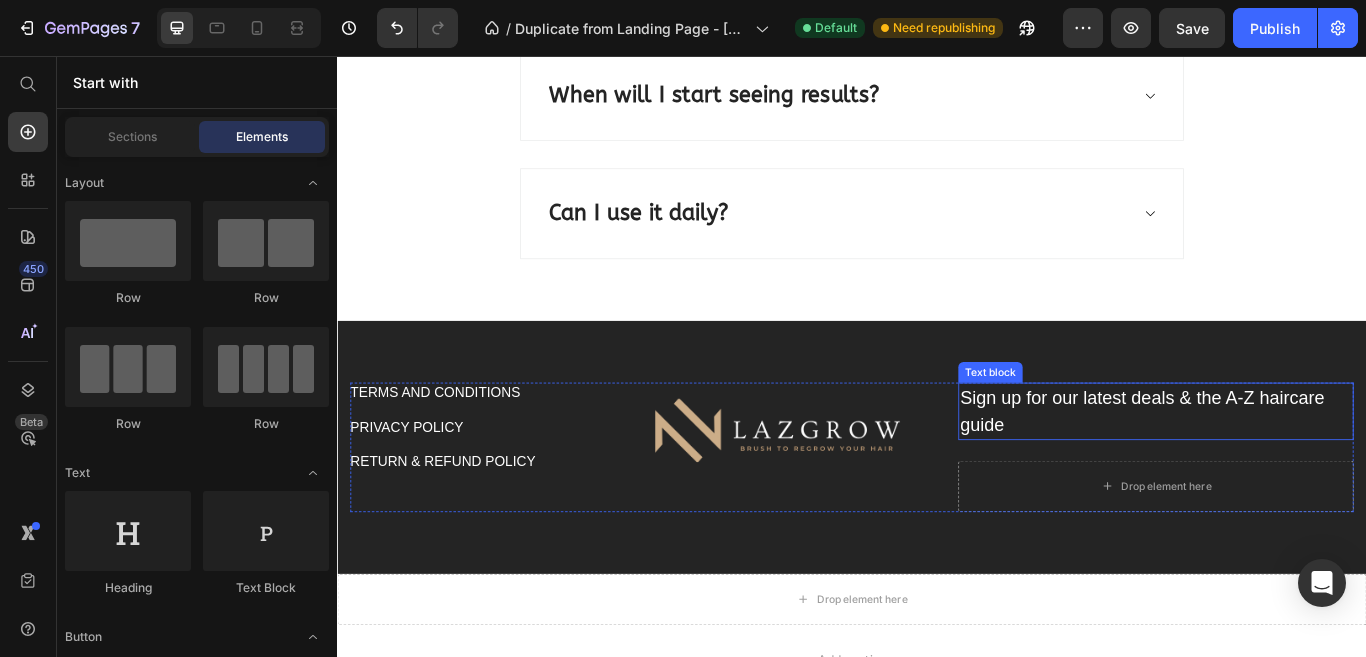 click on "Sign up for our latest deals & the A-Z haircare guide" at bounding box center [1291, 470] 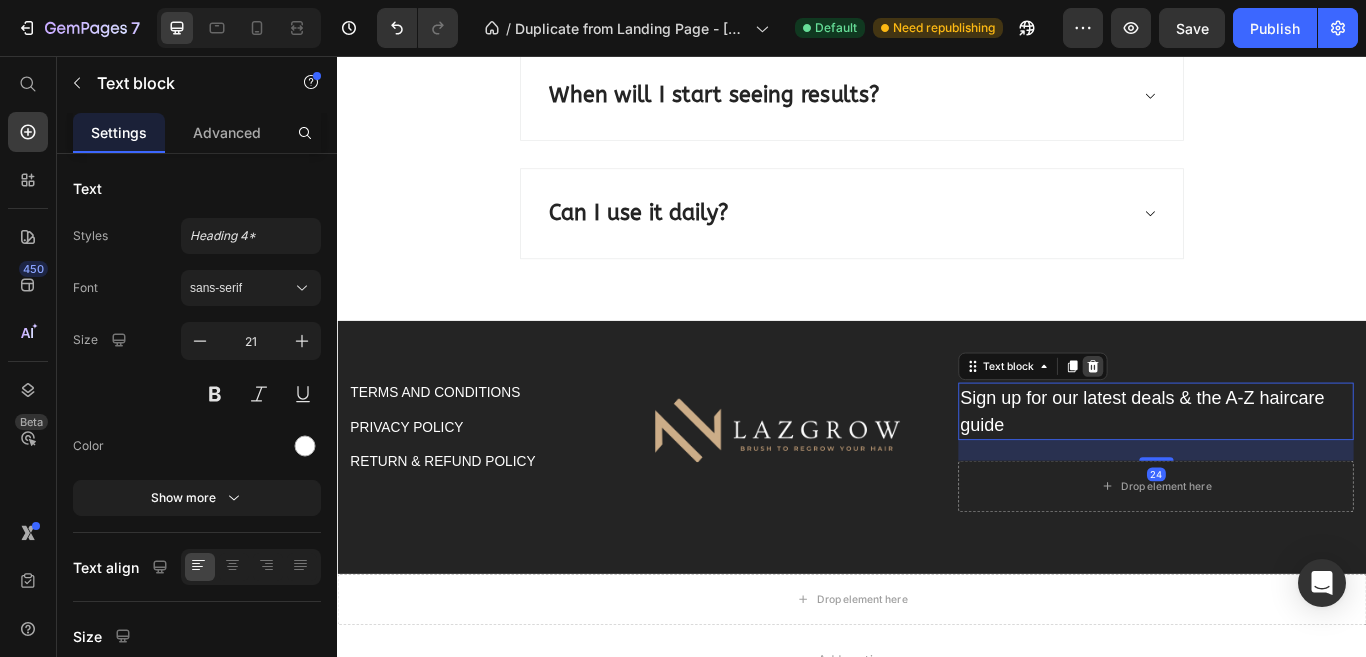 click 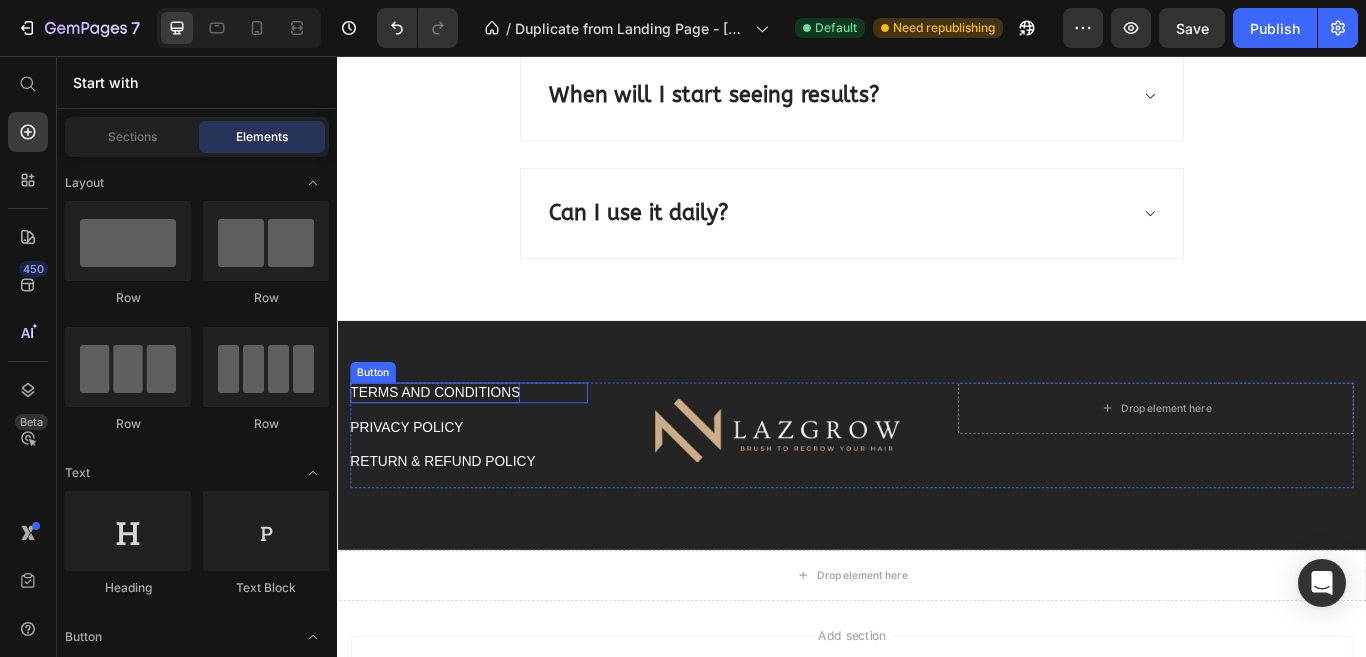 click on "TERMS AND CONDITIONS" at bounding box center (451, 449) 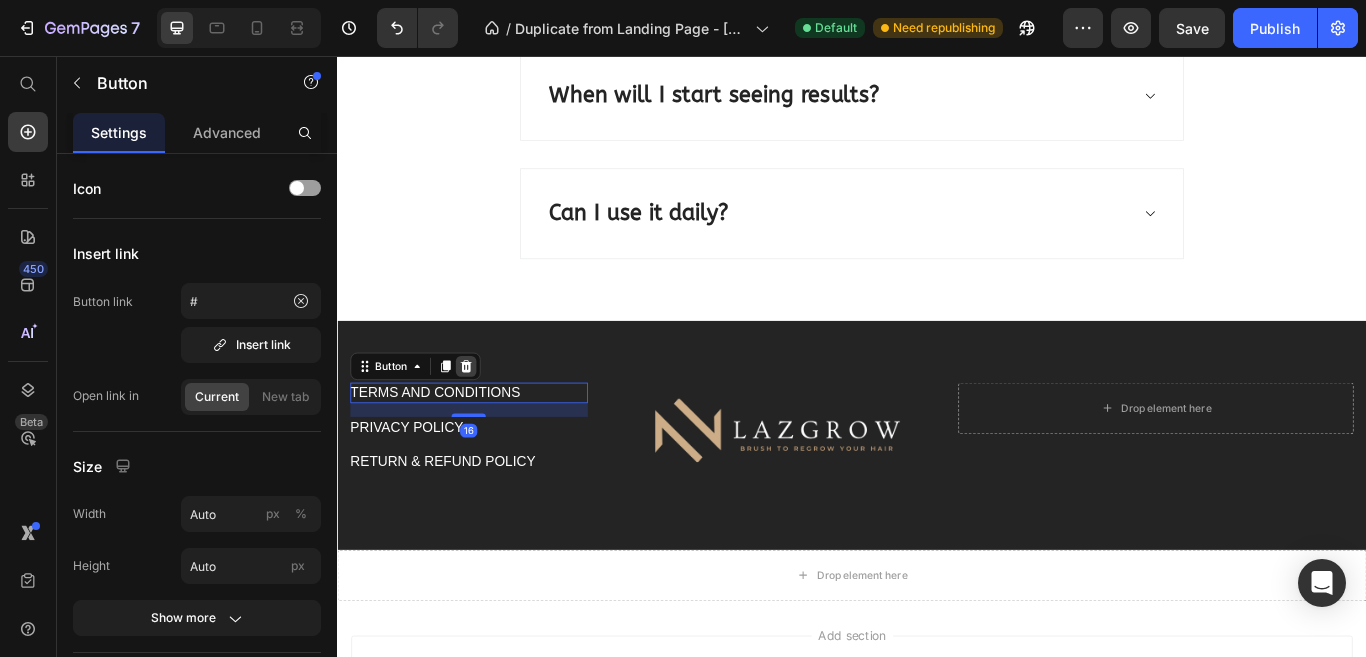 click 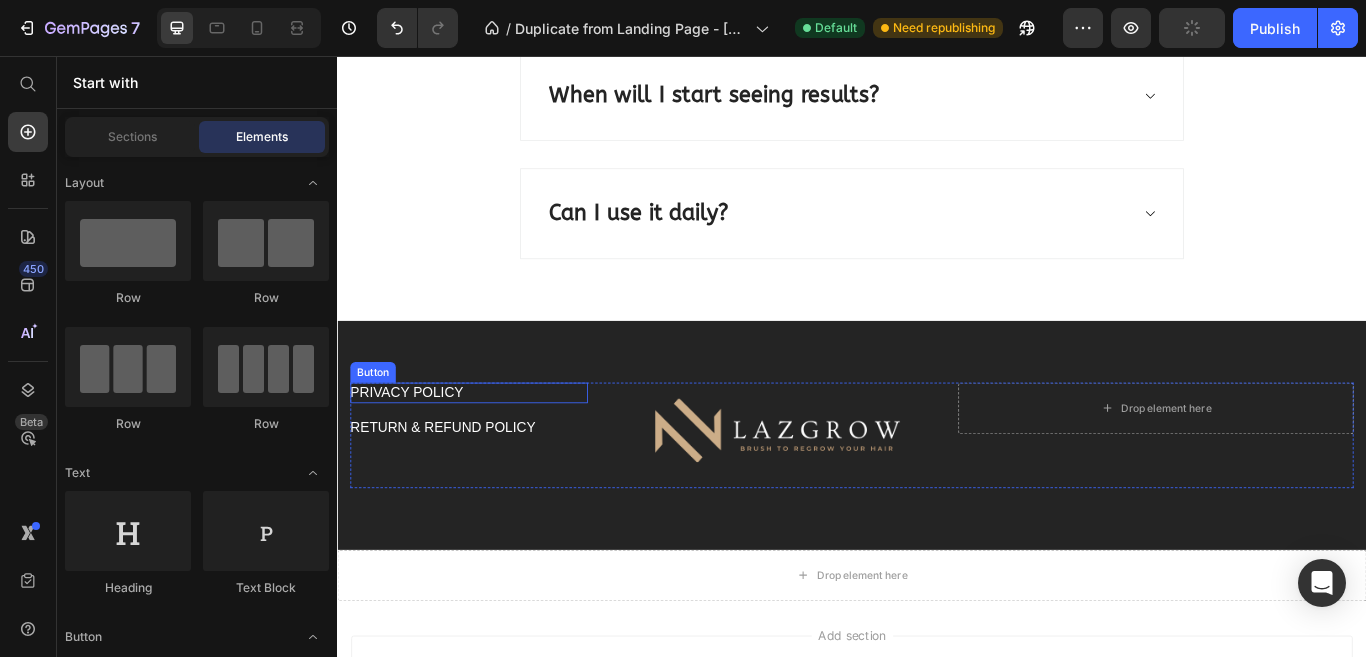 click on "PRIVACY POLICY Button" at bounding box center [490, 449] 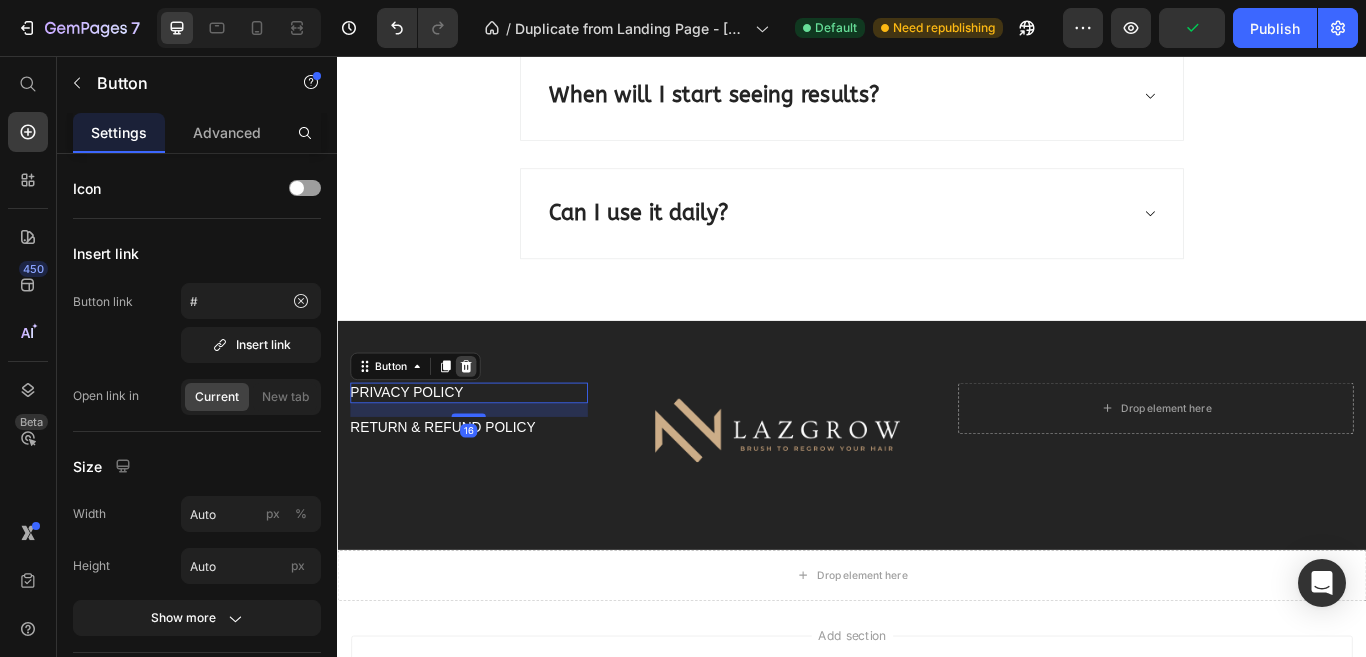 click 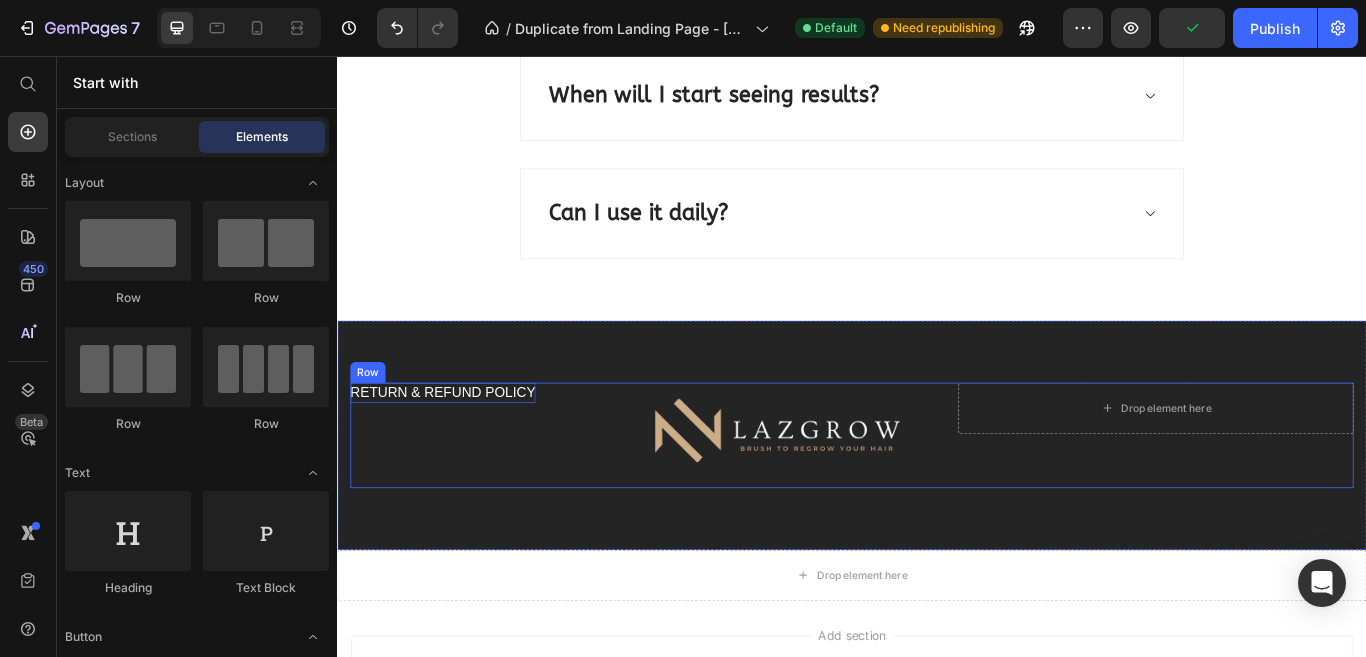 click on "RETURN & REFUND POLICY" at bounding box center (460, 449) 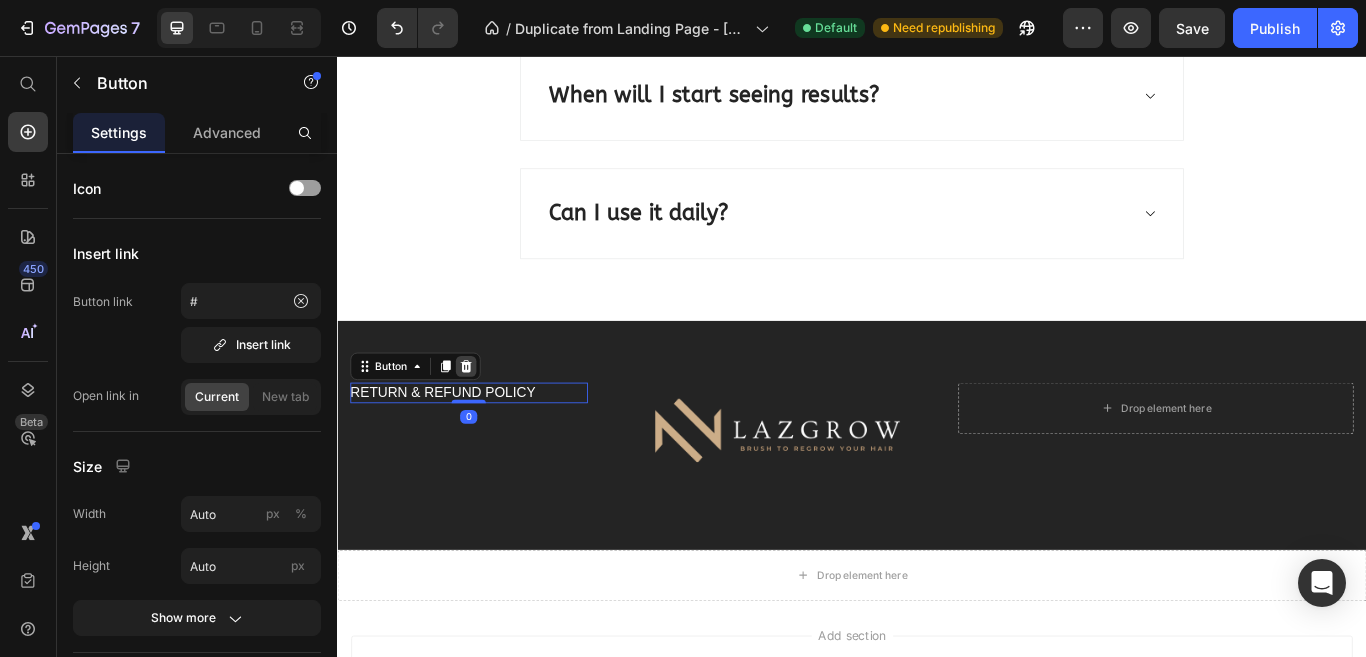 click 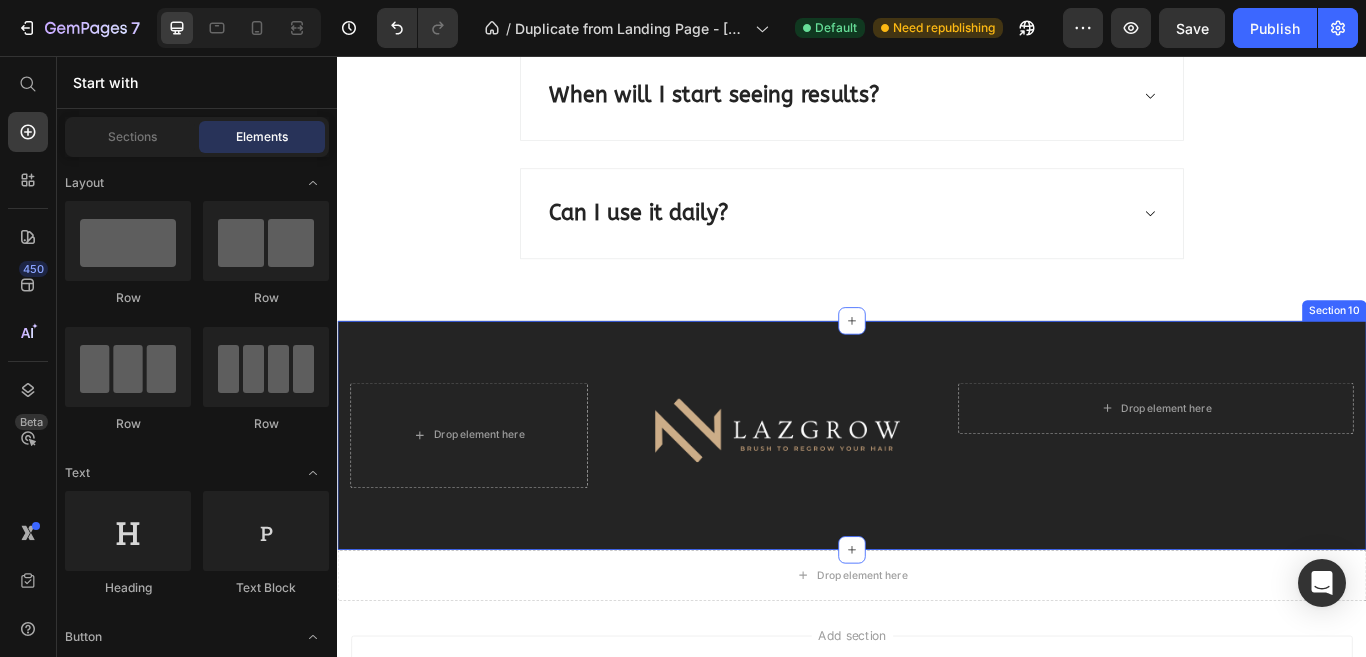 drag, startPoint x: 932, startPoint y: 621, endPoint x: 927, endPoint y: 593, distance: 28.442924 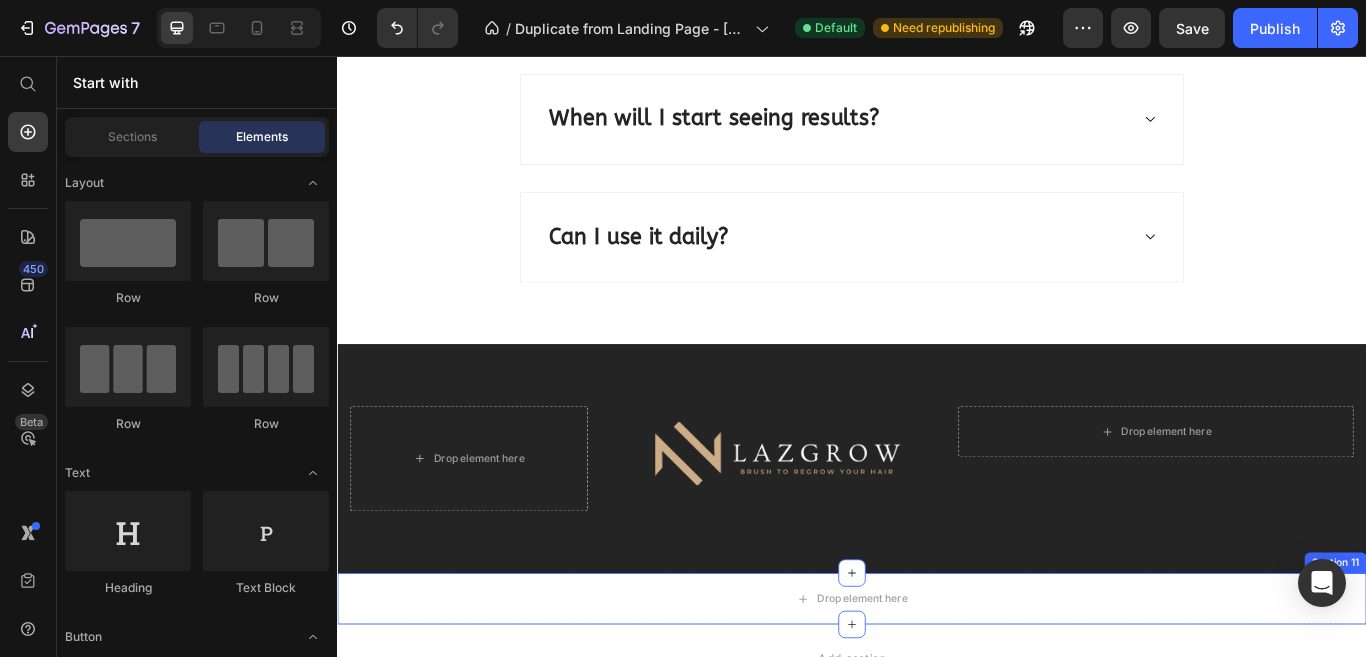 scroll, scrollTop: 7423, scrollLeft: 0, axis: vertical 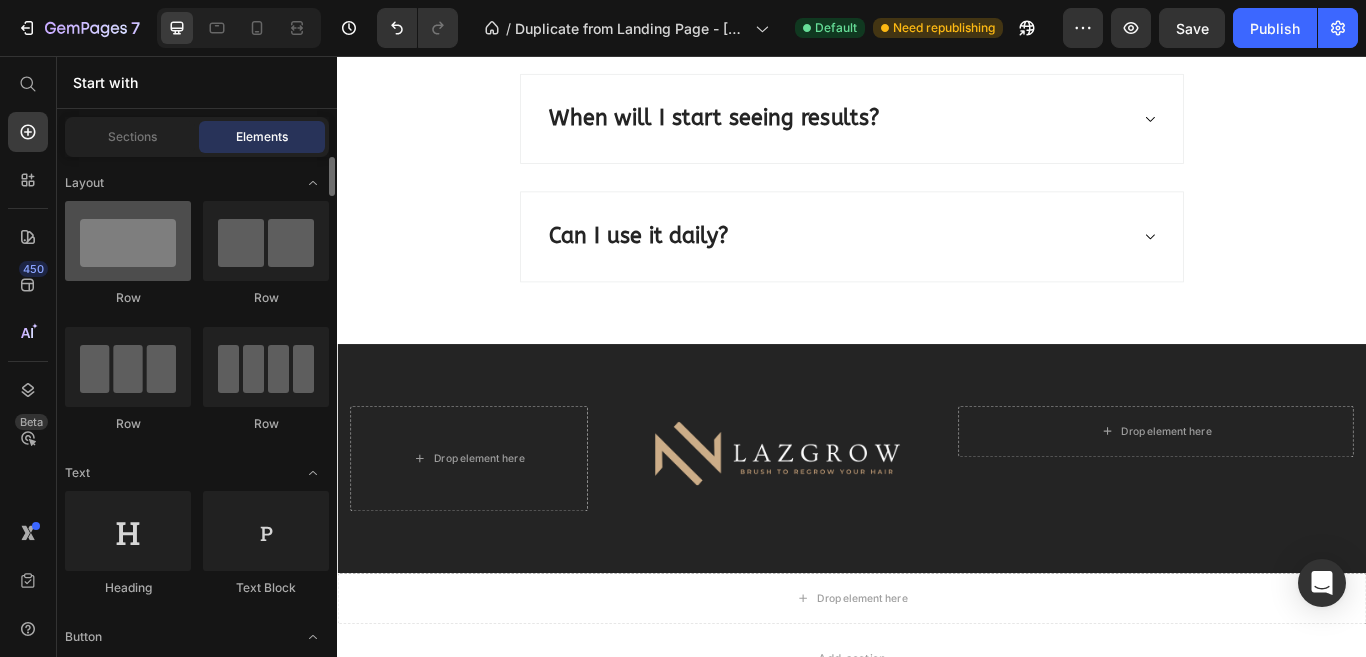 click at bounding box center (128, 241) 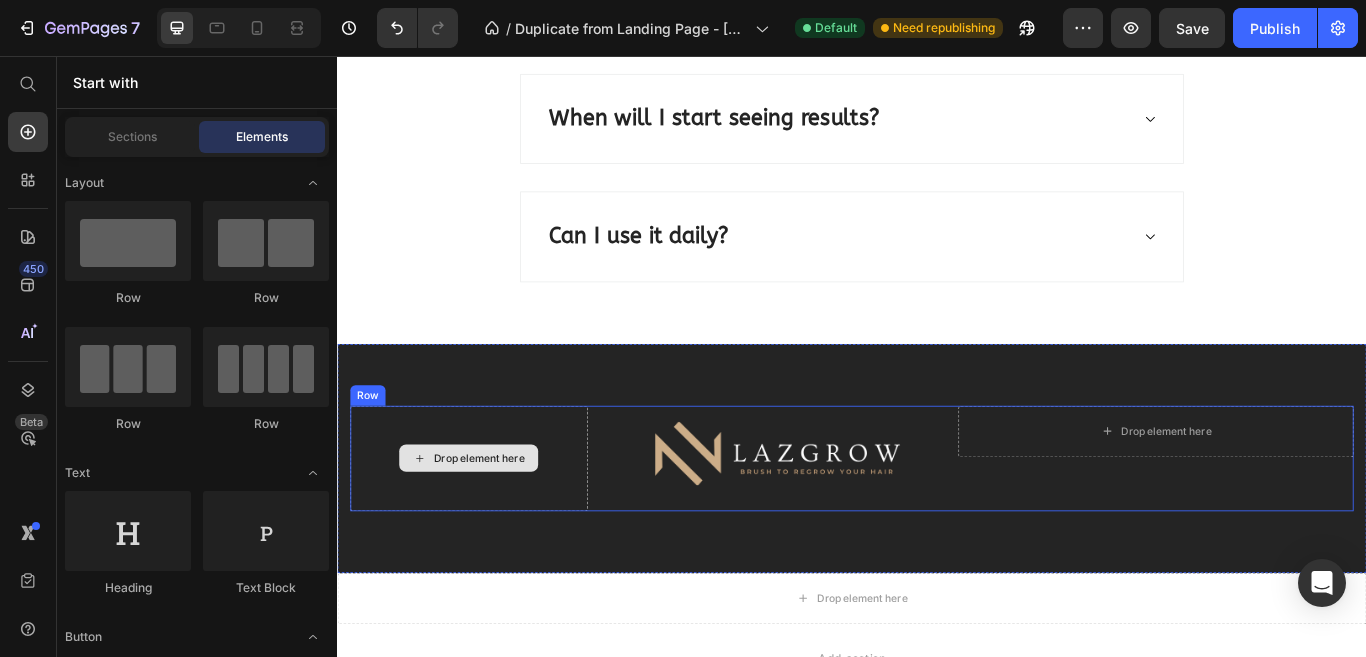 click on "Drop element here" at bounding box center (490, 525) 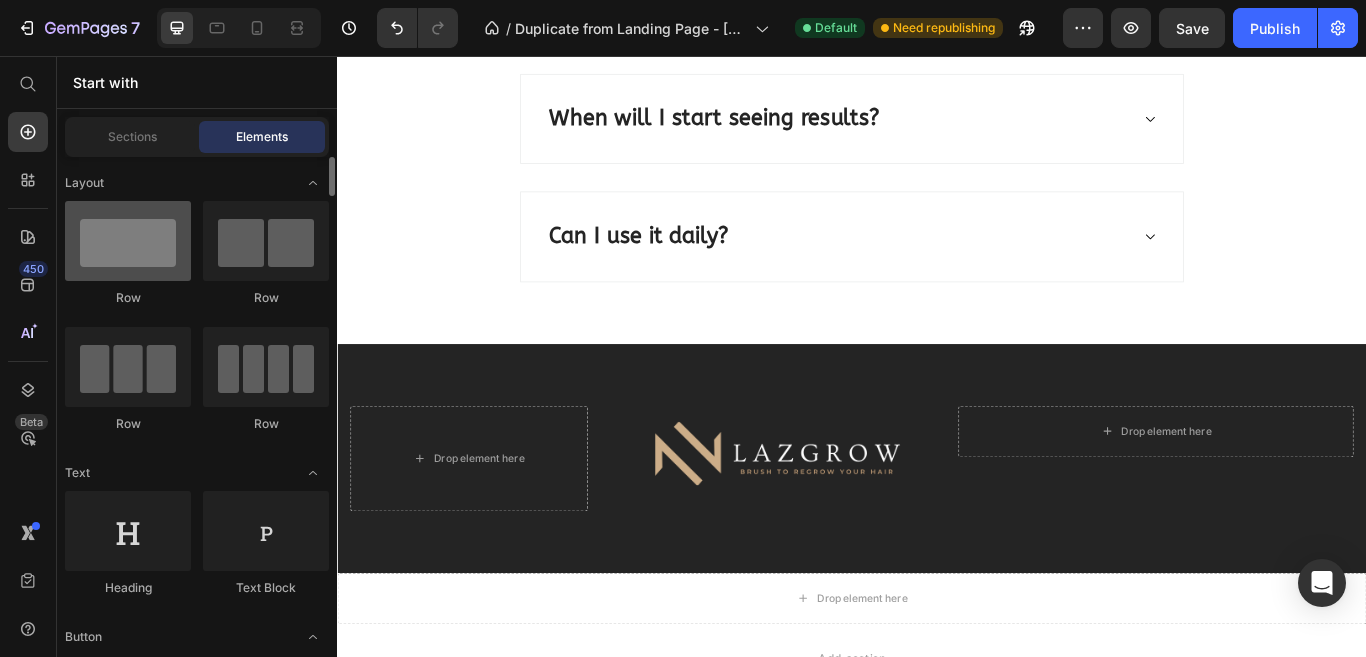 click at bounding box center (128, 241) 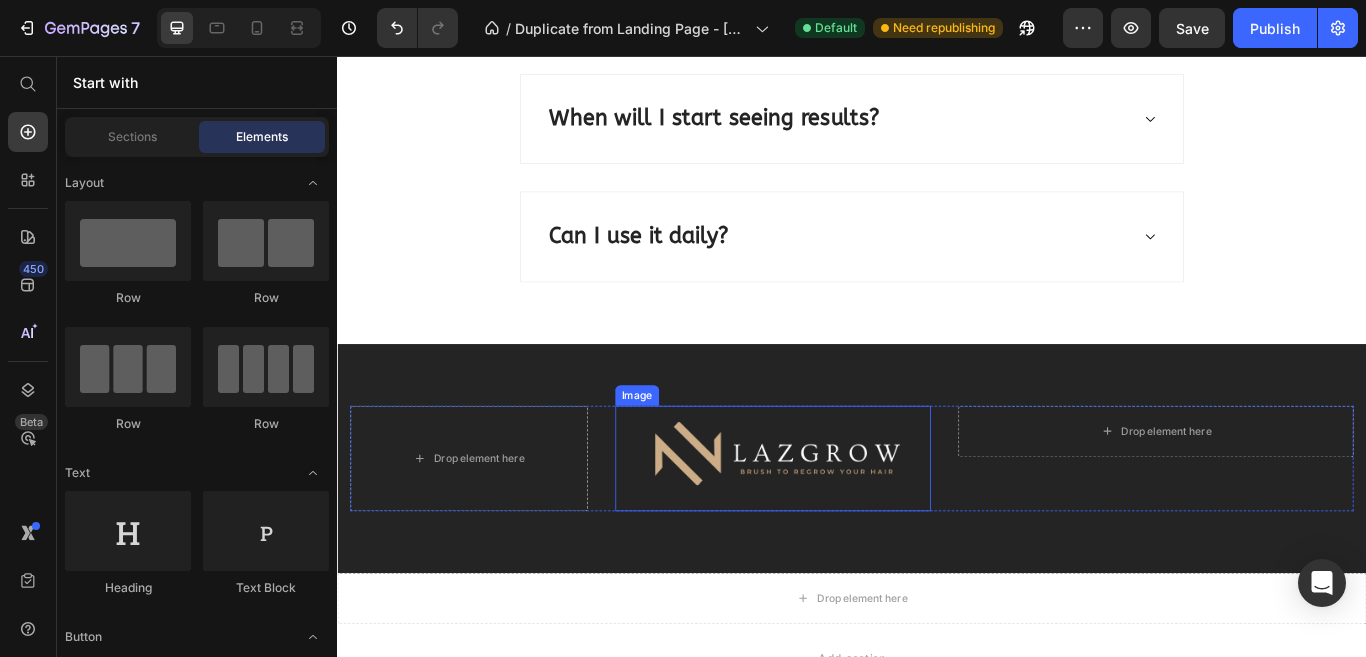 click at bounding box center [845, 525] 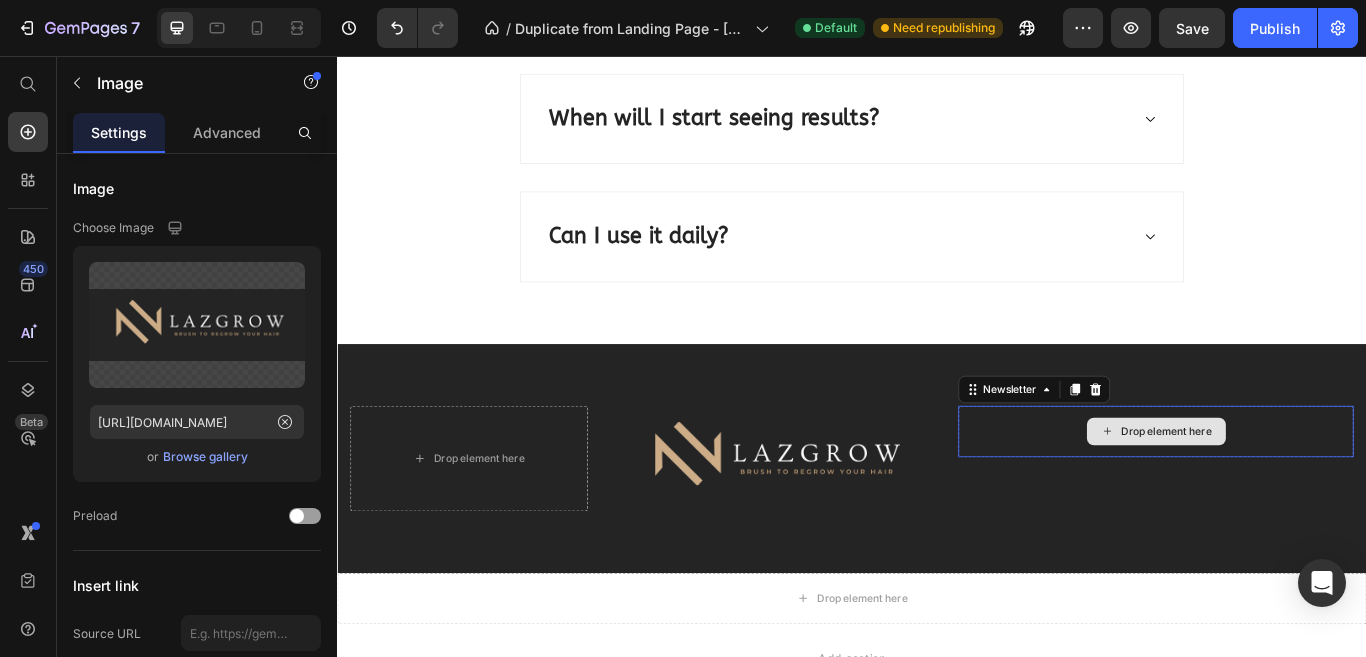 click on "Drop element here" at bounding box center (1291, 494) 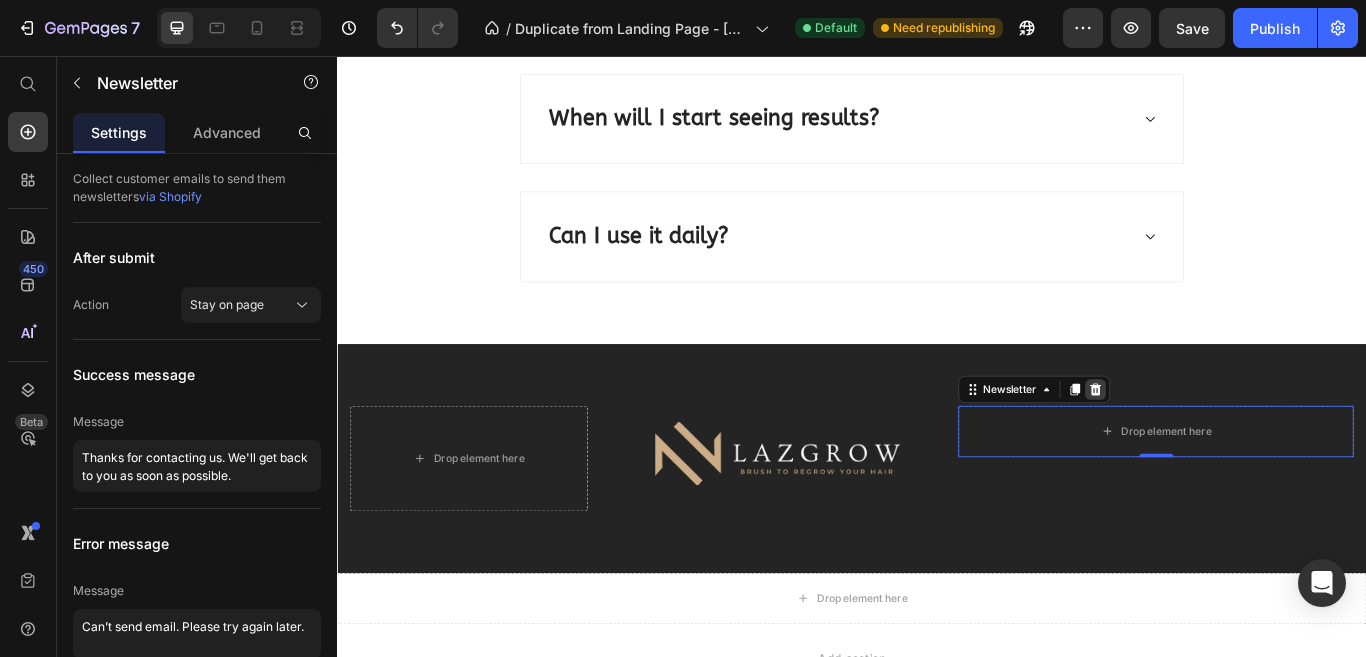 click 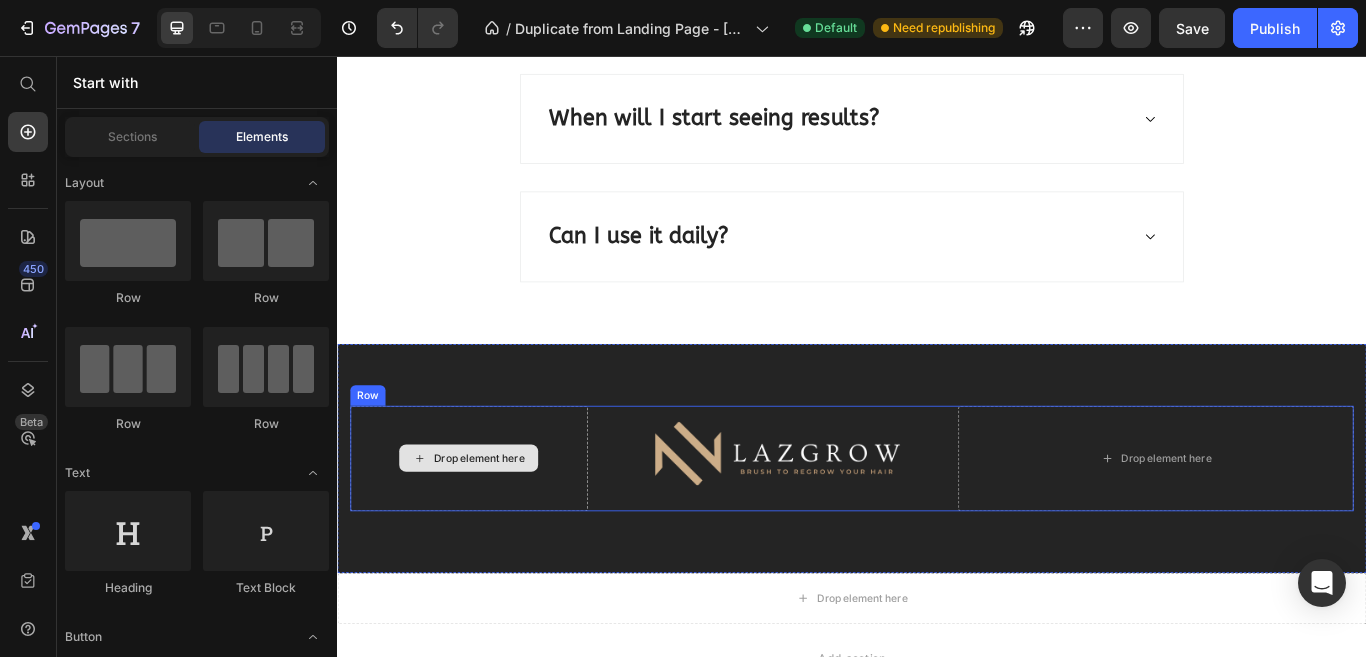 click on "Drop element here" at bounding box center [490, 525] 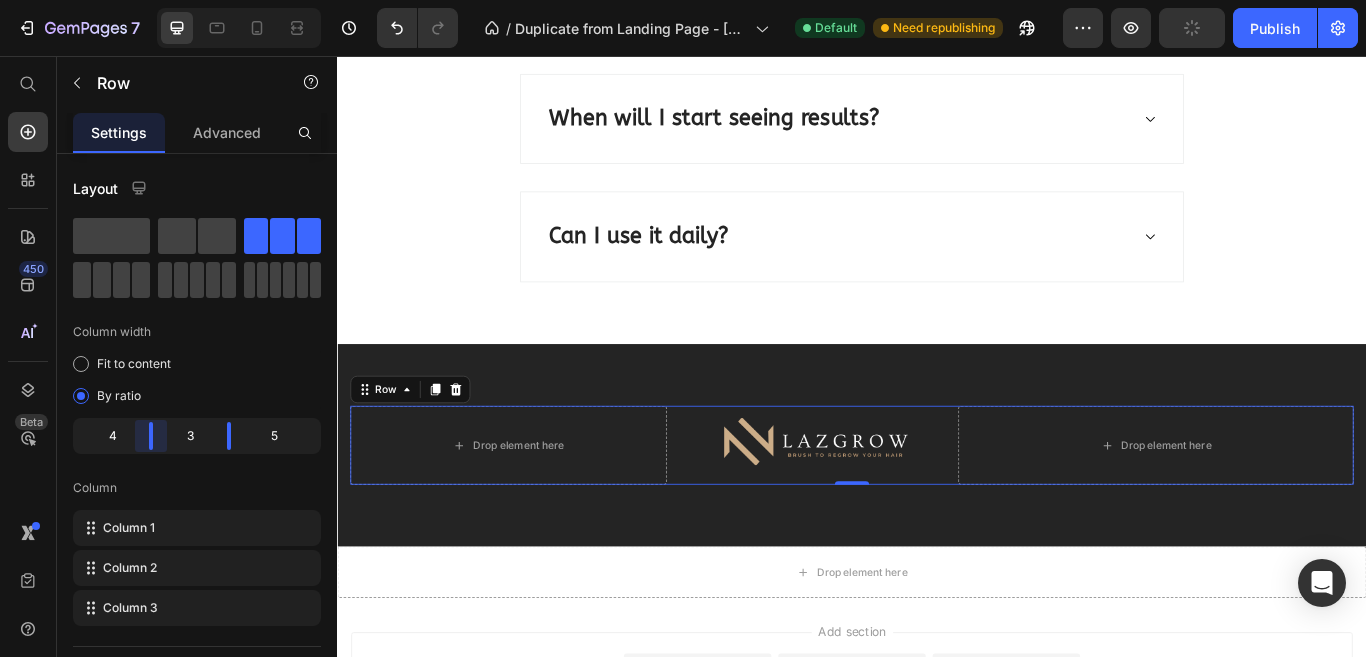 drag, startPoint x: 137, startPoint y: 438, endPoint x: 147, endPoint y: 440, distance: 10.198039 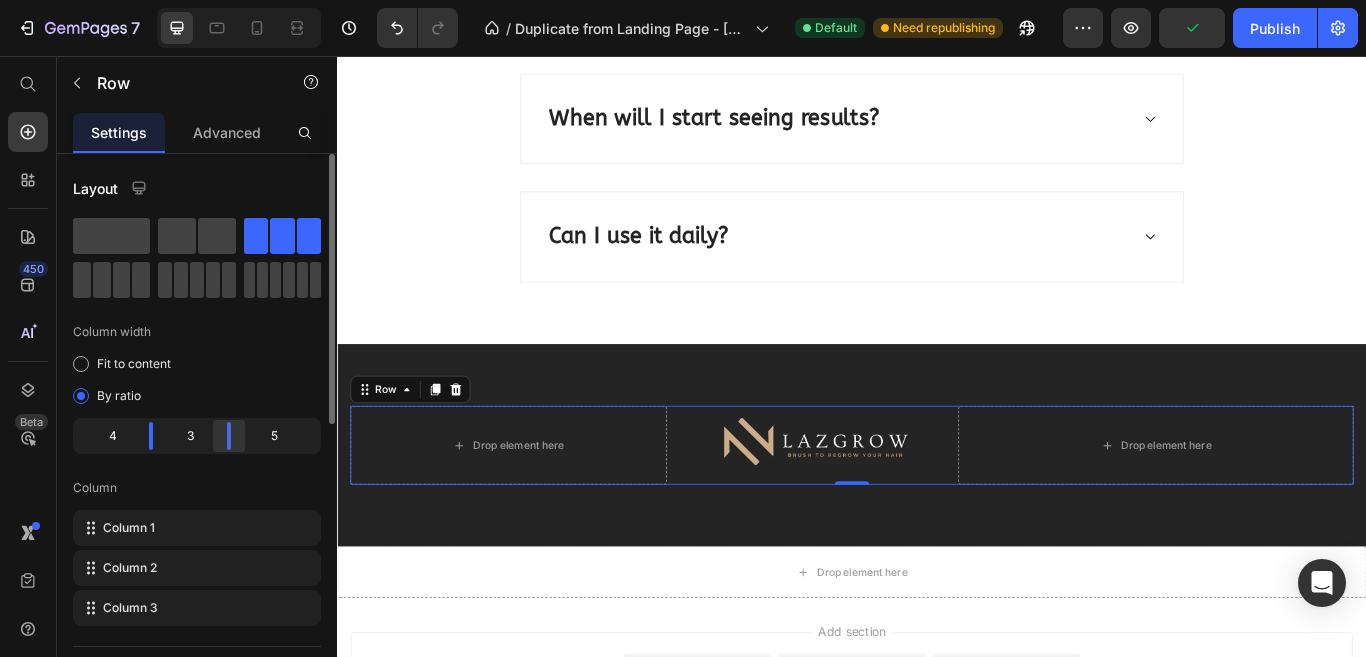 click on "7  Version history  /  Duplicate from Landing Page - [DATE] 13:07:32 Default Need republishing Preview  Publish  450 Beta Start with Sections Elements Hero Section Product Detail Brands Trusted Badges Guarantee Product Breakdown How to use Testimonials Compare Bundle FAQs Social Proof Brand Story Product List Collection Blog List Contact Sticky Add to Cart Custom Footer Browse Library 450 Layout
Row
Row
Row
Row Text
Heading
Text Block Button
Button
Button
Sticky Back to top Media" at bounding box center [683, 0] 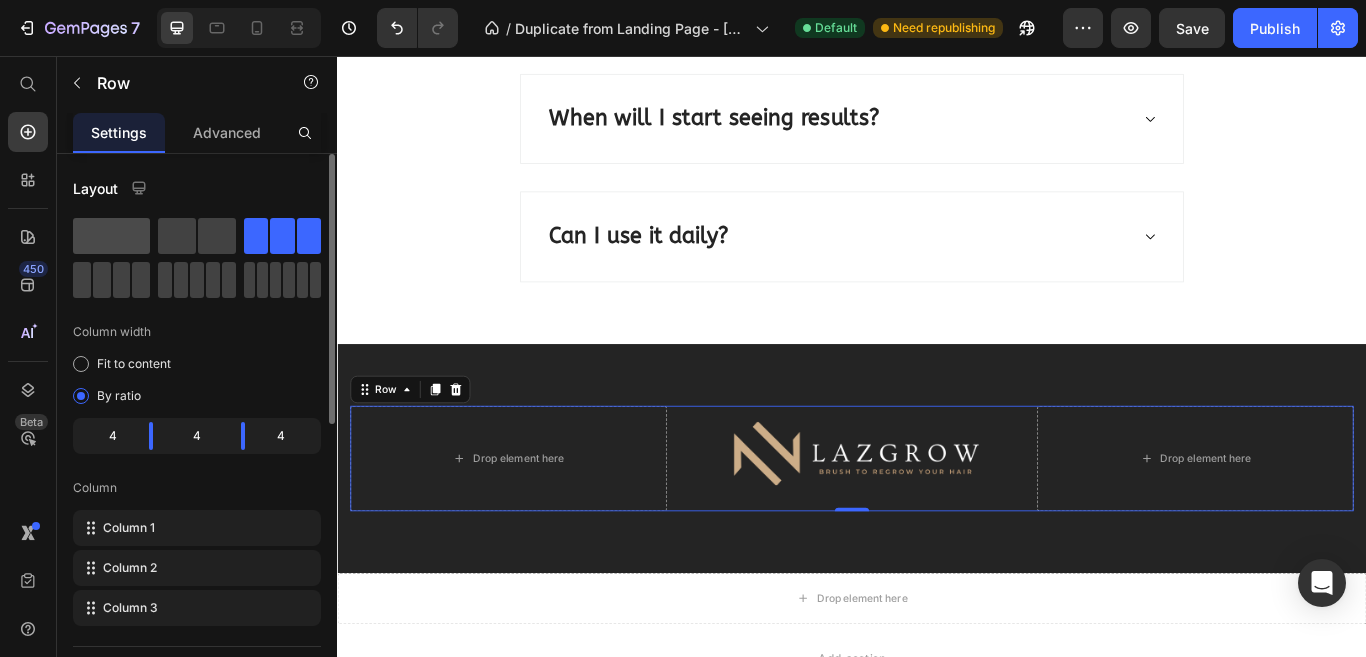 click 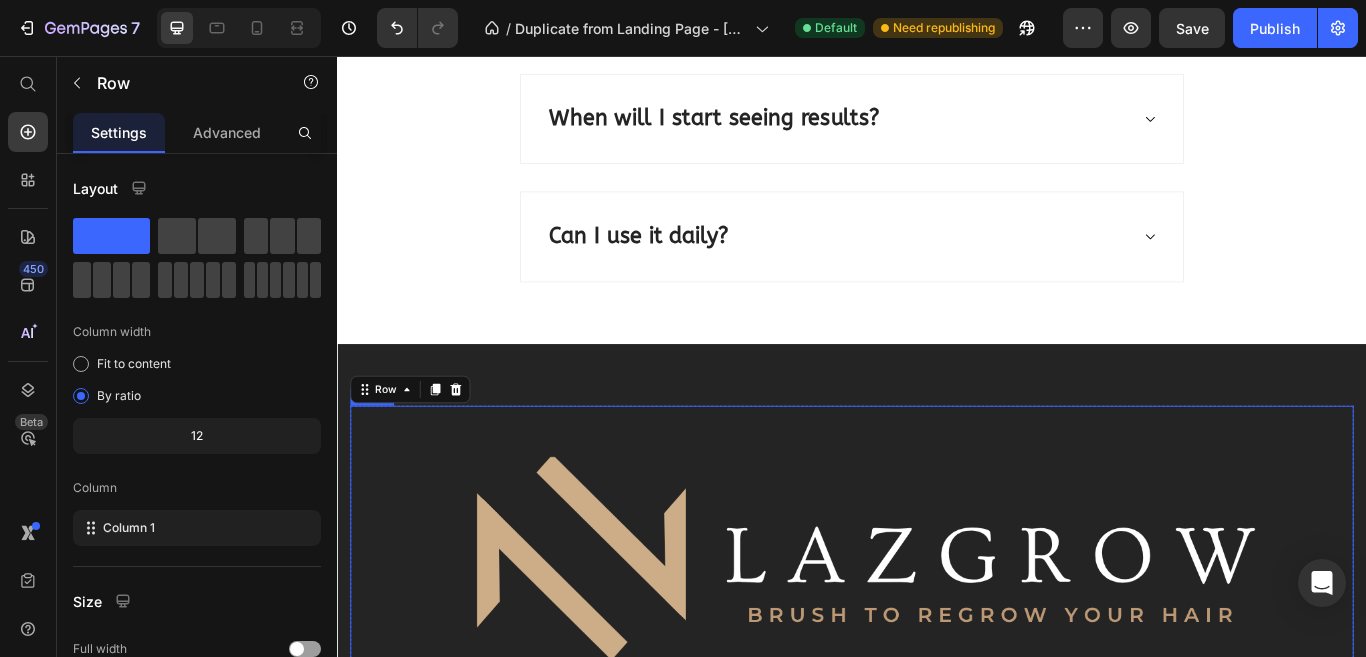 scroll, scrollTop: 7623, scrollLeft: 0, axis: vertical 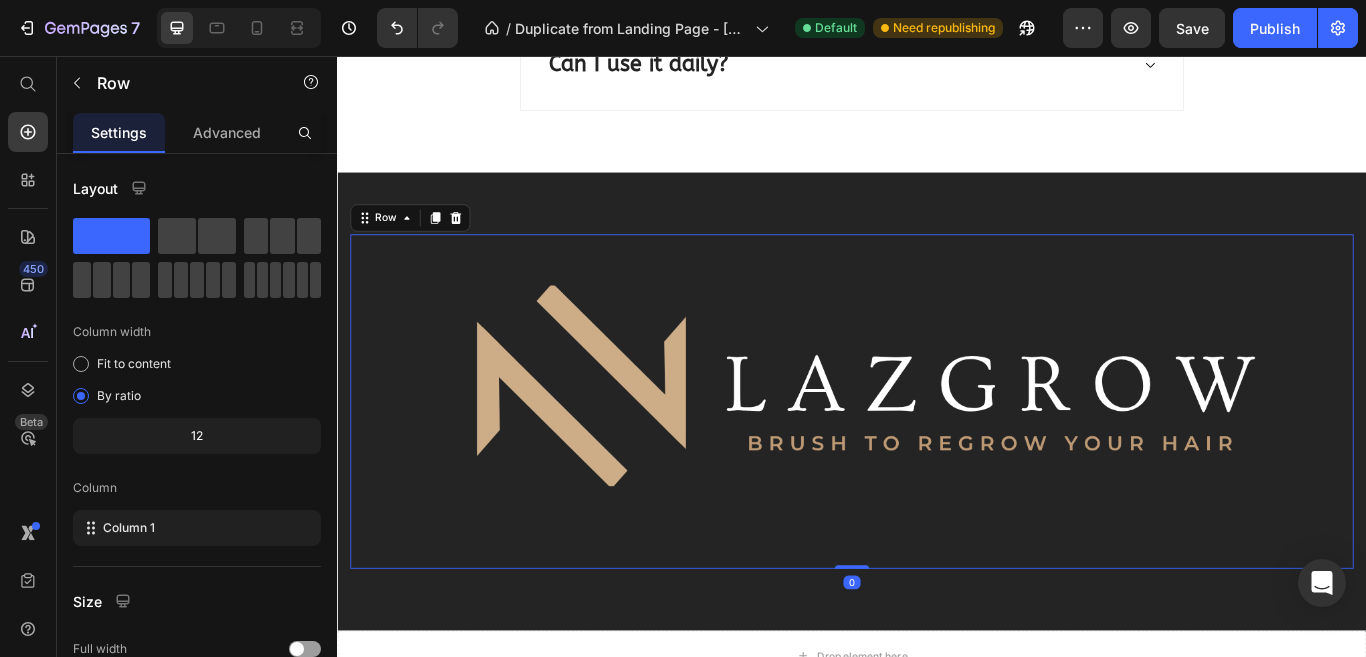 drag, startPoint x: 935, startPoint y: 644, endPoint x: 930, endPoint y: 614, distance: 30.413813 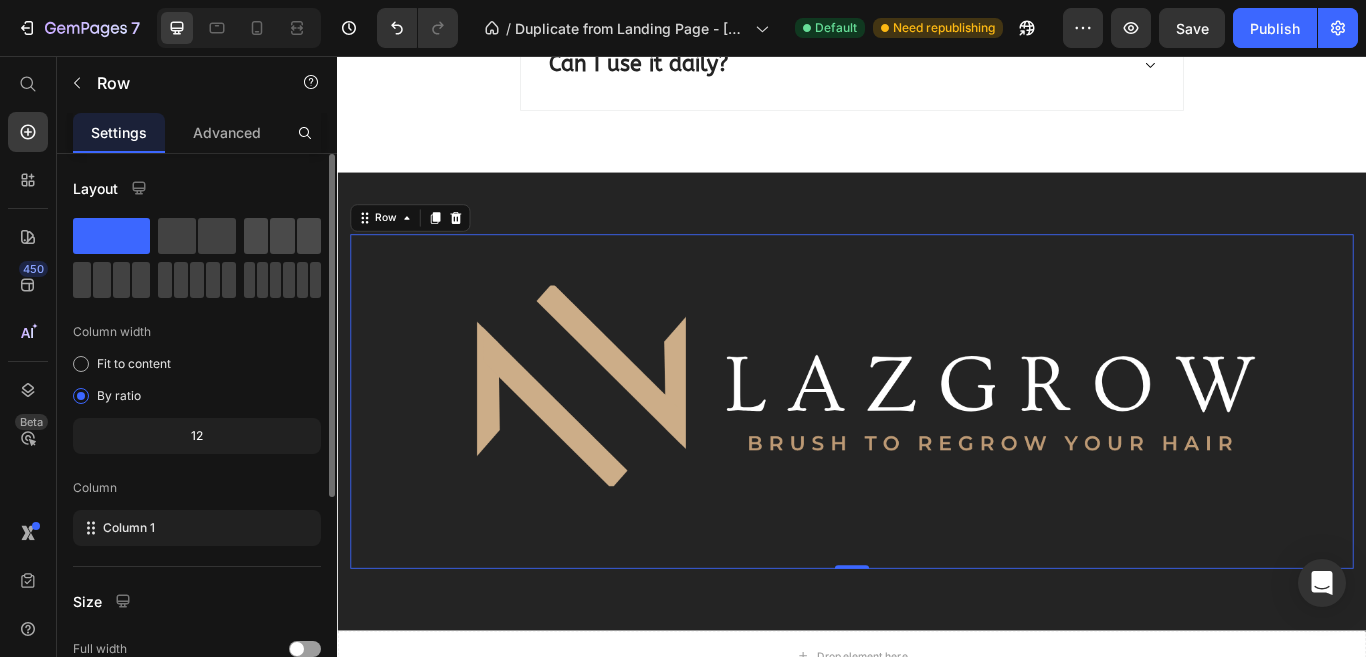 click 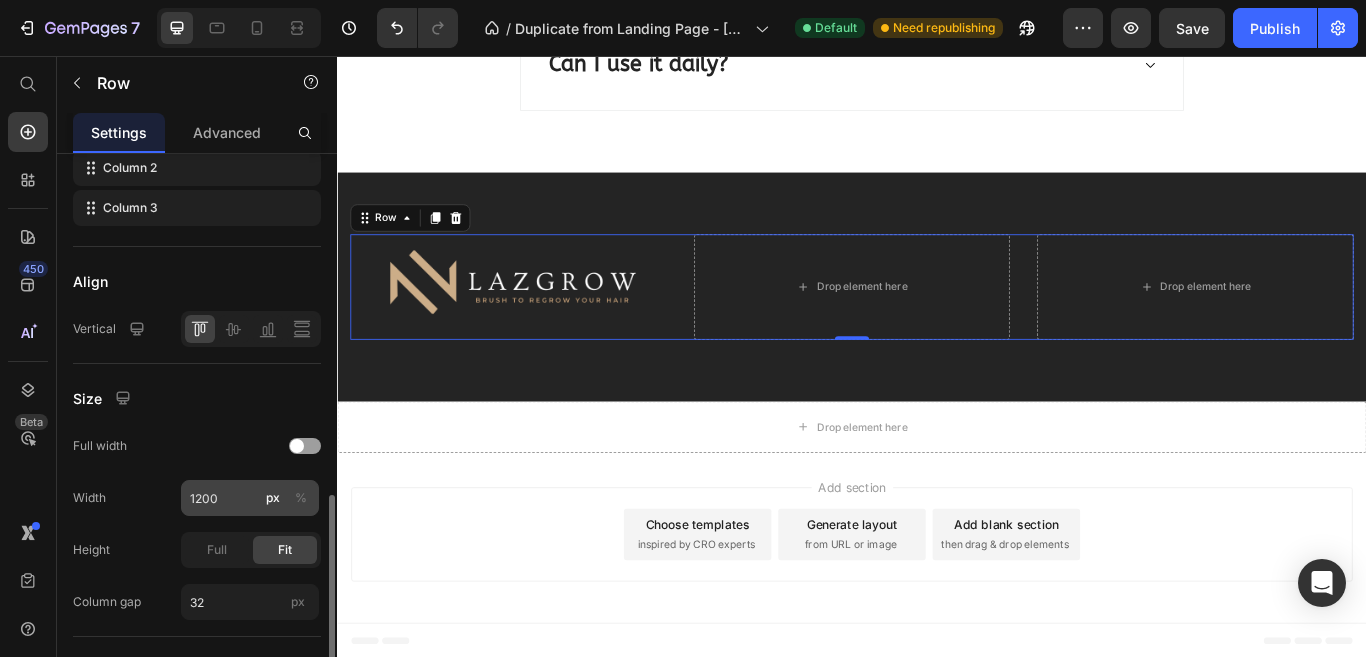scroll, scrollTop: 601, scrollLeft: 0, axis: vertical 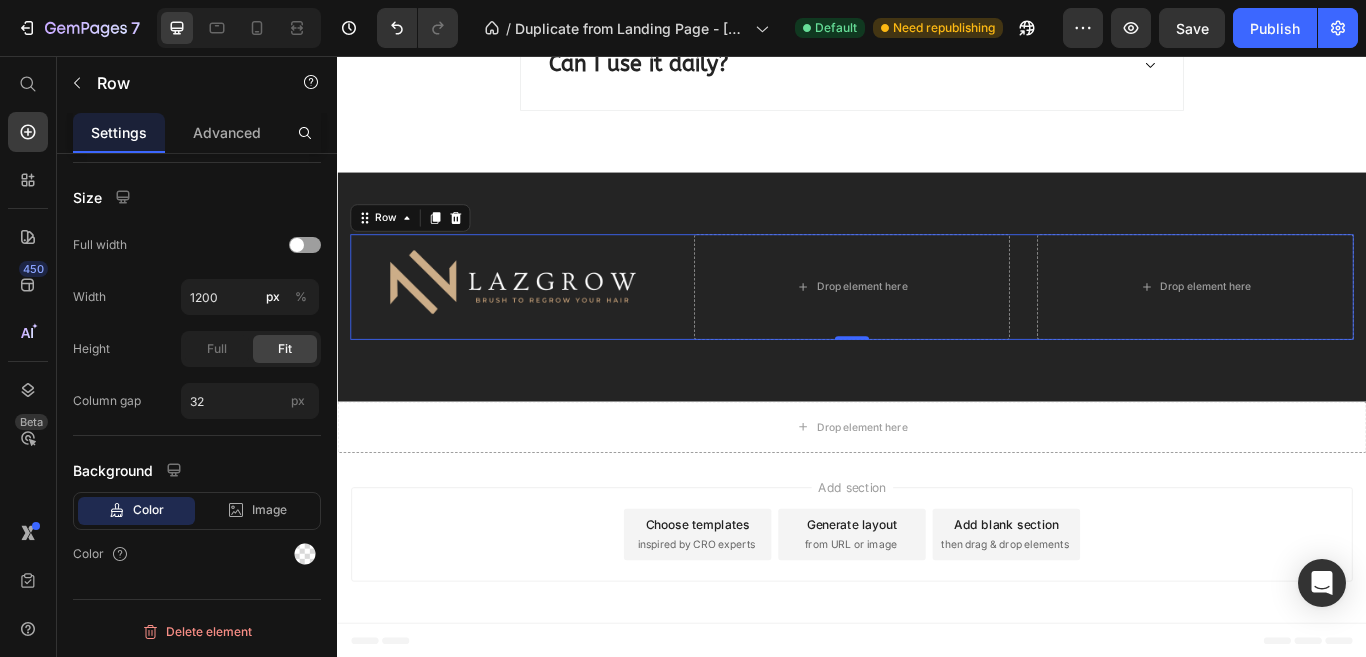 click on "Add section Choose templates inspired by CRO experts Generate layout from URL or image Add blank section then drag & drop elements" at bounding box center [937, 618] 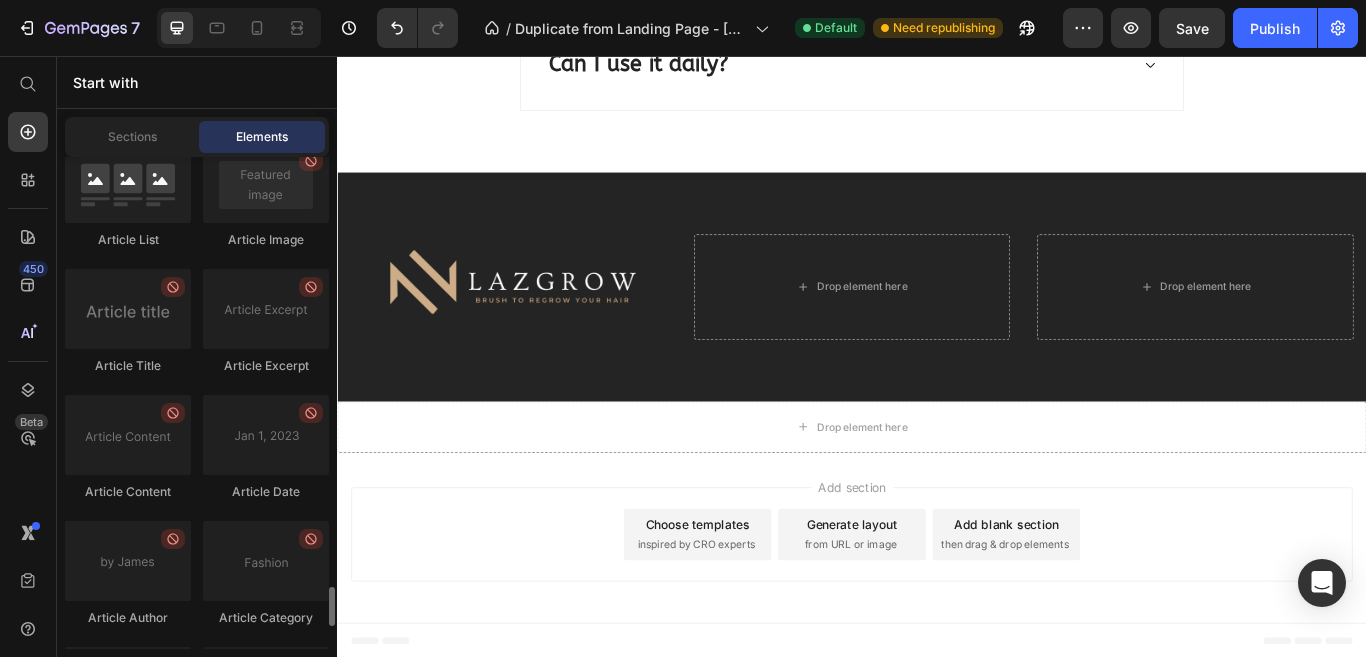 scroll, scrollTop: 5686, scrollLeft: 0, axis: vertical 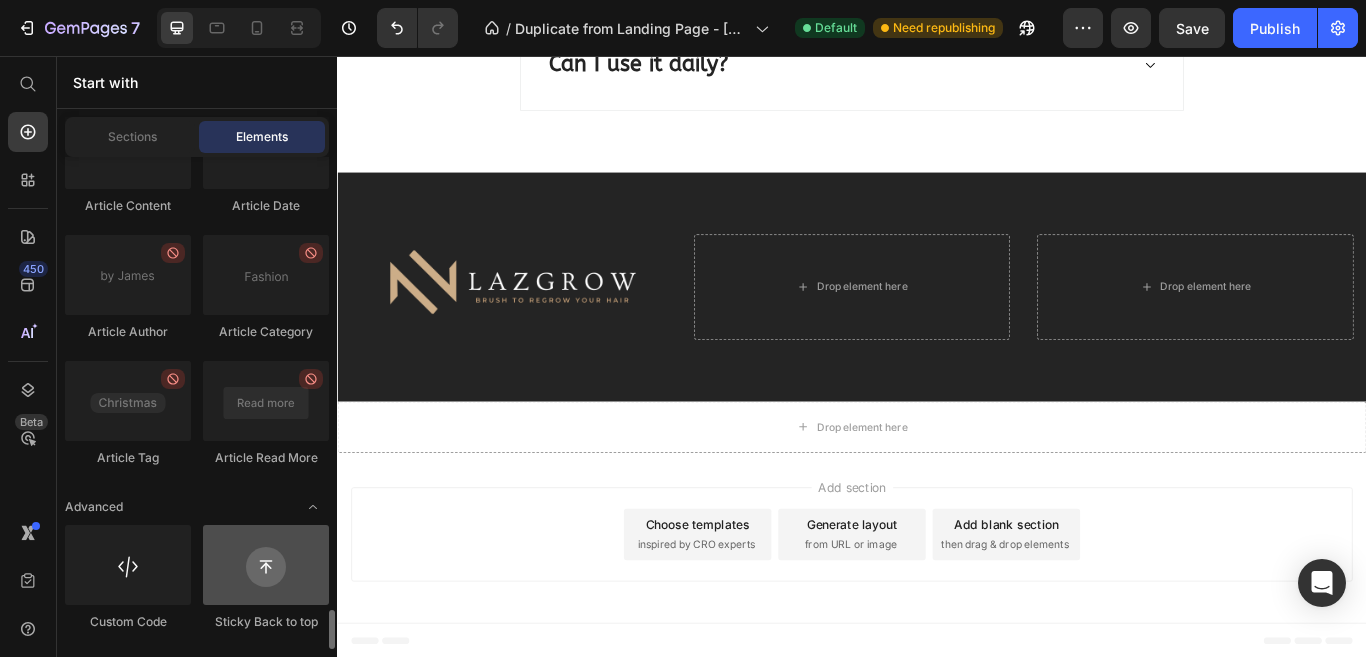 click at bounding box center (266, 565) 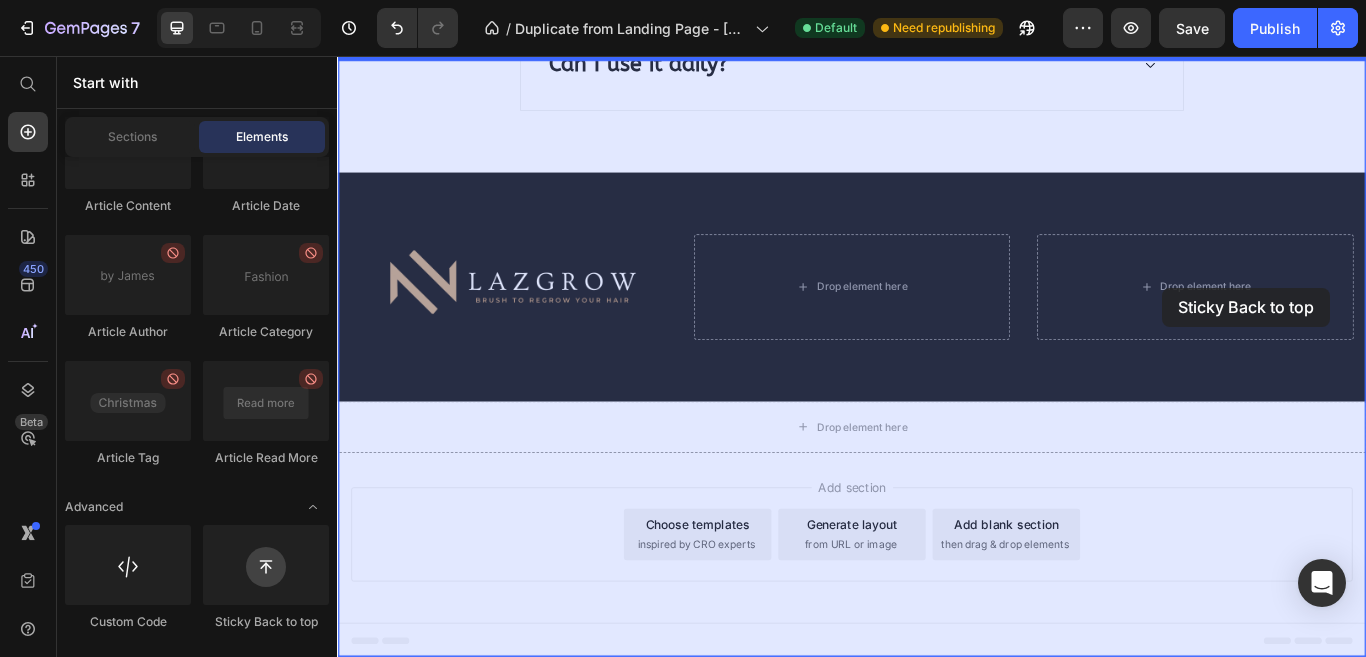 drag, startPoint x: 630, startPoint y: 626, endPoint x: 1299, endPoint y: 326, distance: 733.1855 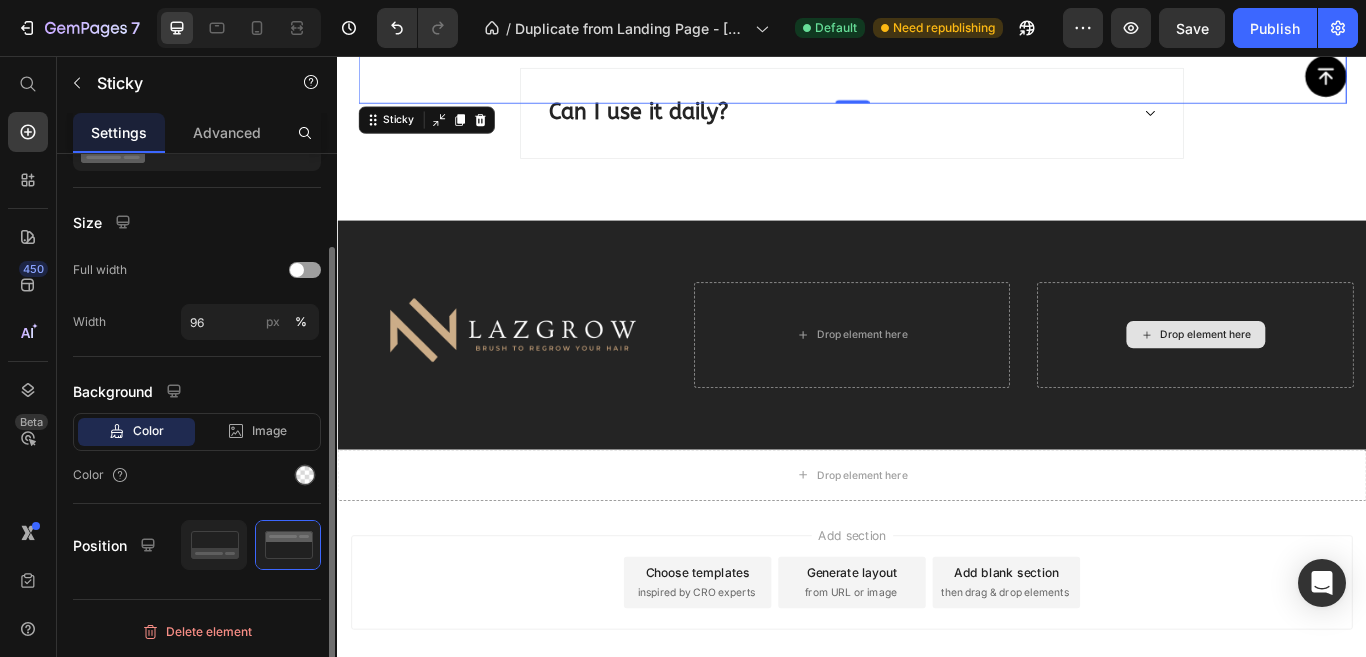 scroll, scrollTop: 0, scrollLeft: 0, axis: both 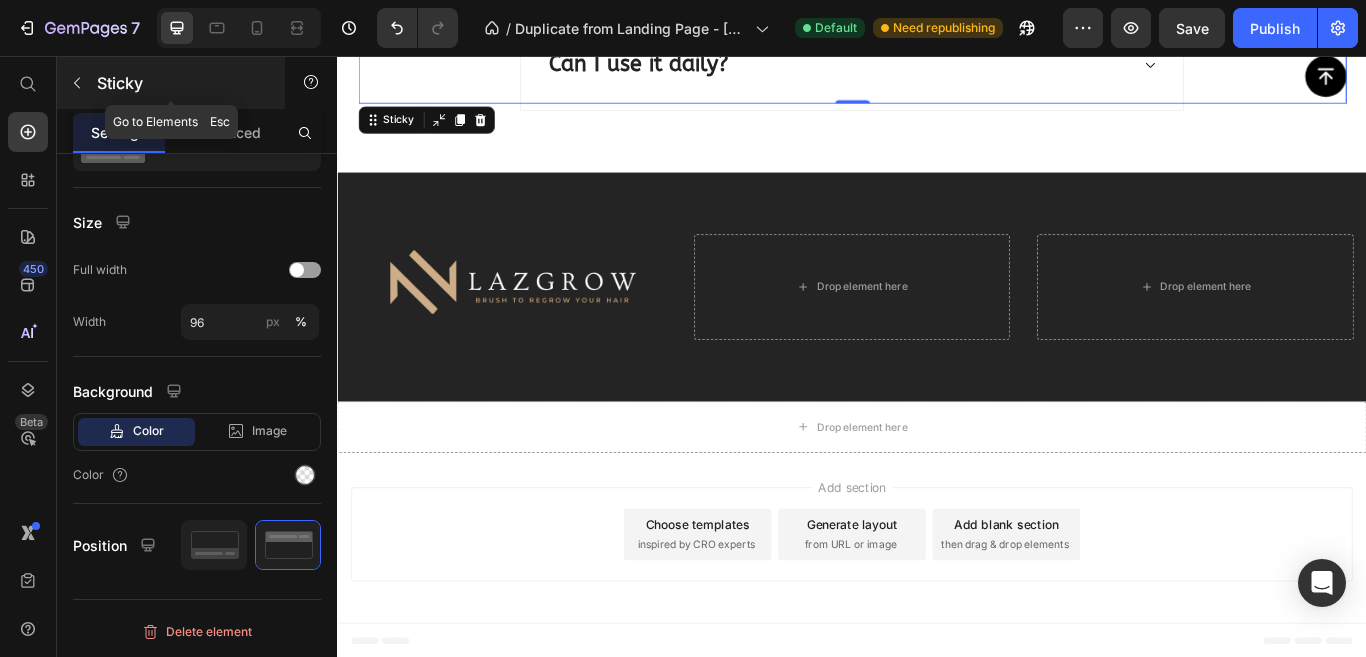 click 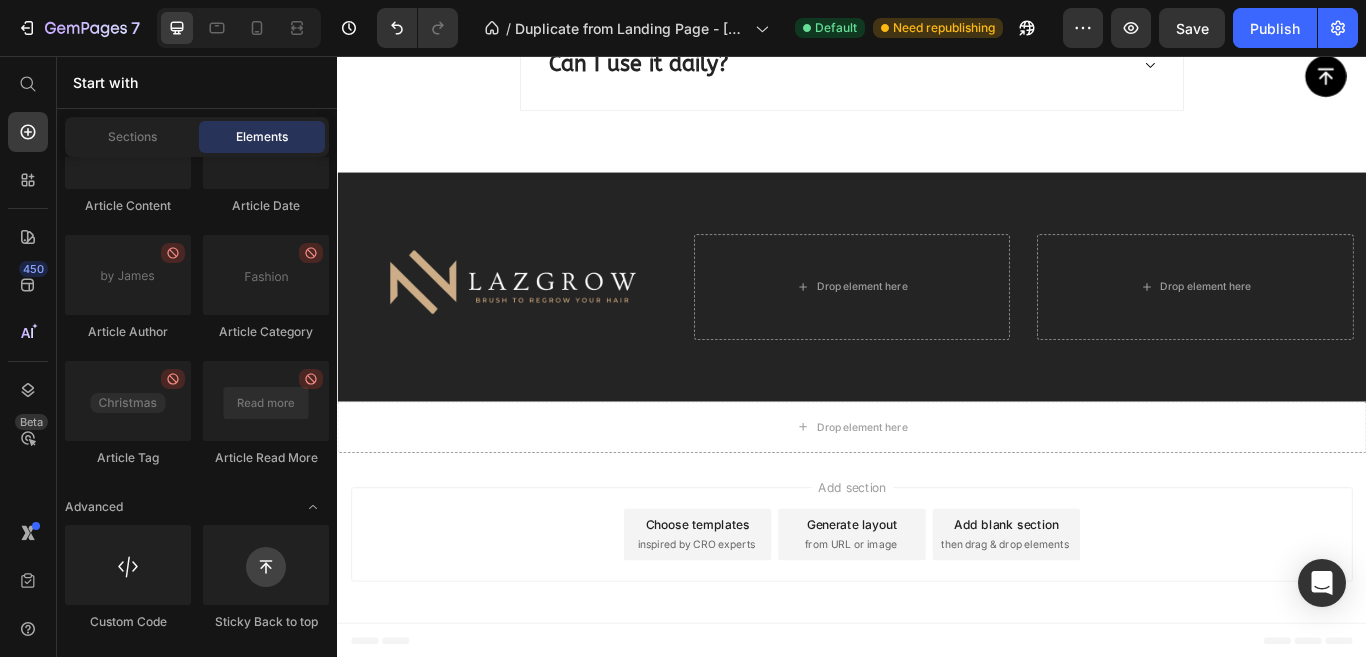 scroll, scrollTop: 5586, scrollLeft: 0, axis: vertical 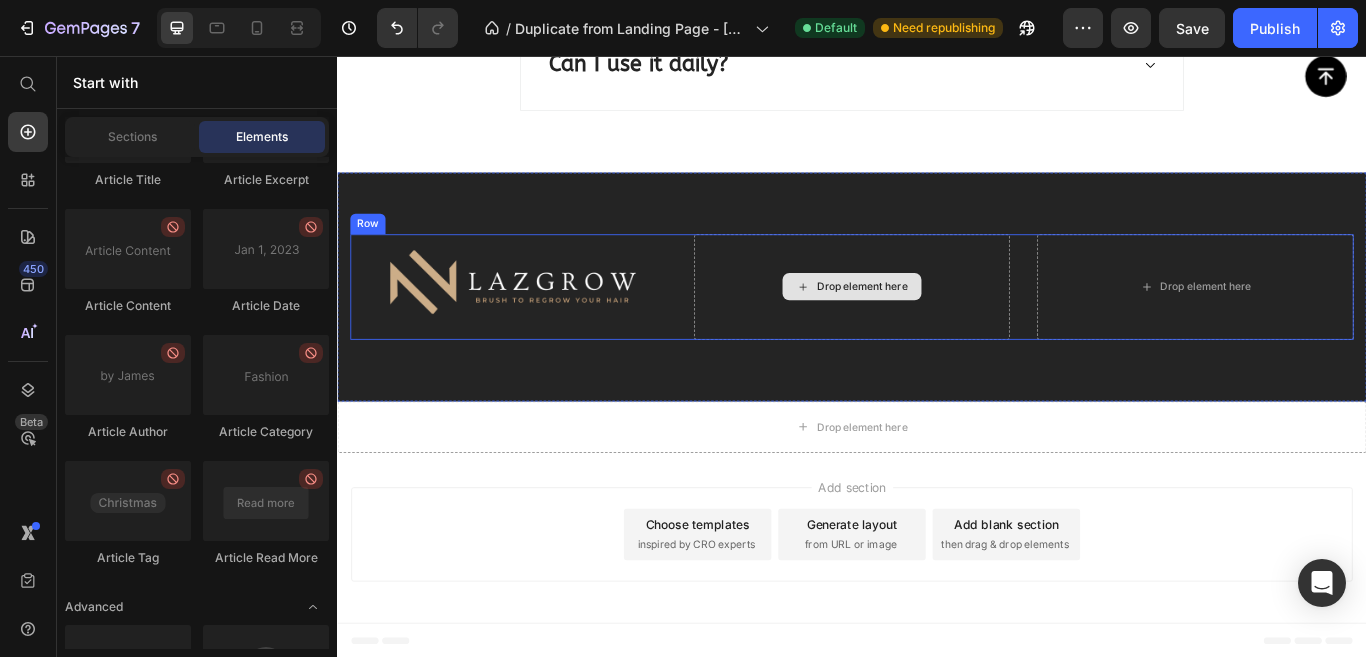 click on "Drop element here" at bounding box center (937, 325) 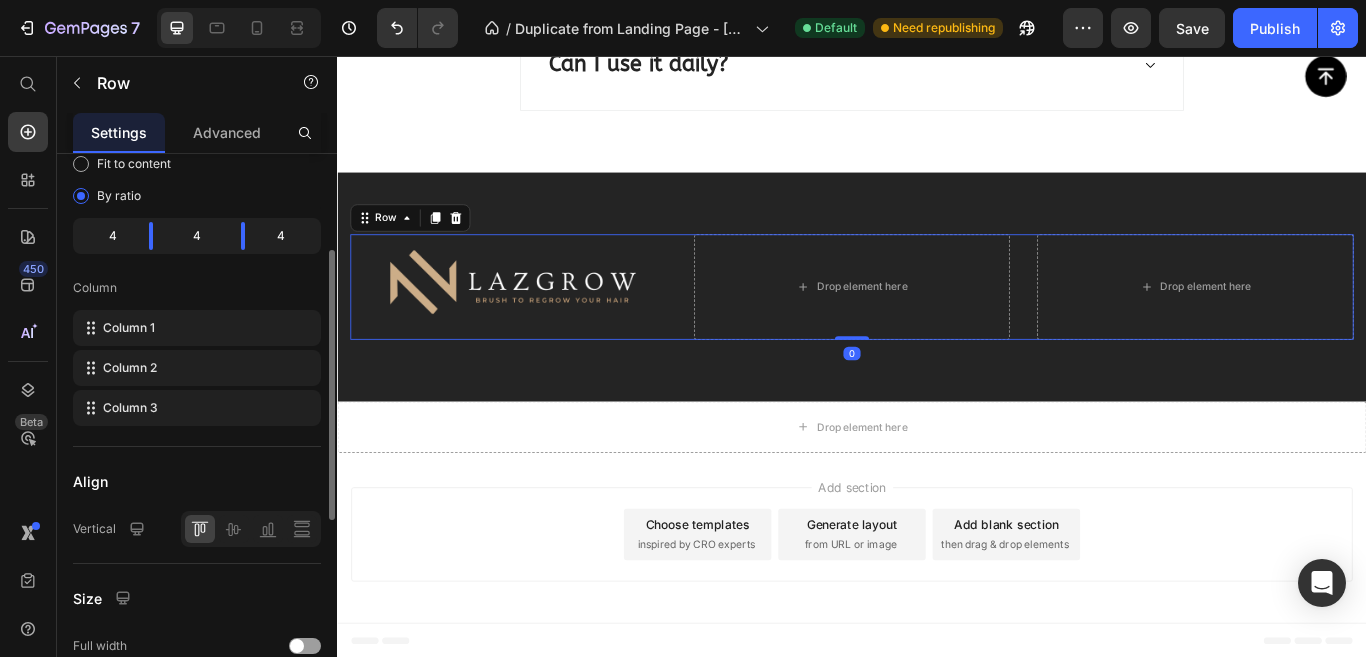 scroll, scrollTop: 300, scrollLeft: 0, axis: vertical 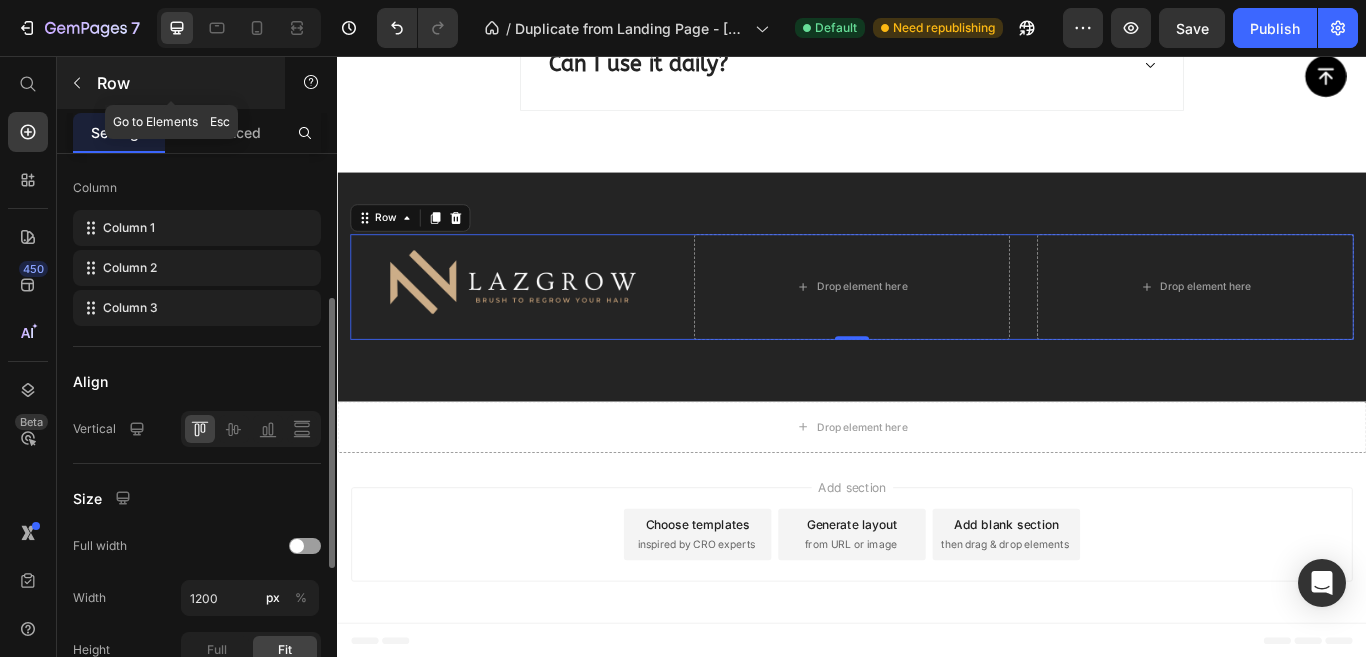 click 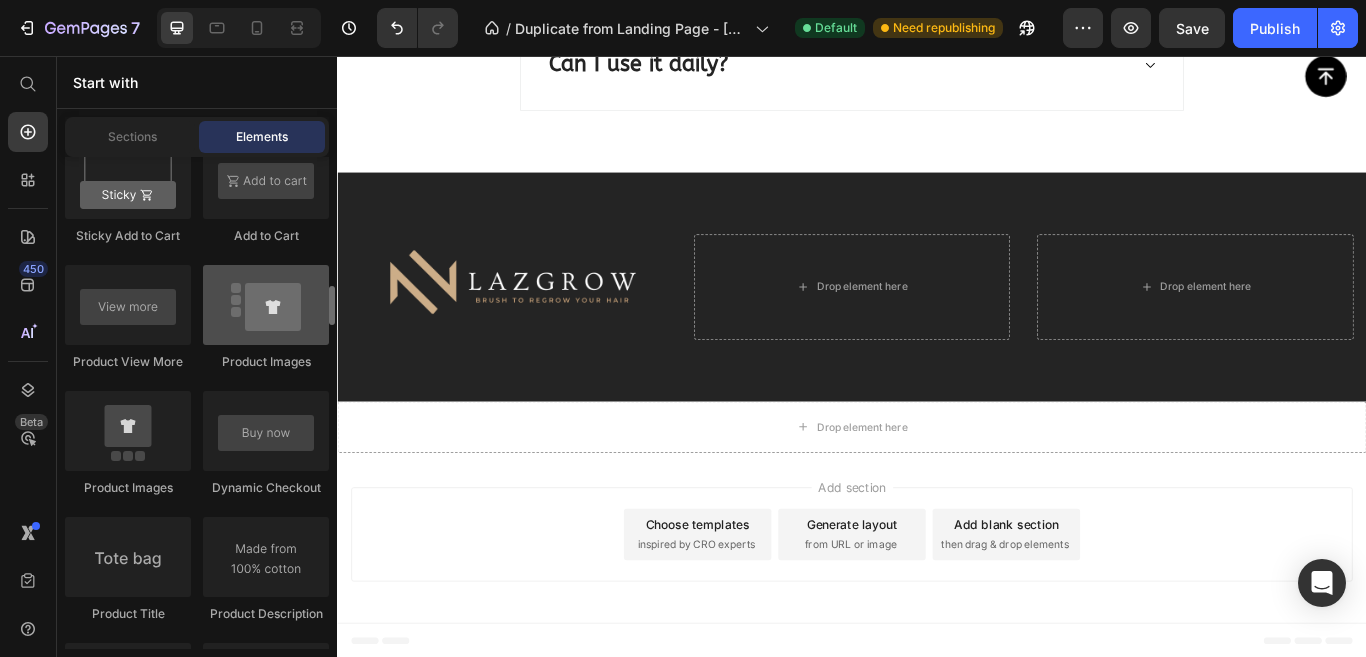 scroll, scrollTop: 2886, scrollLeft: 0, axis: vertical 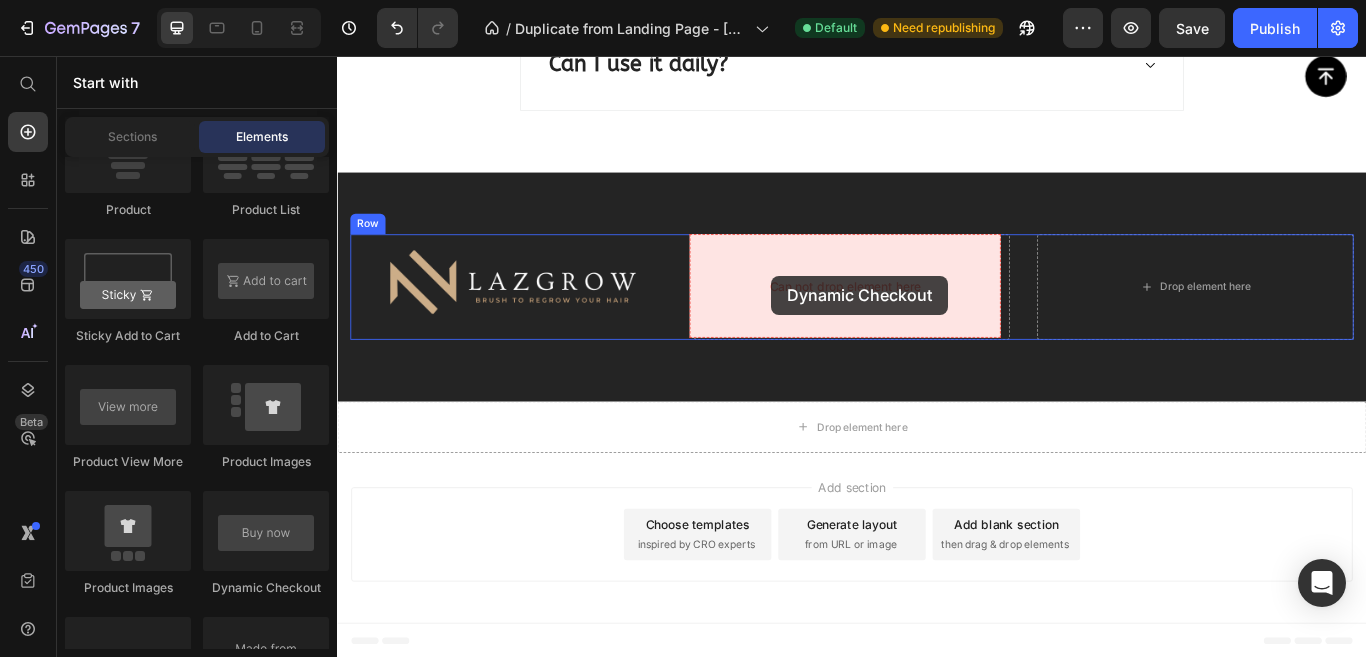 drag, startPoint x: 629, startPoint y: 599, endPoint x: 843, endPoint y: 312, distance: 358.0014 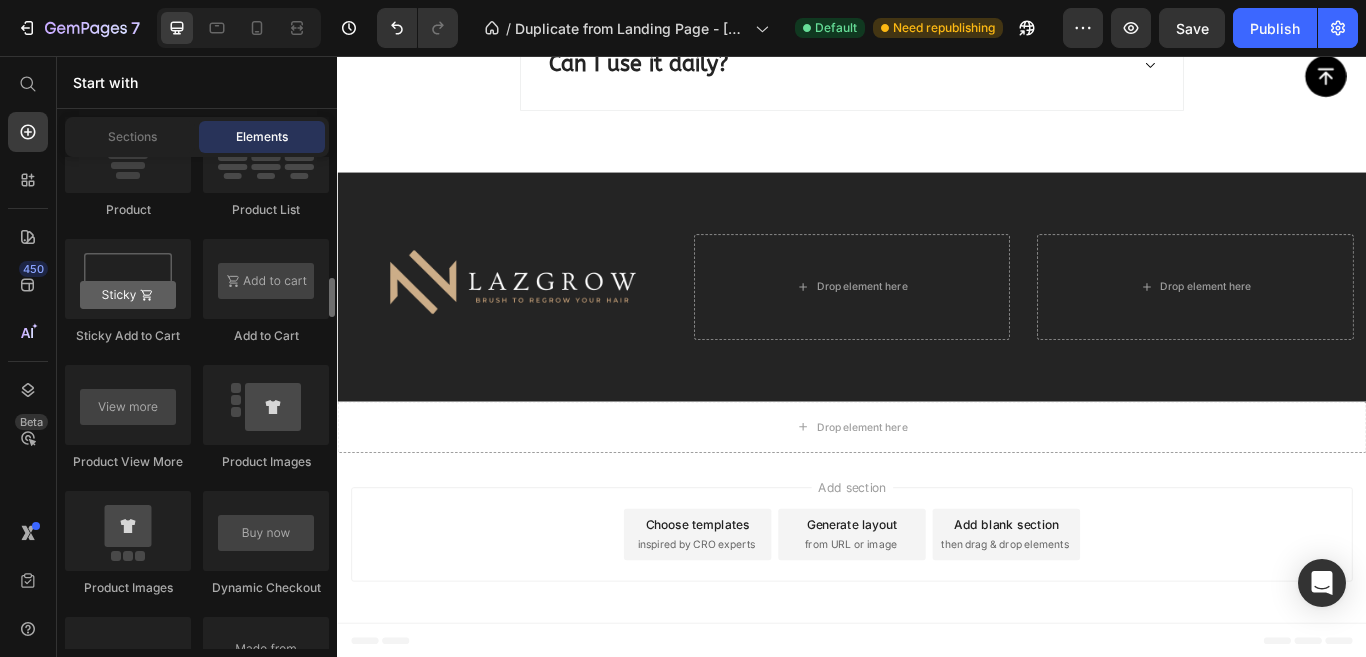 scroll, scrollTop: 2786, scrollLeft: 0, axis: vertical 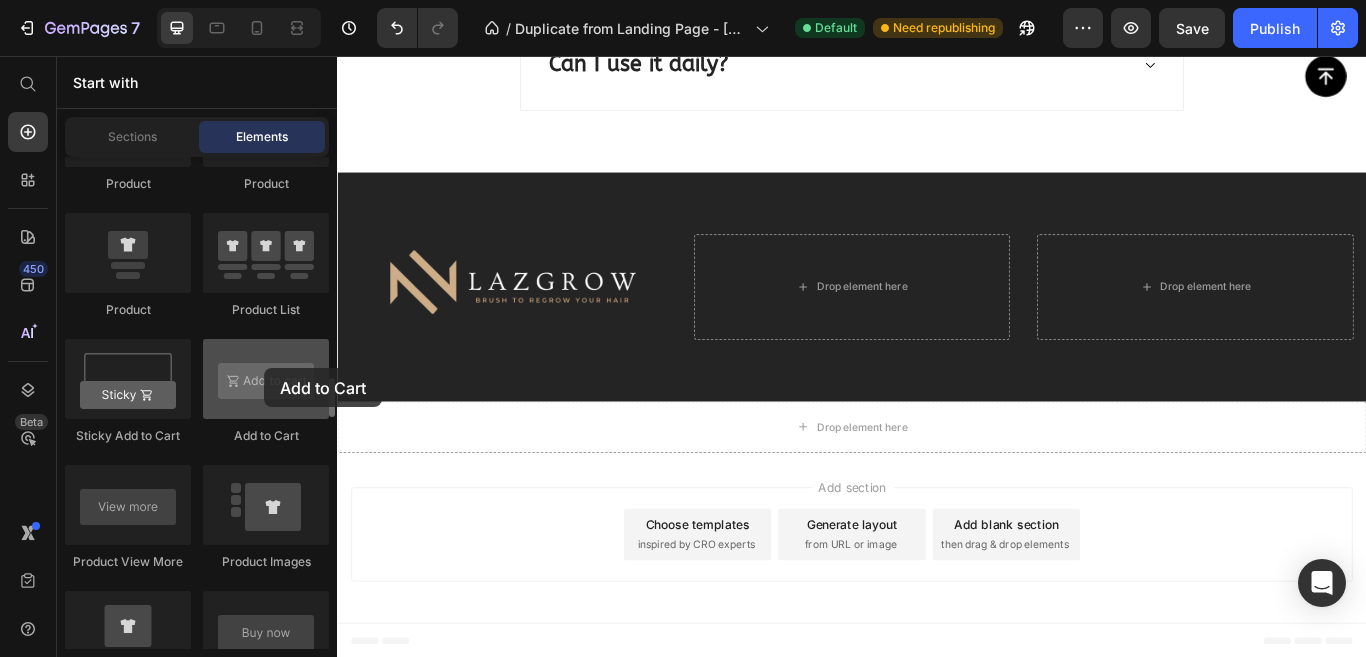 drag, startPoint x: 252, startPoint y: 391, endPoint x: 264, endPoint y: 368, distance: 25.942244 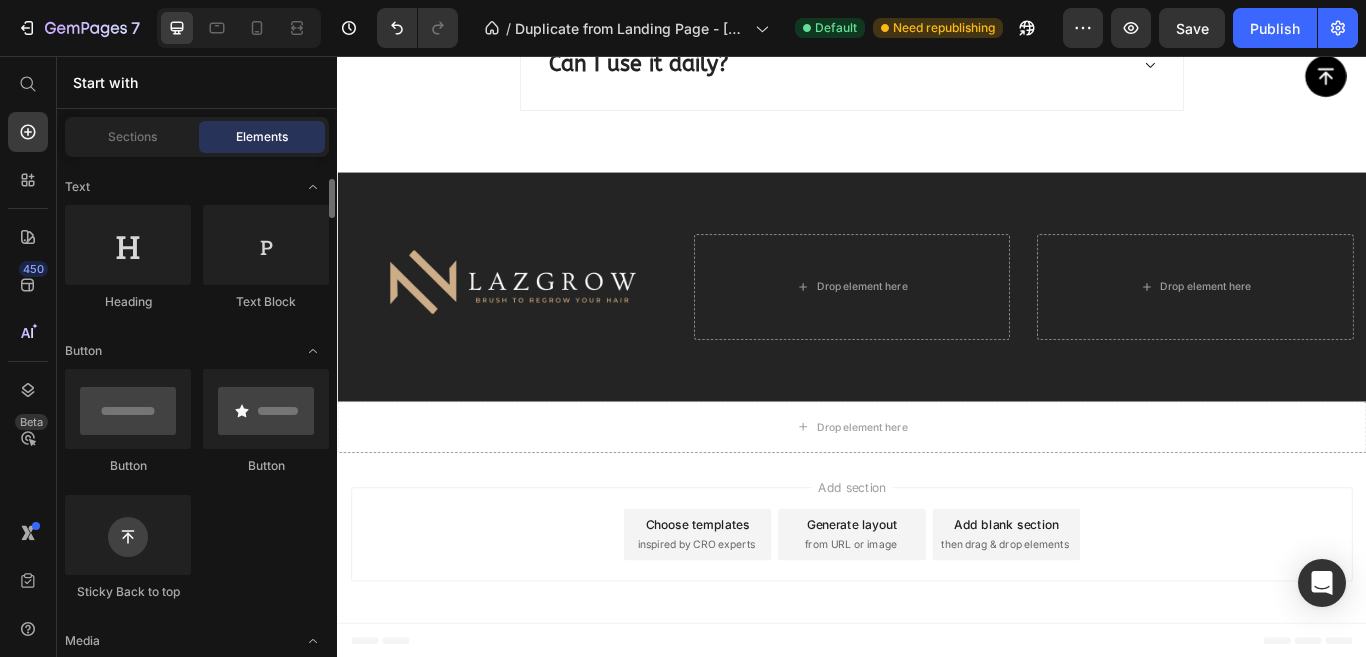 scroll, scrollTop: 0, scrollLeft: 0, axis: both 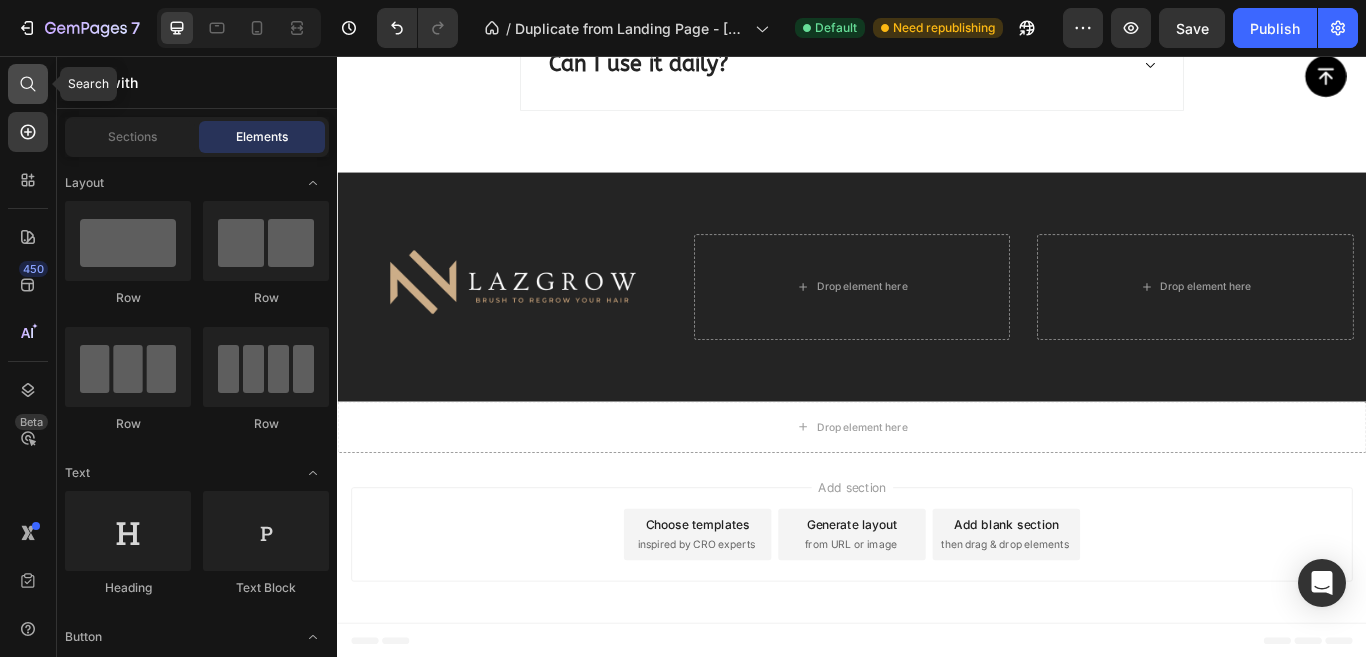 click 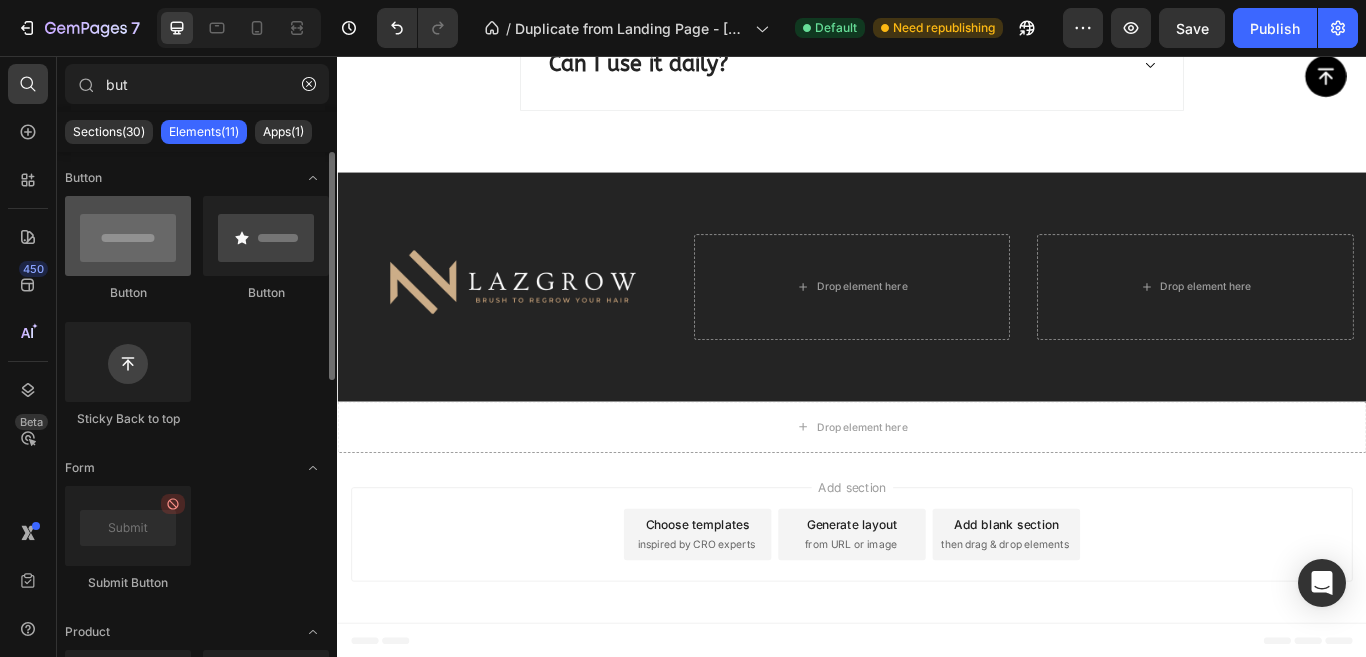 type on "but" 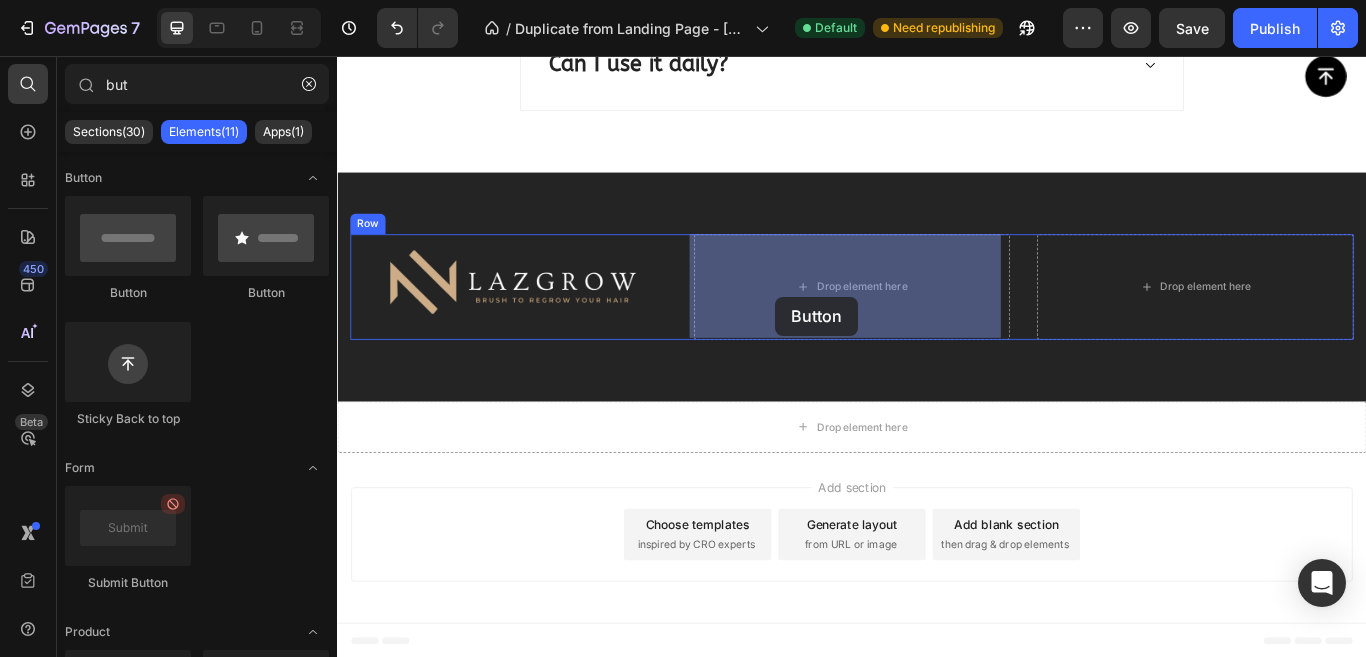 drag, startPoint x: 469, startPoint y: 318, endPoint x: 848, endPoint y: 337, distance: 379.47595 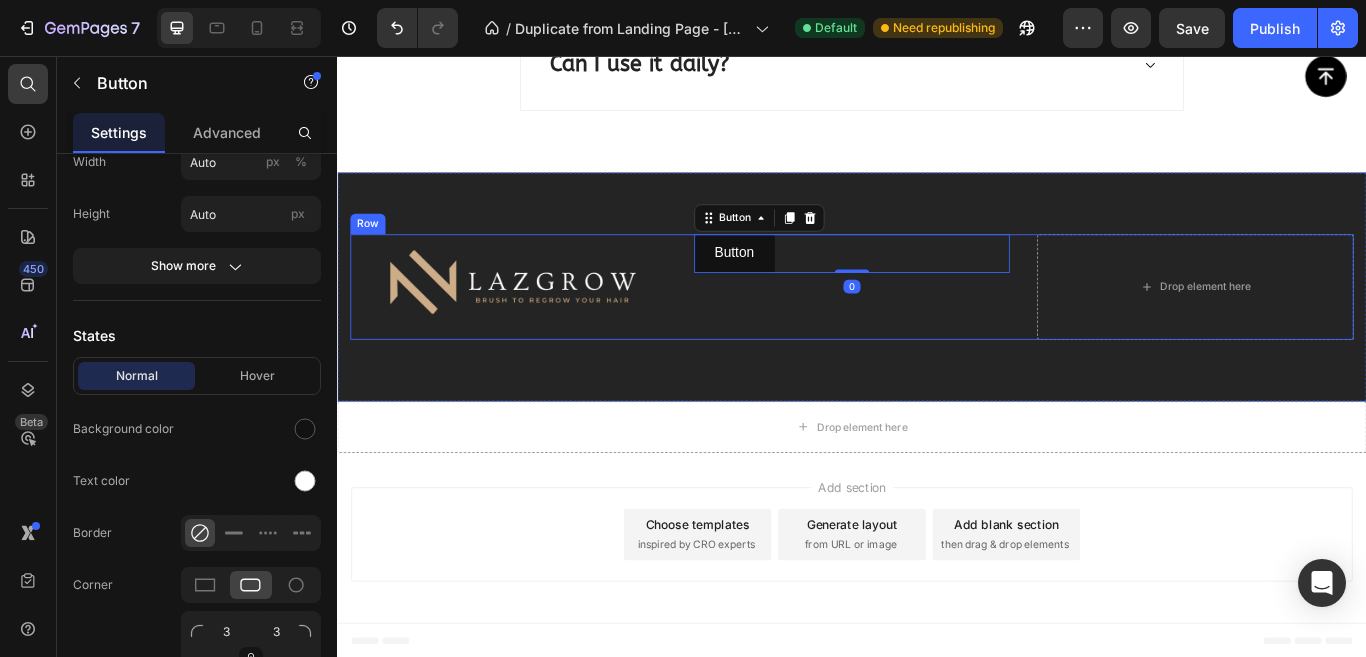 scroll, scrollTop: 0, scrollLeft: 0, axis: both 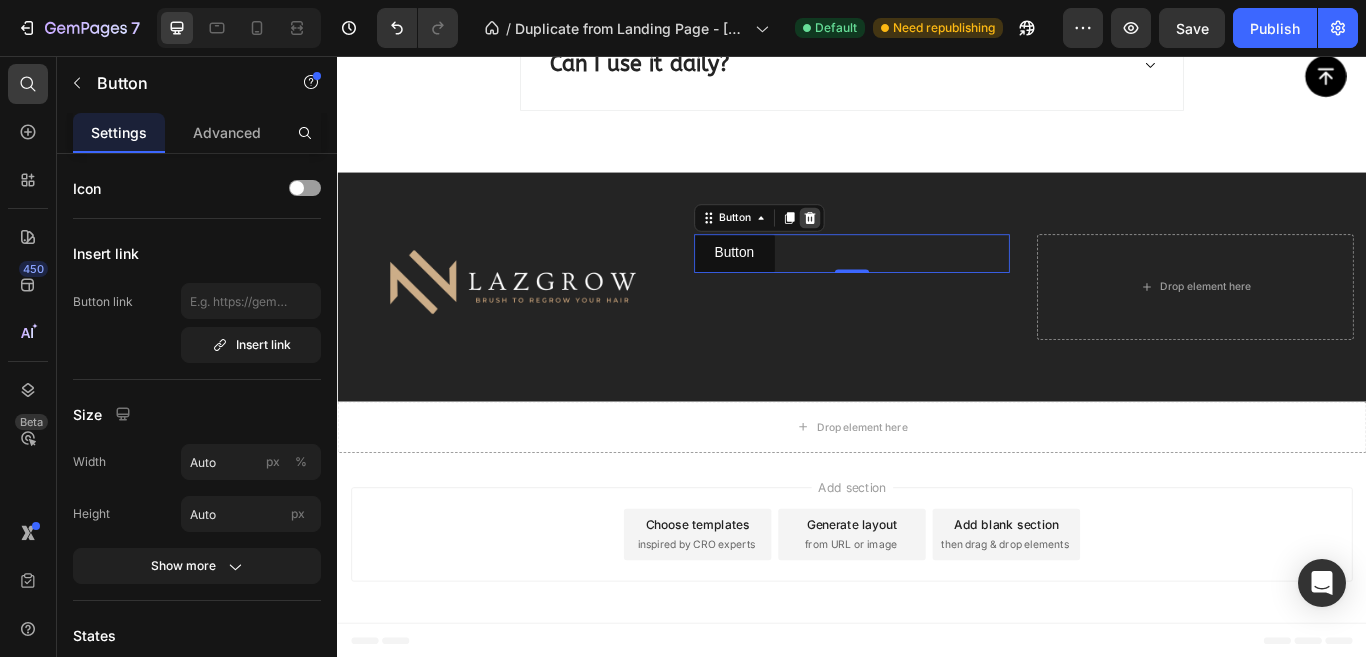 click 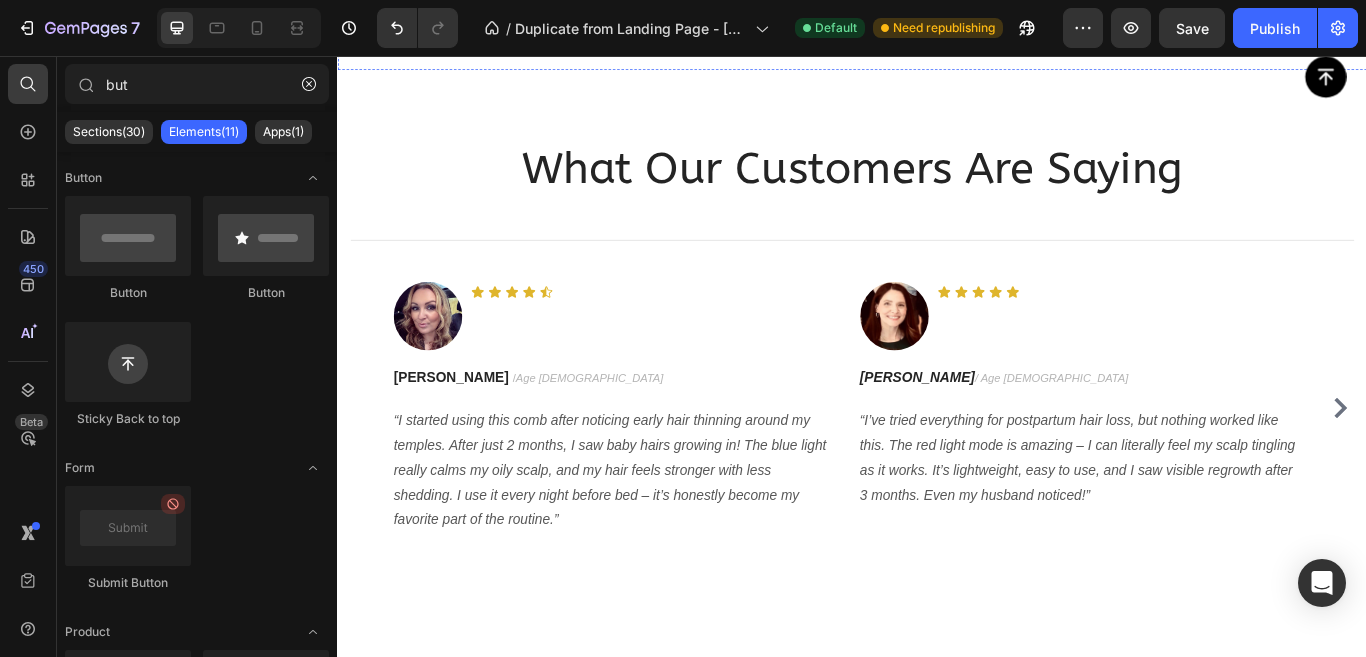 scroll, scrollTop: 5658, scrollLeft: 0, axis: vertical 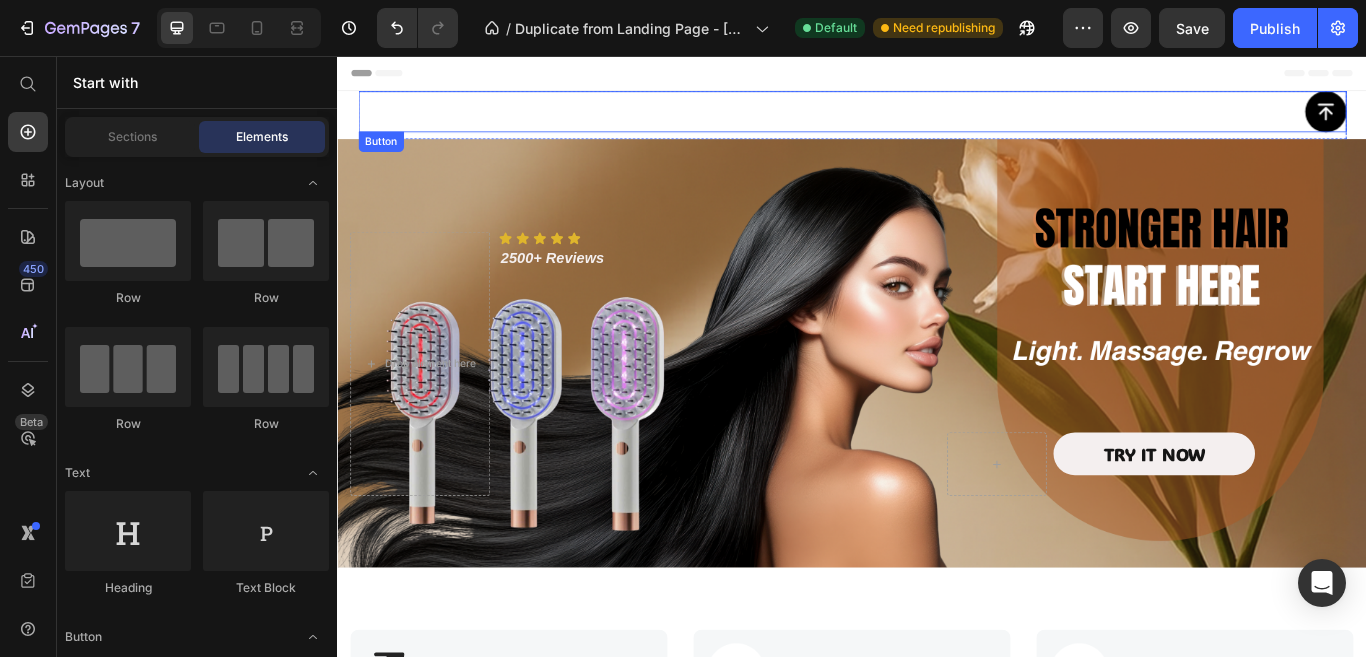click on "Button" at bounding box center (937, 121) 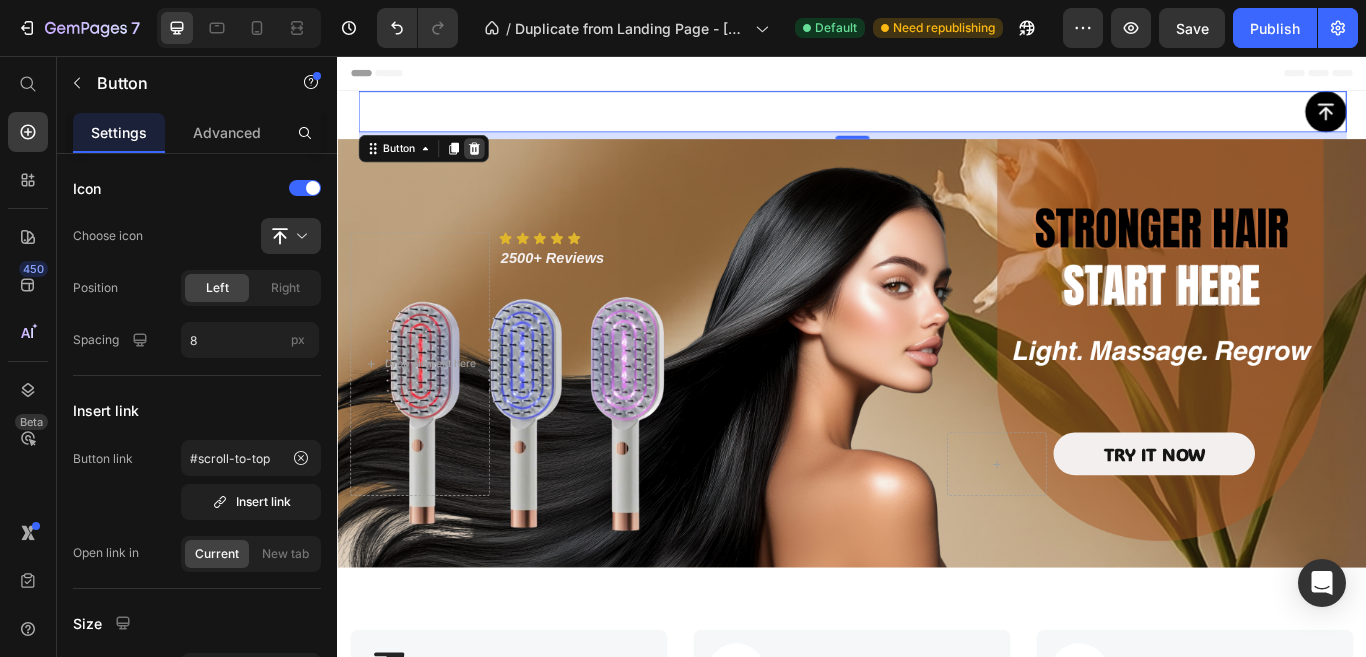 click 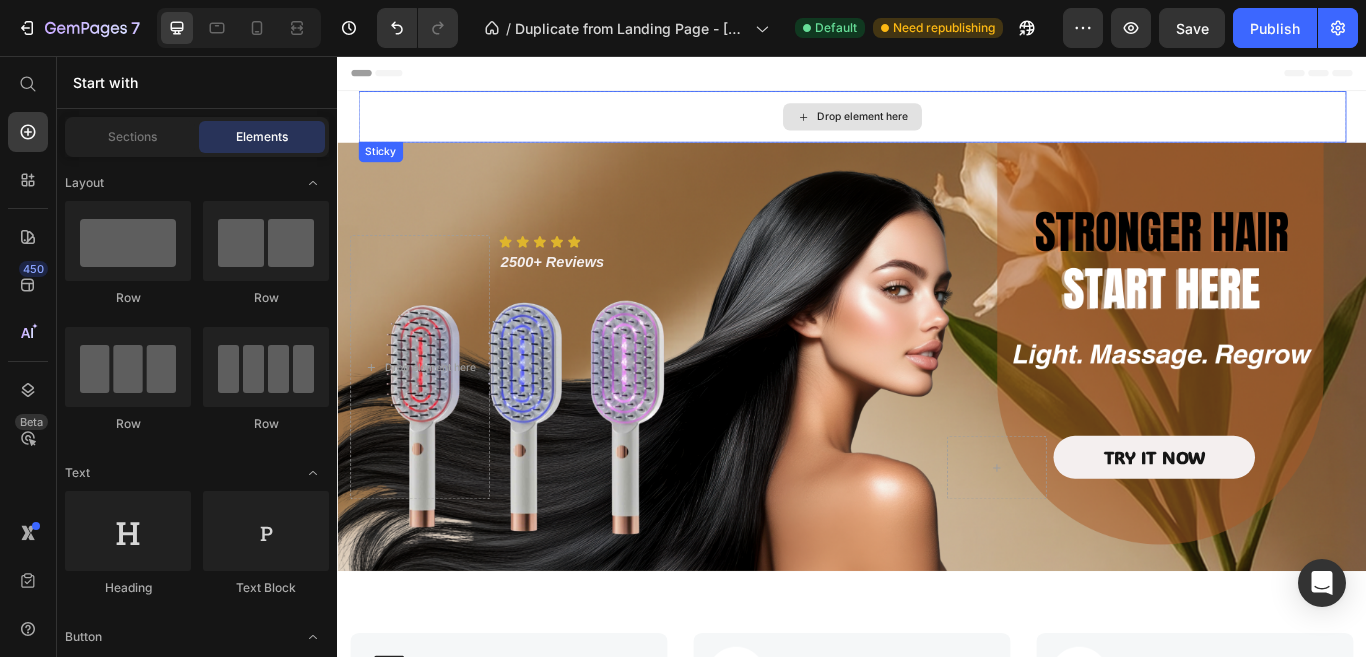click on "Drop element here" at bounding box center (937, 127) 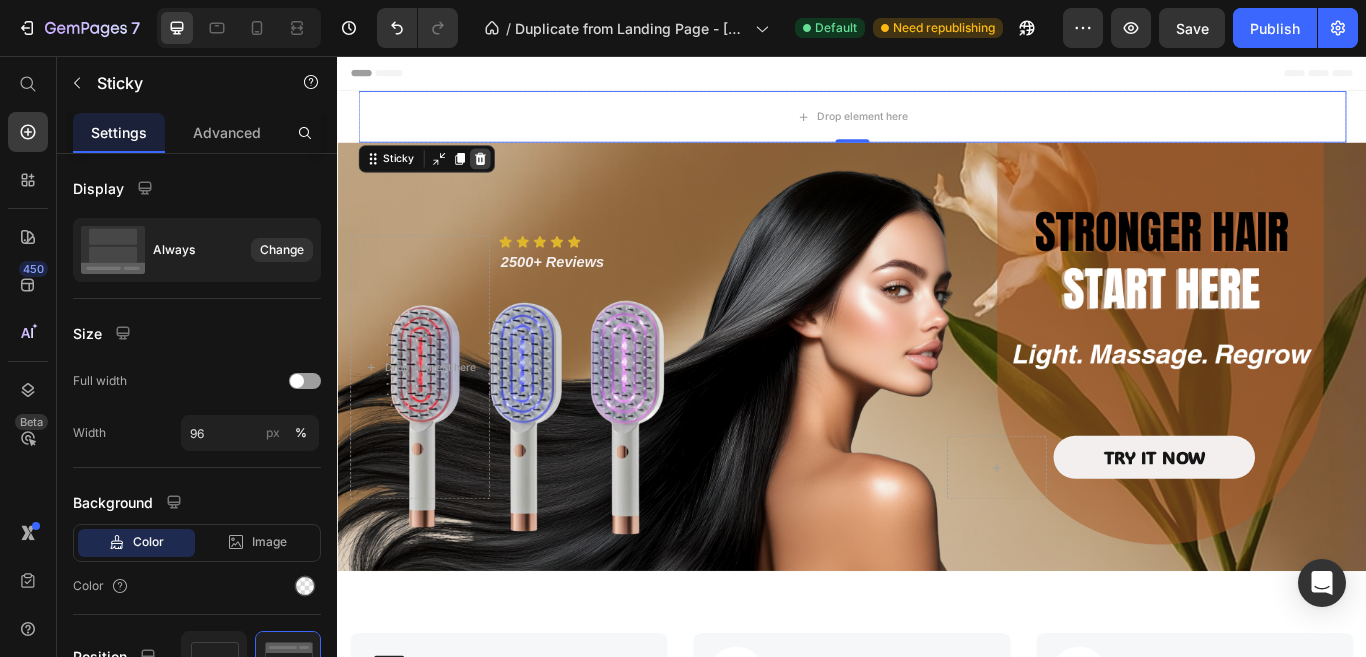 click 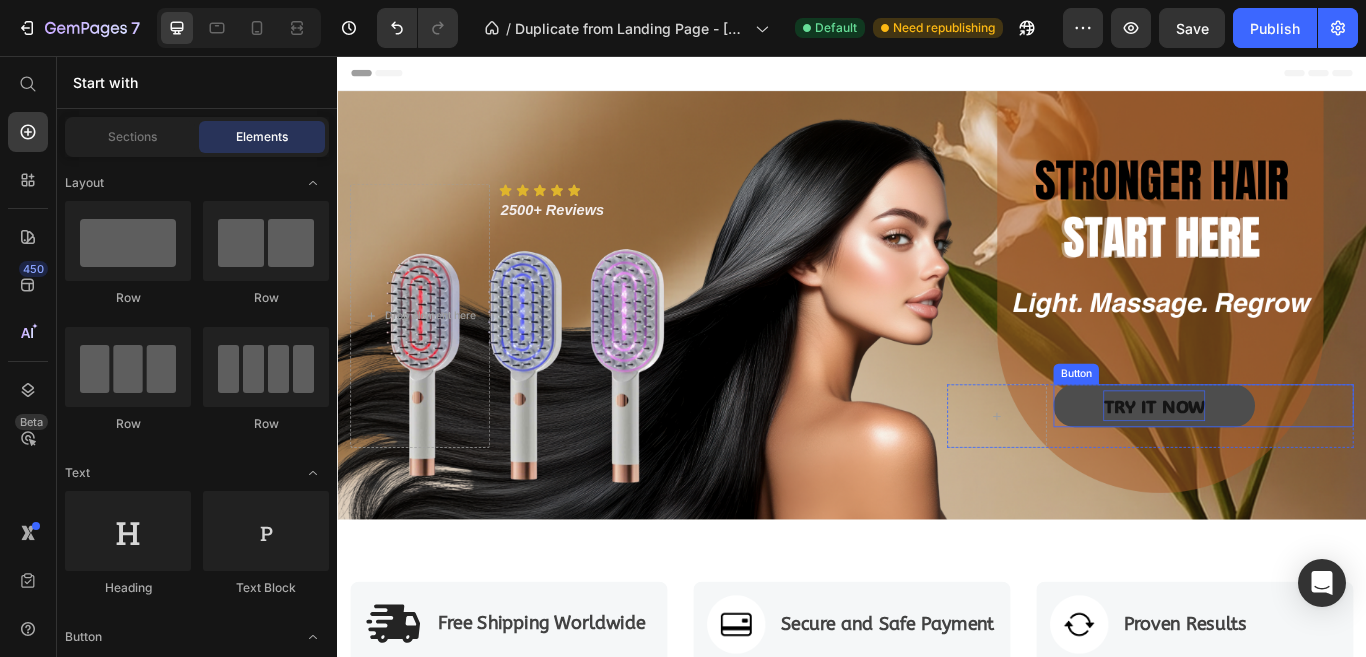 click on "TRY IT NOW" at bounding box center [1289, 464] 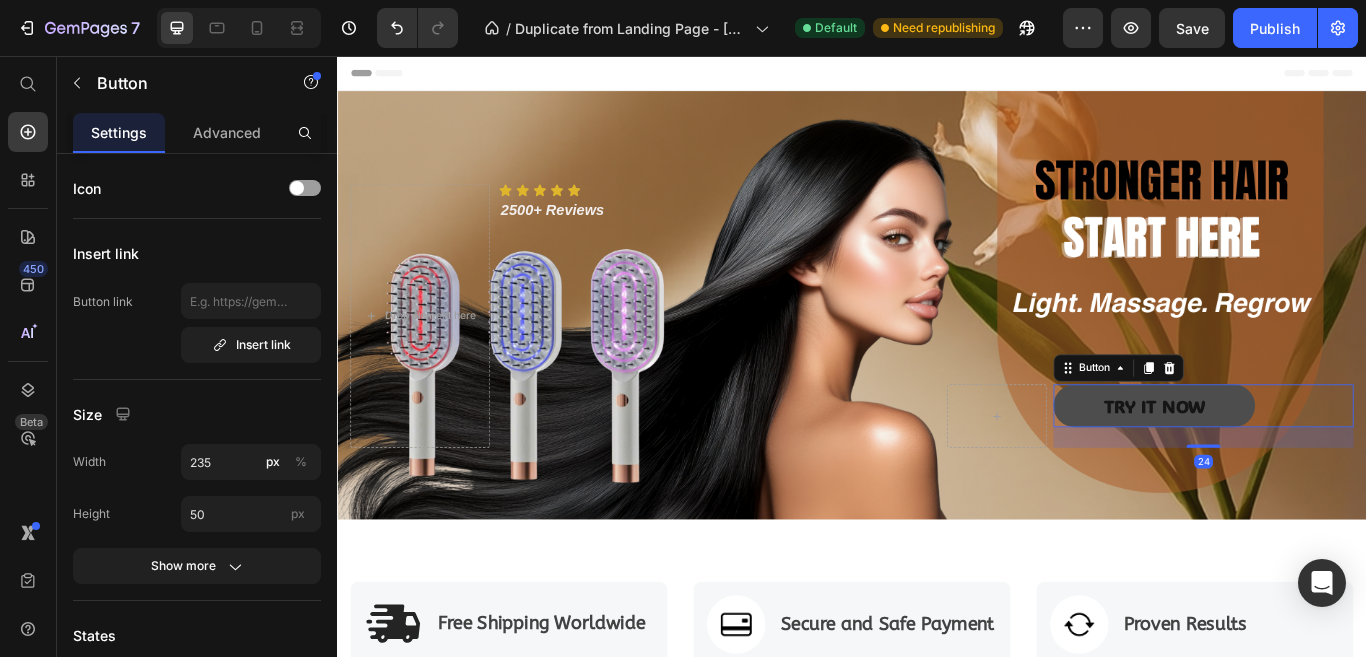 click on "TRY IT NOW" at bounding box center [1289, 464] 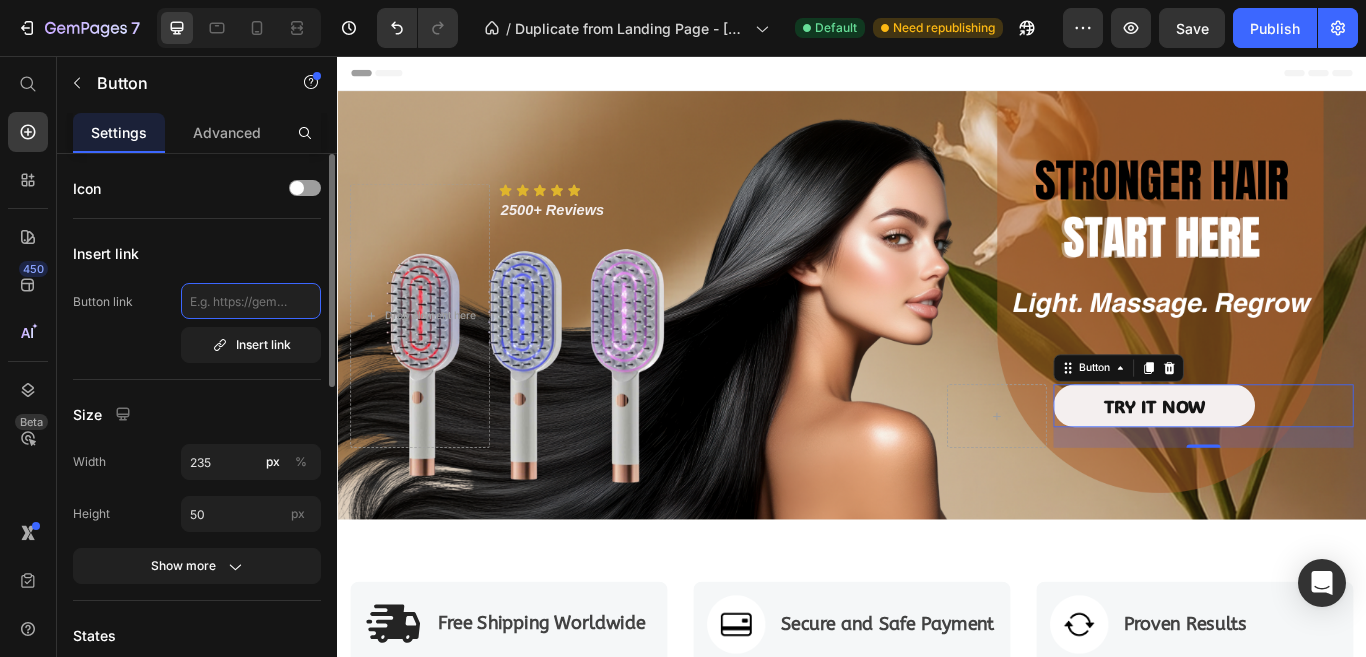 click 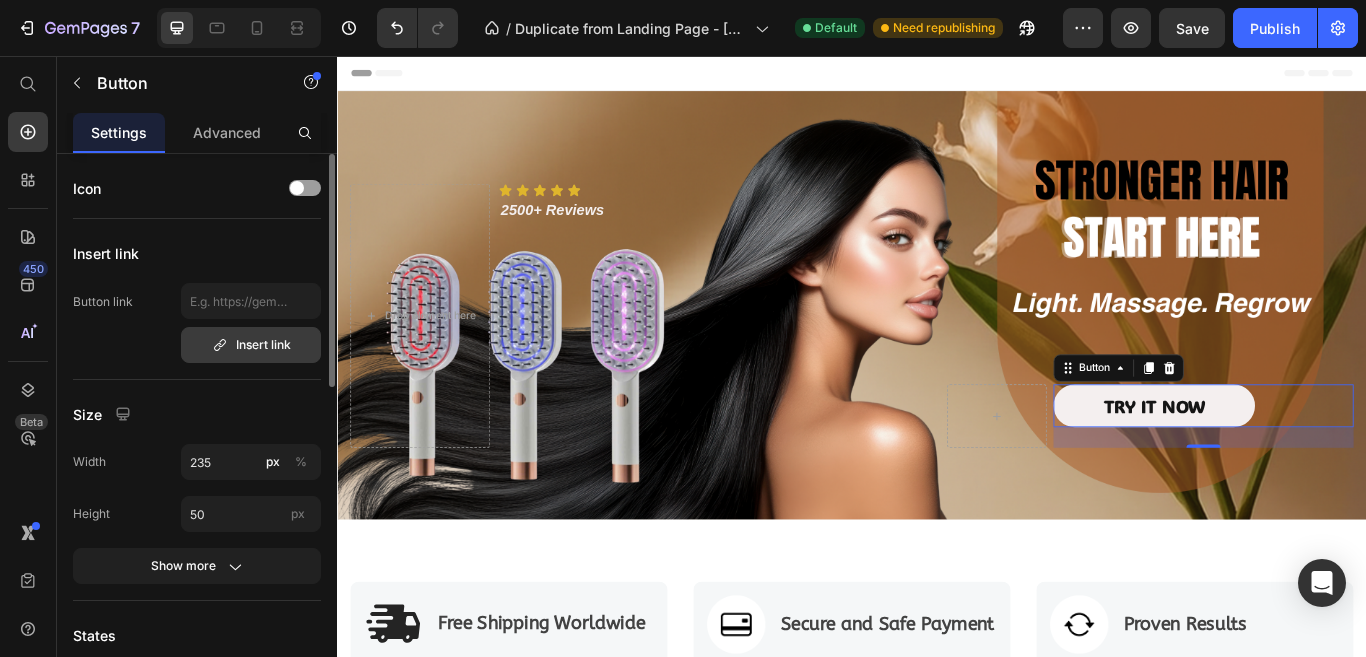 click on "Insert link" at bounding box center [251, 345] 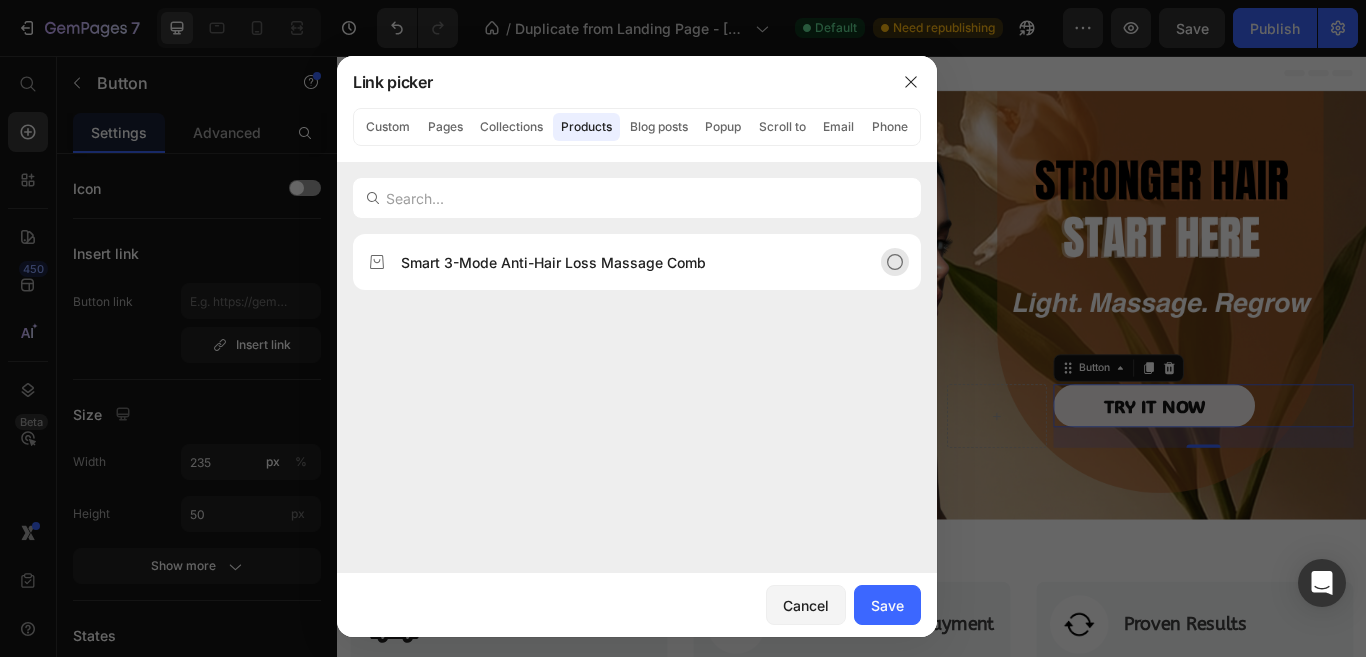 click 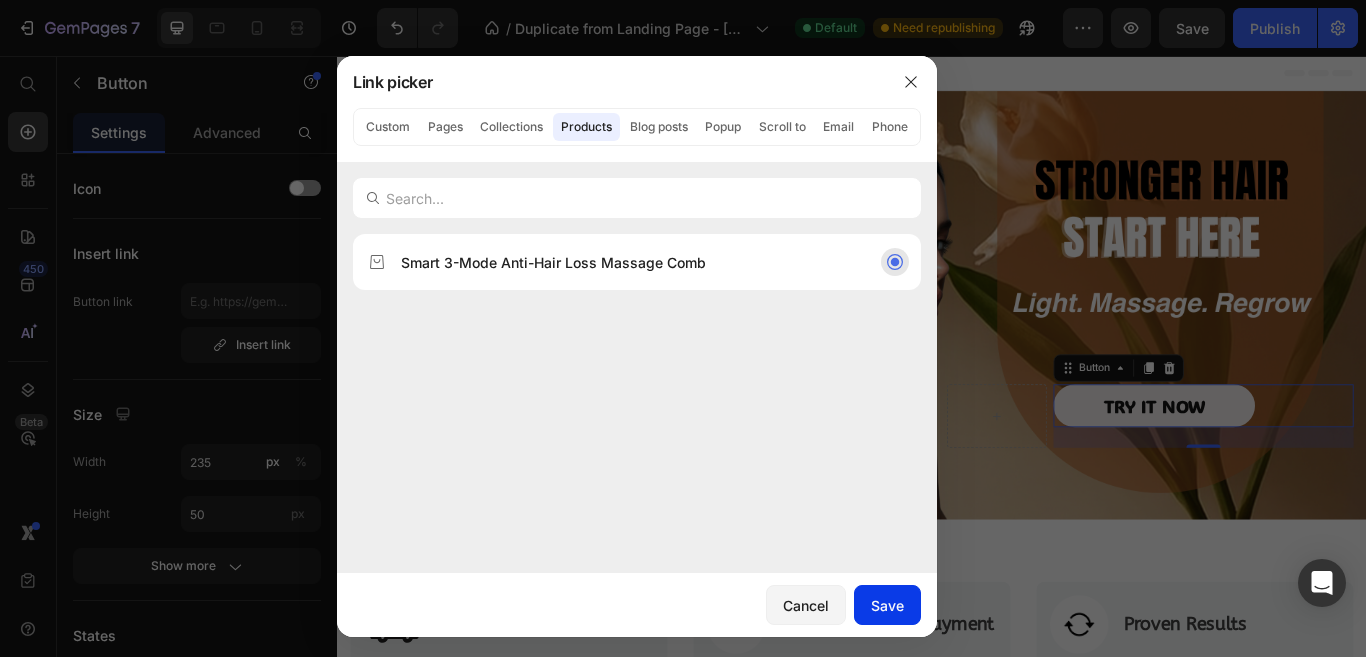 click on "Save" 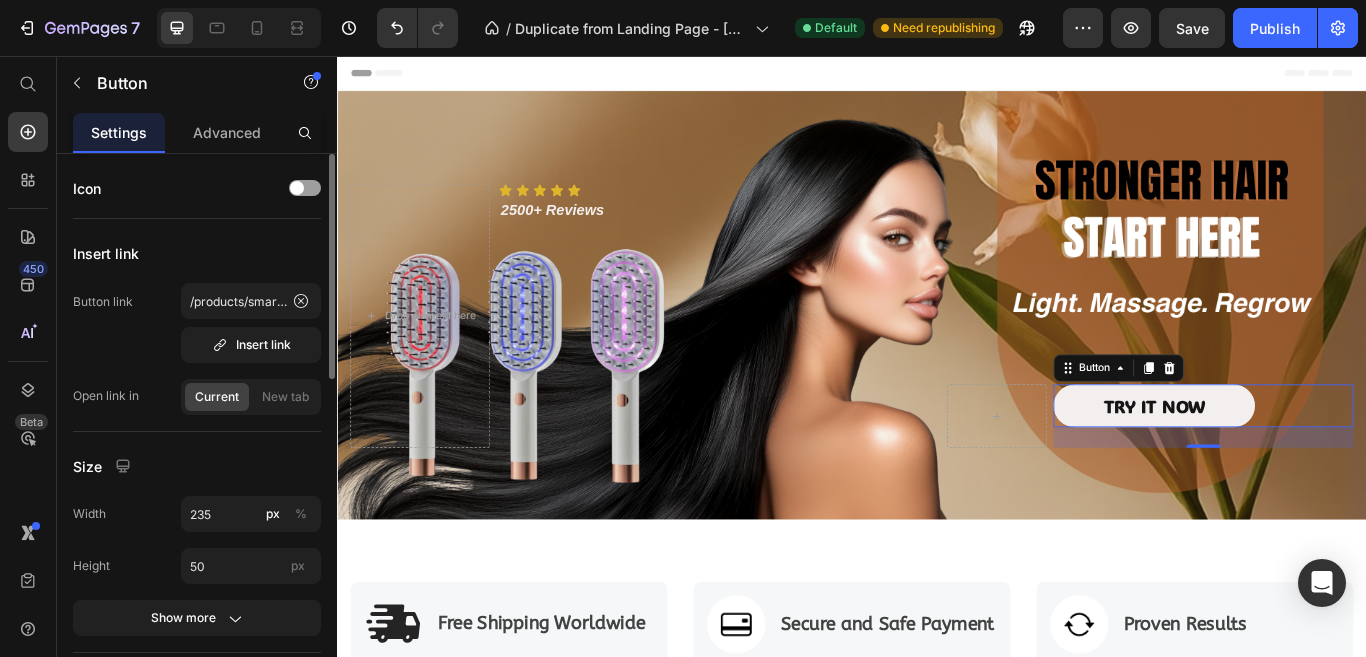 scroll, scrollTop: 100, scrollLeft: 0, axis: vertical 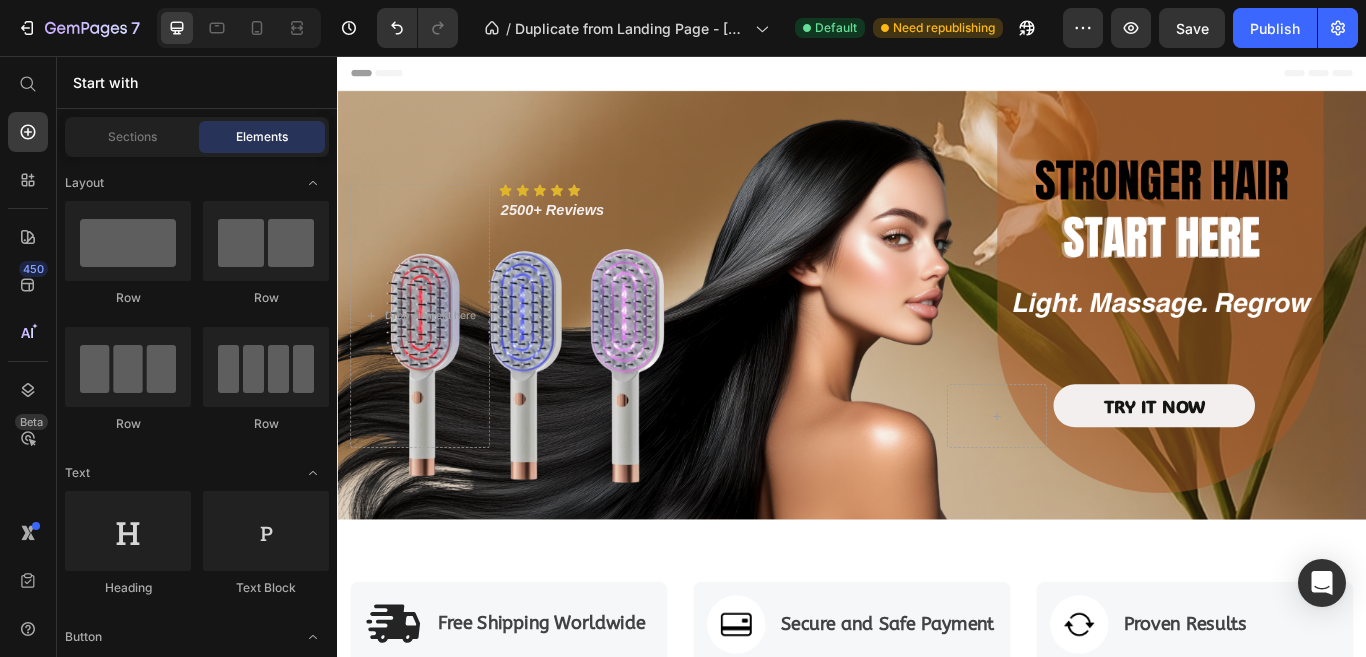 drag, startPoint x: 1535, startPoint y: 661, endPoint x: 1702, endPoint y: 107, distance: 578.62335 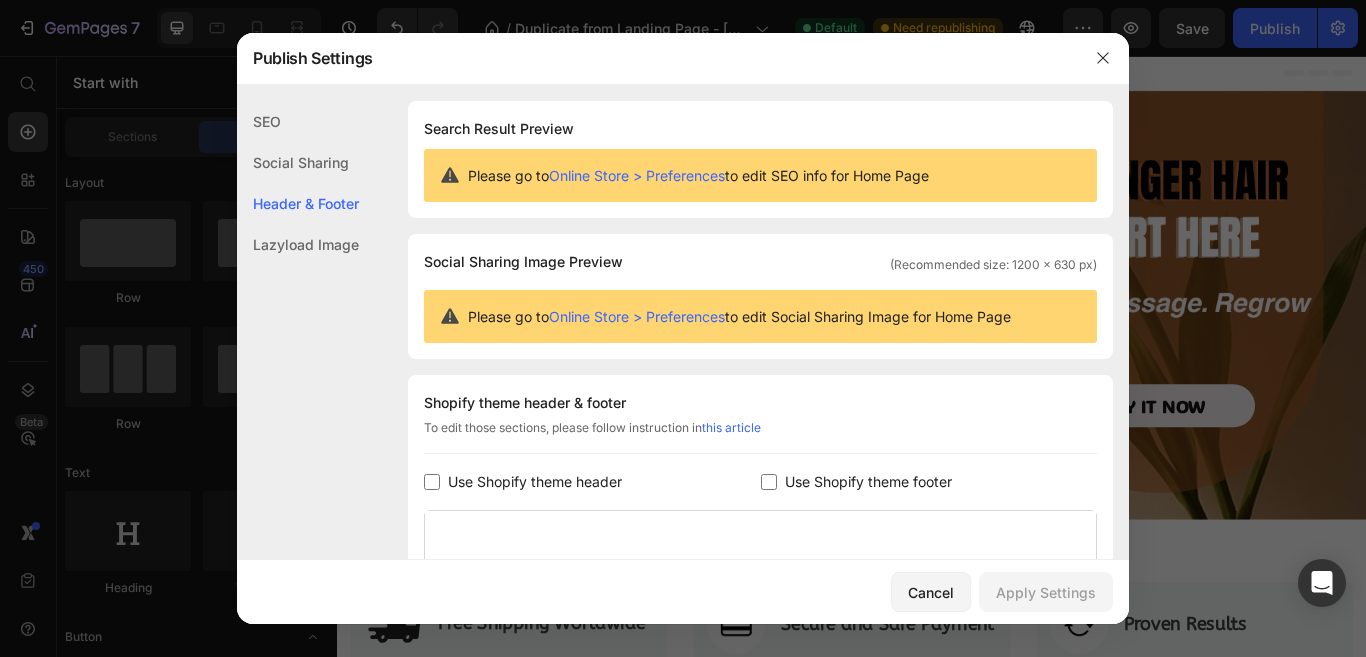 scroll, scrollTop: 270, scrollLeft: 0, axis: vertical 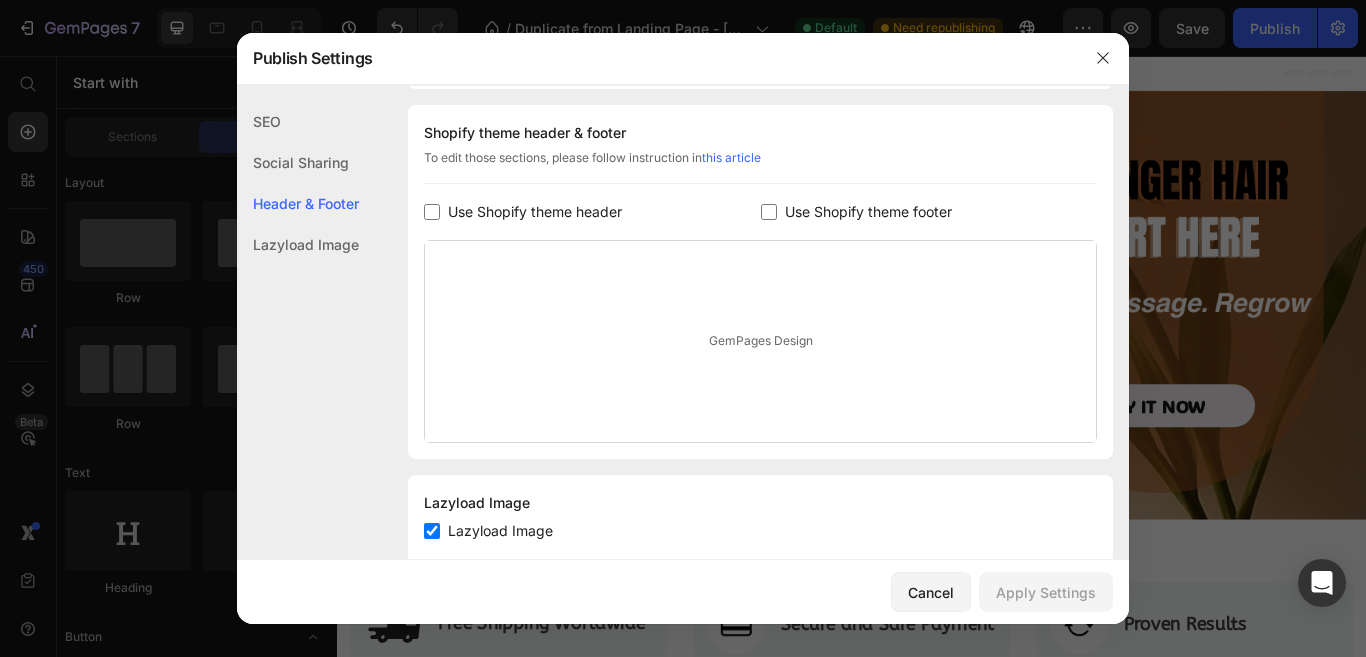 click at bounding box center (432, 212) 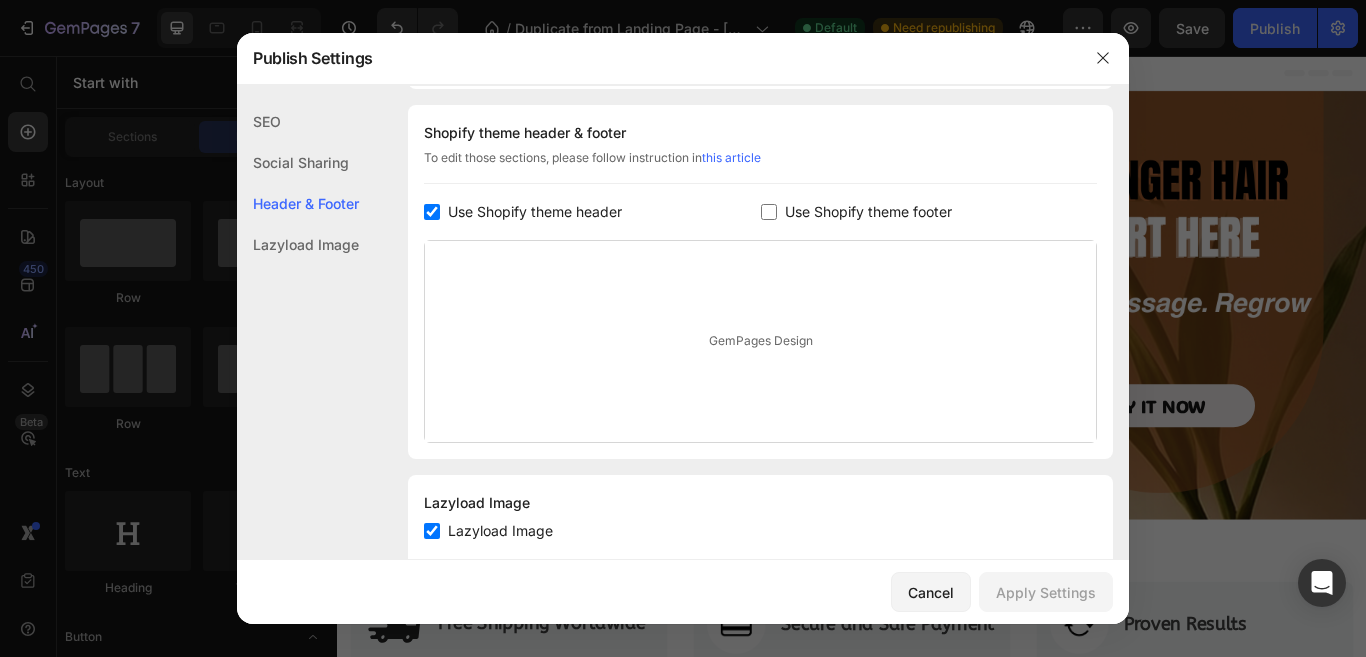 checkbox on "true" 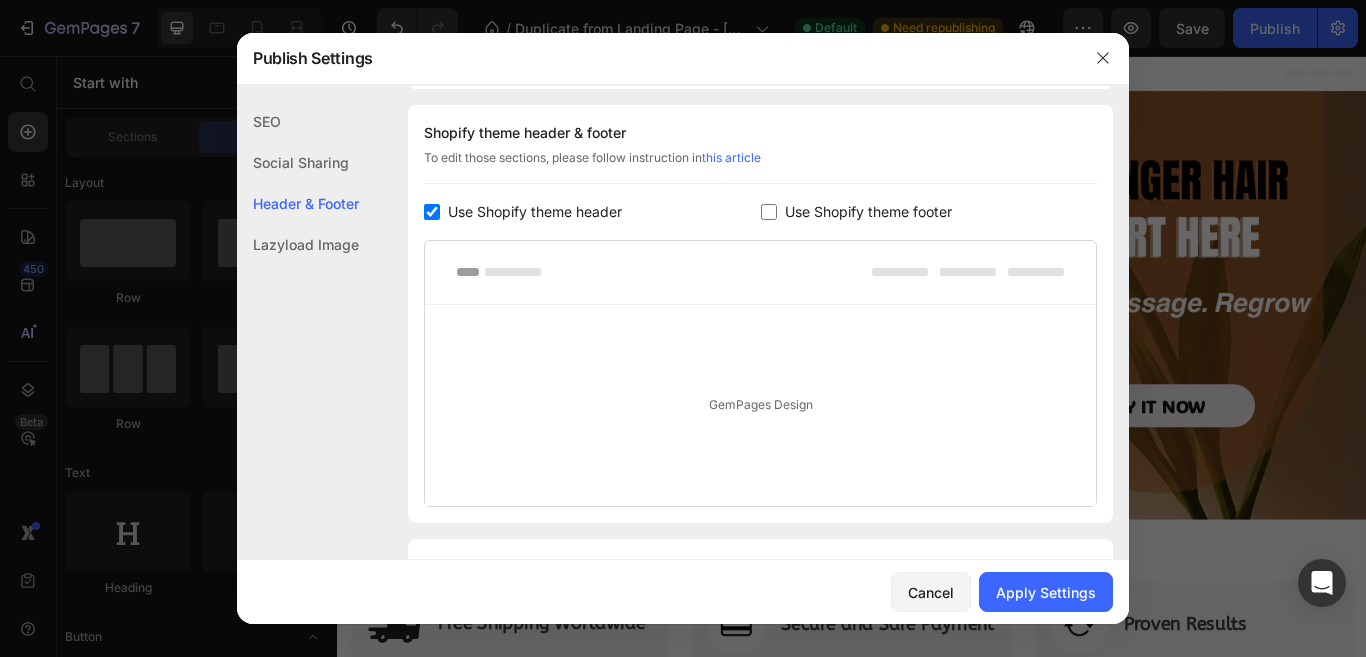 click at bounding box center (769, 212) 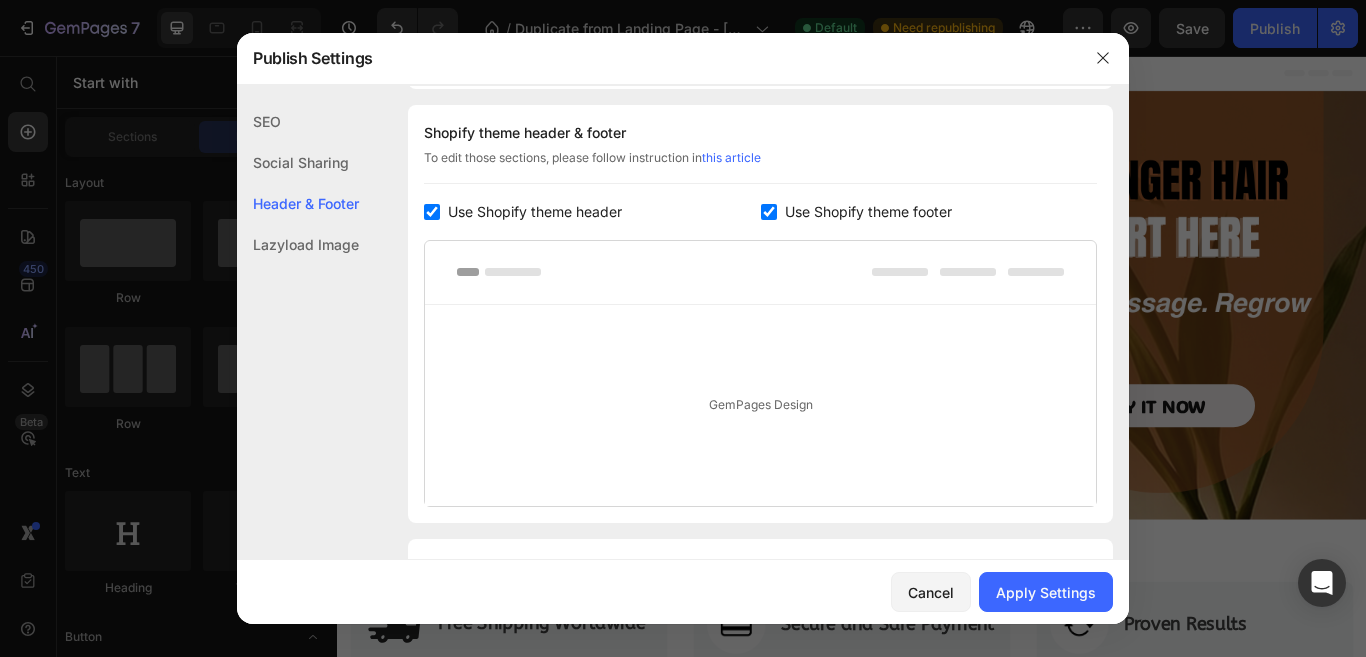 checkbox on "true" 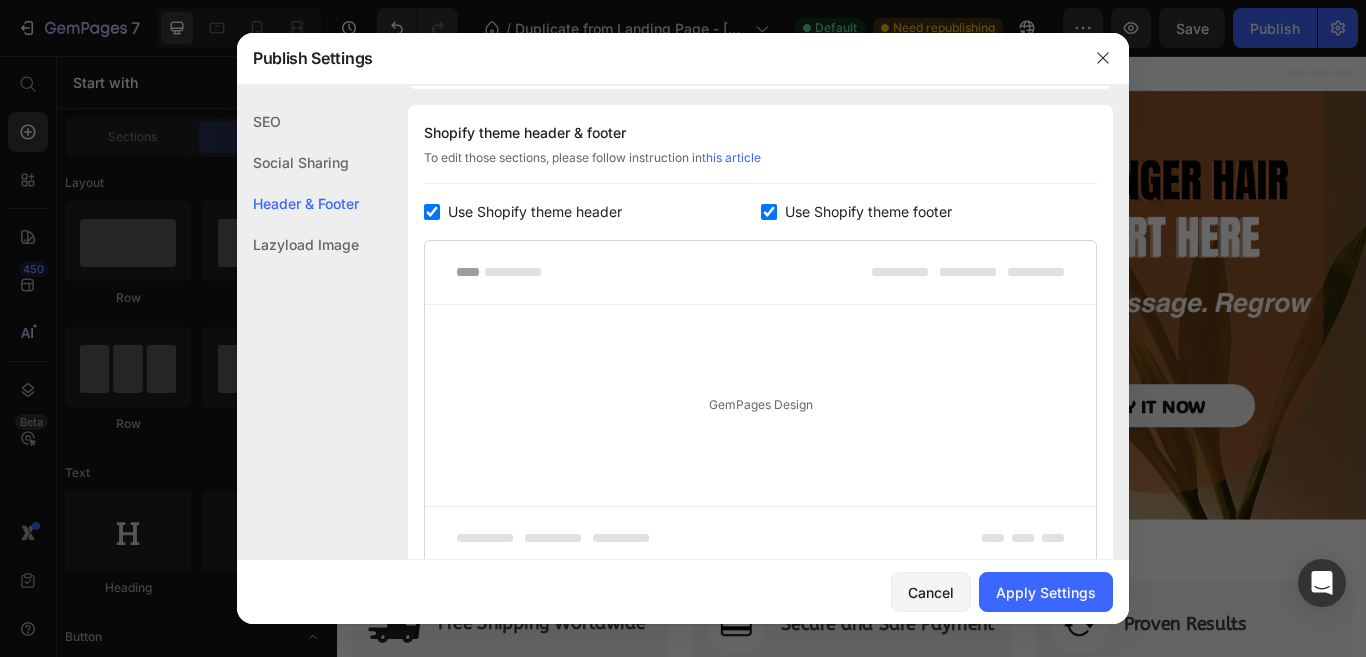 scroll, scrollTop: 445, scrollLeft: 0, axis: vertical 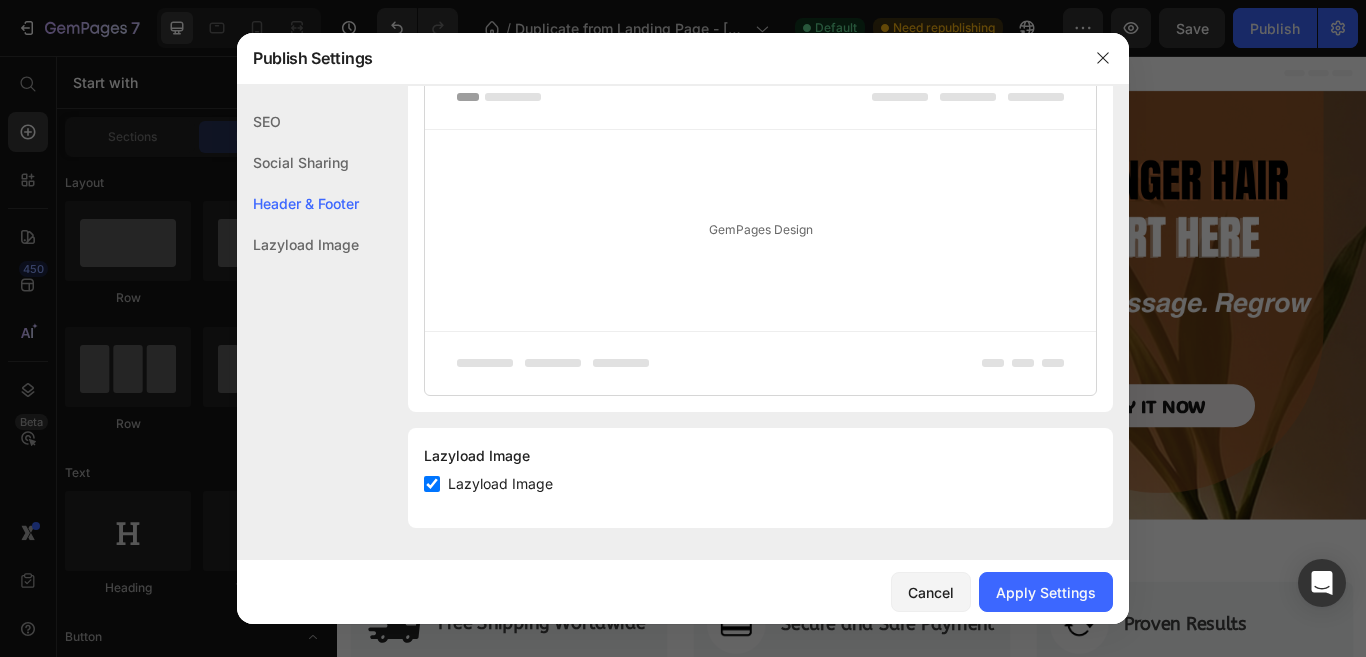 click at bounding box center (432, 484) 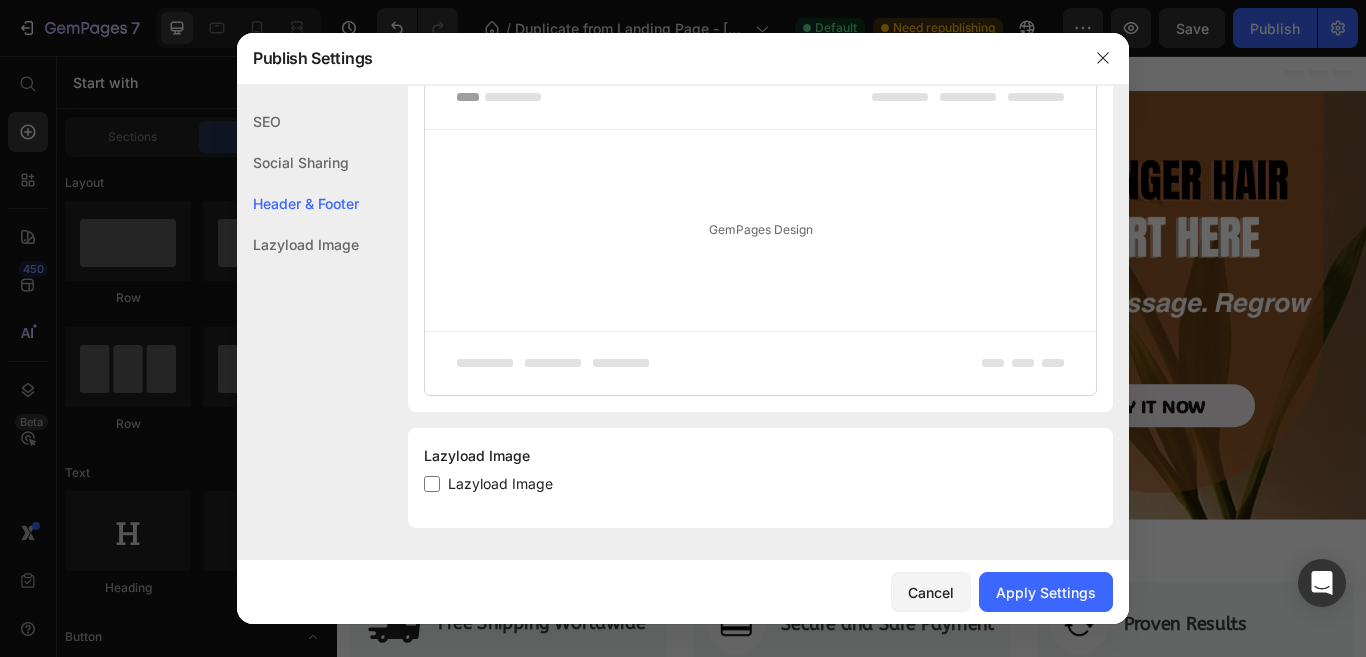 click at bounding box center (432, 484) 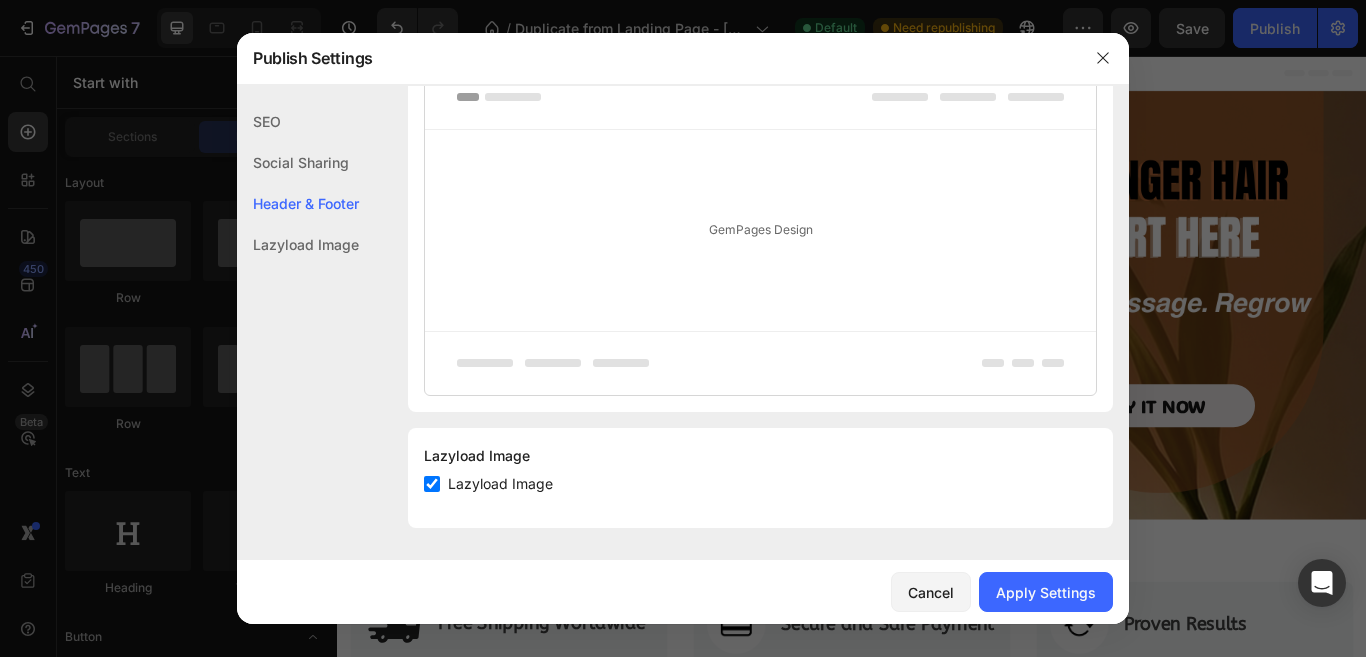 checkbox on "true" 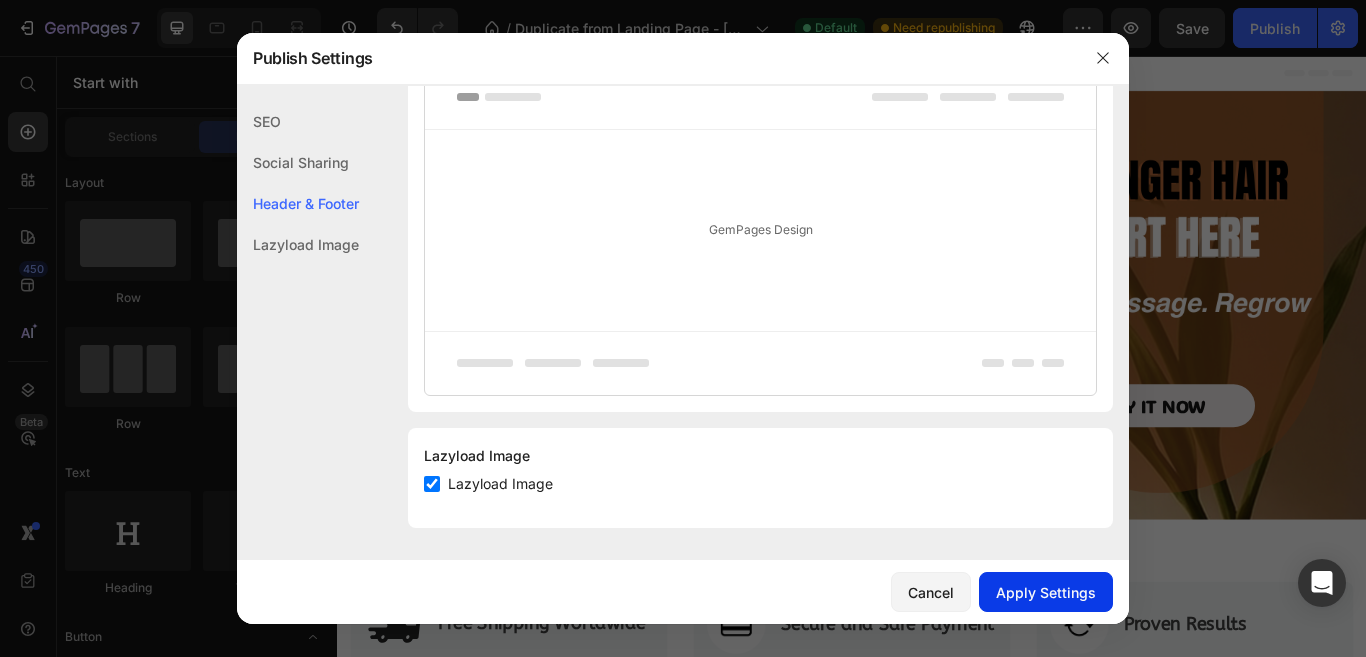 click on "Apply Settings" at bounding box center [1046, 592] 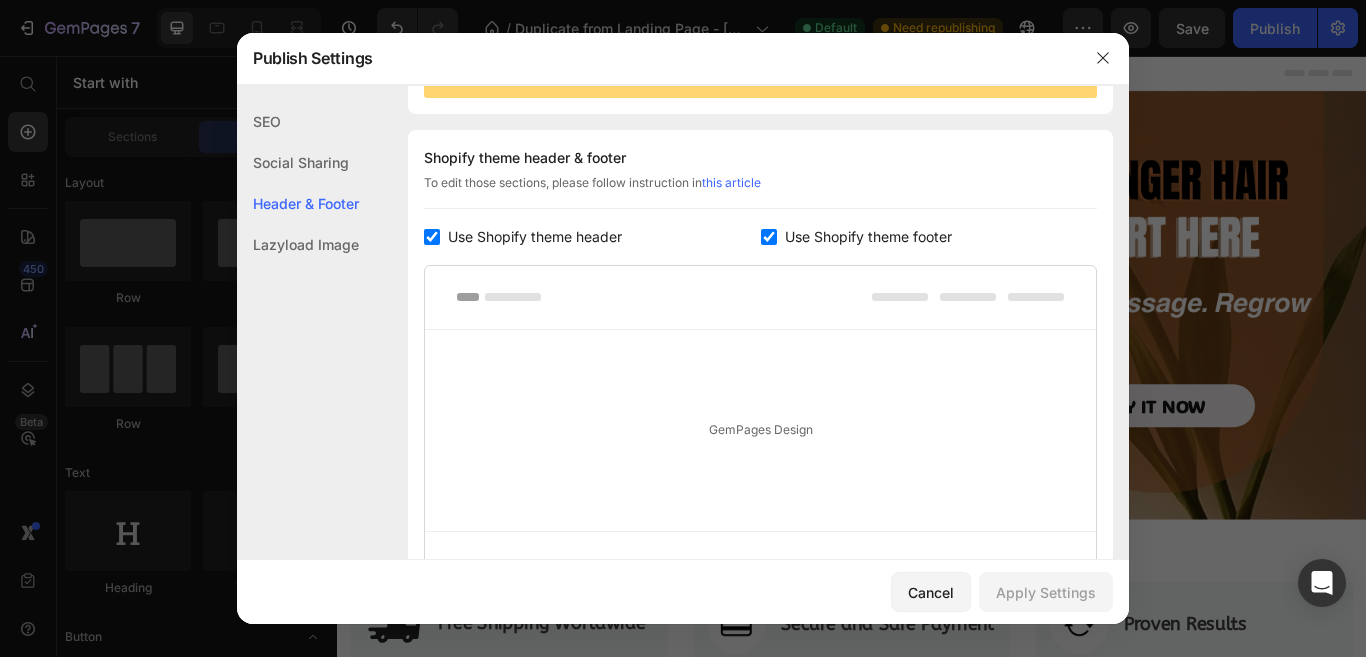 scroll, scrollTop: 45, scrollLeft: 0, axis: vertical 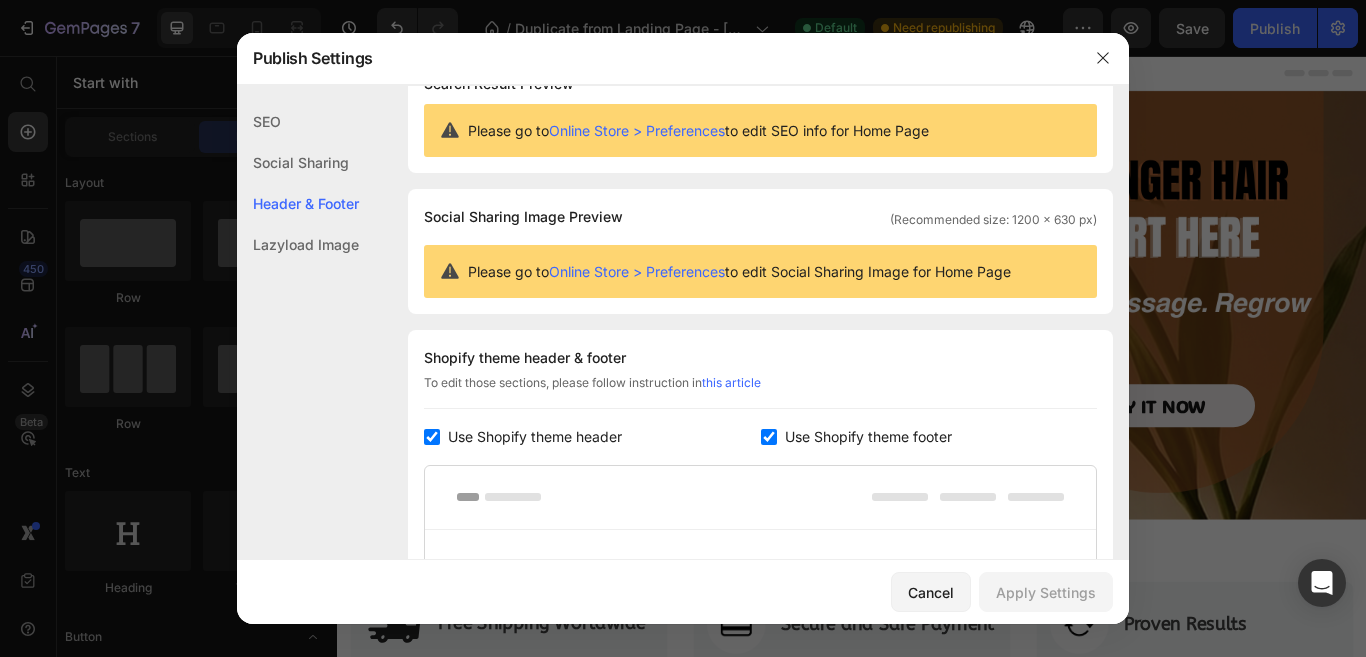 click on "Online Store > Preferences" at bounding box center (637, 130) 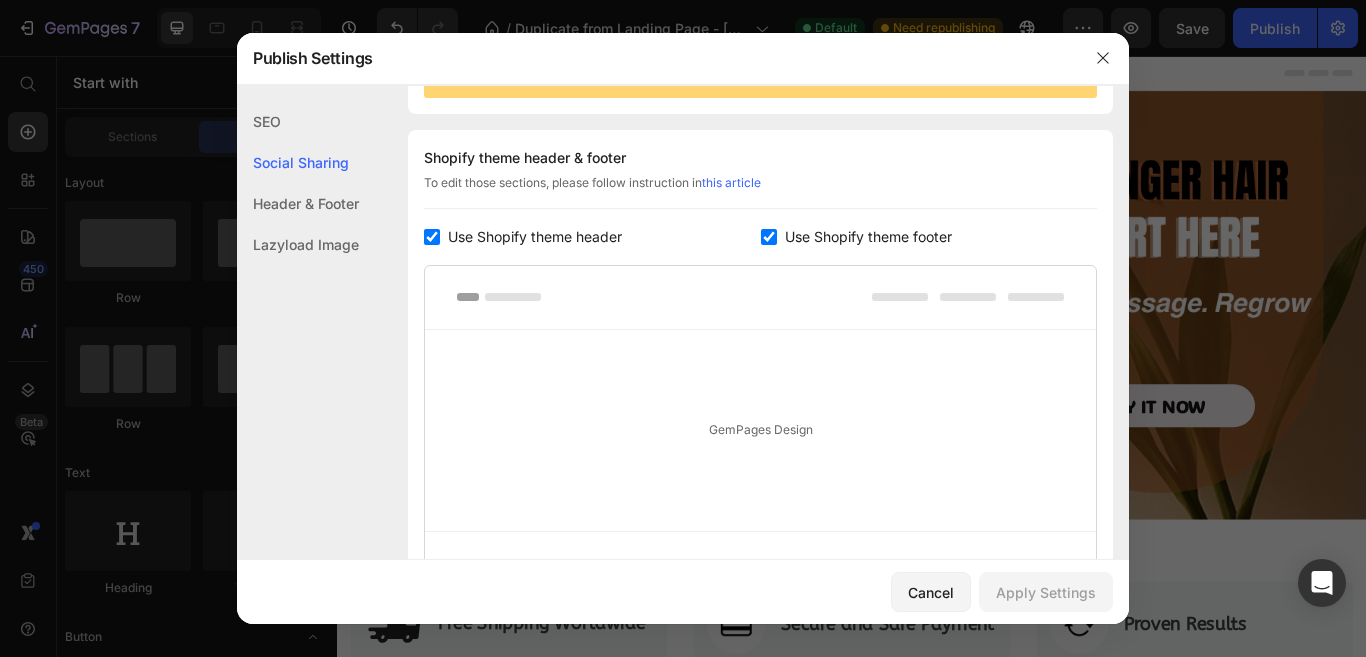 scroll, scrollTop: 0, scrollLeft: 0, axis: both 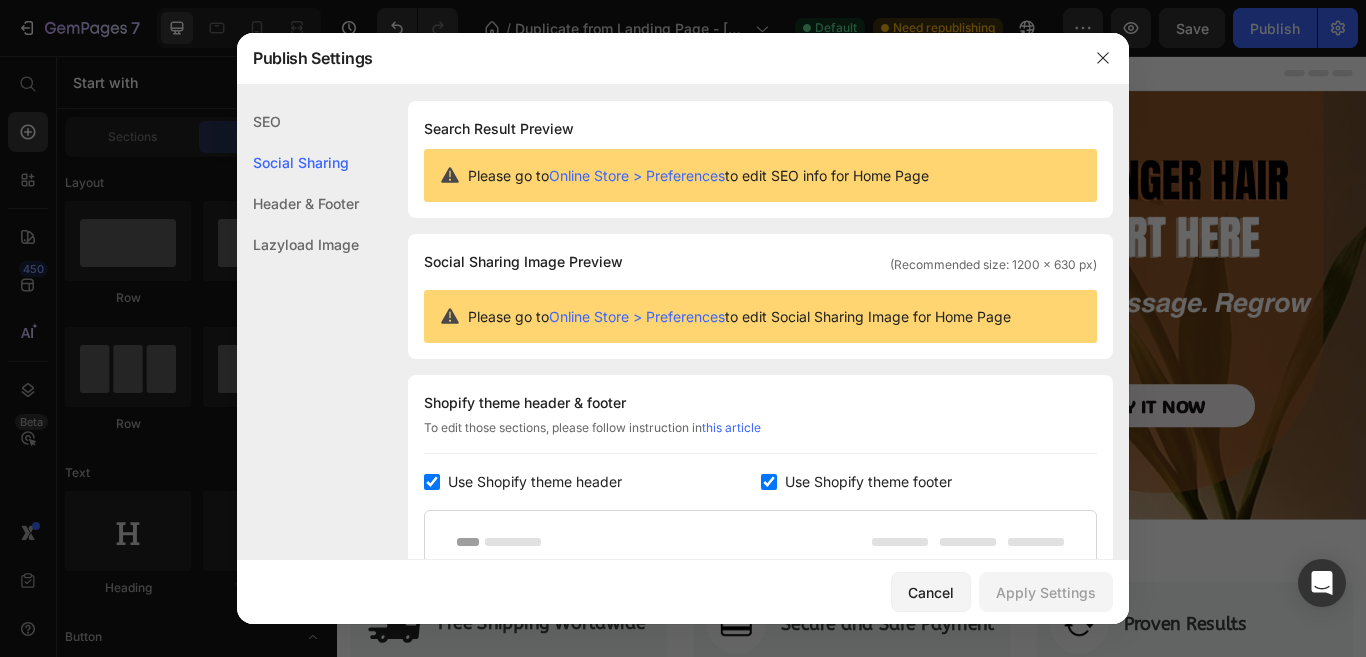 click on "Header & Footer" 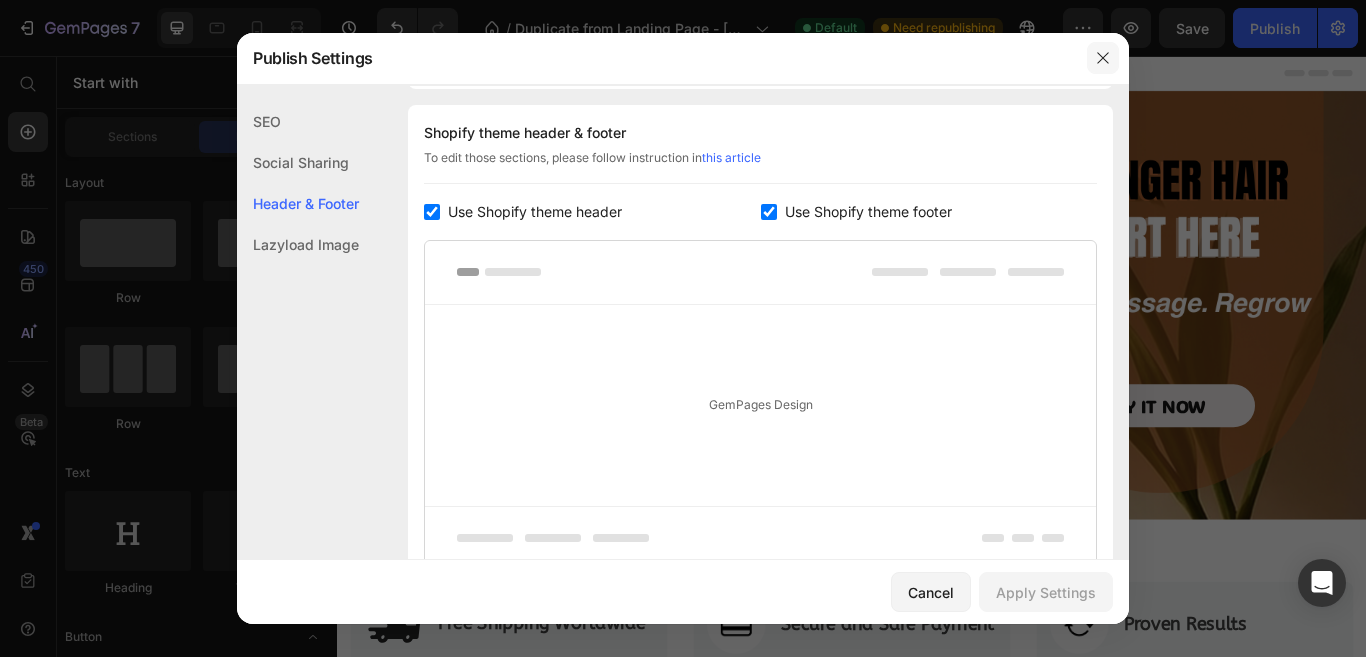 click 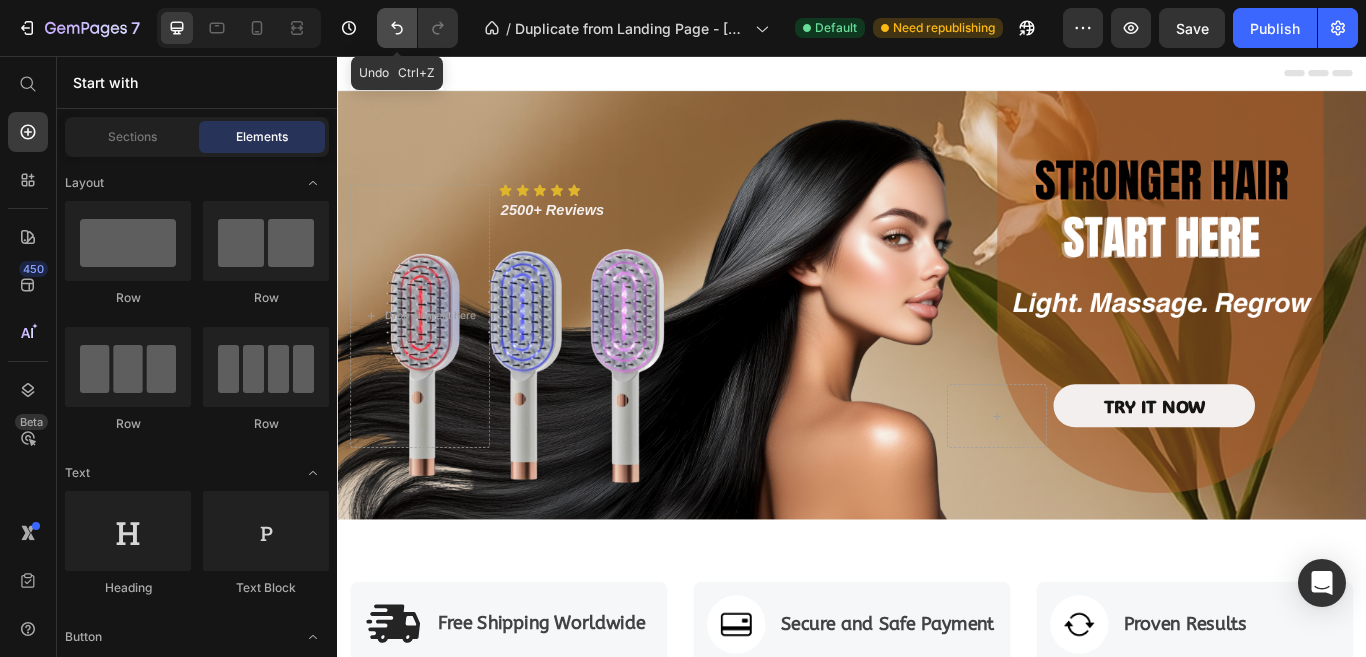 click 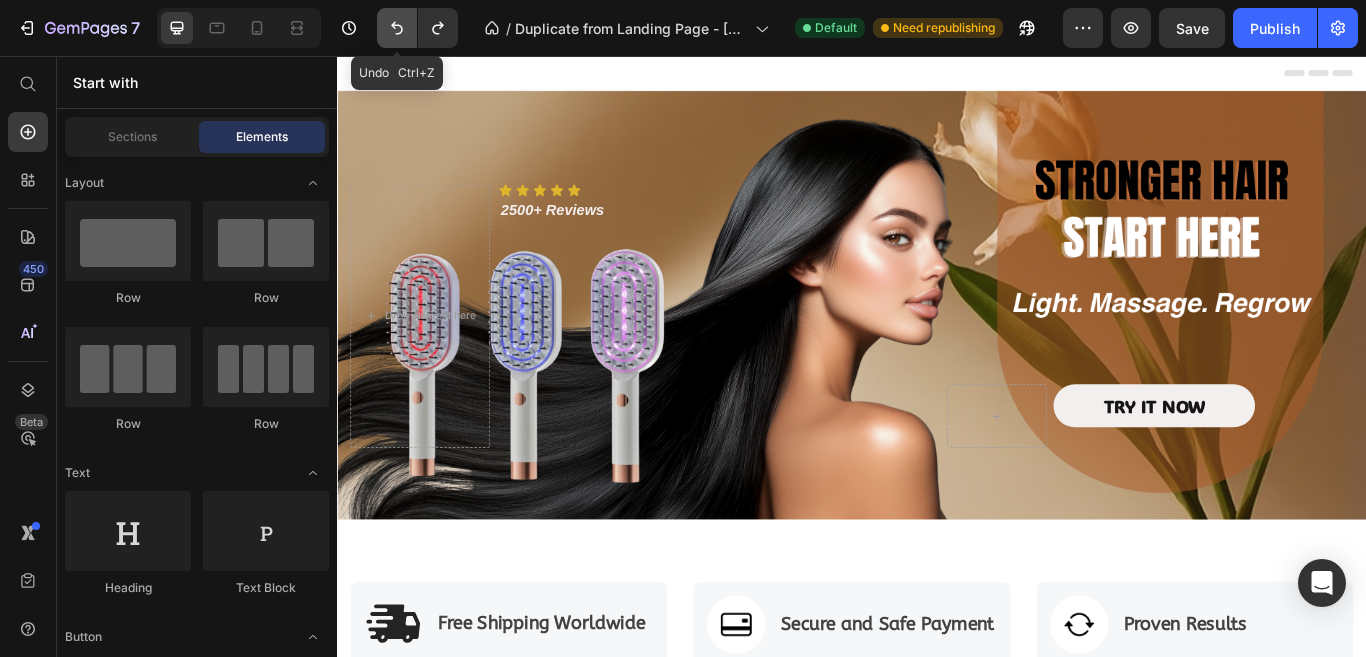 click 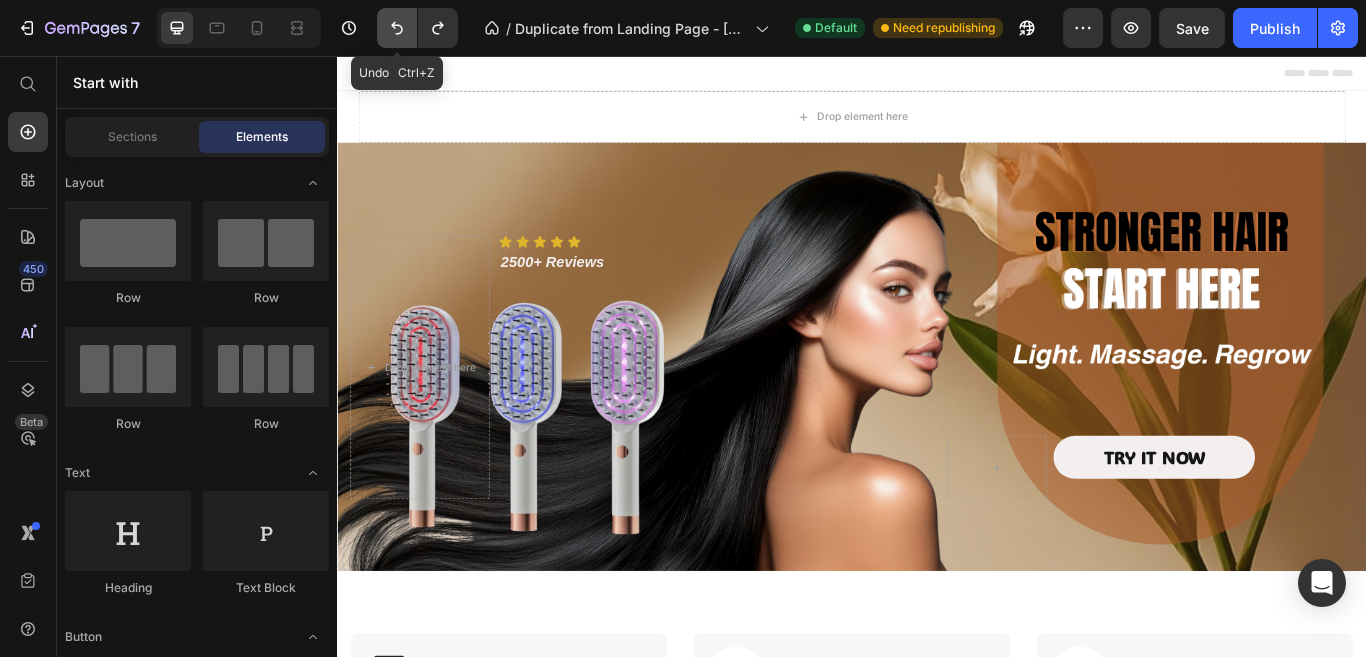 click 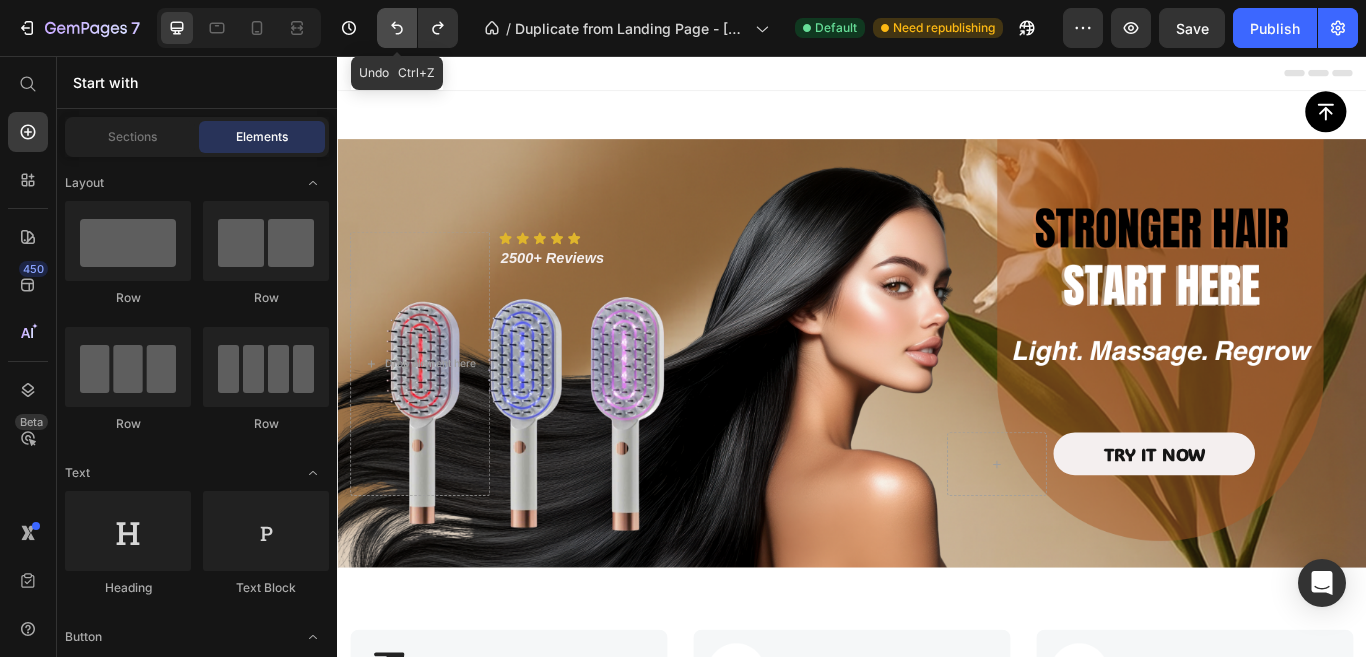 click 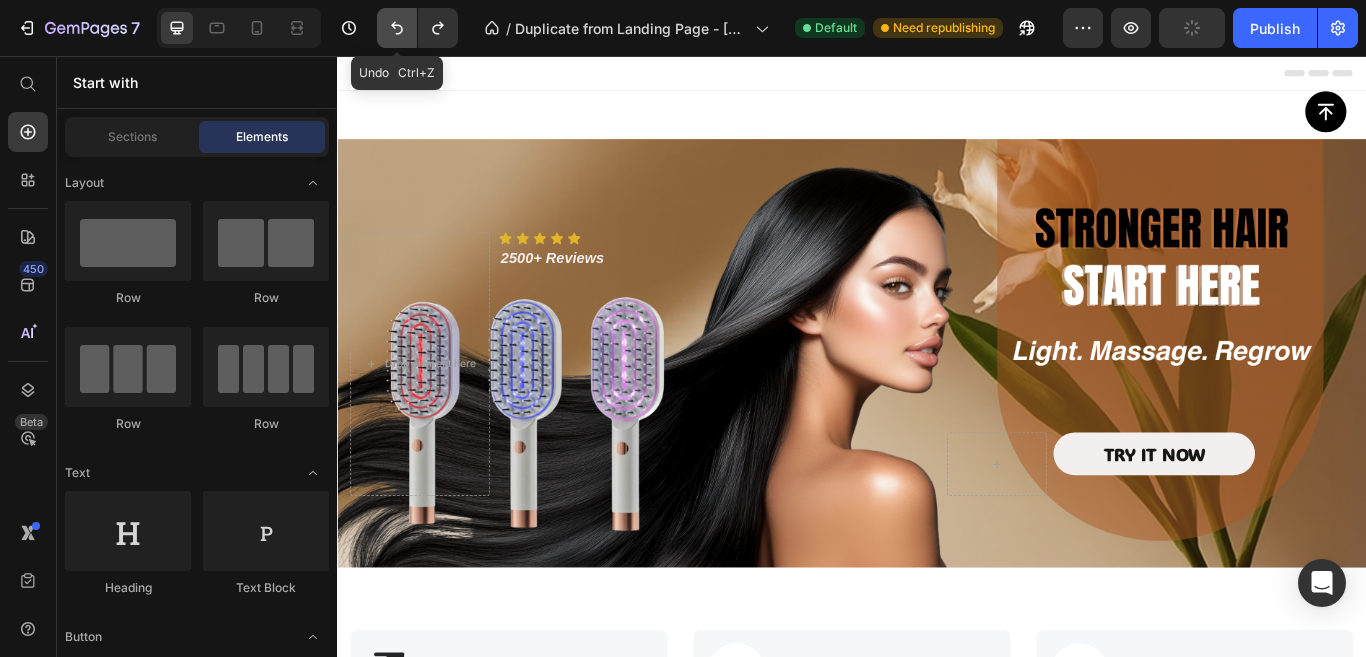 click 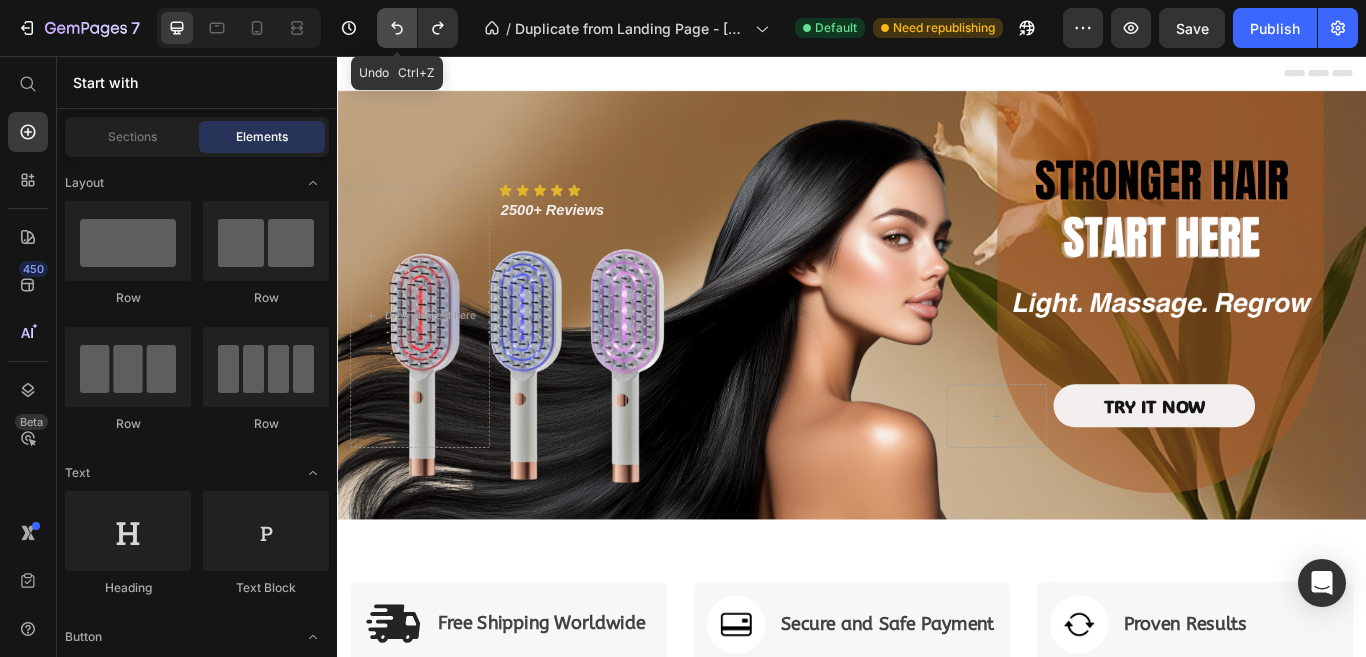 click 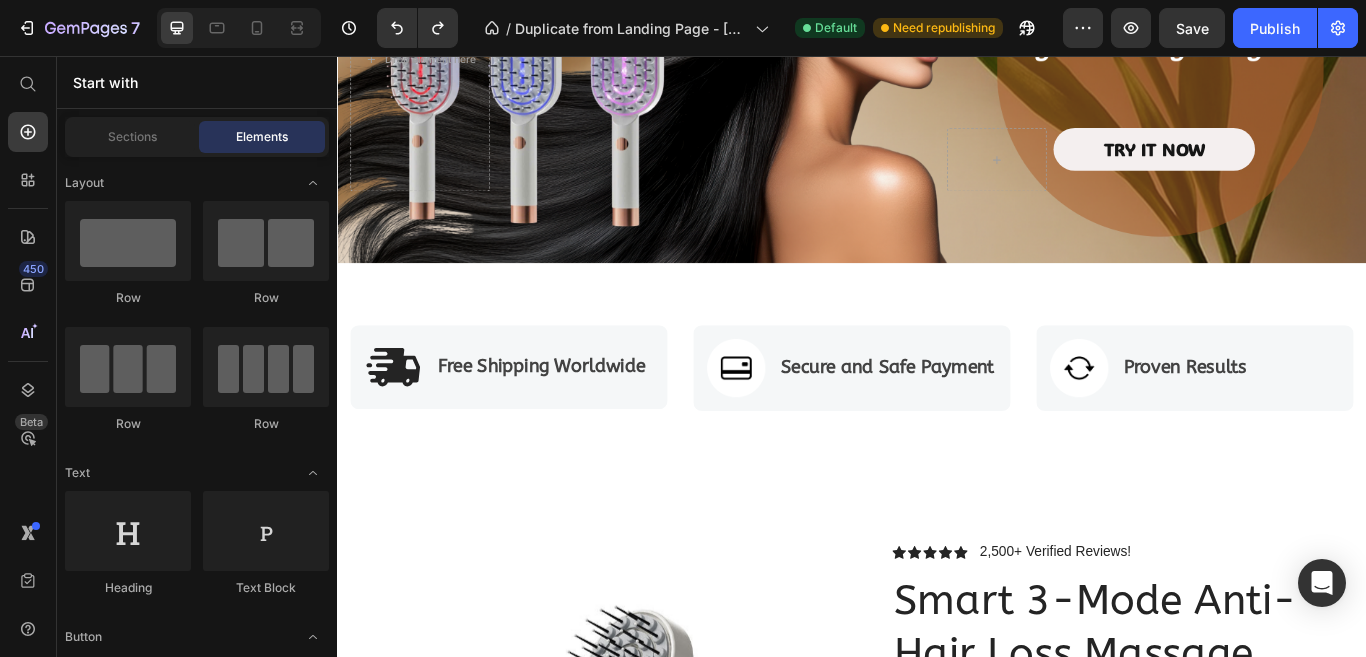 scroll, scrollTop: 0, scrollLeft: 0, axis: both 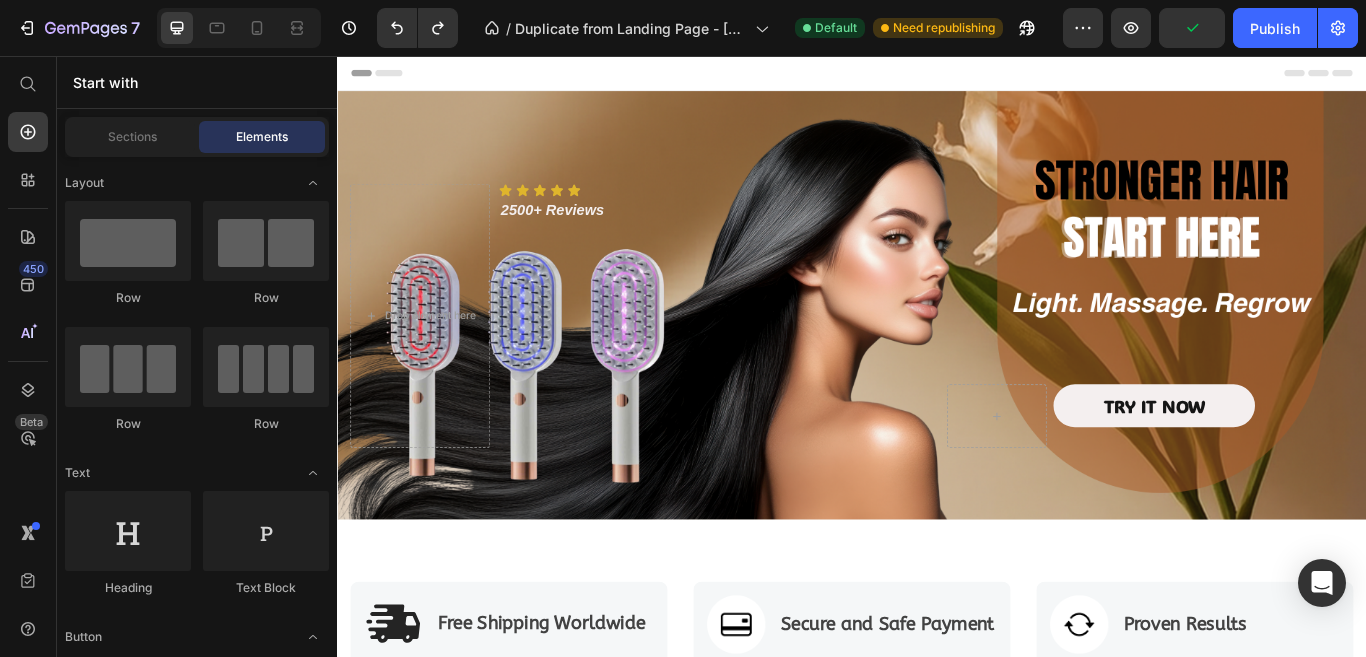 click 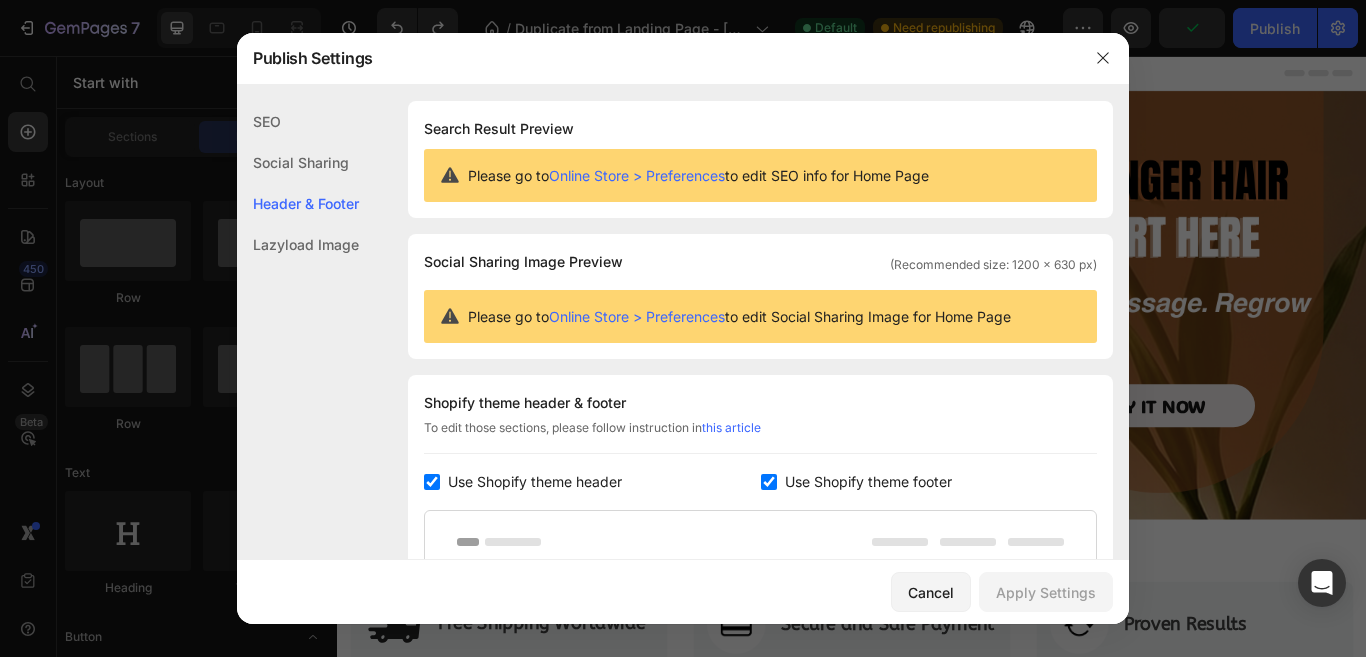 scroll, scrollTop: 270, scrollLeft: 0, axis: vertical 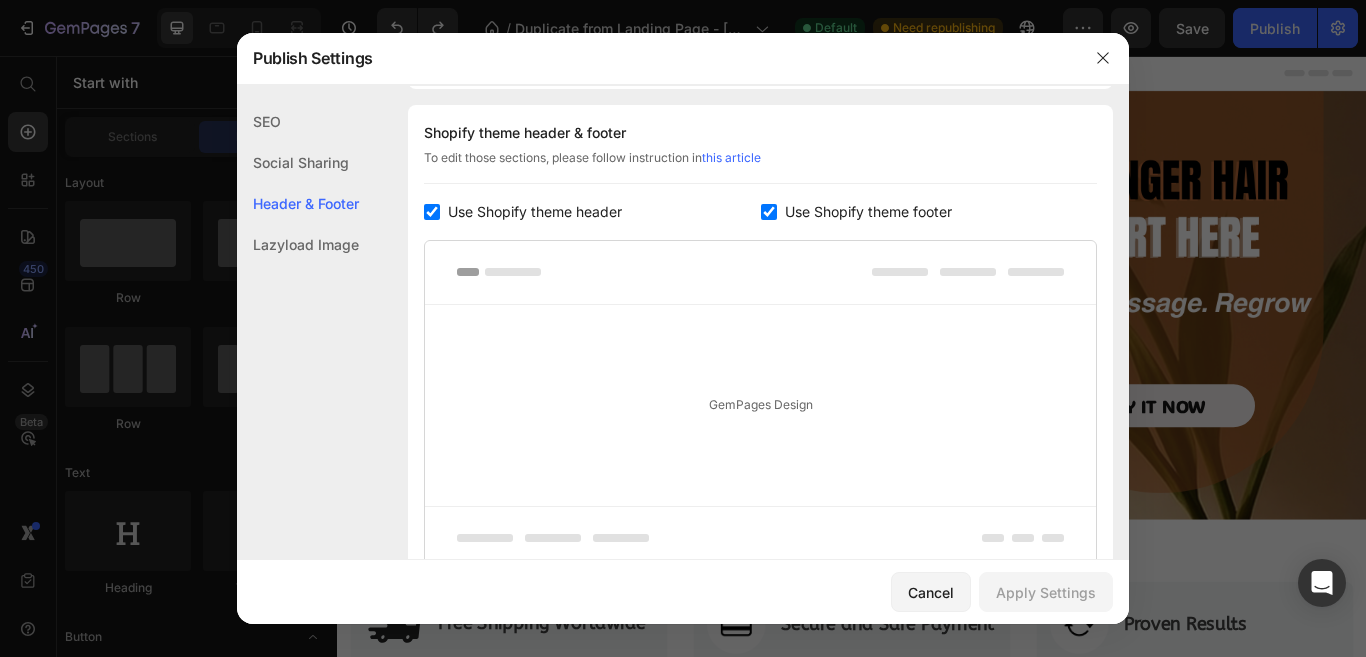 click at bounding box center (683, 328) 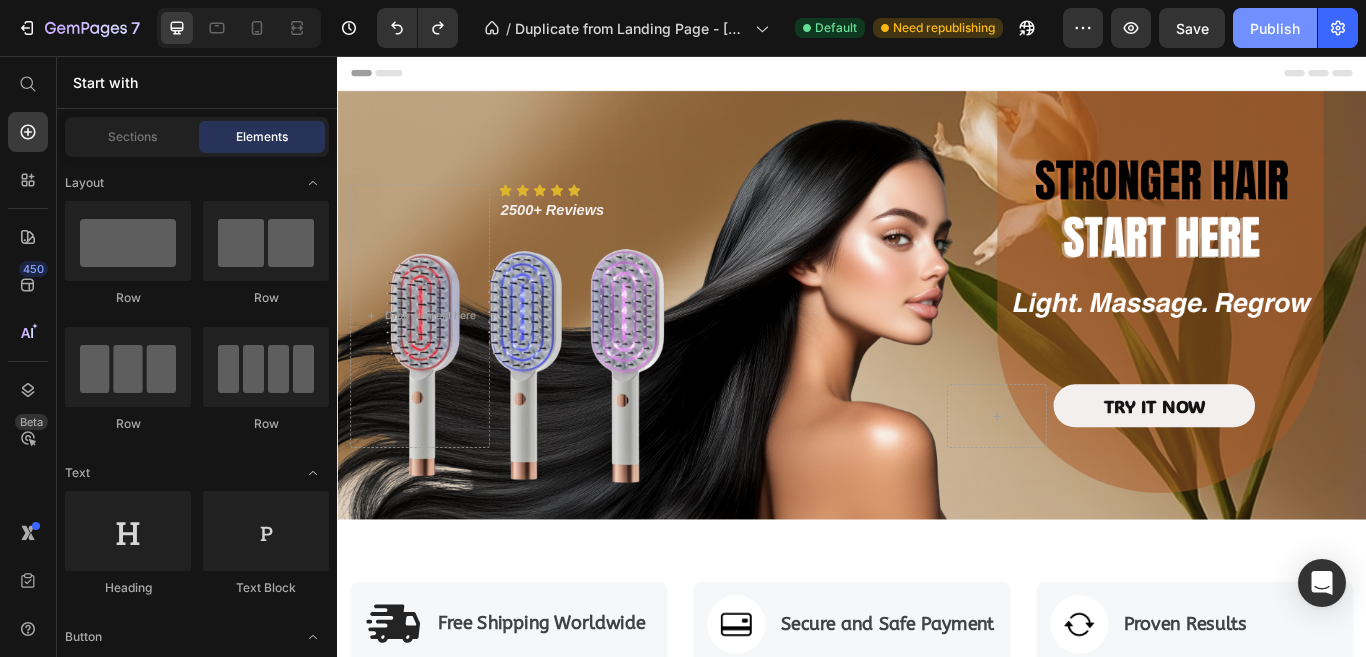 click on "Publish" at bounding box center [1275, 28] 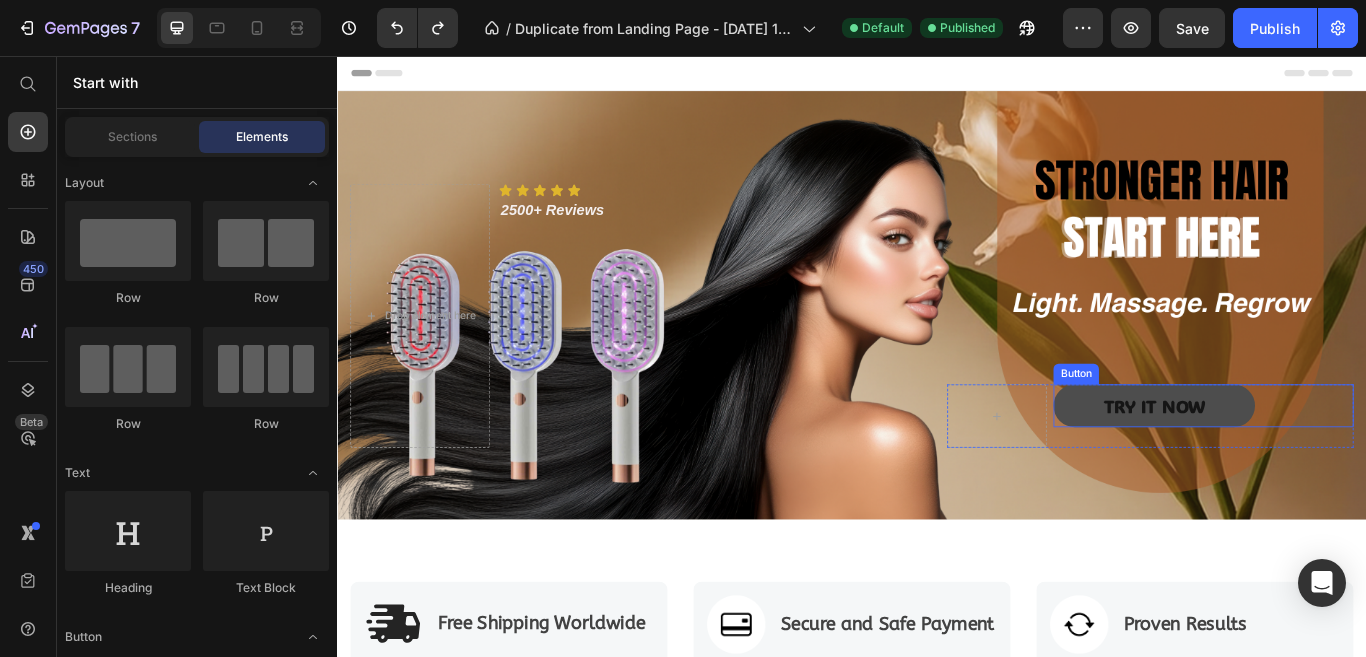 click on "TRY IT NOW" at bounding box center (1289, 464) 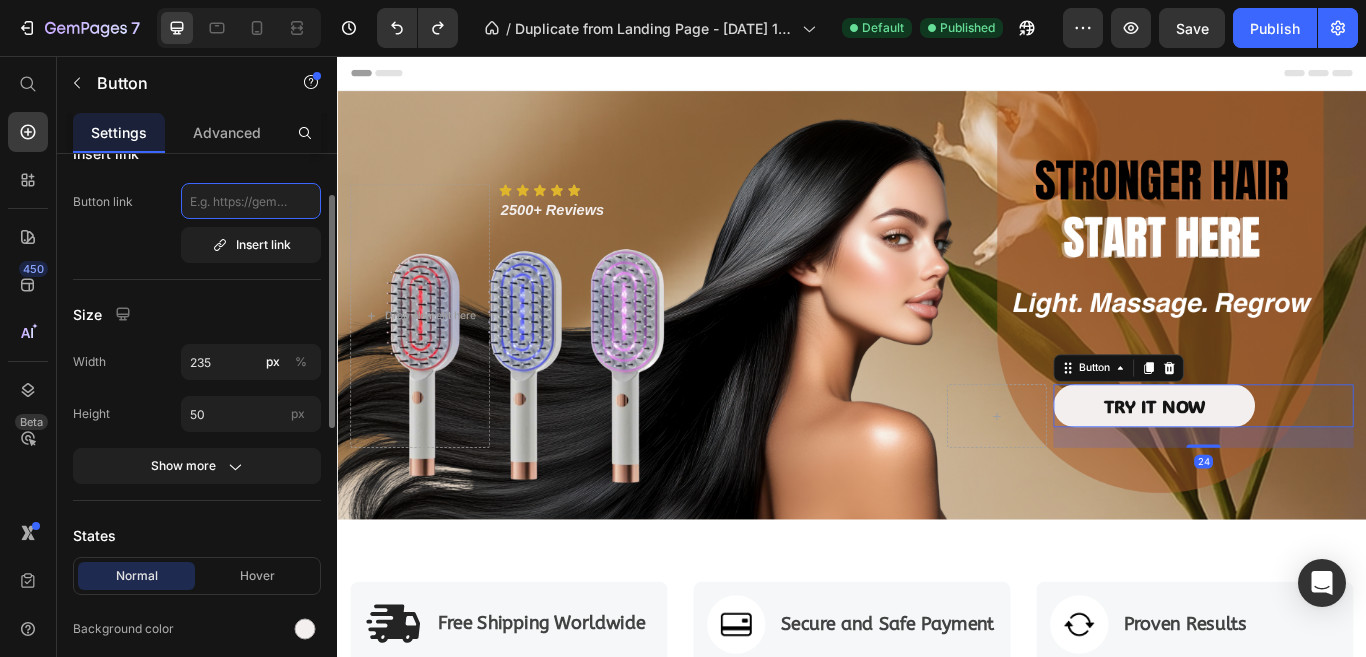 click 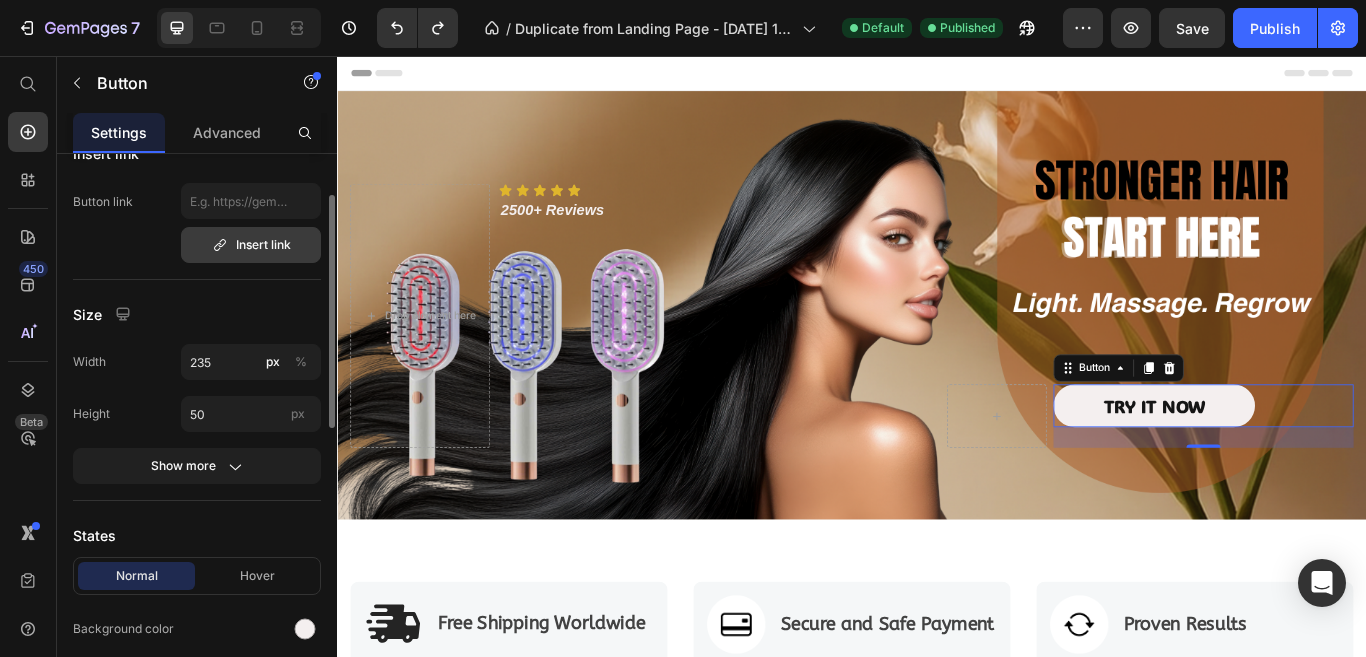 click on "Insert link" at bounding box center (251, 245) 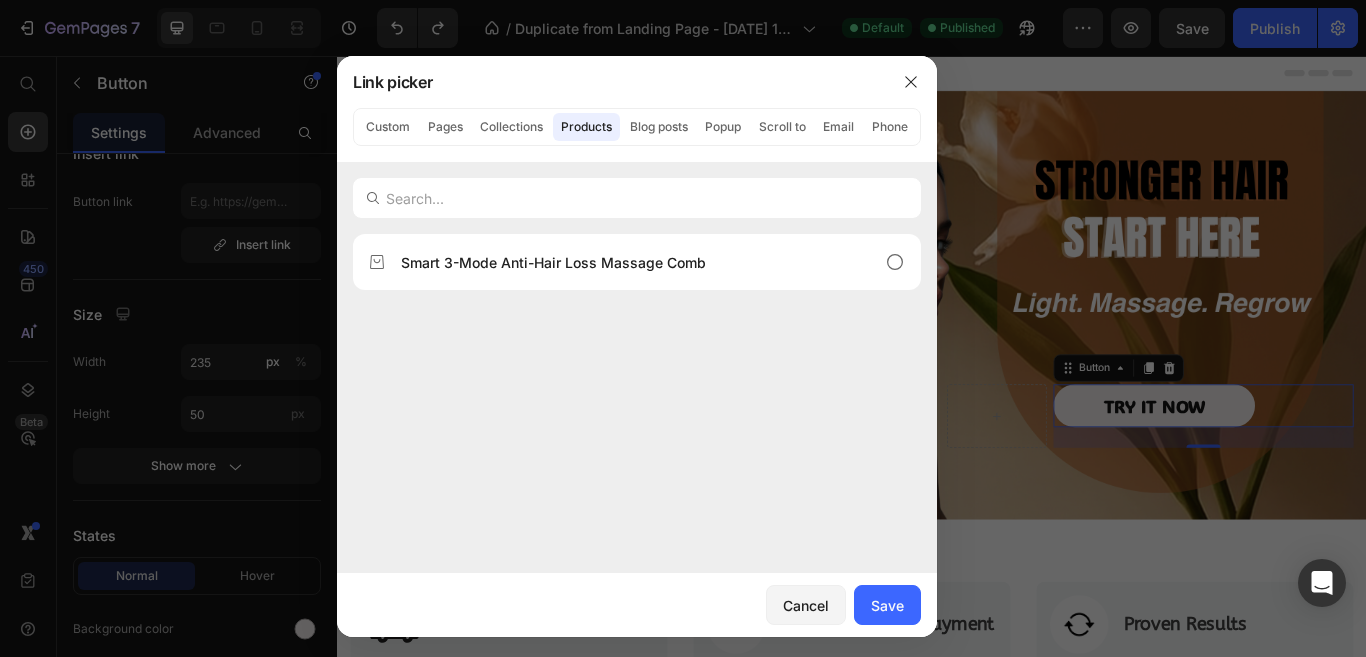 click on "Products" 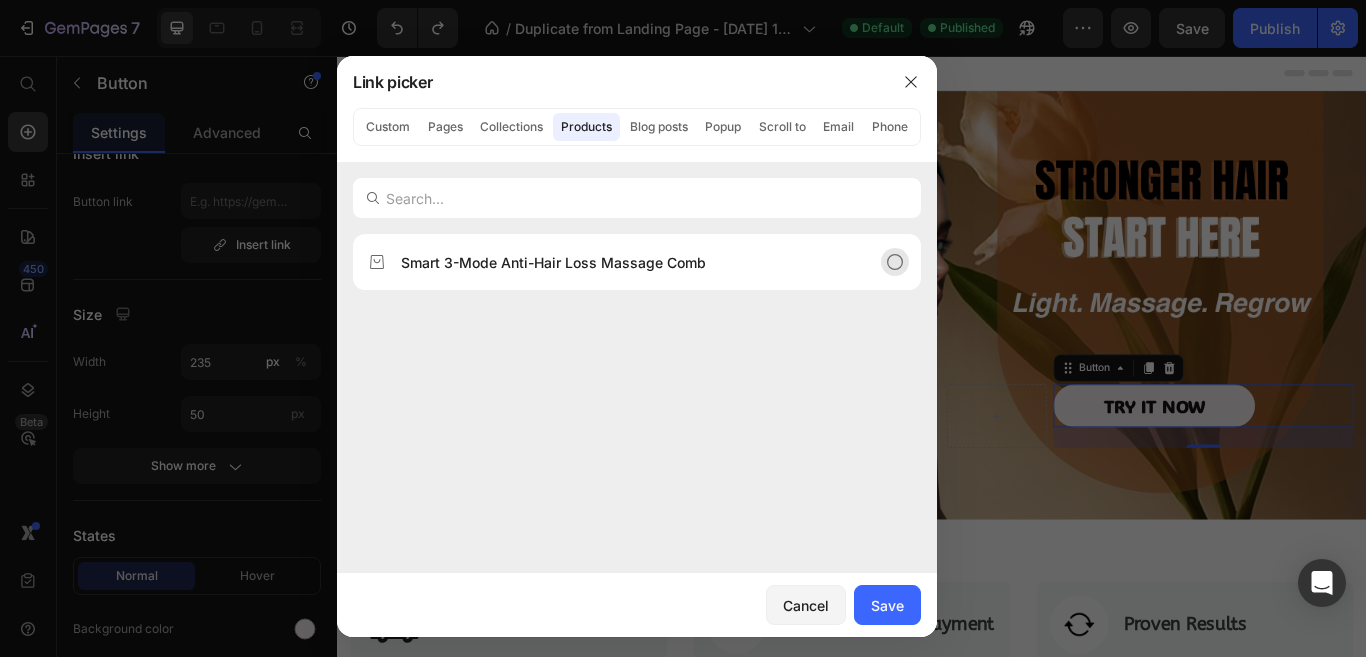 click on "Smart 3-Mode Anti-Hair Loss Massage Comb" at bounding box center (553, 262) 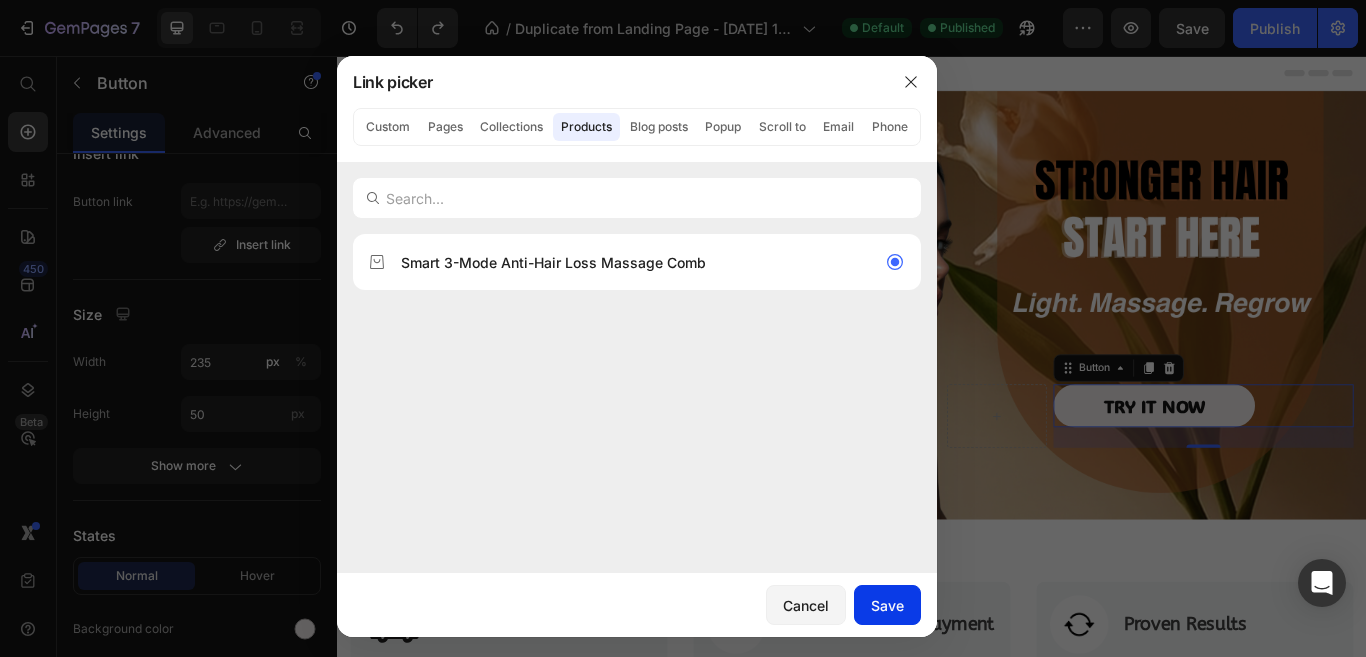click on "Save" at bounding box center (887, 605) 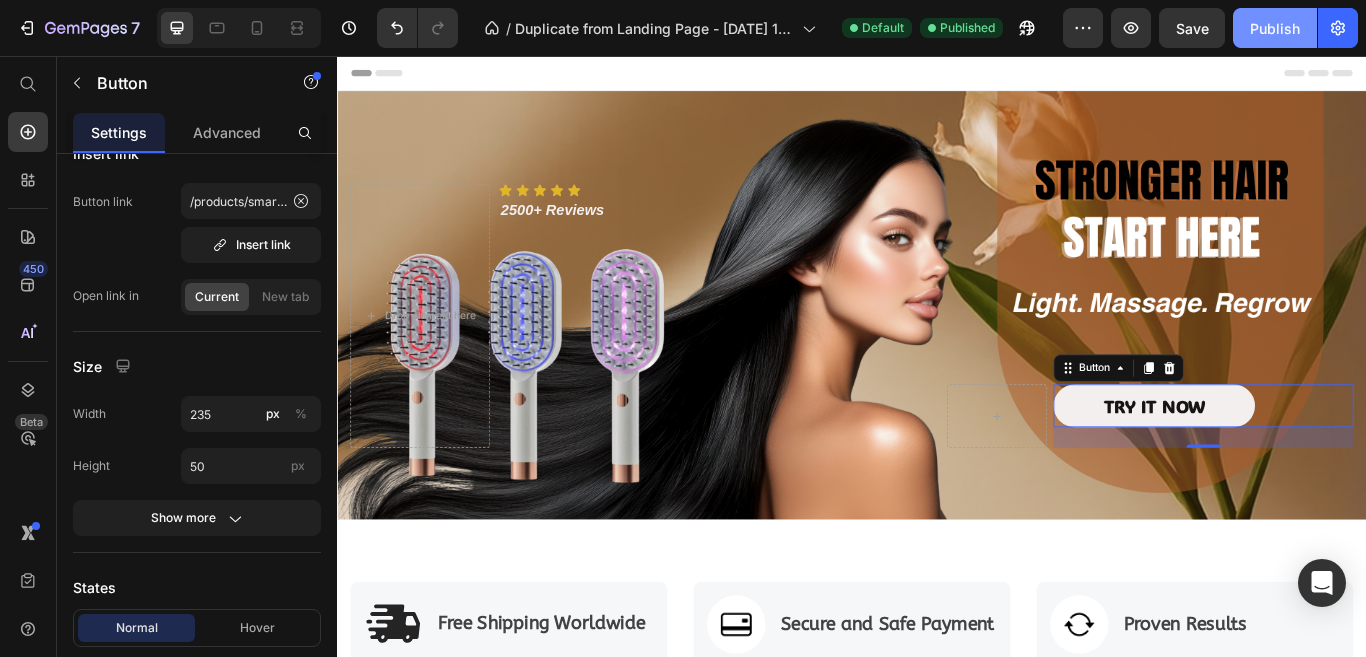 click on "Publish" at bounding box center (1275, 28) 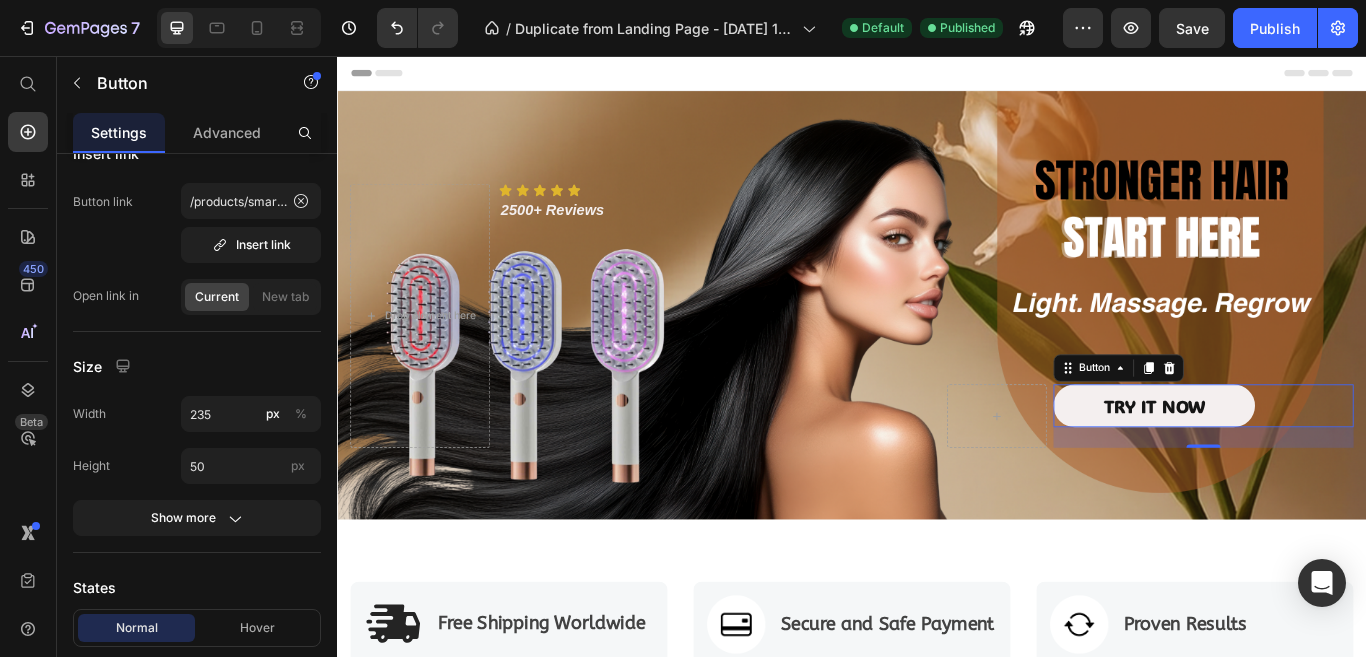 click on "TRY IT NOW Button   24" at bounding box center [1347, 464] 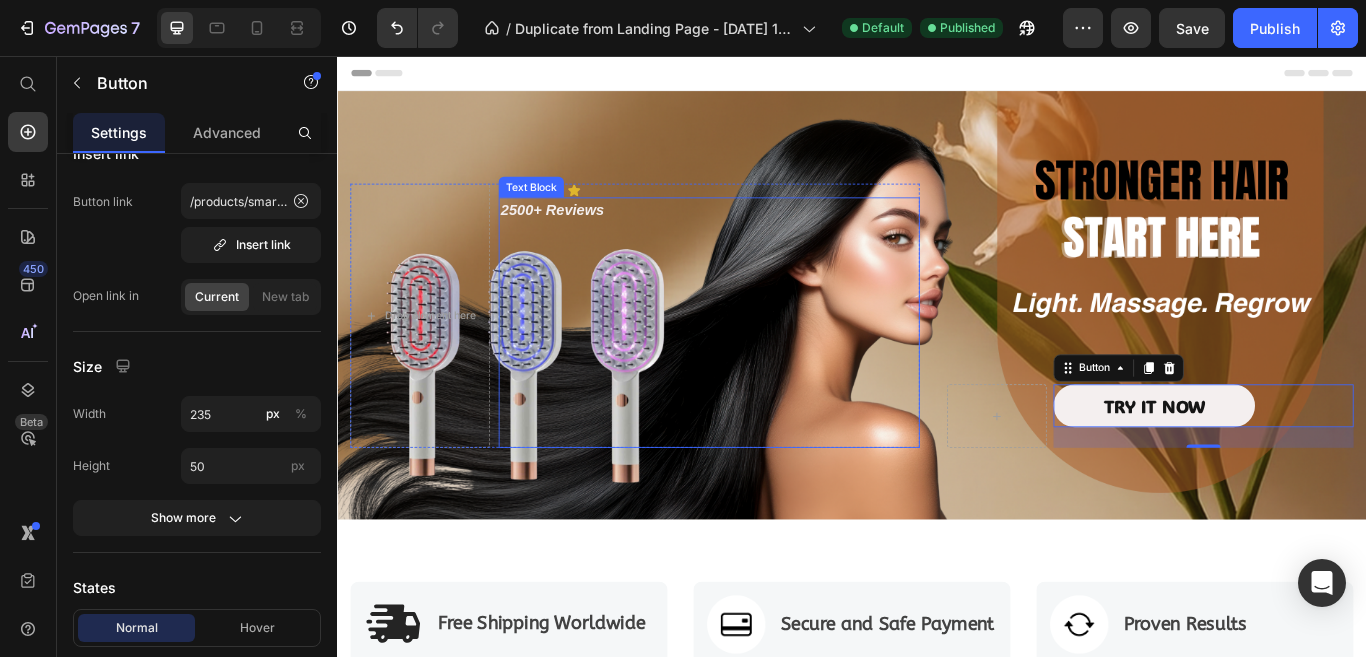 click on "2500+ Reviews" at bounding box center [587, 236] 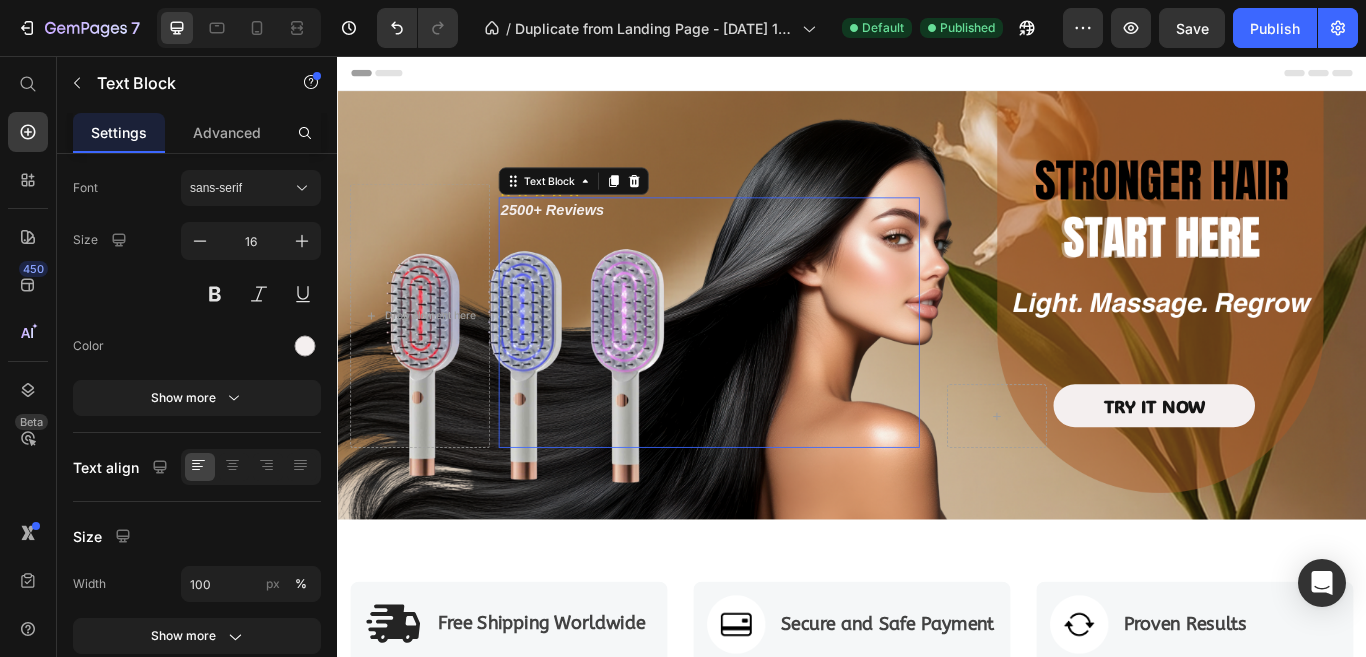 scroll, scrollTop: 0, scrollLeft: 0, axis: both 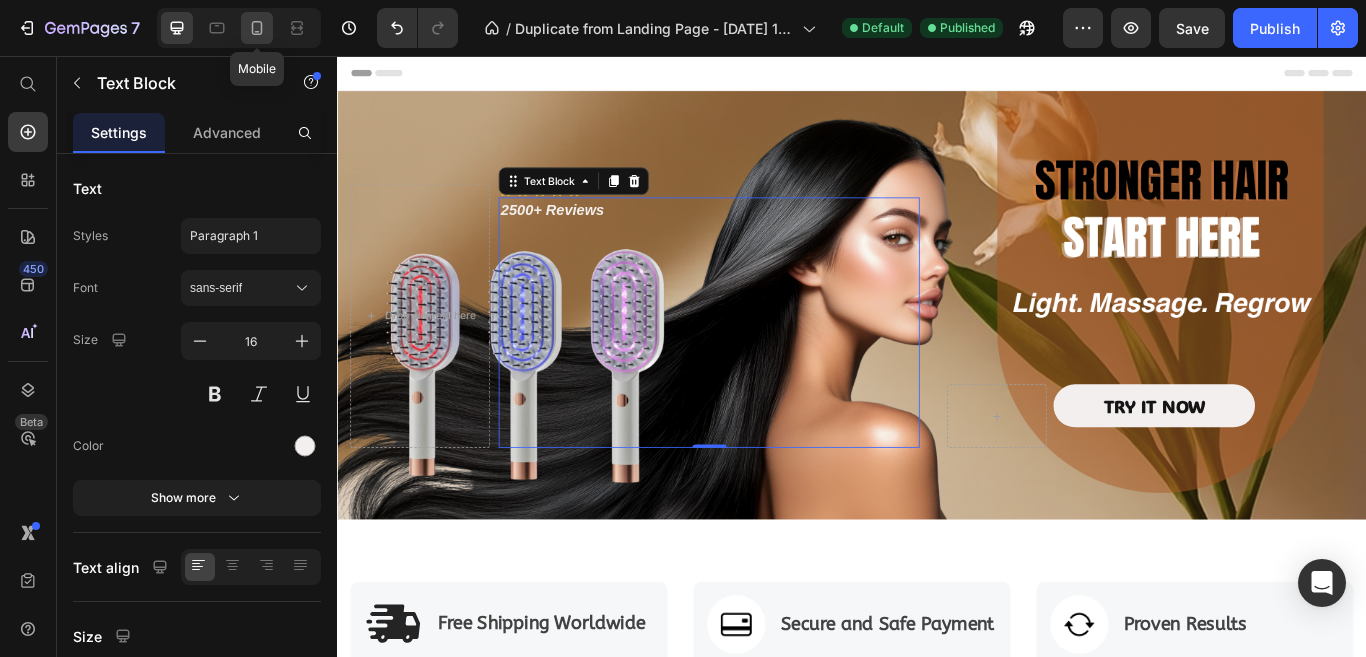 click 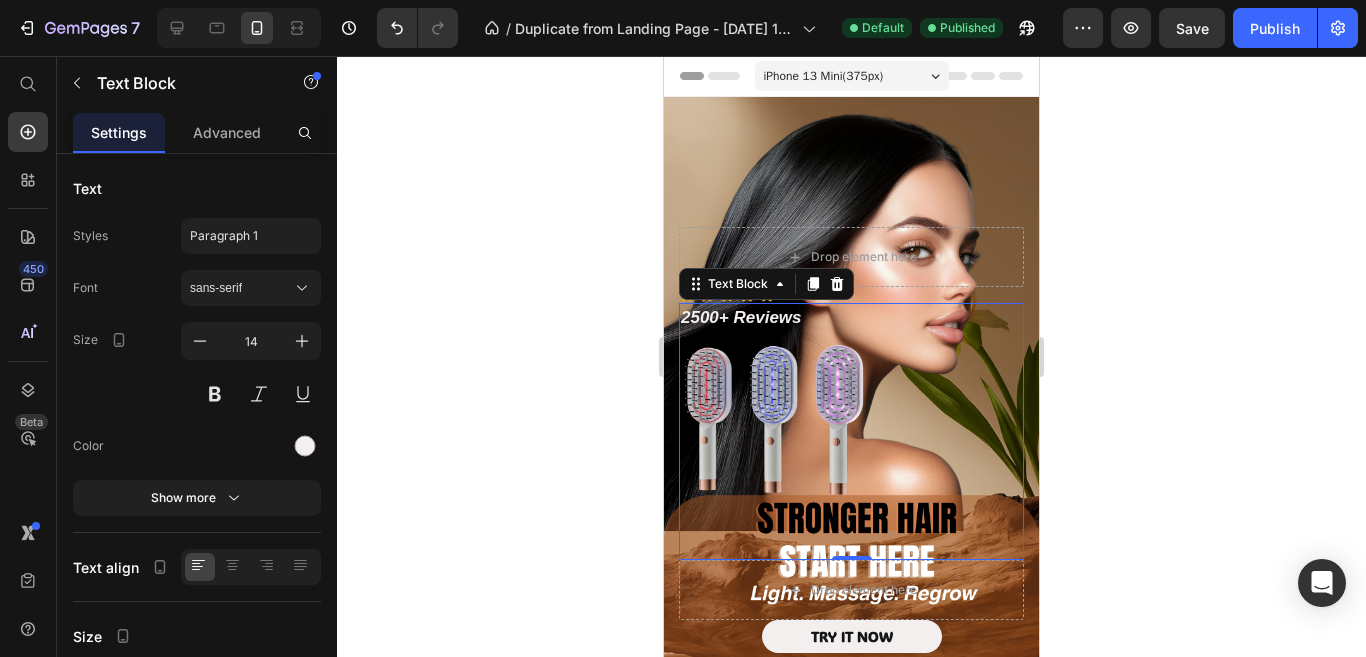 click 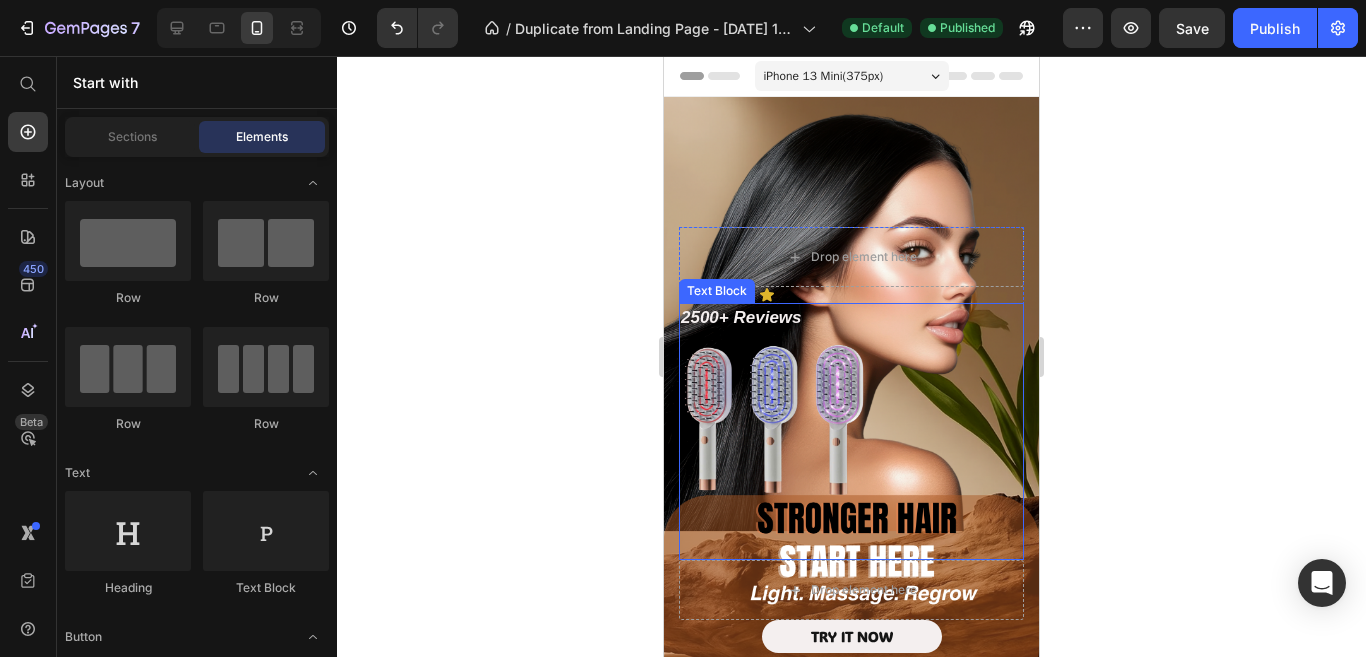 scroll, scrollTop: 400, scrollLeft: 0, axis: vertical 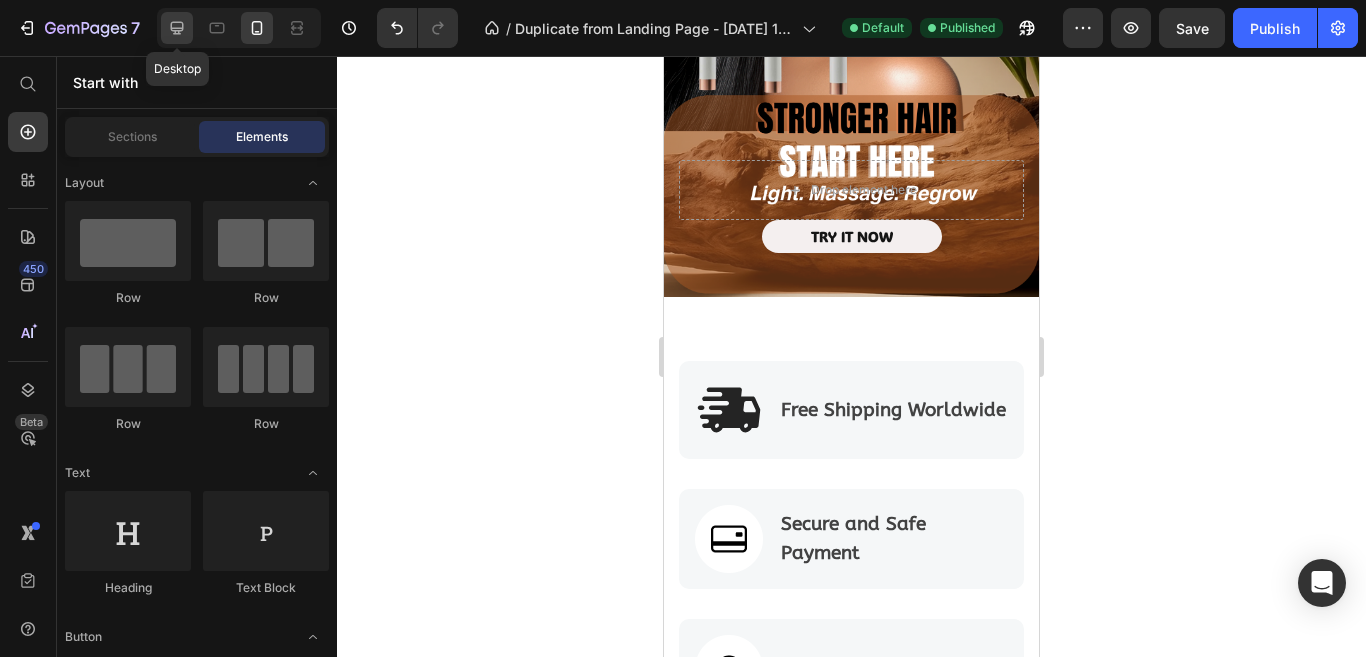 click 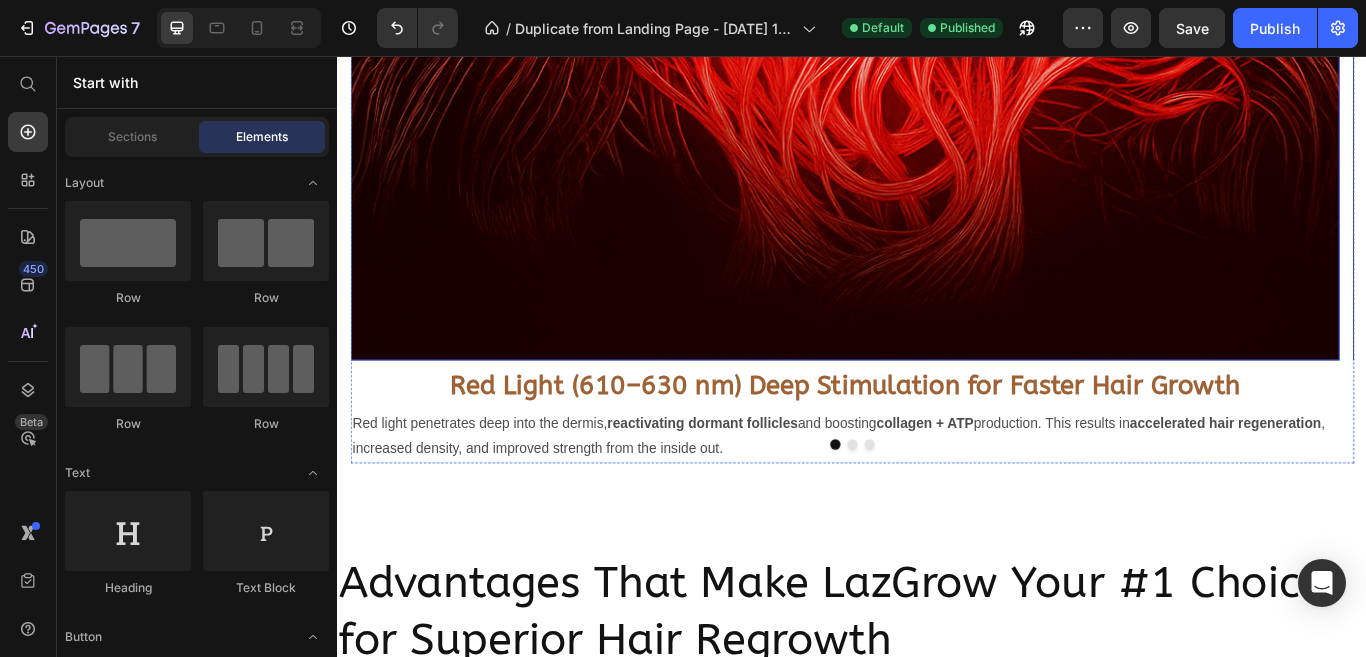 scroll, scrollTop: 4100, scrollLeft: 0, axis: vertical 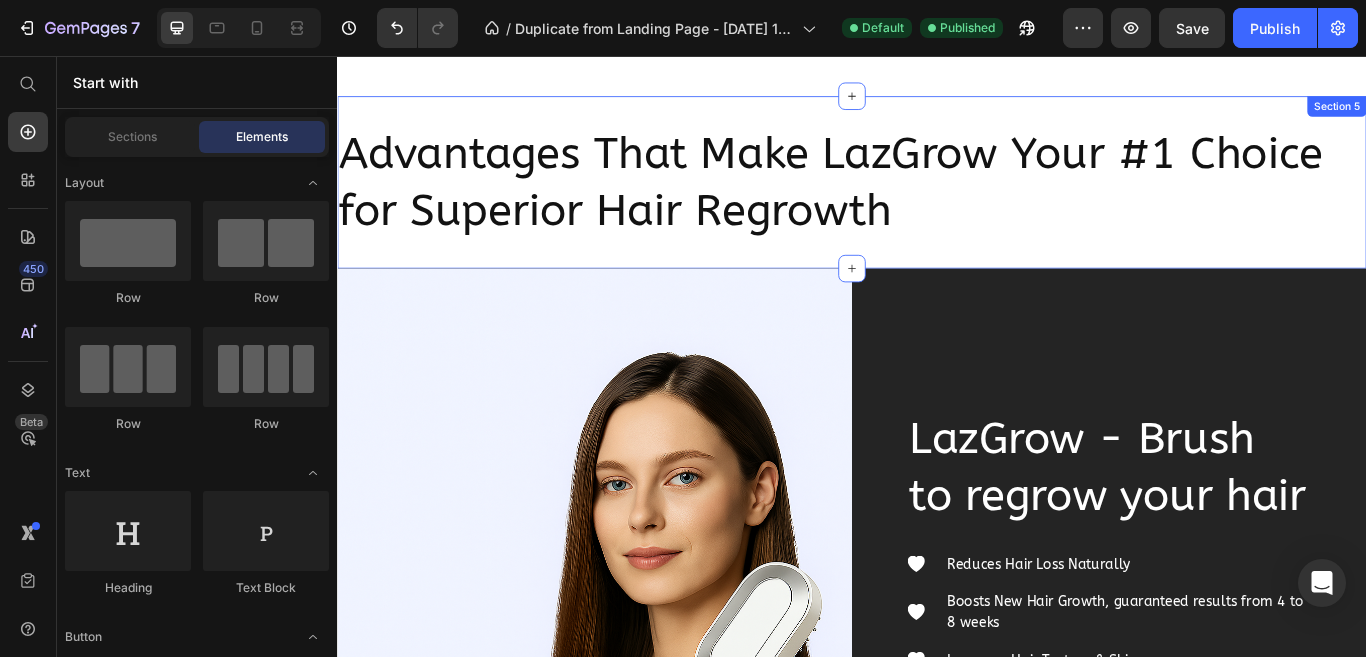 click on "Advantages That Make LazGrow Your #1 Choice for Superior Hair Regrowth Heading Section 5" at bounding box center [937, 203] 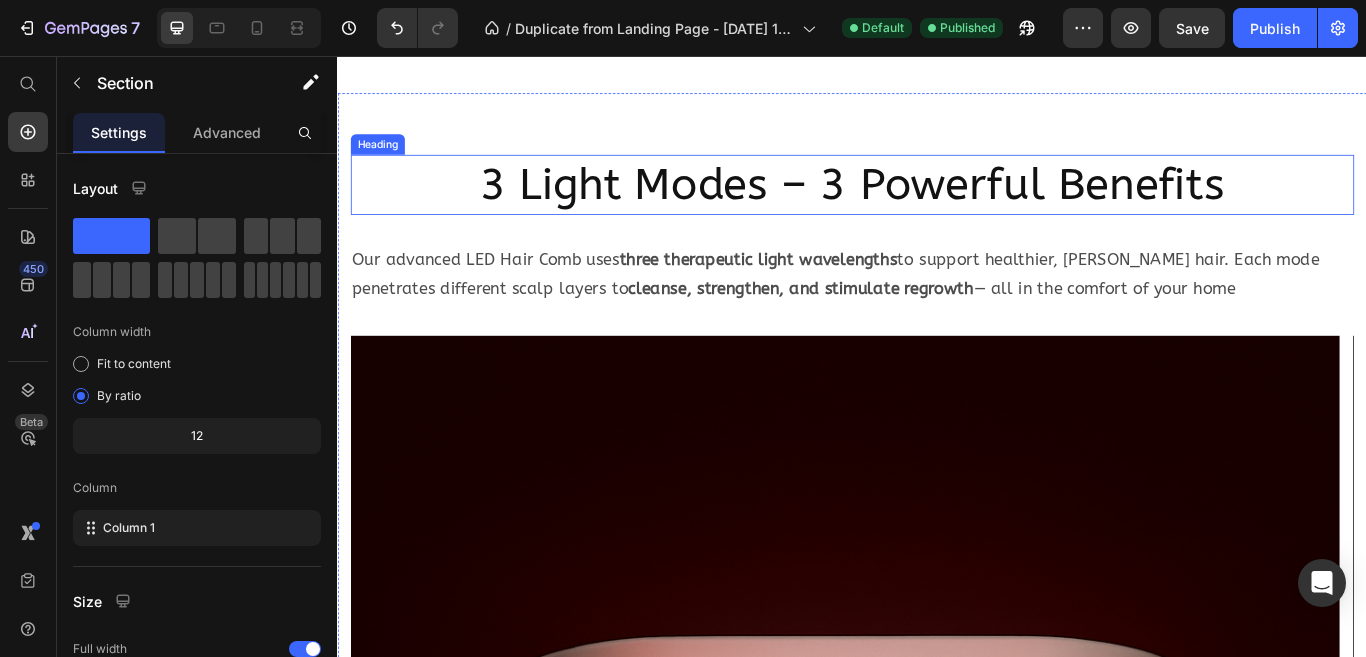 scroll, scrollTop: 1600, scrollLeft: 0, axis: vertical 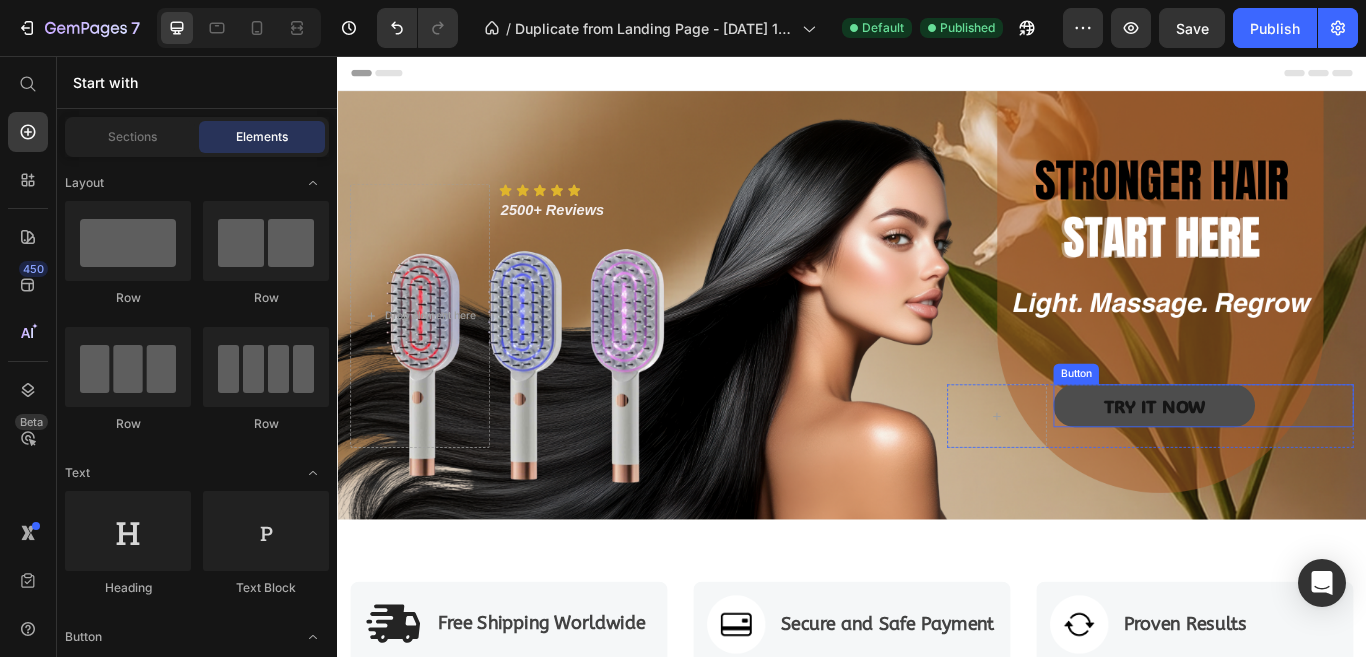 click on "TRY IT NOW" at bounding box center [1289, 464] 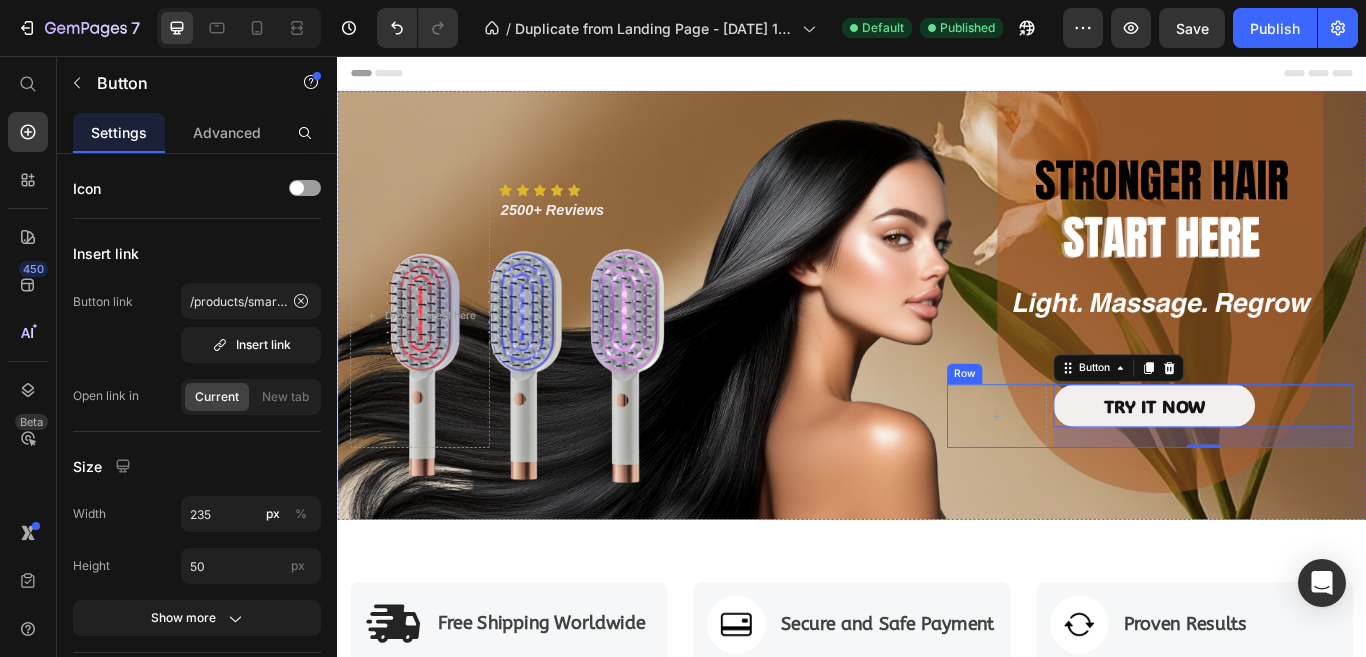 click on "Row" at bounding box center [1068, 427] 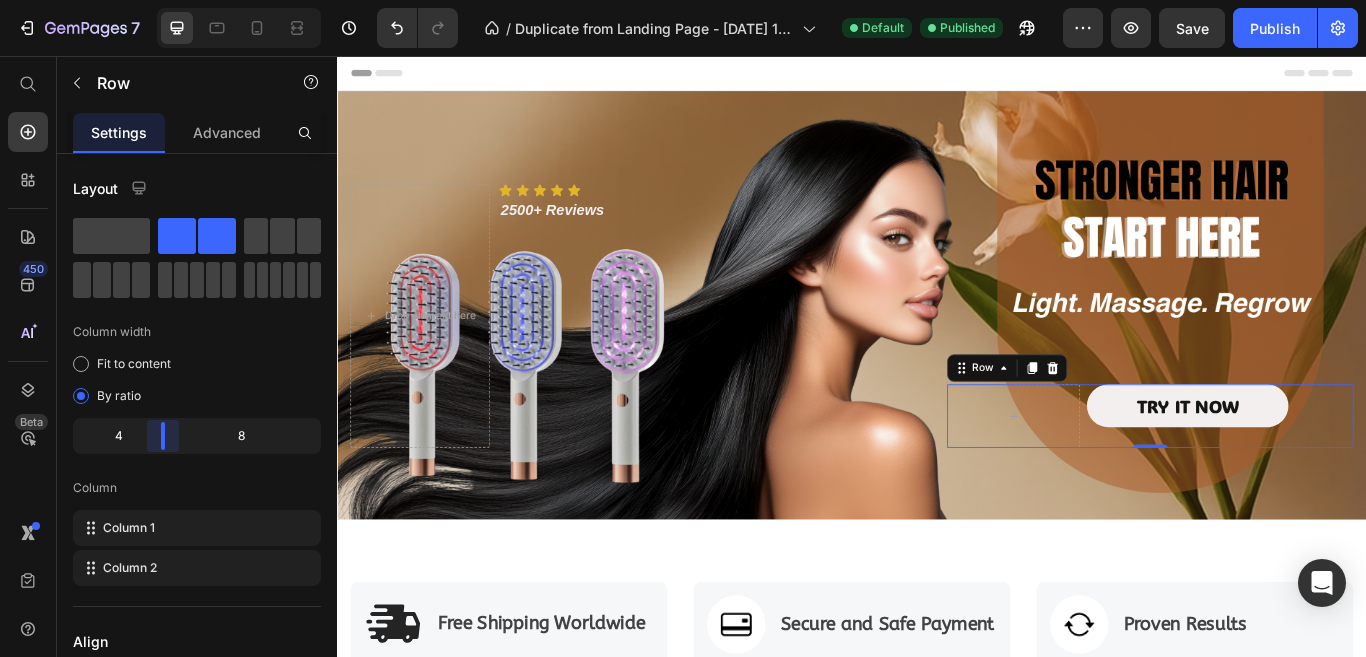 click on "7  Version history  /  Duplicate from Landing Page - [DATE] 13:07:32 Default Published Preview  Save   Publish  450 Beta Start with Sections Elements Hero Section Product Detail Brands Trusted Badges Guarantee Product Breakdown How to use Testimonials Compare Bundle FAQs Social Proof Brand Story Product List Collection Blog List Contact Sticky Add to Cart Custom Footer Browse Library 450 Layout
Row
Row
Row
Row Text
Heading
Text Block Button
Button
Button
Sticky Back to top Media" at bounding box center [683, 0] 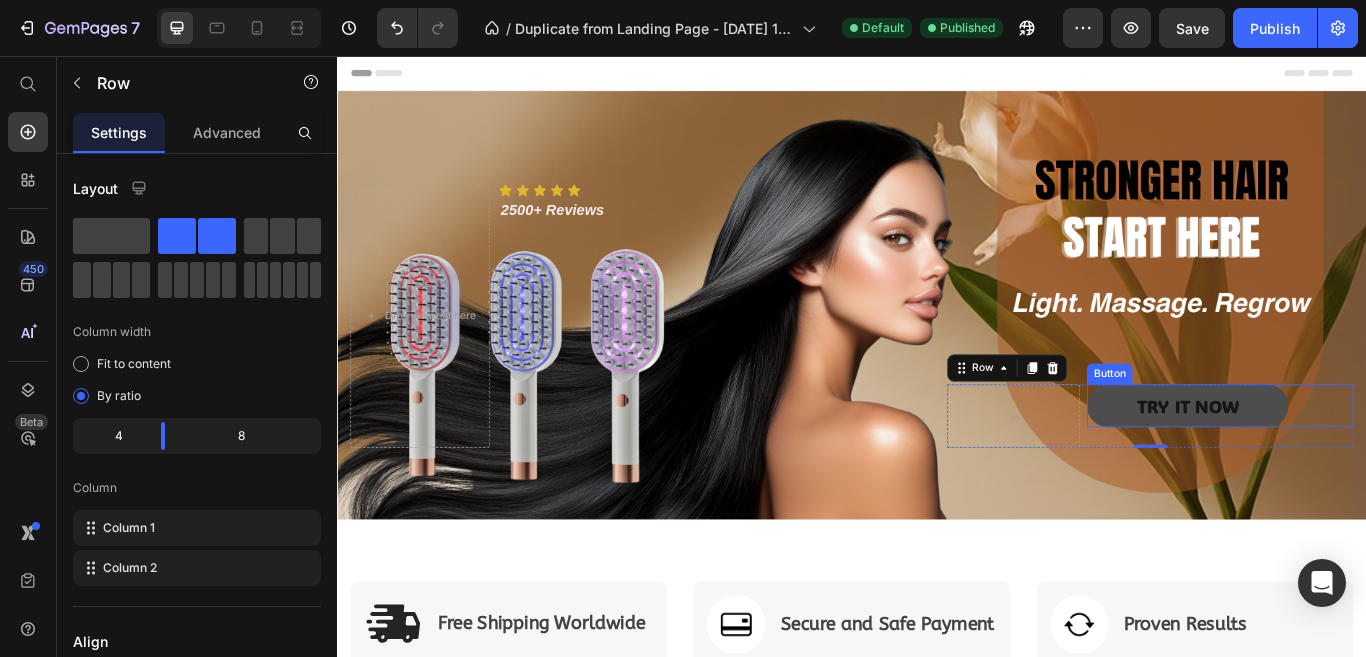 click on "TRY IT NOW" at bounding box center [1328, 464] 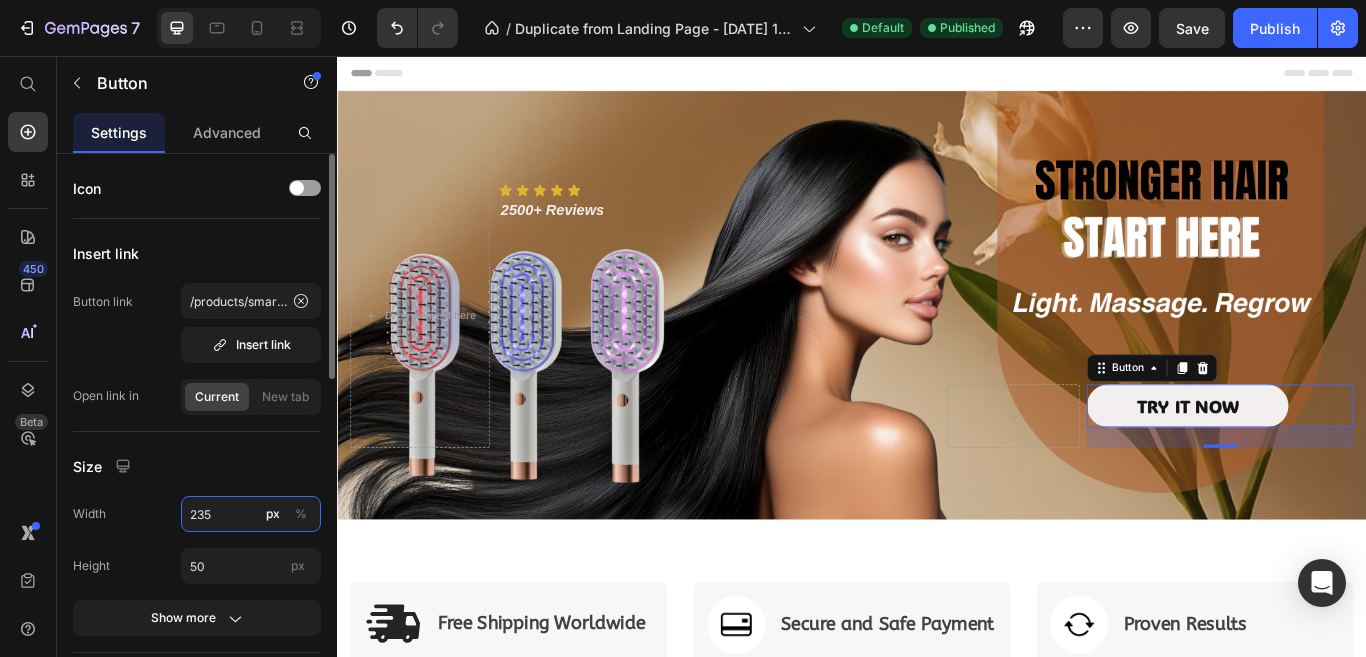 click on "235" at bounding box center (251, 514) 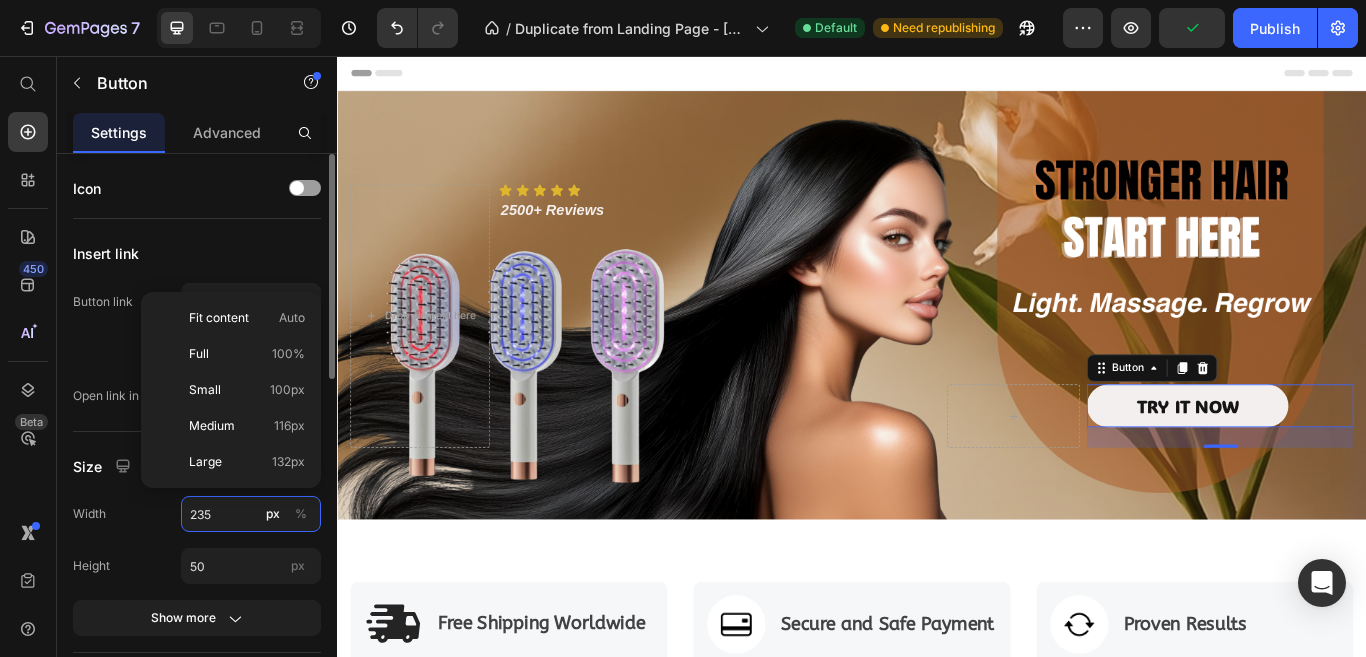 click on "235" at bounding box center (251, 514) 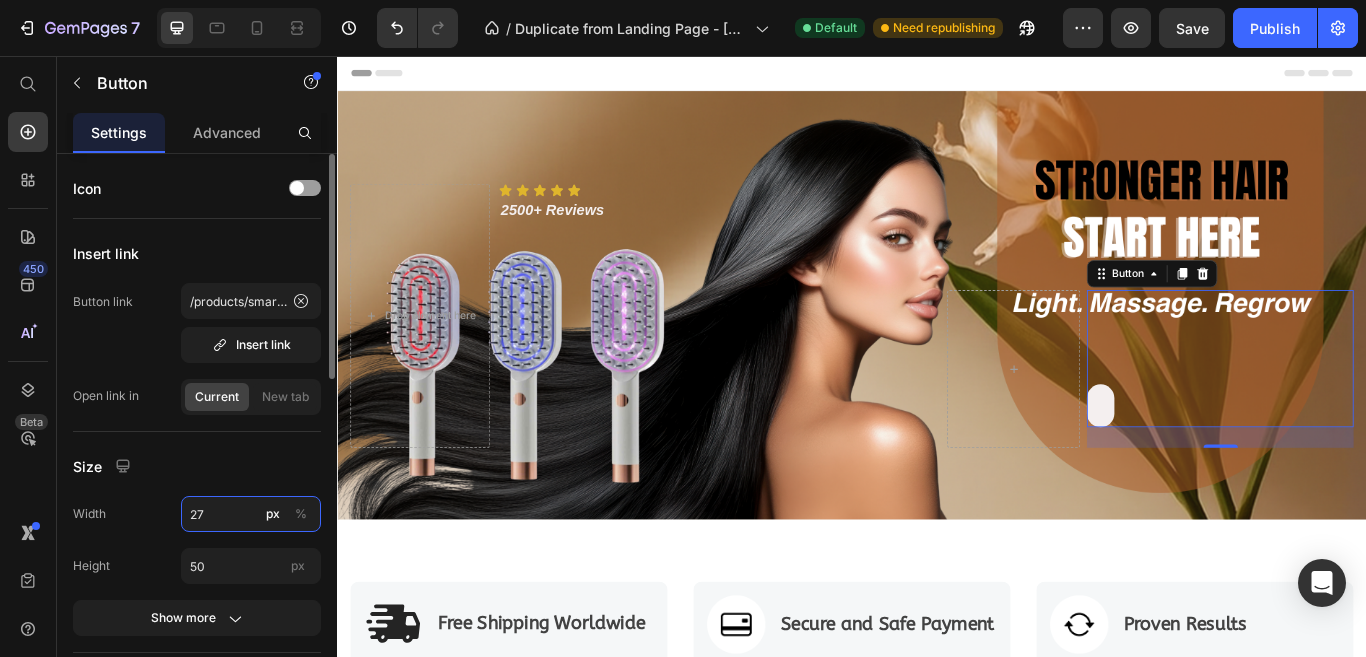 type on "270" 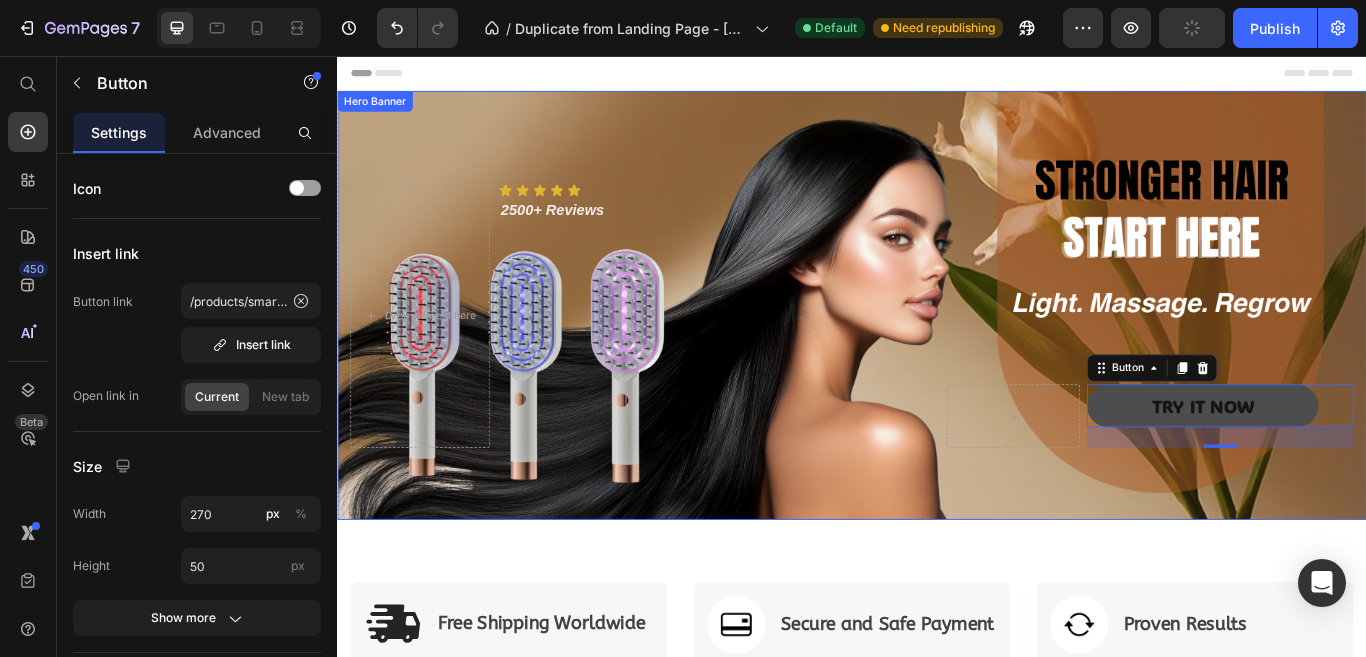 drag, startPoint x: 1090, startPoint y: 546, endPoint x: 1204, endPoint y: 457, distance: 144.6271 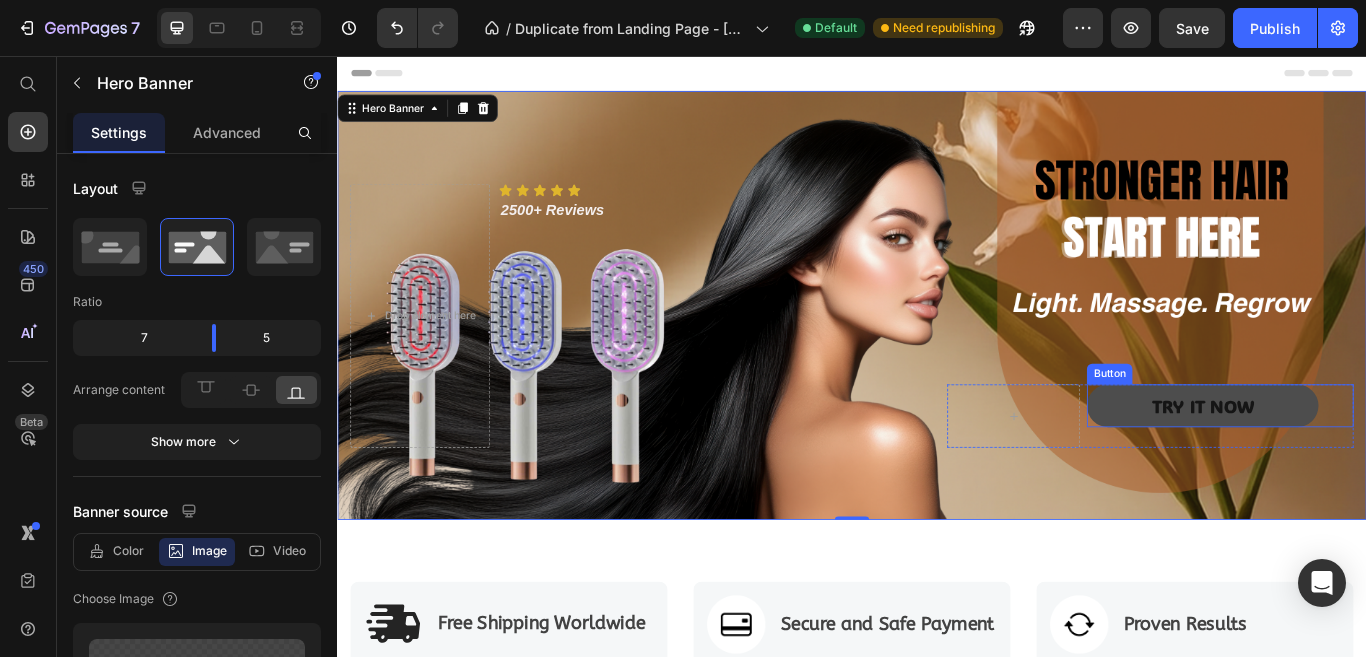 click on "TRY IT NOW" at bounding box center [1346, 464] 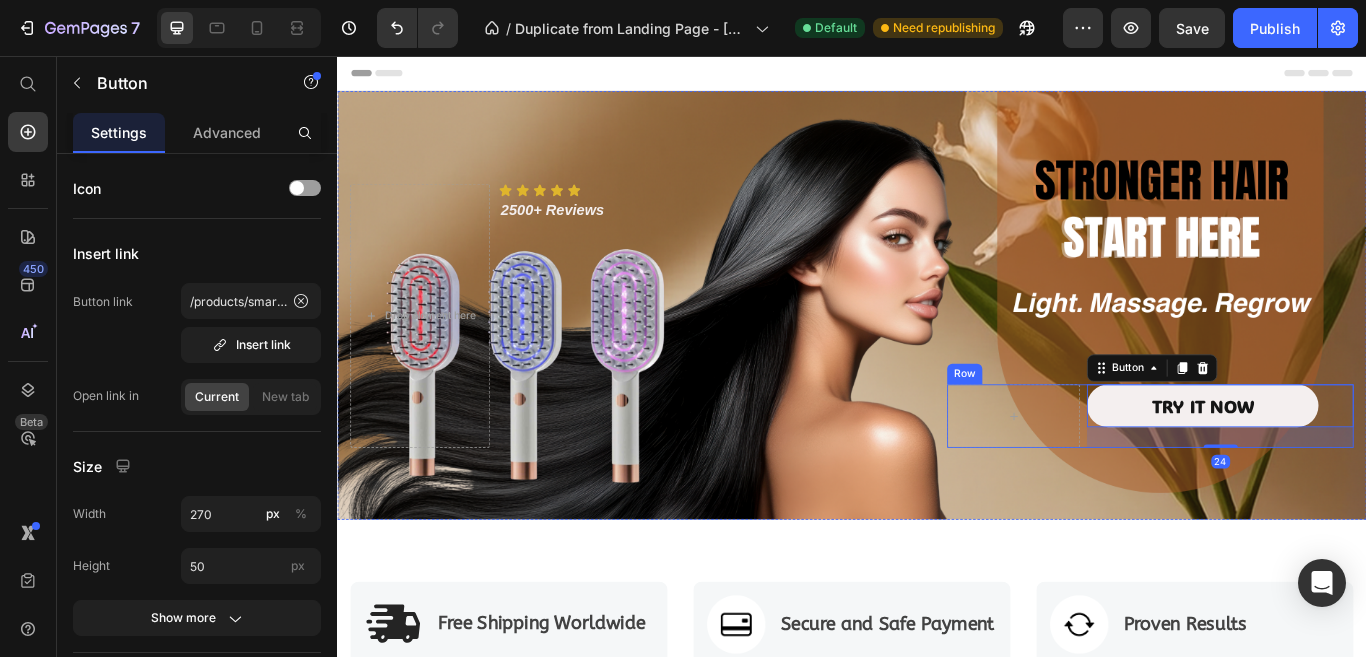 click on "Row" at bounding box center (1068, 427) 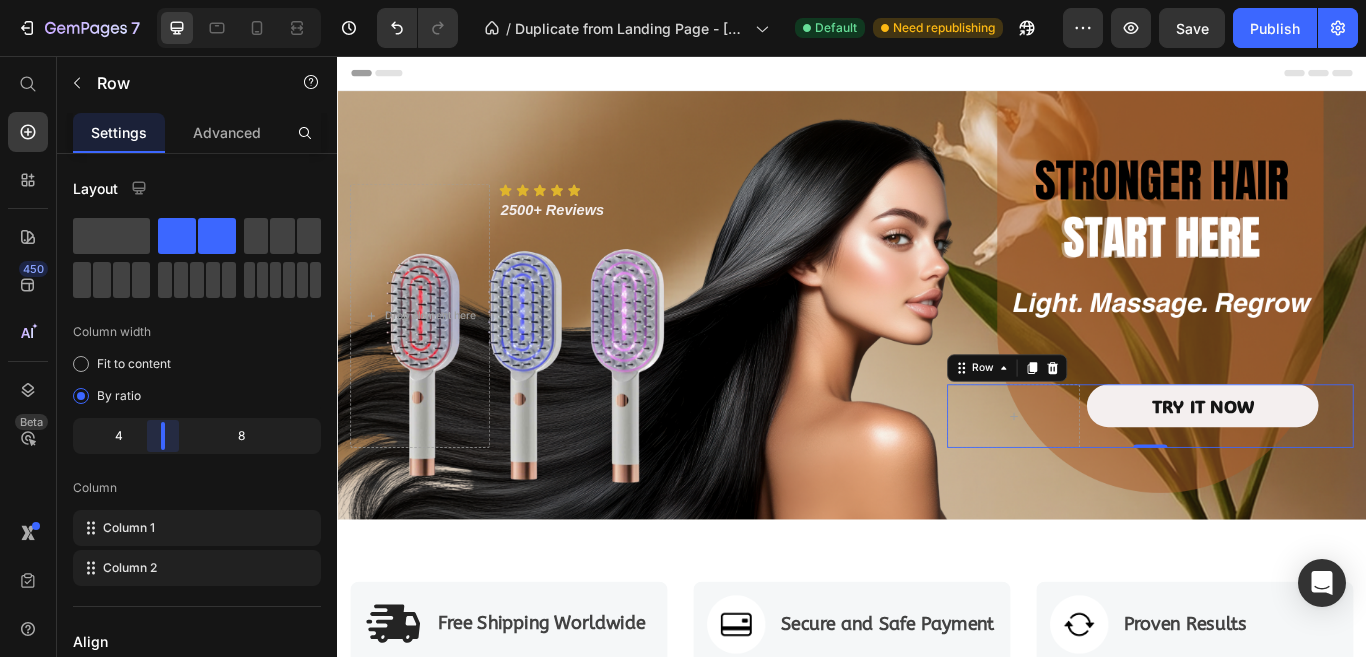 click on "7  Version history  /  Duplicate from Landing Page - [DATE] 13:07:32 Default Need republishing Preview  Save   Publish  450 Beta Start with Sections Elements Hero Section Product Detail Brands Trusted Badges Guarantee Product Breakdown How to use Testimonials Compare Bundle FAQs Social Proof Brand Story Product List Collection Blog List Contact Sticky Add to Cart Custom Footer Browse Library 450 Layout
Row
Row
Row
Row Text
Heading
Text Block Button
Button
Button
Sticky Back to top Media" at bounding box center (683, 0) 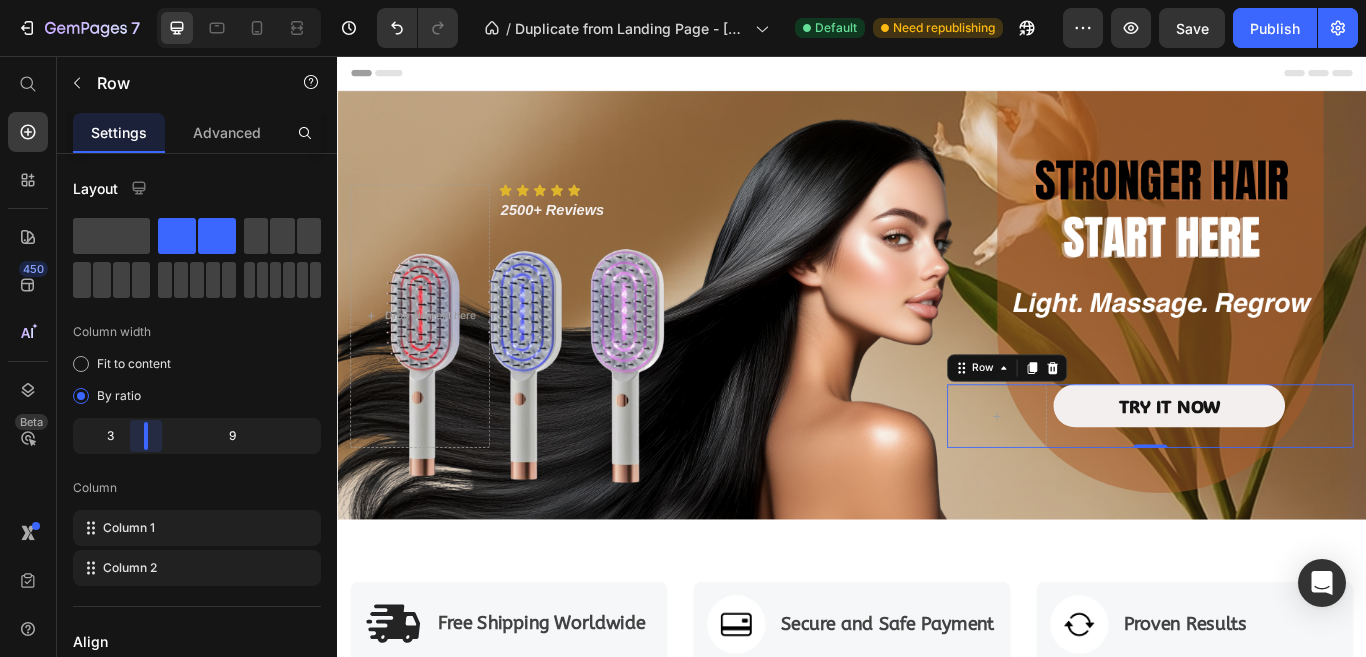 drag, startPoint x: 165, startPoint y: 433, endPoint x: 131, endPoint y: 438, distance: 34.36568 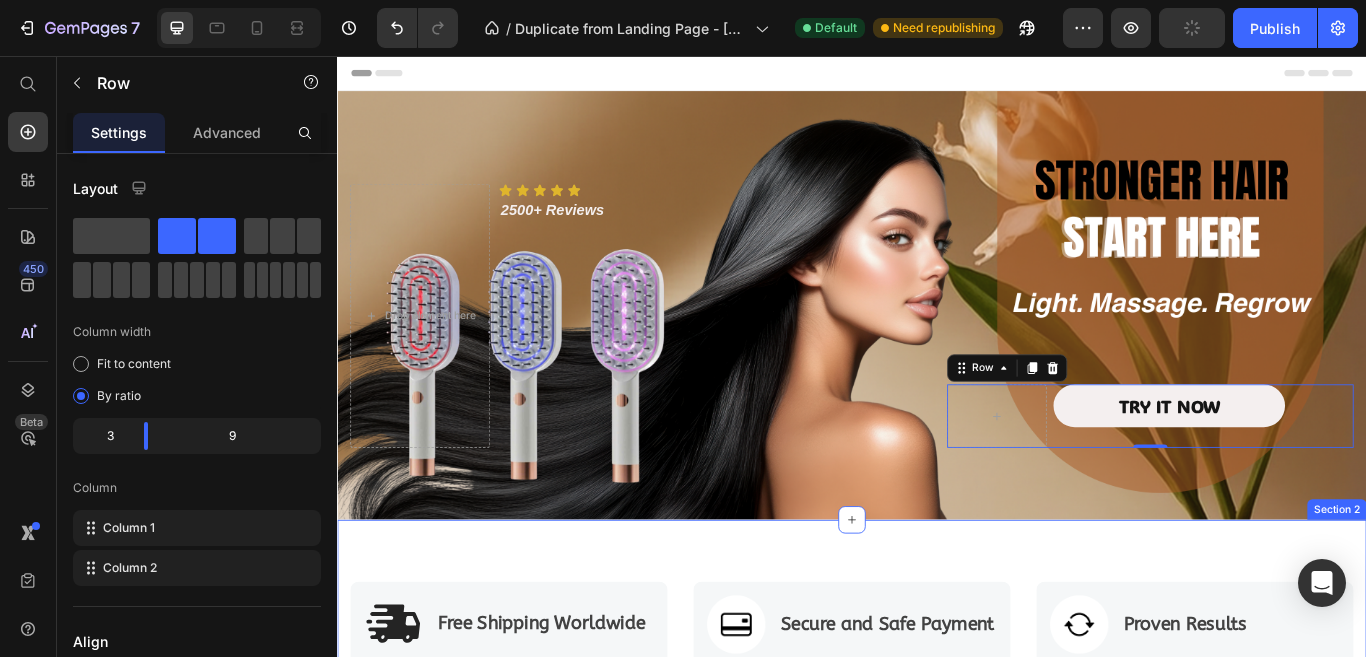click on "Image Free Shipping Worldwide  Text block Row Image Secure and Safe Payment  Text block Row Image Proven Results Text block Row Row Section 2" at bounding box center (937, 719) 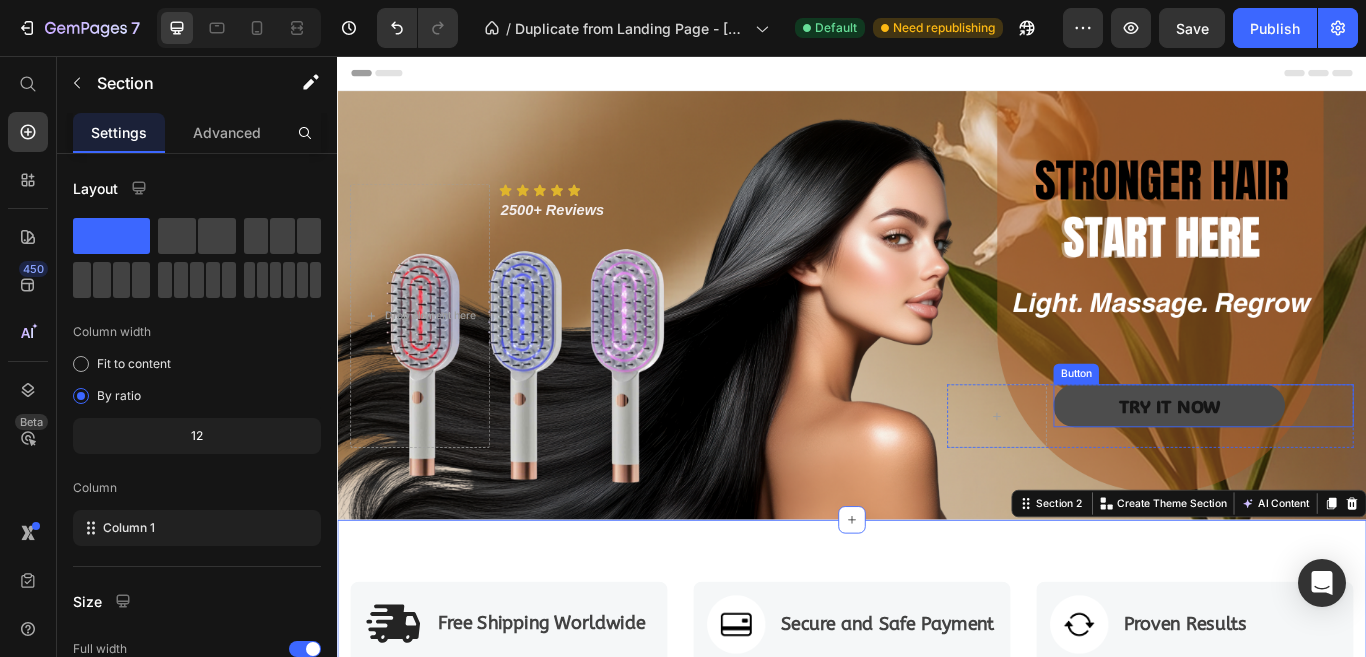 click on "TRY IT NOW" at bounding box center [1307, 464] 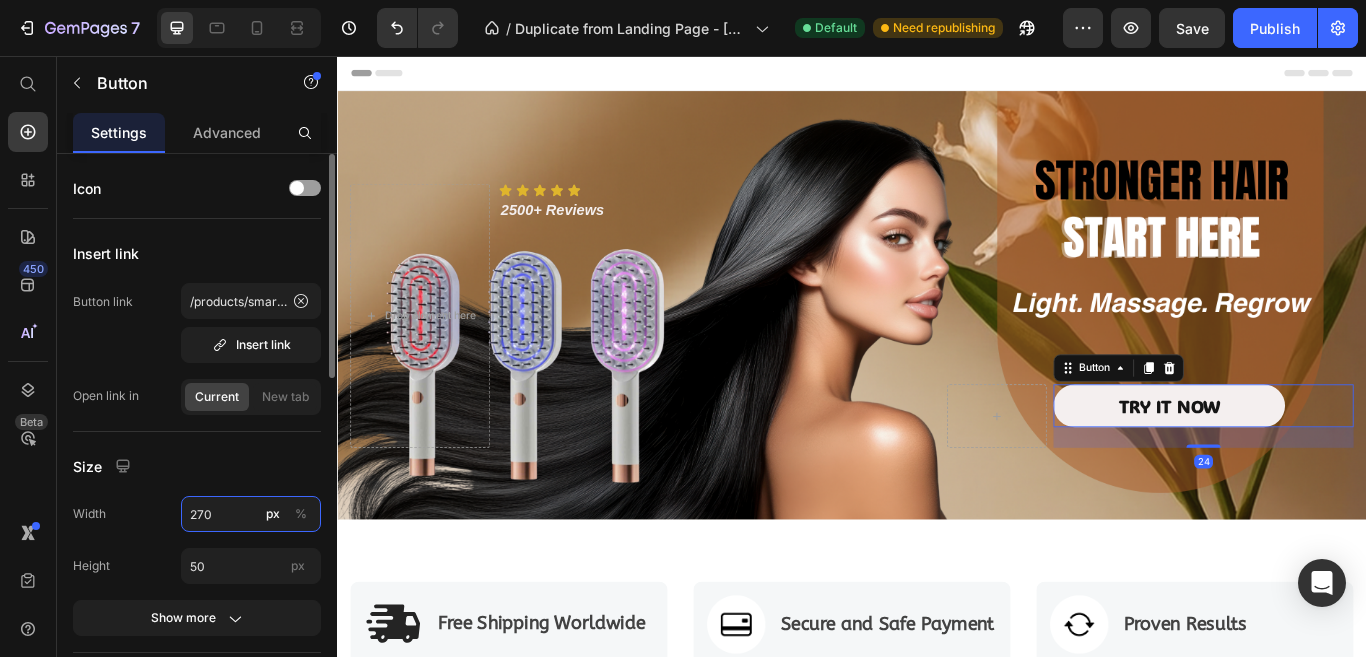 click on "270" at bounding box center (251, 514) 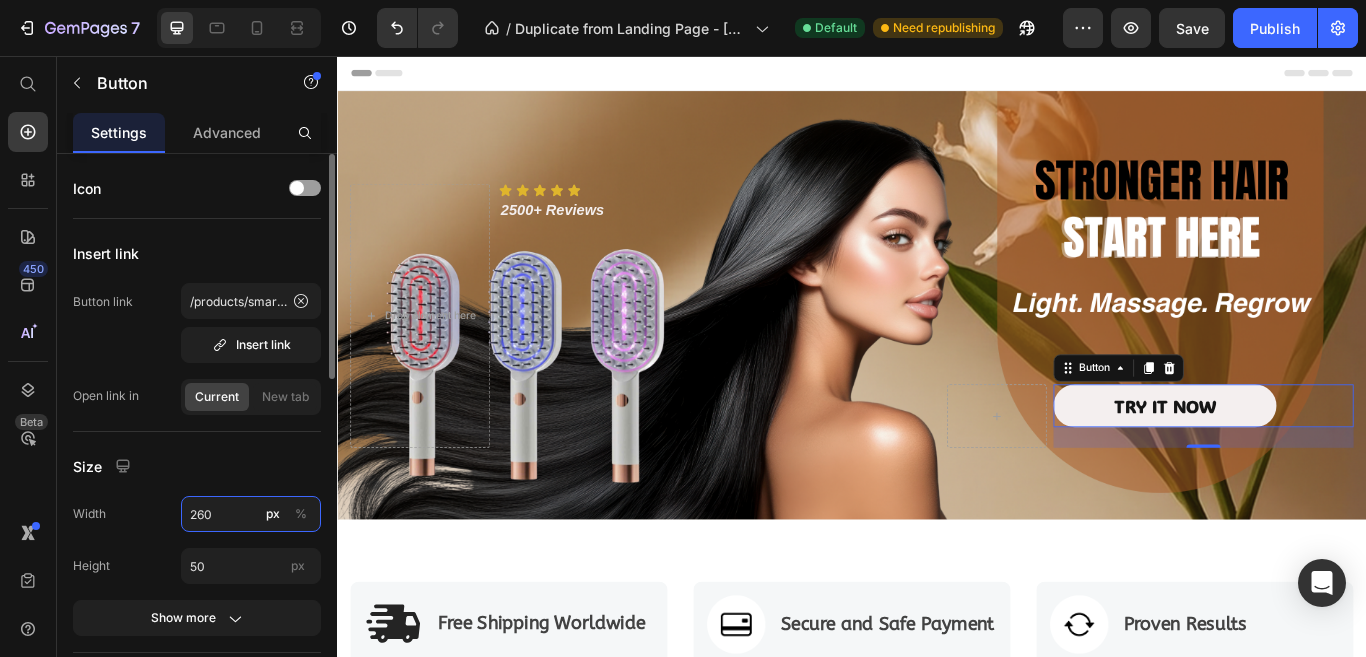 type on "260" 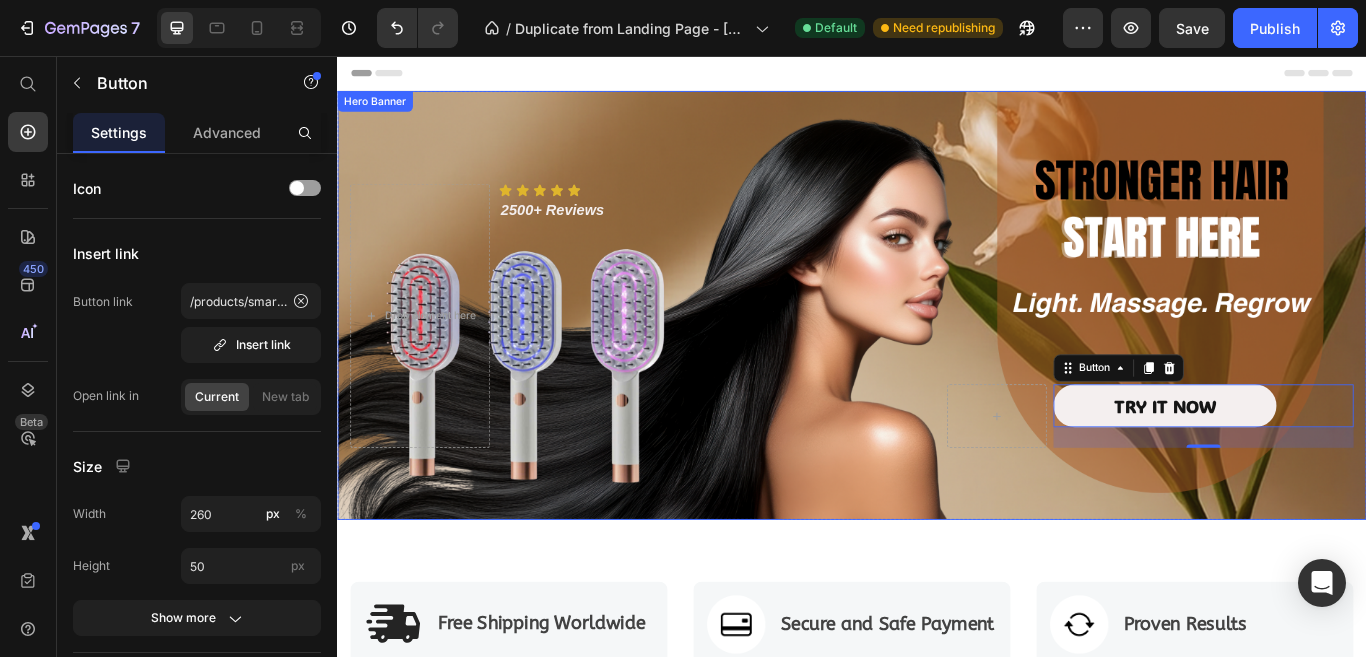 click on "Drop element here Icon Icon Icon Icon Icon Icon List 2500+ Reviews                   Text Block Row
TRY IT NOW Button   24 Row" at bounding box center [937, 385] 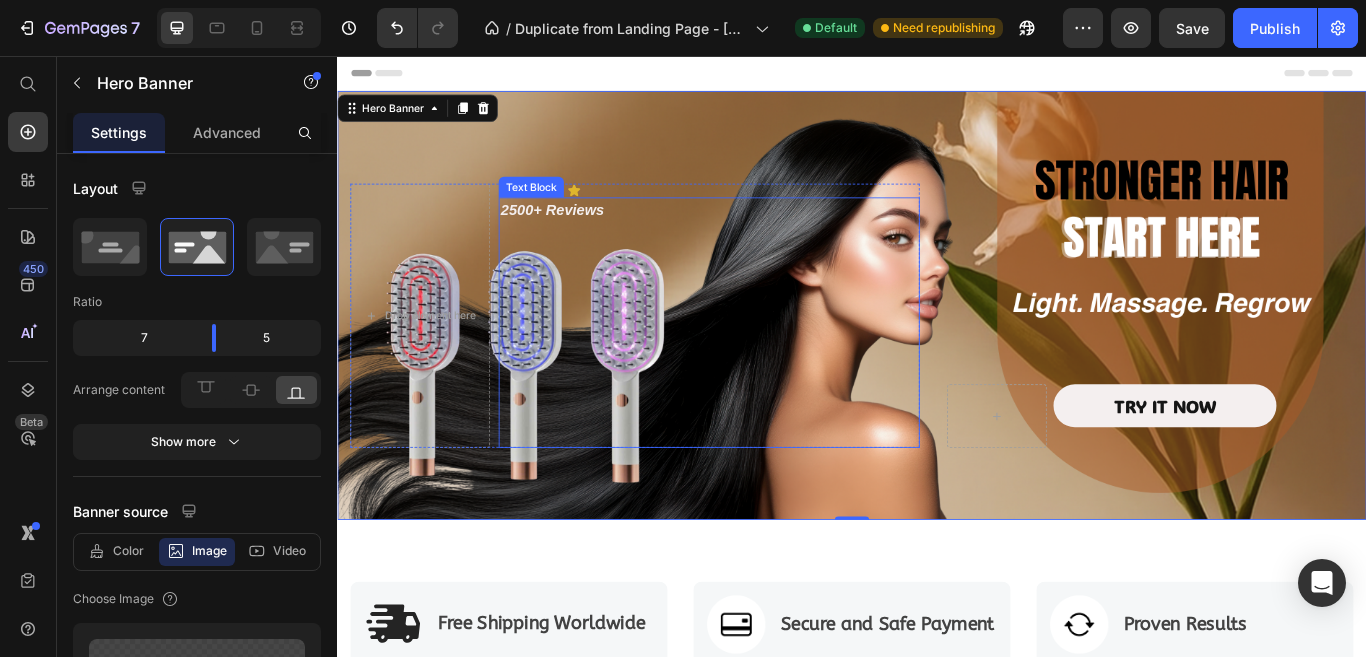 click on "2500+ Reviews" at bounding box center (587, 236) 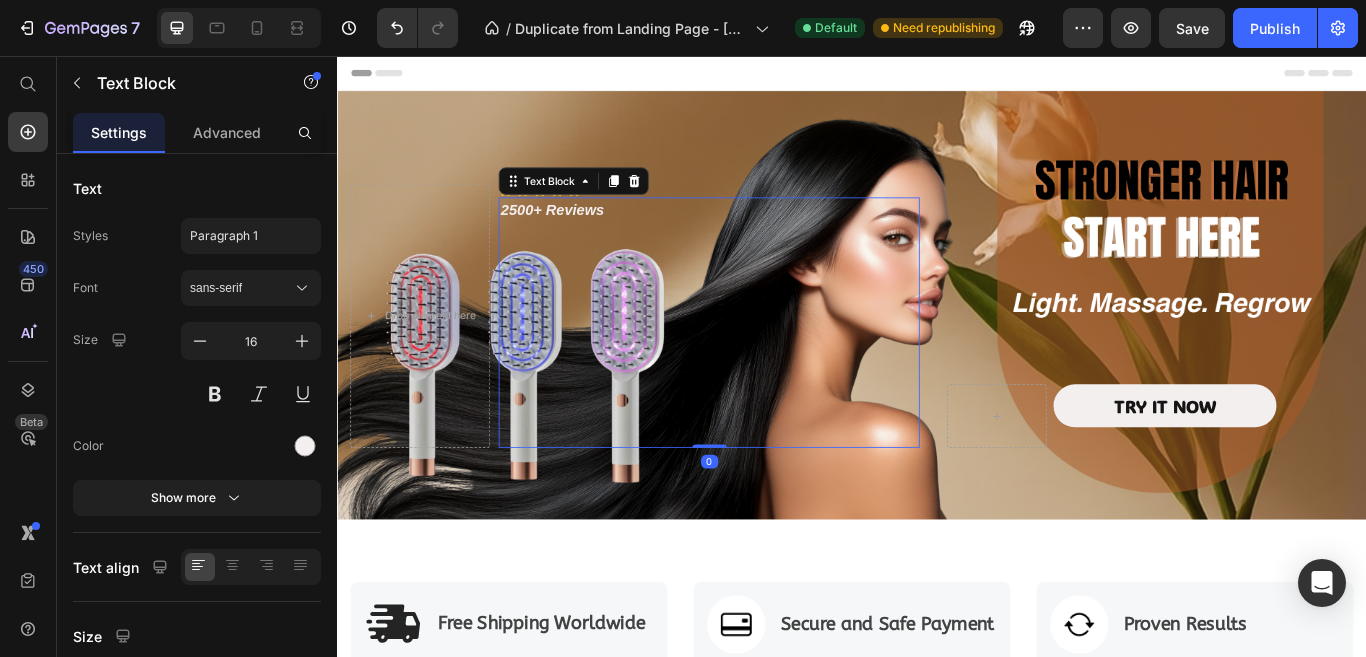 click at bounding box center (770, 468) 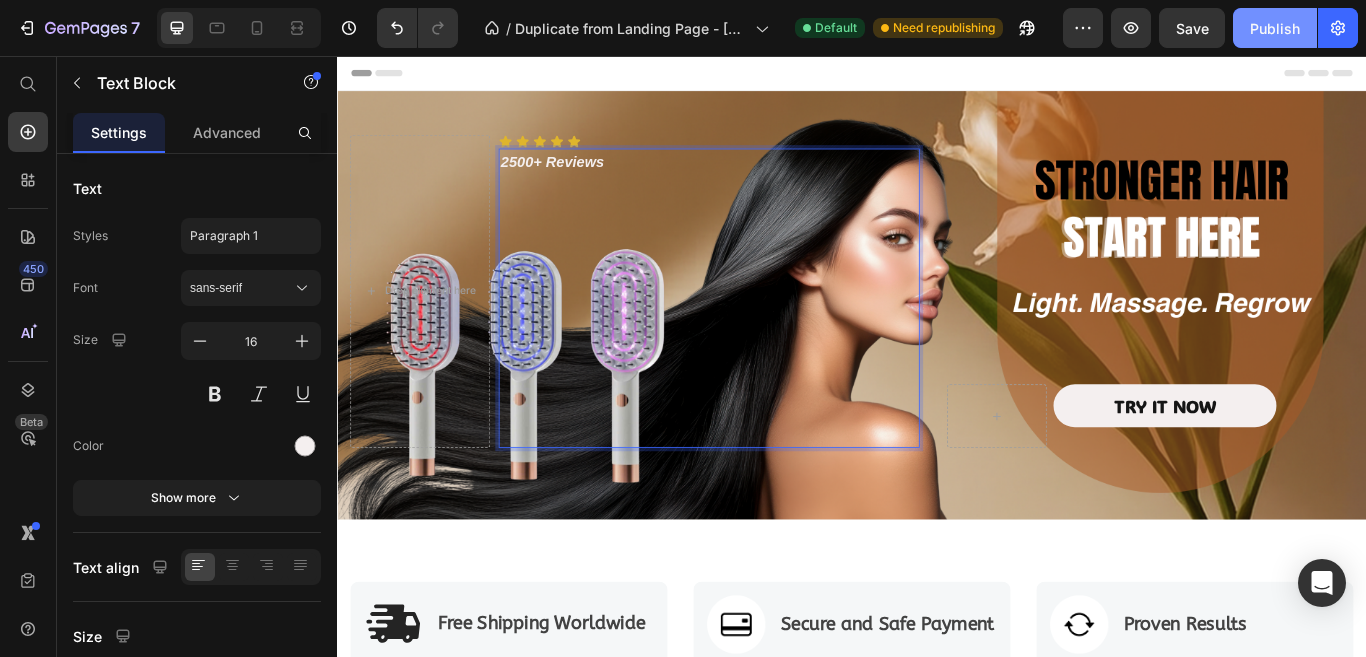 click on "Publish" at bounding box center (1275, 28) 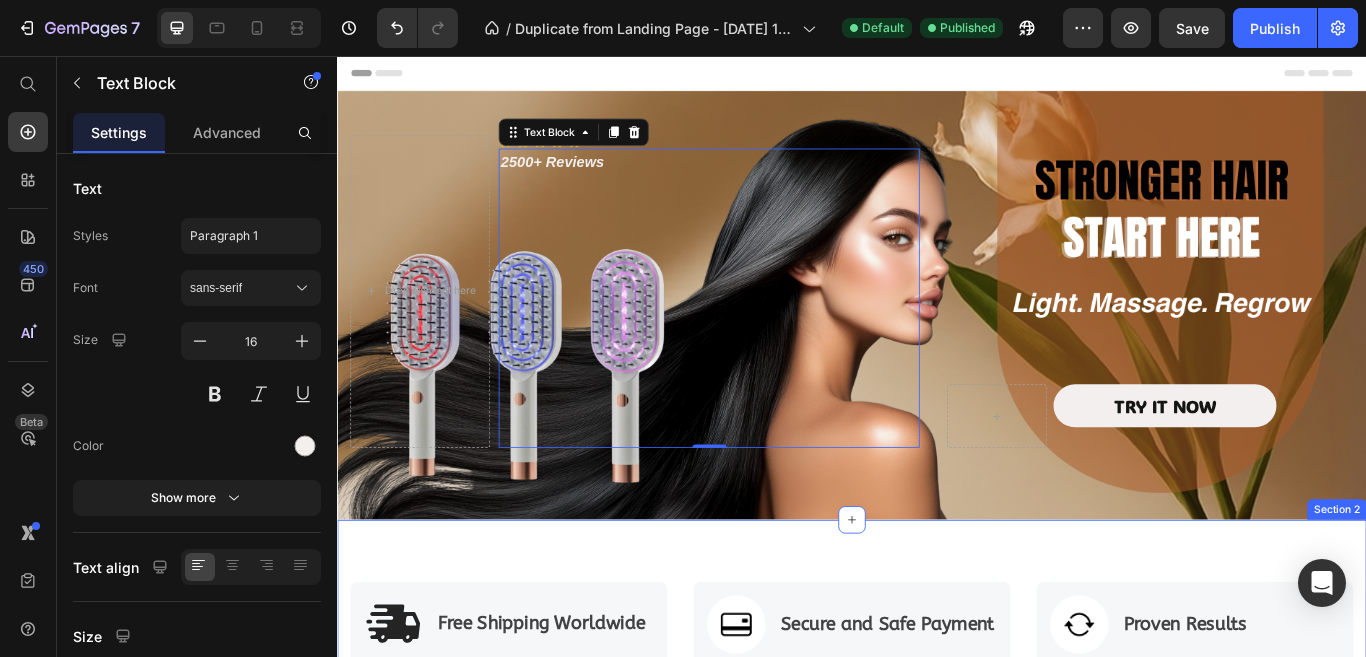 click on "Image Free Shipping Worldwide  Text block Row Image Secure and Safe Payment  Text block Row Image Proven Results Text block Row Row Section 2" at bounding box center (937, 719) 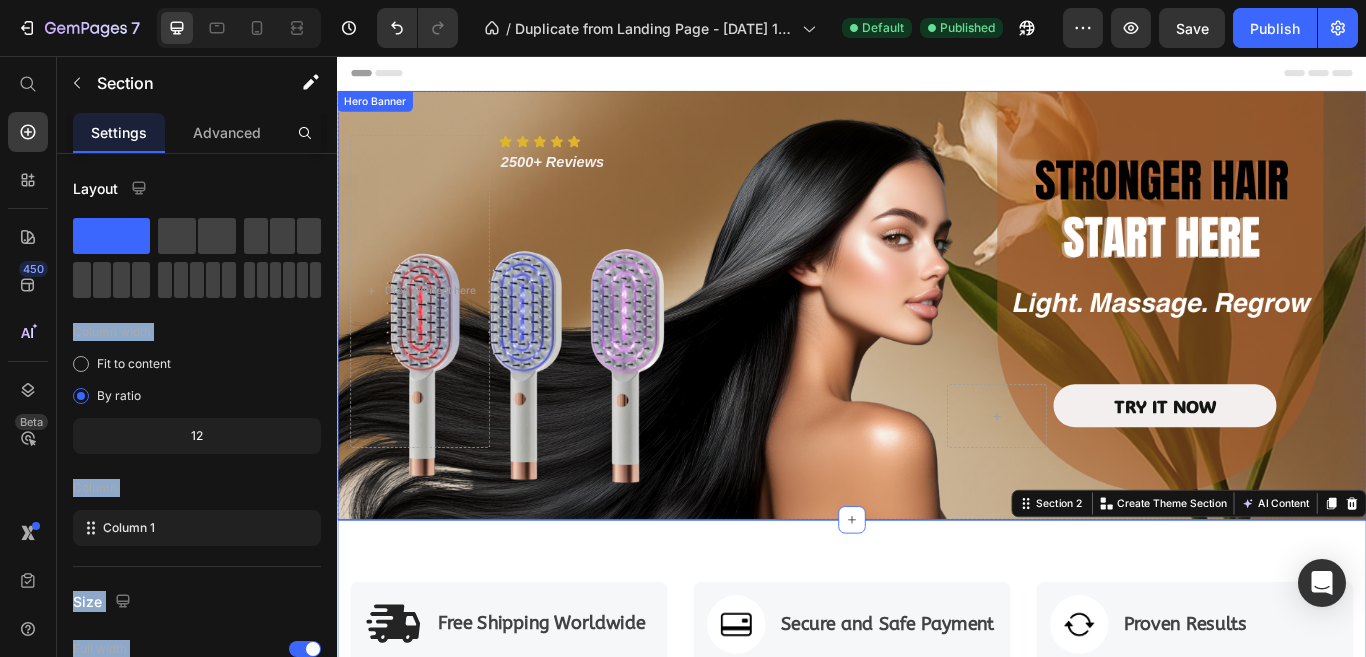 drag, startPoint x: 459, startPoint y: 293, endPoint x: 419, endPoint y: 109, distance: 188.29764 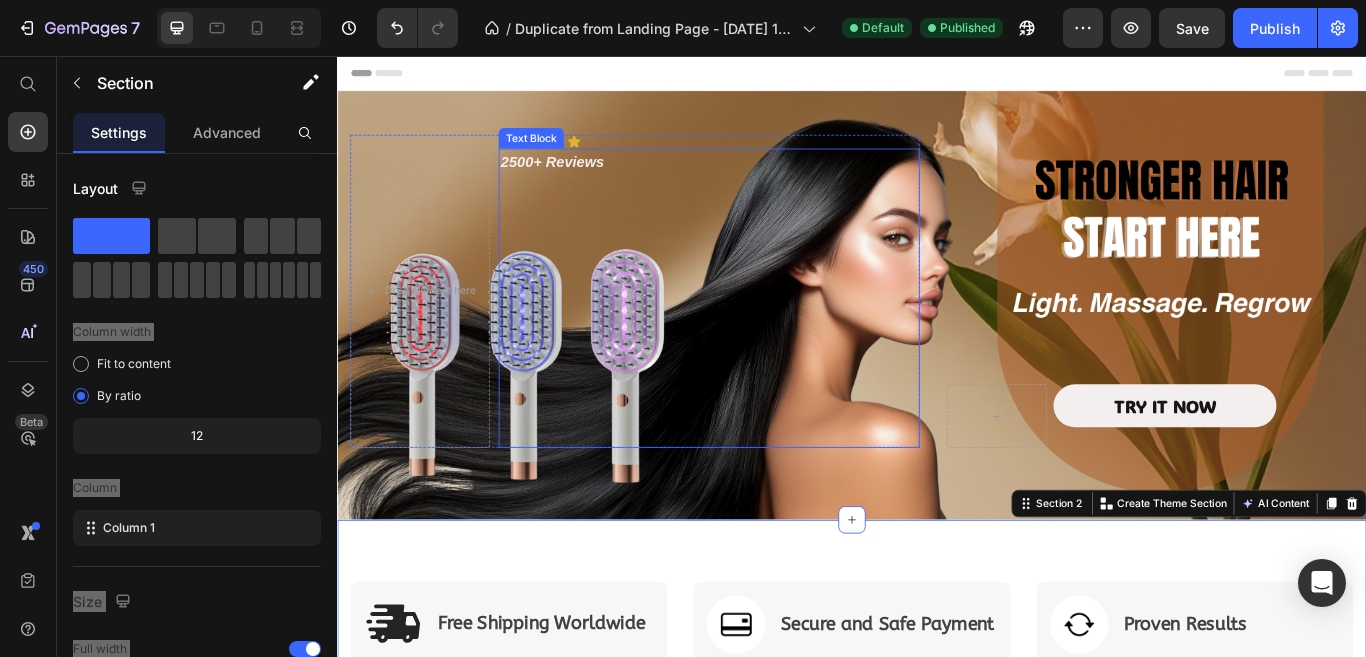 click at bounding box center (770, 496) 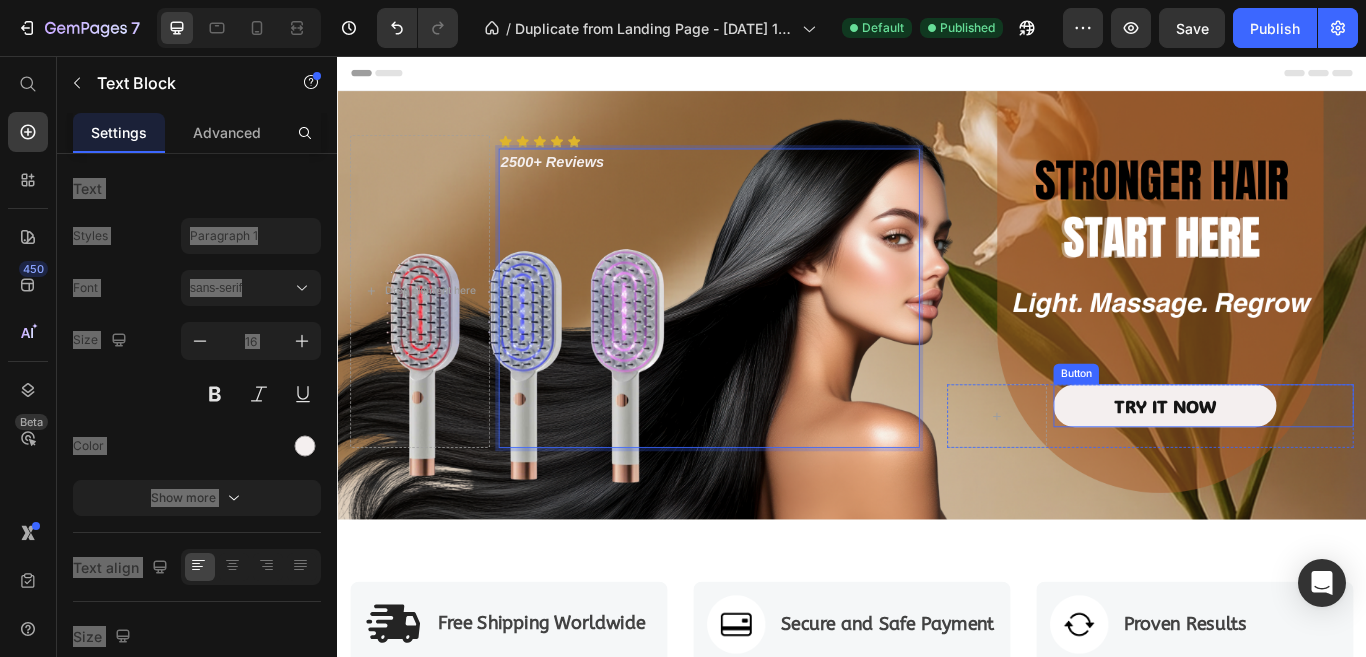 click on "TRY IT NOW Button" at bounding box center (1347, 464) 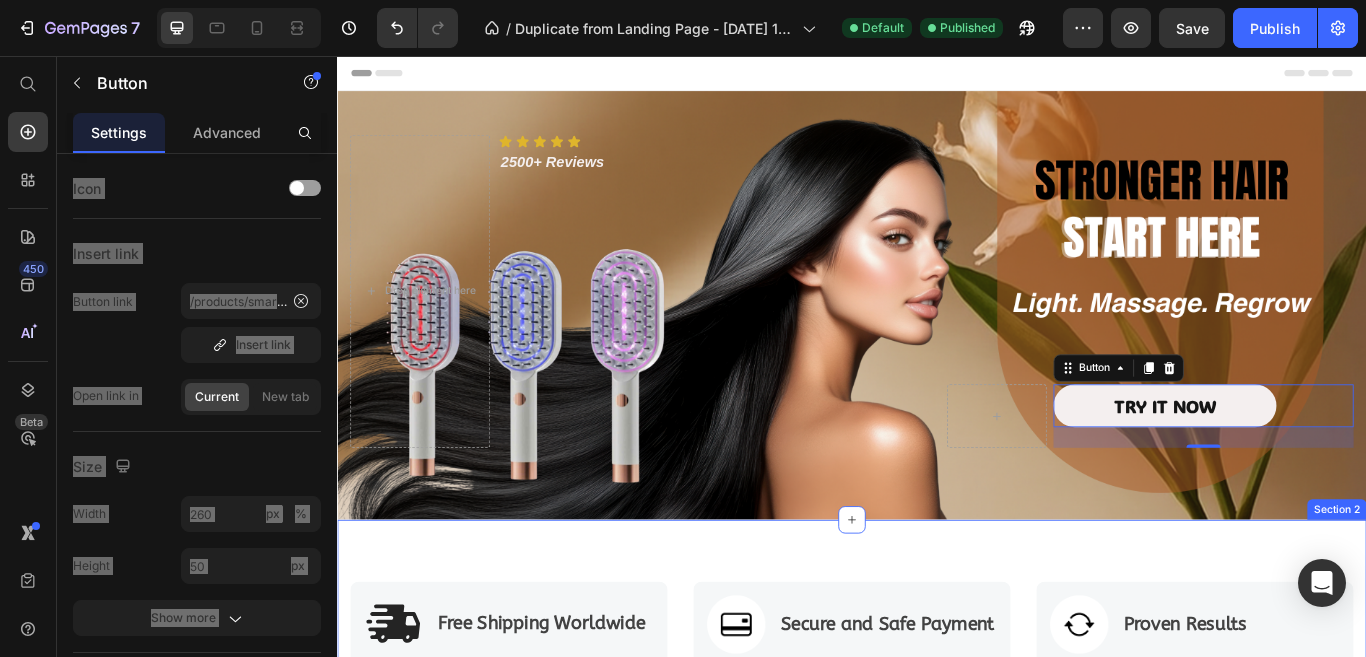 click on "Image Free Shipping Worldwide  Text block Row Image Secure and Safe Payment  Text block Row Image Proven Results Text block Row Row Section 2" at bounding box center [937, 719] 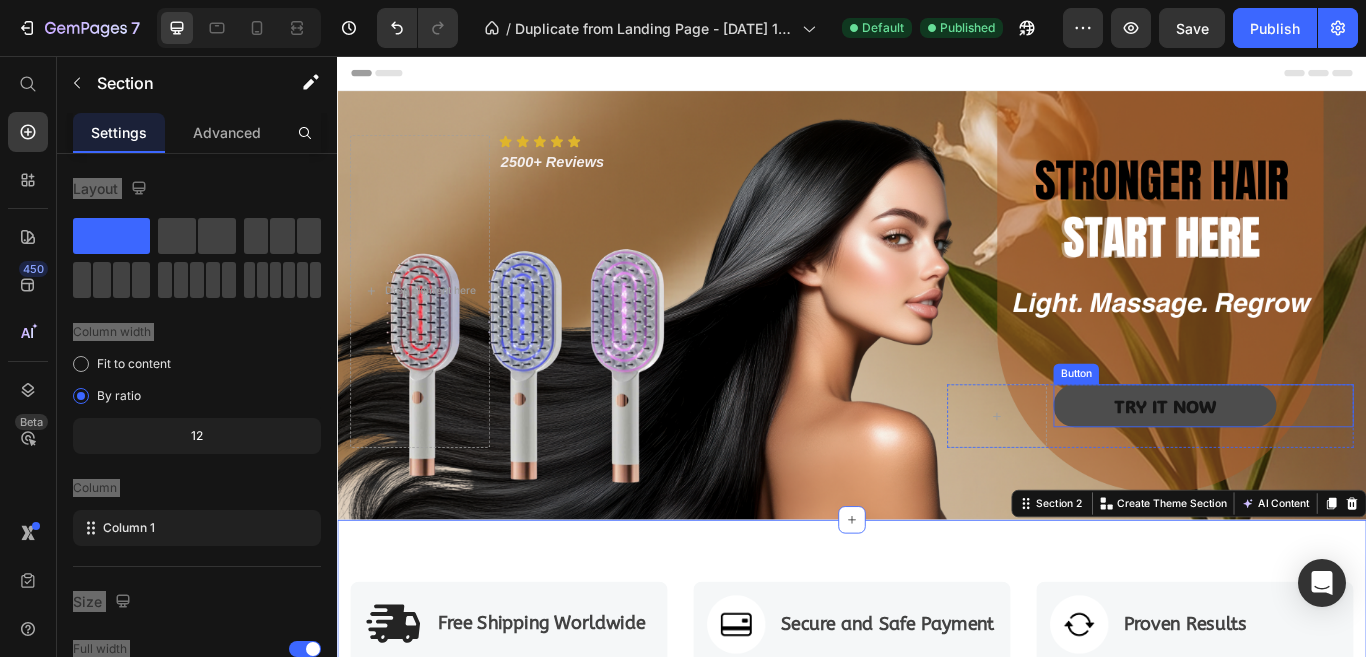 click on "TRY IT NOW" at bounding box center [1302, 464] 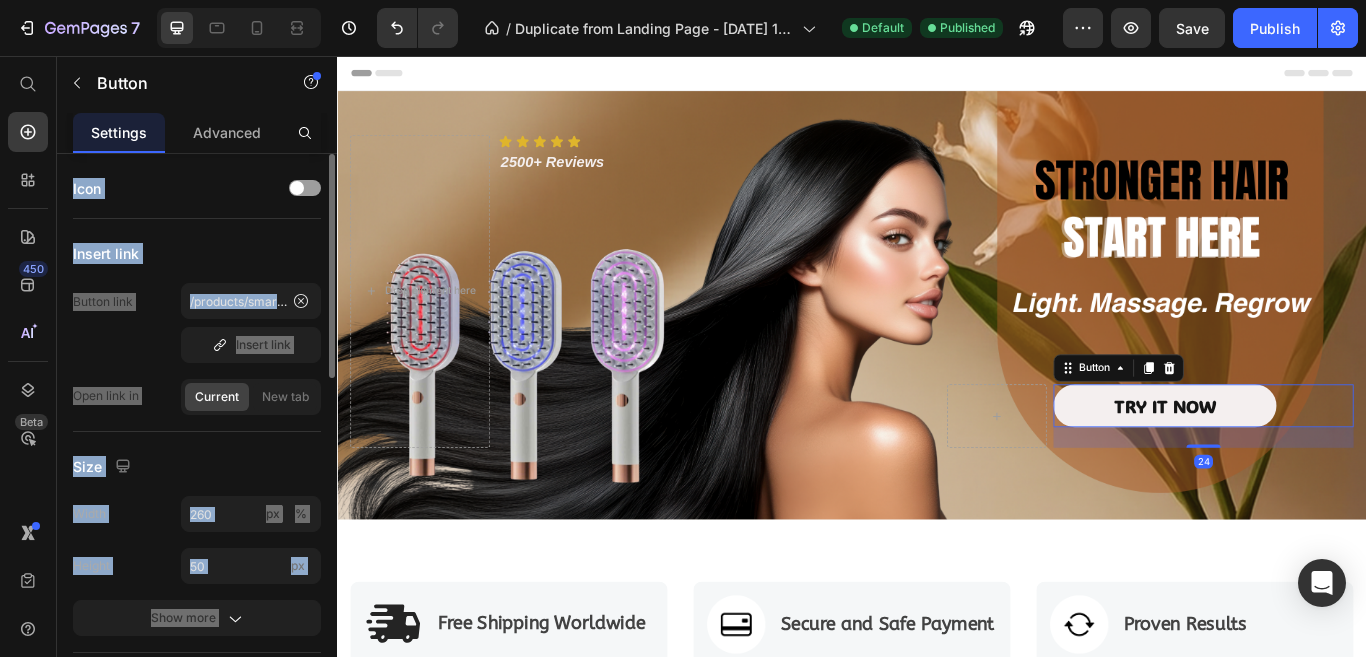 click on "Size" at bounding box center (197, 466) 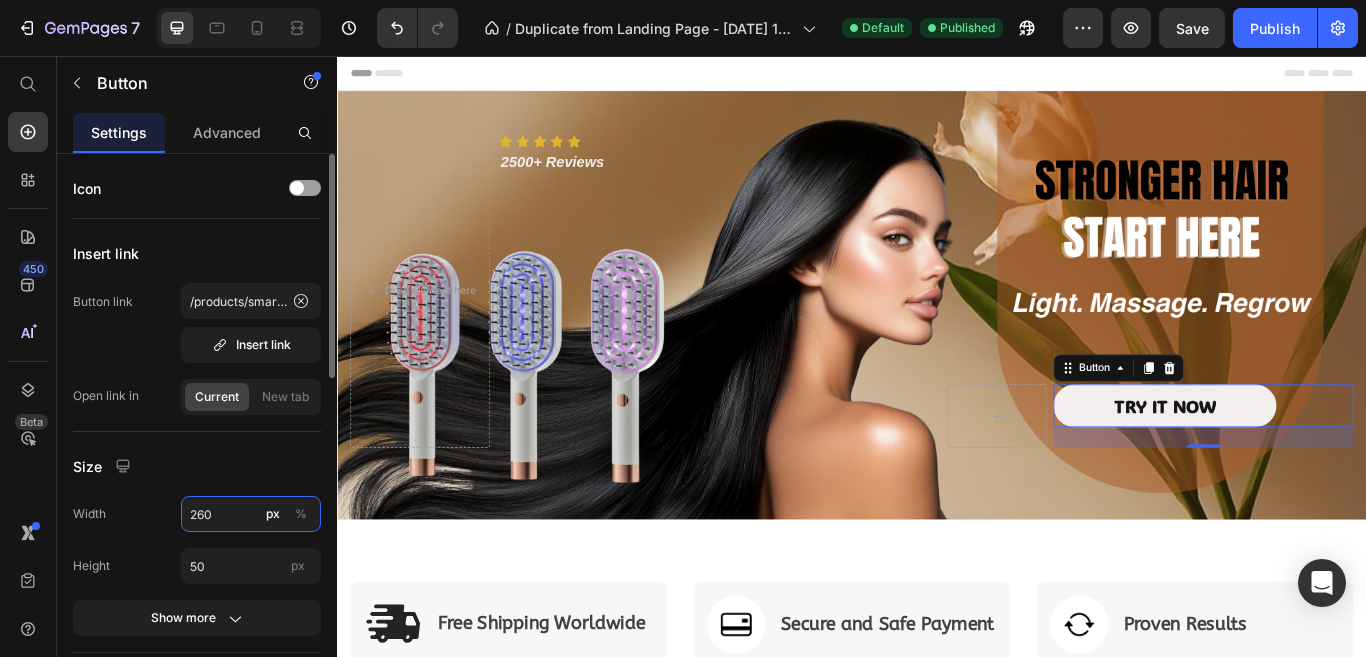 click on "260" at bounding box center (251, 514) 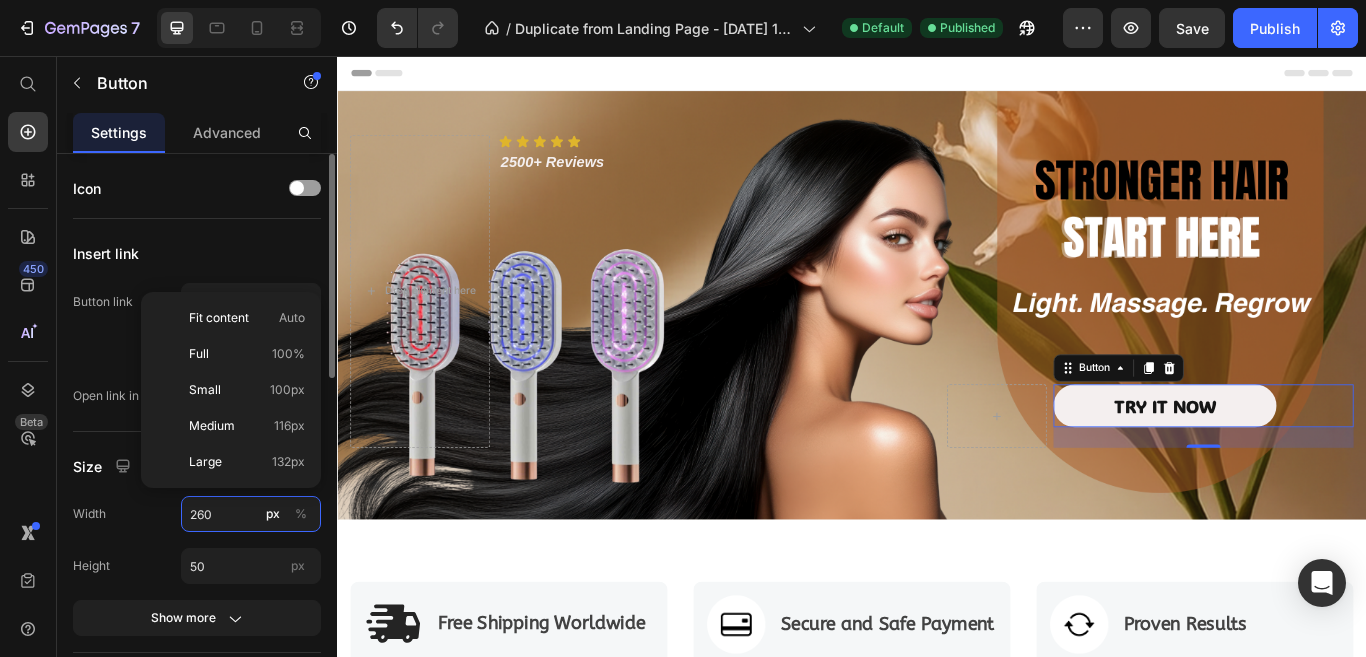 click on "260" at bounding box center [251, 514] 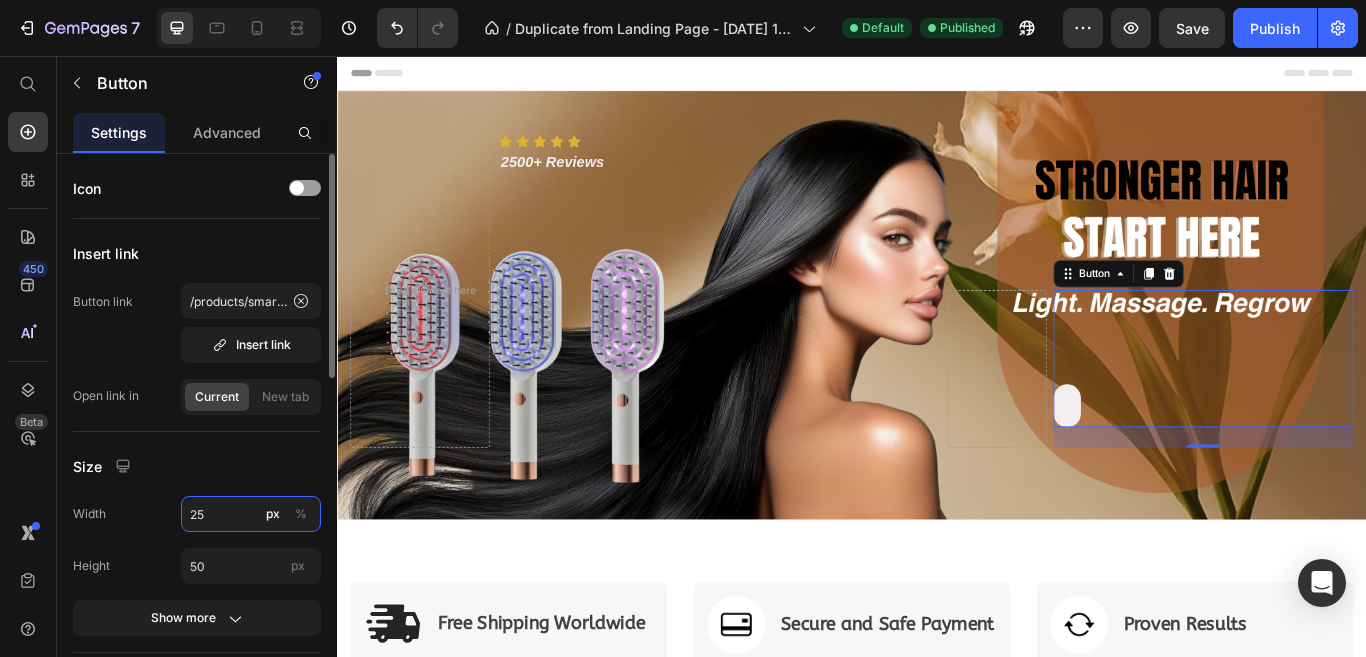 type on "255" 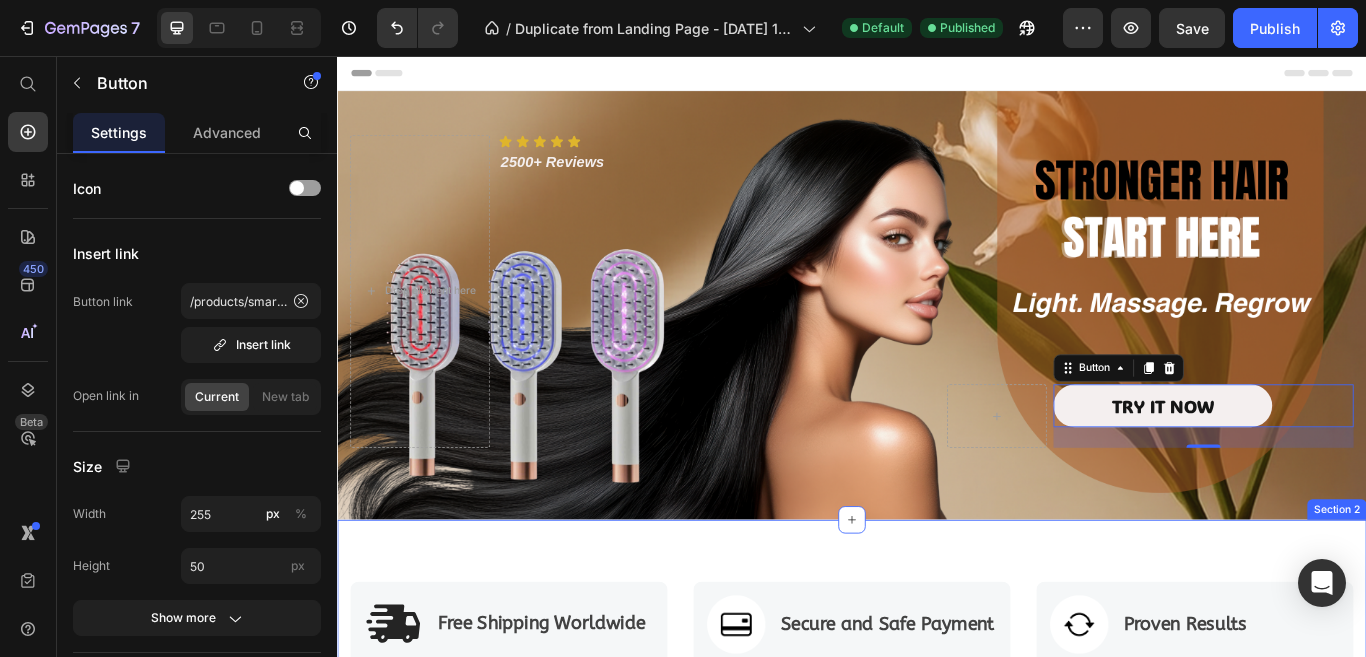 click on "Image Free Shipping Worldwide  Text block Row Image Secure and Safe Payment  Text block Row Image Proven Results Text block Row Row Section 2" at bounding box center [937, 719] 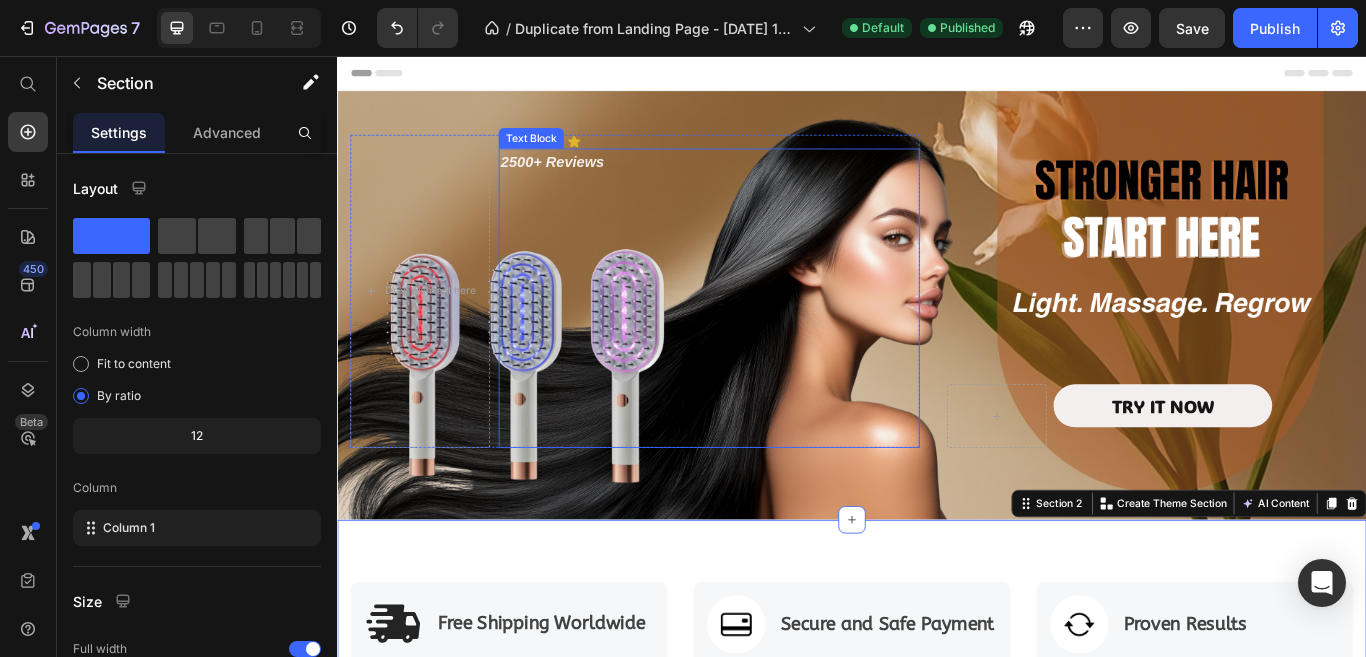 click on "2500+ Reviews Text Block" at bounding box center (770, 339) 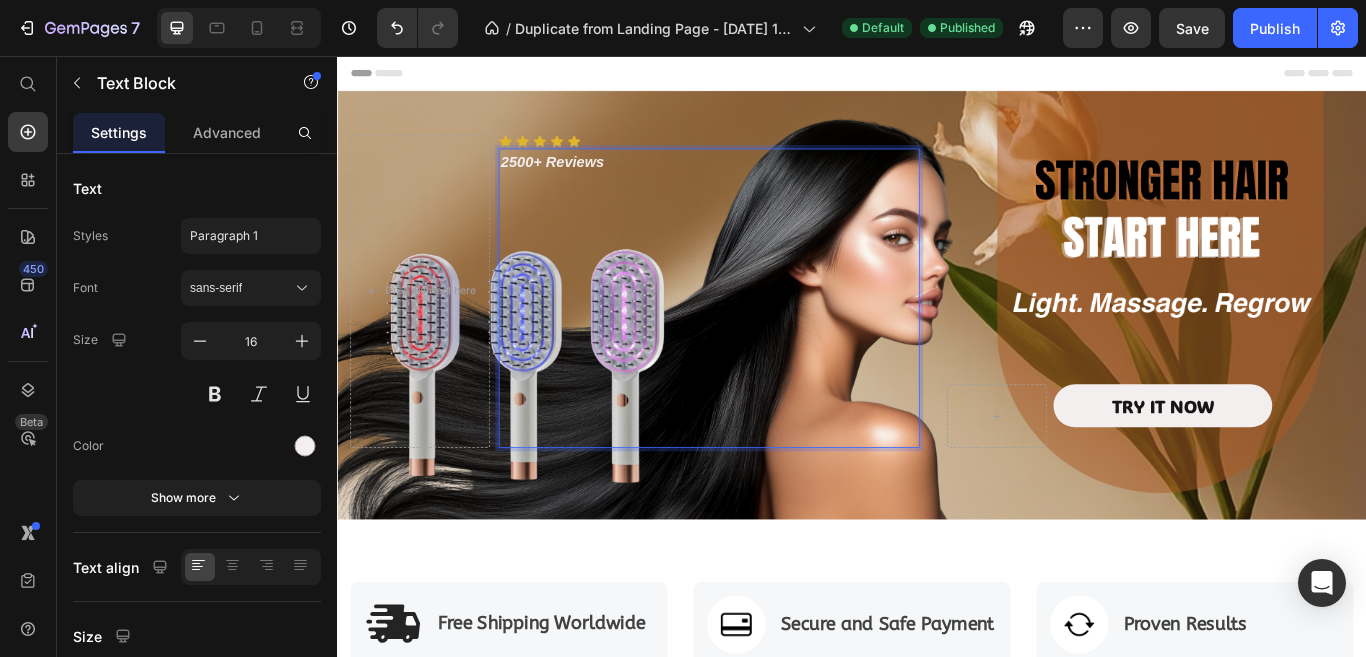 click on "2500+ Reviews" at bounding box center (770, 180) 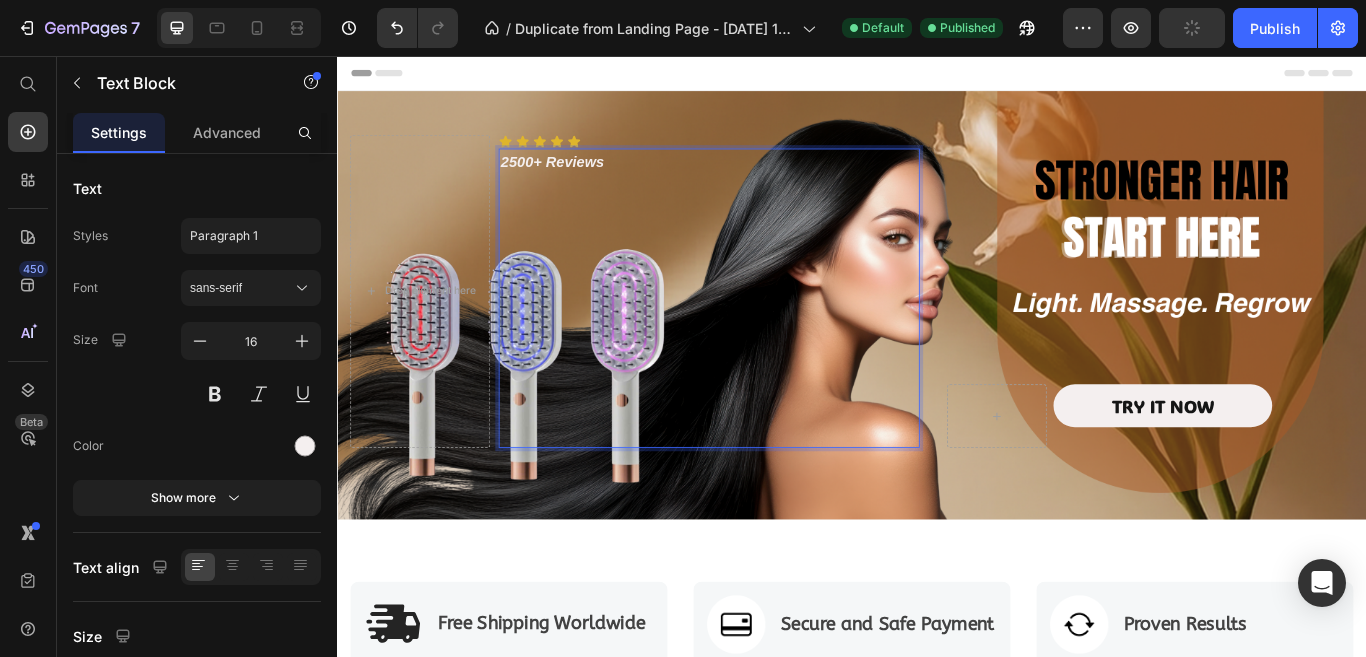 click on "2500+ Reviews" at bounding box center [587, 179] 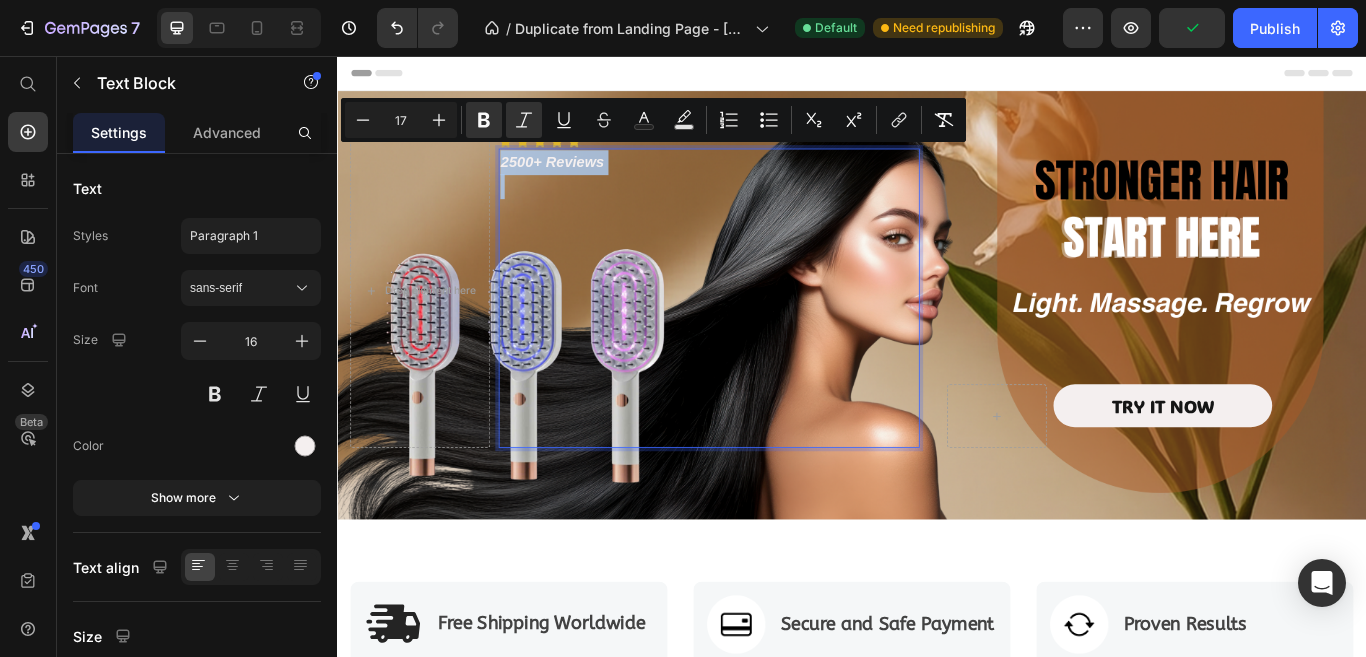 drag, startPoint x: 651, startPoint y: 173, endPoint x: 536, endPoint y: 170, distance: 115.03912 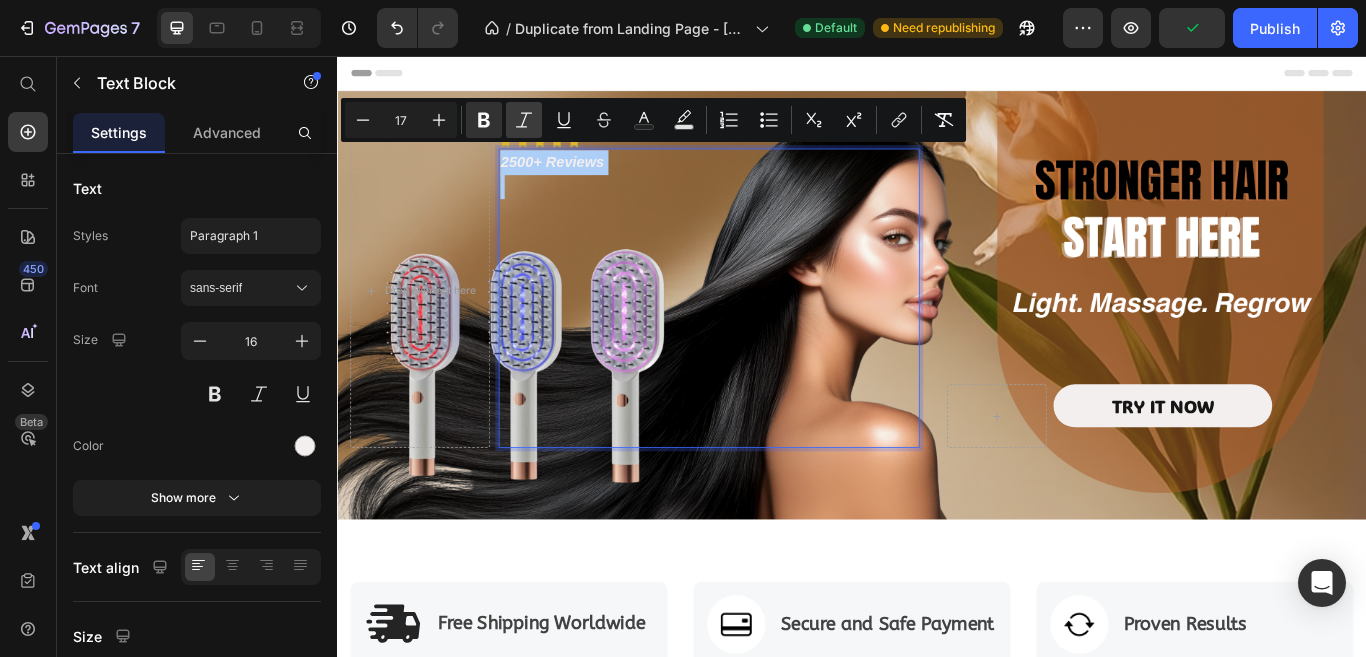 click 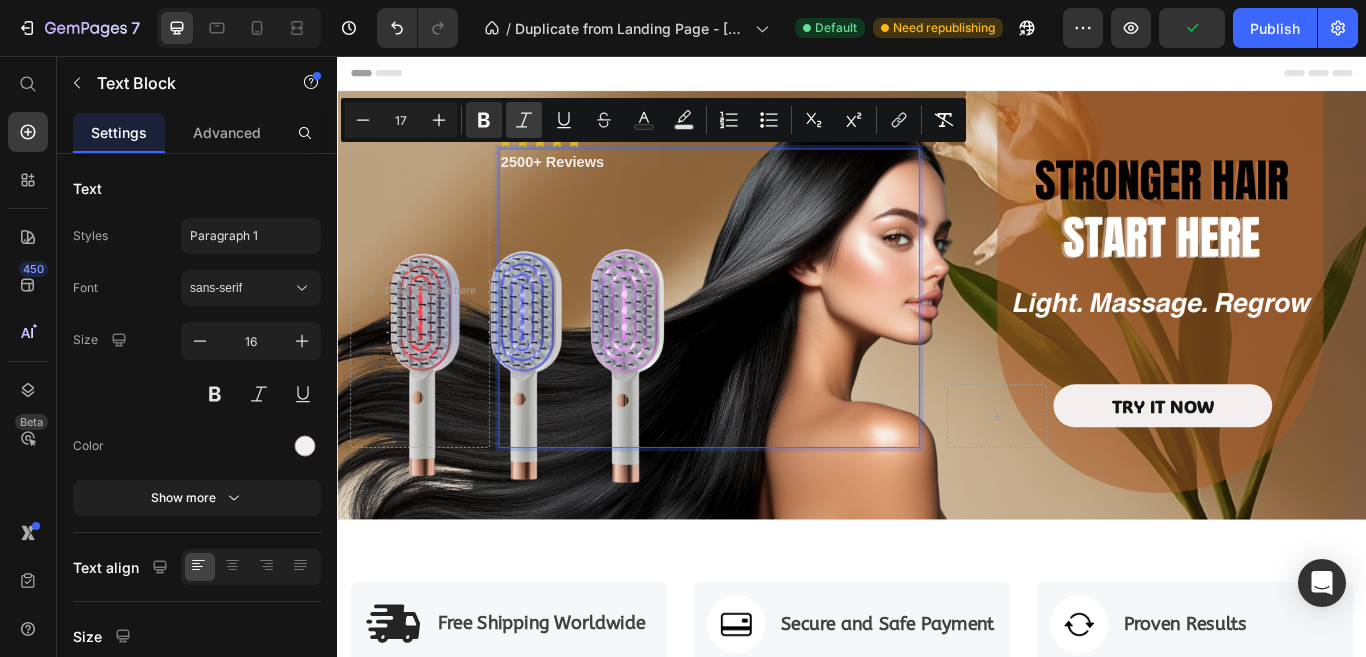 click 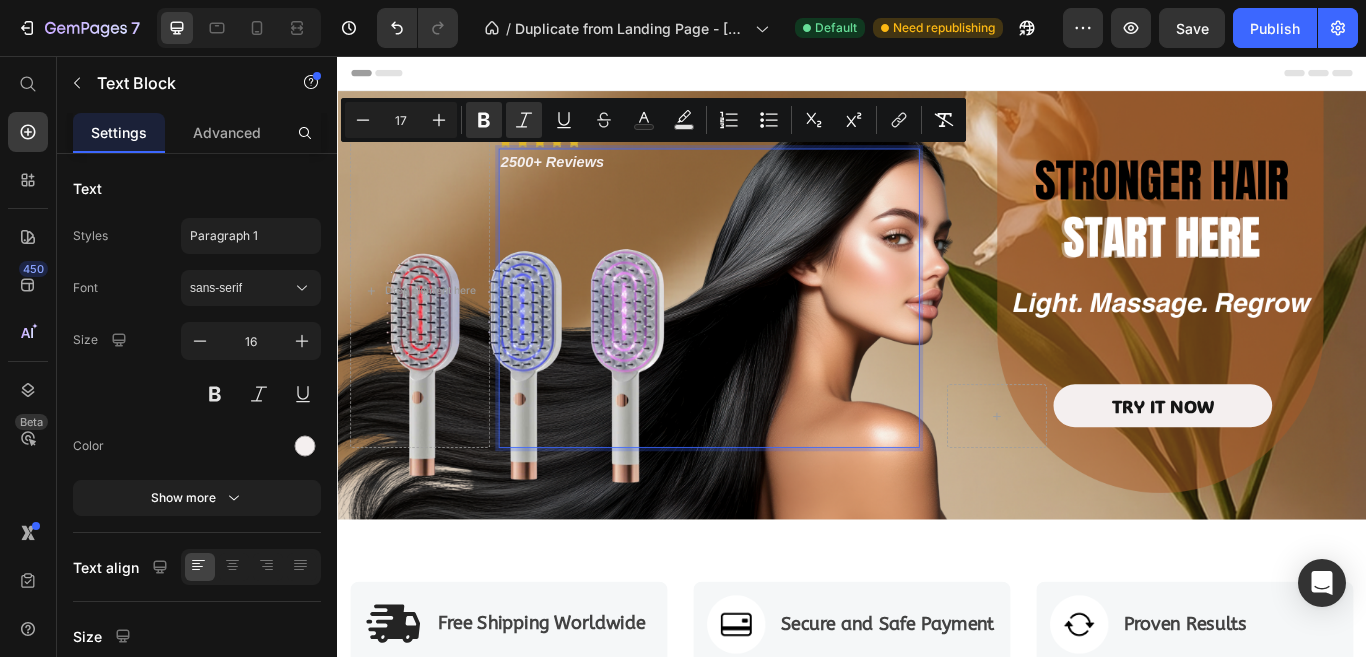 click on "2500+ Reviews" at bounding box center (587, 179) 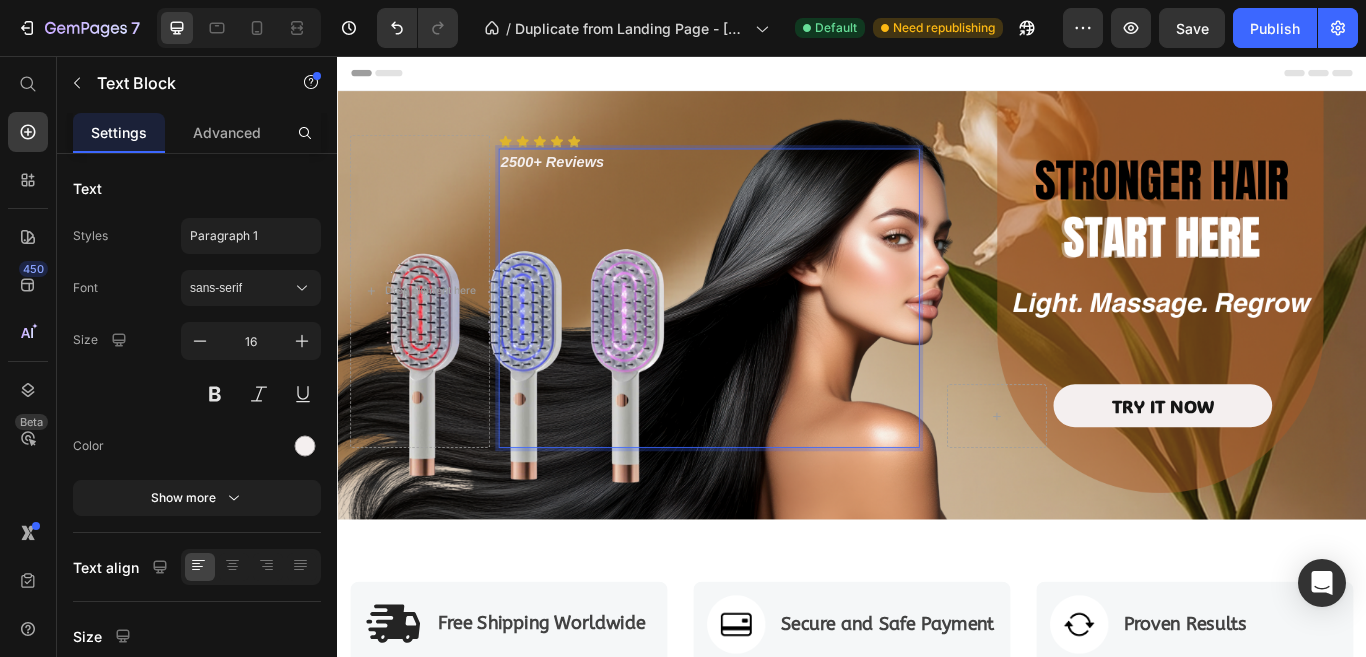 click at bounding box center [770, 237] 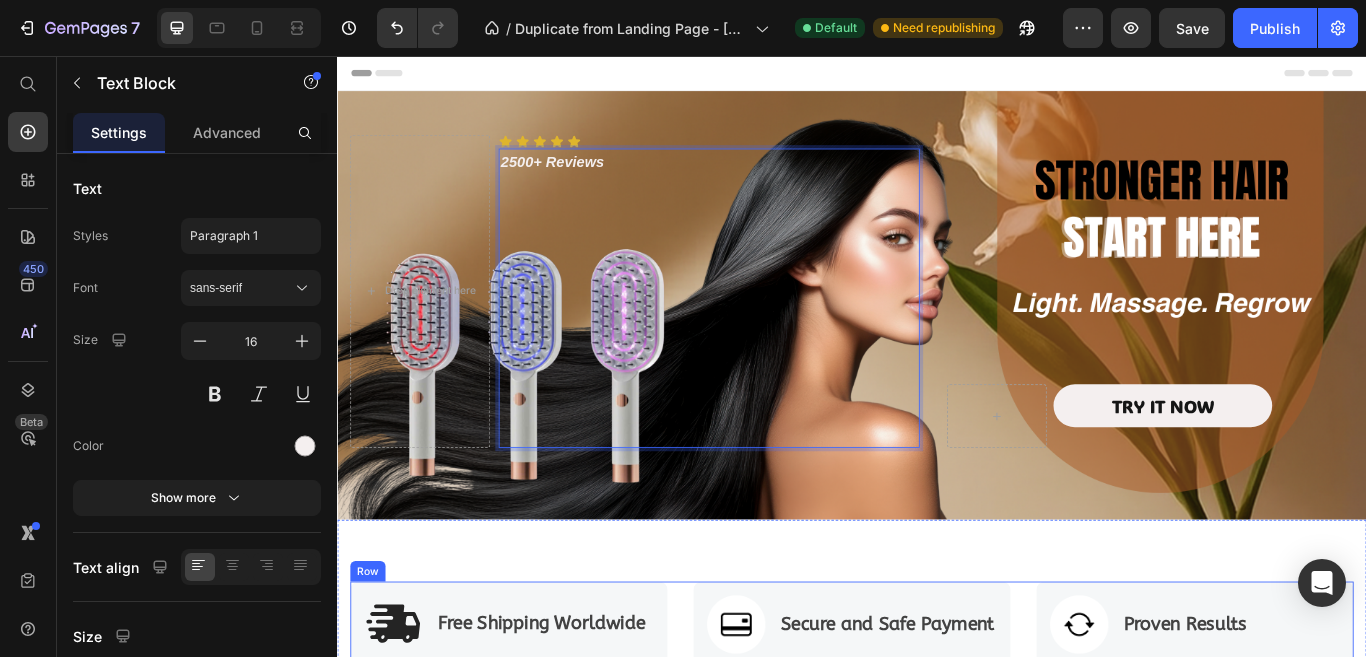 click on "Image Free Shipping Worldwide  Text block Row Image Secure and Safe Payment  Text block Row Image Proven Results Text block Row Row Section 2" at bounding box center [937, 719] 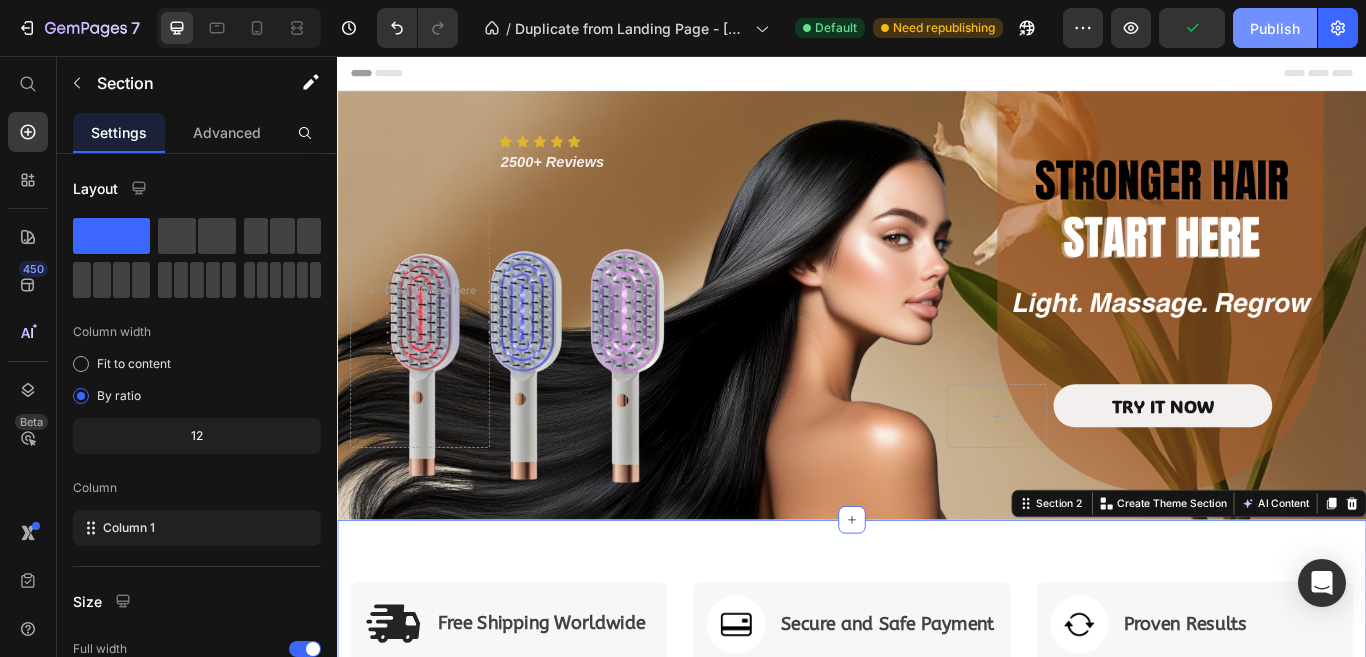 click on "Publish" at bounding box center (1275, 28) 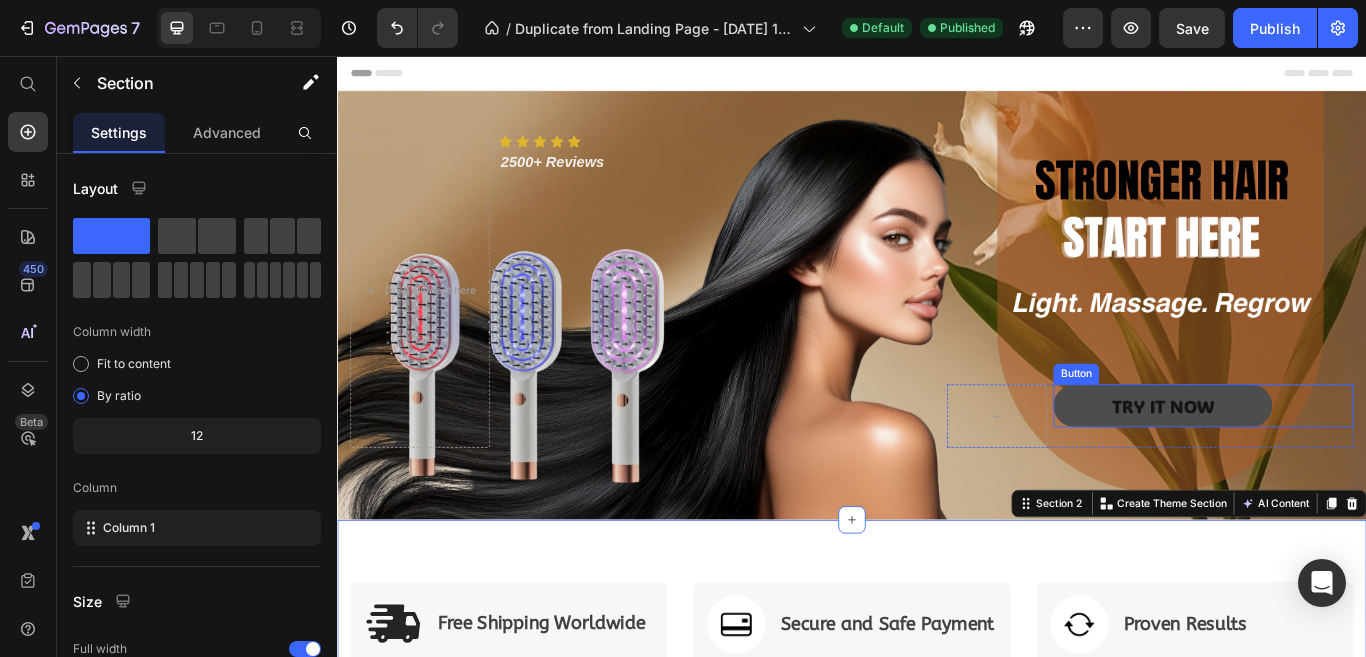 click on "TRY IT NOW" at bounding box center (1299, 464) 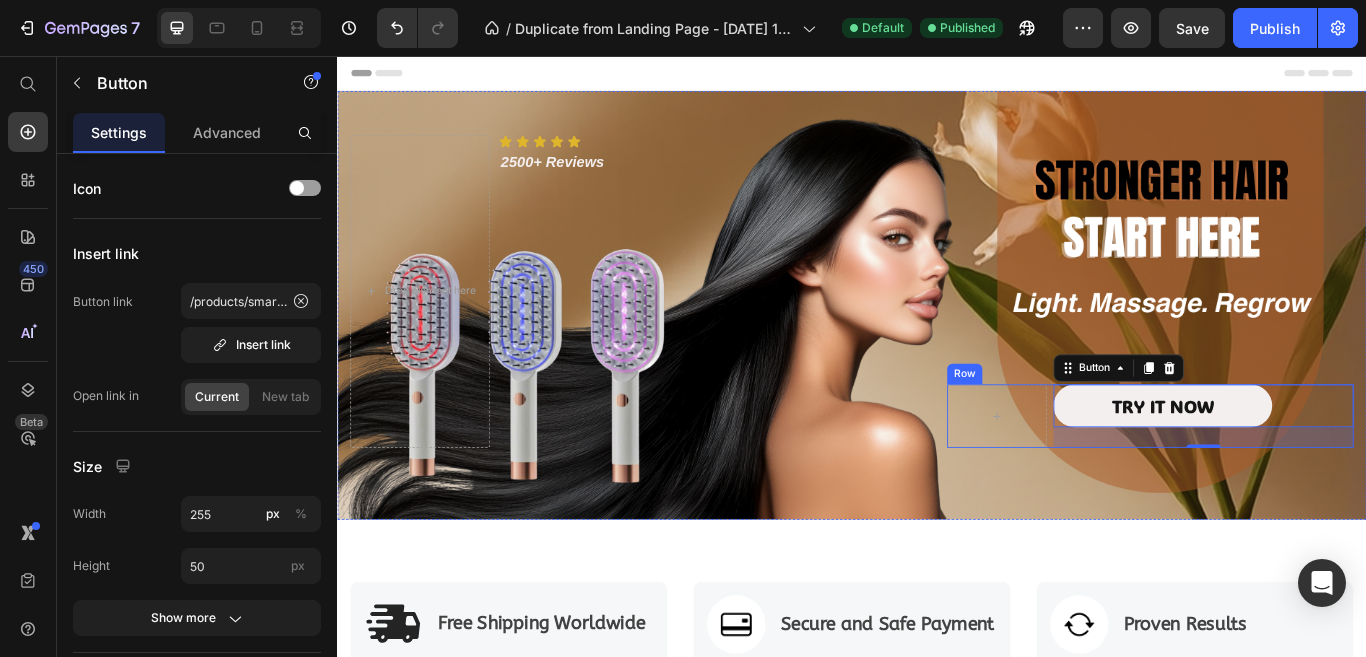 click on "Row" at bounding box center (1068, 427) 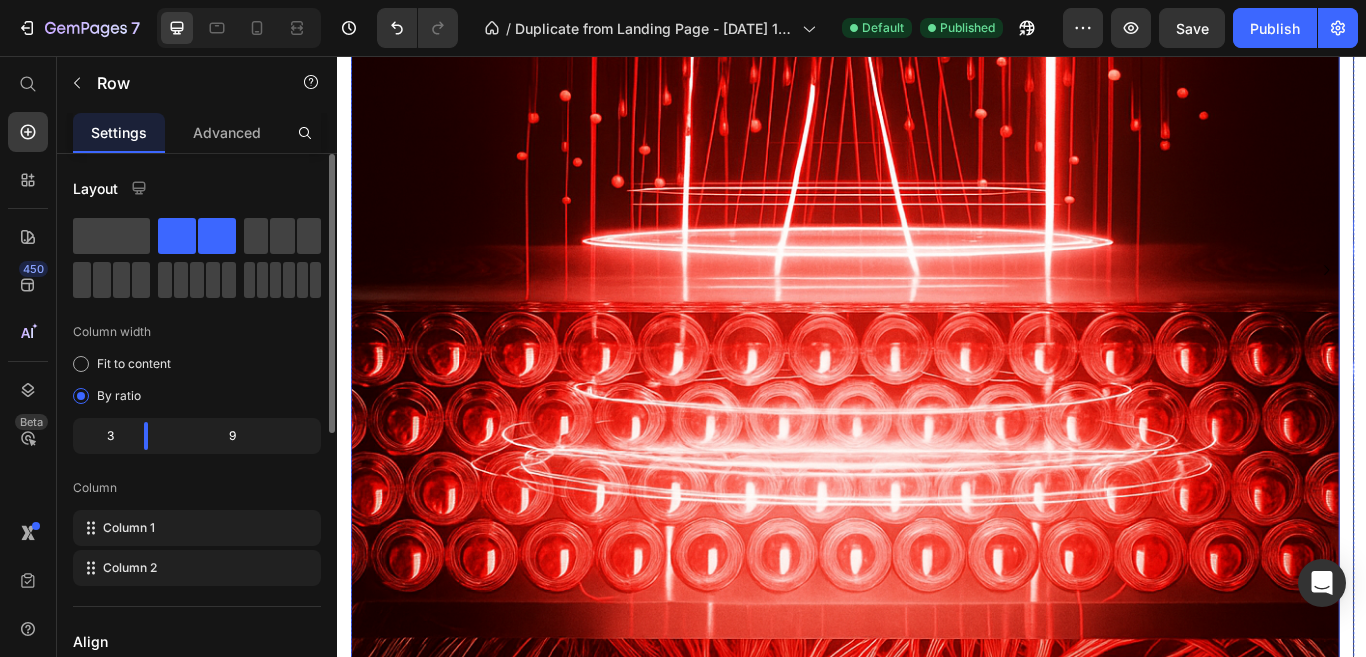 scroll, scrollTop: 3000, scrollLeft: 0, axis: vertical 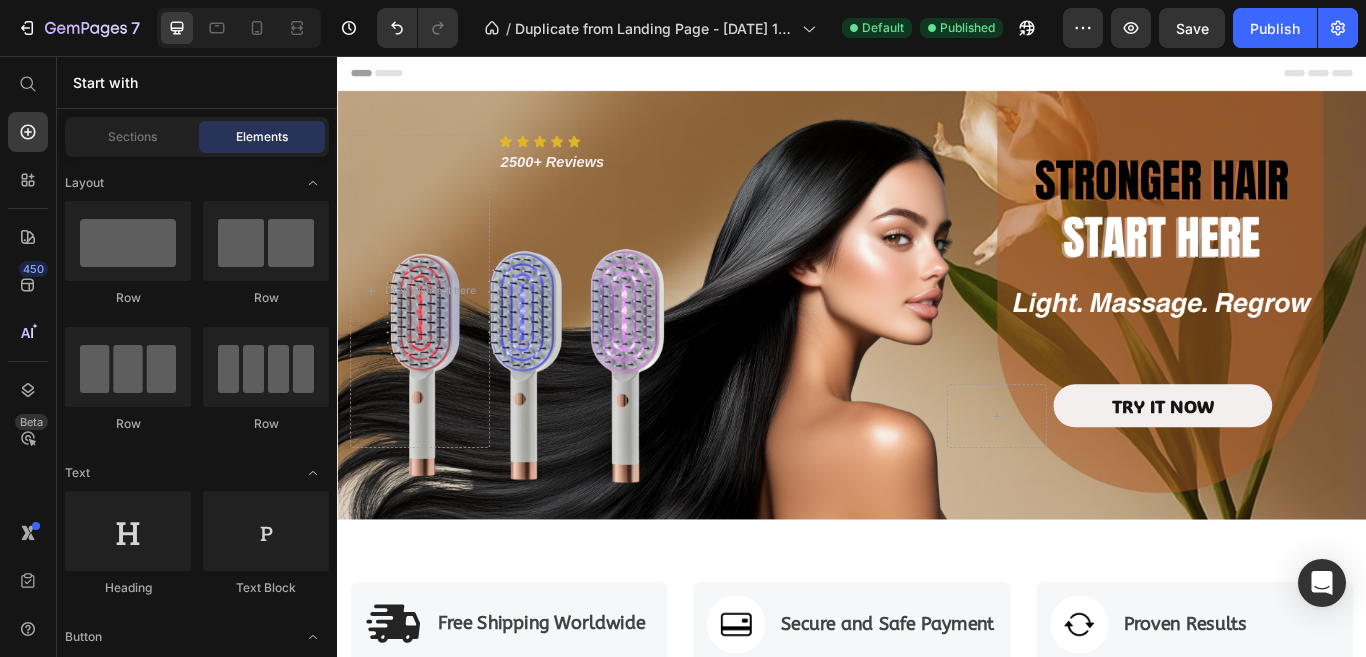 drag, startPoint x: 1531, startPoint y: 414, endPoint x: 1700, endPoint y: 92, distance: 363.65506 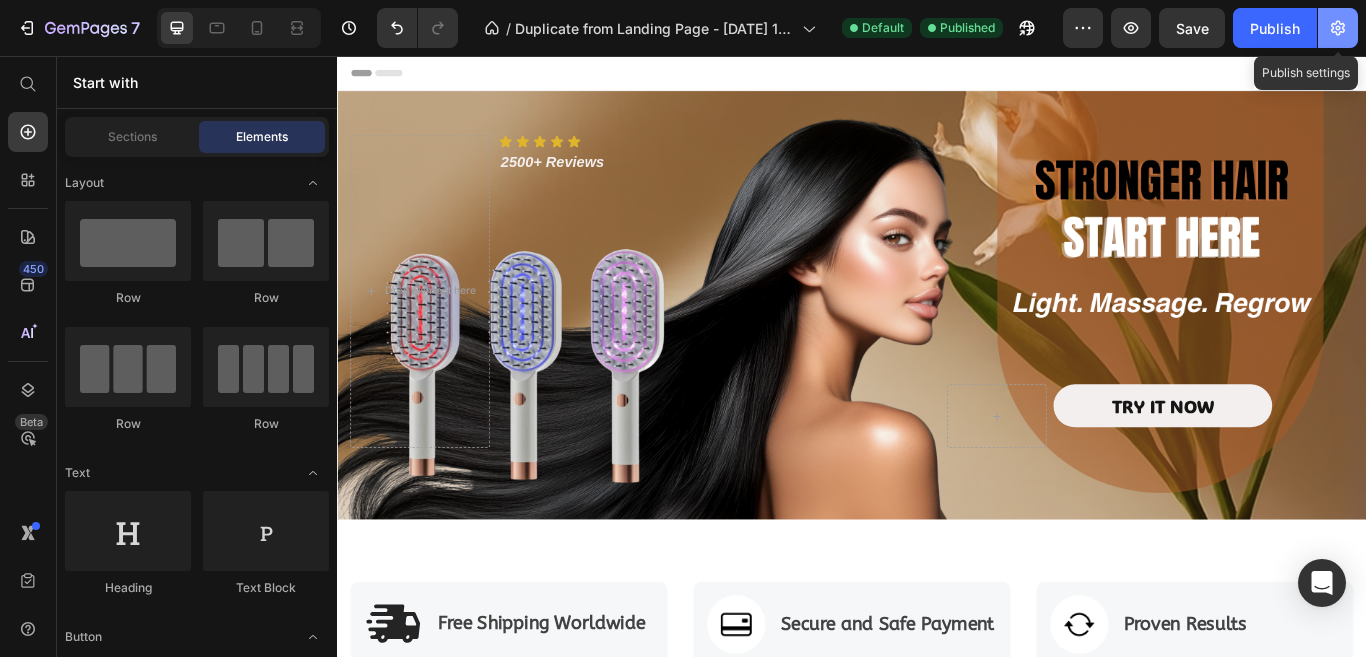 click 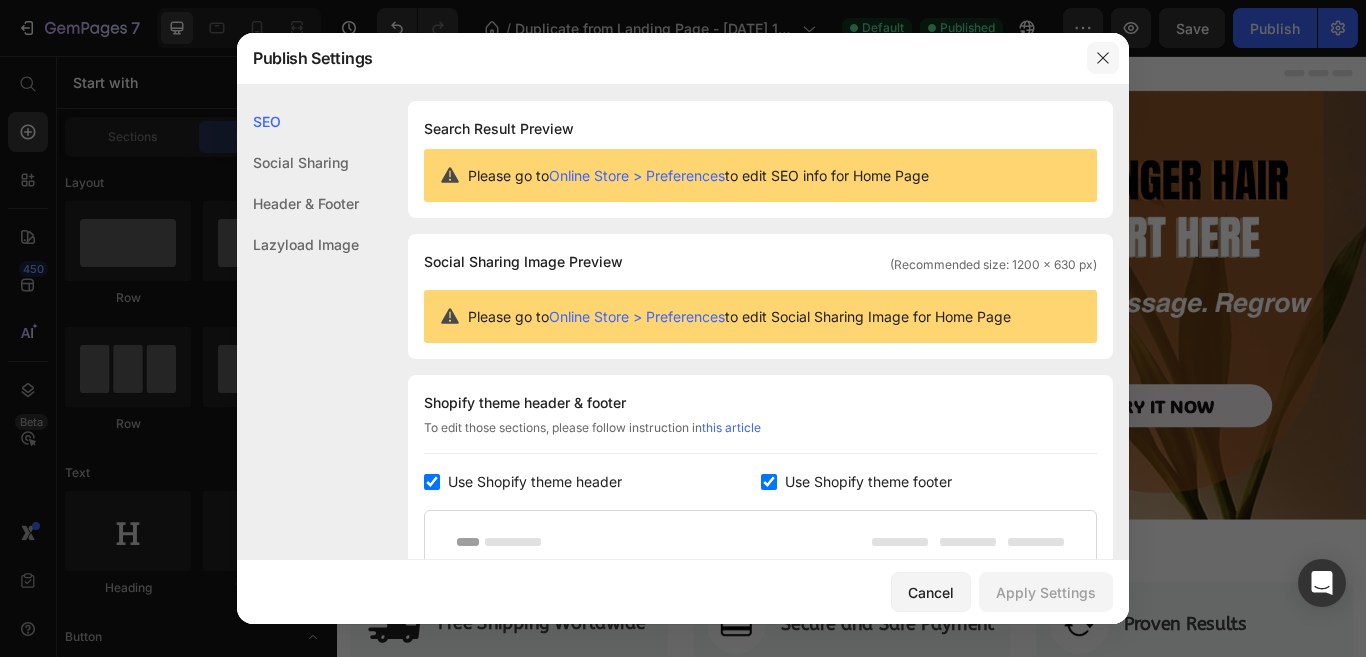 click at bounding box center [1103, 58] 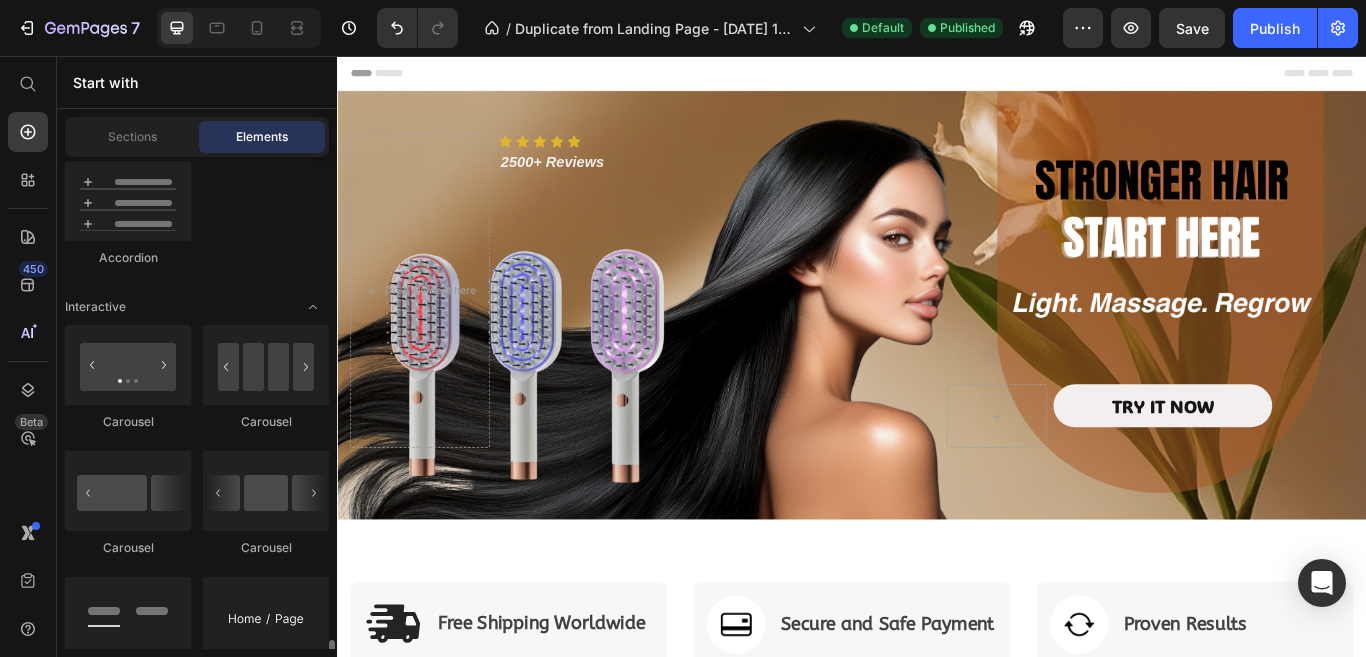 scroll, scrollTop: 2500, scrollLeft: 0, axis: vertical 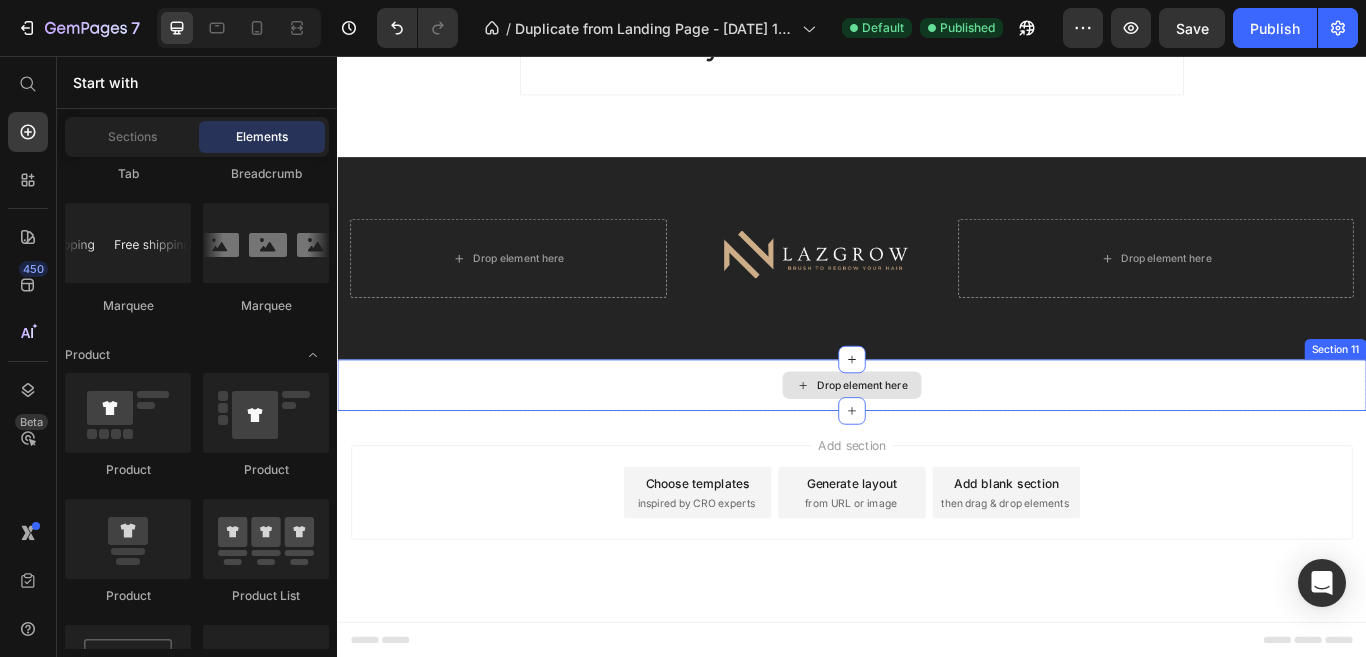click on "Drop element here" at bounding box center [937, 440] 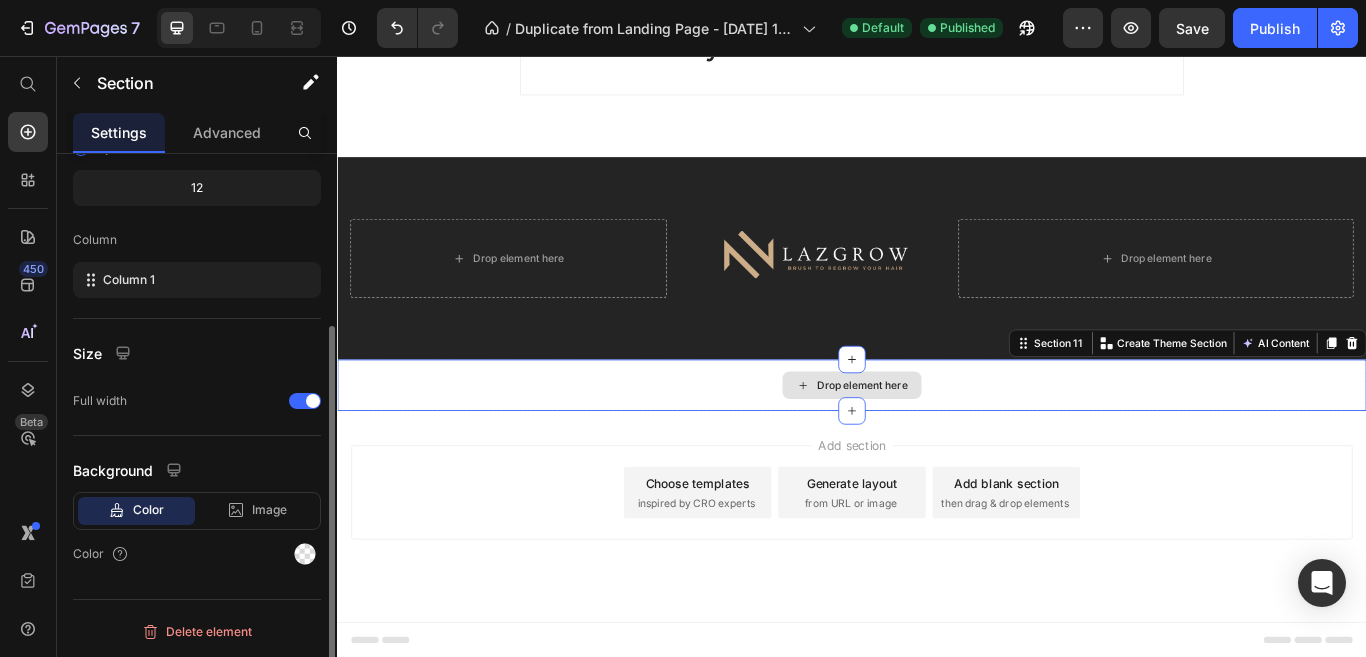 scroll, scrollTop: 0, scrollLeft: 0, axis: both 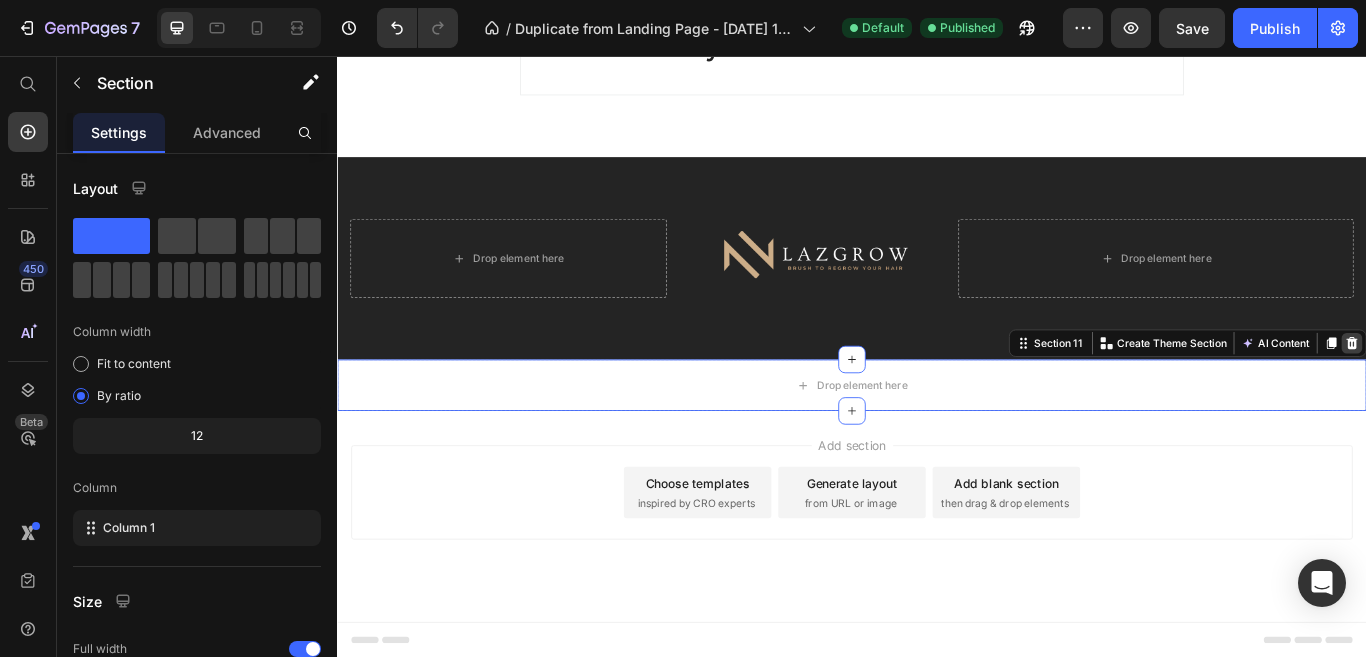 click 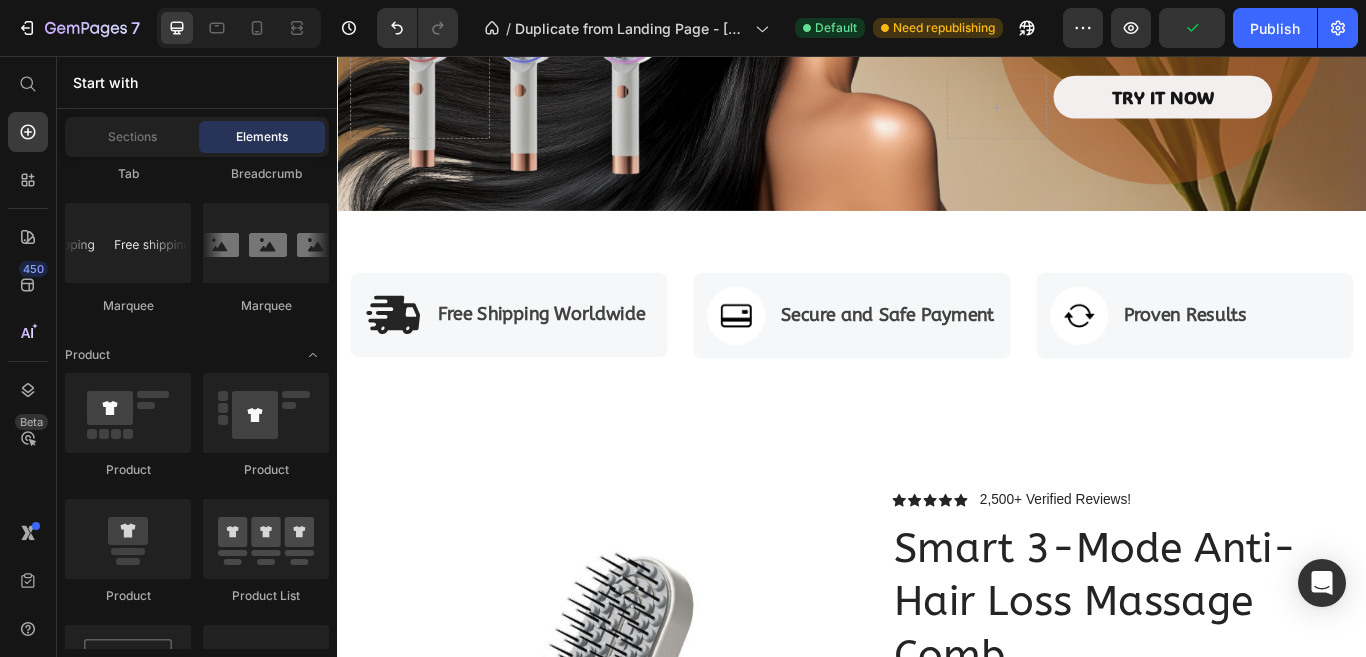 scroll, scrollTop: 0, scrollLeft: 0, axis: both 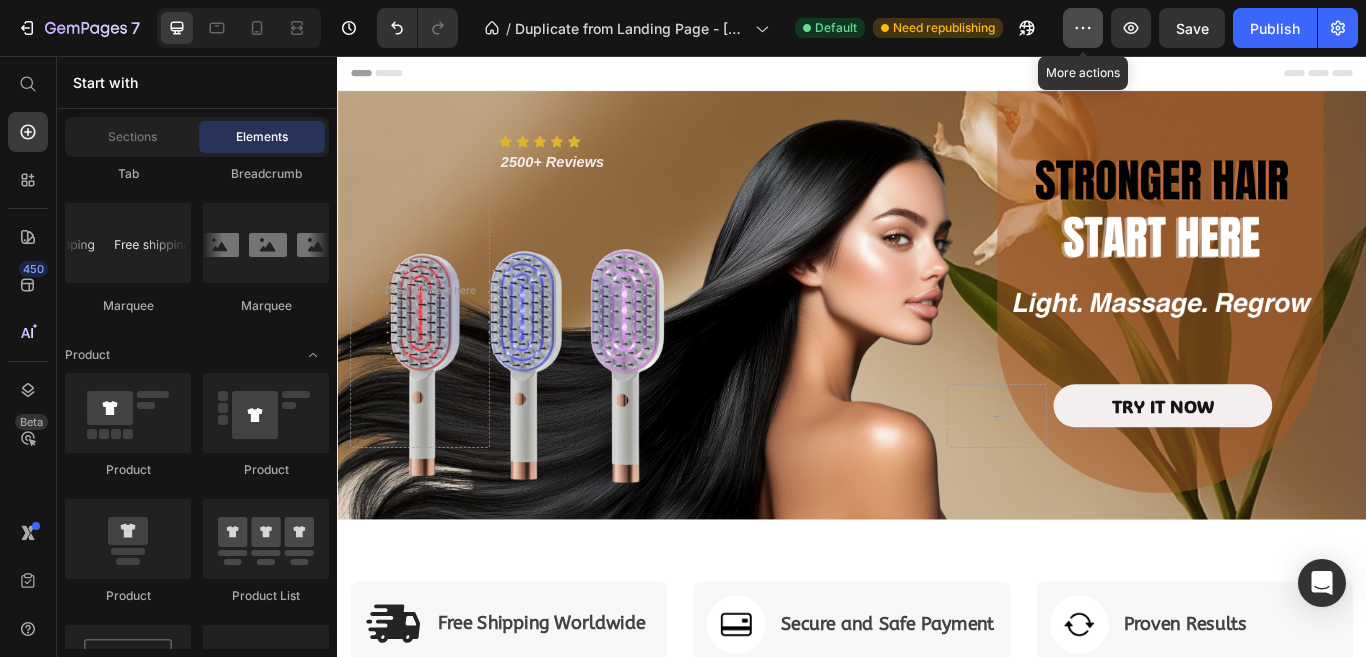 click 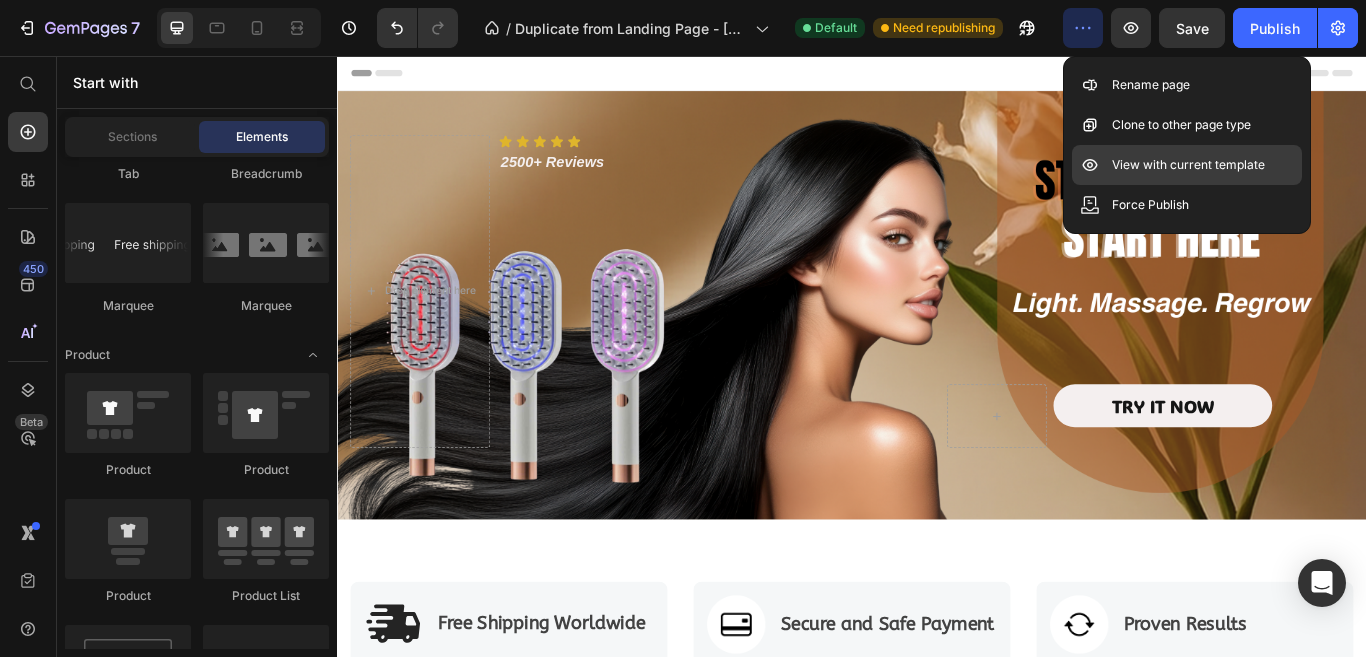 click on "View with current template" at bounding box center [1188, 165] 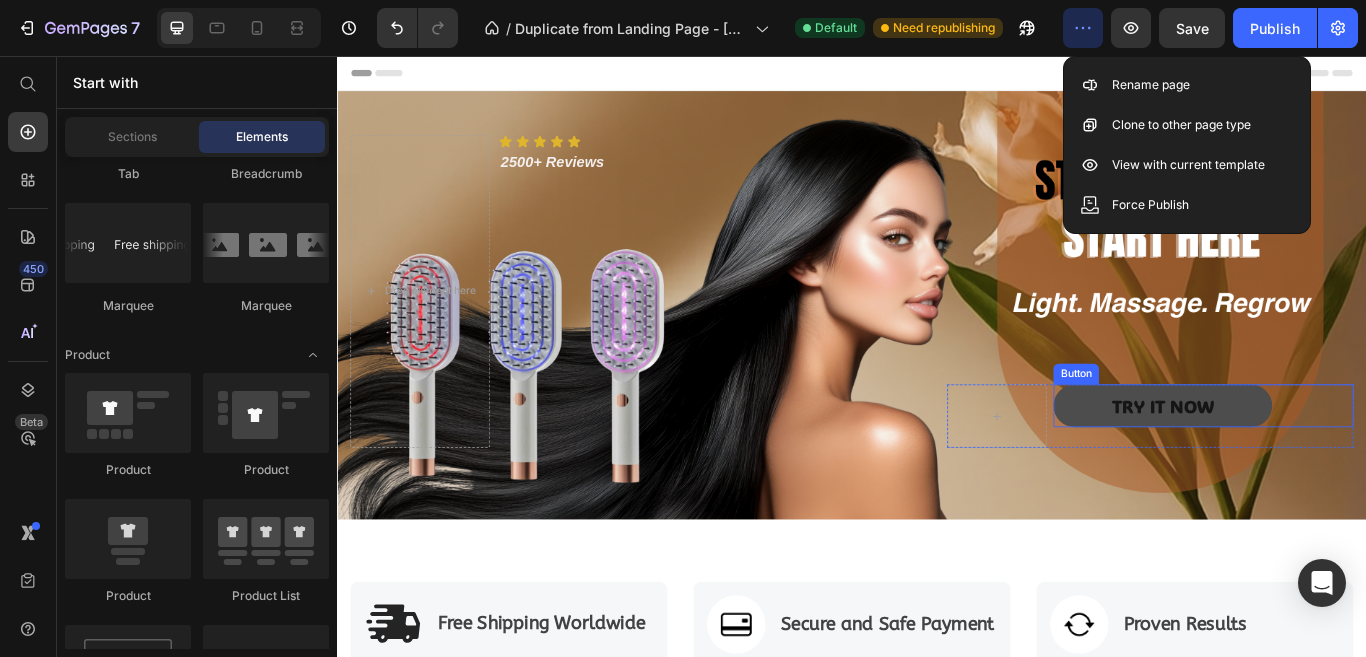 click on "TRY IT NOW" at bounding box center [1299, 464] 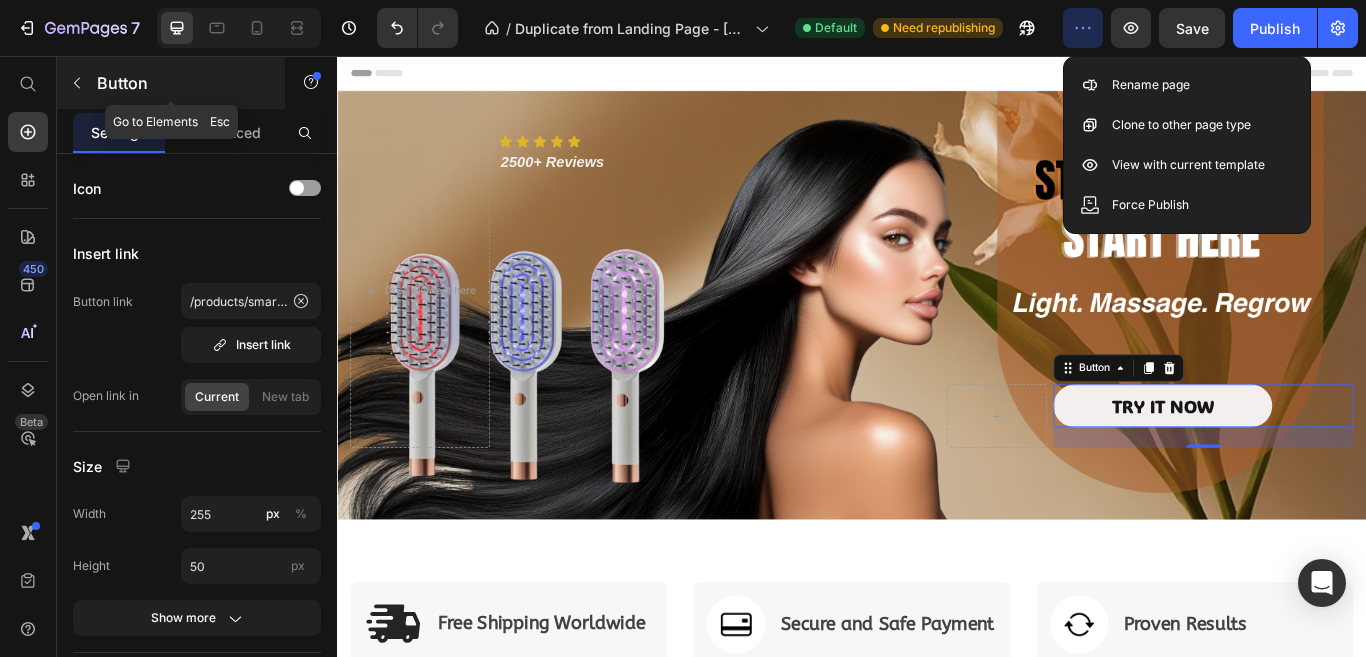 click 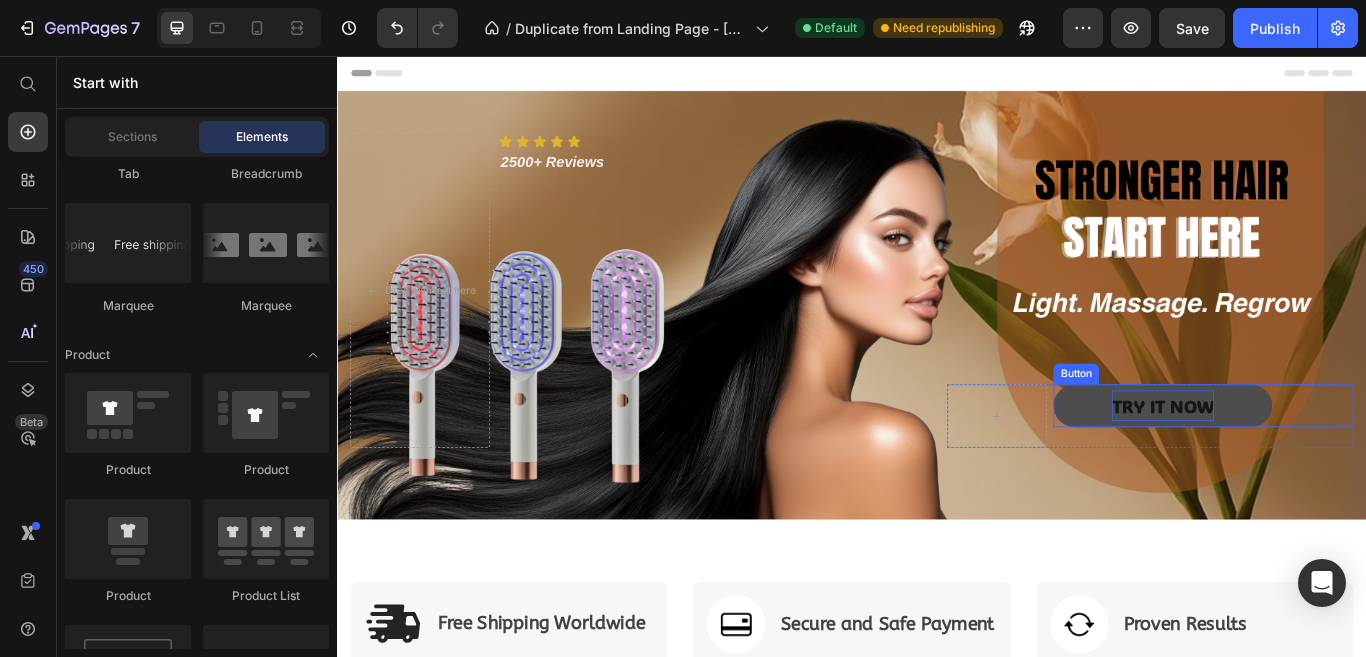 click on "TRY IT NOW" at bounding box center (1299, 464) 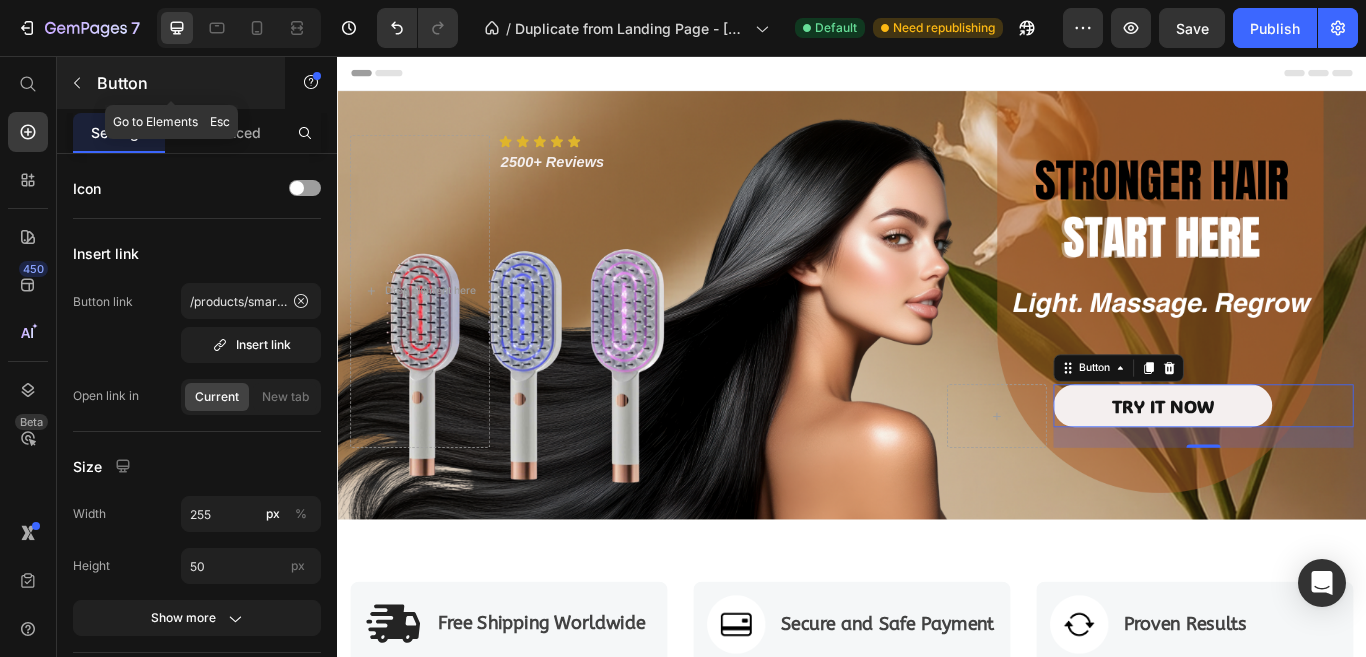click at bounding box center (77, 83) 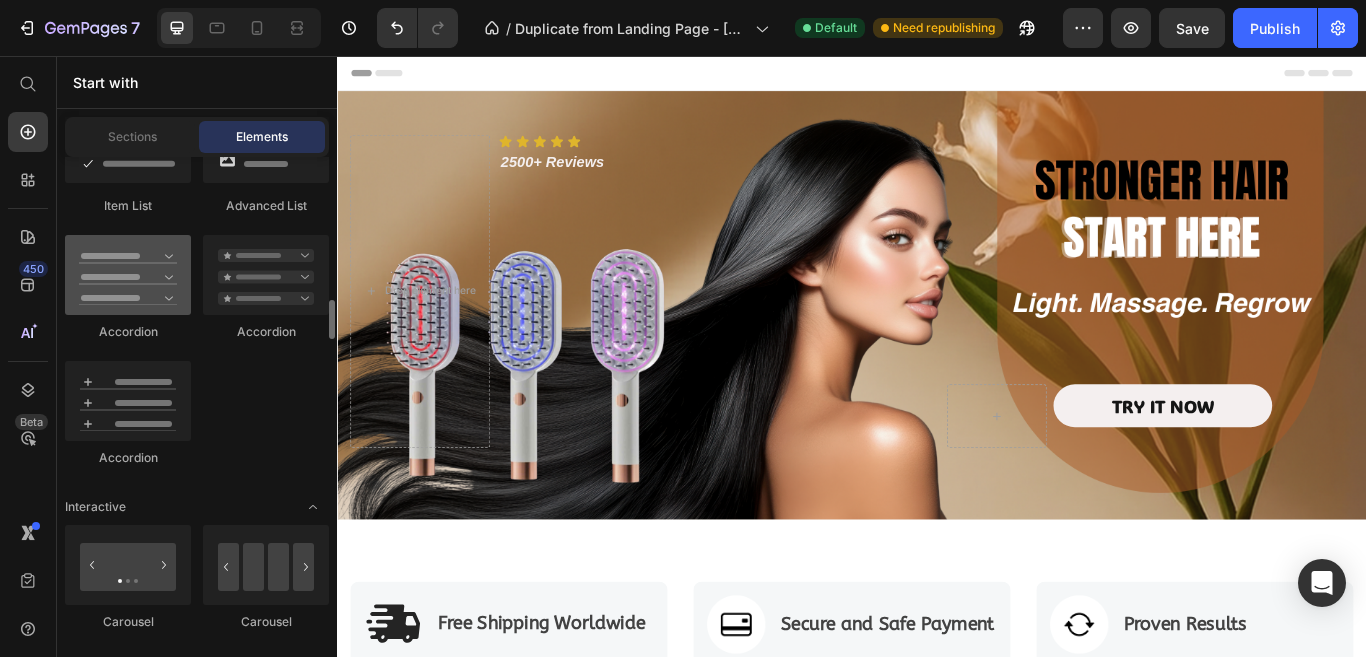 scroll, scrollTop: 1500, scrollLeft: 0, axis: vertical 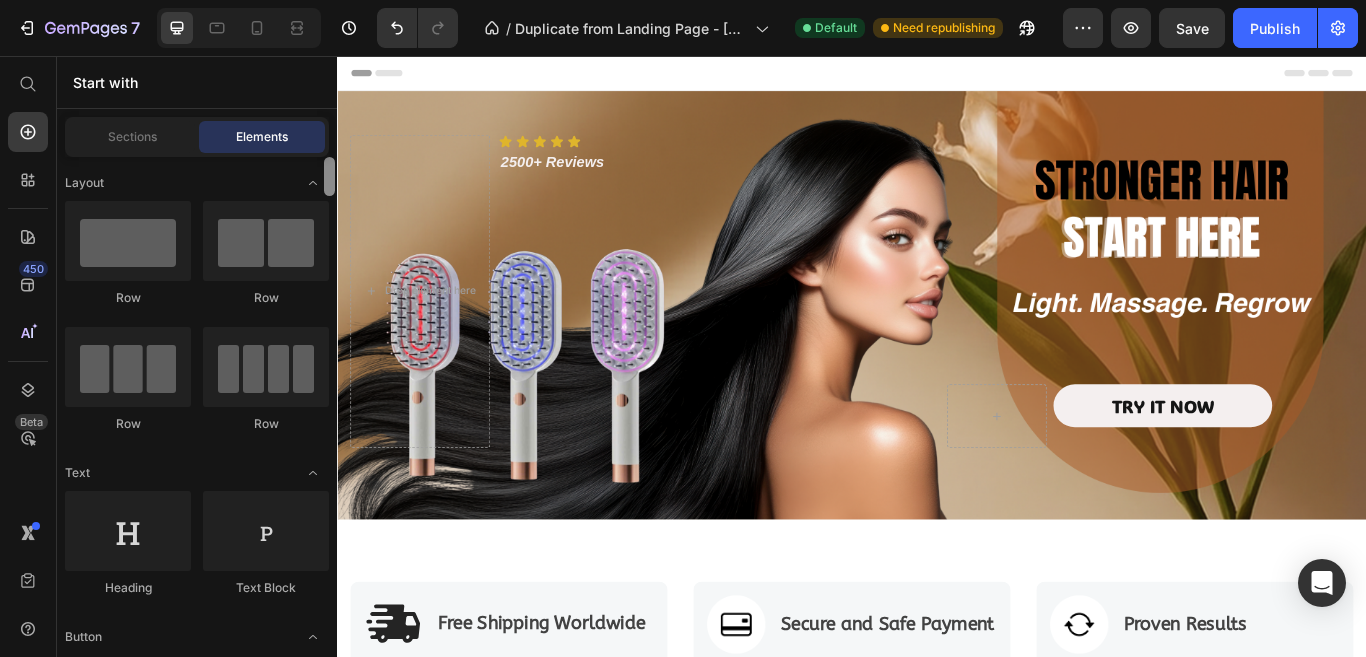 drag, startPoint x: 330, startPoint y: 288, endPoint x: 315, endPoint y: 123, distance: 165.68042 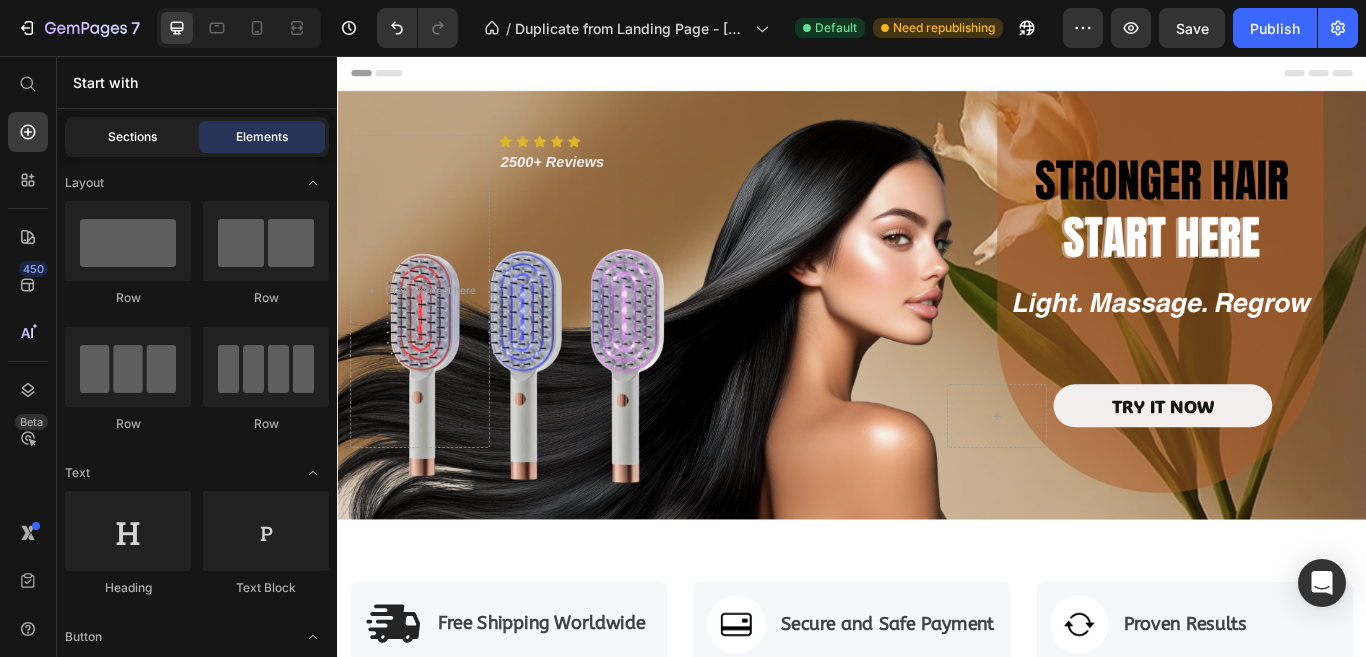 click on "Sections" 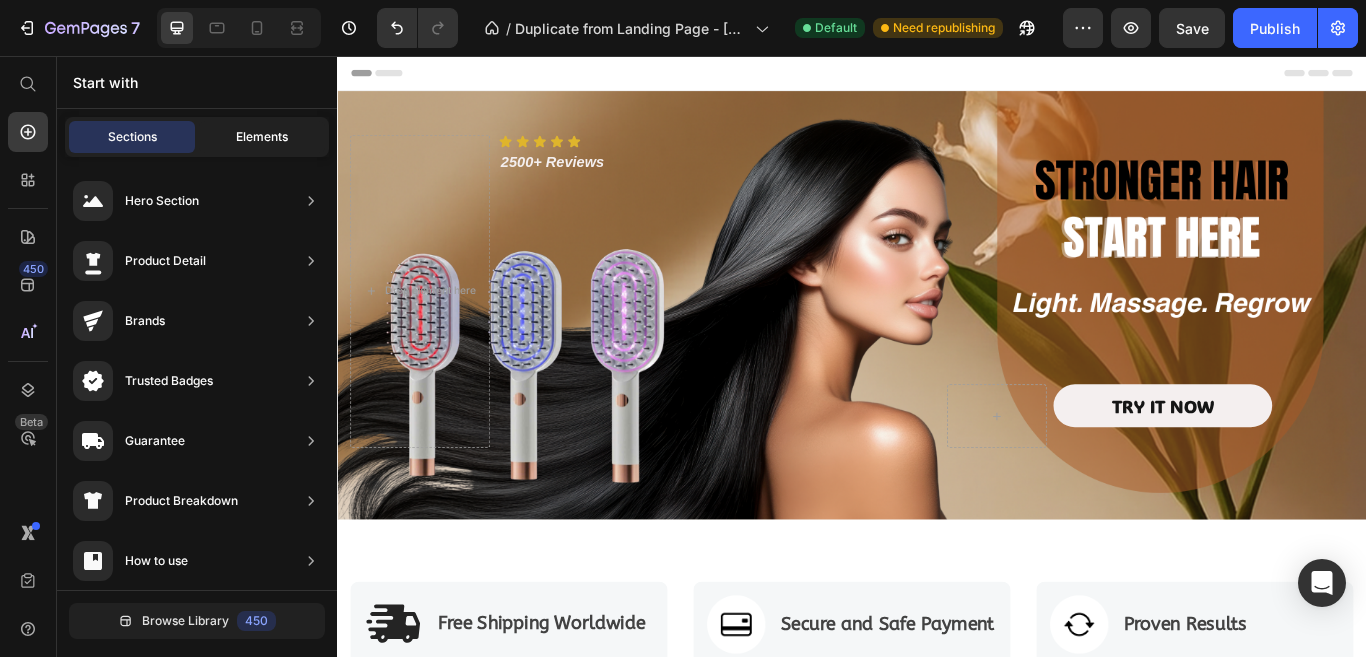 click on "Elements" 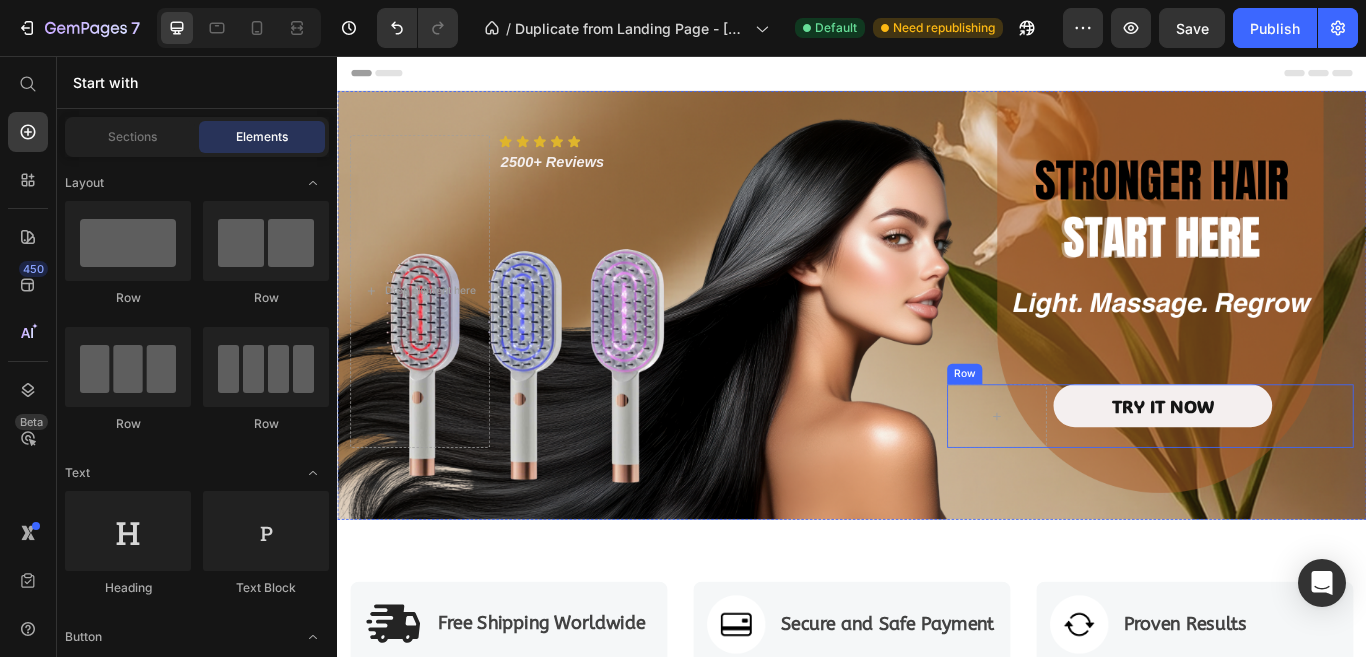 click on "TRY IT NOW Button" at bounding box center (1347, 476) 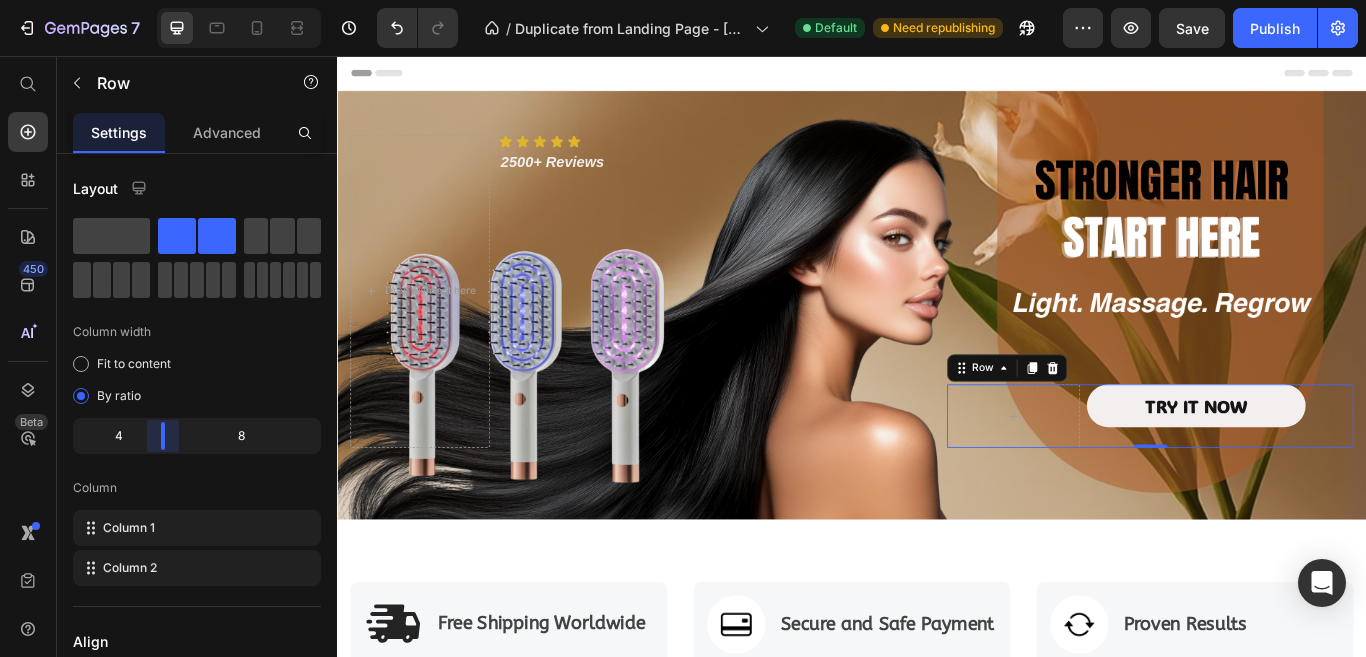 drag, startPoint x: 147, startPoint y: 437, endPoint x: 166, endPoint y: 442, distance: 19.646883 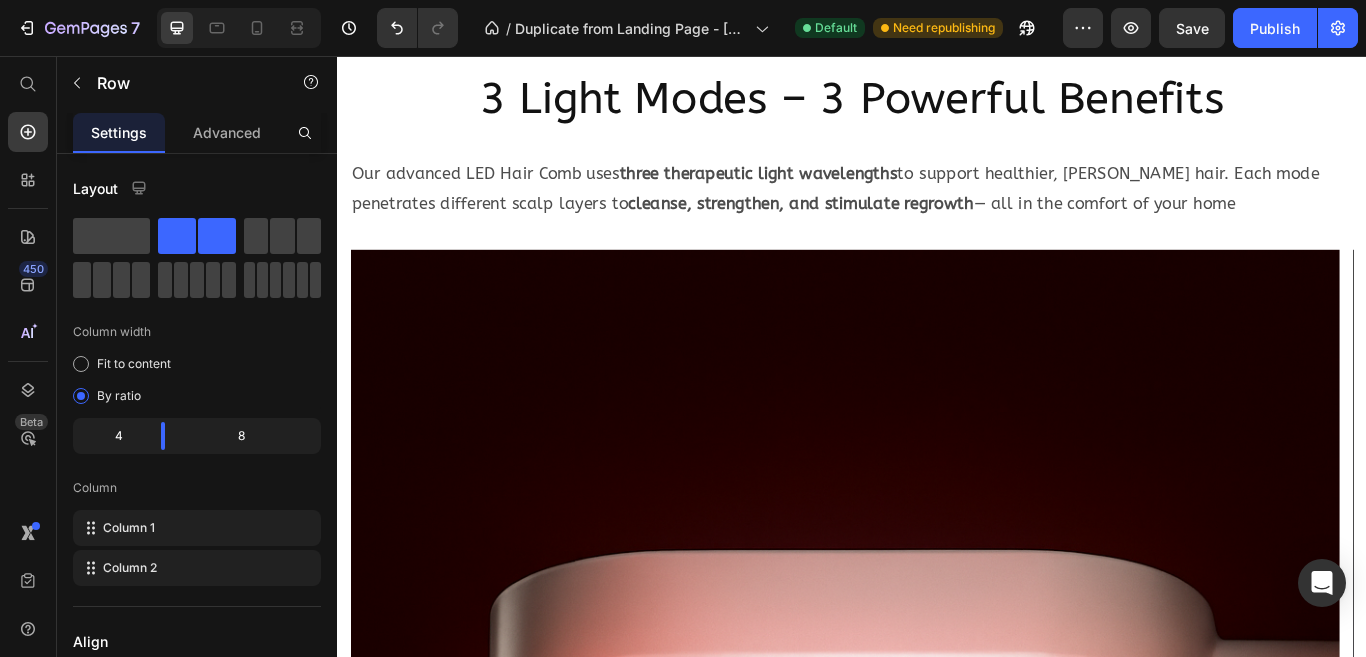 scroll, scrollTop: 2500, scrollLeft: 0, axis: vertical 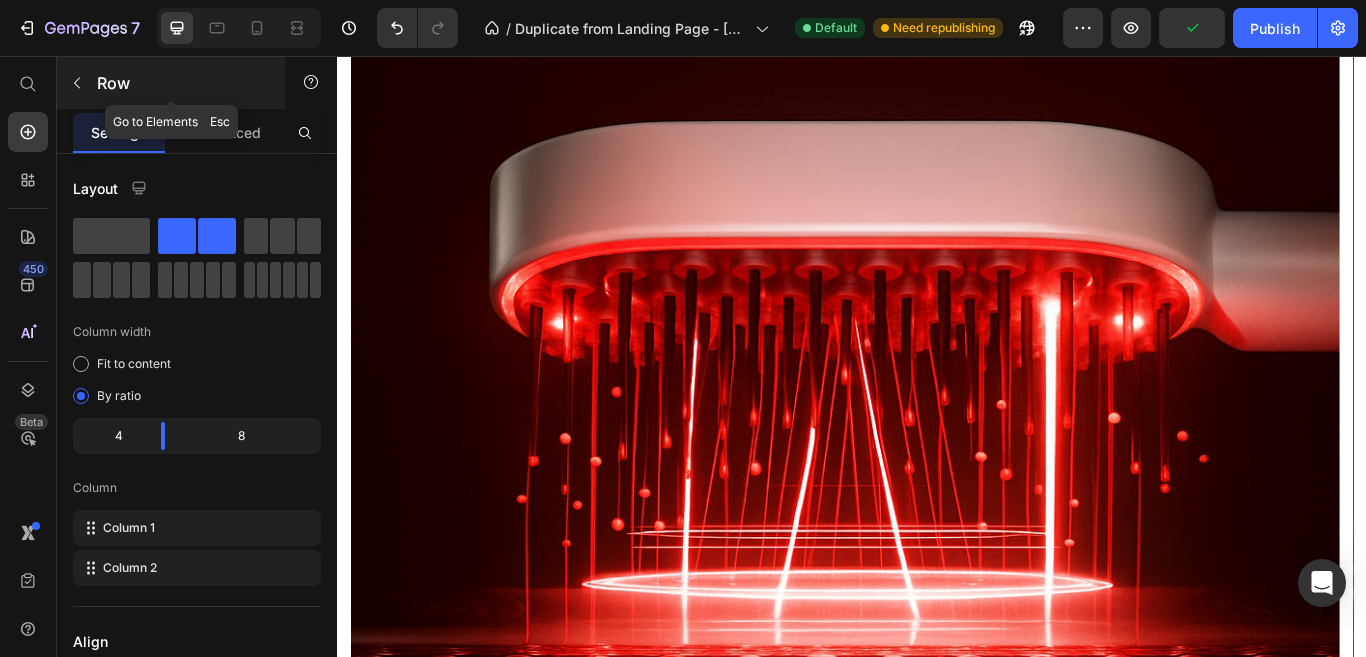 click at bounding box center (77, 83) 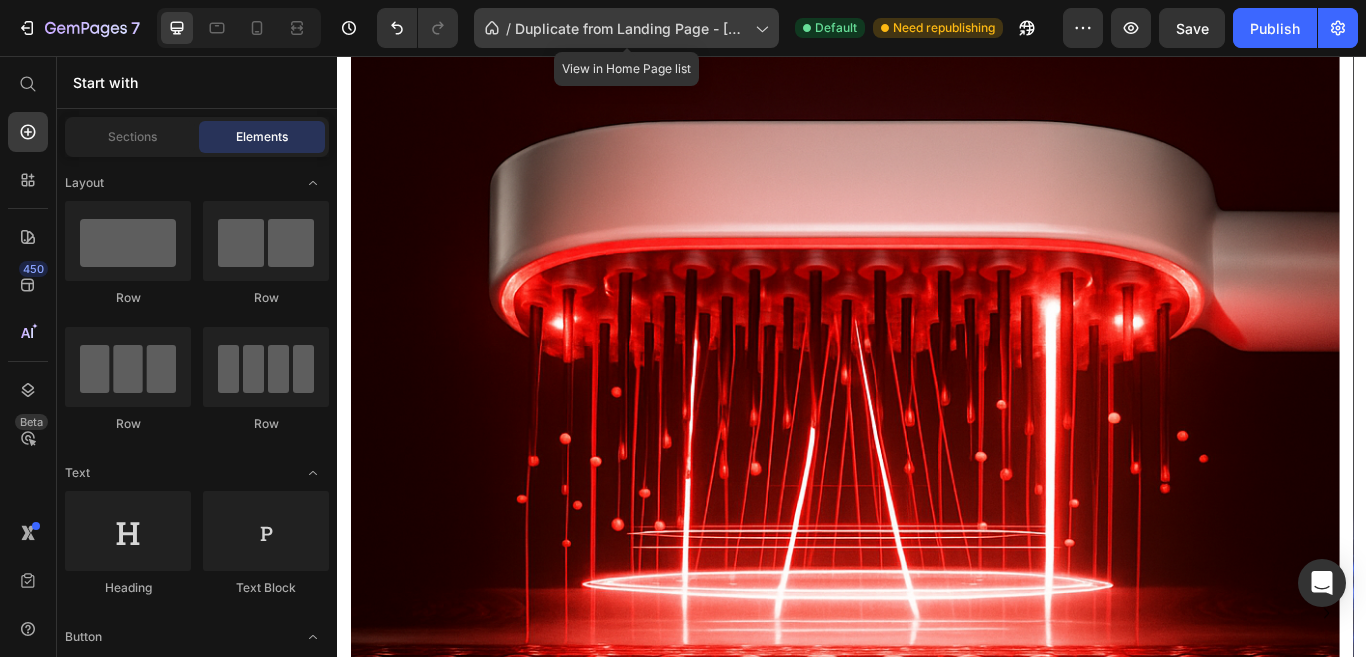 click 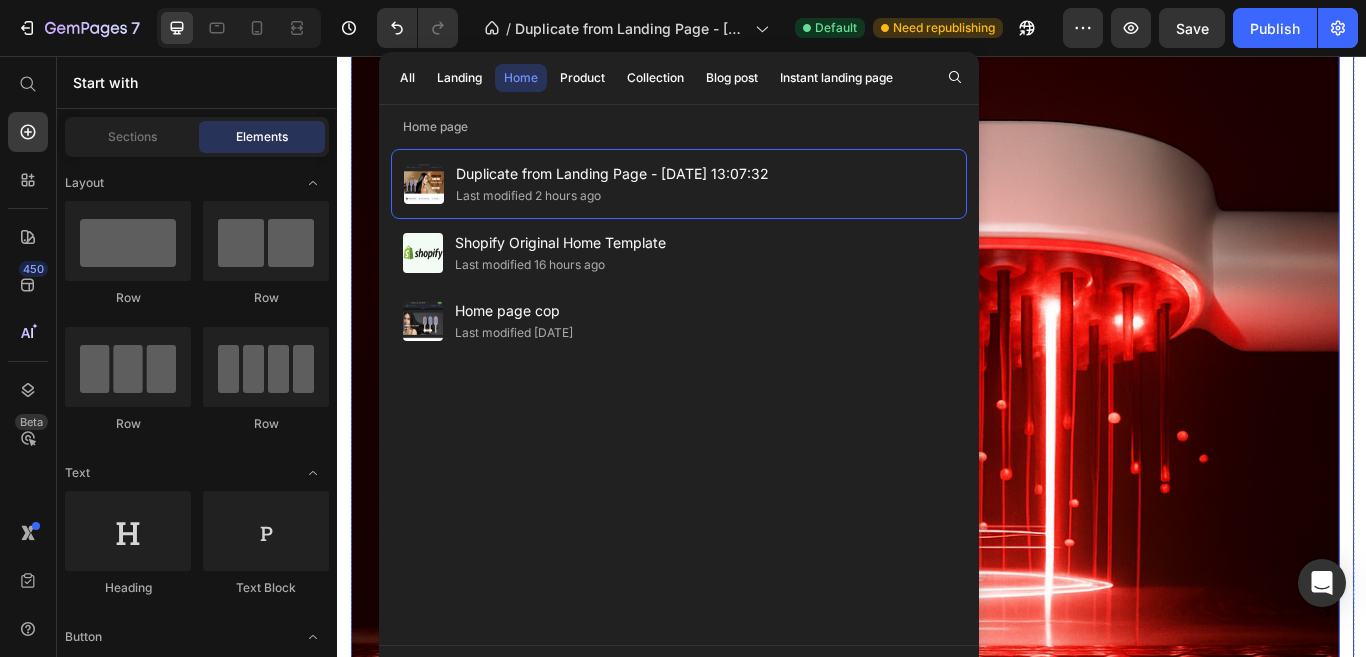 click at bounding box center (928, 647) 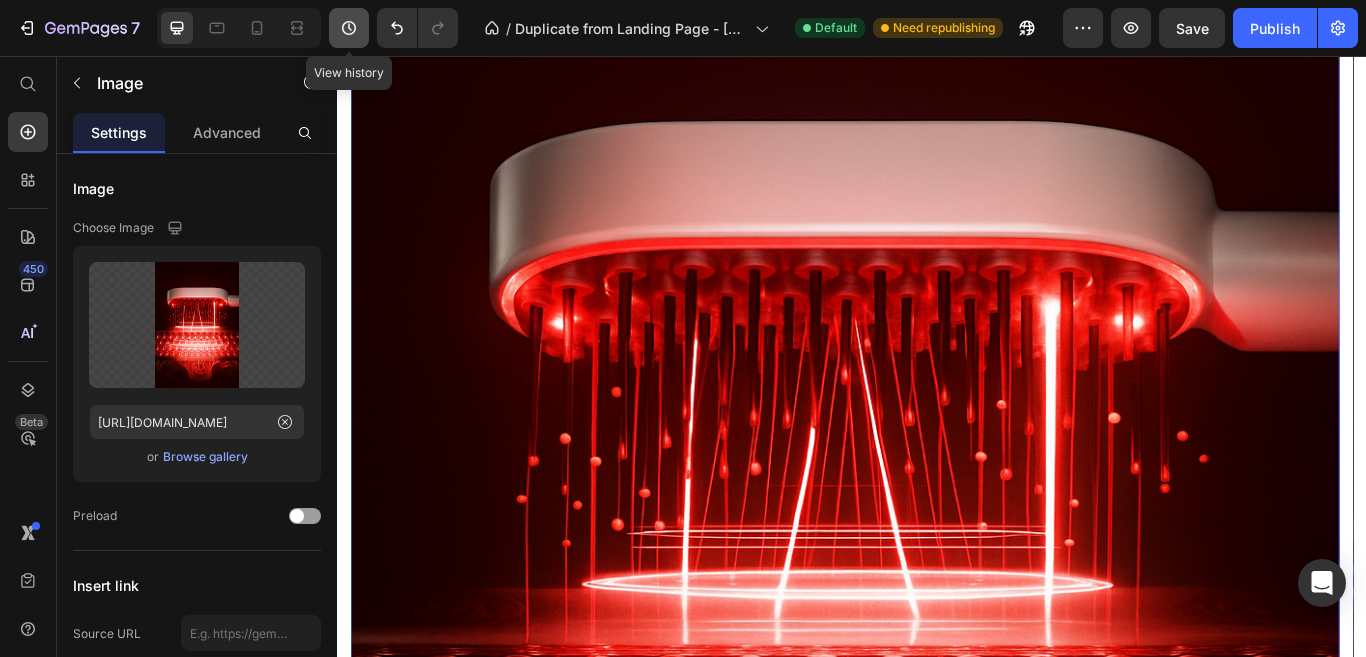 click 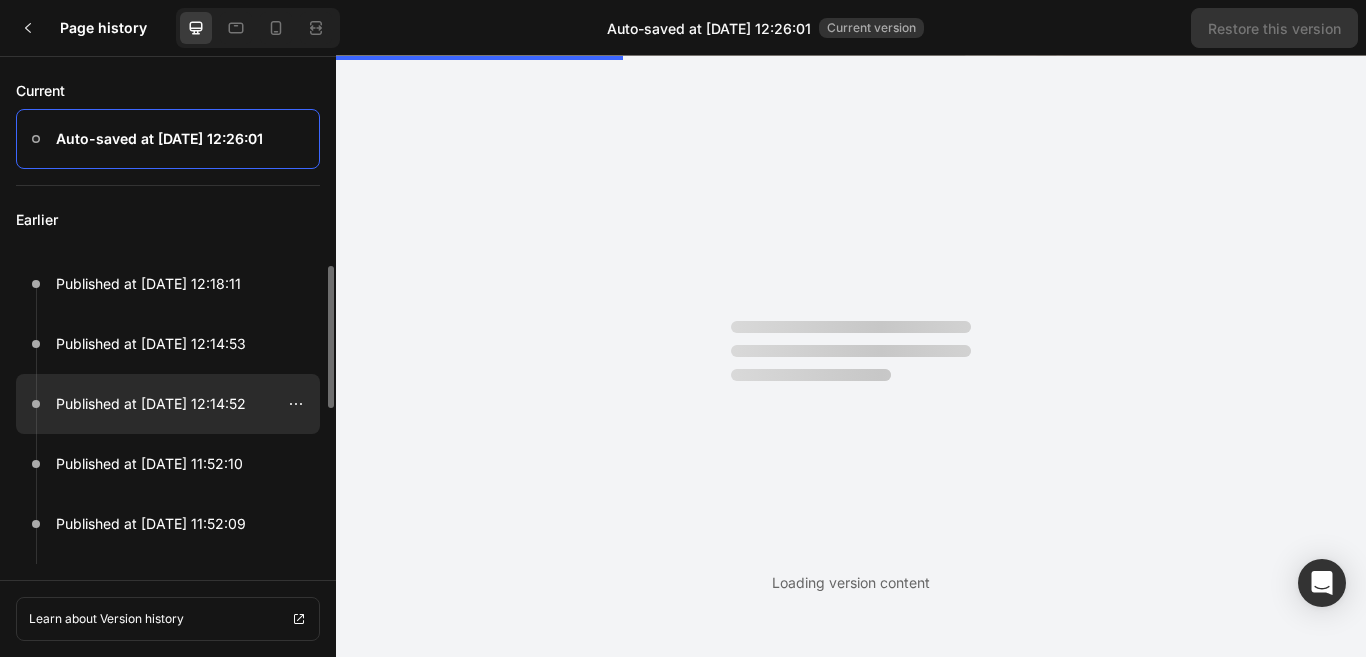 scroll, scrollTop: 0, scrollLeft: 0, axis: both 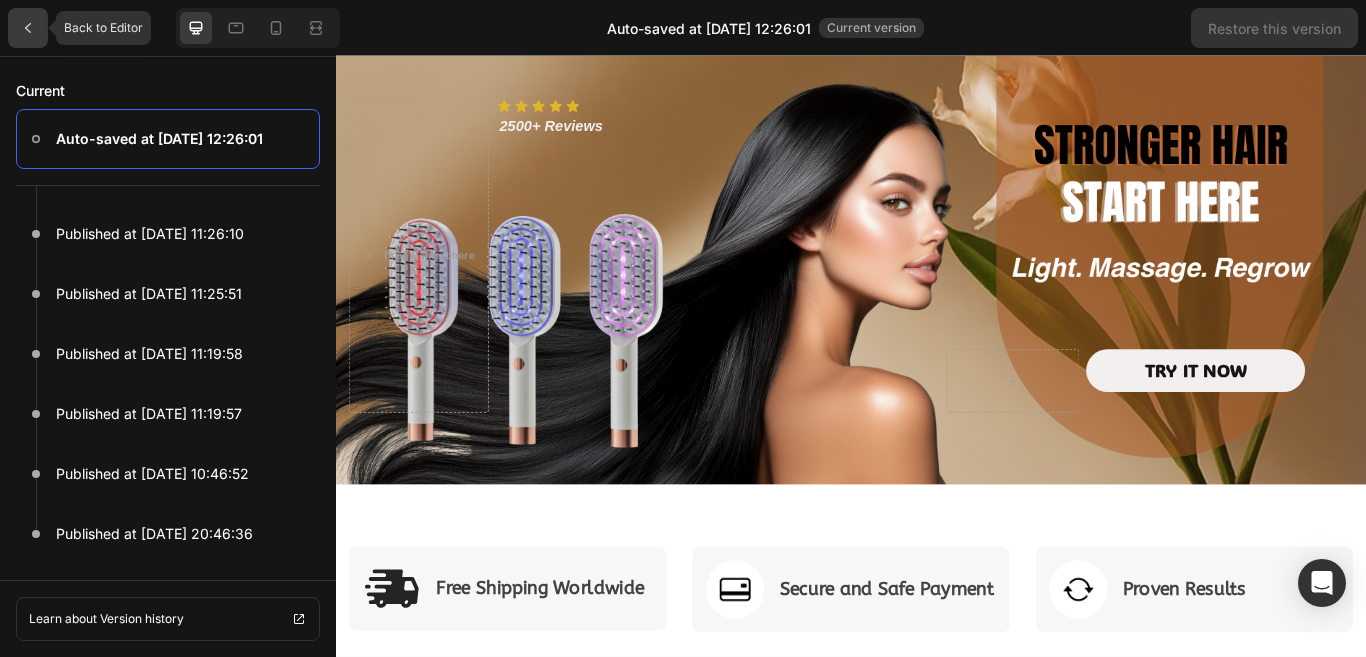 click at bounding box center [28, 28] 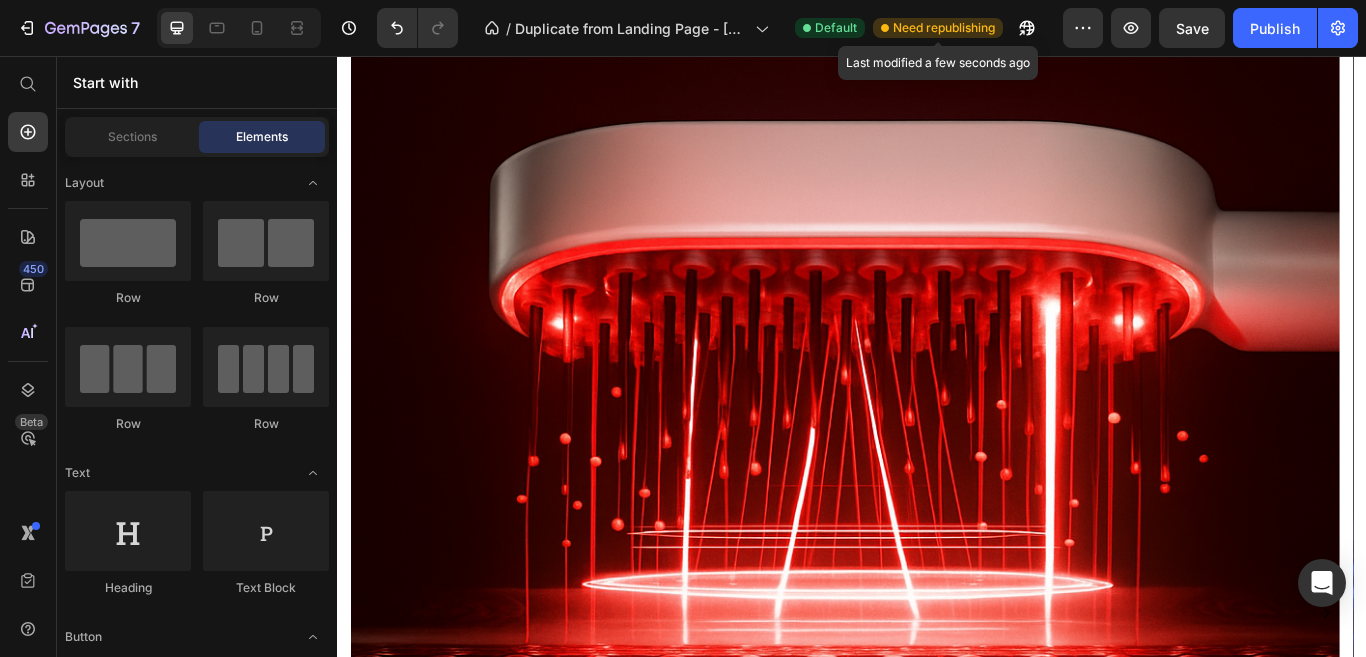 click on "Need republishing" at bounding box center (944, 28) 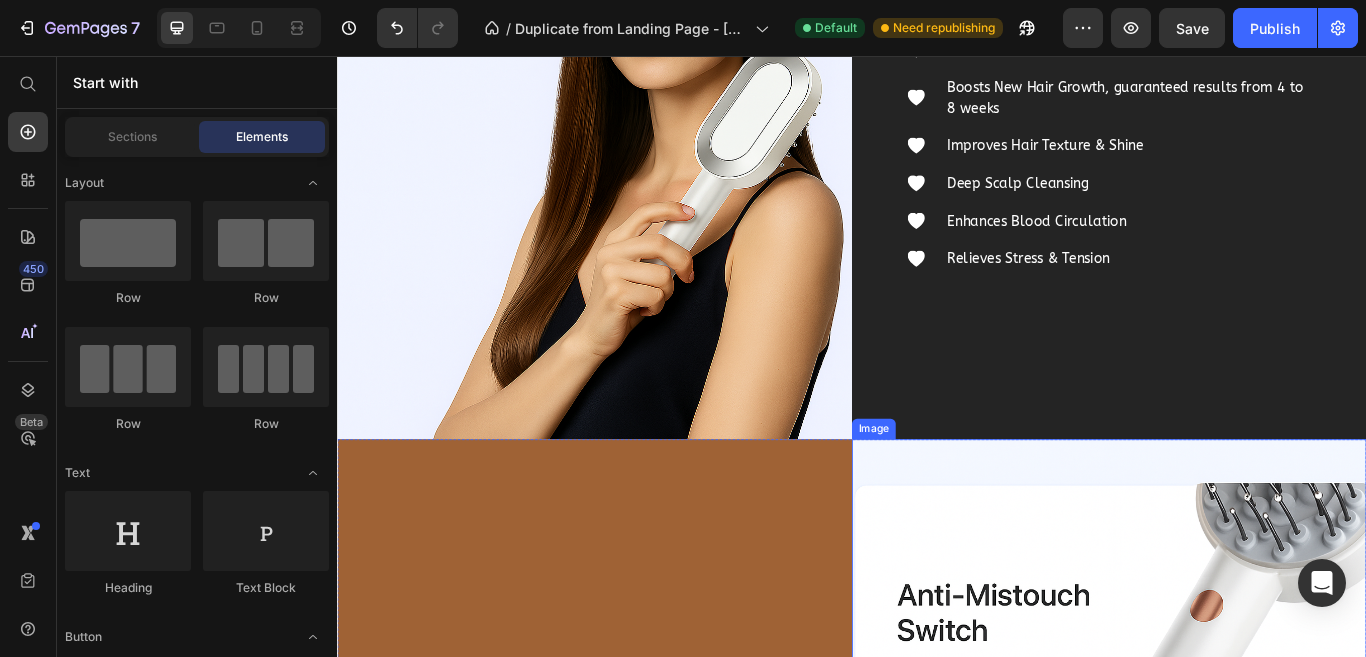 scroll, scrollTop: 5300, scrollLeft: 0, axis: vertical 